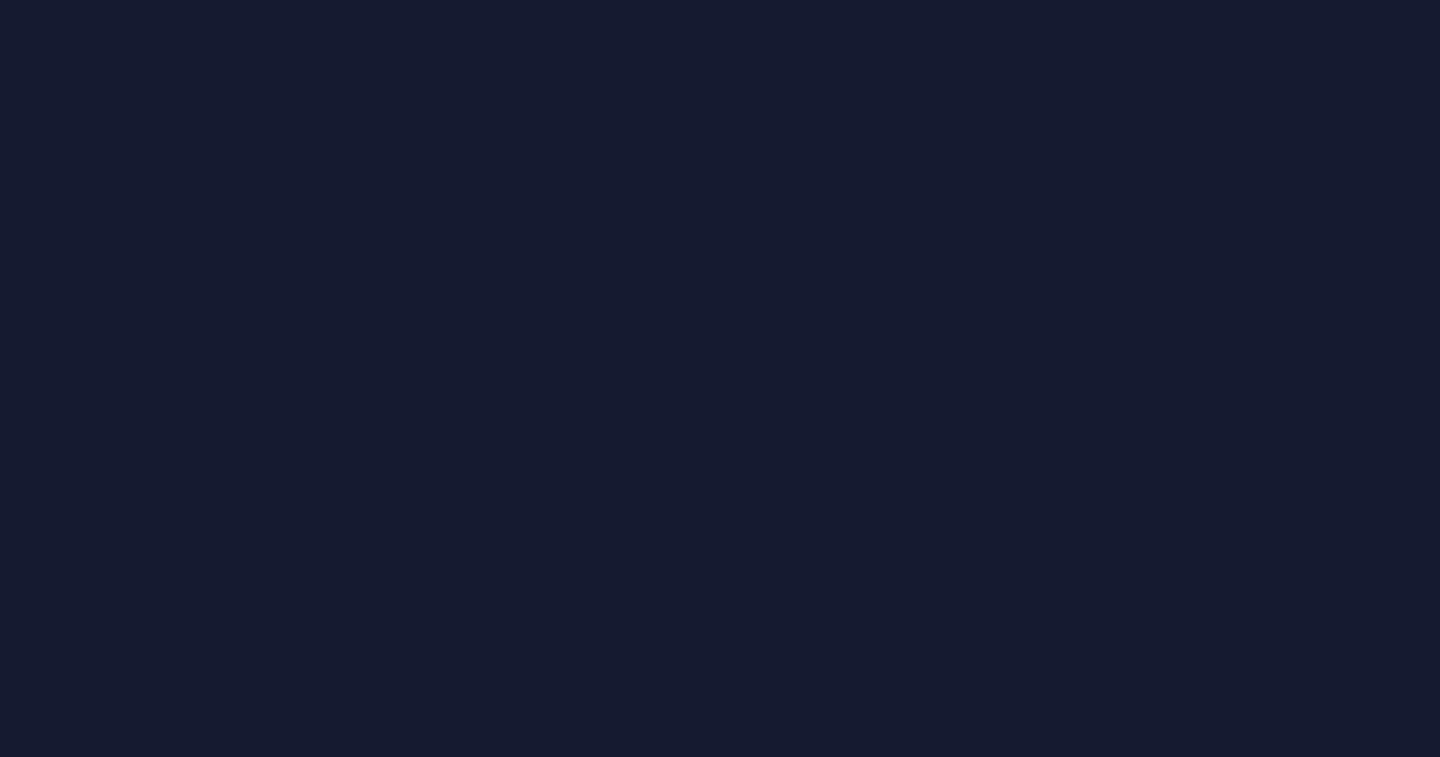 scroll, scrollTop: 0, scrollLeft: 0, axis: both 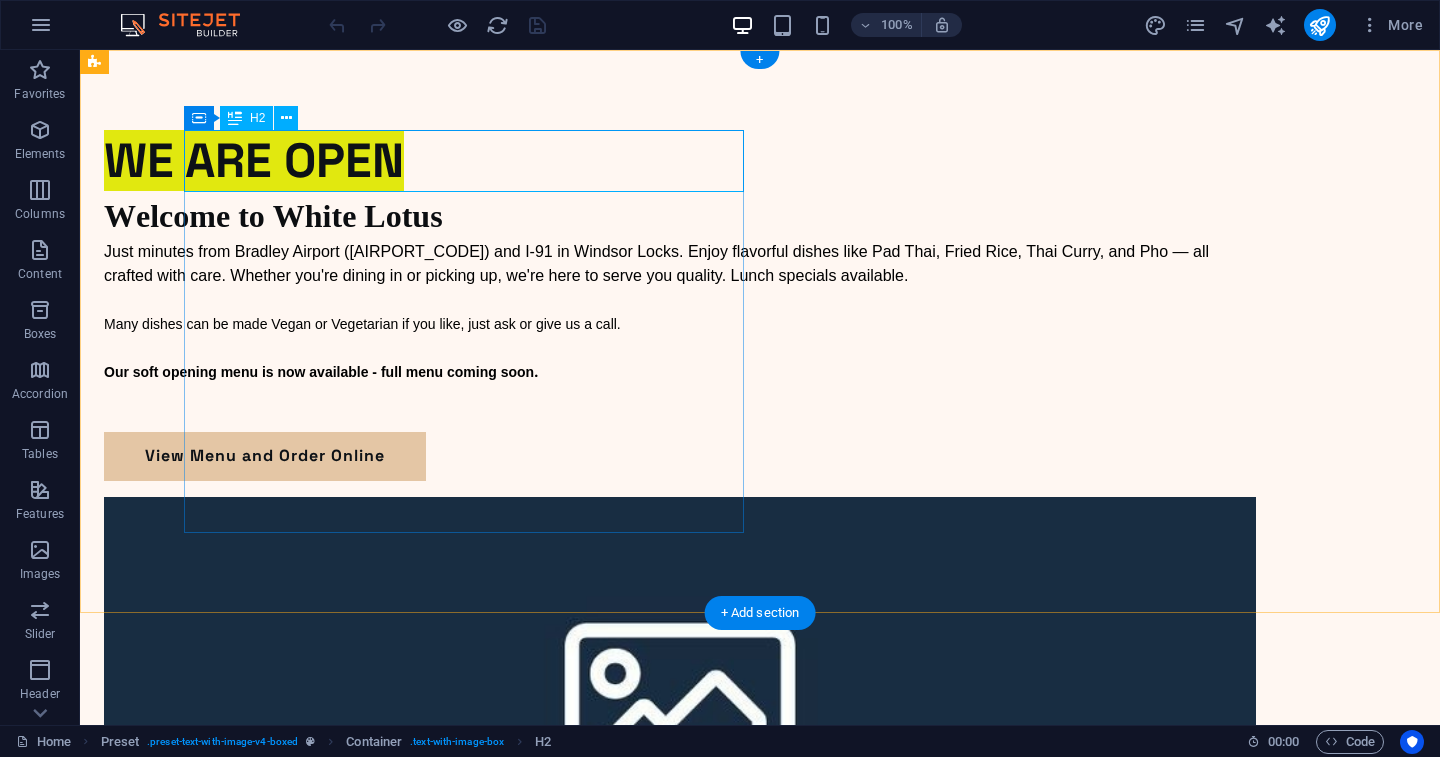 click on "WE ARE OPEN" at bounding box center [680, 161] 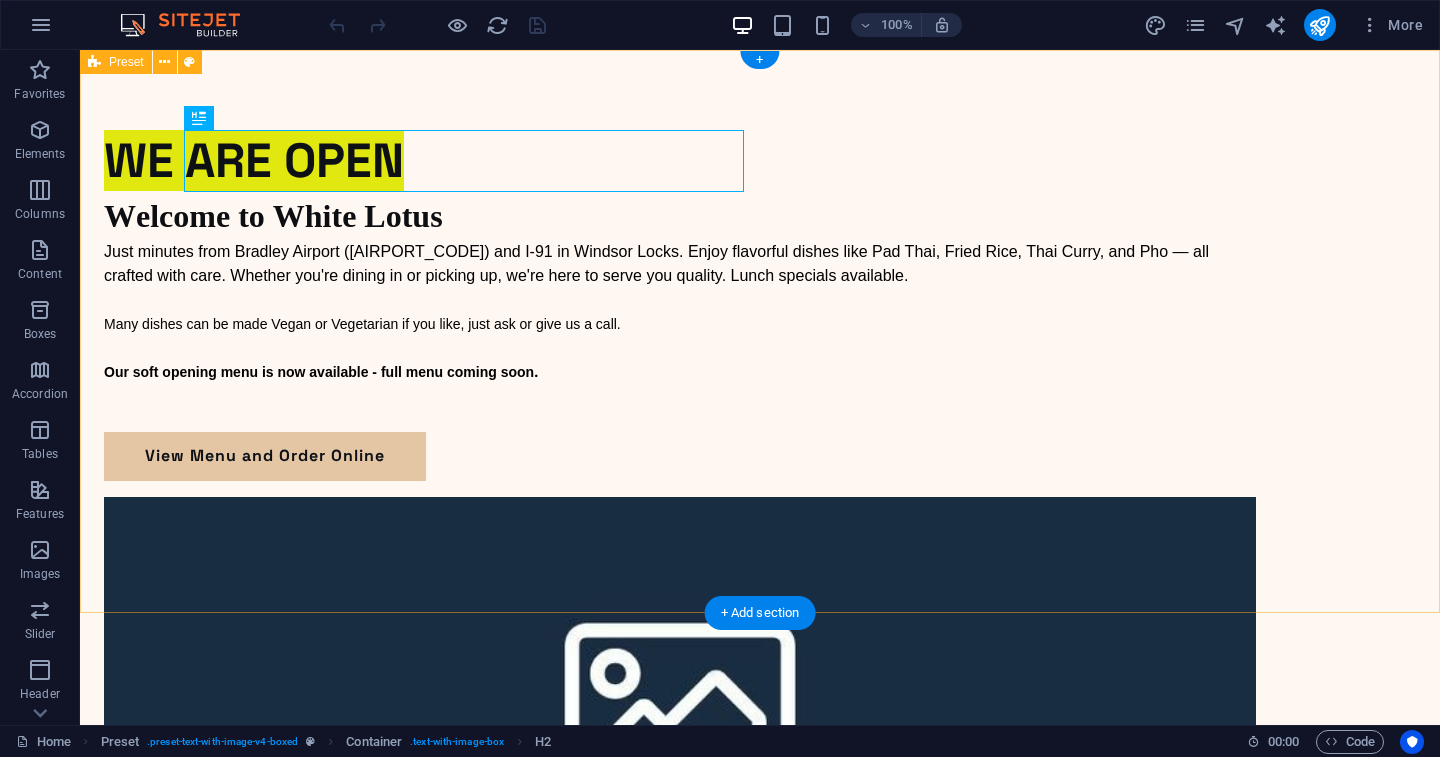 click on "WE ARE OPEN Welcome to White Lotus Just minutes from Bradley Airport (BDL) and I-91 in Windsor Locks. Enjoy flavorful dishes like Pad Thai, Fried Rice, Thai Curry, and Pho — all crafted with care. Whether you're dining in or picking up, we're here to serve you quality. Lunch specials available. Many dishes can be made Vegan or Vegetarian if you like, just ask or give us a call. Our soft opening menu is now available - full menu coming soon . View Menu and Order Online" at bounding box center [760, 858] 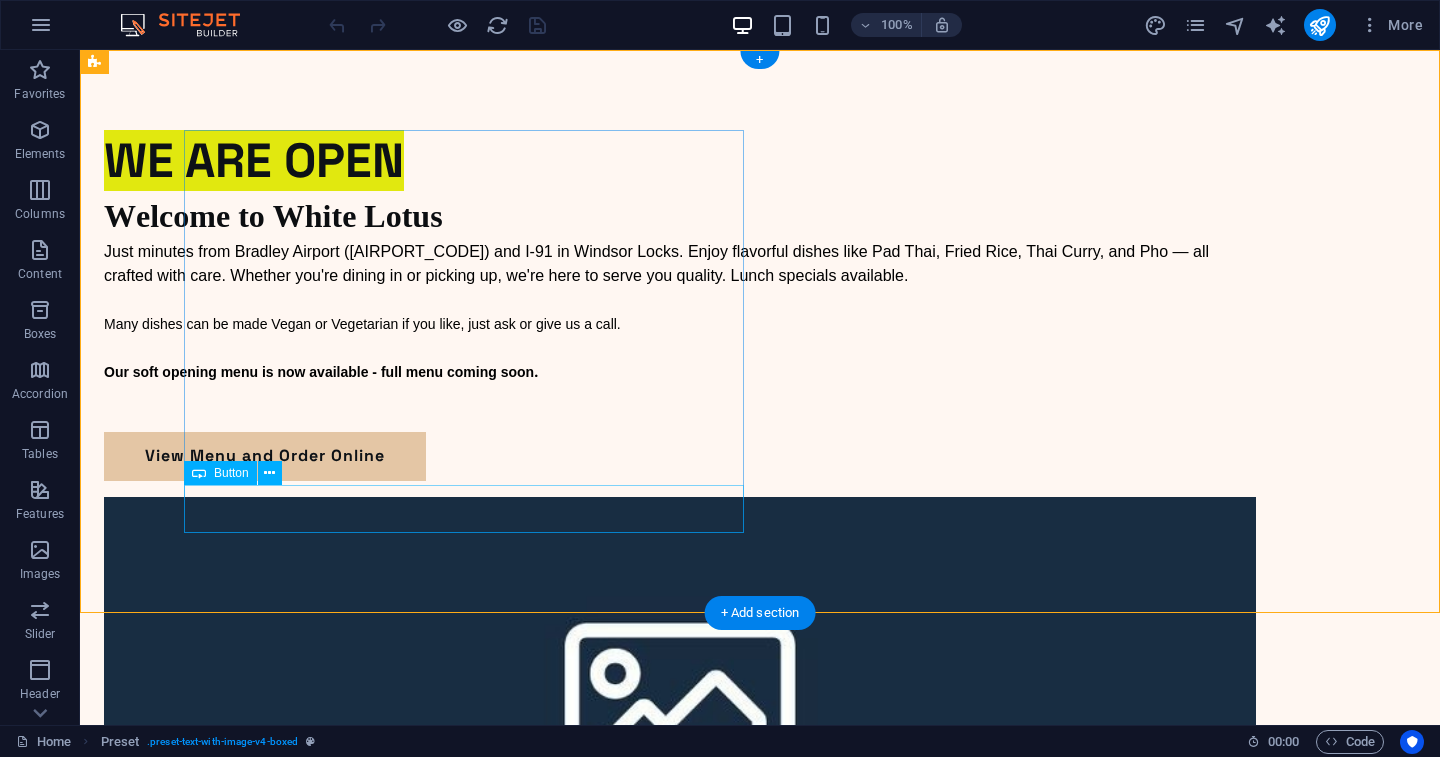 click on "View Menu and Order Online" at bounding box center (680, 456) 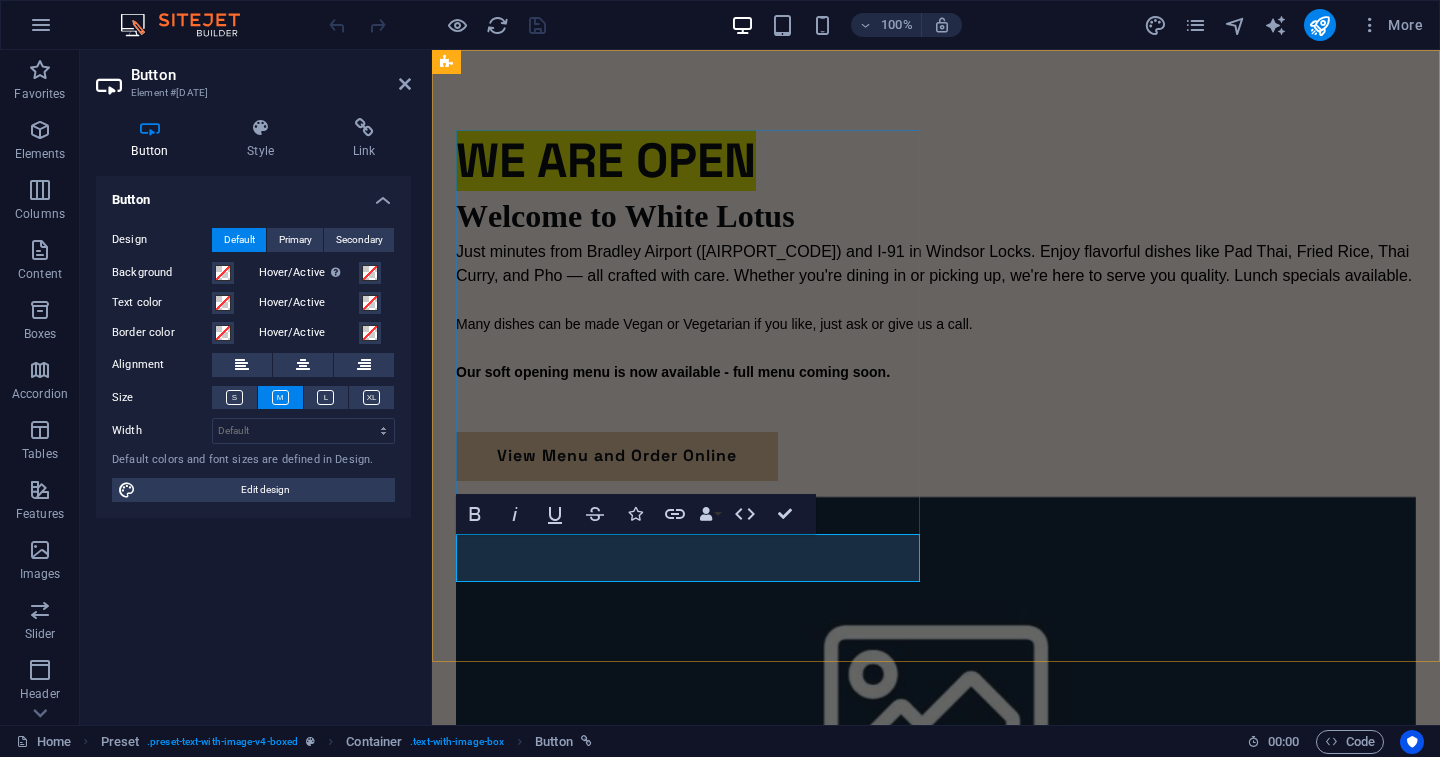 click on "View Menu and Order Online" at bounding box center [936, 456] 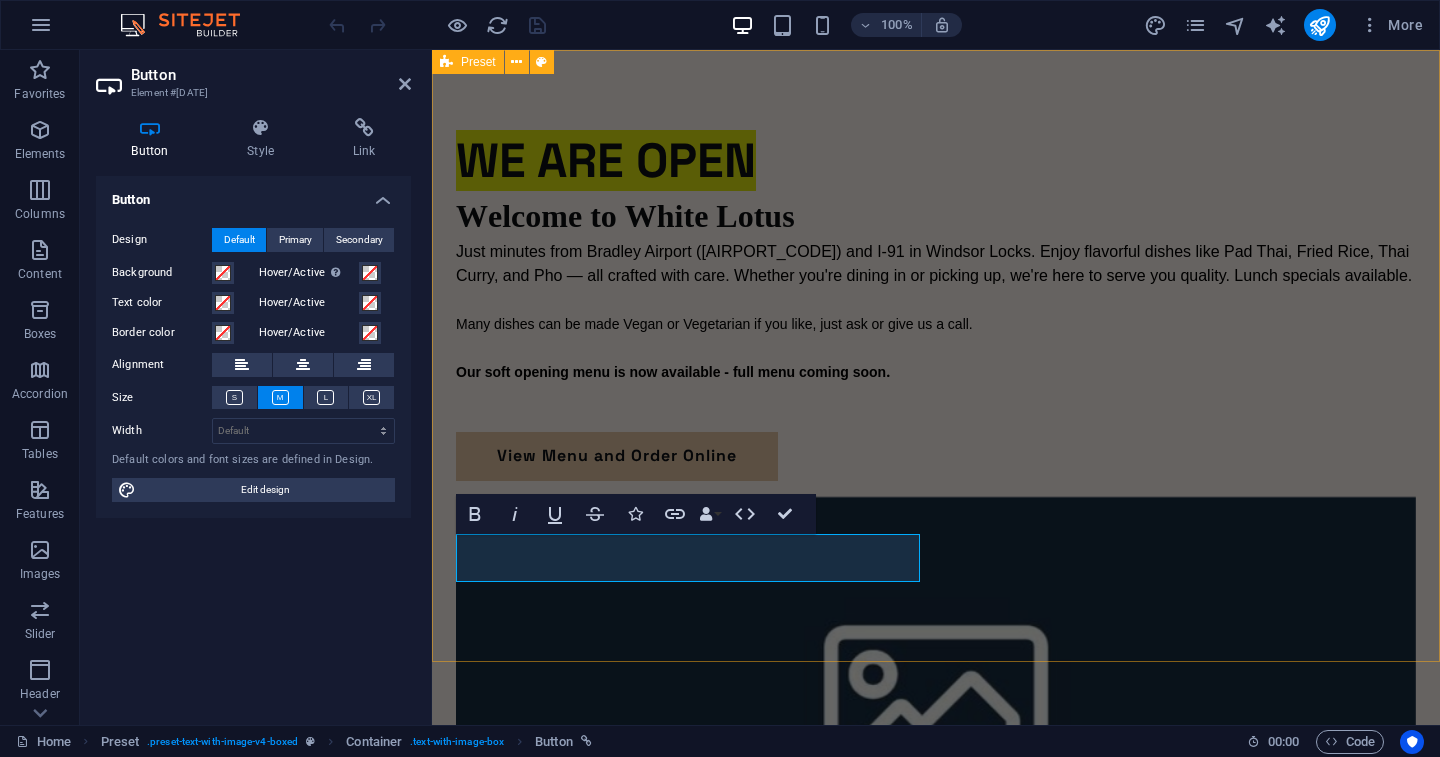 click on "WE ARE OPEN Welcome to White Lotus Just minutes from Bradley Airport (BDL) and I-91 in Windsor Locks. Enjoy flavorful dishes like Pad Thai, Fried Rice, Thai Curry, and Pho — all crafted with care. Whether you're dining in or picking up, we're here to serve you quality. Lunch specials available. Many dishes can be made Vegan or Vegetarian if you like, just ask or give us a call. Our soft opening menu is now available - full menu coming soon . View Menu and Order Online" at bounding box center [936, 858] 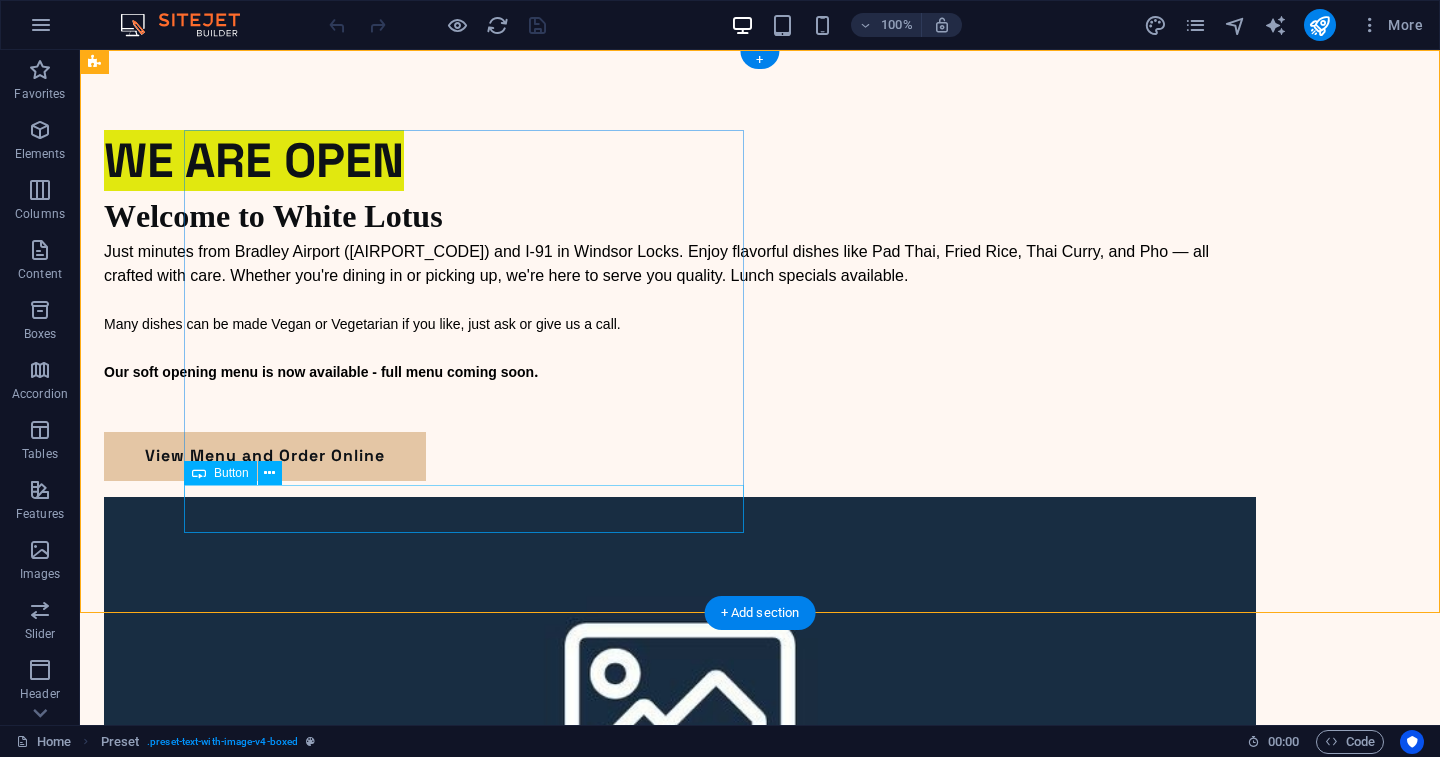 click on "View Menu and Order Online" at bounding box center (680, 456) 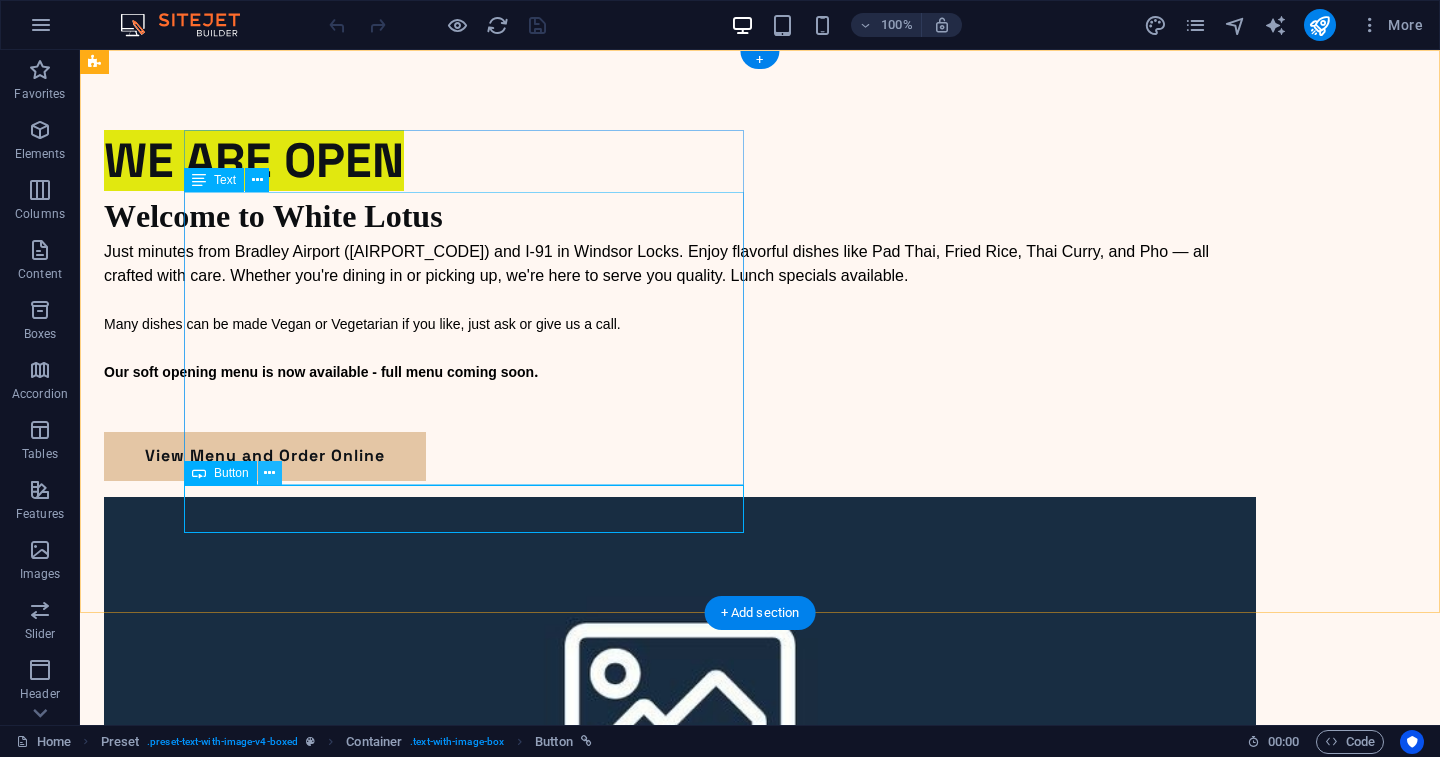 click at bounding box center [269, 473] 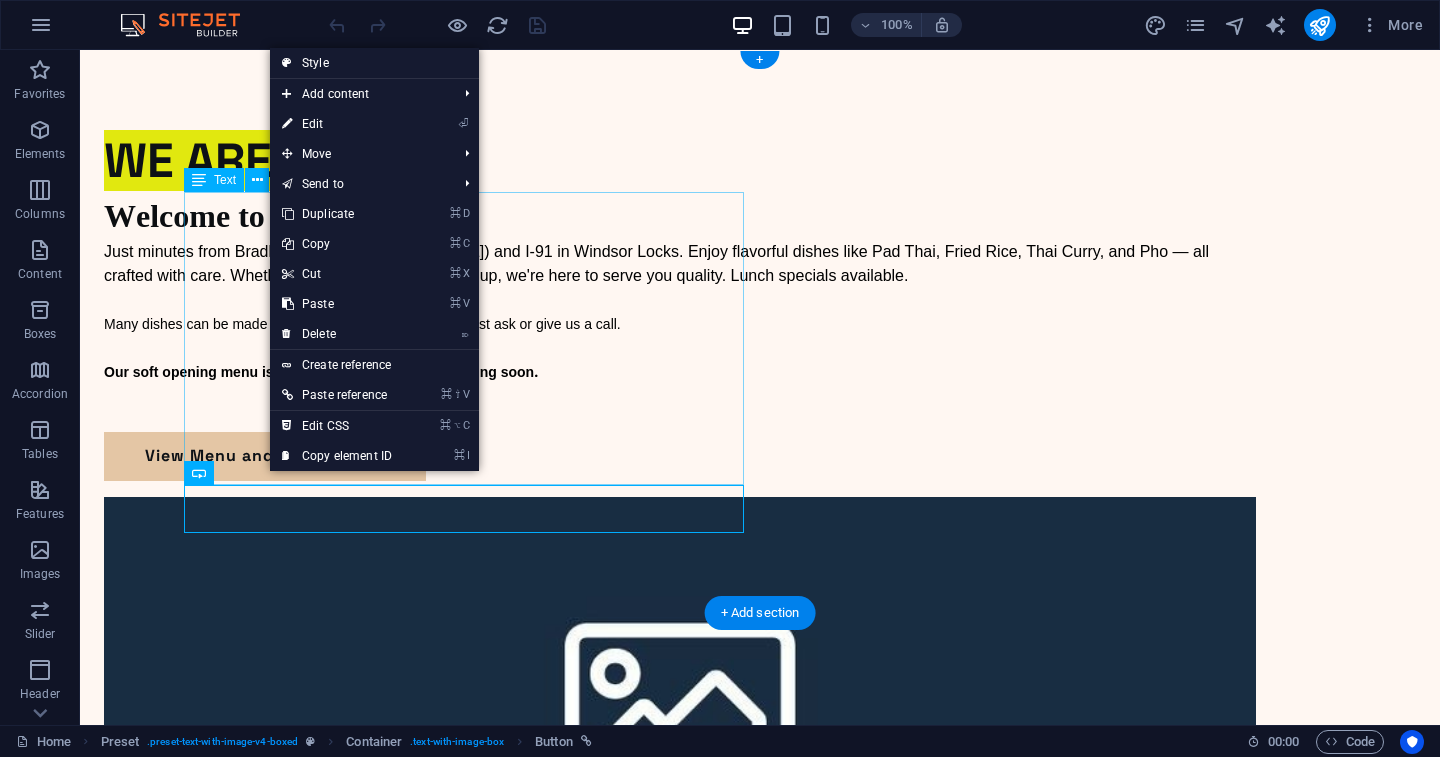 click on "Welcome to White Lotus Just minutes from Bradley Airport (BDL) and I-91 in Windsor Locks. Enjoy flavorful dishes like Pad Thai, Fried Rice, Thai Curry, and Pho — all crafted with care. Whether you're dining in or picking up, we're here to serve you quality. Lunch specials available. Many dishes can be made Vegan or Vegetarian if you like, just ask or give us a call. Our soft opening menu is now available - full menu coming soon ." at bounding box center [680, 312] 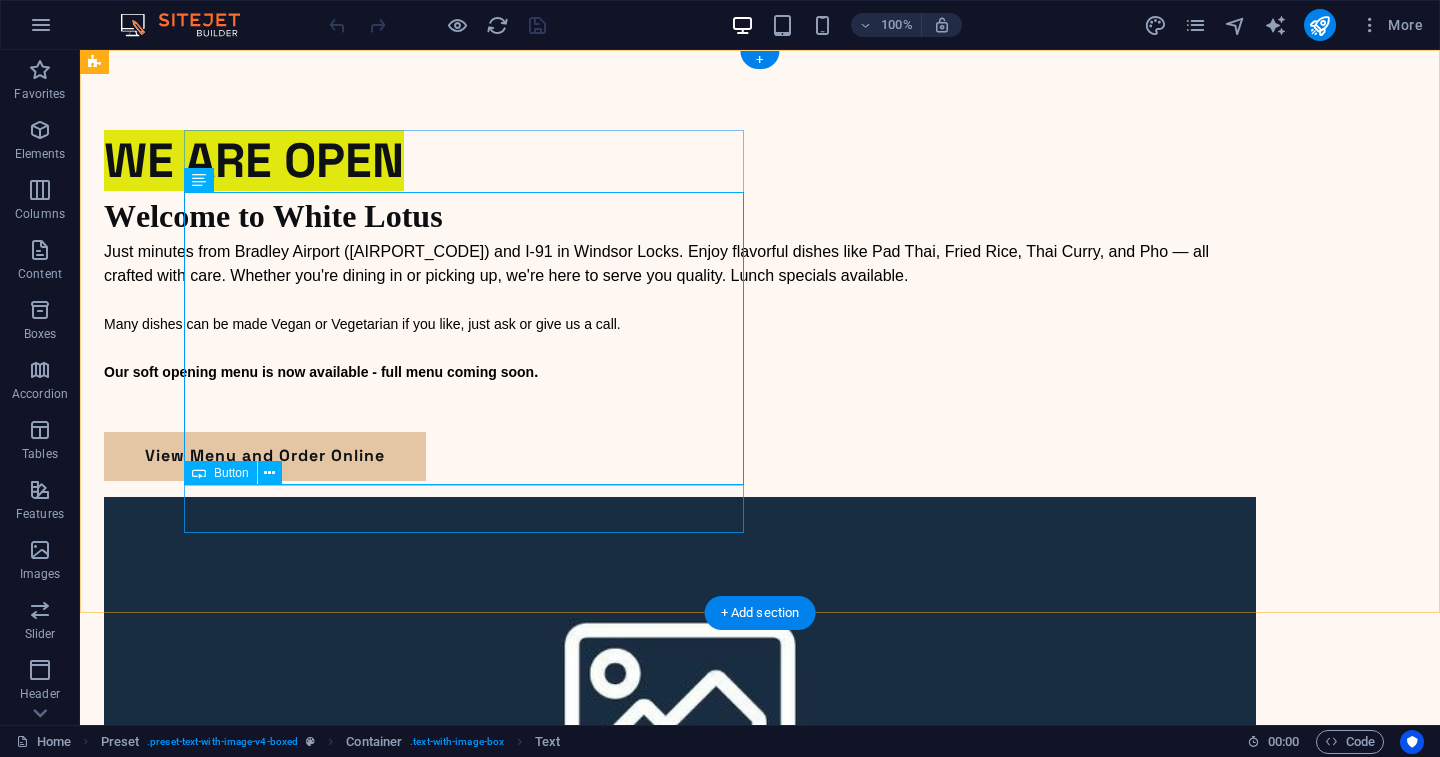 click on "View Menu and Order Online" at bounding box center [680, 456] 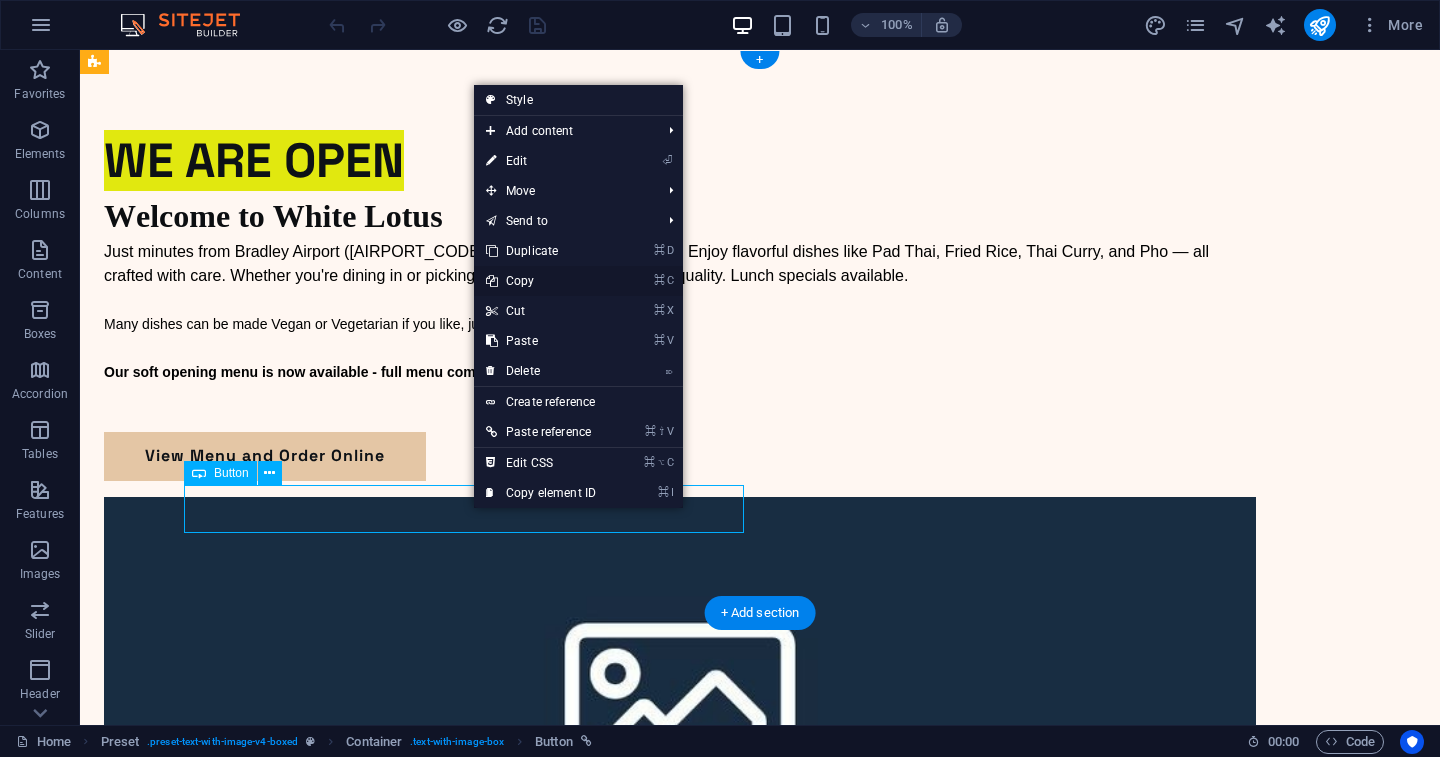 click on "⌘ C  Copy" at bounding box center (541, 281) 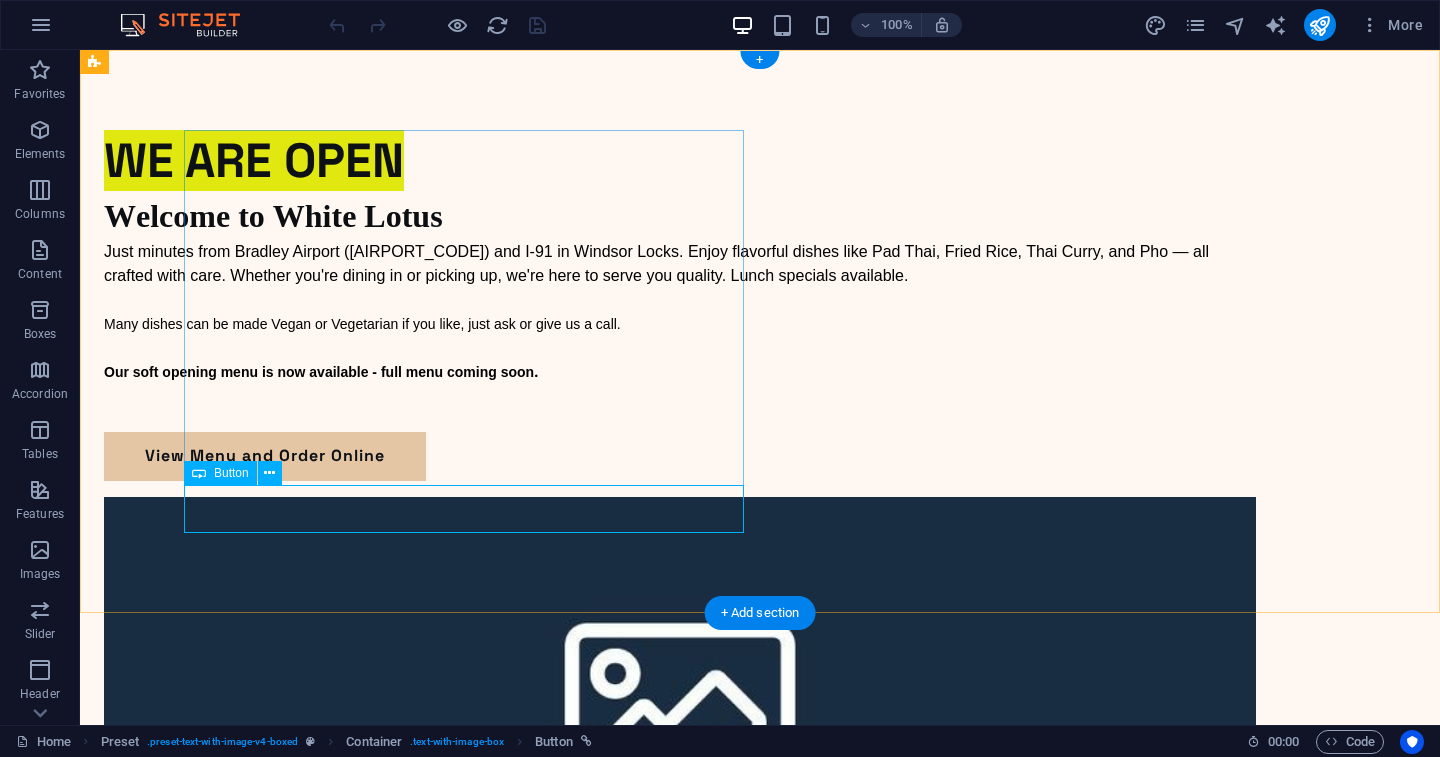 click on "View Menu and Order Online" at bounding box center (680, 456) 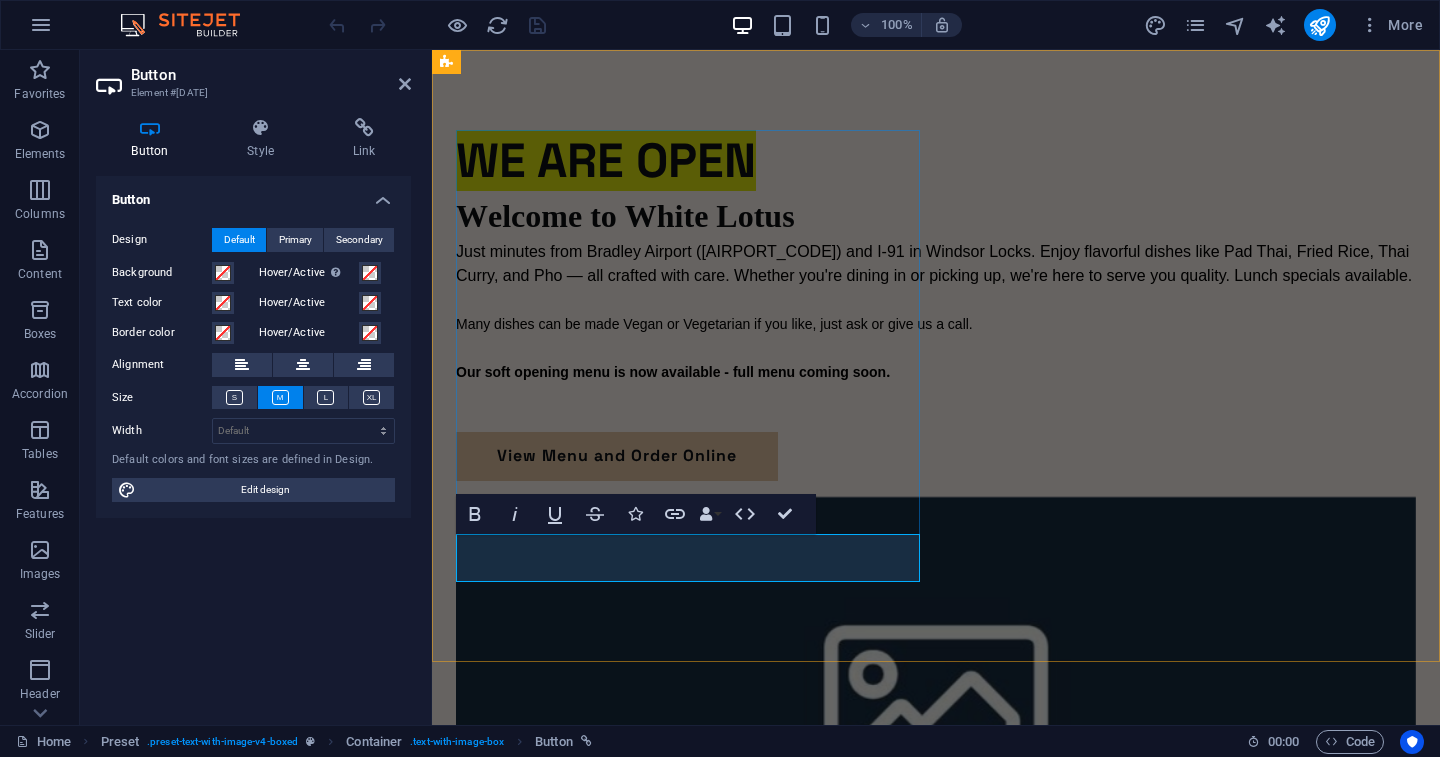 click on "View Menu and Order Online" at bounding box center [936, 456] 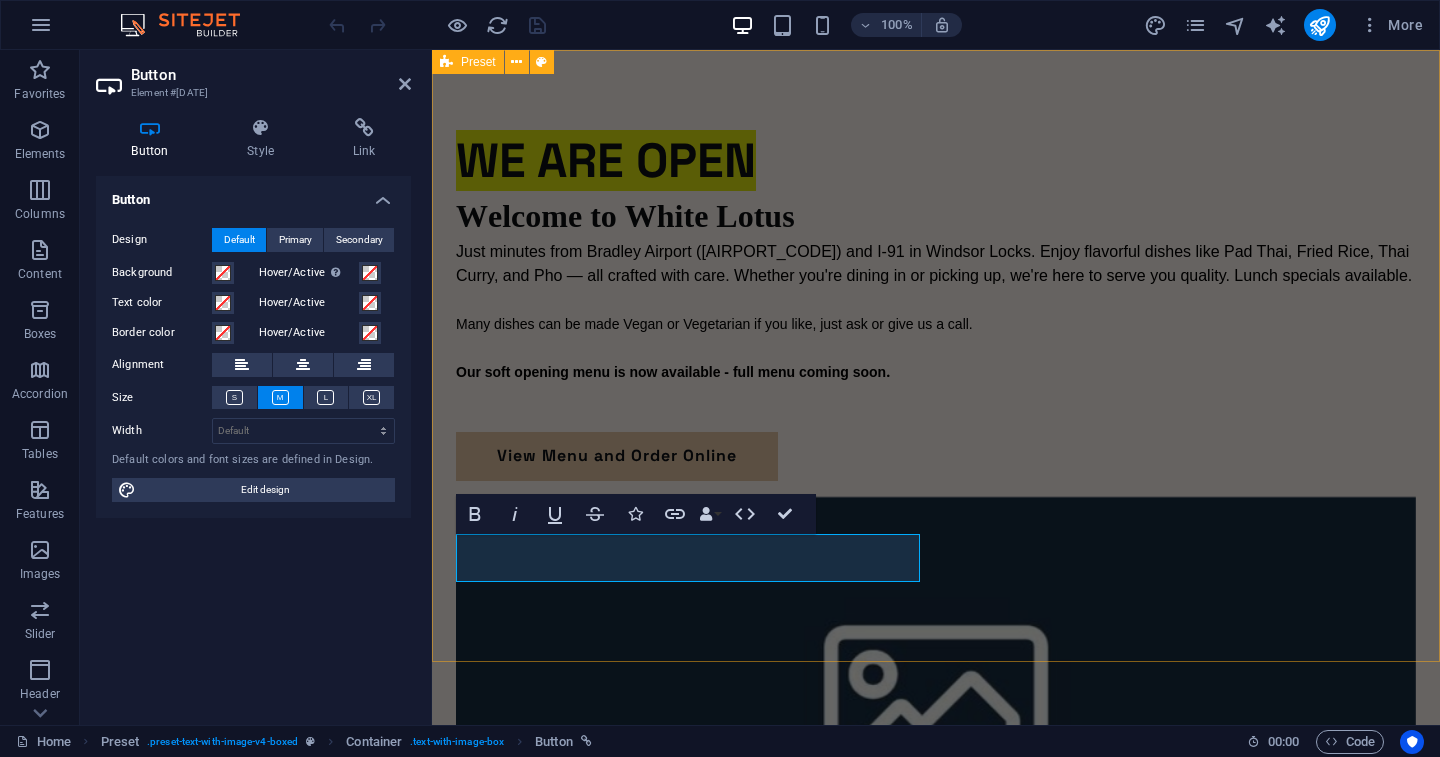 click on "WE ARE OPEN Welcome to White Lotus Just minutes from Bradley Airport (BDL) and I-91 in Windsor Locks. Enjoy flavorful dishes like Pad Thai, Fried Rice, Thai Curry, and Pho — all crafted with care. Whether you're dining in or picking up, we're here to serve you quality. Lunch specials available. Many dishes can be made Vegan or Vegetarian if you like, just ask or give us a call. Our soft opening menu is now available - full menu coming soon . View Menu and Order Online" at bounding box center [936, 858] 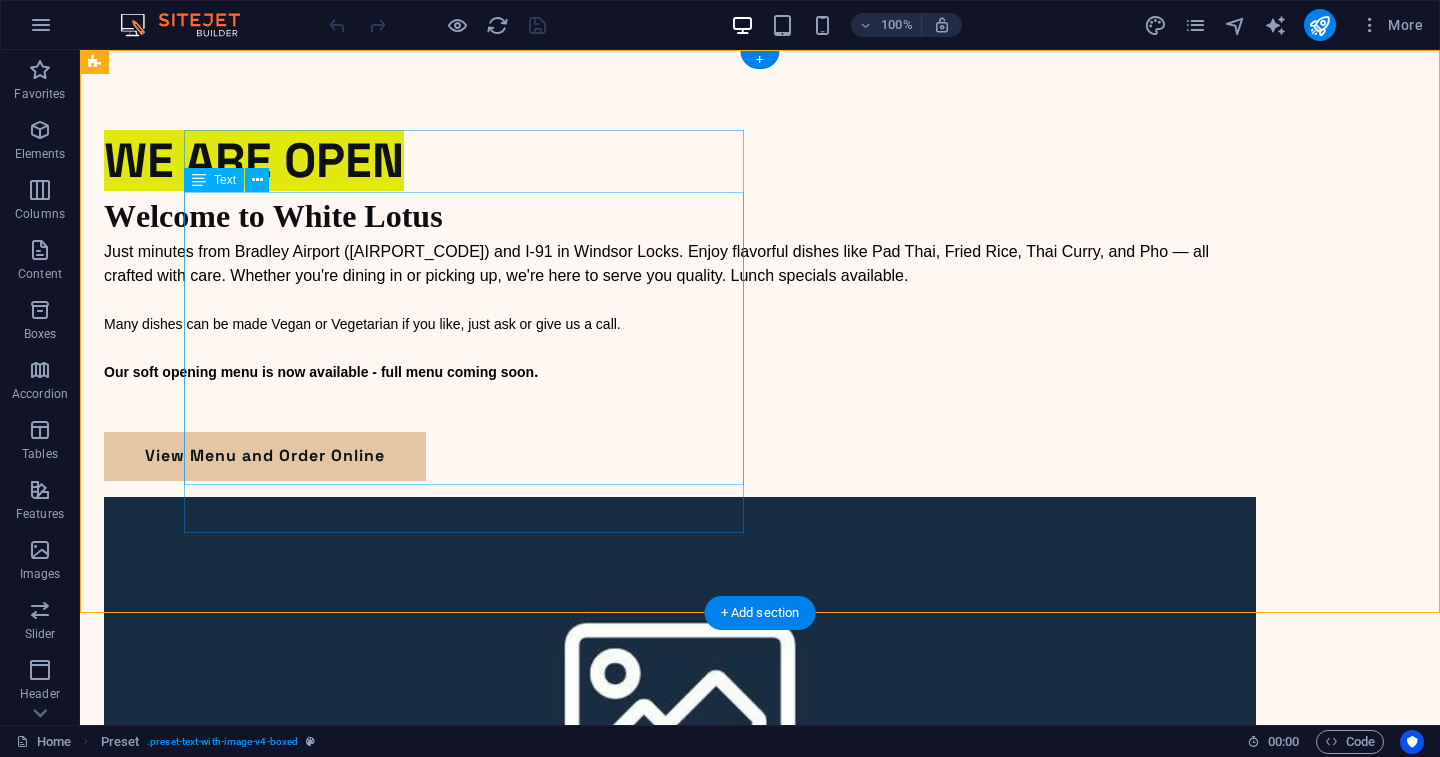 click on "Welcome to White Lotus Just minutes from Bradley Airport (BDL) and I-91 in Windsor Locks. Enjoy flavorful dishes like Pad Thai, Fried Rice, Thai Curry, and Pho — all crafted with care. Whether you're dining in or picking up, we're here to serve you quality. Lunch specials available. Many dishes can be made Vegan or Vegetarian if you like, just ask or give us a call. Our soft opening menu is now available - full menu coming soon ." at bounding box center (680, 312) 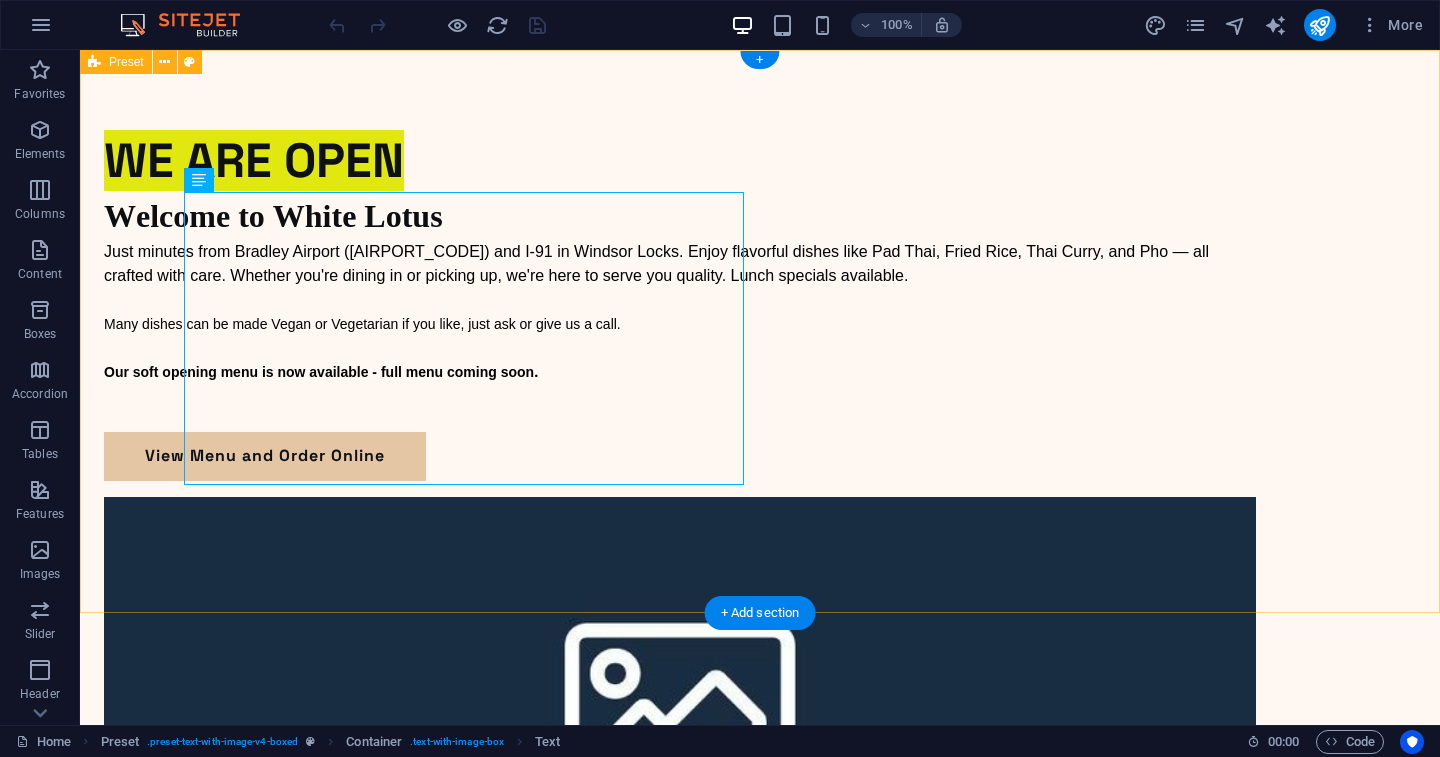 click on "WE ARE OPEN Welcome to White Lotus Just minutes from Bradley Airport (BDL) and I-91 in Windsor Locks. Enjoy flavorful dishes like Pad Thai, Fried Rice, Thai Curry, and Pho — all crafted with care. Whether you're dining in or picking up, we're here to serve you quality. Lunch specials available. Many dishes can be made Vegan or Vegetarian if you like, just ask or give us a call. Our soft opening menu is now available - full menu coming soon . View Menu and Order Online" at bounding box center [760, 858] 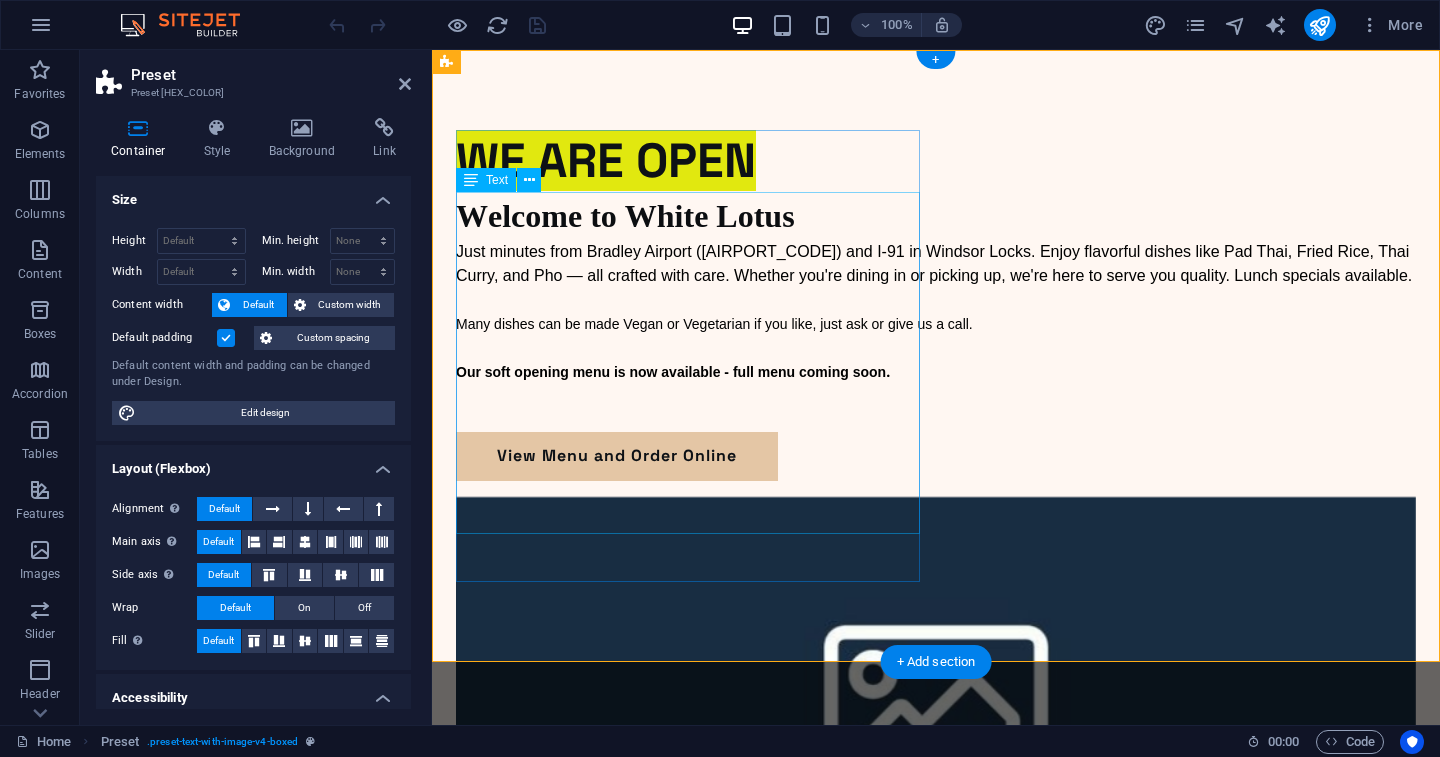 click on "Welcome to White Lotus Just minutes from Bradley Airport (BDL) and I-91 in Windsor Locks. Enjoy flavorful dishes like Pad Thai, Fried Rice, Thai Curry, and Pho — all crafted with care. Whether you're dining in or picking up, we're here to serve you quality. Lunch specials available. Many dishes can be made Vegan or Vegetarian if you like, just ask or give us a call. Our soft opening menu is now available - full menu coming soon ." at bounding box center [936, 312] 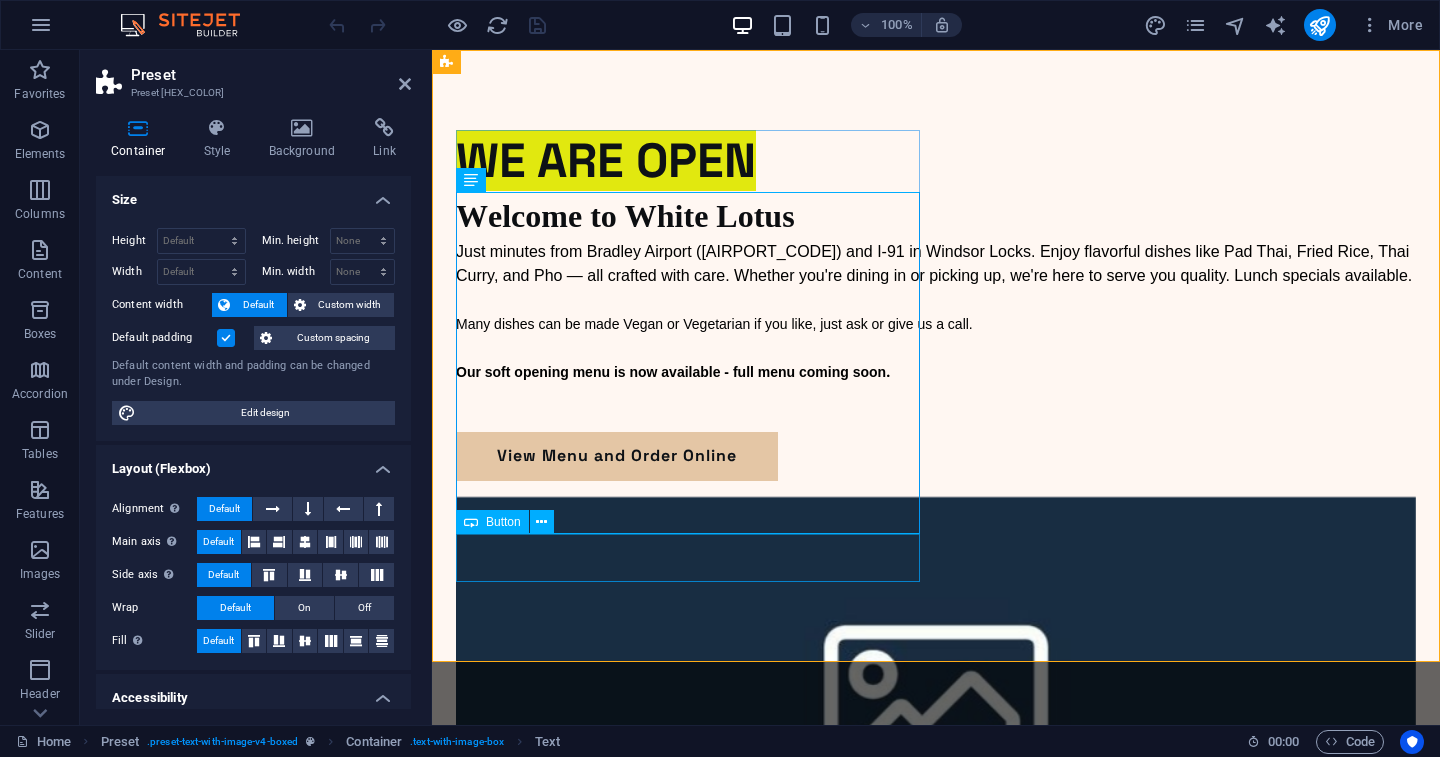 click on "View Menu and Order Online" at bounding box center [936, 456] 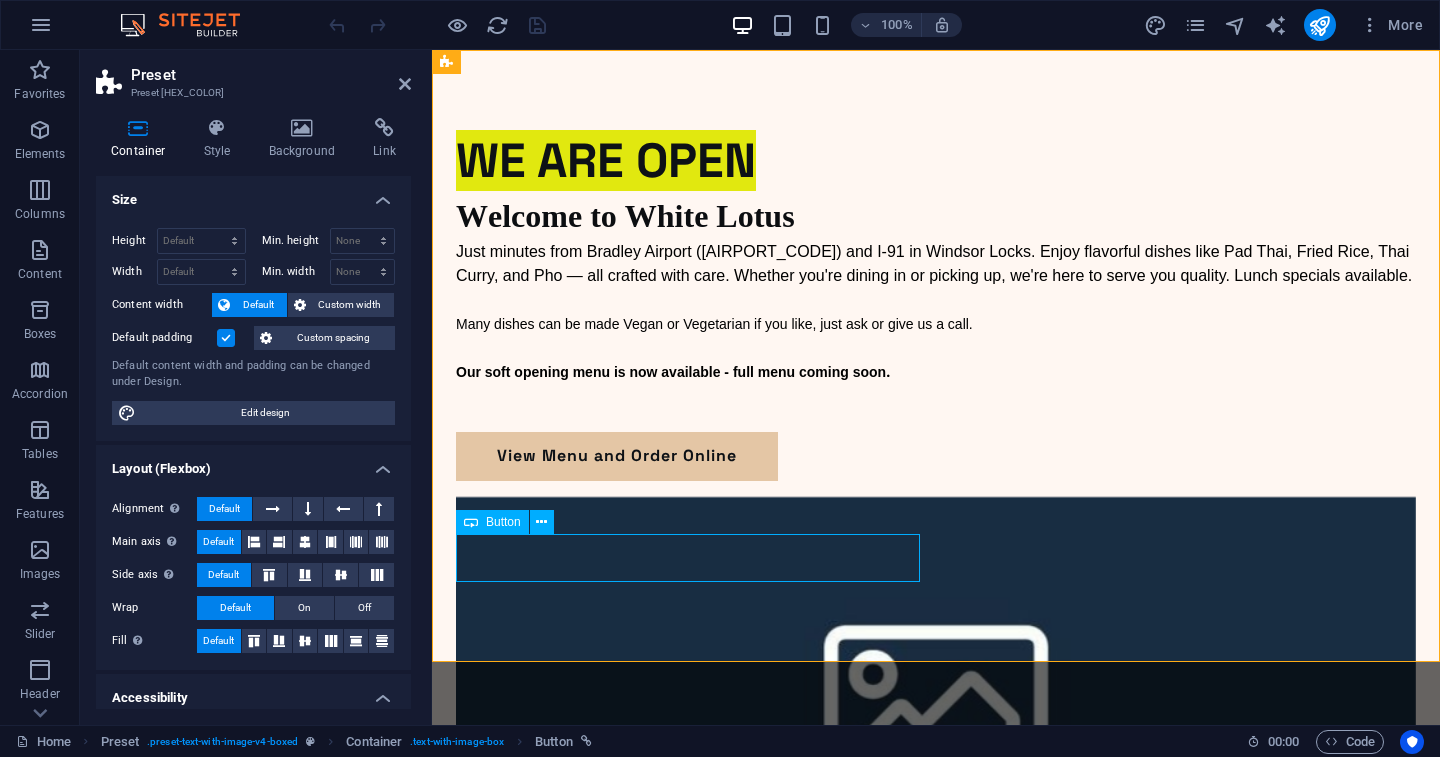 click on "View Menu and Order Online" at bounding box center [936, 456] 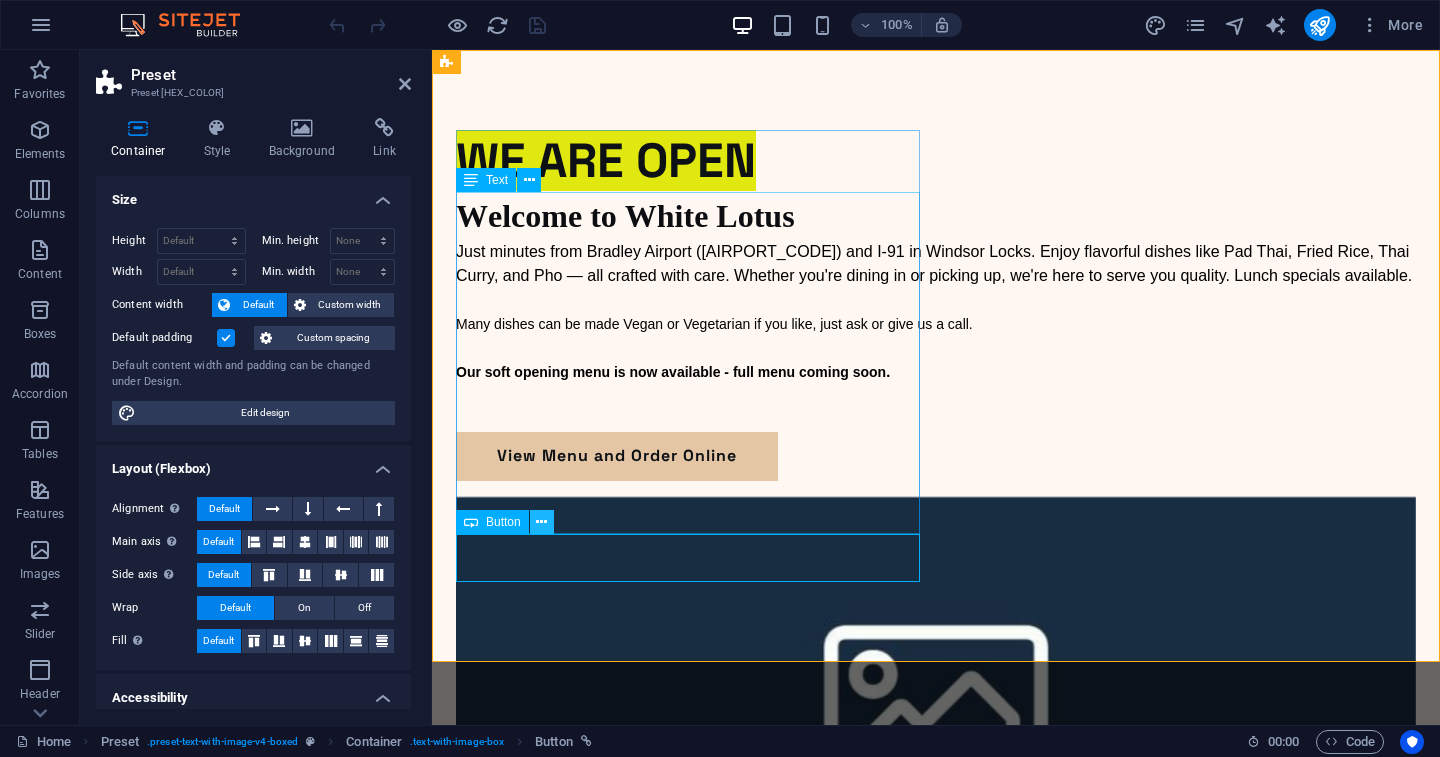 click at bounding box center [541, 522] 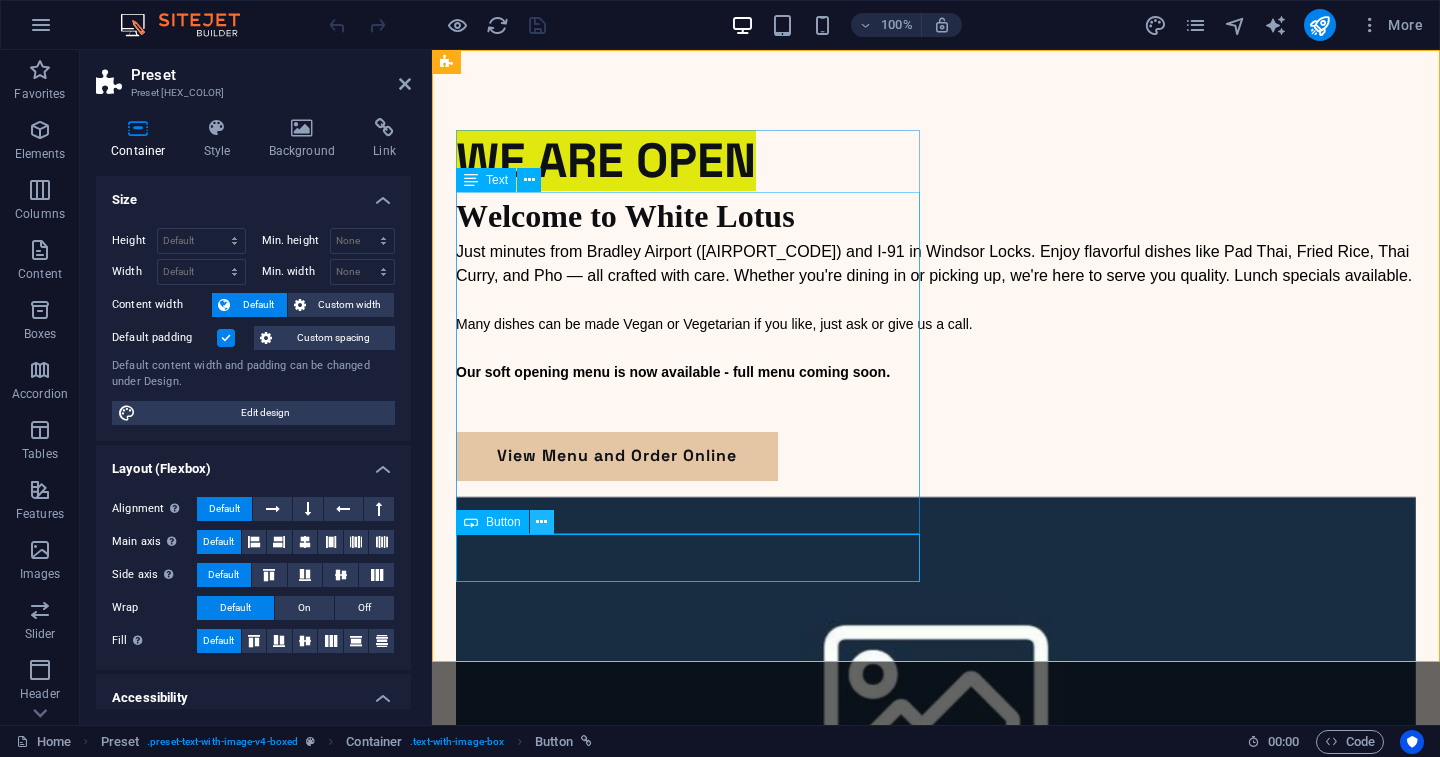 click at bounding box center (541, 522) 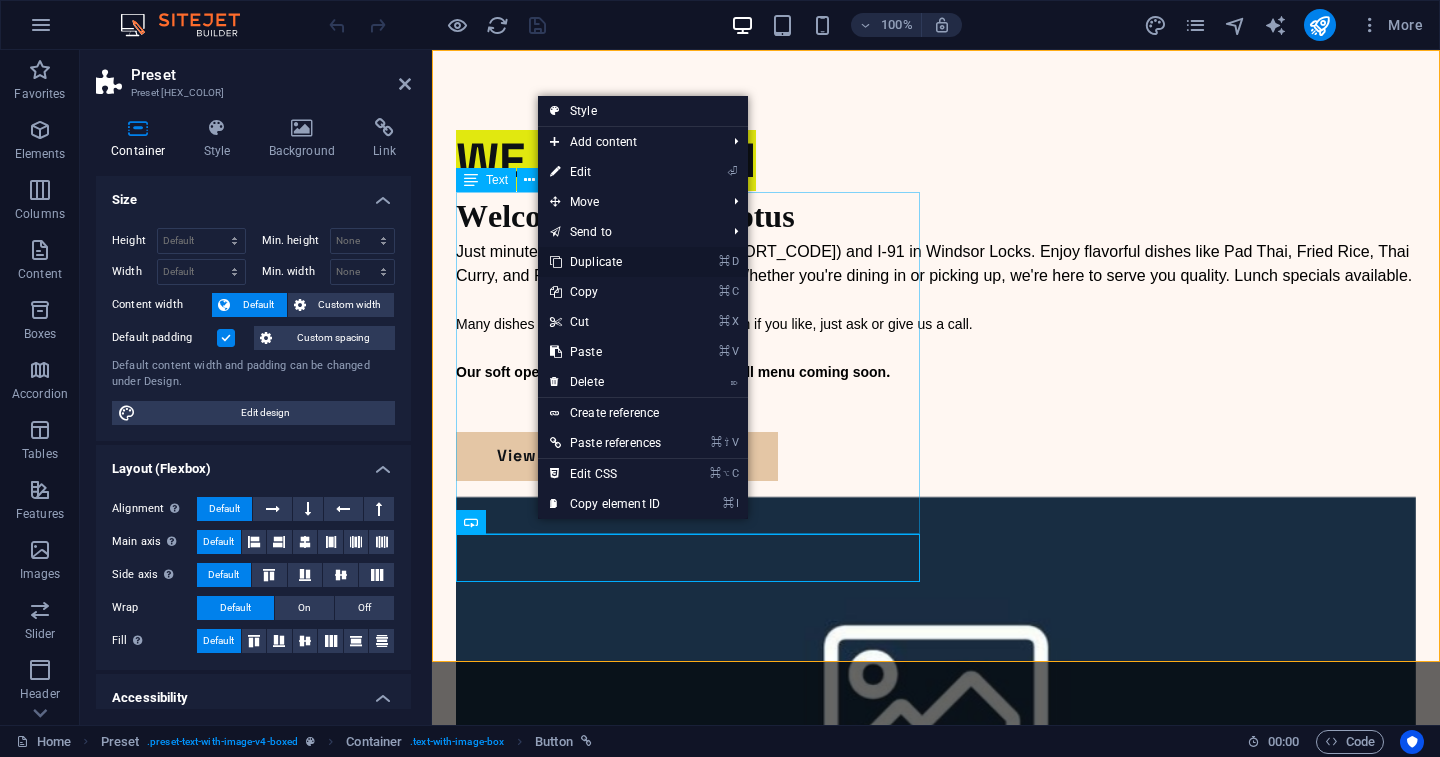 click on "⌘ D  Duplicate" at bounding box center (605, 262) 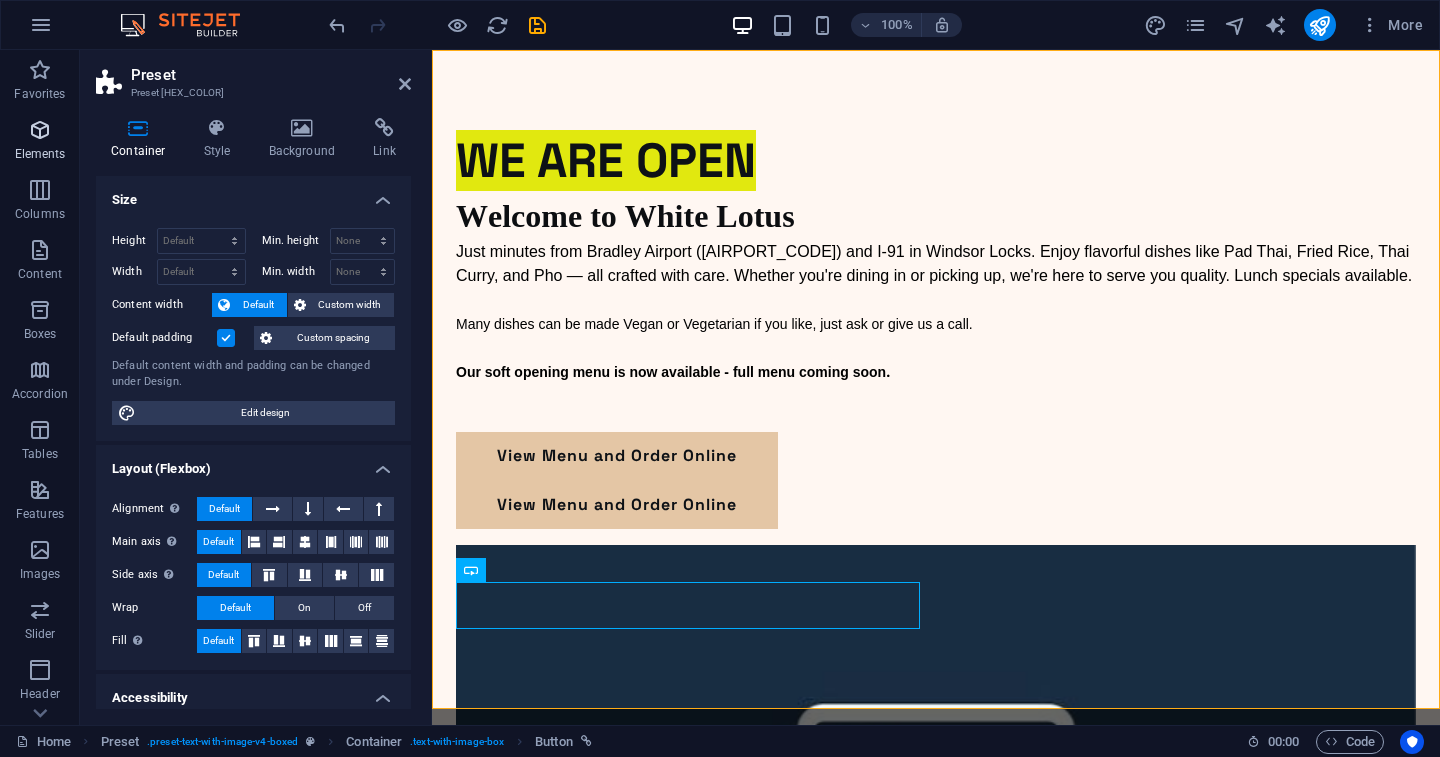click at bounding box center (40, 130) 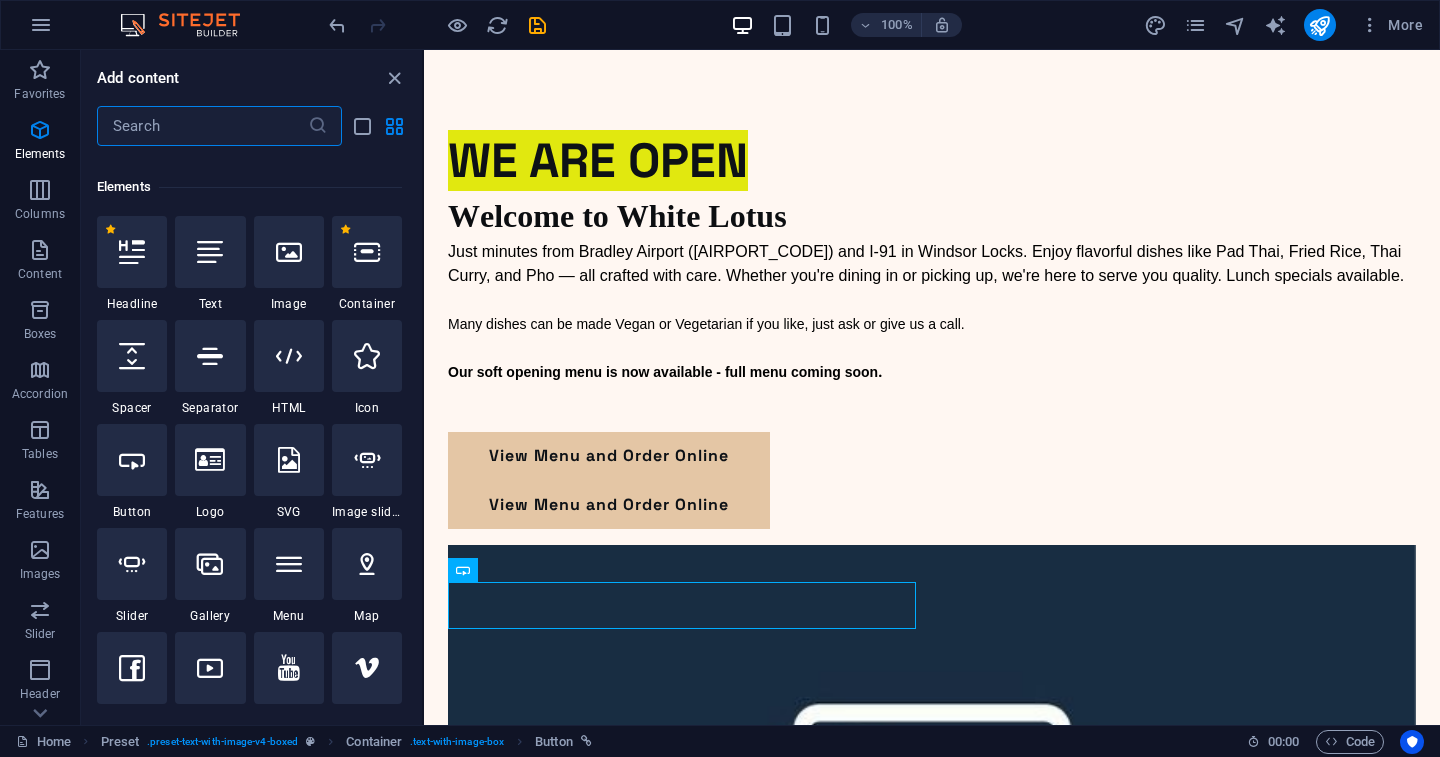 scroll, scrollTop: 213, scrollLeft: 0, axis: vertical 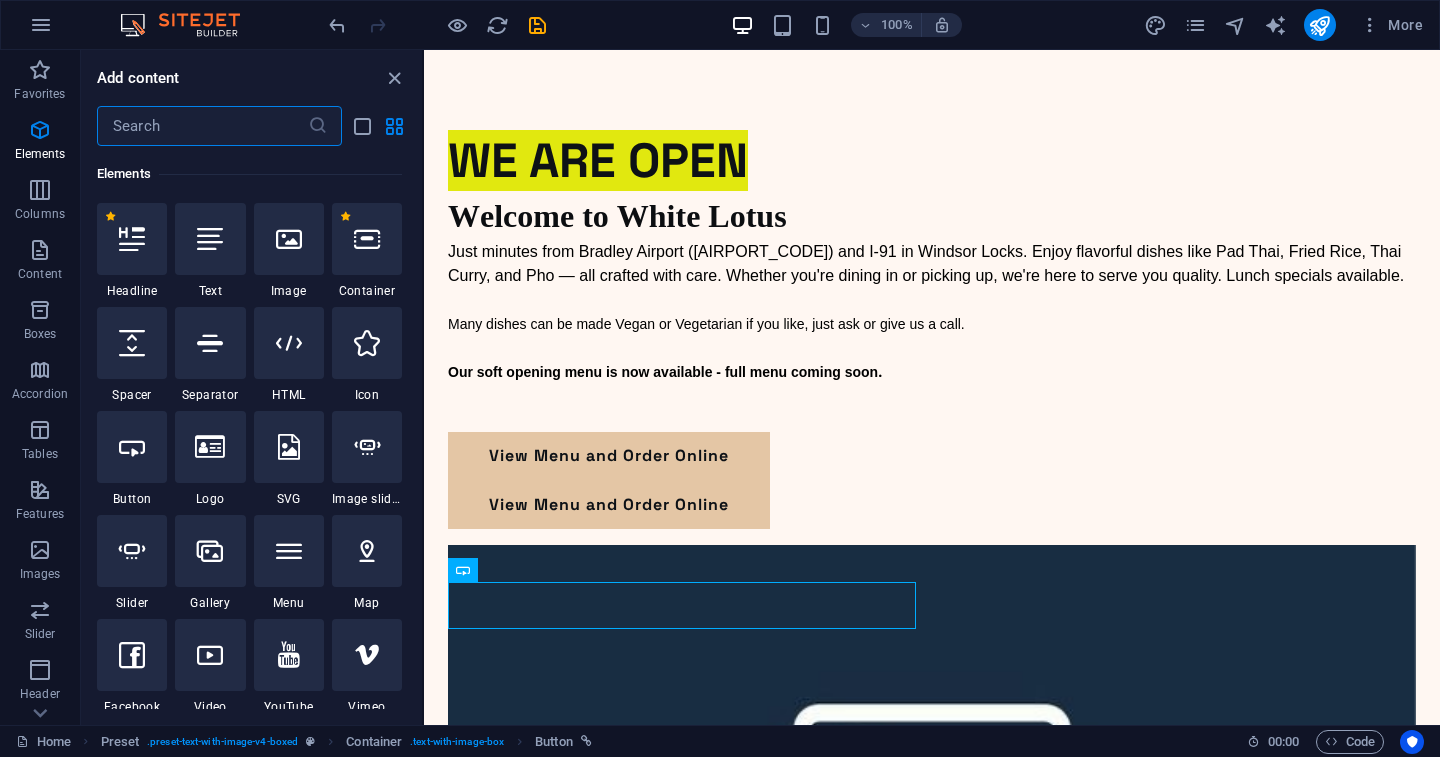 click at bounding box center (202, 126) 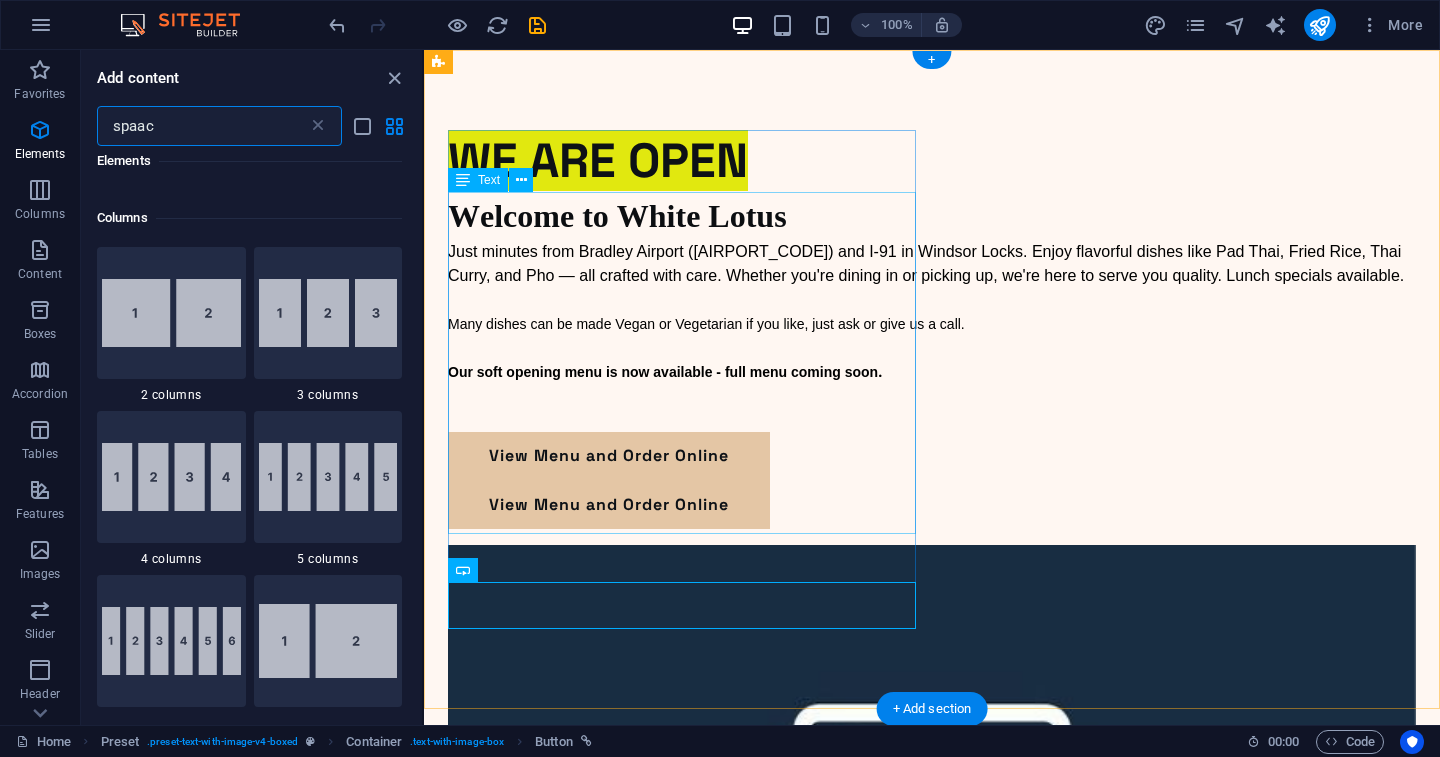 scroll, scrollTop: 0, scrollLeft: 0, axis: both 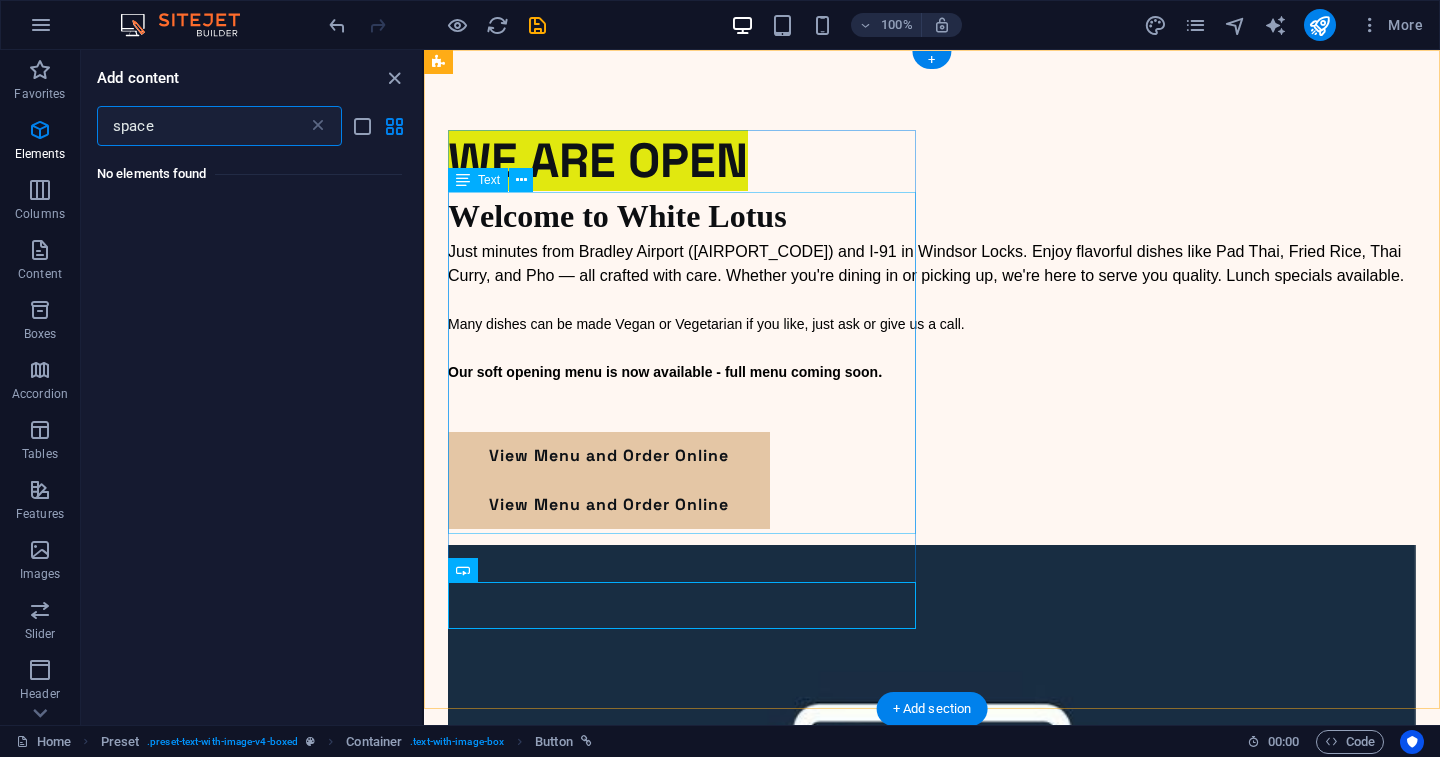 type on "spacer" 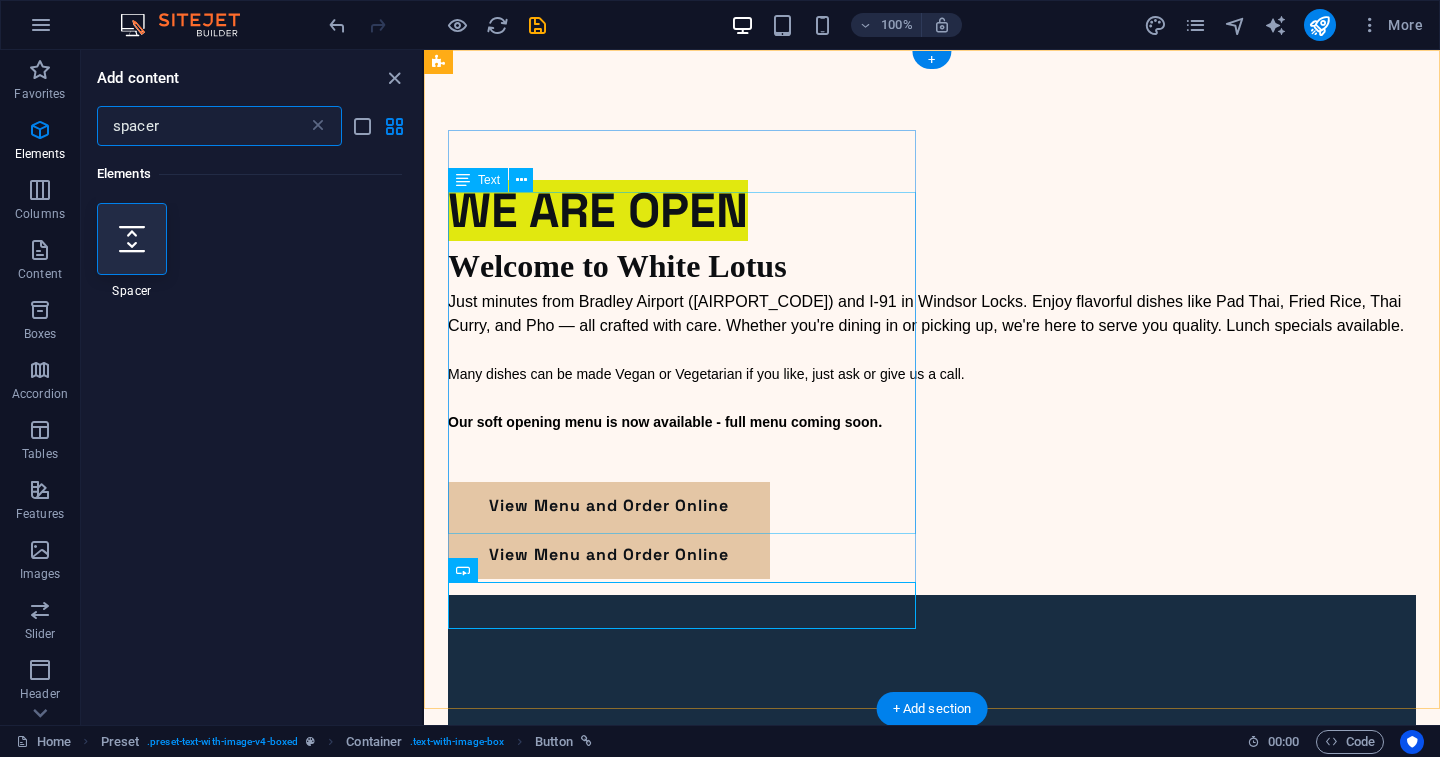 select on "px" 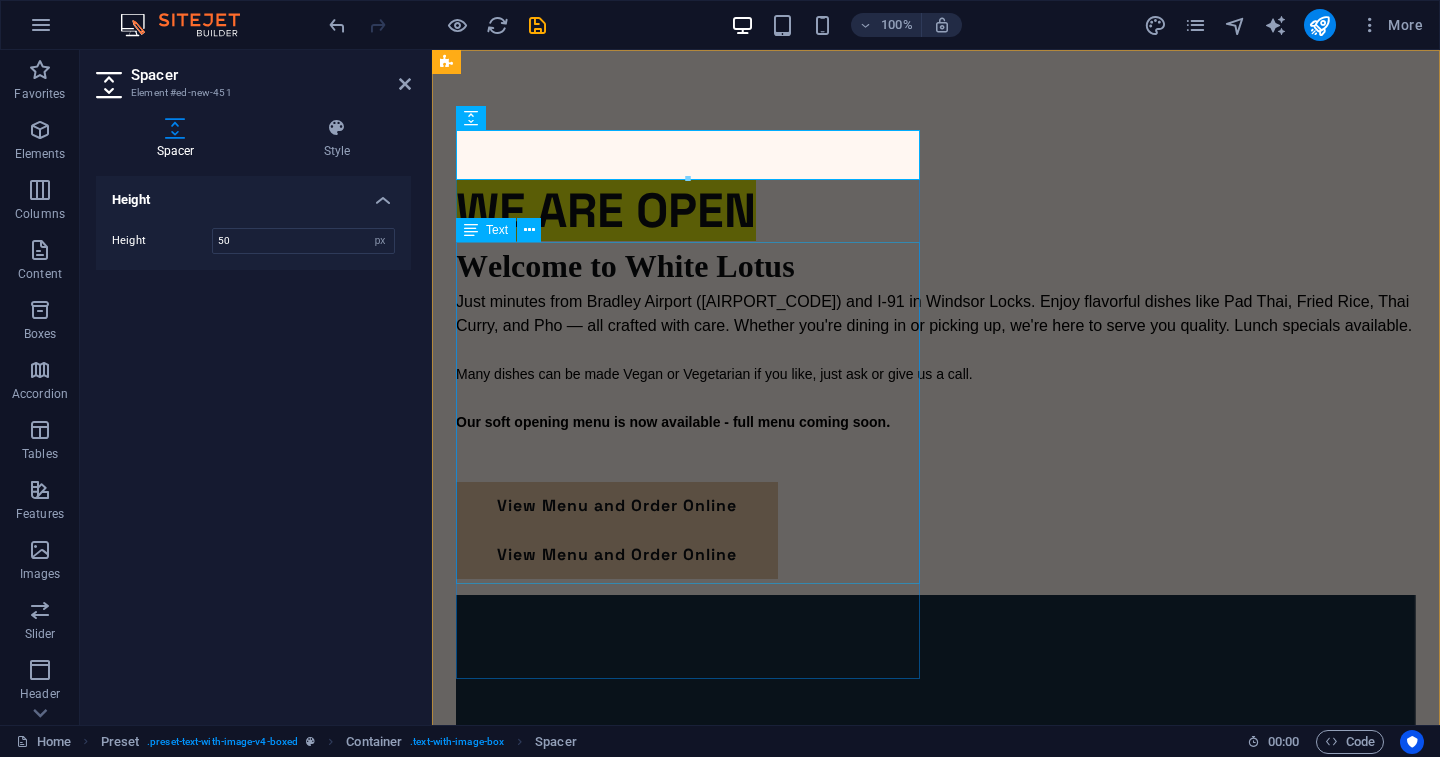 drag, startPoint x: 601, startPoint y: 174, endPoint x: 495, endPoint y: 463, distance: 307.82626 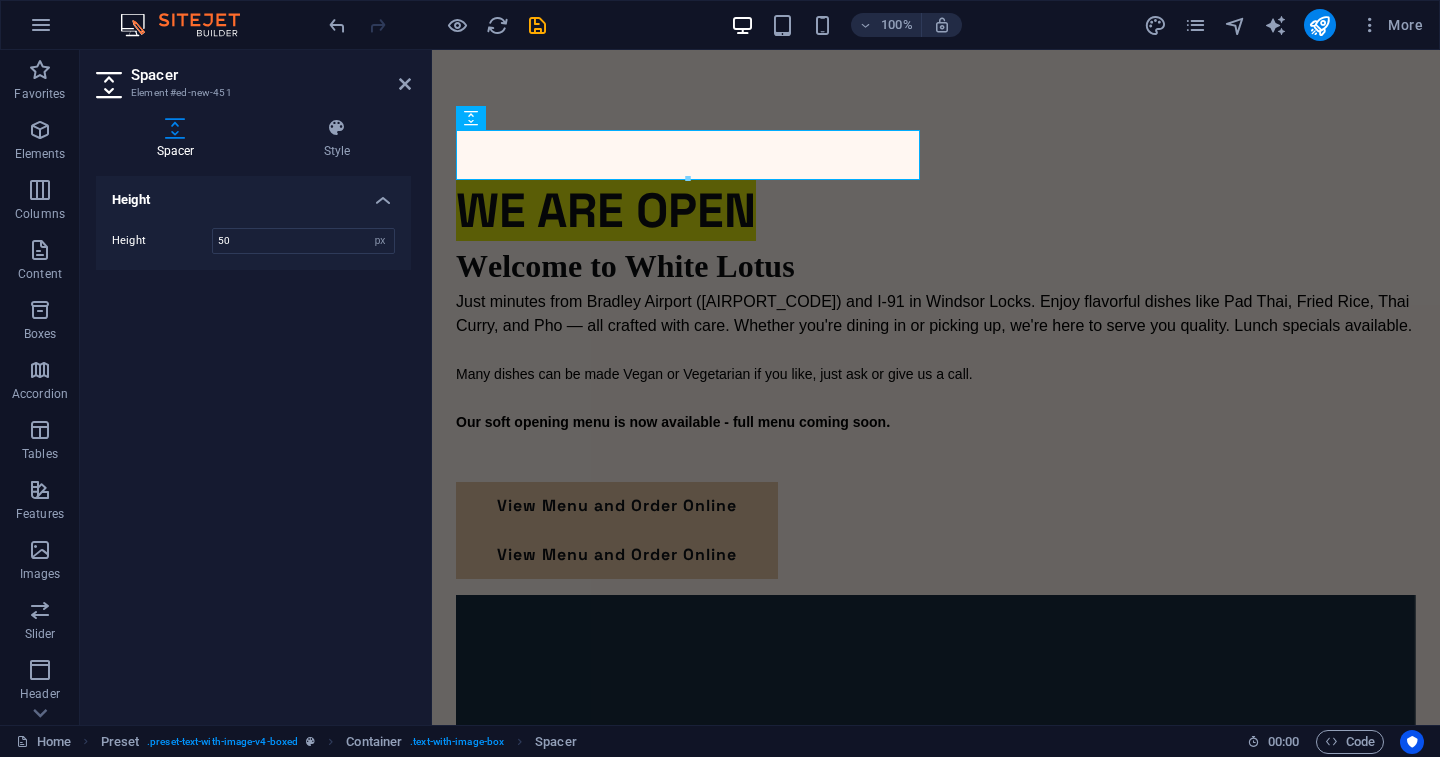 click at bounding box center [175, 128] 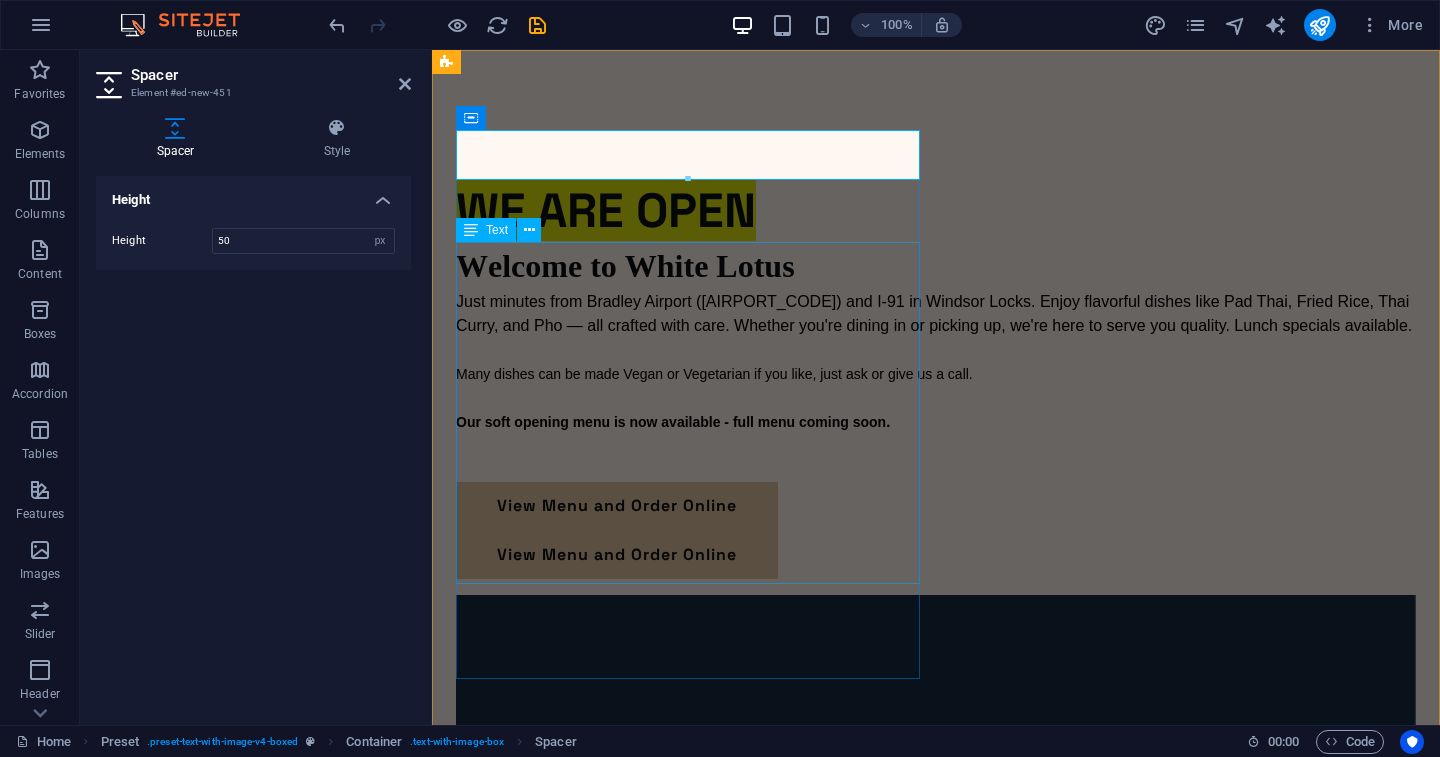 click on "Welcome to White Lotus Just minutes from Bradley Airport (BDL) and I-91 in Windsor Locks. Enjoy flavorful dishes like Pad Thai, Fried Rice, Thai Curry, and Pho — all crafted with care. Whether you're dining in or picking up, we're here to serve you quality. Lunch specials available. Many dishes can be made Vegan or Vegetarian if you like, just ask or give us a call. Our soft opening menu is now available - full menu coming soon ." at bounding box center [936, 362] 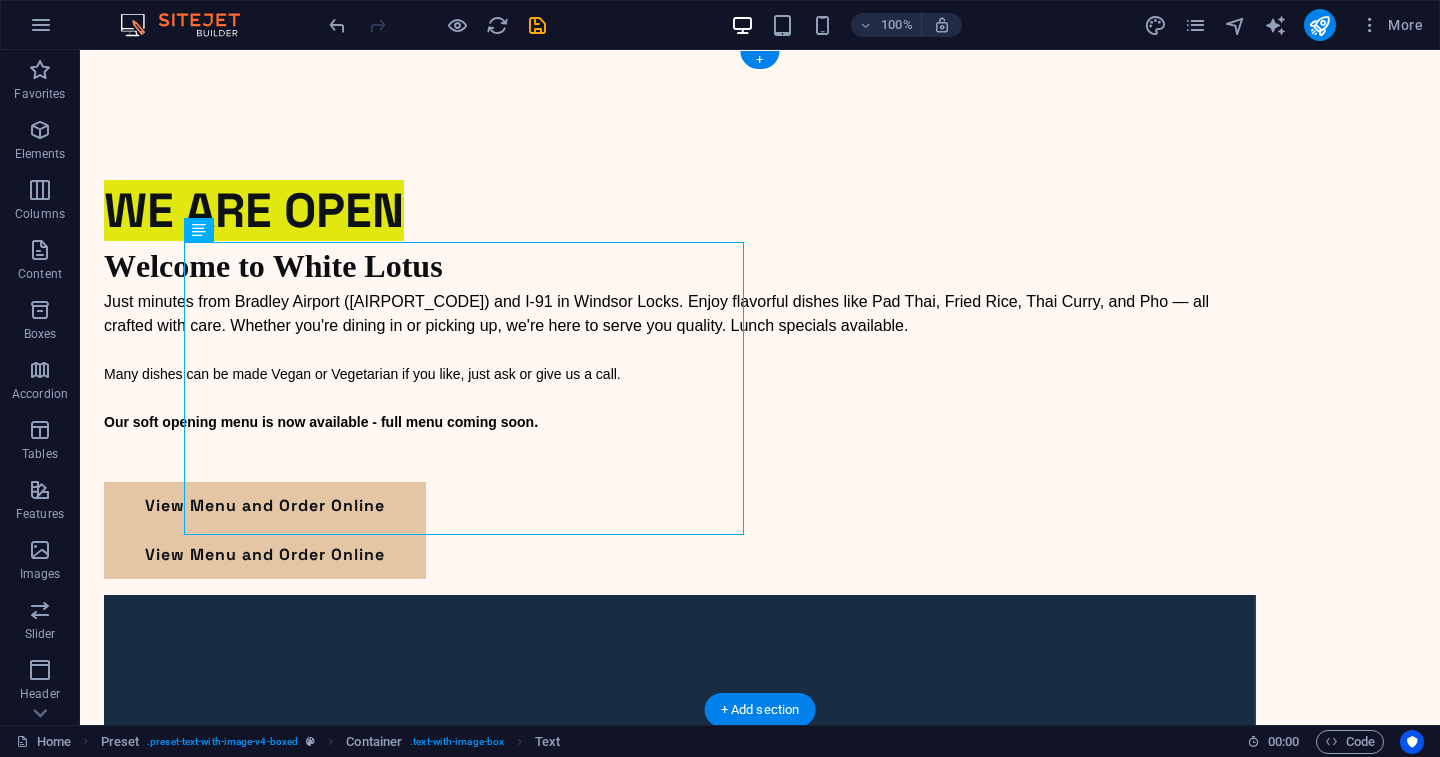 click at bounding box center (680, 155) 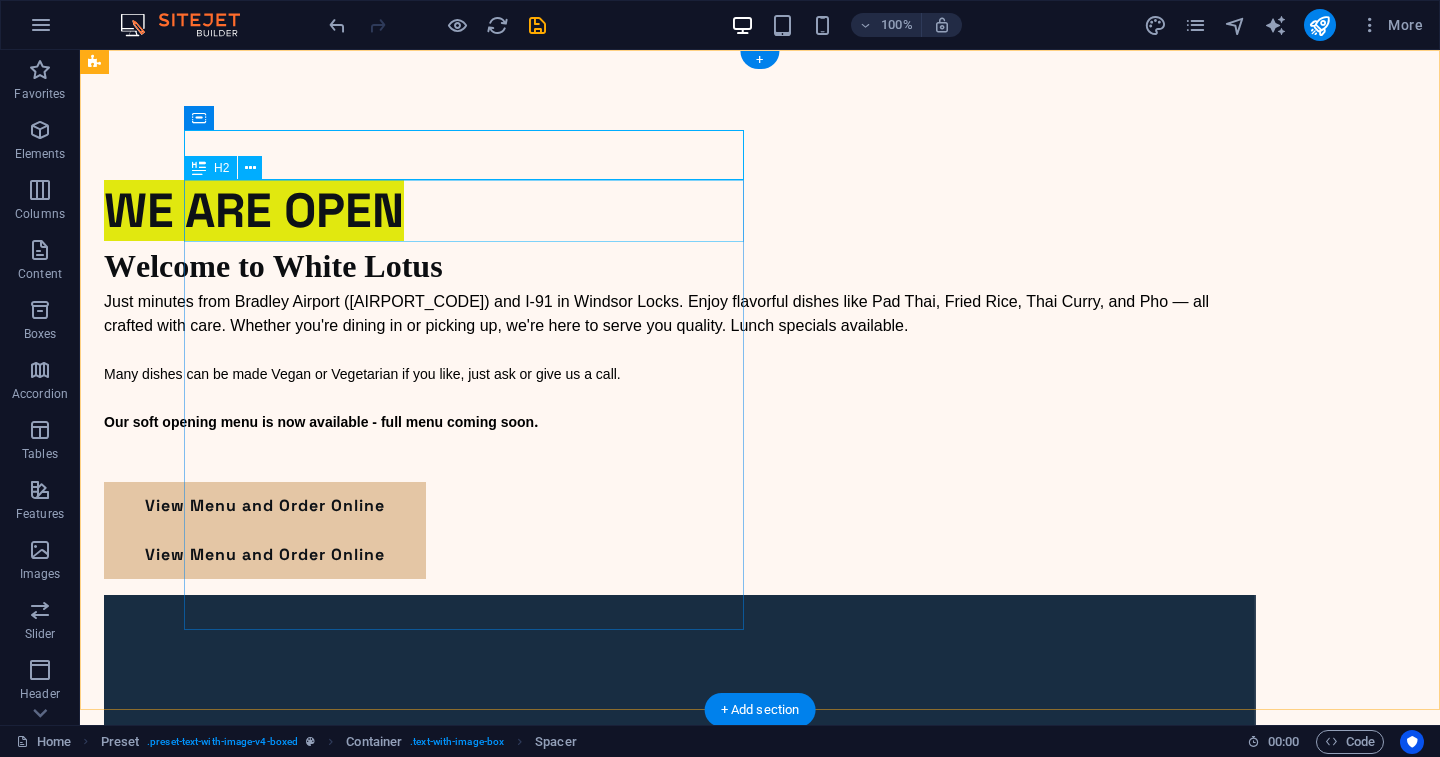 click on "WE ARE OPEN" at bounding box center [680, 211] 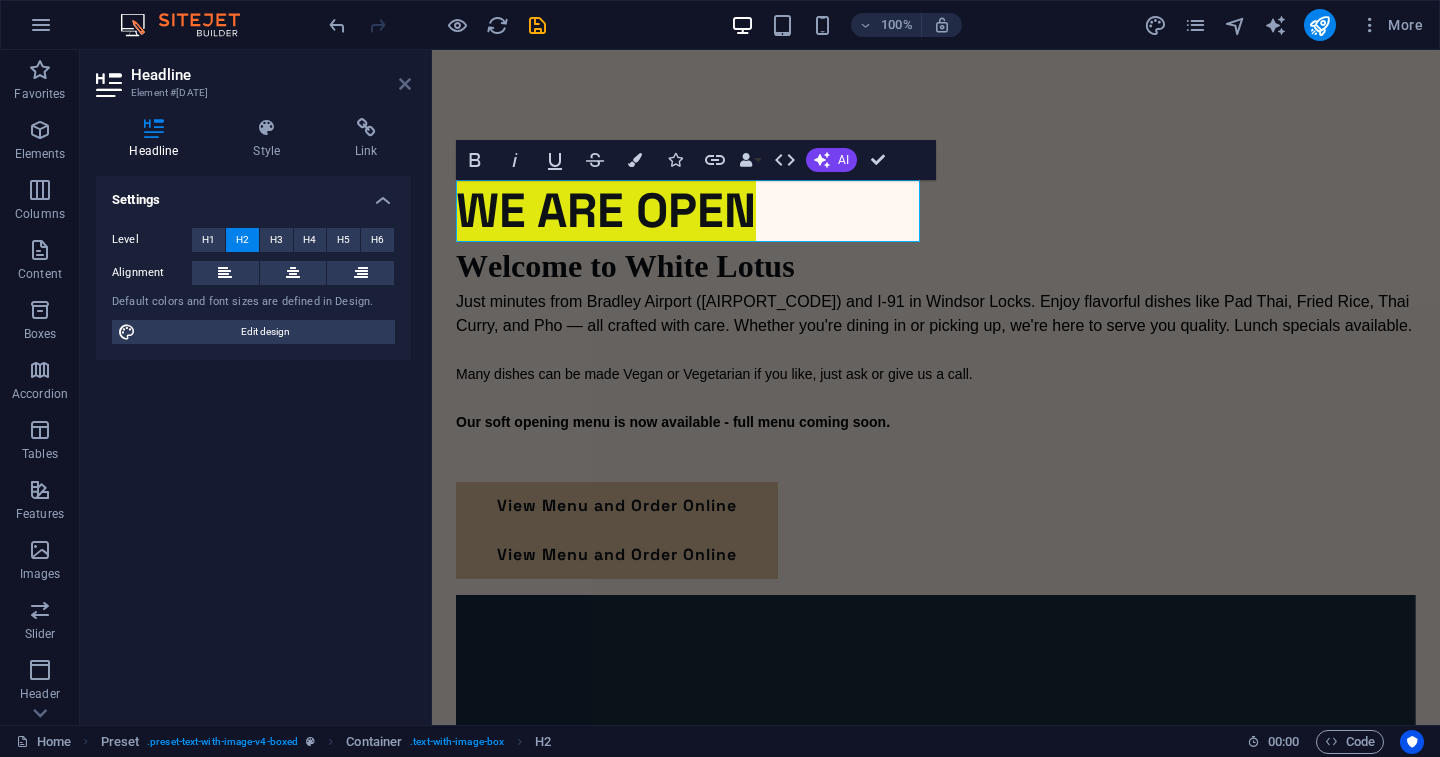 click at bounding box center (405, 84) 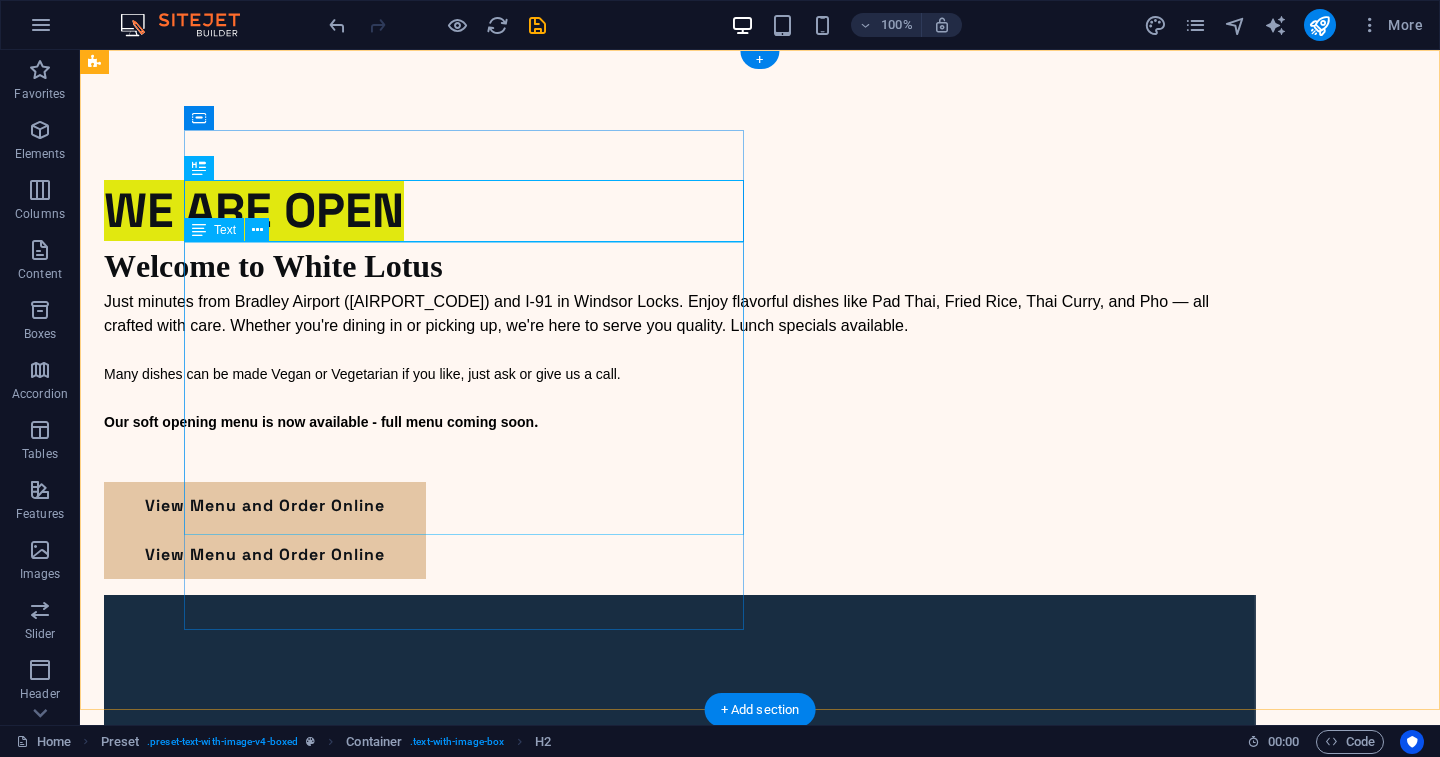 click on "Welcome to White Lotus Just minutes from Bradley Airport (BDL) and I-91 in Windsor Locks. Enjoy flavorful dishes like Pad Thai, Fried Rice, Thai Curry, and Pho — all crafted with care. Whether you're dining in or picking up, we're here to serve you quality. Lunch specials available. Many dishes can be made Vegan or Vegetarian if you like, just ask or give us a call. Our soft opening menu is now available - full menu coming soon ." at bounding box center (680, 362) 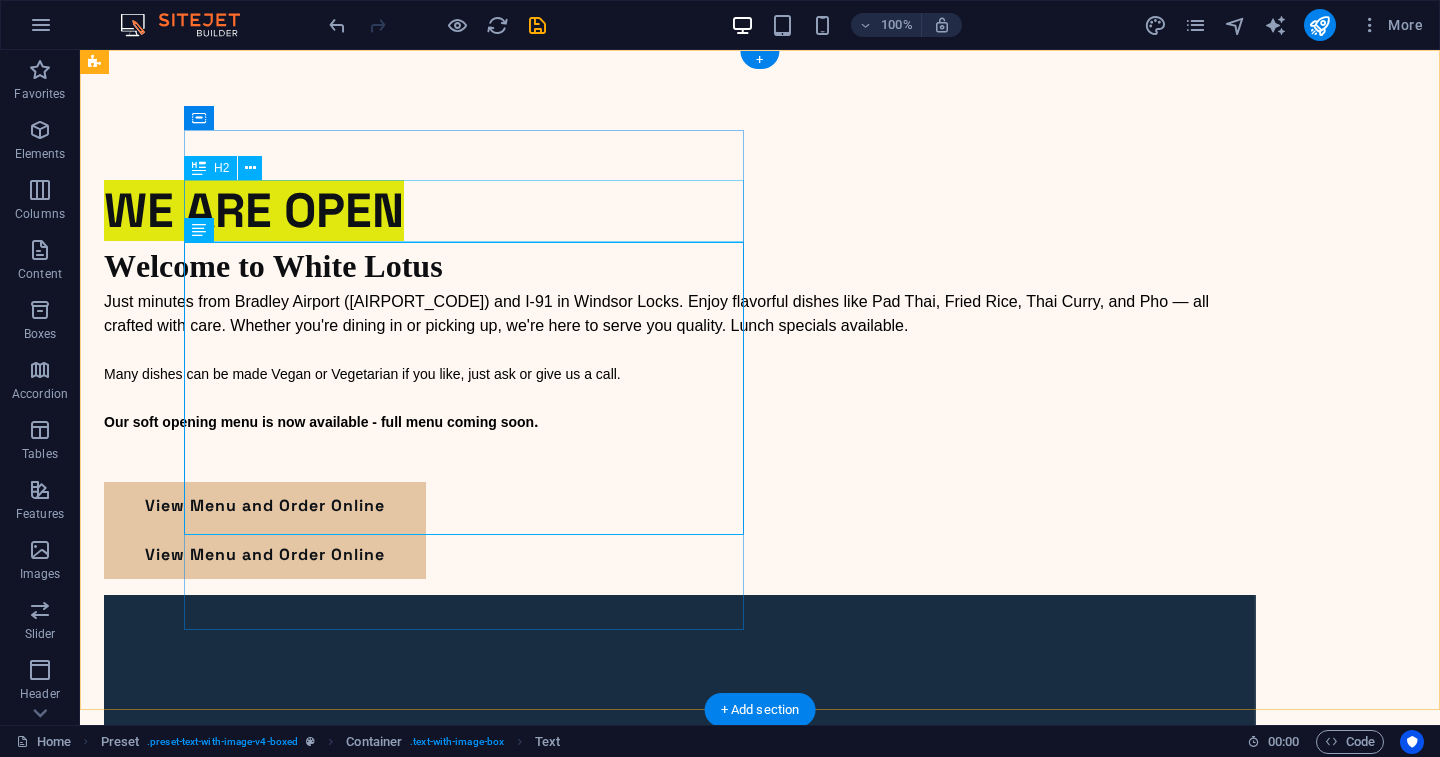 click on "WE ARE OPEN" at bounding box center [680, 211] 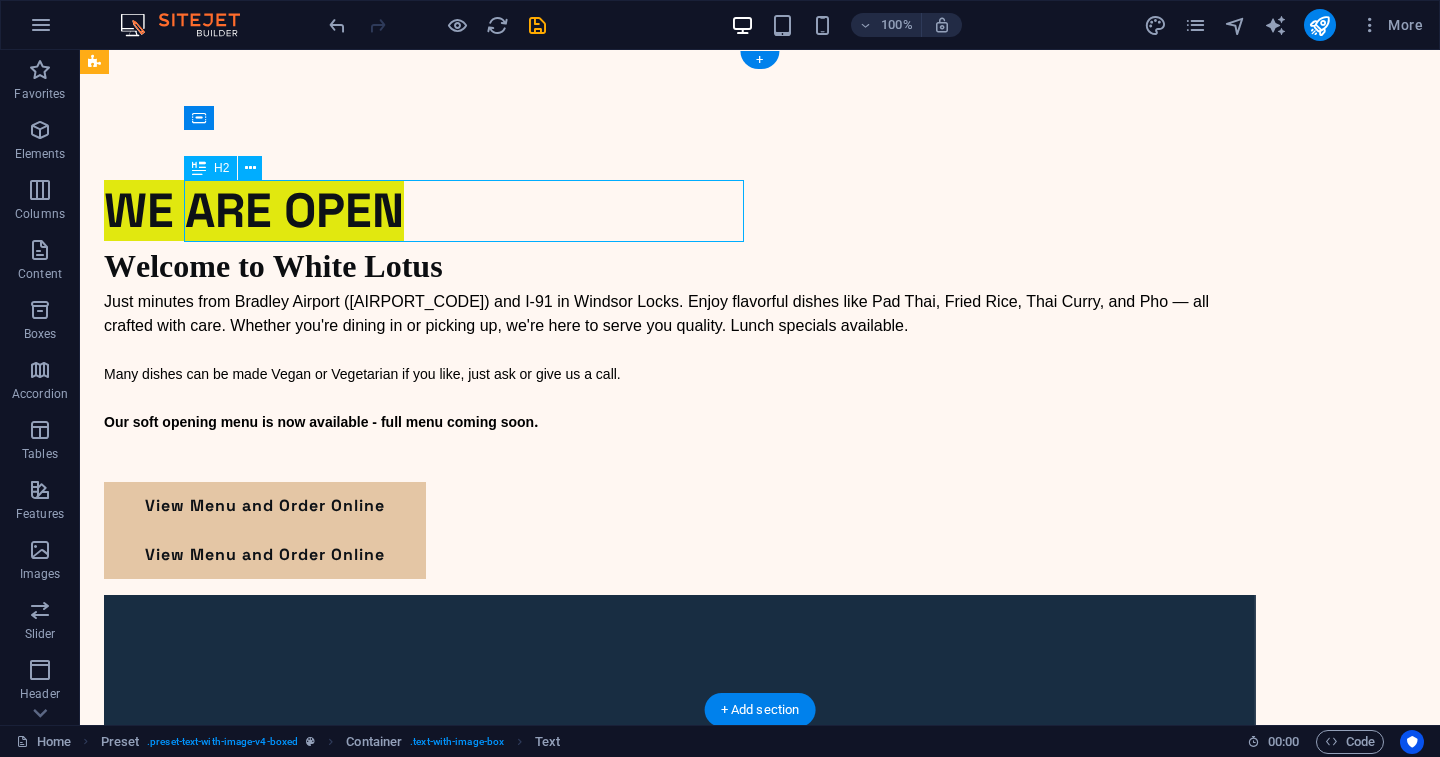 click on "WE ARE OPEN" at bounding box center (680, 211) 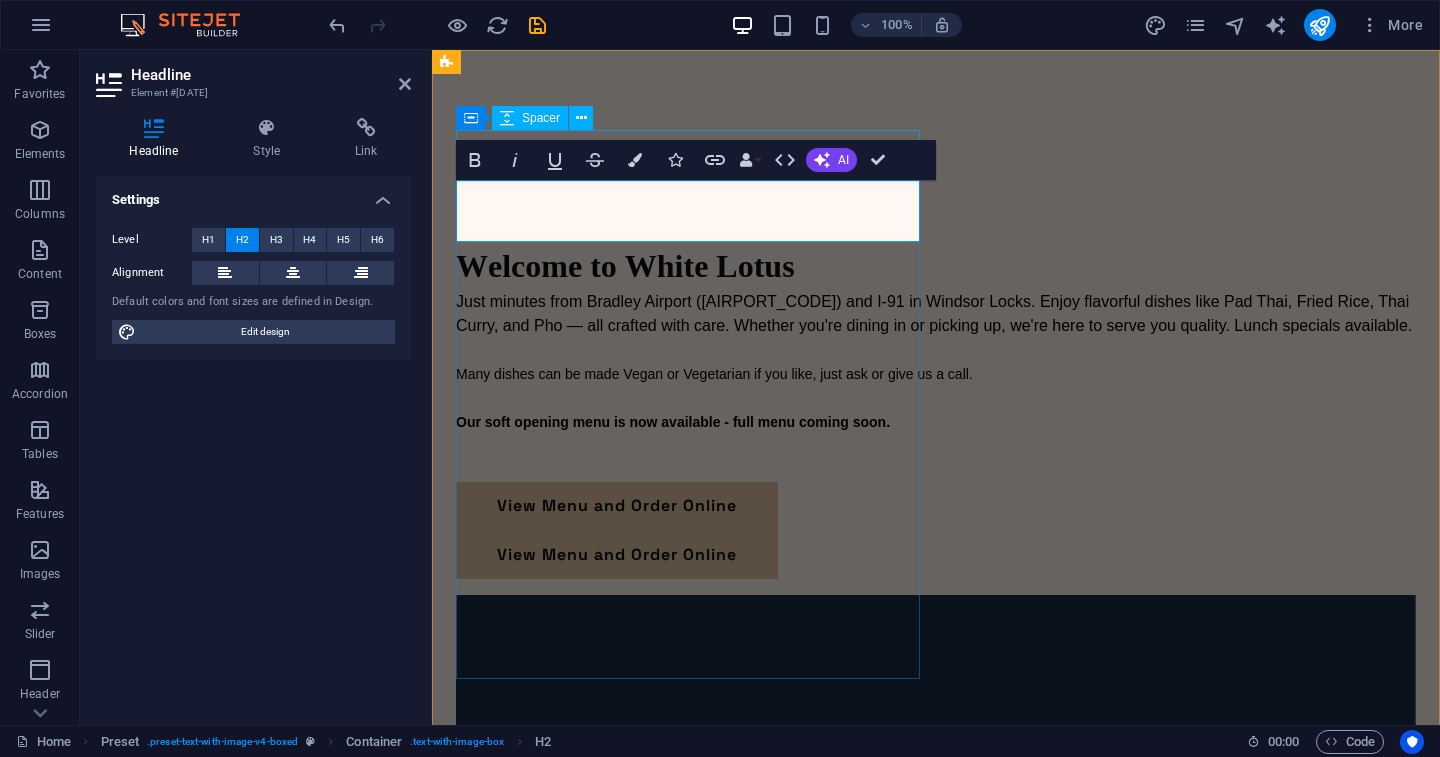 click on "​ Welcome to White Lotus Welcome to White Lotus Just minutes from Bradley Airport (BDL) and I-91 in Windsor Locks. Enjoy flavorful dishes like Pad Thai, Fried Rice, Thai Curry, and Pho — all crafted with care. Whether you're dining in or picking up, we're here to serve you quality. Lunch specials available. Many dishes can be made Vegan or Vegetarian if you like, just ask or give us a call. Our soft opening menu is now available - full menu coming soon . View Menu and Order Online View Menu and Order Online" at bounding box center (936, 981) 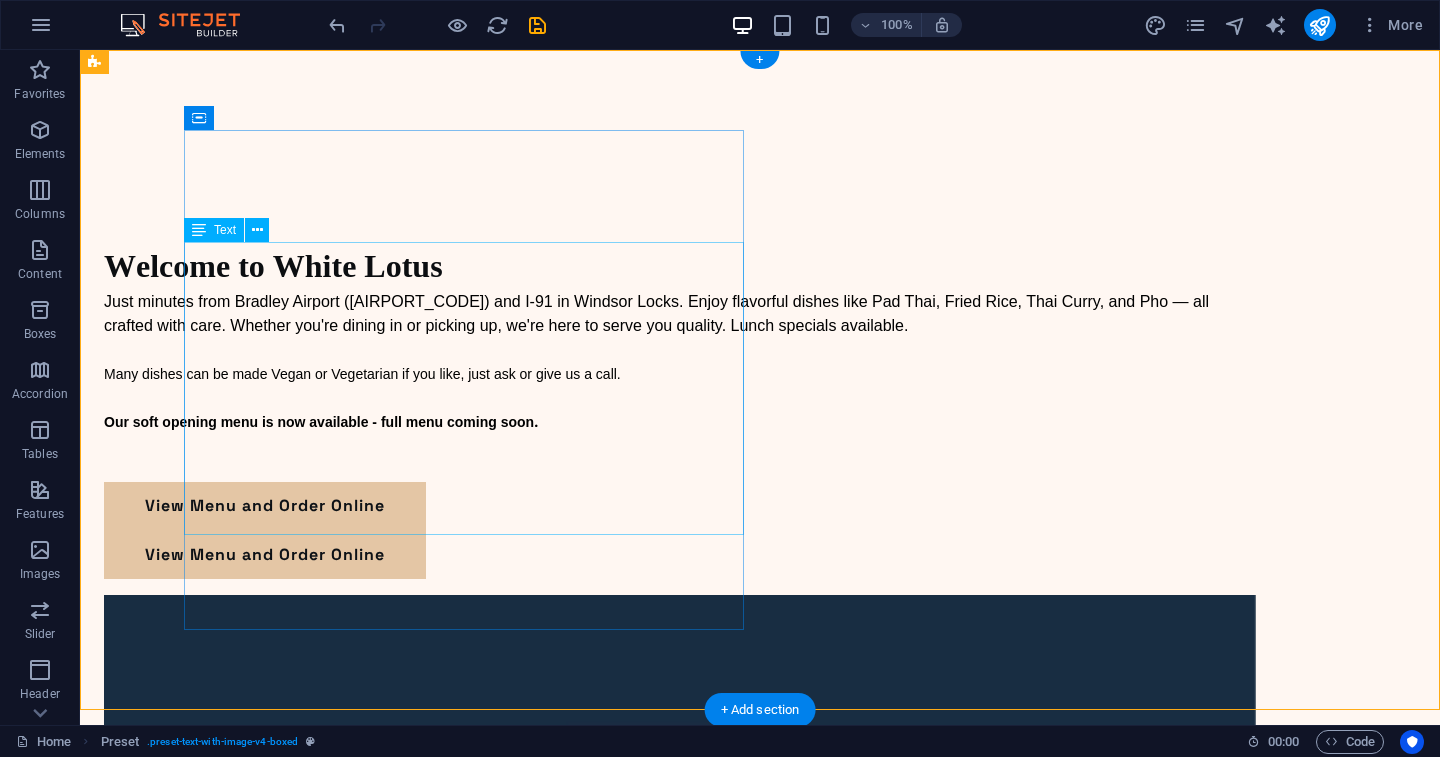 click on "Welcome to White Lotus Just minutes from Bradley Airport (BDL) and I-91 in Windsor Locks. Enjoy flavorful dishes like Pad Thai, Fried Rice, Thai Curry, and Pho — all crafted with care. Whether you're dining in or picking up, we're here to serve you quality. Lunch specials available. Many dishes can be made Vegan or Vegetarian if you like, just ask or give us a call. Our soft opening menu is now available - full menu coming soon ." at bounding box center (680, 362) 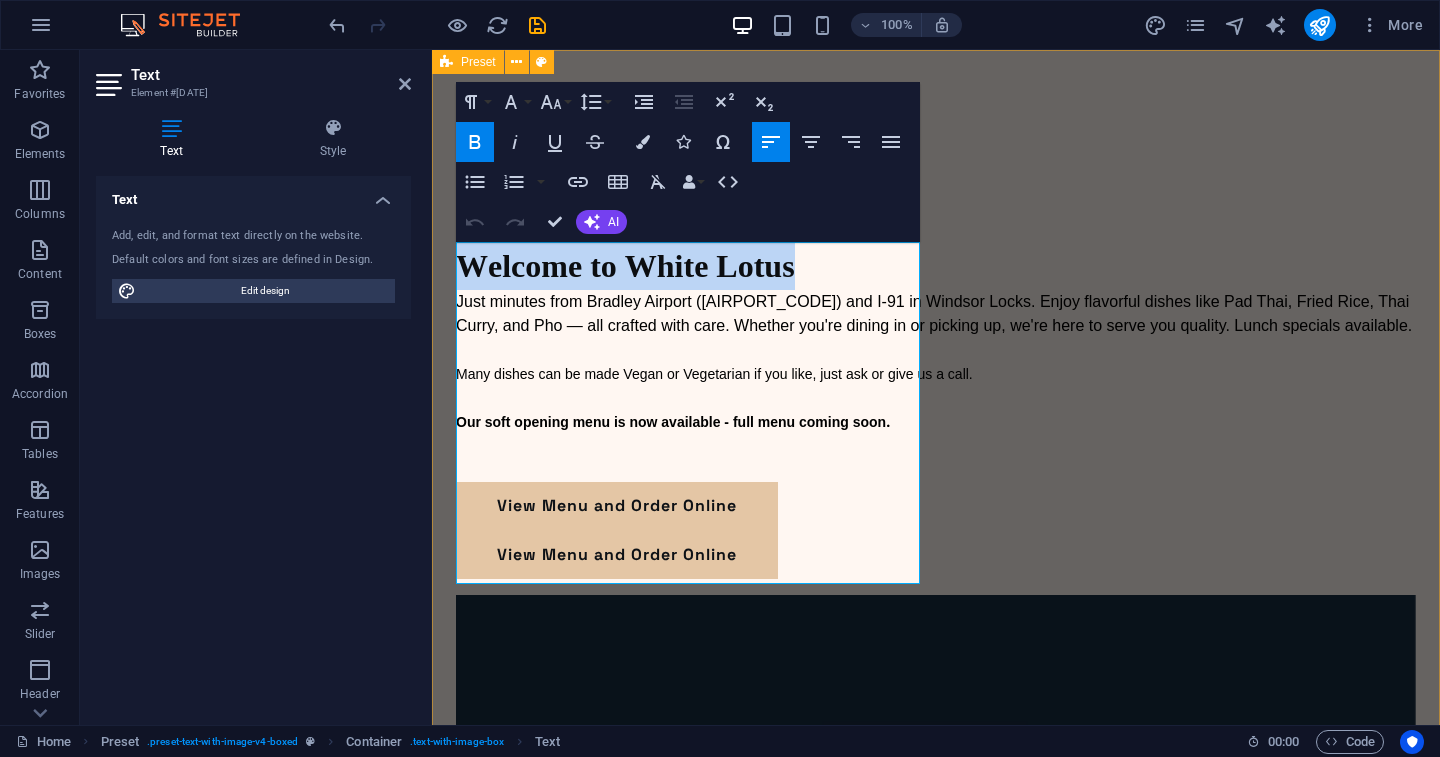drag, startPoint x: 831, startPoint y: 259, endPoint x: 455, endPoint y: 257, distance: 376.0053 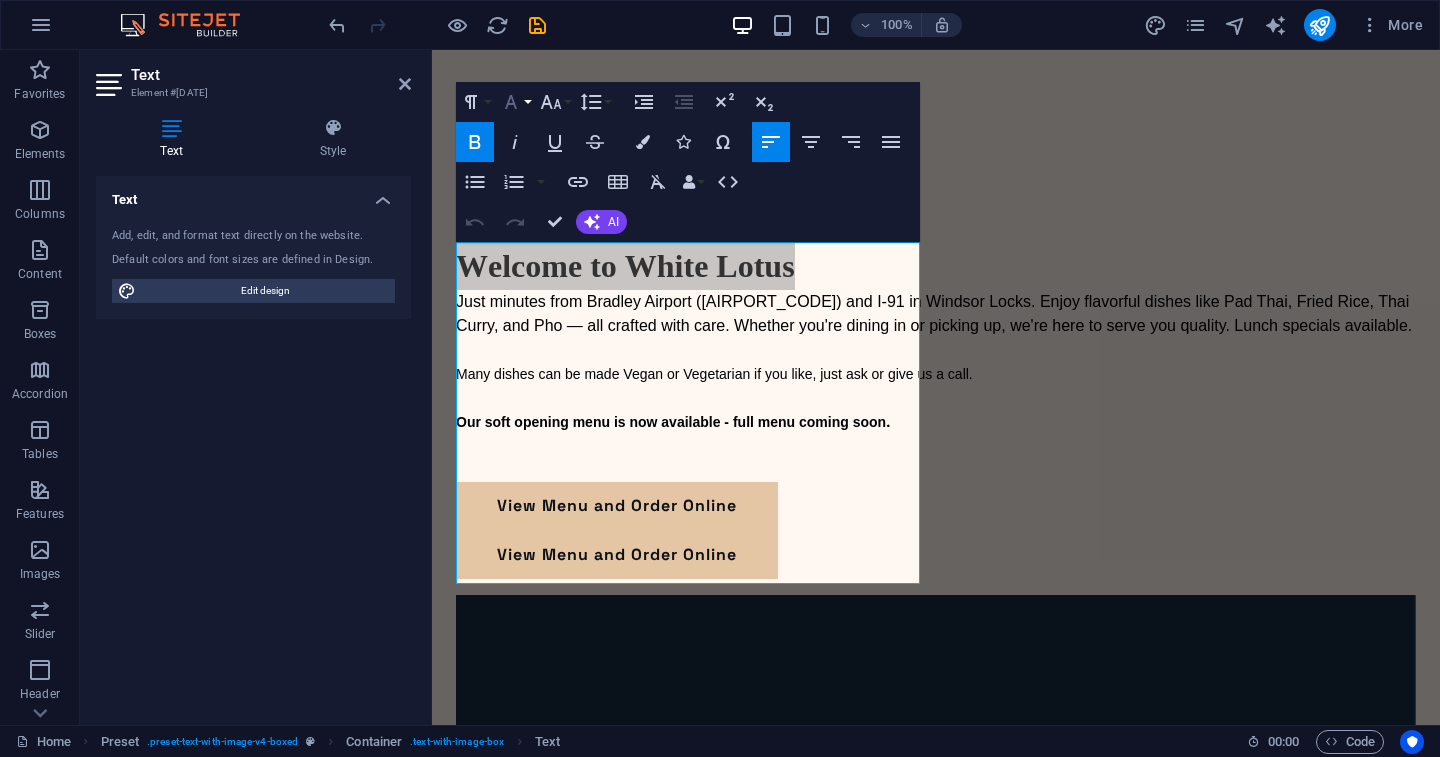 click on "Font Family" at bounding box center (515, 102) 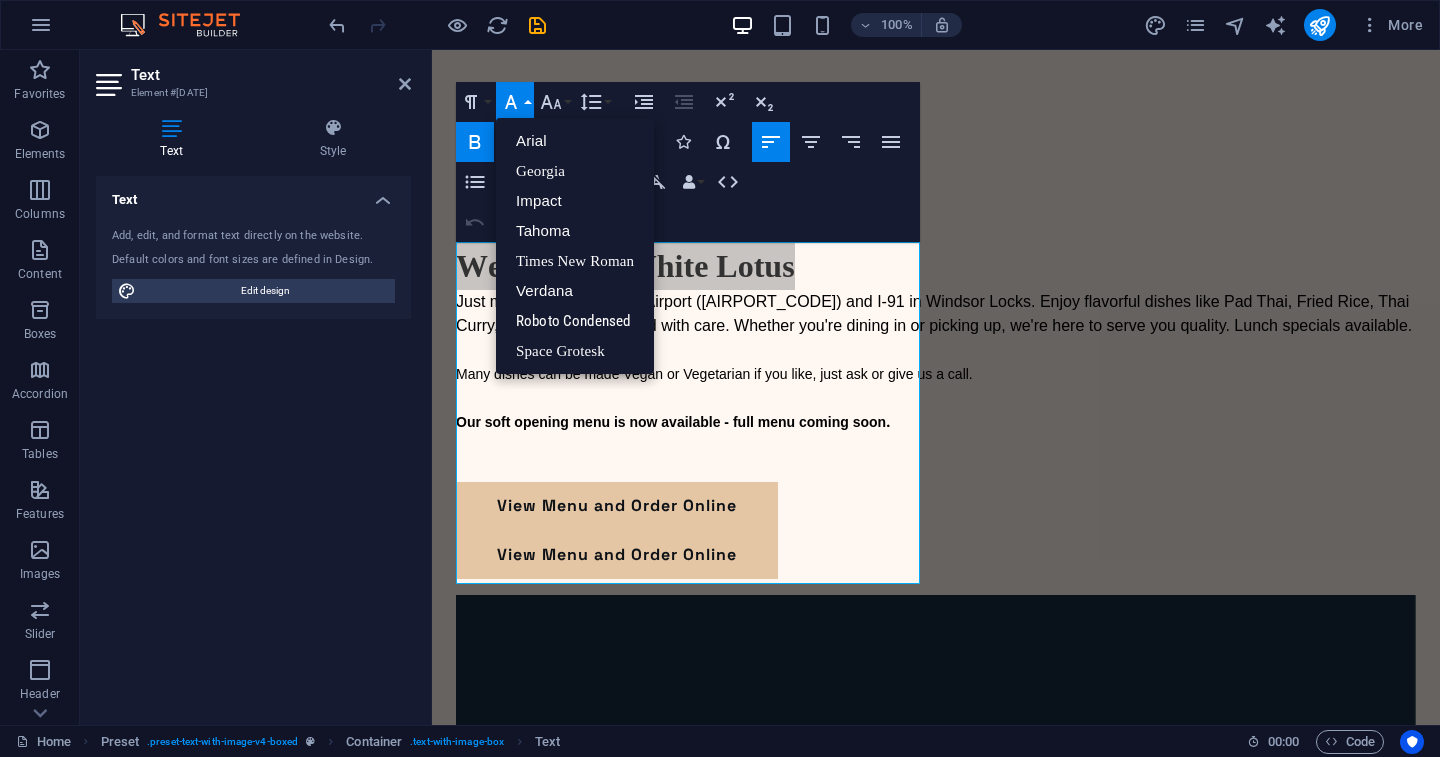click on "Font Family" at bounding box center (515, 102) 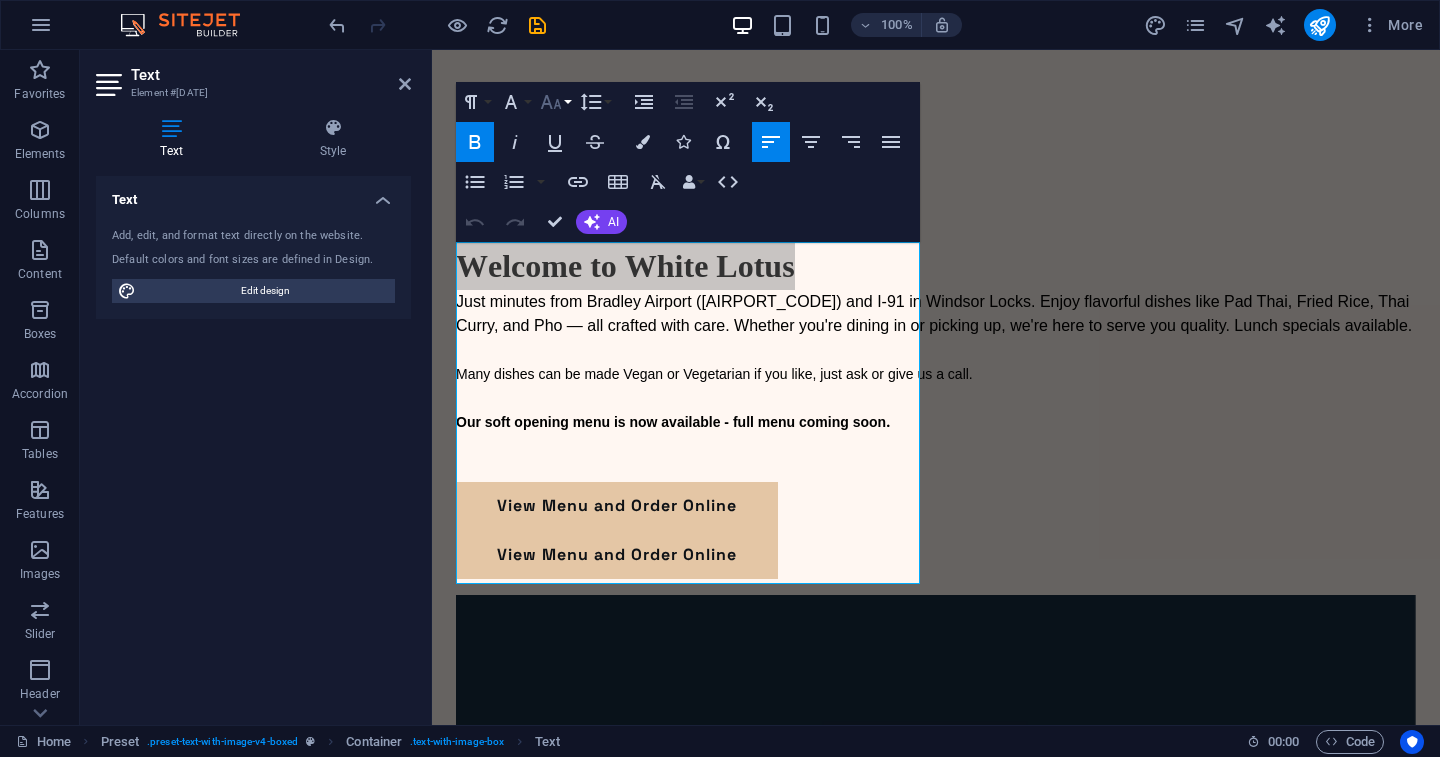 click 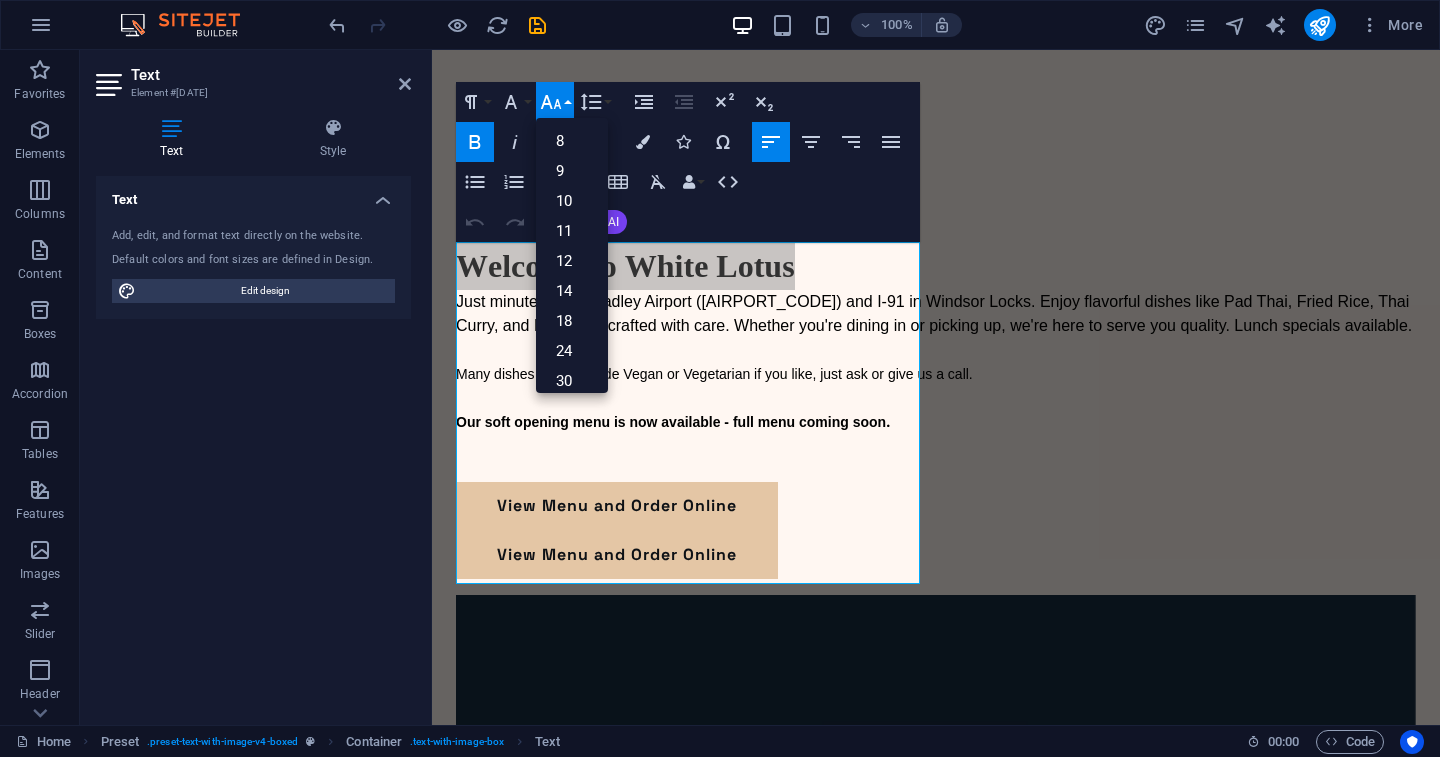 click 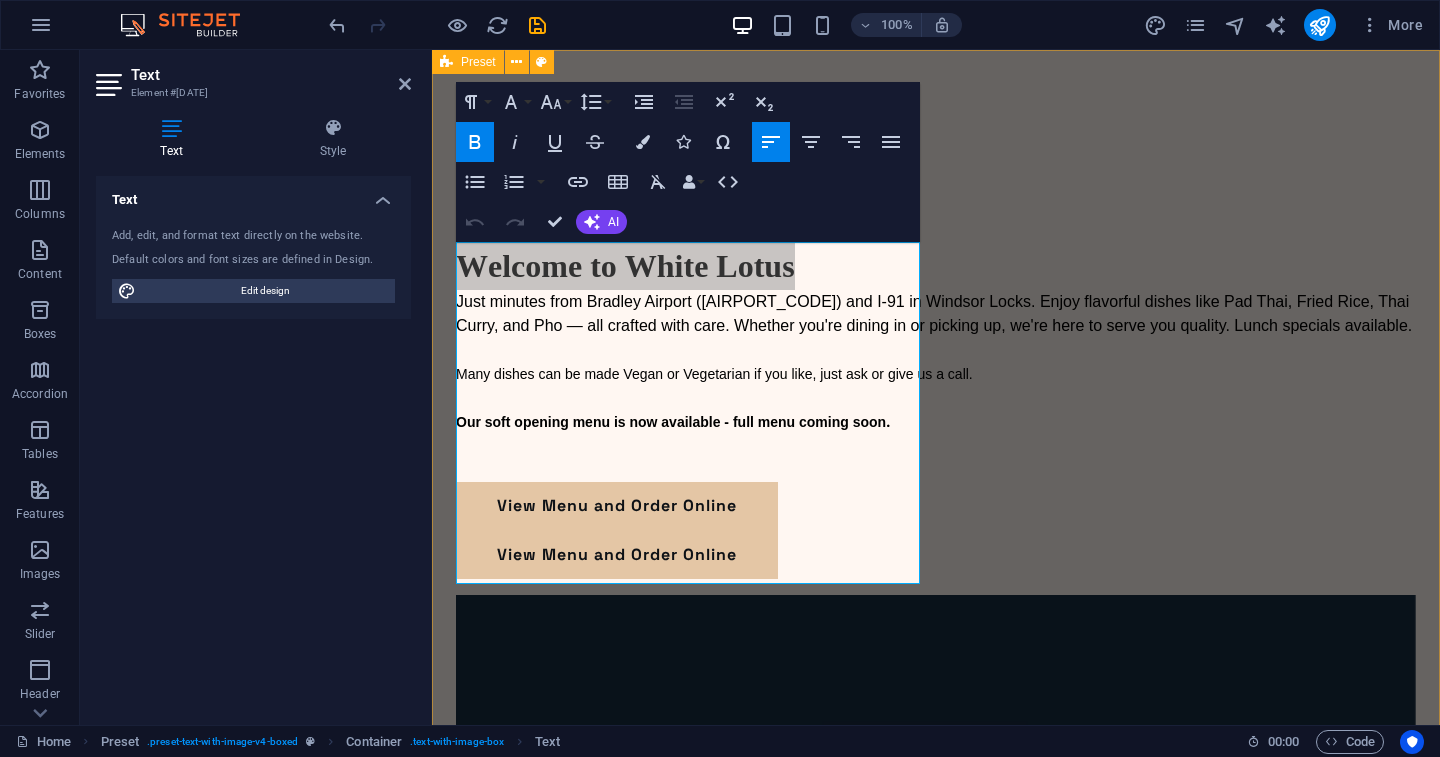 click on "White Lotus Welcome to White Lotus Just minutes from Bradley Airport ([AIRPORT_CODE]) and I-91 in Windsor Locks. Enjoy flavorful dishes like Pad Thai, Fried Rice, Thai Curry, and Pho — all crafted with care. Whether you're dining in or picking up, we're here to serve you quality. Lunch specials available. Many dishes can be made Vegan or Vegetarian if you like, just ask or give us a call. Our soft opening menu is now available - full menu coming soon . View Menu and Order Online View Menu and Order Online" at bounding box center (936, 956) 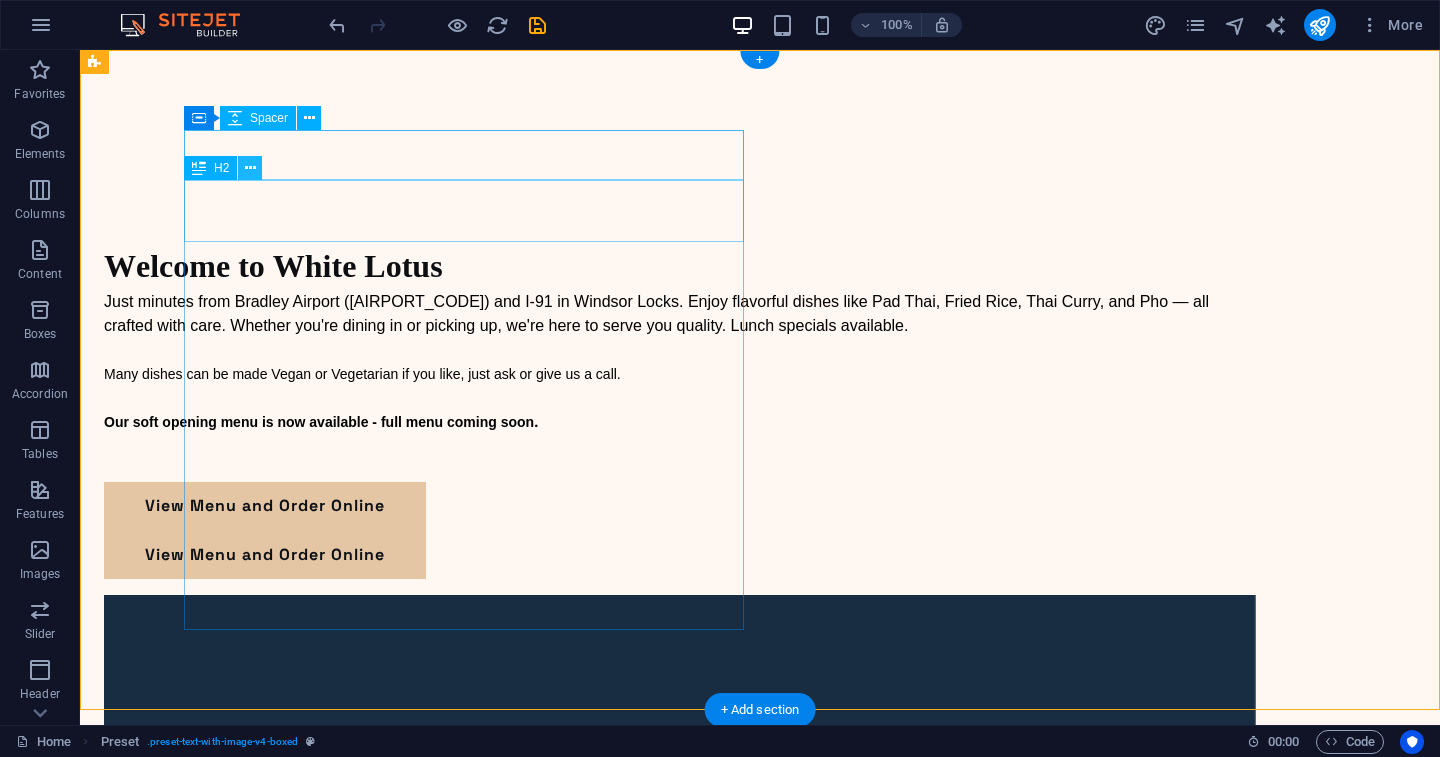 click at bounding box center [250, 168] 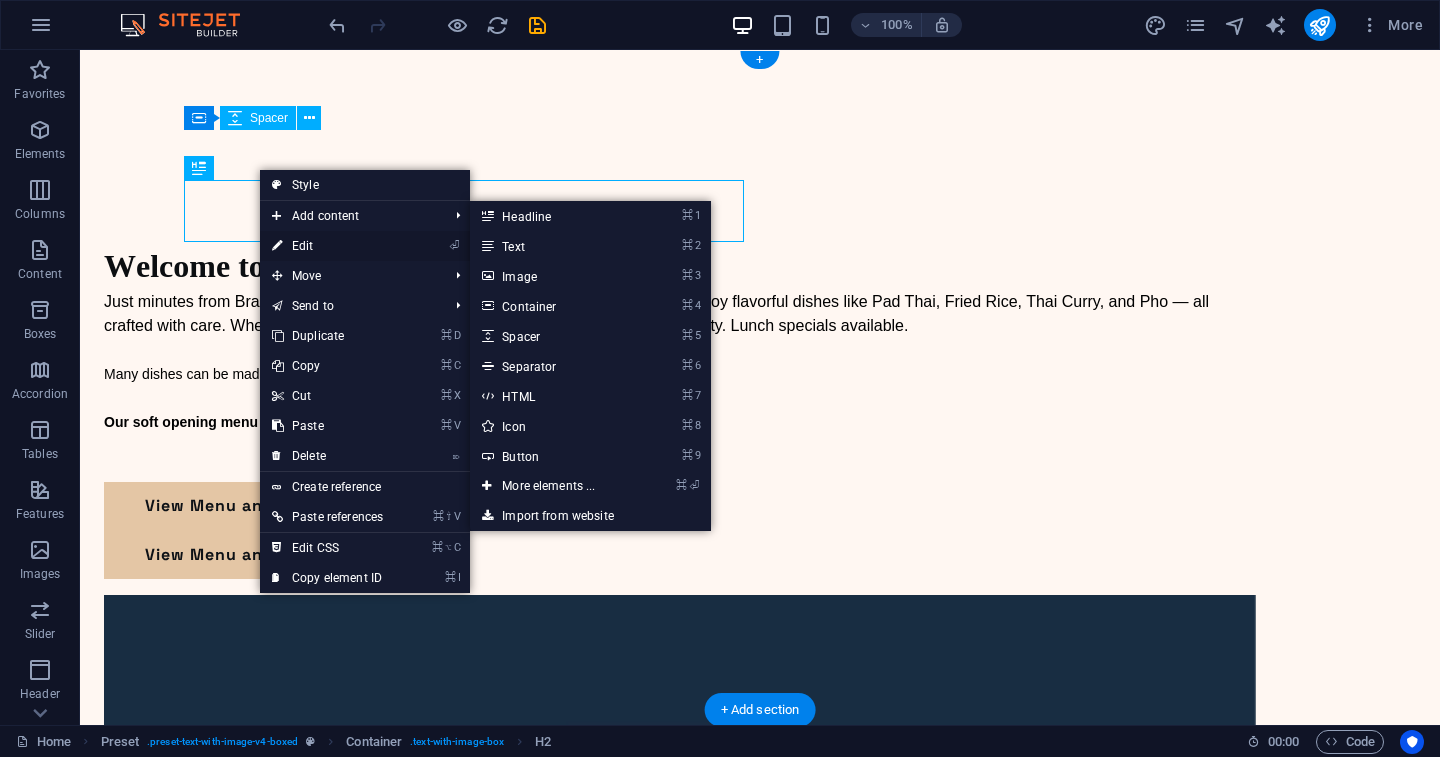 click on "⏎  Edit" at bounding box center [327, 246] 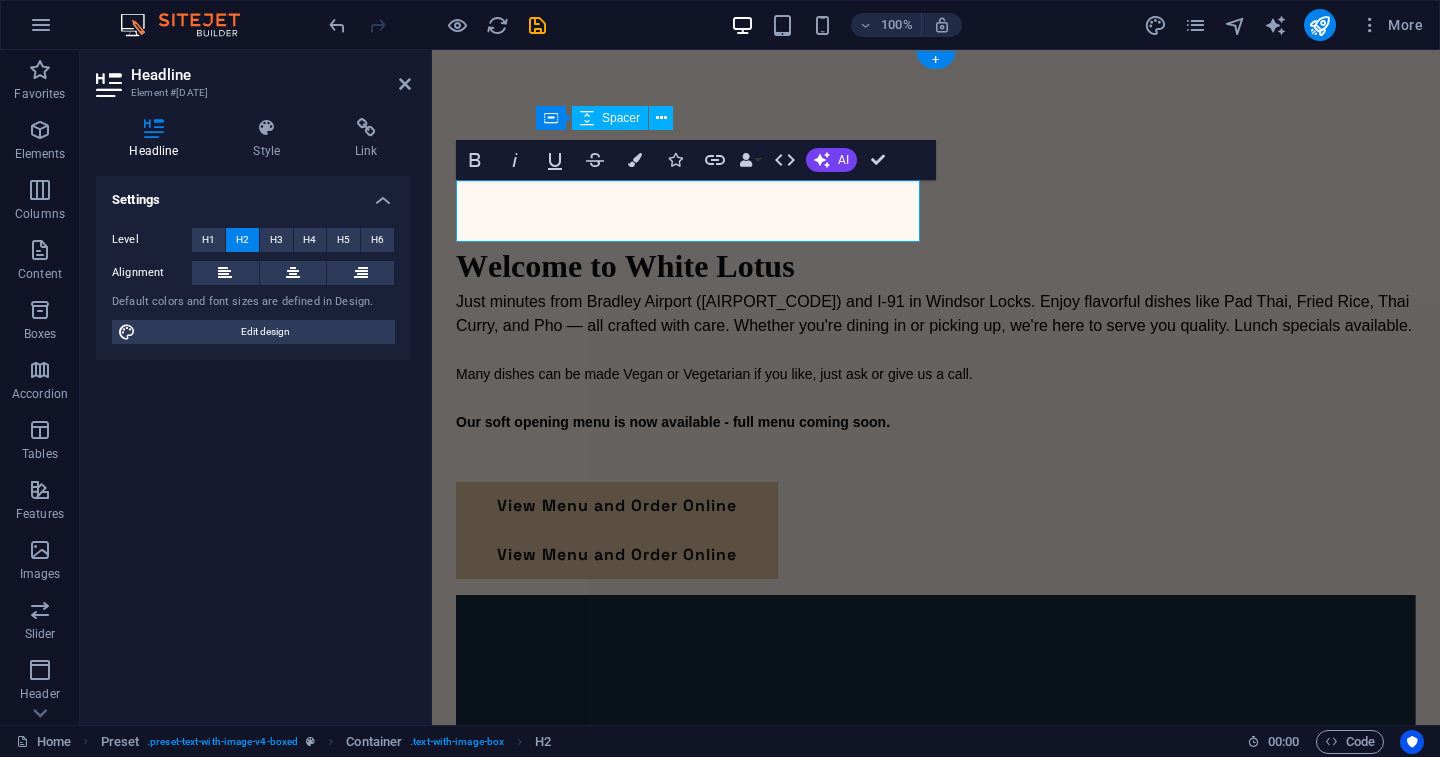 click on "Level H1 H2 H3 H4 H5 H6 Alignment Default colors and font sizes are defined in Design. Edit design" at bounding box center [253, 286] 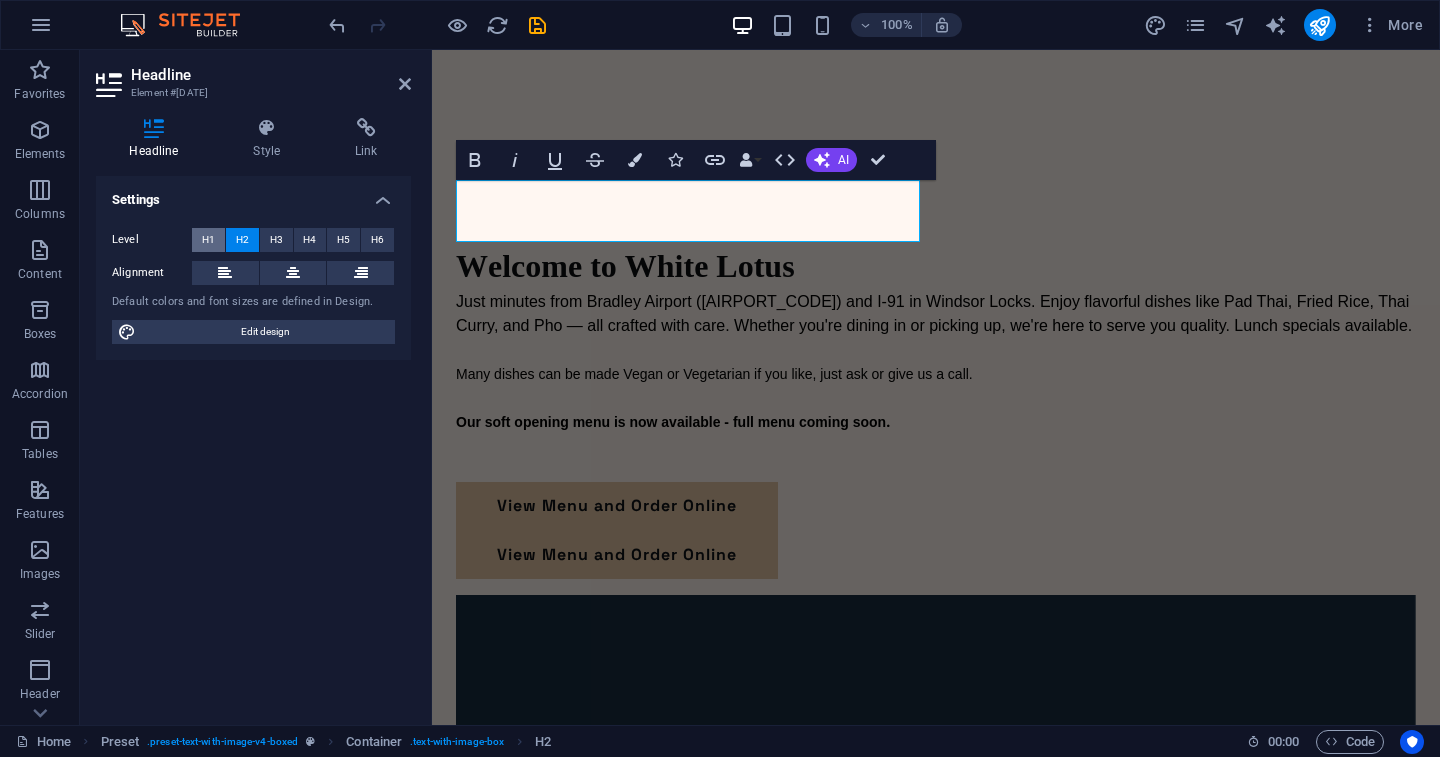 click on "H1" at bounding box center (208, 240) 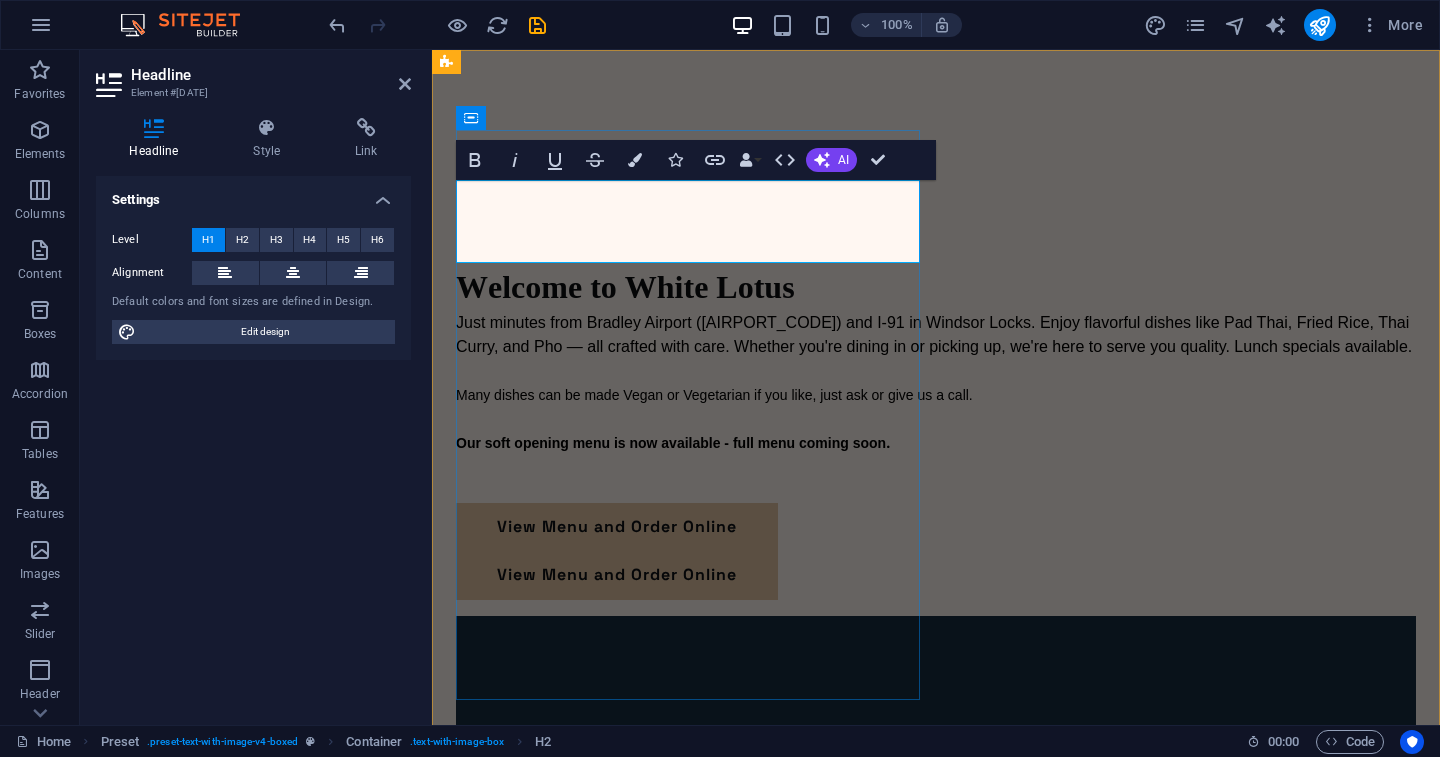 click at bounding box center (936, 221) 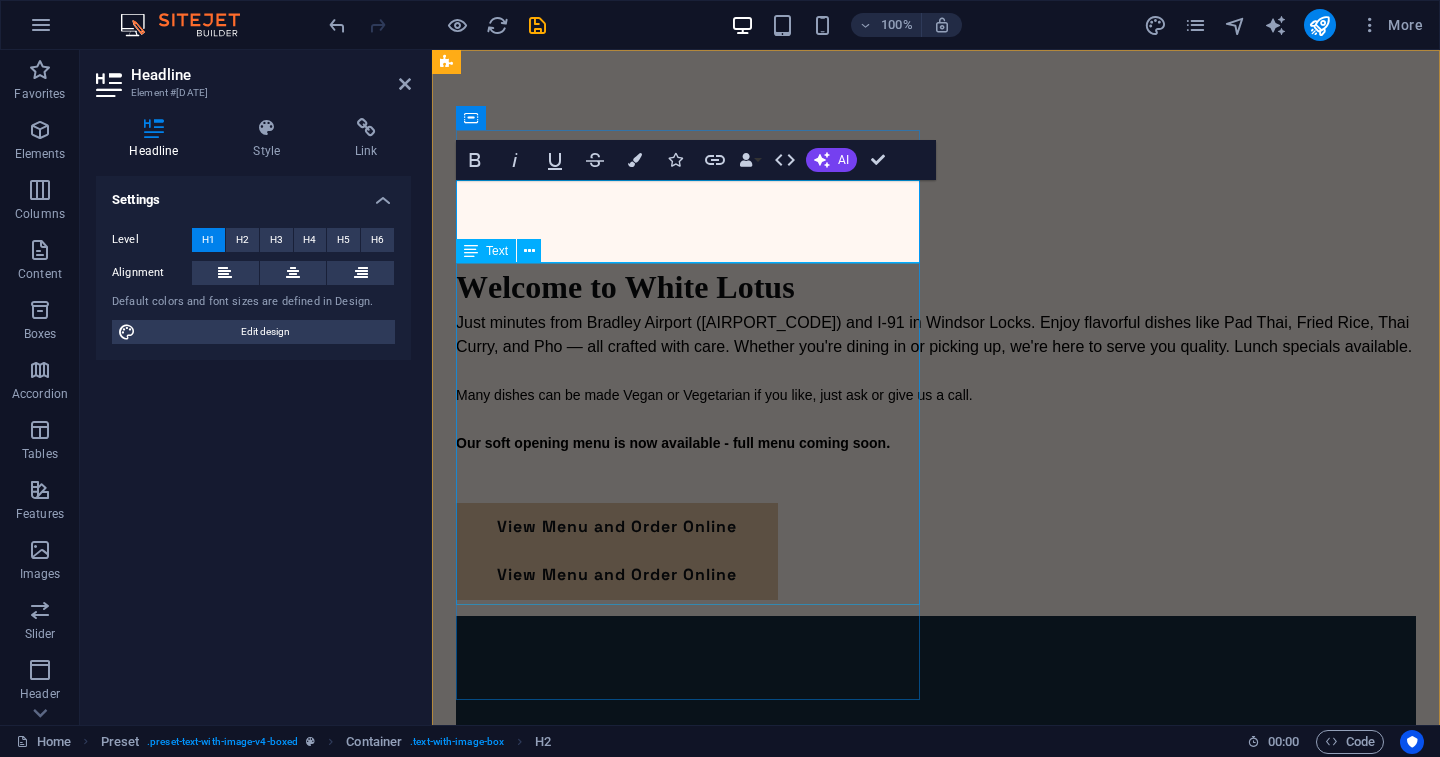 click on "Welcome to White Lotus Just minutes from Bradley Airport (BDL) and I-91 in Windsor Locks. Enjoy flavorful dishes like Pad Thai, Fried Rice, Thai Curry, and Pho — all crafted with care. Whether you're dining in or picking up, we're here to serve you quality. Lunch specials available. Many dishes can be made Vegan or Vegetarian if you like, just ask or give us a call. Our soft opening menu is now available - full menu coming soon ." at bounding box center [936, 383] 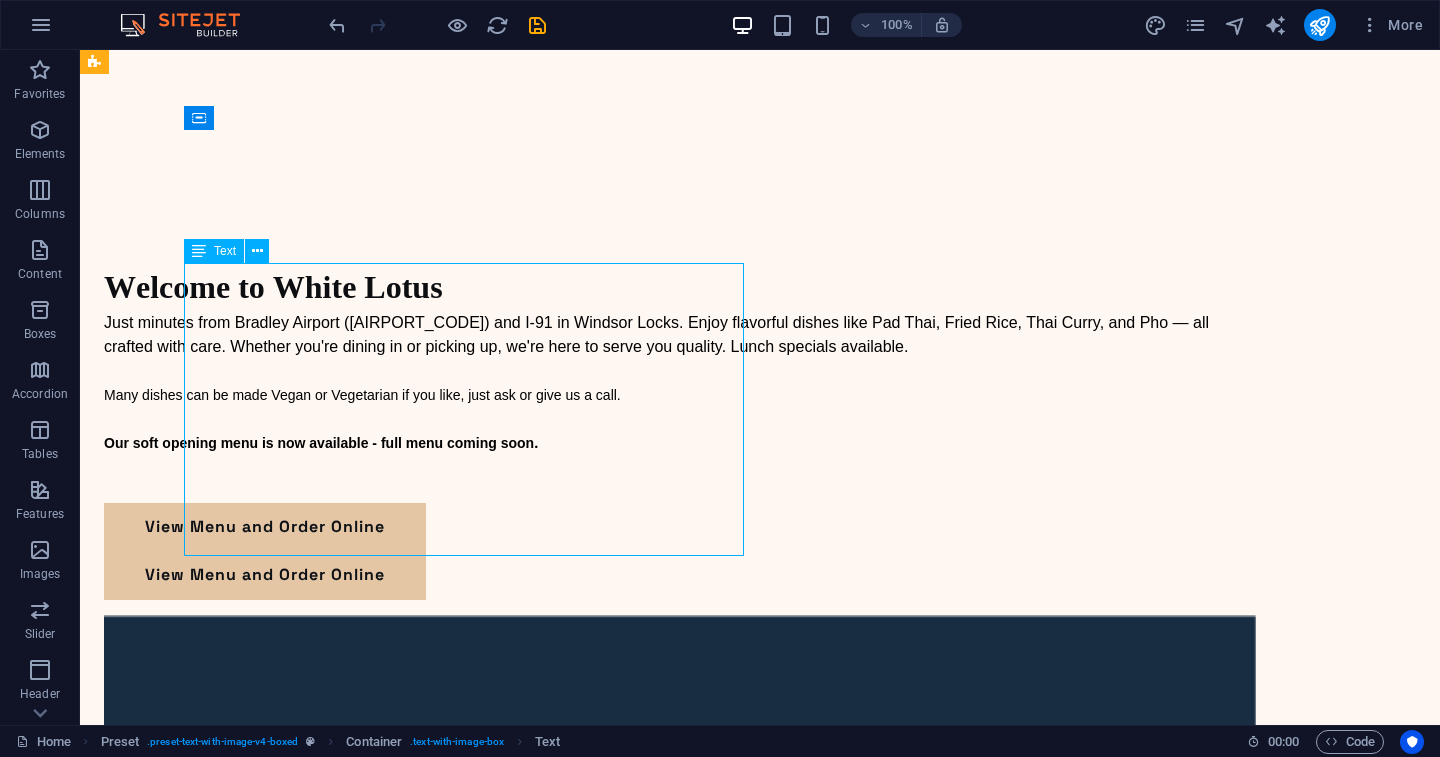 click on "Welcome to White Lotus Just minutes from Bradley Airport (BDL) and I-91 in Windsor Locks. Enjoy flavorful dishes like Pad Thai, Fried Rice, Thai Curry, and Pho — all crafted with care. Whether you're dining in or picking up, we're here to serve you quality. Lunch specials available. Many dishes can be made Vegan or Vegetarian if you like, just ask or give us a call. Our soft opening menu is now available - full menu coming soon ." at bounding box center [680, 383] 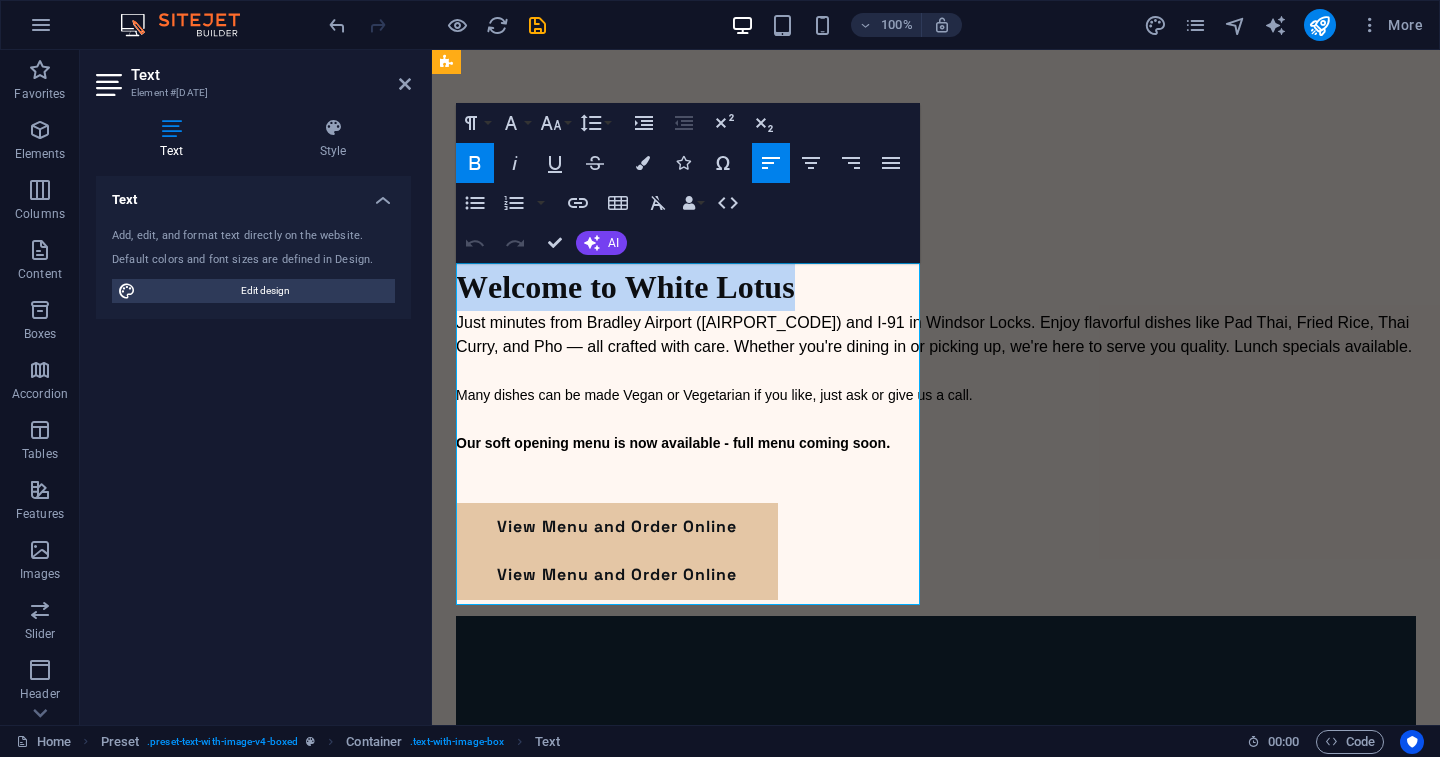 click on "Welcome to White Lotus" at bounding box center (625, 287) 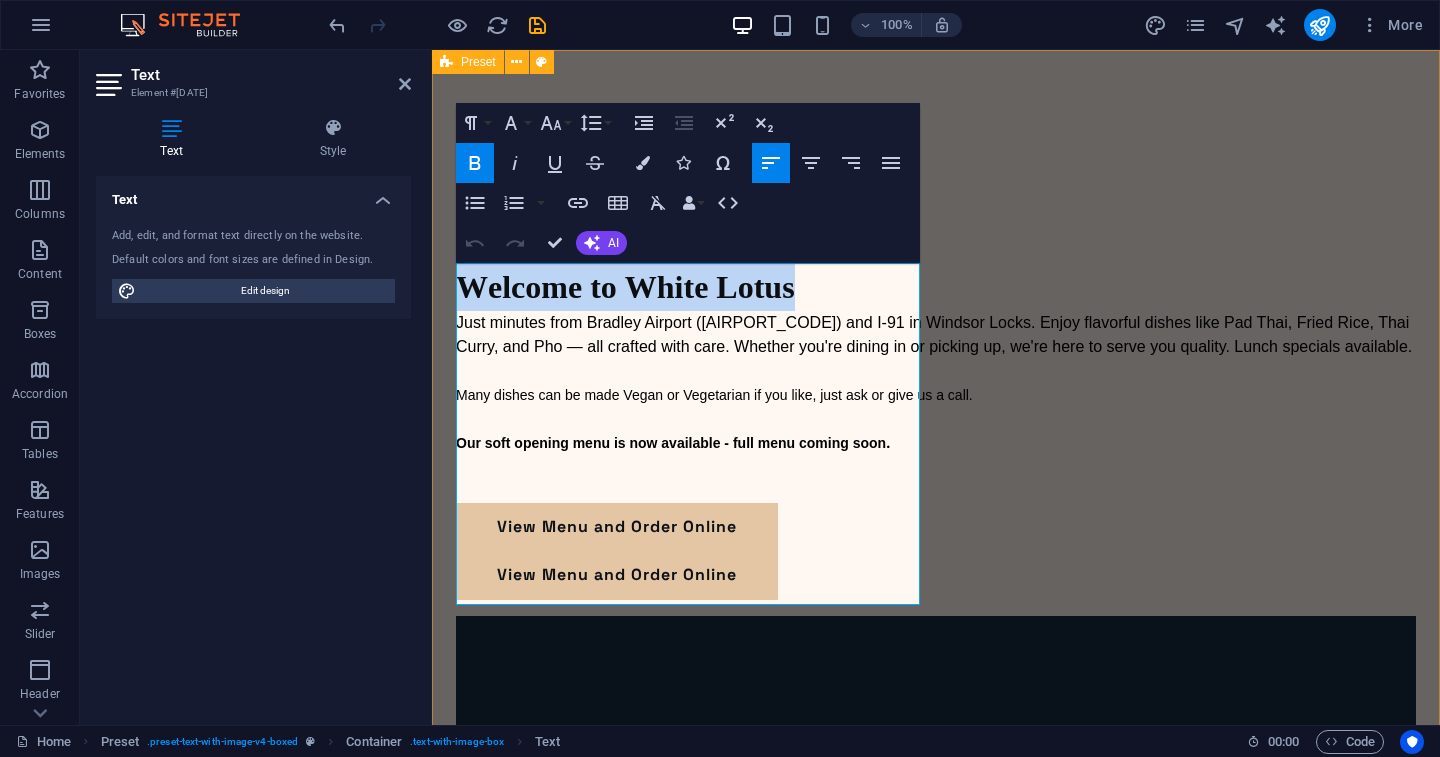 click on "White Lotus Welcome to White Lotus Just minutes from Bradley Airport ([AIRPORT_CODE]) and I-91 in Windsor Locks. Enjoy flavorful dishes like Pad Thai, Fried Rice, Thai Curry, and Pho — all crafted with care. Whether you're dining in or picking up, we're here to serve you quality. Lunch specials available. Many dishes can be made Vegan or Vegetarian if you like, just ask or give us a call. Our soft opening menu is now available - full menu coming soon . View Menu and Order Online View Menu and Order Online" at bounding box center [936, 1002] 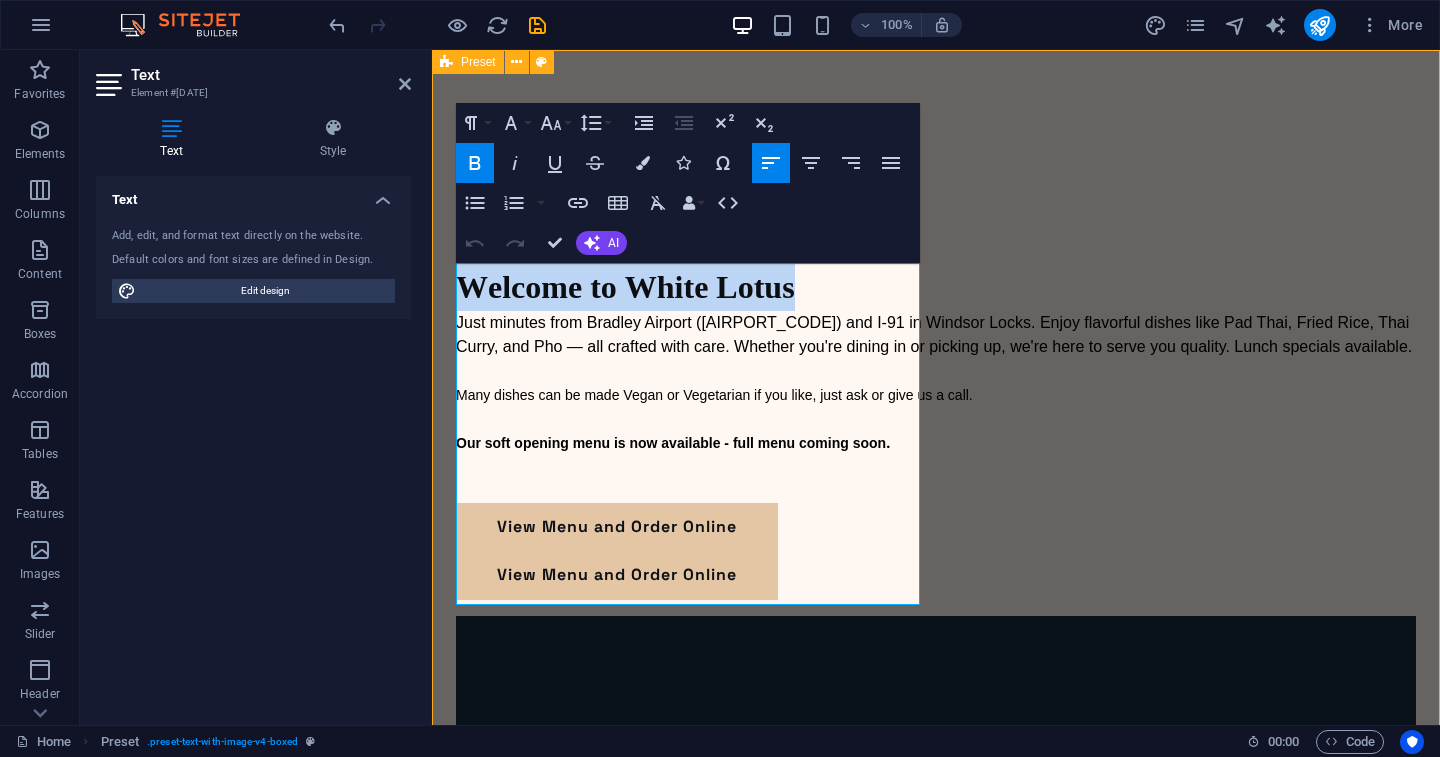 click on "White Lotus Welcome to White Lotus Just minutes from Bradley Airport ([AIRPORT_CODE]) and I-91 in Windsor Locks. Enjoy flavorful dishes like Pad Thai, Fried Rice, Thai Curry, and Pho — all crafted with care. Whether you're dining in or picking up, we're here to serve you quality. Lunch specials available. Many dishes can be made Vegan or Vegetarian if you like, just ask or give us a call. Our soft opening menu is now available - full menu coming soon . View Menu and Order Online View Menu and Order Online" at bounding box center [936, 1002] 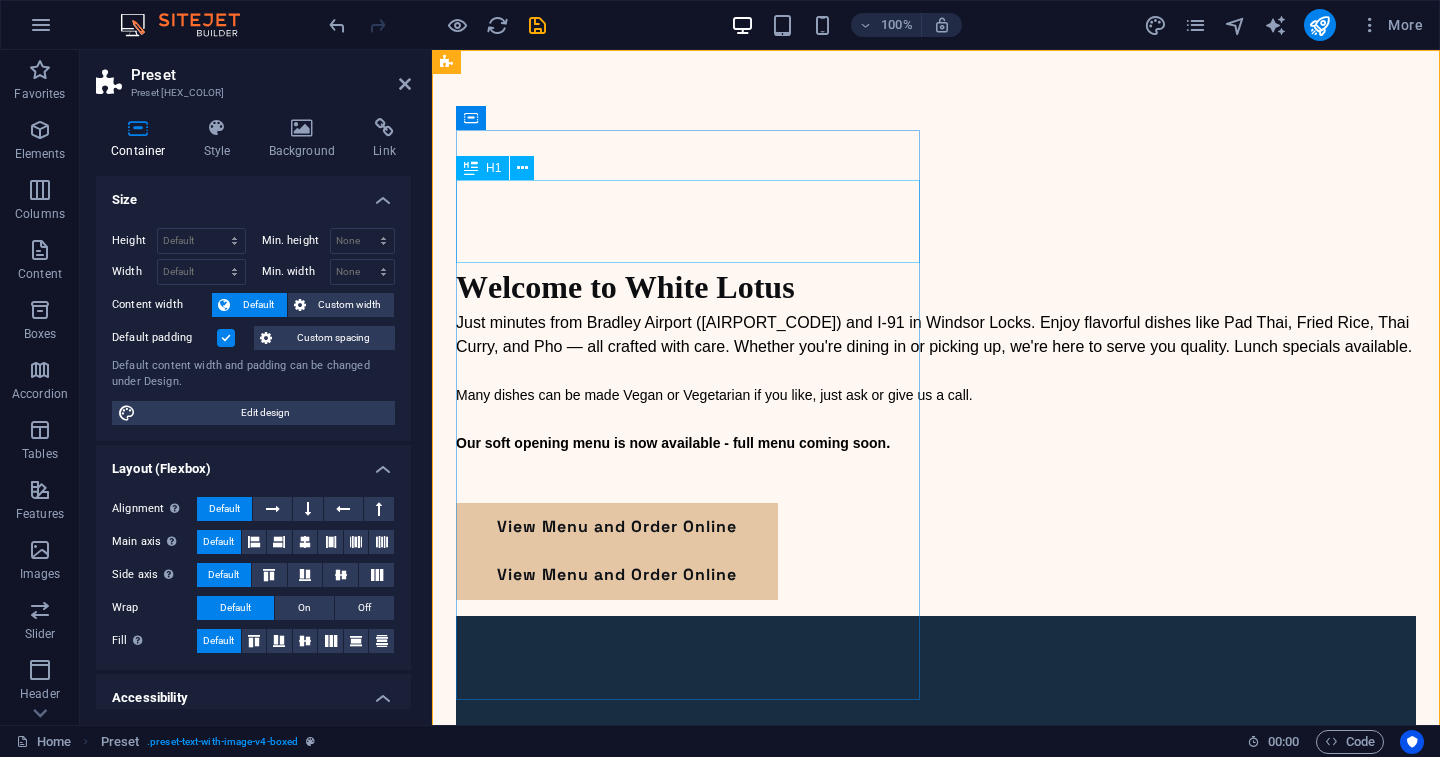 click at bounding box center [936, 221] 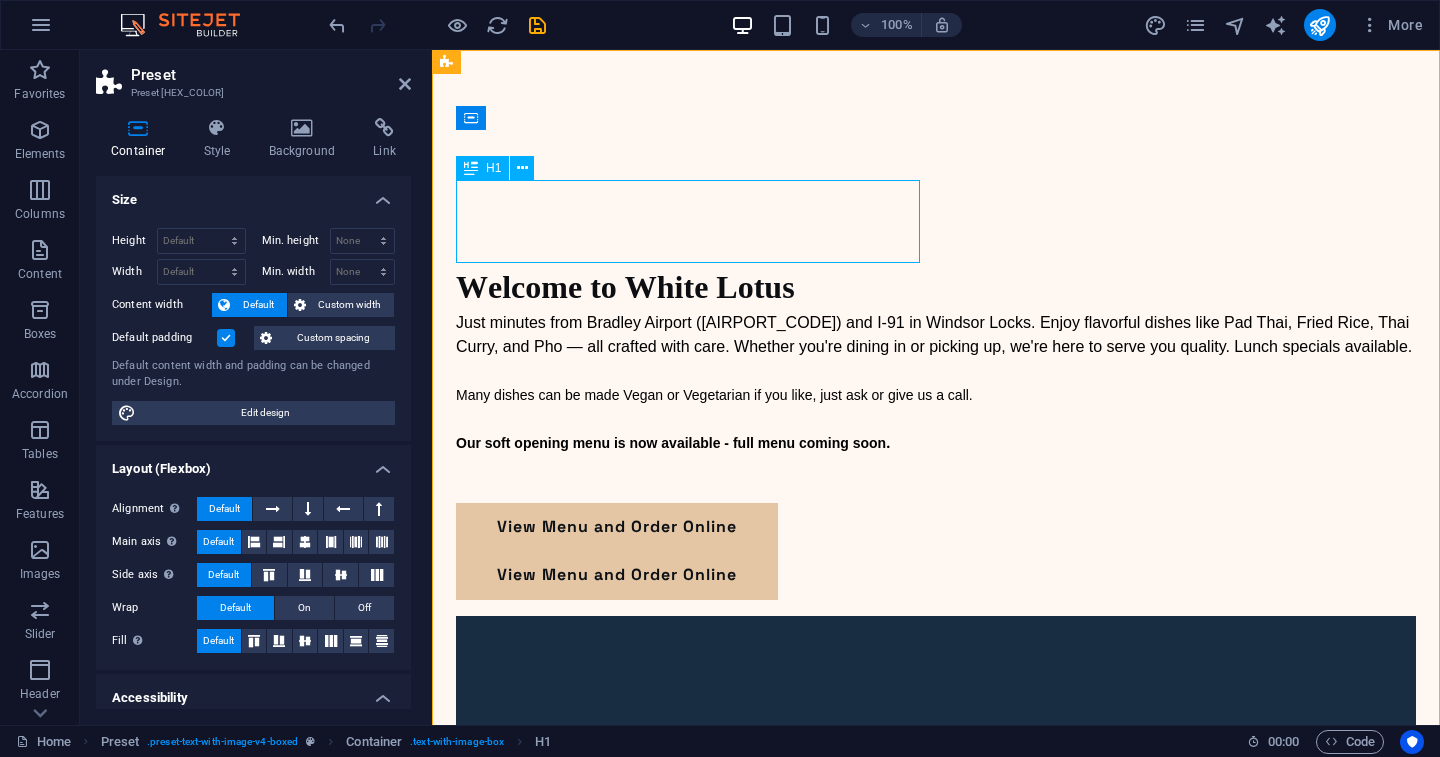 click at bounding box center [936, 221] 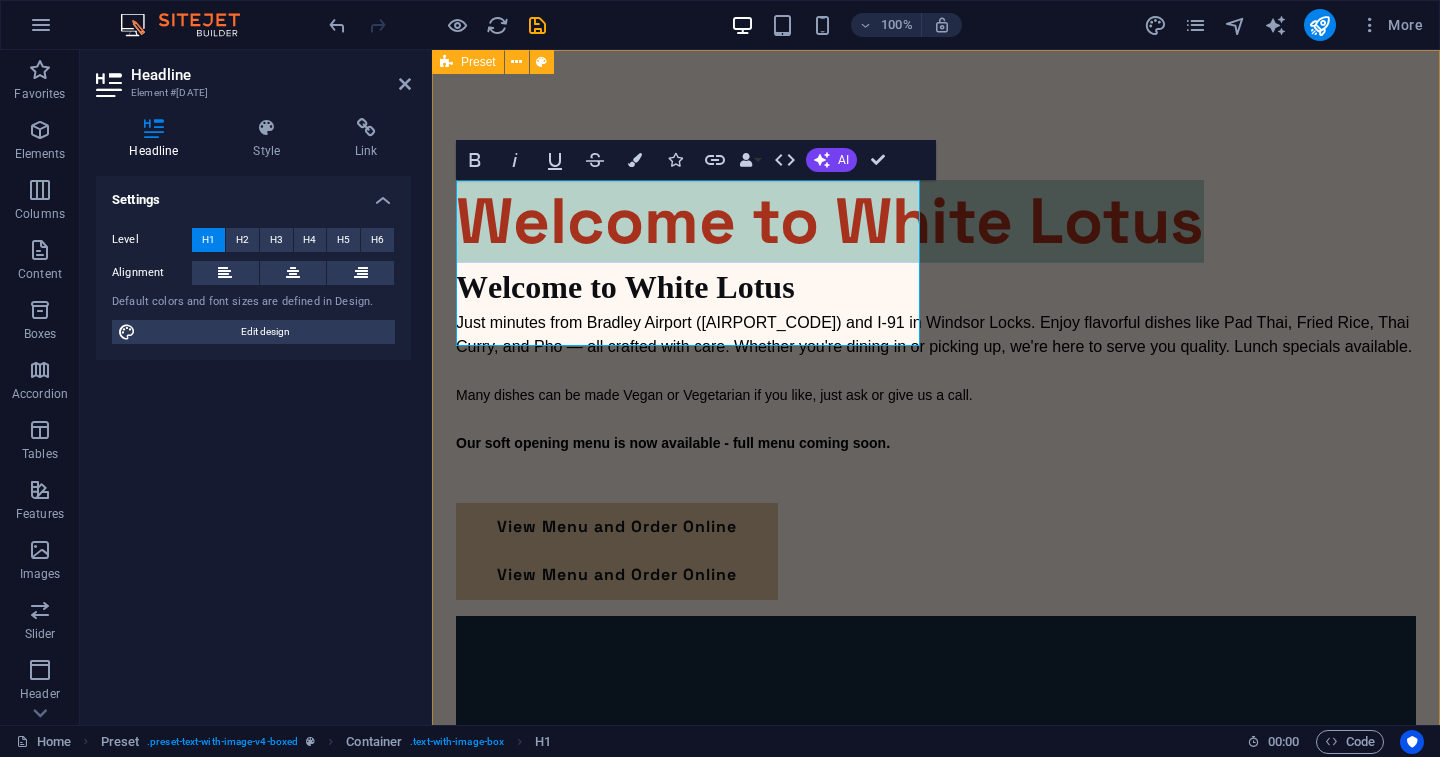 drag, startPoint x: 828, startPoint y: 286, endPoint x: 447, endPoint y: 230, distance: 385.0935 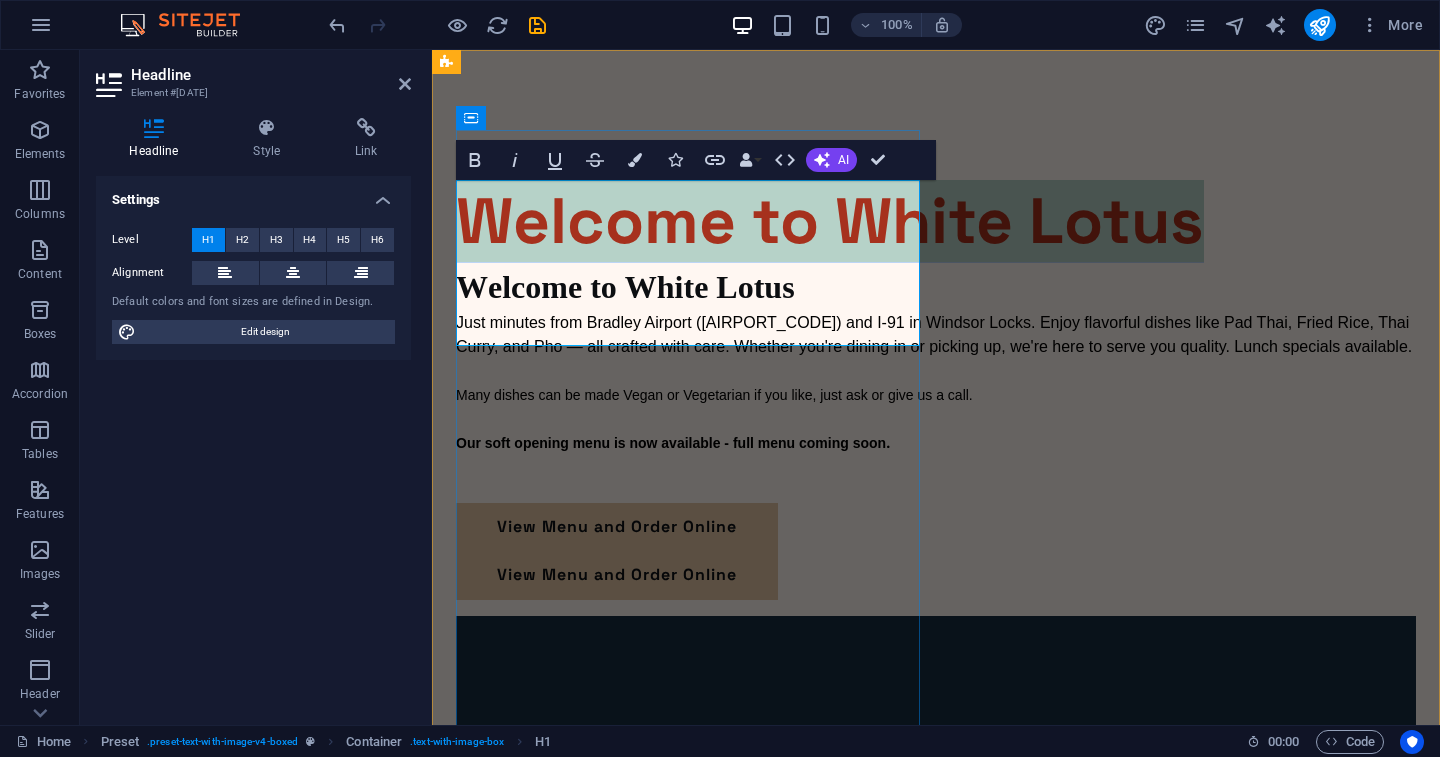 click on "Welcome to White Lotus" at bounding box center [830, 221] 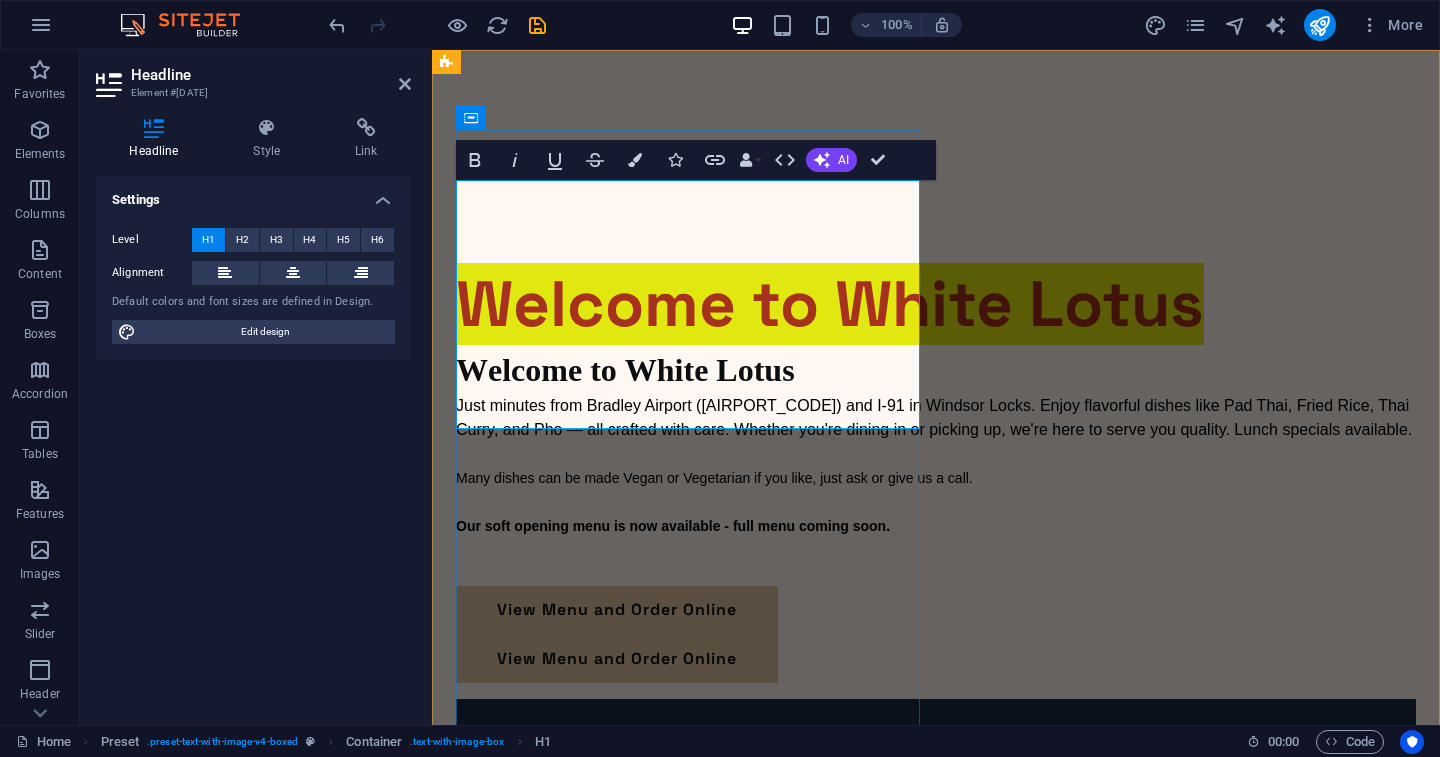 click on "​ ‌Welcome to White Lotus" at bounding box center [936, 263] 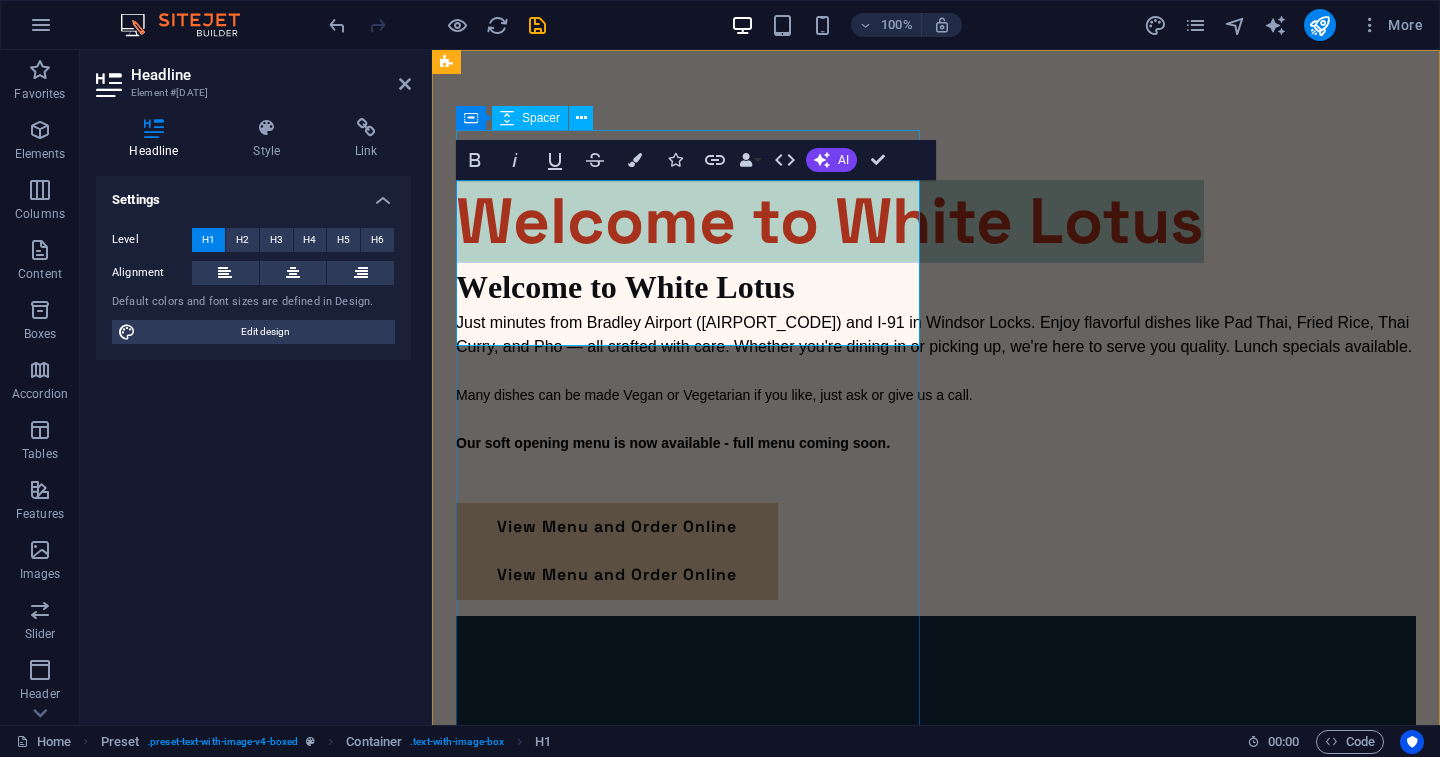drag, startPoint x: 842, startPoint y: 298, endPoint x: 452, endPoint y: 162, distance: 413.03268 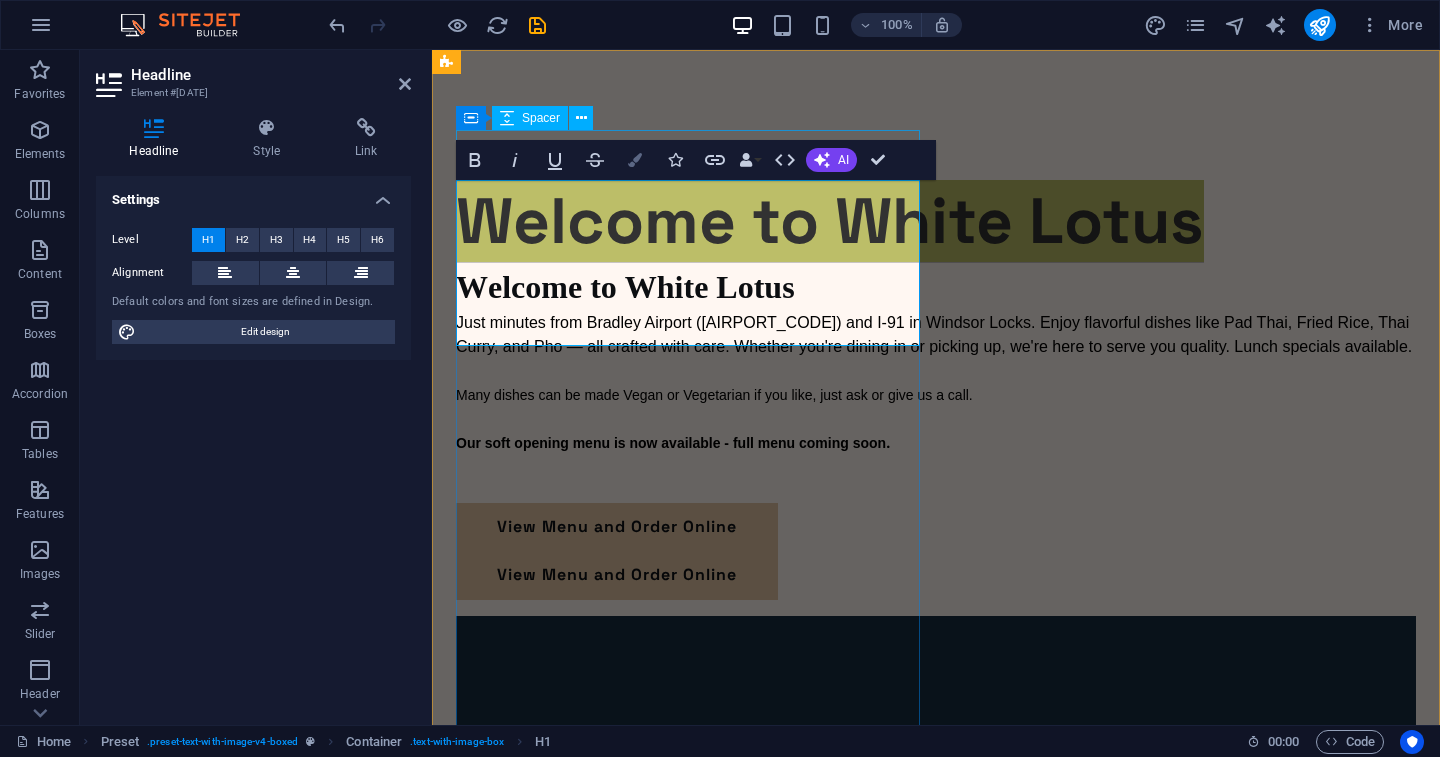 click on "Colors" at bounding box center [635, 160] 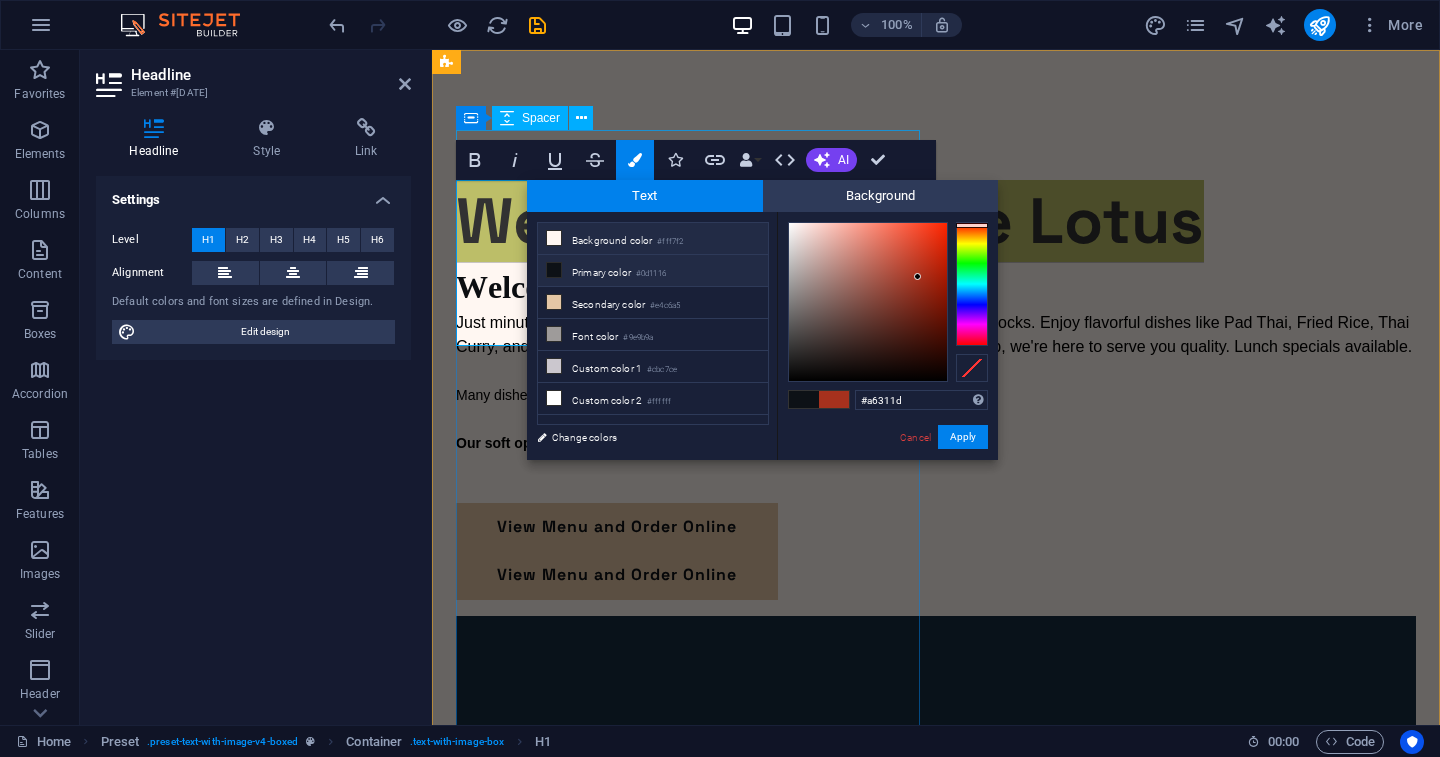 click on "Background color
#fff7f2" at bounding box center (653, 239) 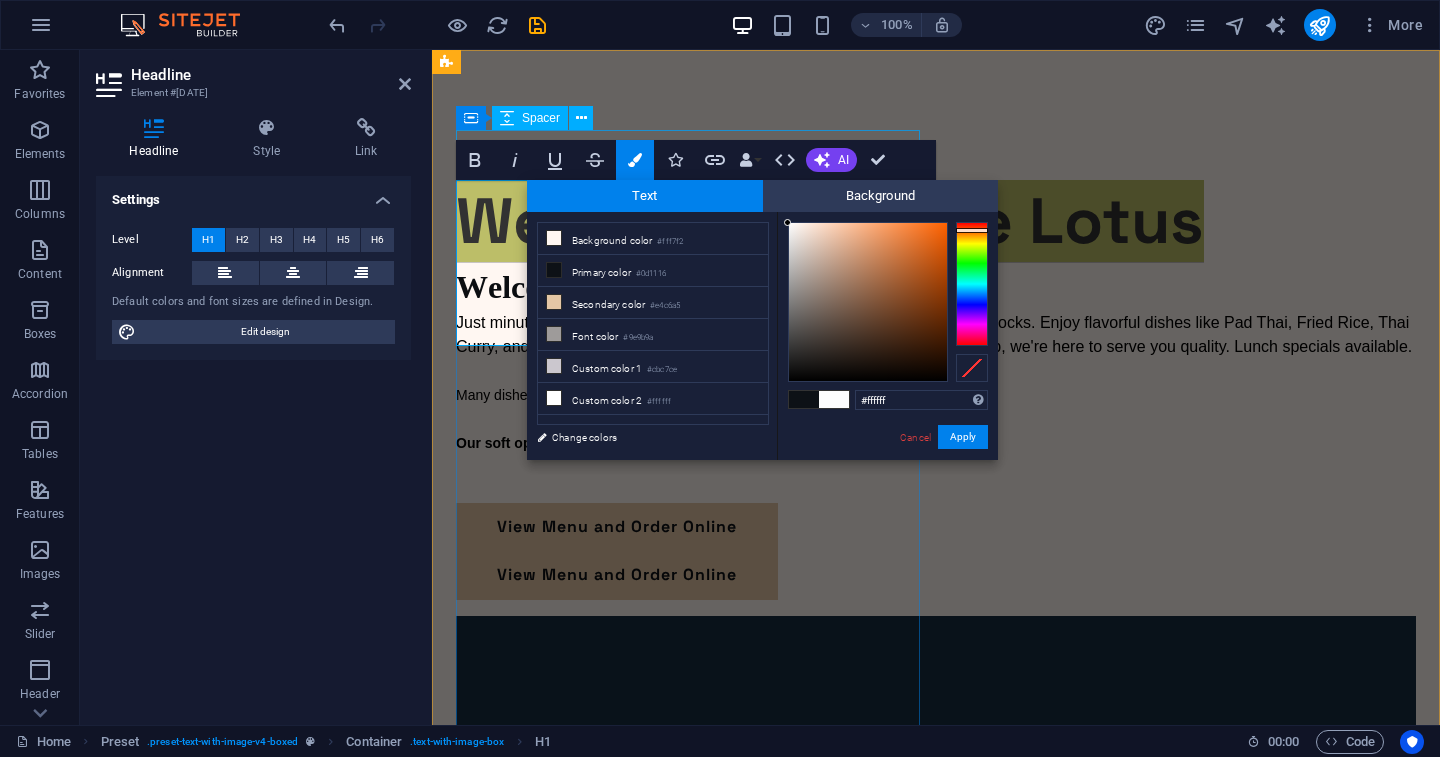 drag, startPoint x: 798, startPoint y: 223, endPoint x: 763, endPoint y: 215, distance: 35.902645 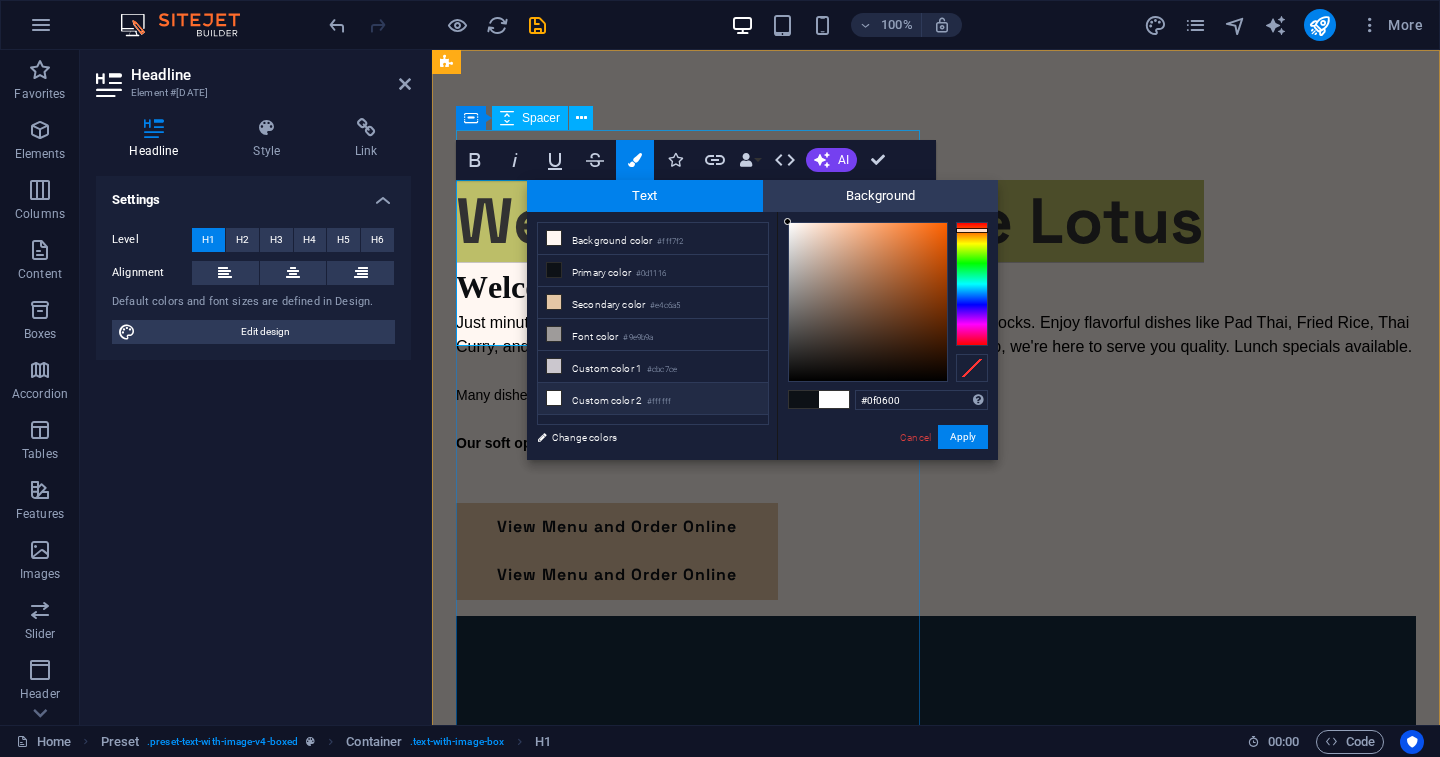 type on "#000000" 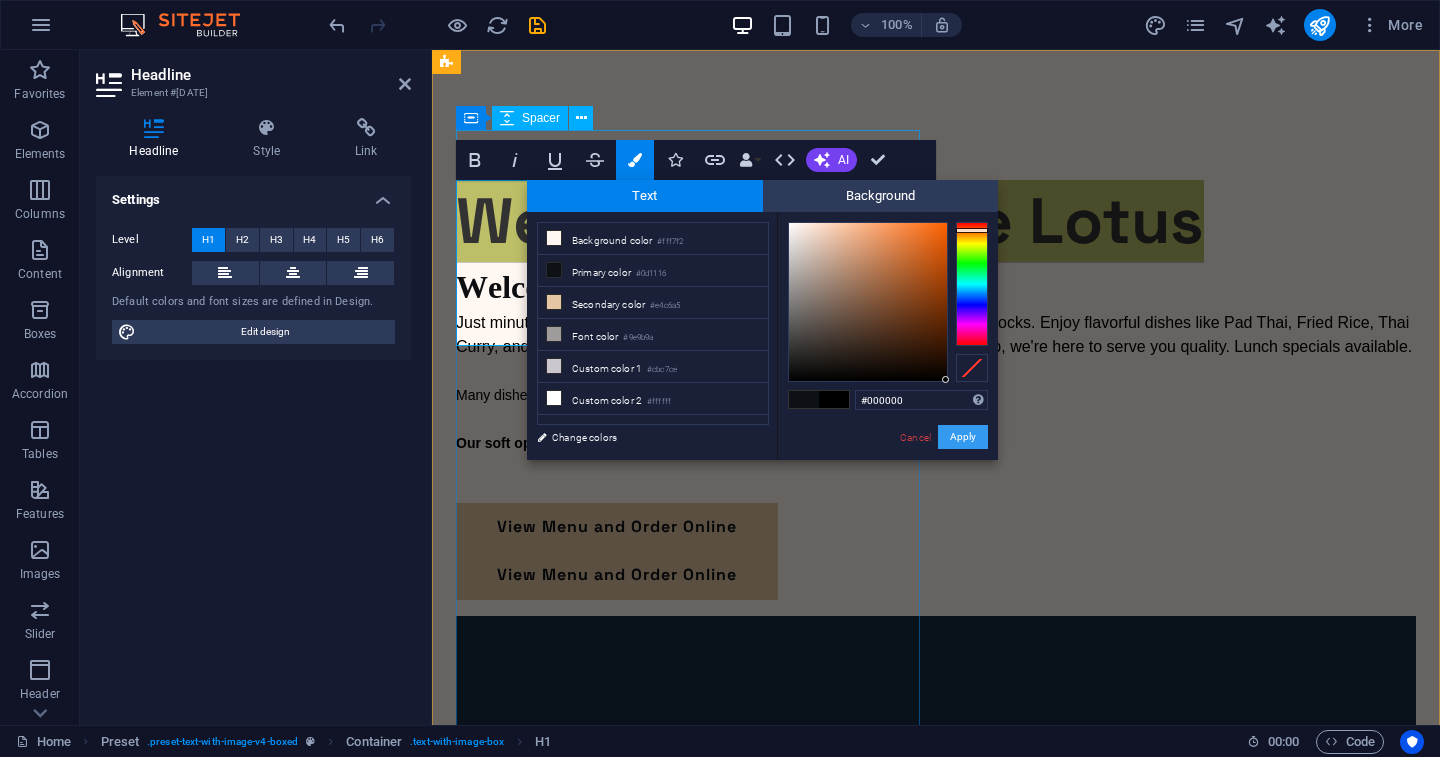 click on "Apply" at bounding box center (963, 437) 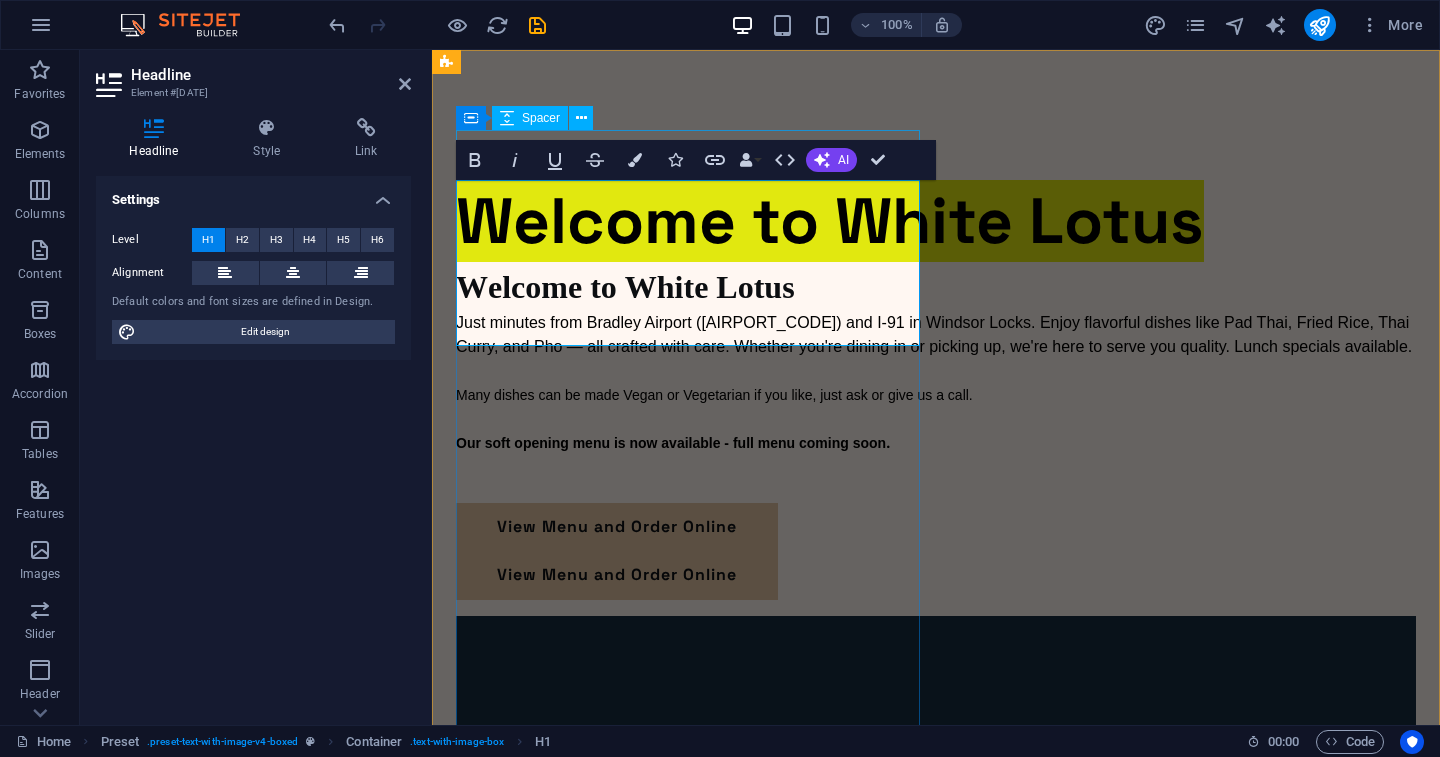 click on "Drag here to replace the existing content. Press “Ctrl” if you want to create a new element.
H1   Preset   Container   Text   Container   Image   Container   Button   Button   Container   Spacer Bold Italic Underline Strikethrough Colors Icons Link Data Bindings Company First name Last name Street ZIP code City Email Phone Mobile Fax Custom field 1 Custom field 2 Custom field 3 Custom field 4 Custom field 5 Custom field 6 HTML AI Improve Make shorter Make longer Fix spelling & grammar Translate to English Generate text Confirm (⌘+⏎)" at bounding box center [936, 387] 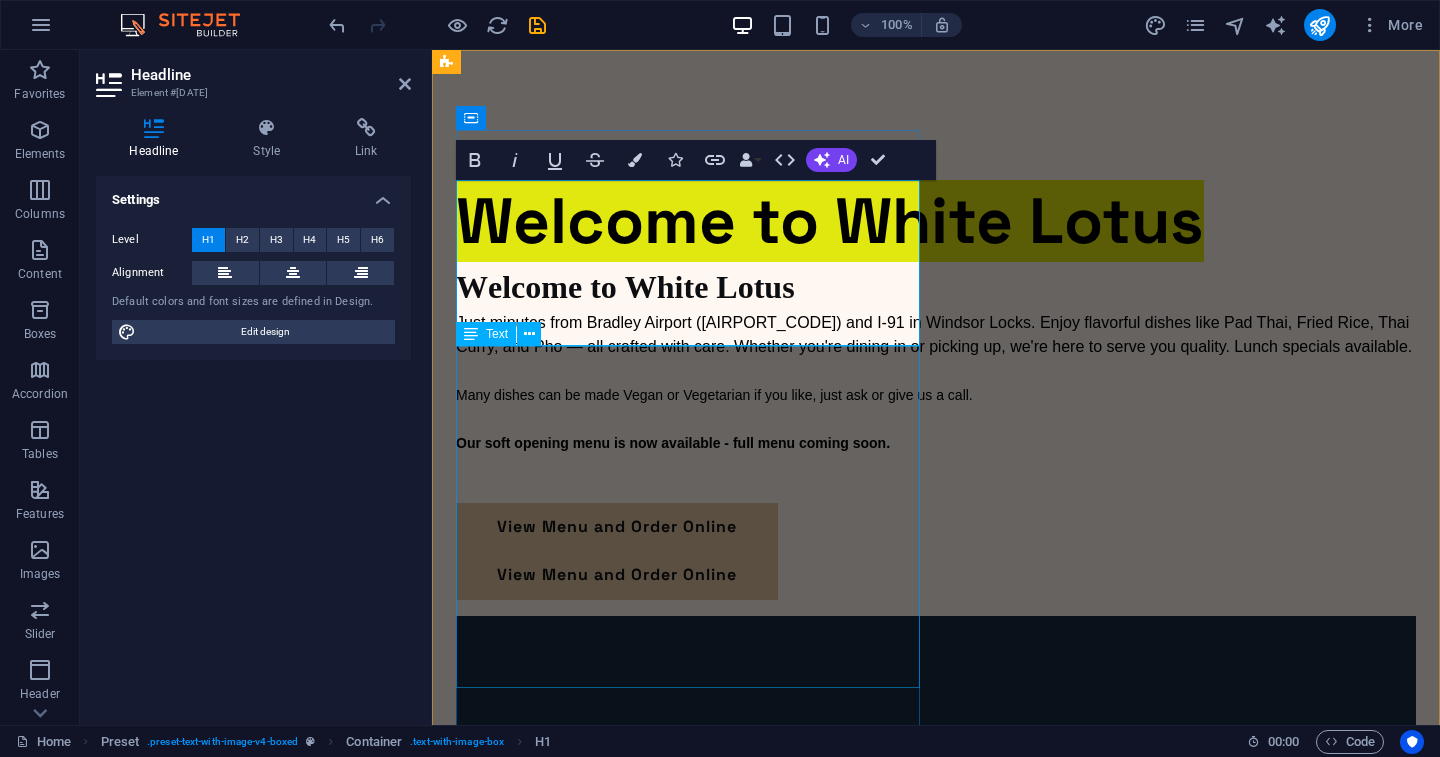 click on "Welcome to White Lotus Just minutes from Bradley Airport (BDL) and I-91 in Windsor Locks. Enjoy flavorful dishes like Pad Thai, Fried Rice, Thai Curry, and Pho — all crafted with care. Whether you're dining in or picking up, we're here to serve you quality. Lunch specials available. Many dishes can be made Vegan or Vegetarian if you like, just ask or give us a call. Our soft opening menu is now available - full menu coming soon ." at bounding box center [936, 383] 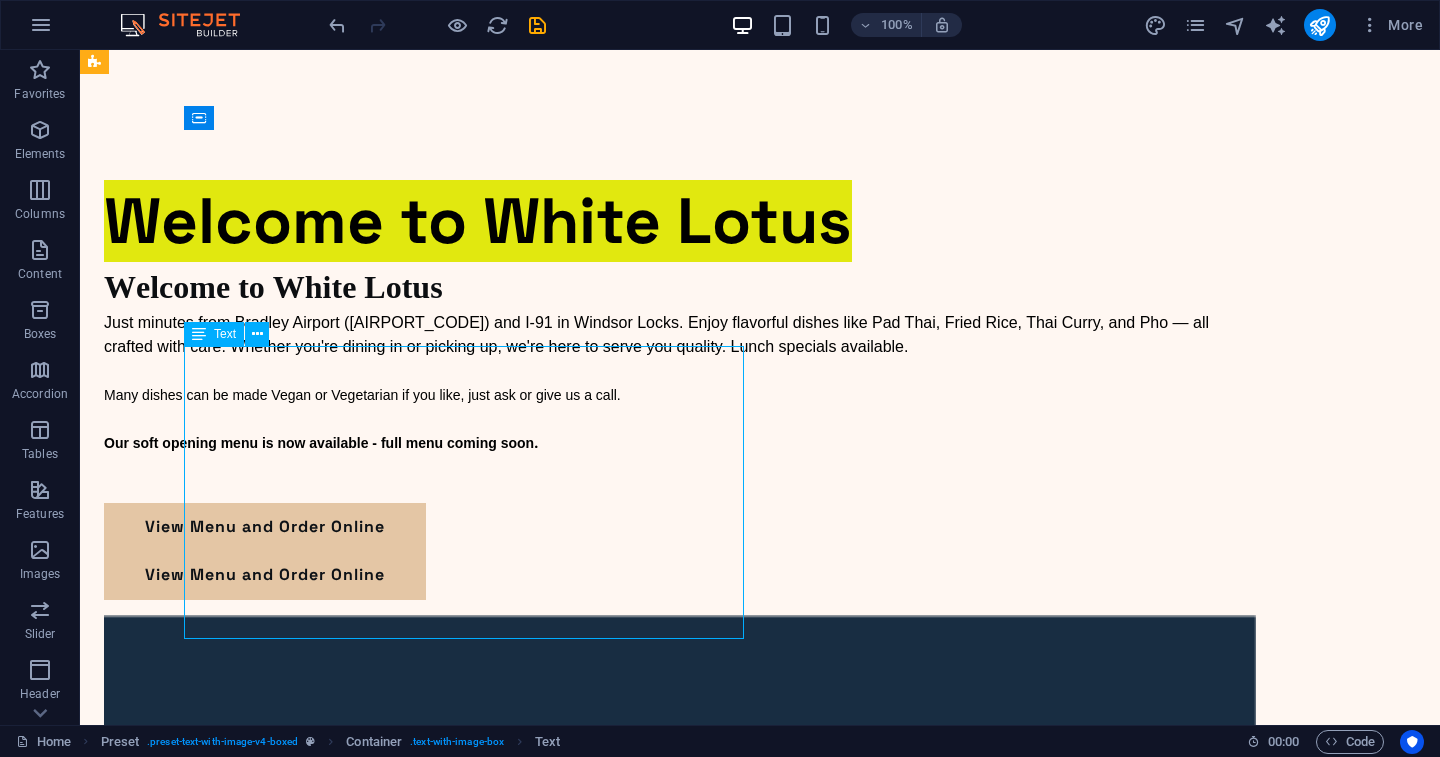 click at bounding box center (680, 1564) 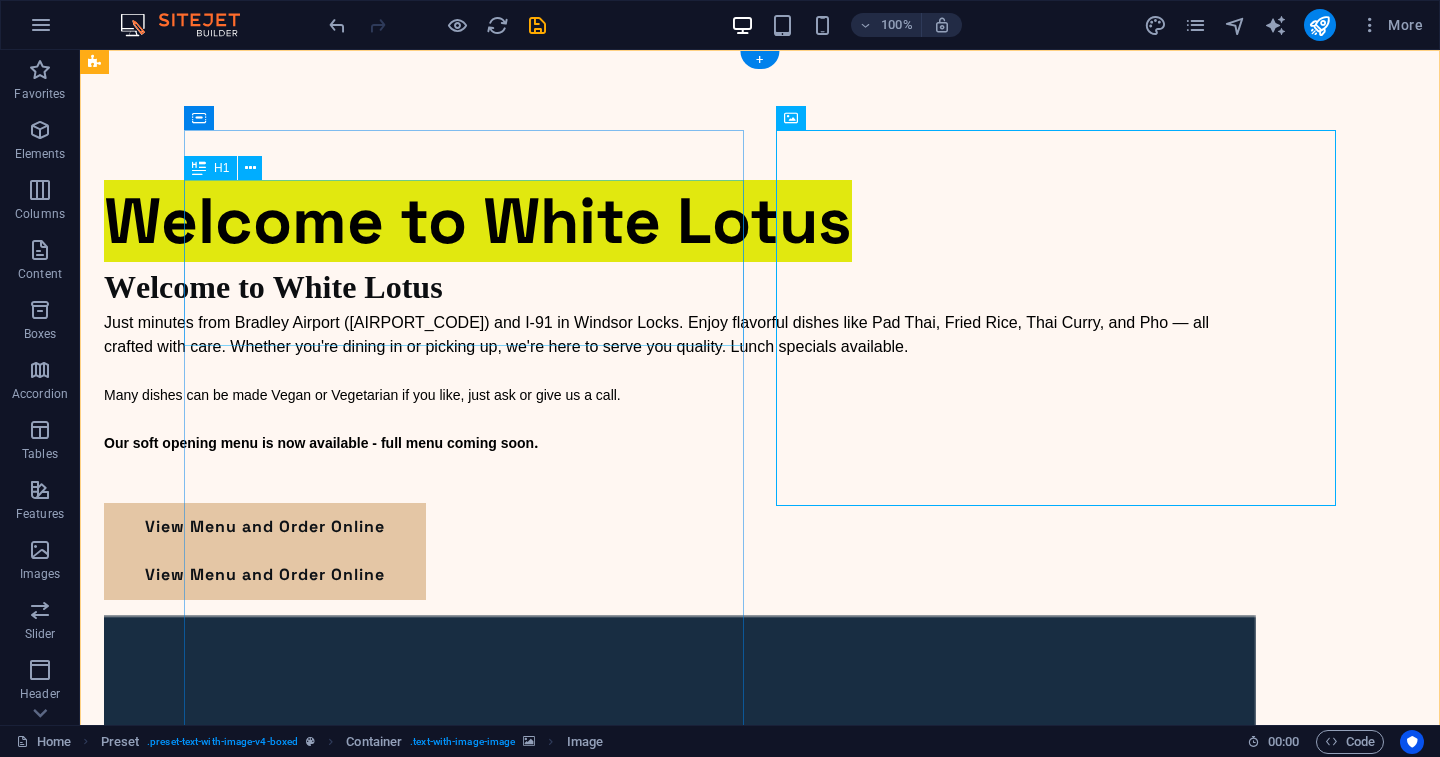 click on "Welcome to White Lotus" at bounding box center (680, 221) 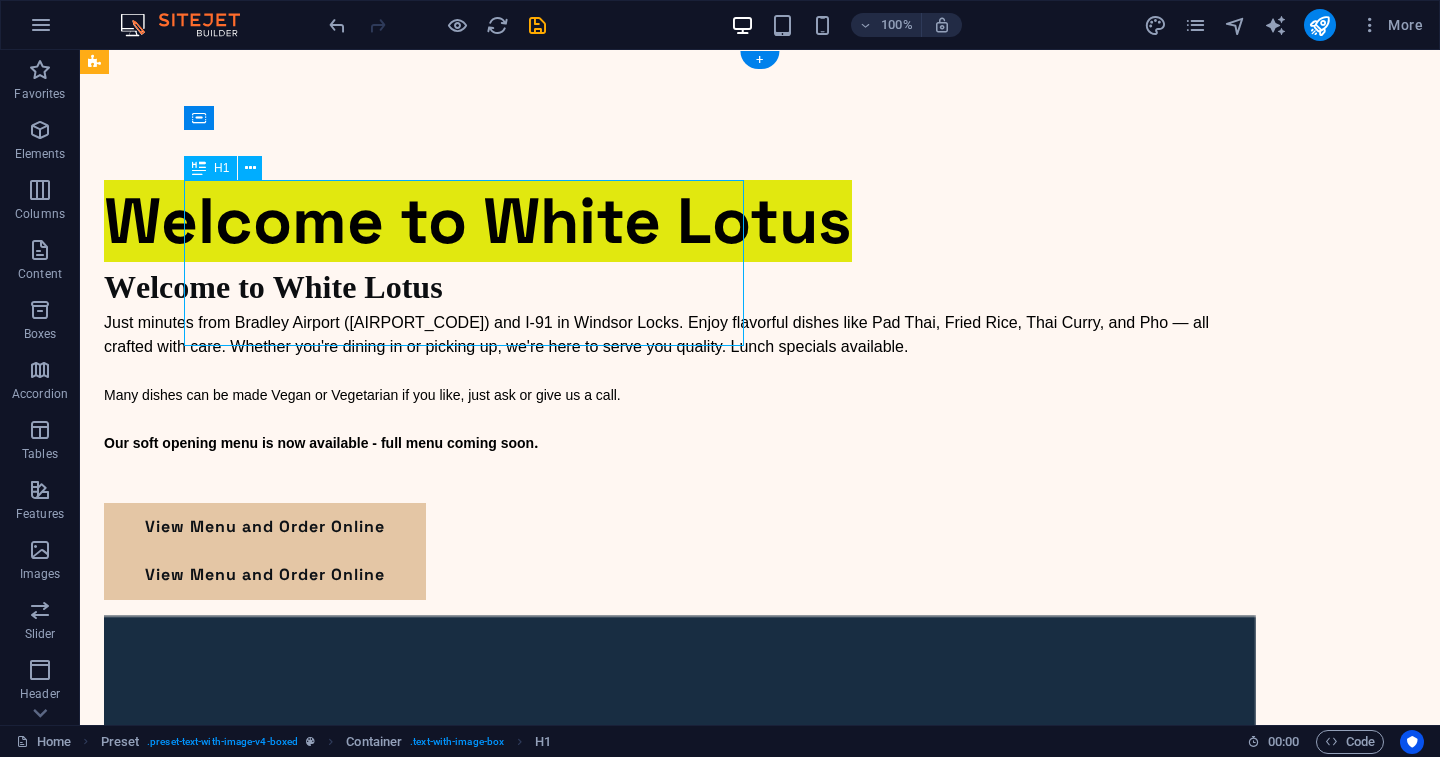 click on "Welcome to White Lotus" at bounding box center [680, 221] 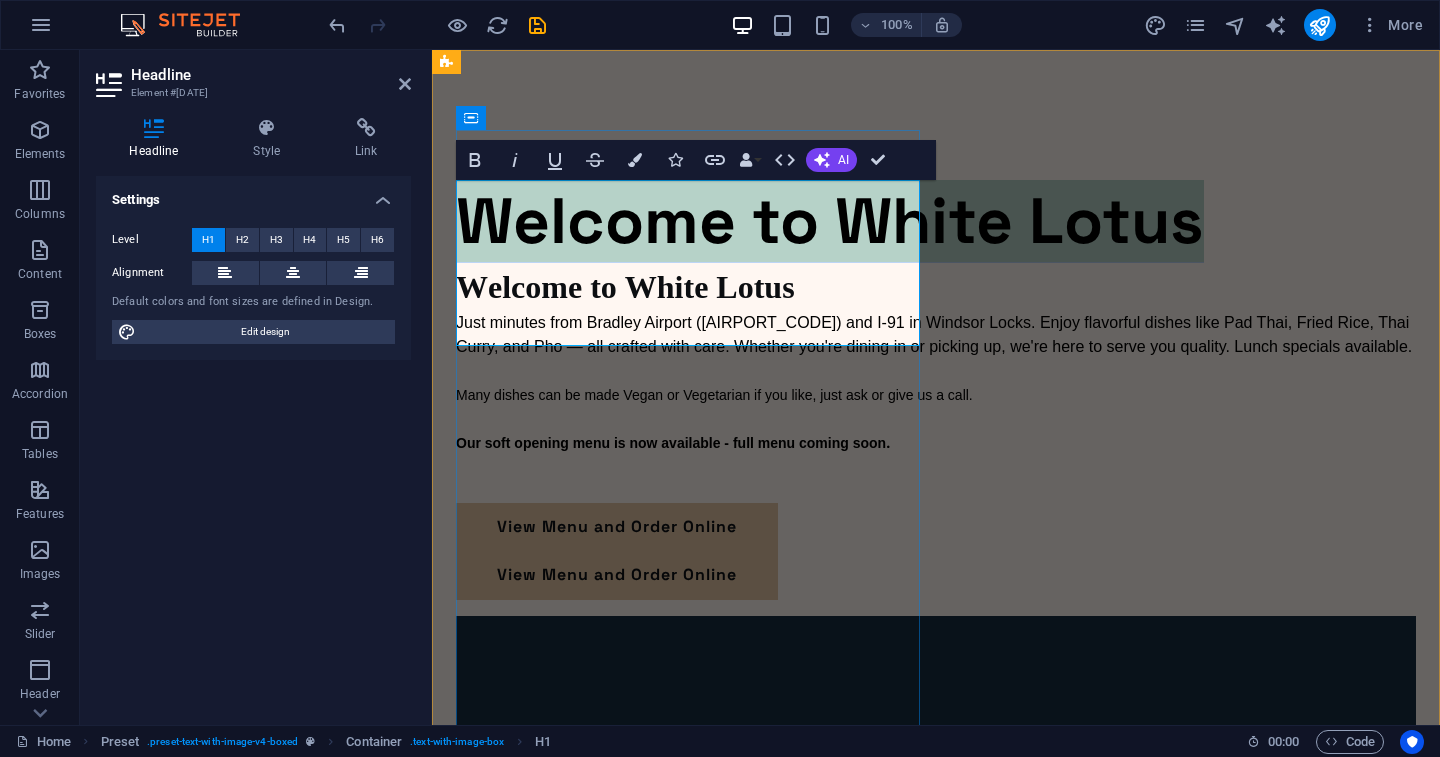 type 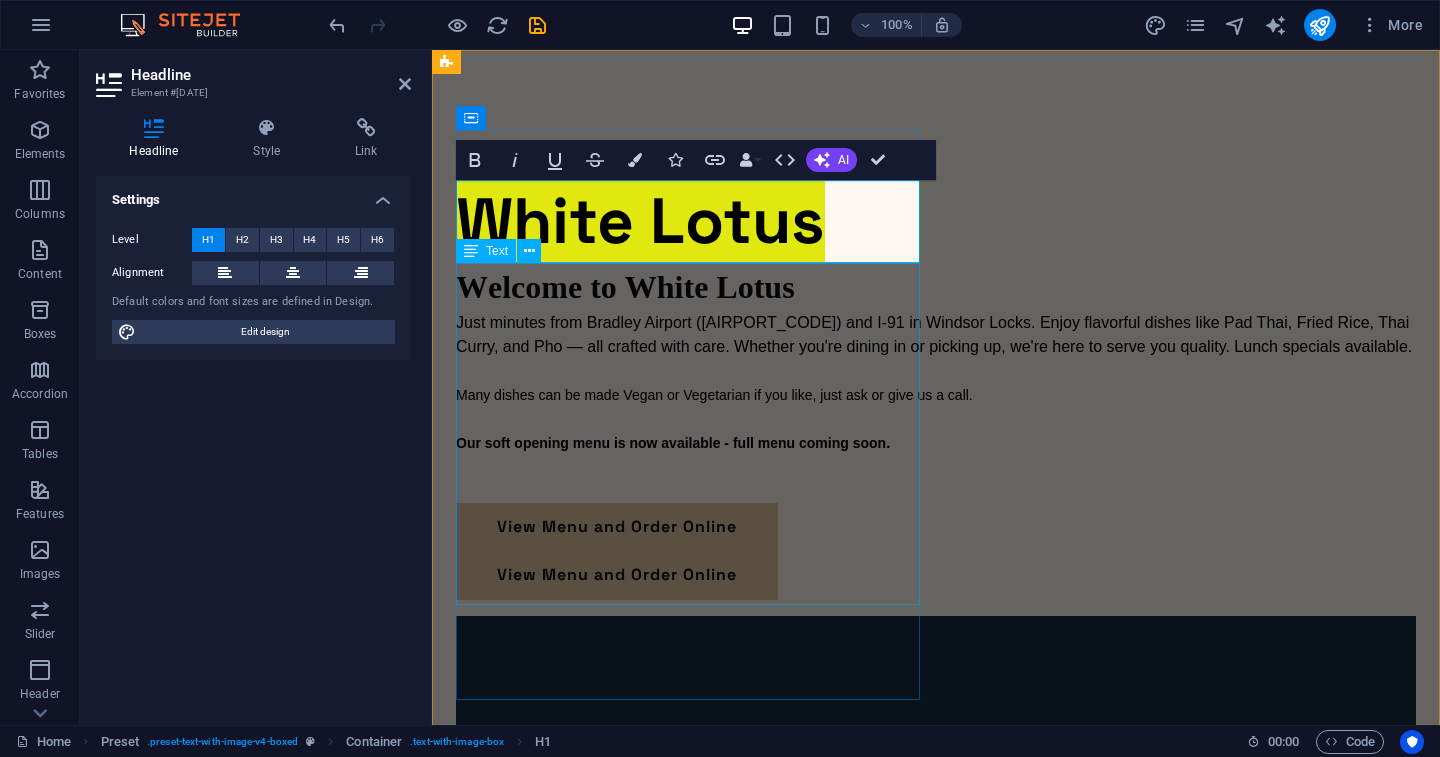 click on "Welcome to White Lotus Just minutes from Bradley Airport (BDL) and I-91 in Windsor Locks. Enjoy flavorful dishes like Pad Thai, Fried Rice, Thai Curry, and Pho — all crafted with care. Whether you're dining in or picking up, we're here to serve you quality. Lunch specials available. Many dishes can be made Vegan or Vegetarian if you like, just ask or give us a call. Our soft opening menu is now available - full menu coming soon ." at bounding box center [936, 383] 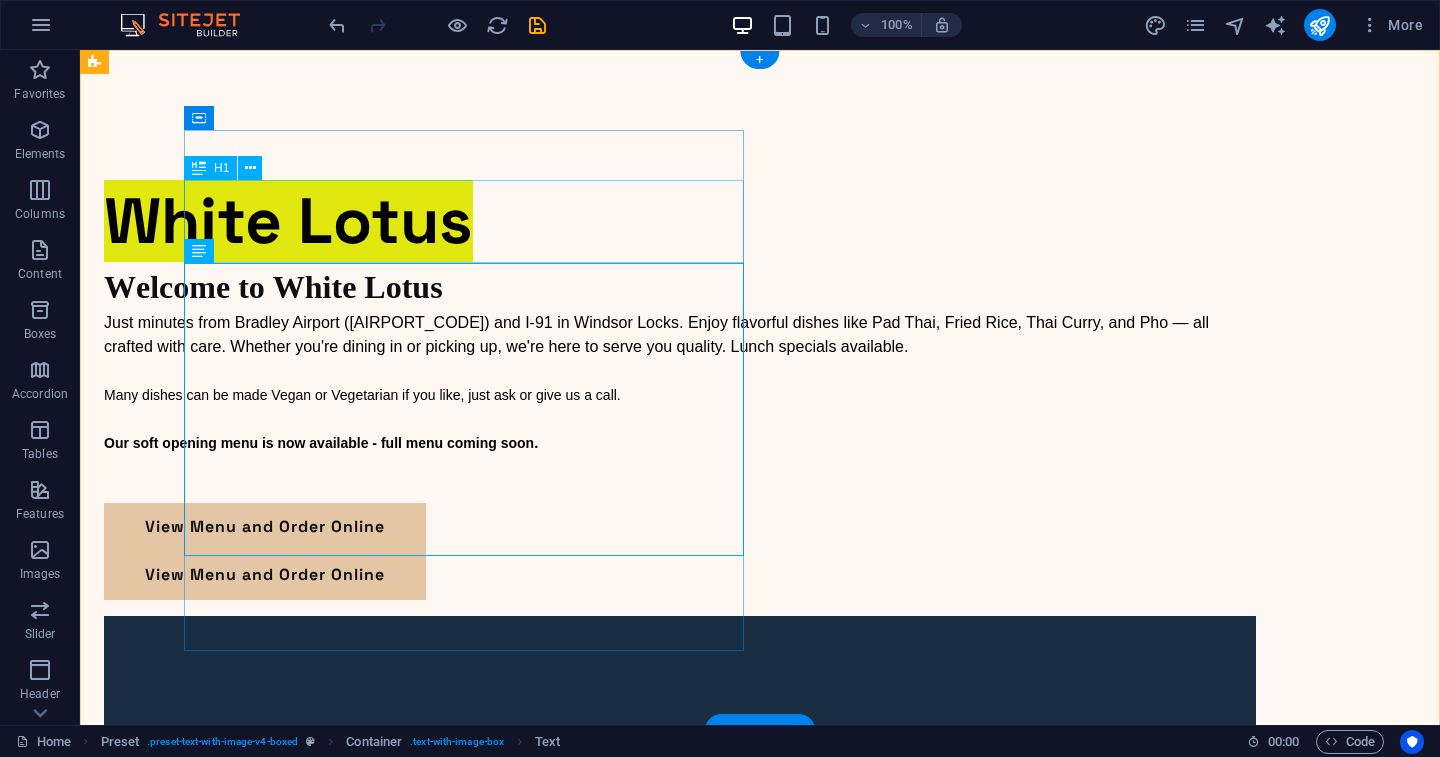 click on "White Lotus" at bounding box center [680, 221] 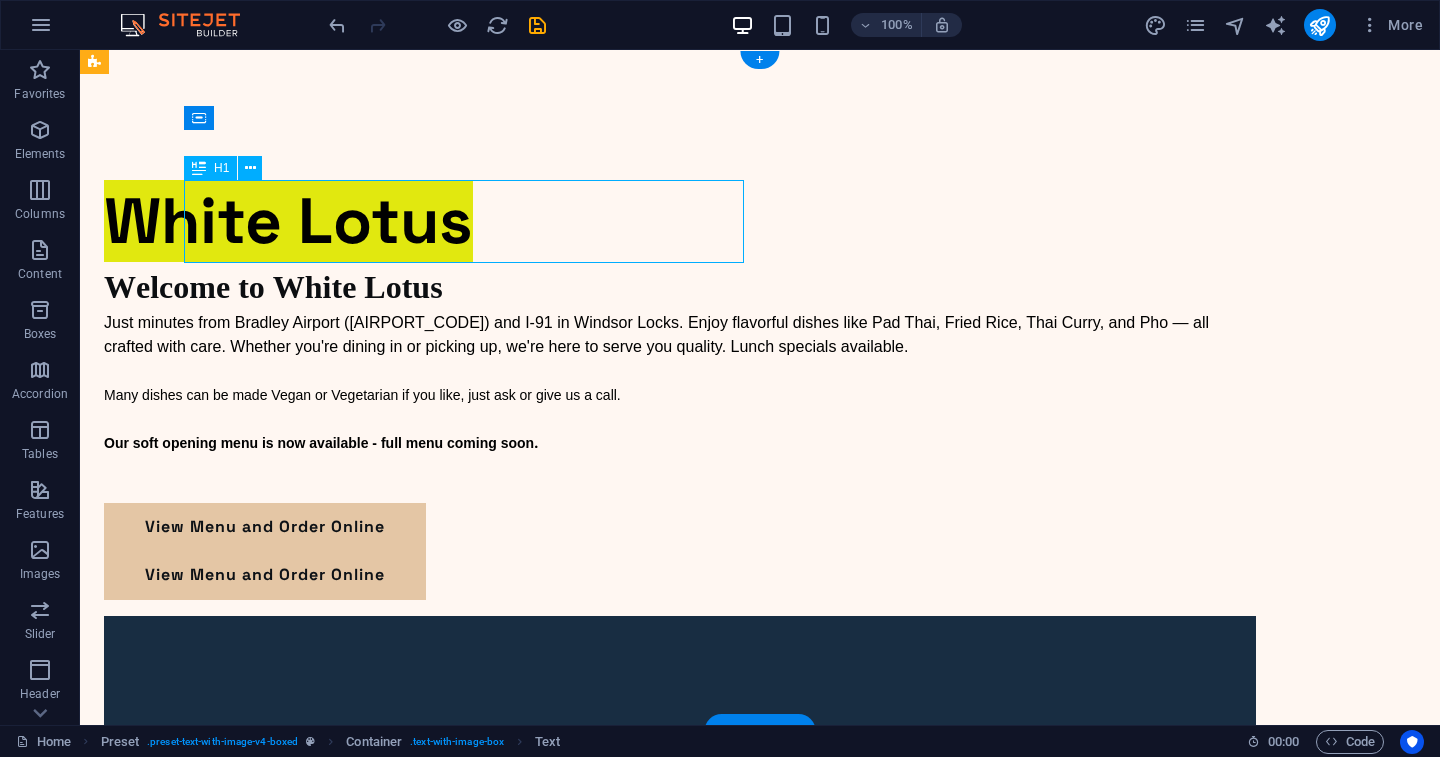 click on "White Lotus" at bounding box center [680, 221] 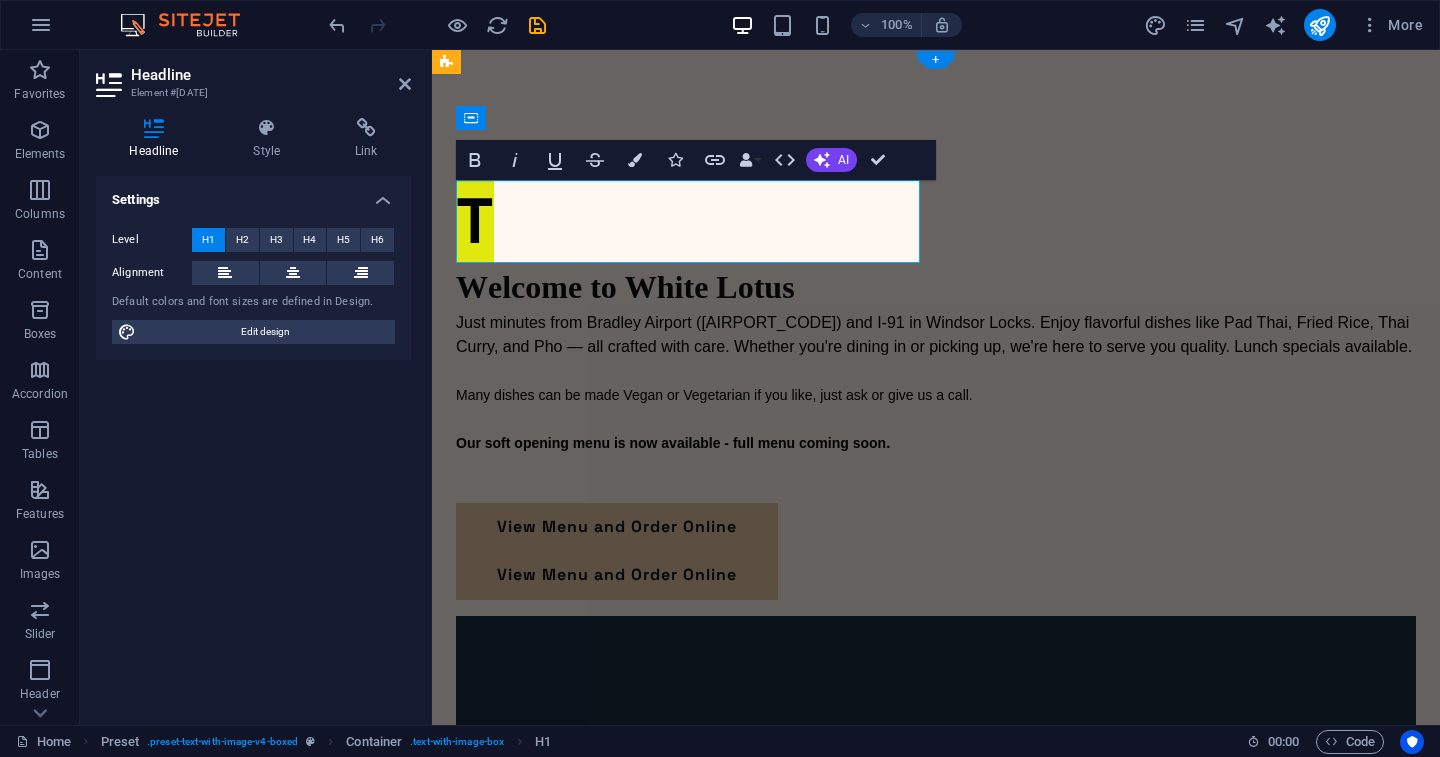 type 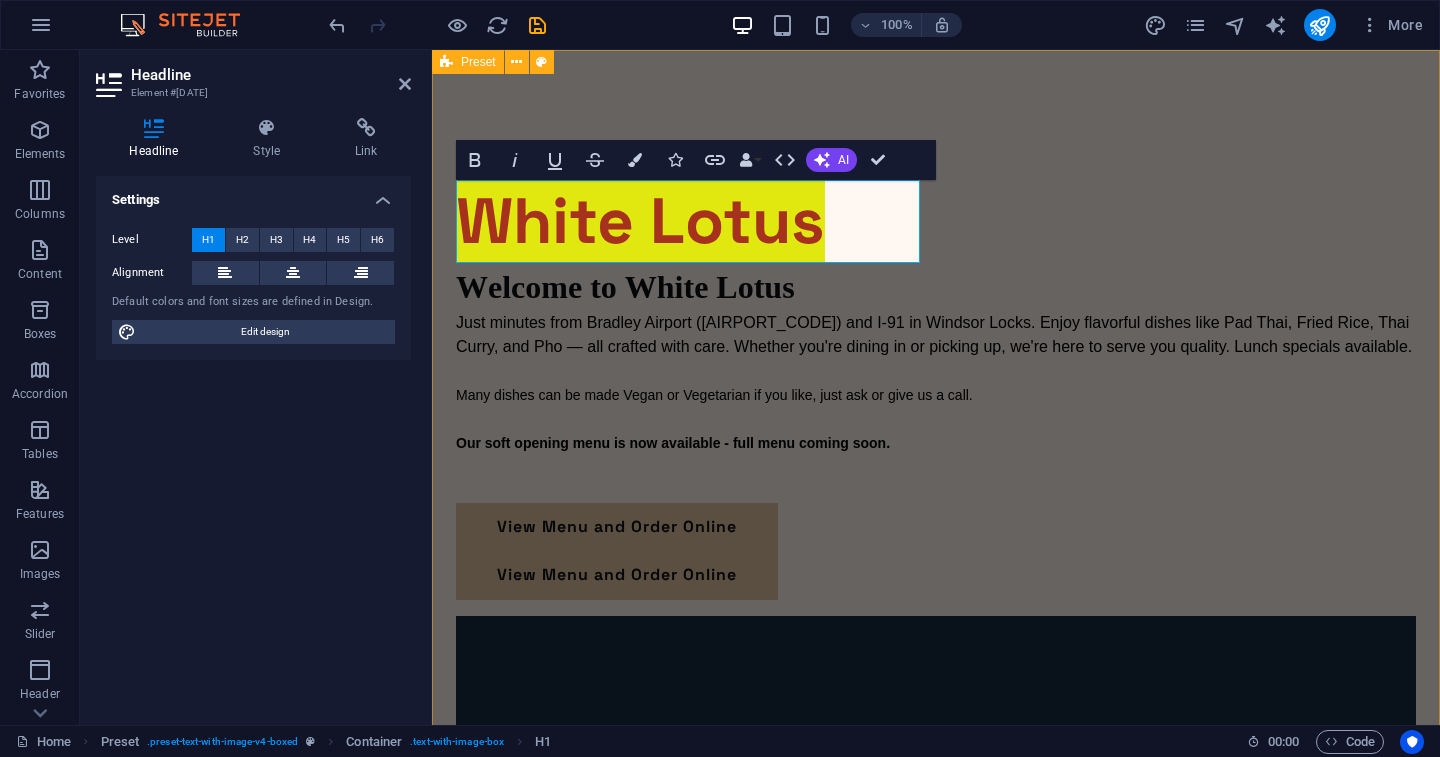 click on "White Lotus Welcome to White Lotus Just minutes from Bradley Airport ([AIRPORT_CODE]) and I-91 in Windsor Locks. Enjoy flavorful dishes like Pad Thai, Fried Rice, Thai Curry, and Pho — all crafted with care. Whether you're dining in or picking up, we're here to serve you quality. Lunch specials available. Many dishes can be made Vegan or Vegetarian if you like, just ask or give us a call. Our soft opening menu is now available - full menu coming soon . View Menu and Order Online View Menu and Order Online" at bounding box center (936, 1002) 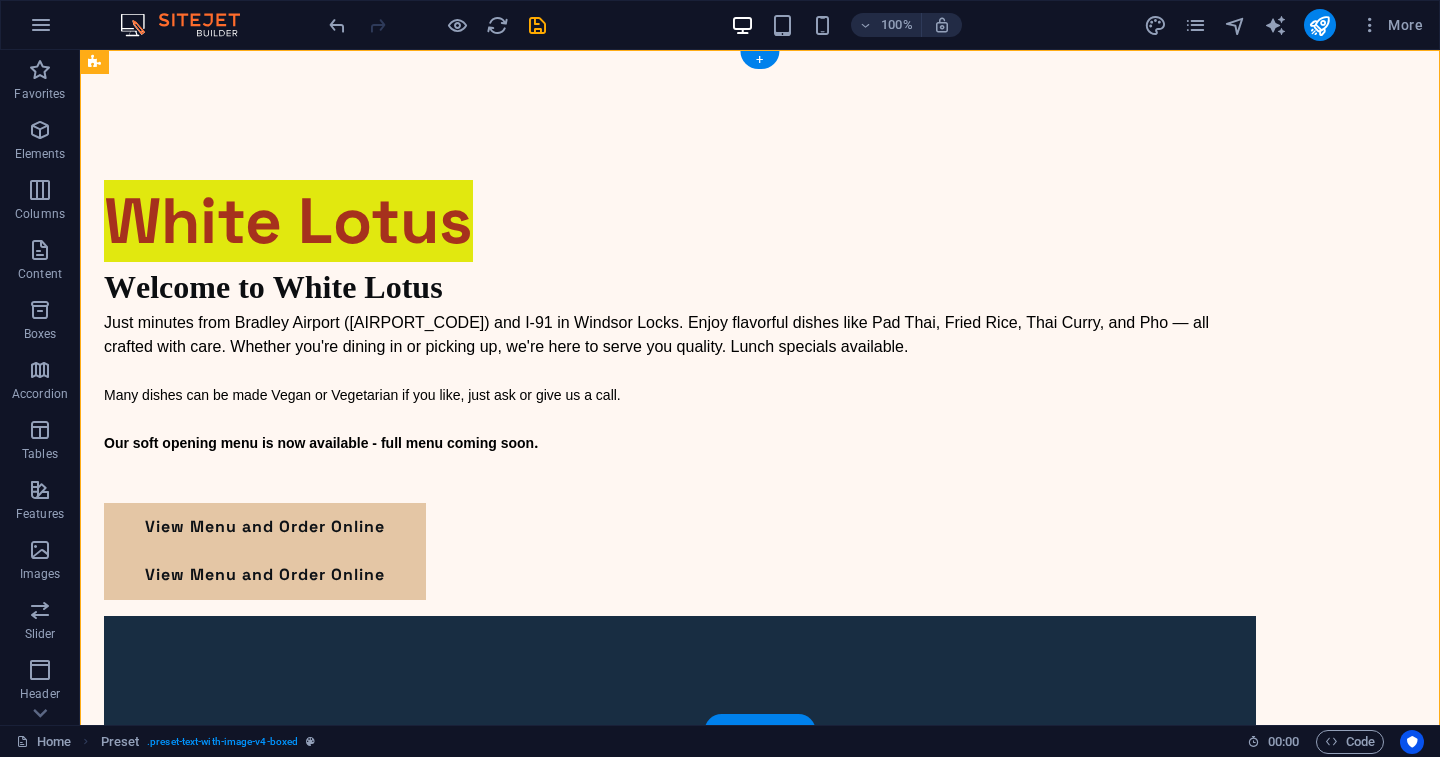 click at bounding box center [680, 877] 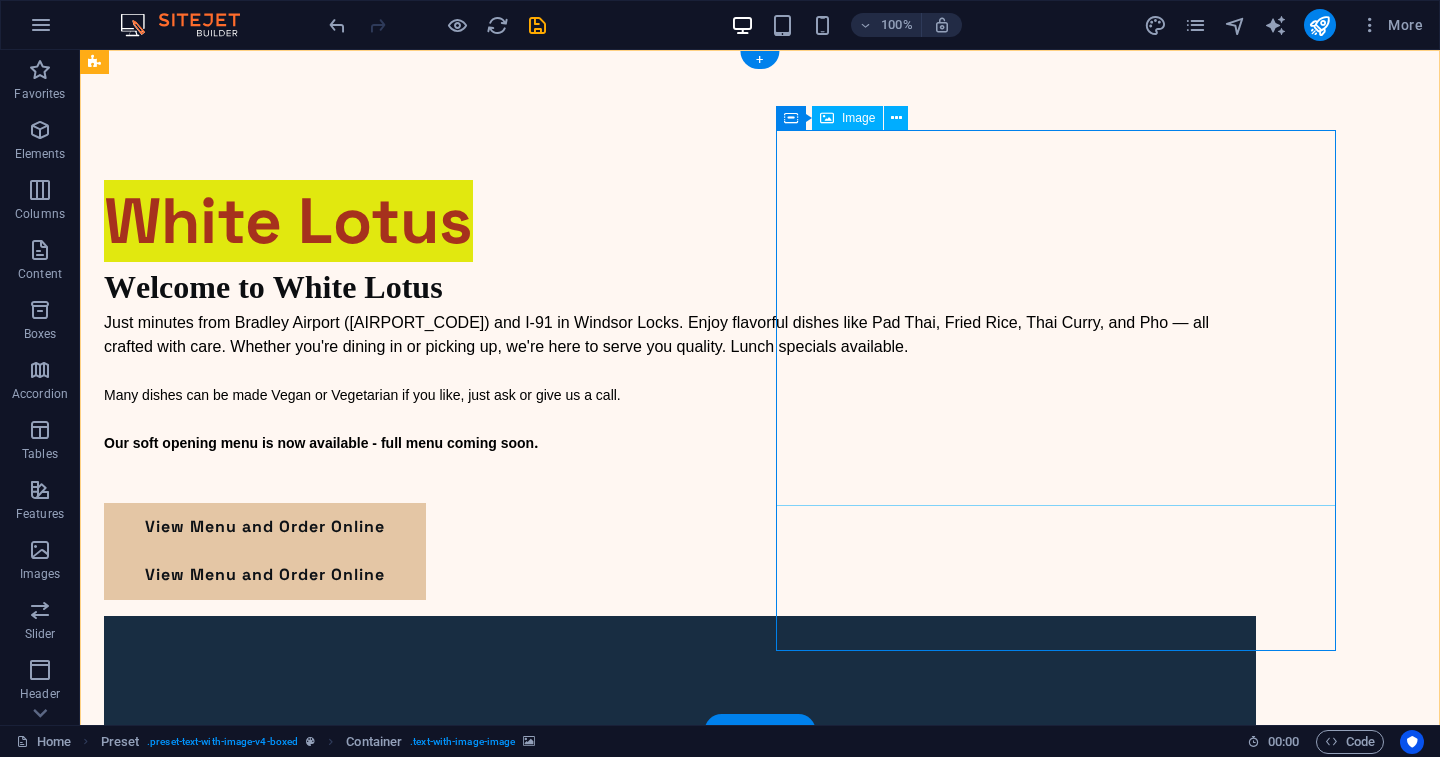 click at bounding box center (680, 1481) 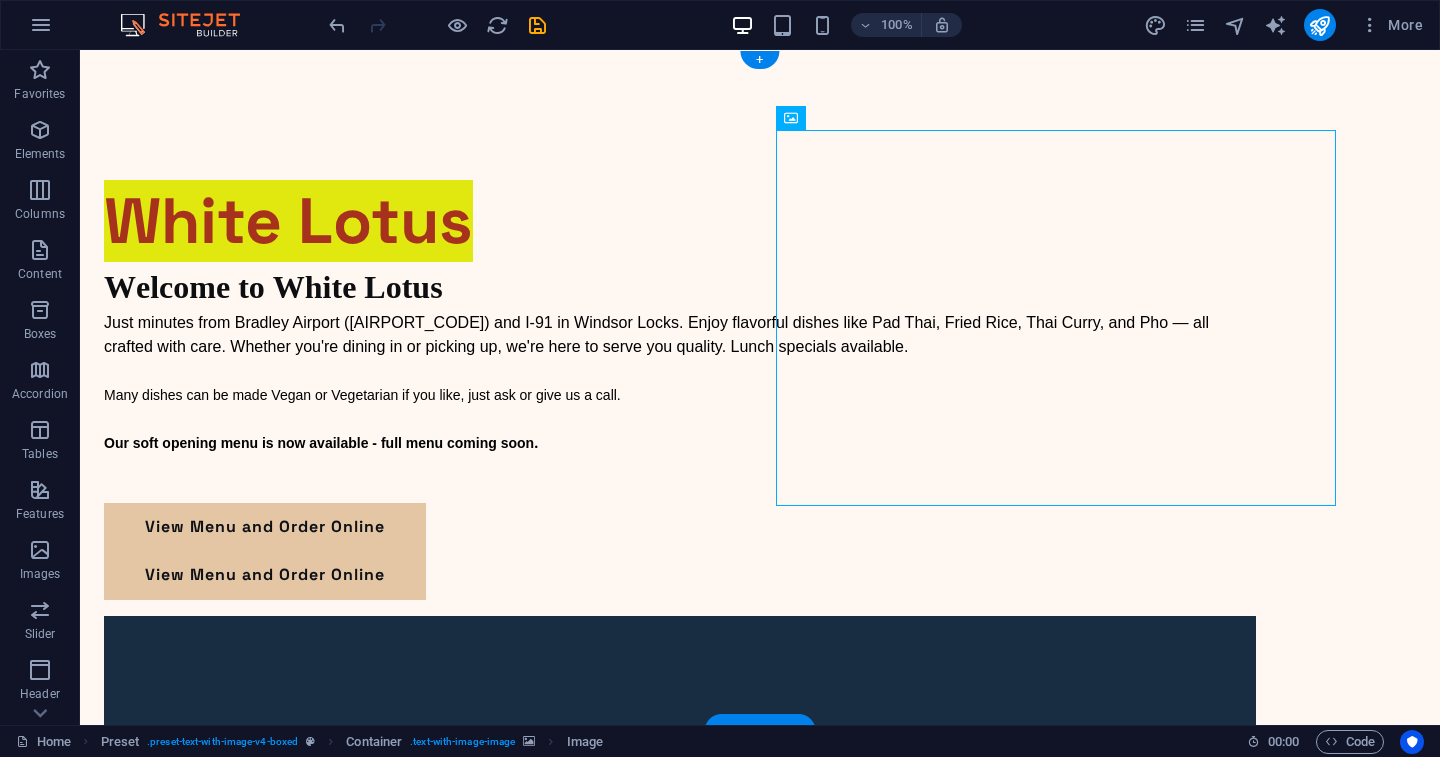 click at bounding box center [680, 877] 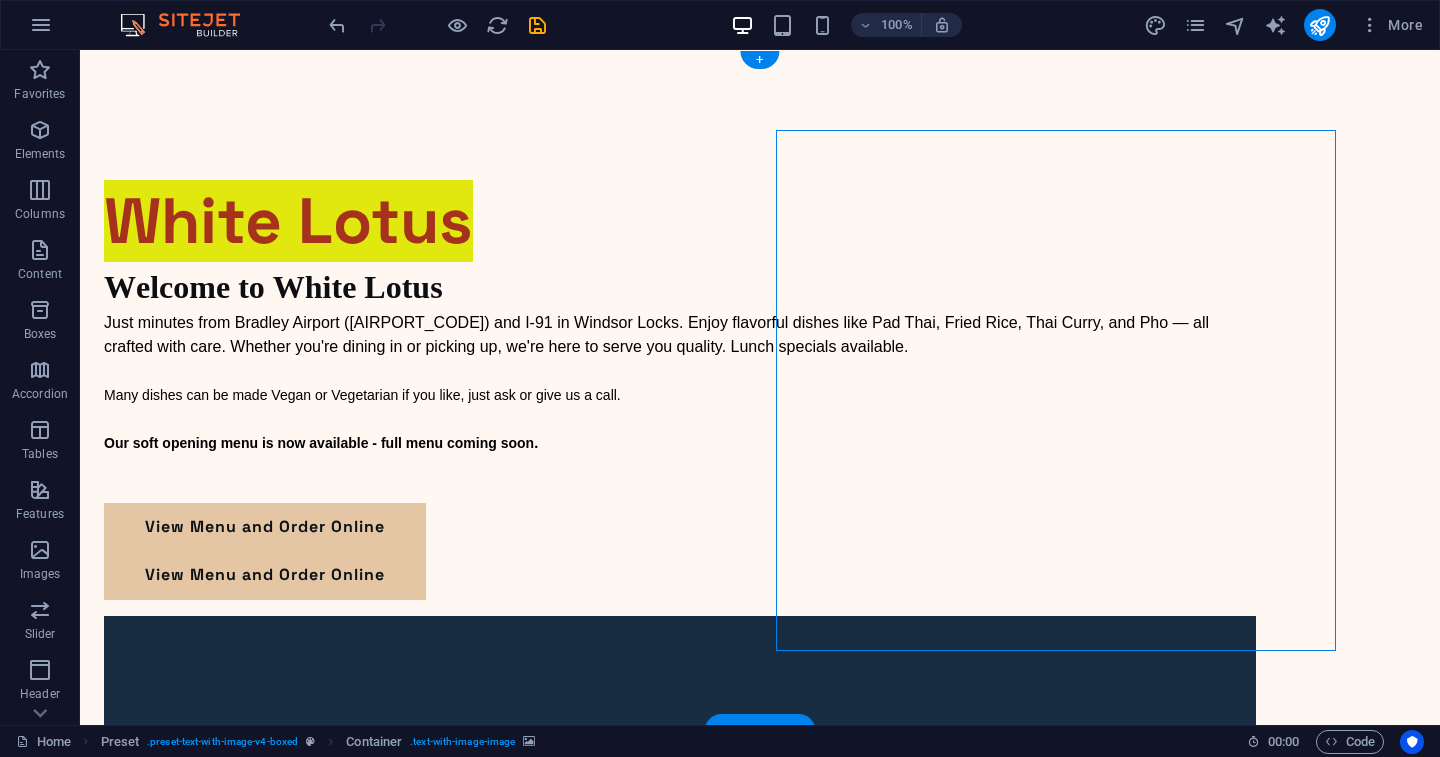 click at bounding box center [680, 877] 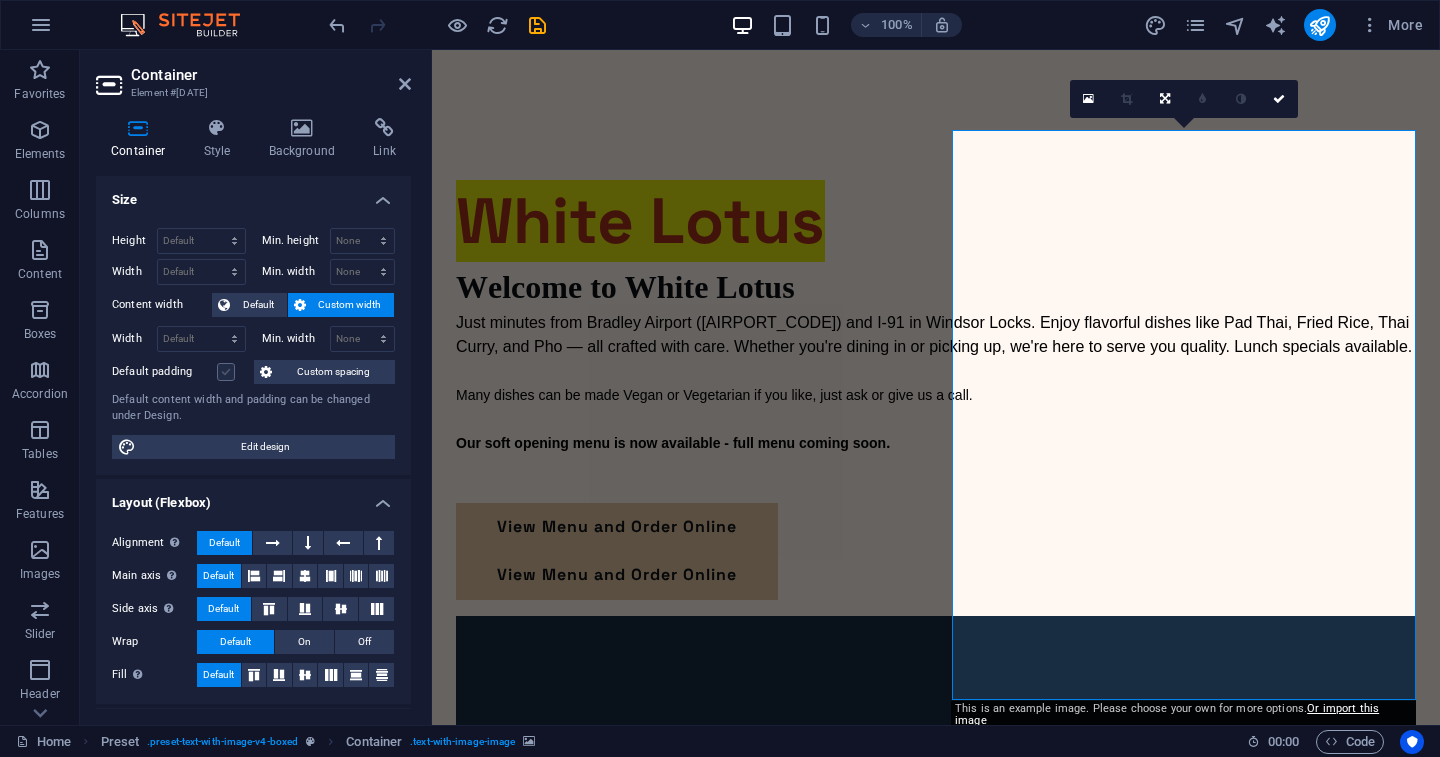 scroll, scrollTop: 0, scrollLeft: 0, axis: both 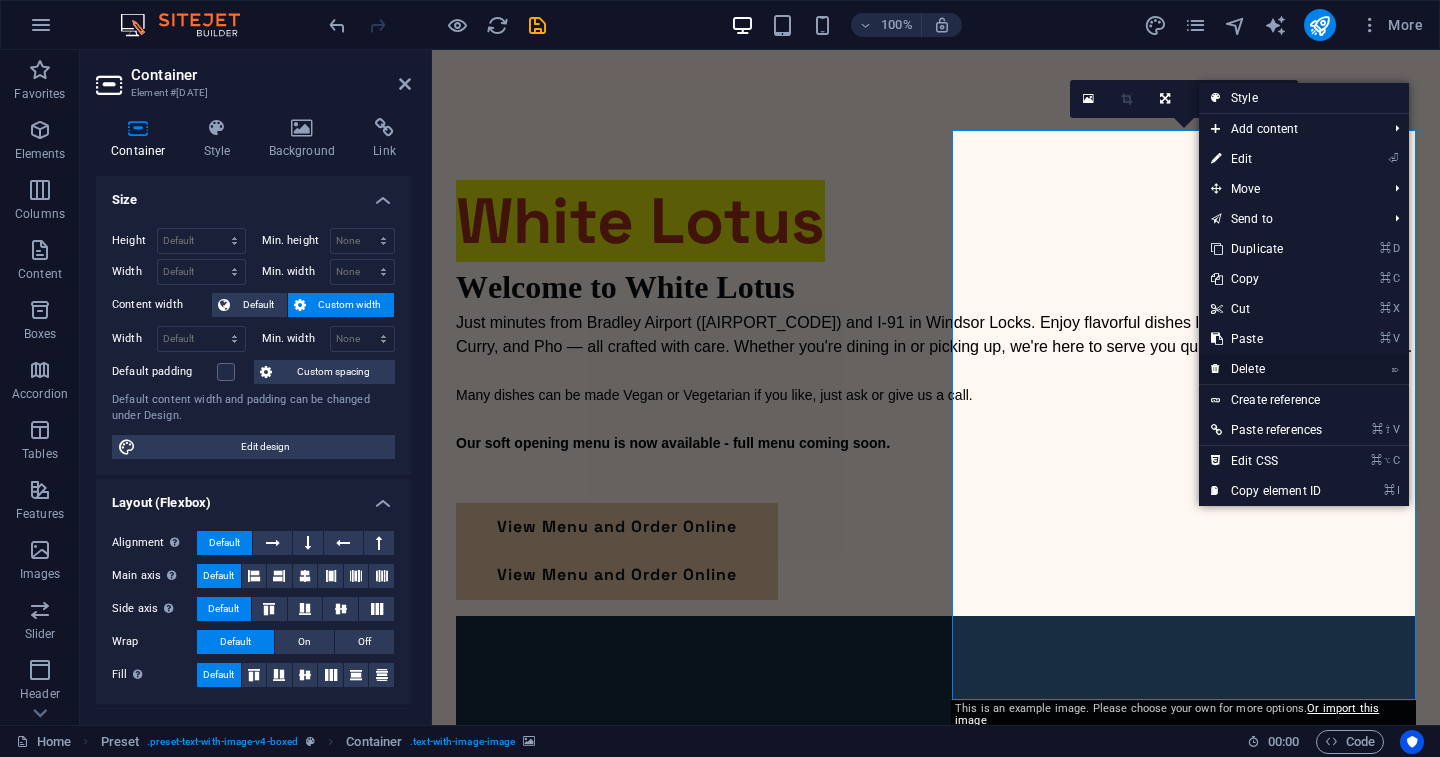 click on "⌦  Delete" at bounding box center (1266, 369) 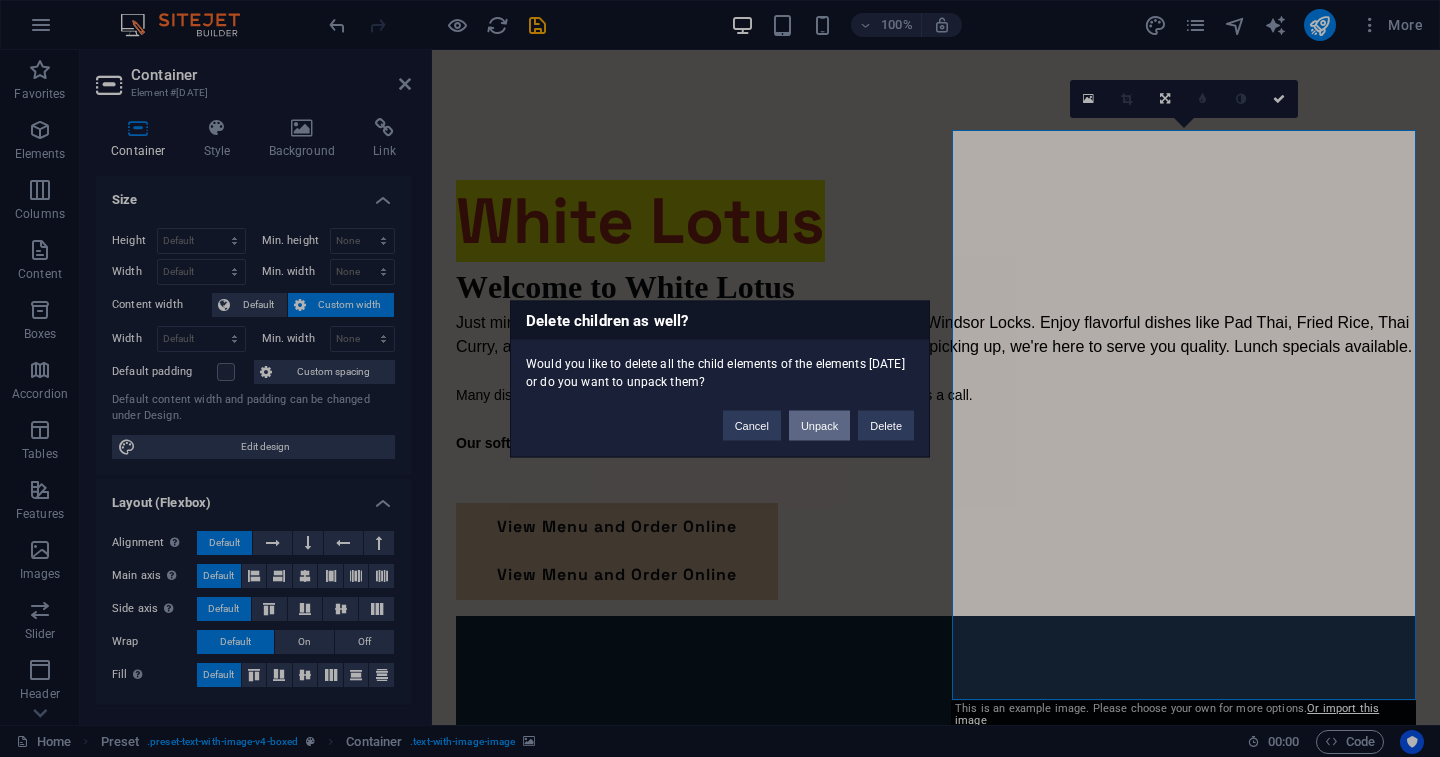 drag, startPoint x: 836, startPoint y: 422, endPoint x: 1121, endPoint y: 448, distance: 286.1835 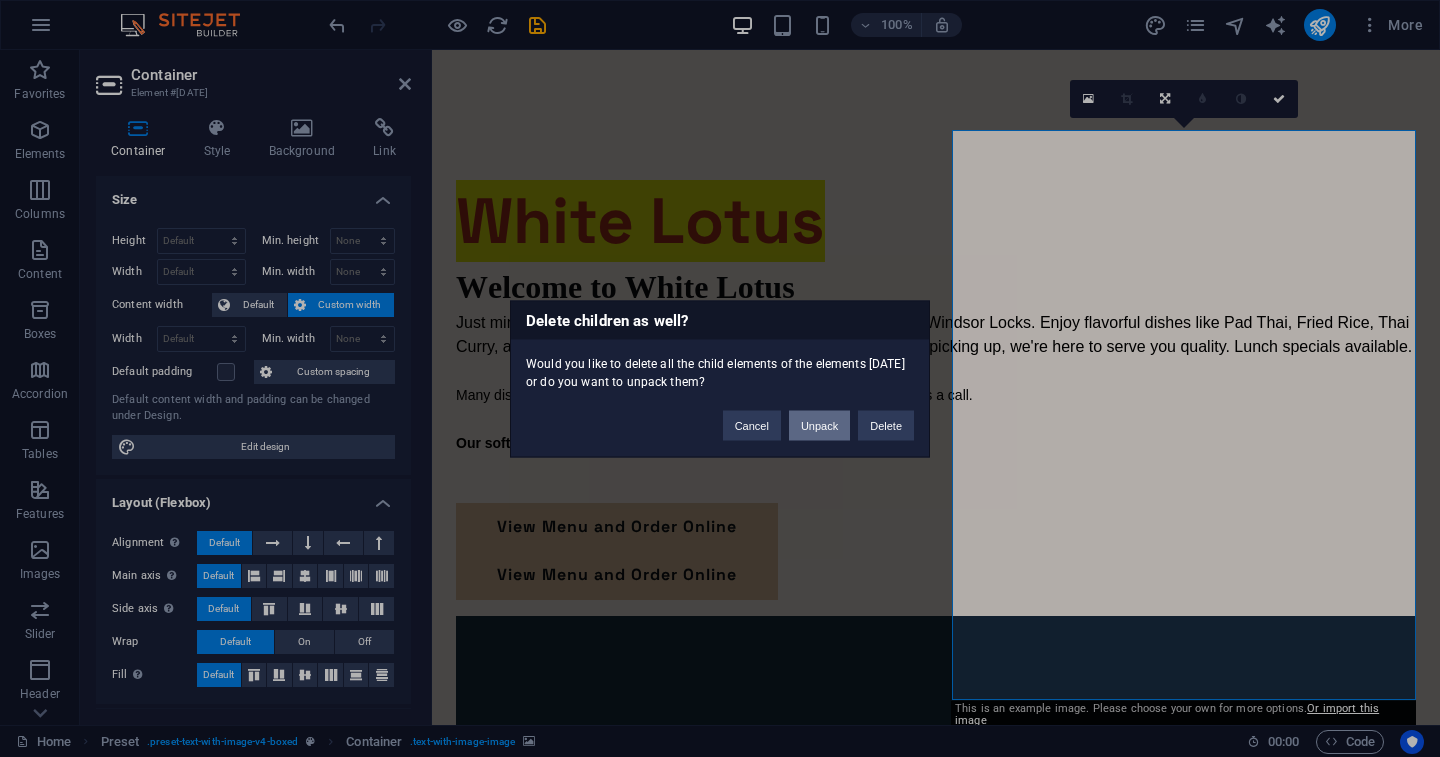 click on "Unpack" at bounding box center (819, 425) 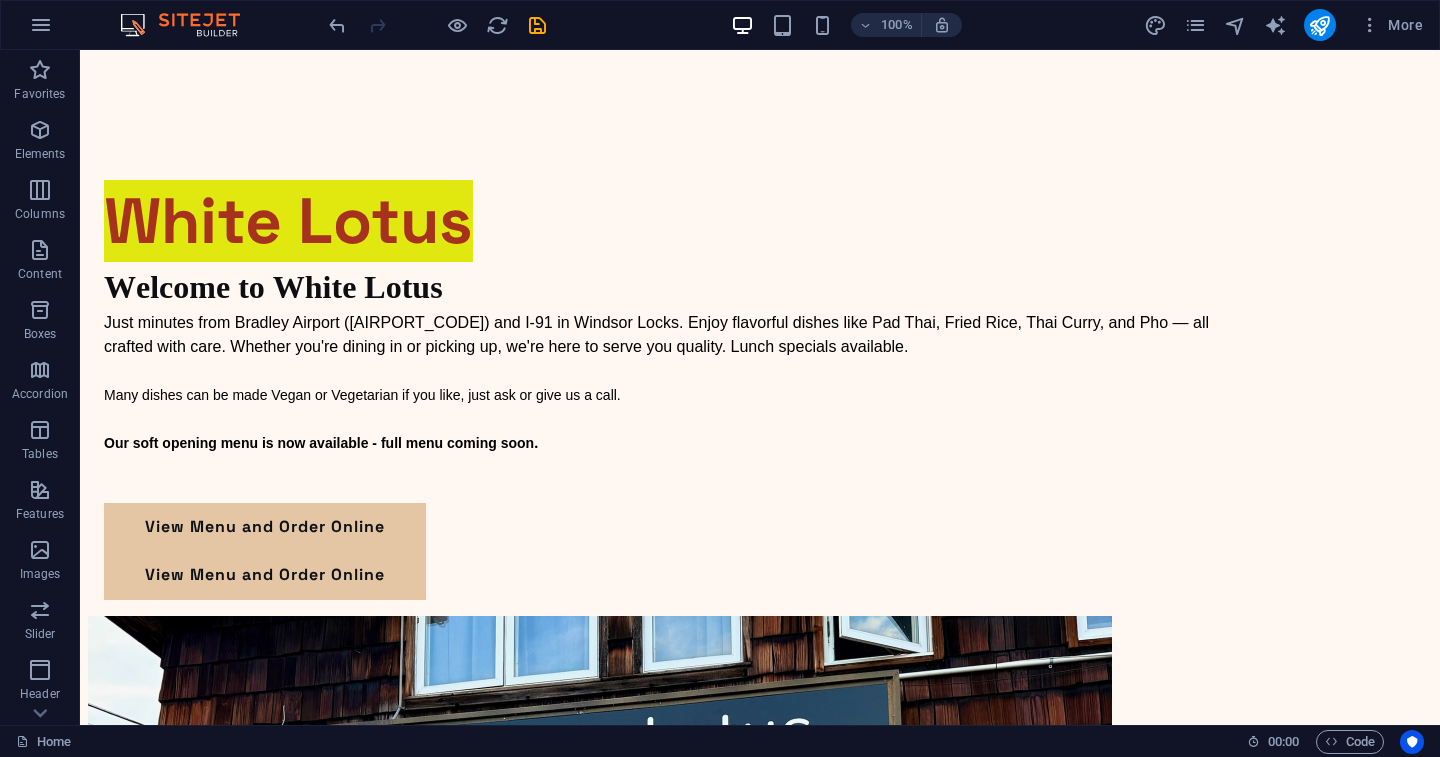 scroll, scrollTop: 0, scrollLeft: 0, axis: both 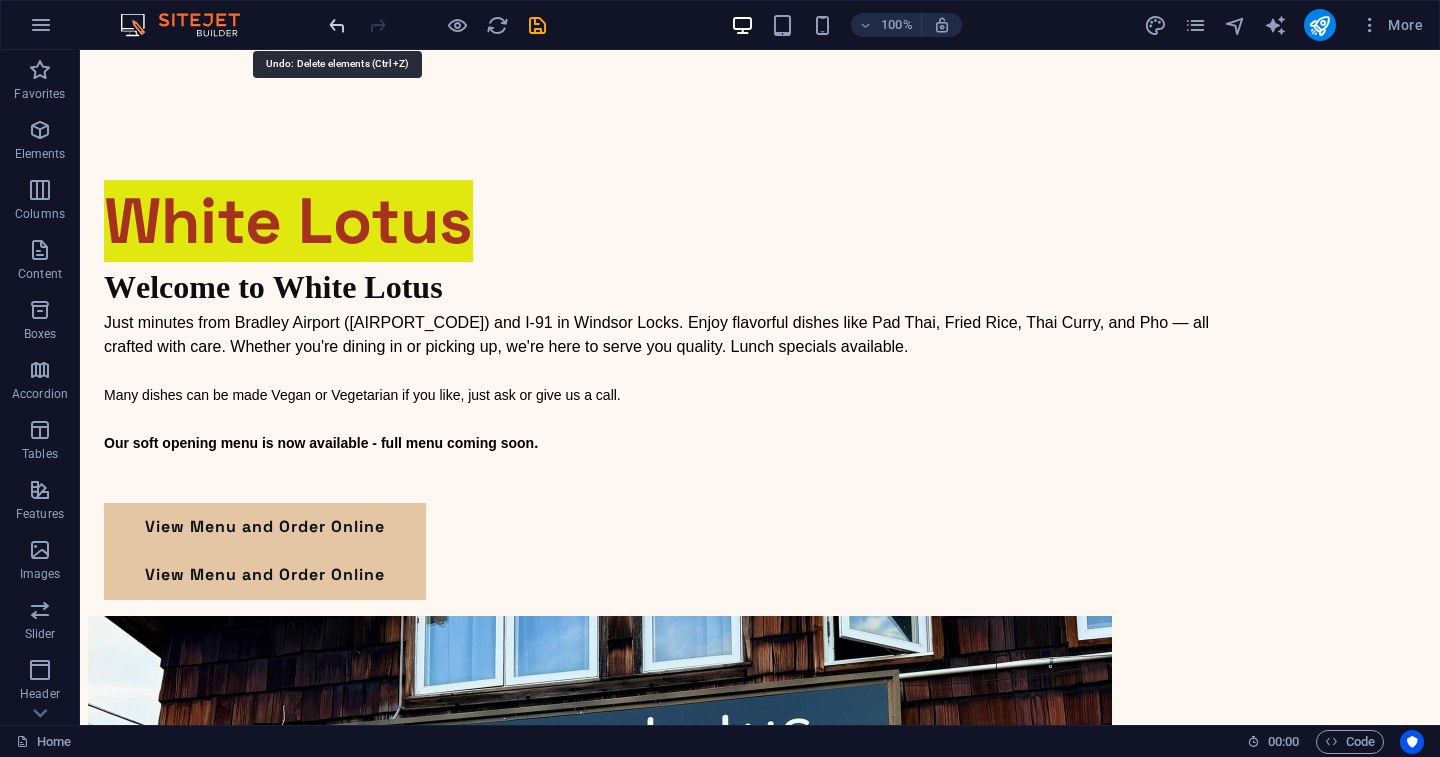 click at bounding box center (337, 25) 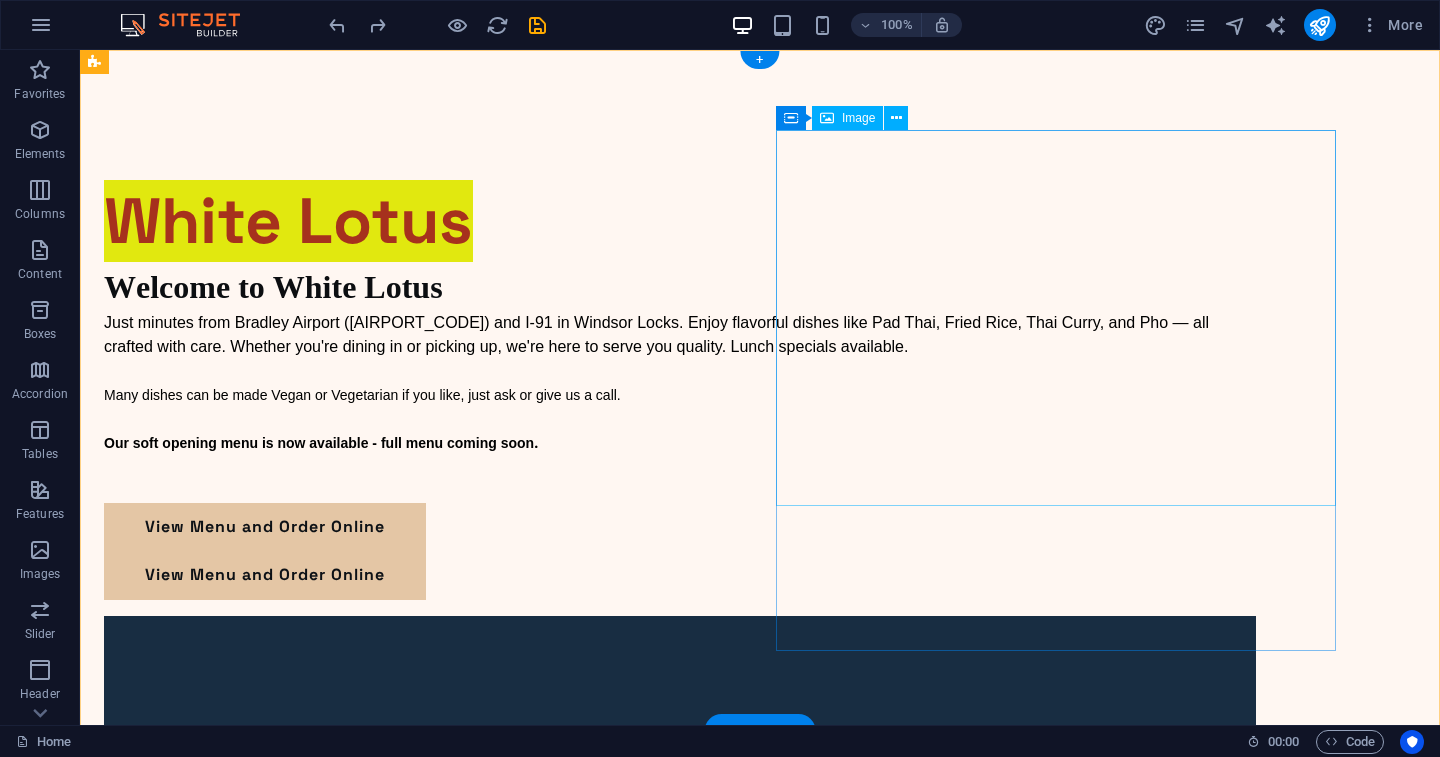 click at bounding box center [680, 1481] 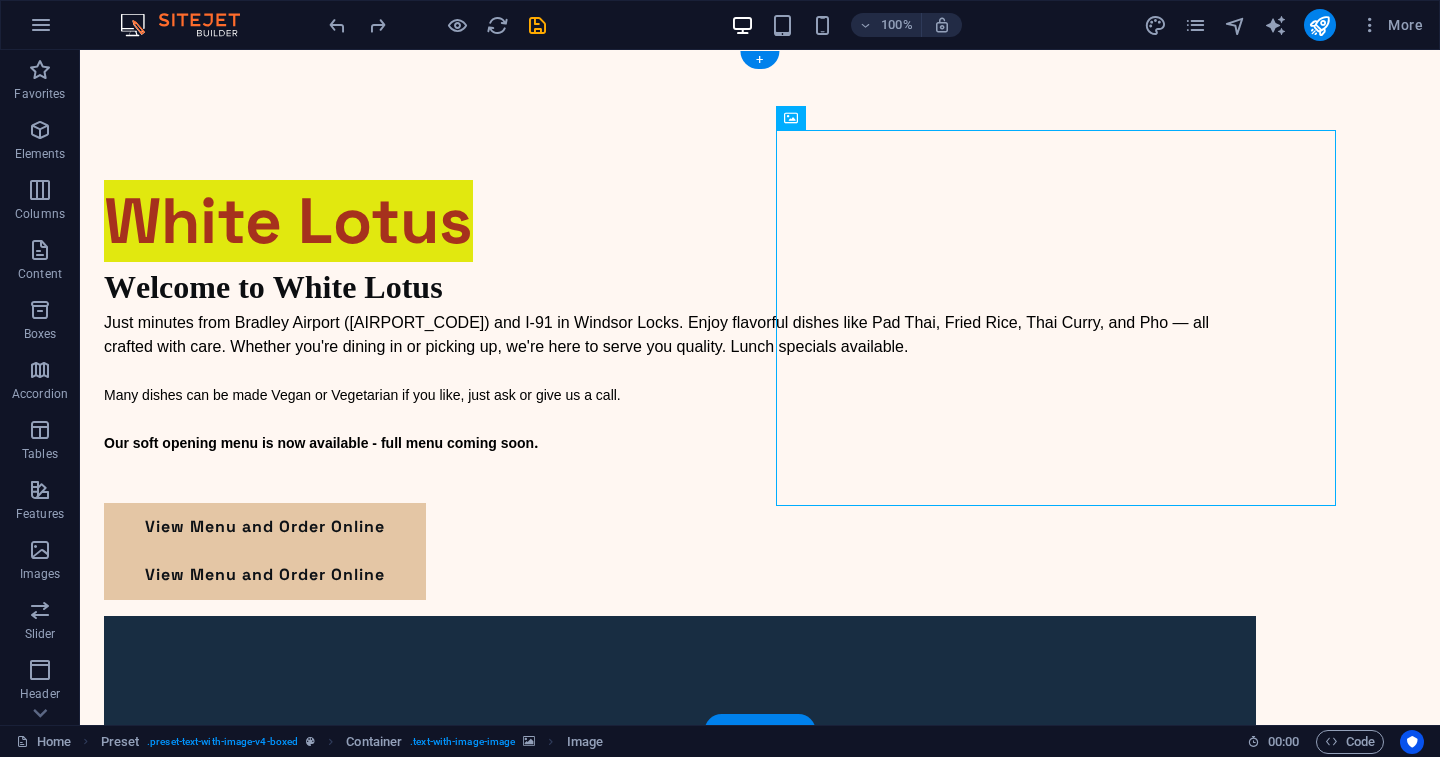 click at bounding box center [680, 877] 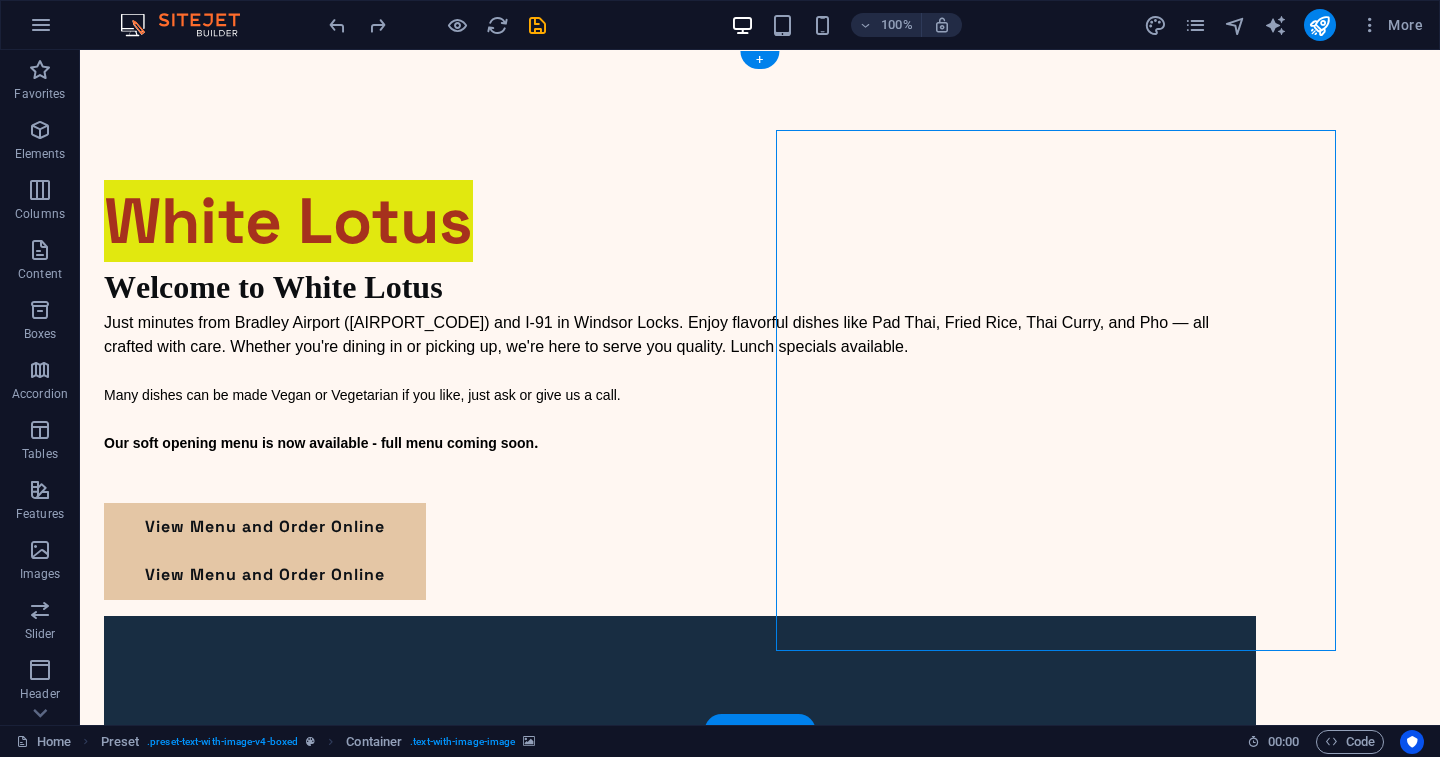 click at bounding box center (680, 877) 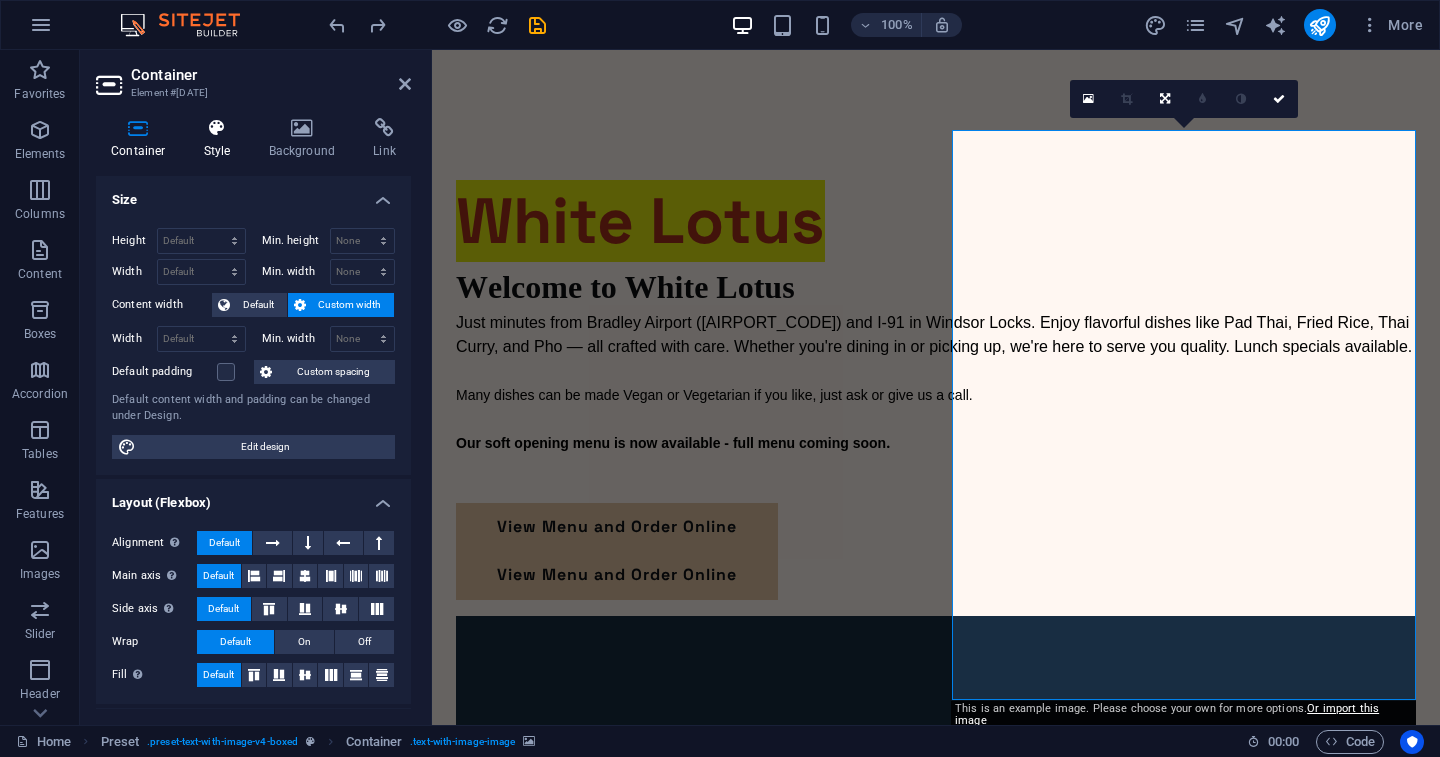 click on "Style" at bounding box center [221, 139] 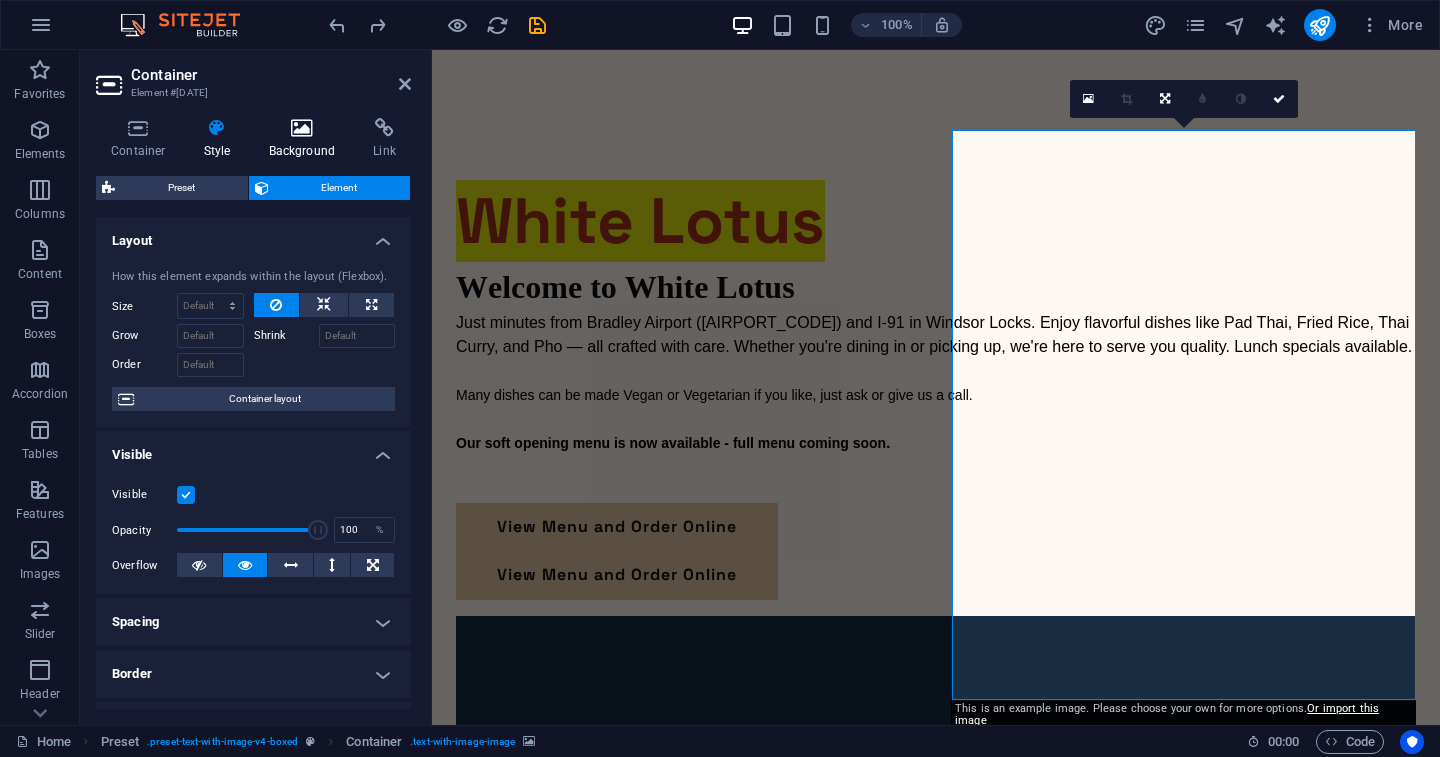 click at bounding box center [302, 128] 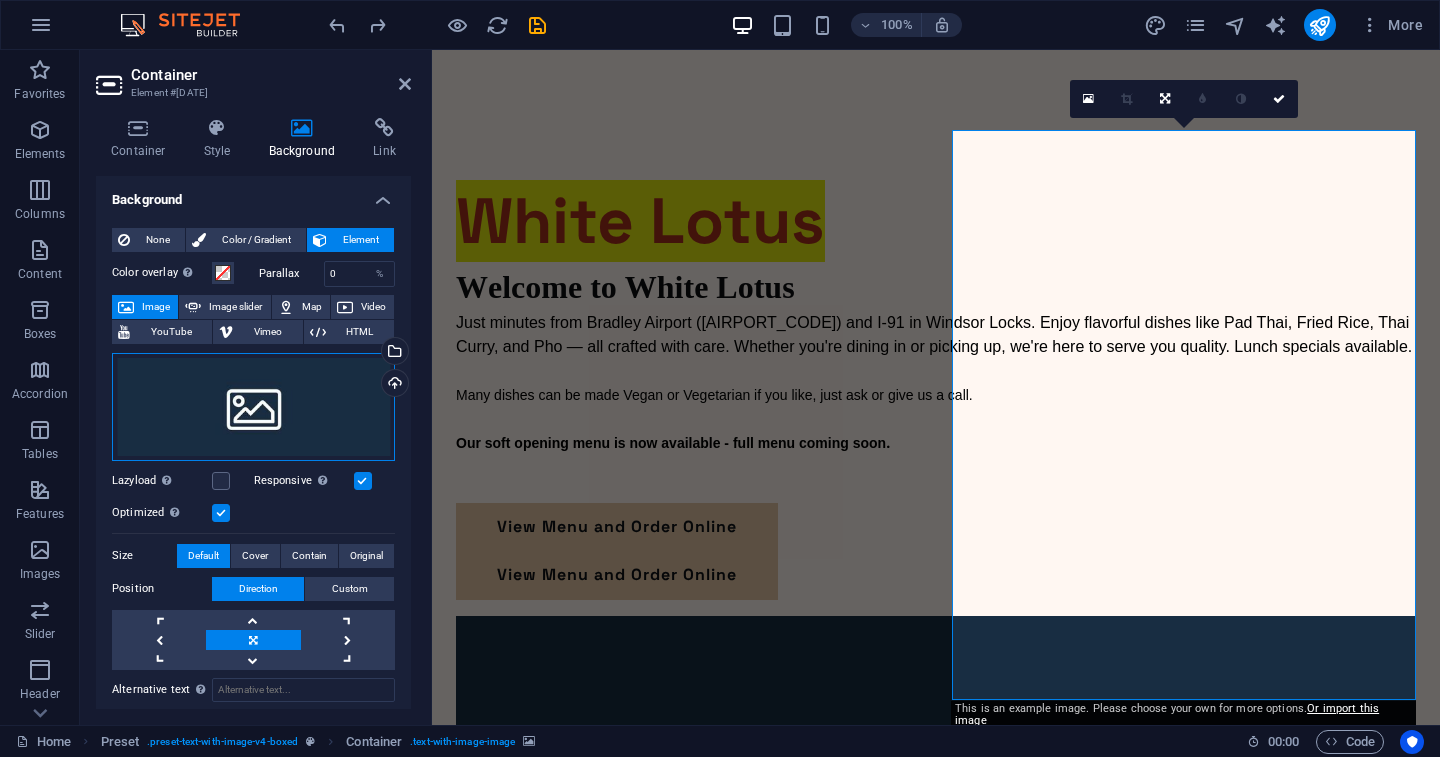 click on "Drag files here, click to choose files or select files from Files or our free stock photos & videos" at bounding box center [253, 407] 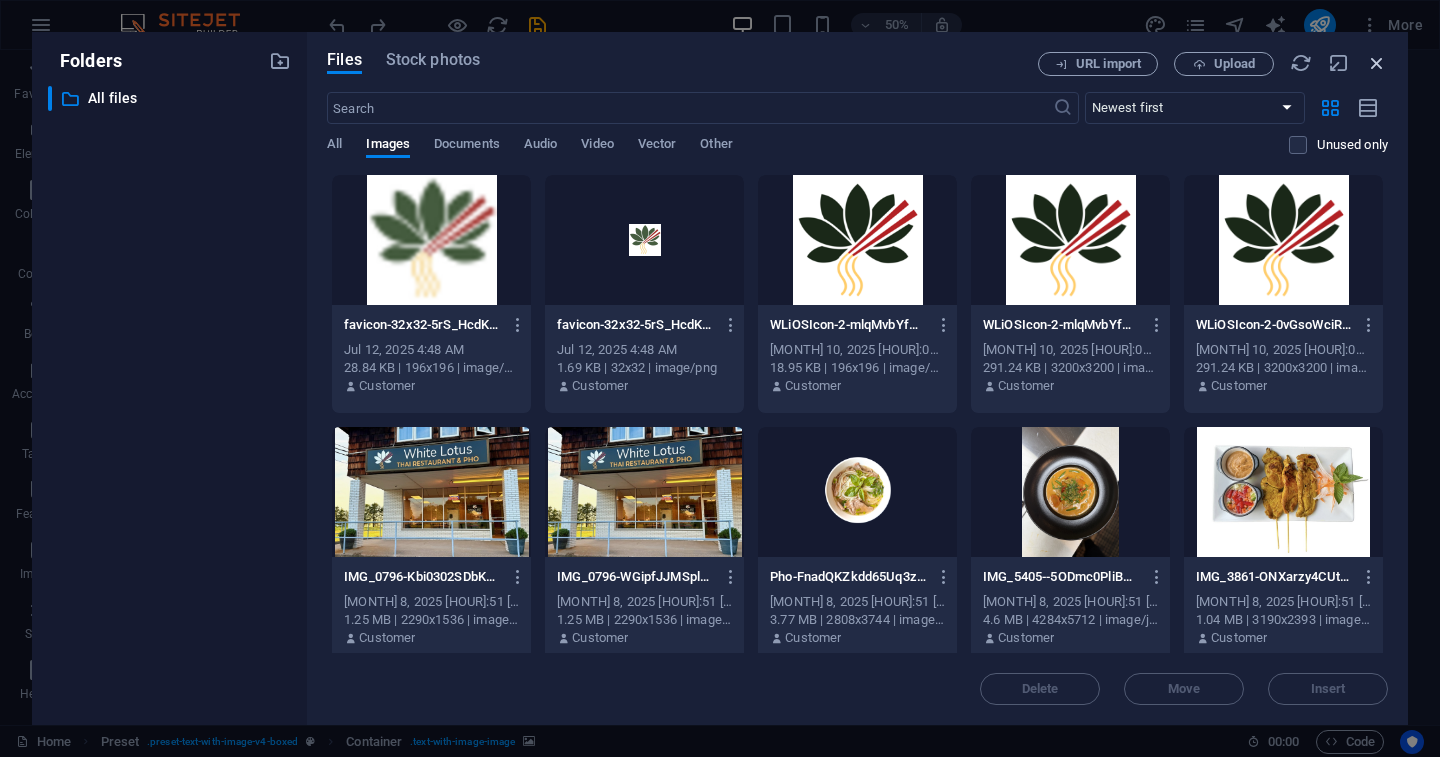 click at bounding box center (1377, 63) 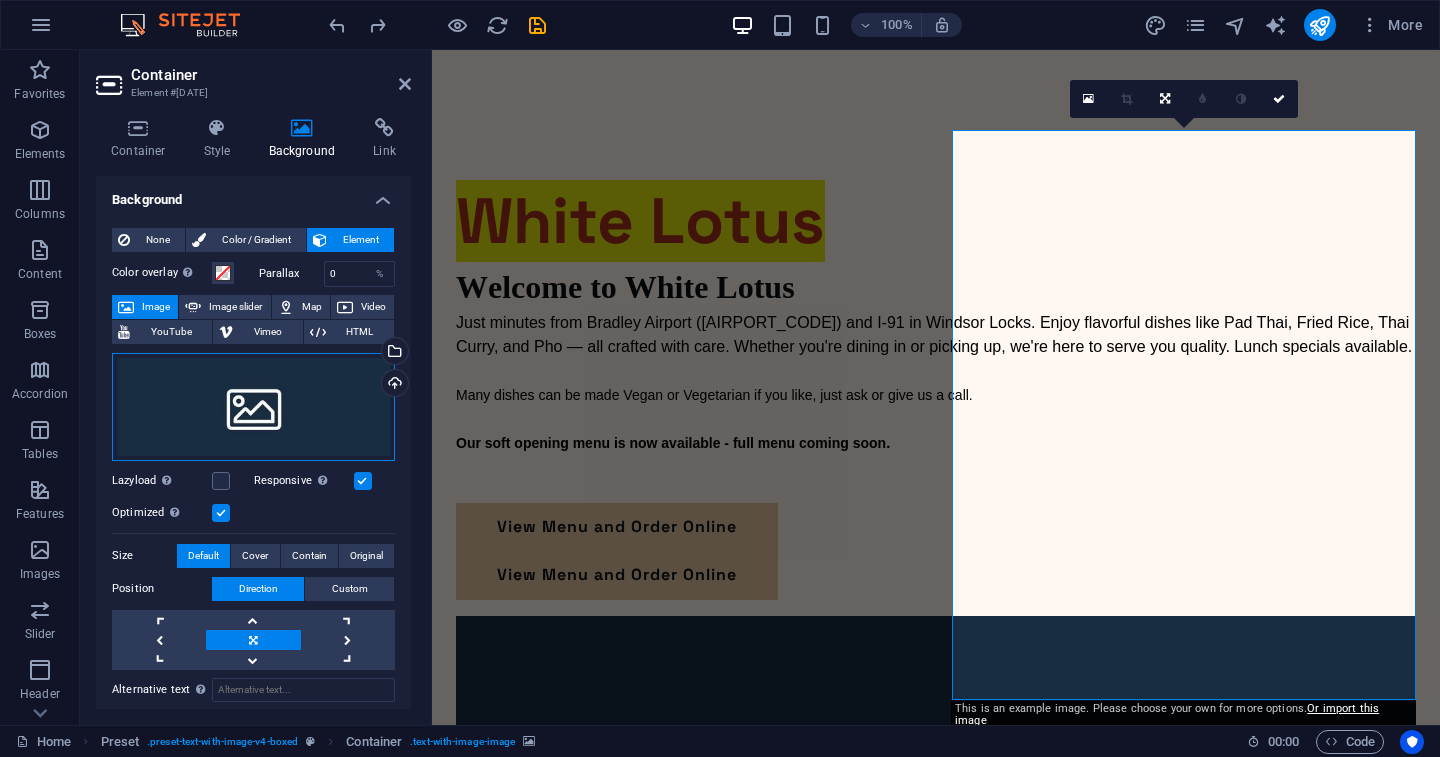 click on "Drag files here, click to choose files or select files from Files or our free stock photos & videos" at bounding box center [253, 407] 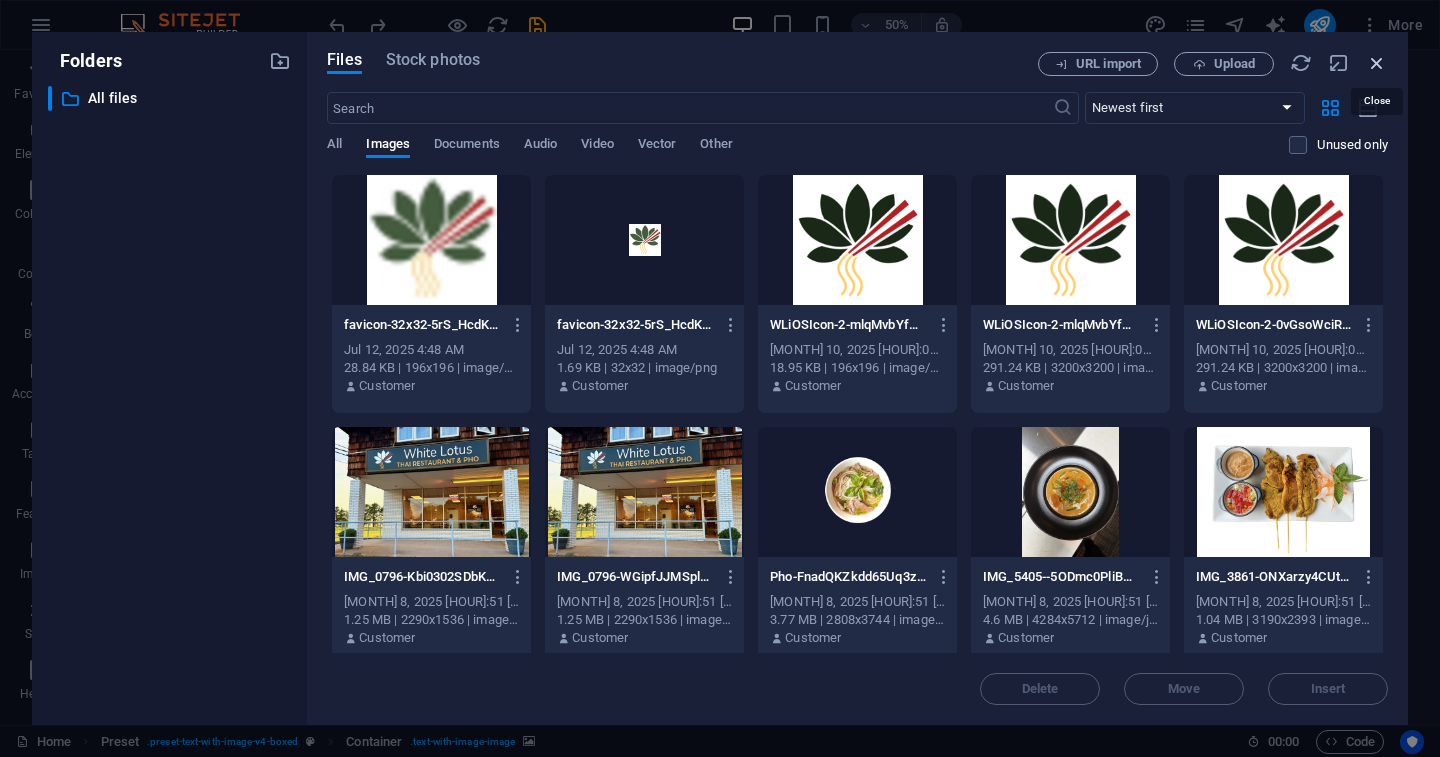 click at bounding box center [1377, 63] 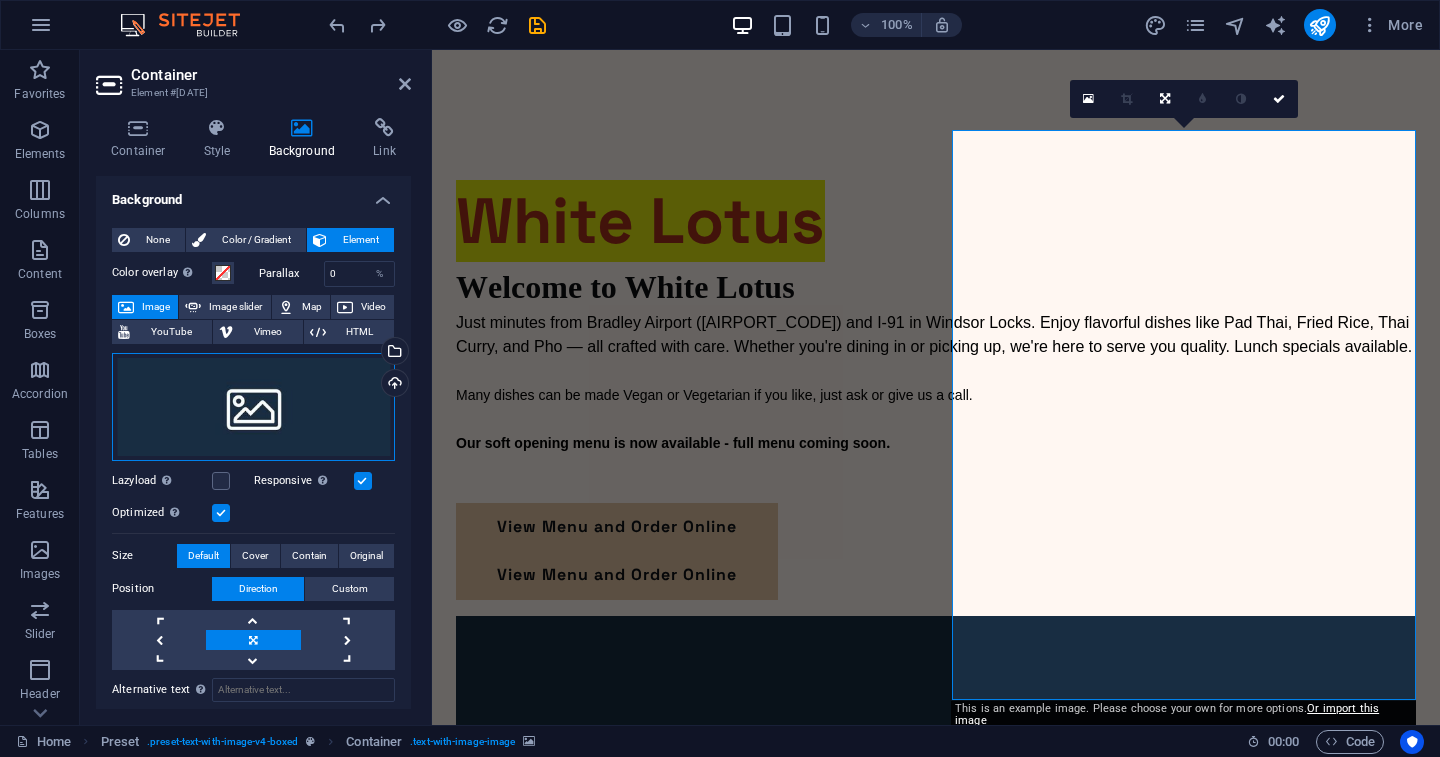 drag, startPoint x: 347, startPoint y: 398, endPoint x: 359, endPoint y: 524, distance: 126.57014 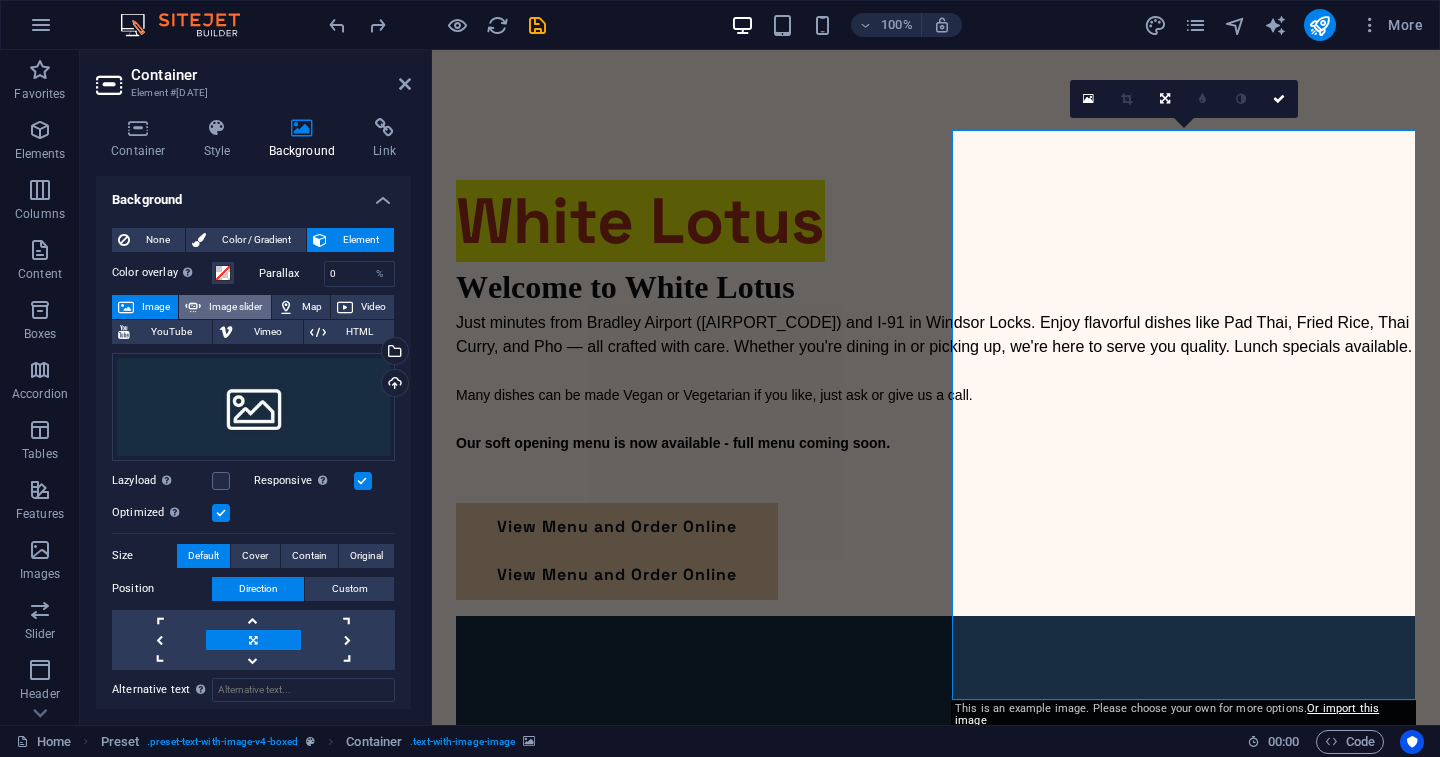click on "Image slider" at bounding box center (235, 307) 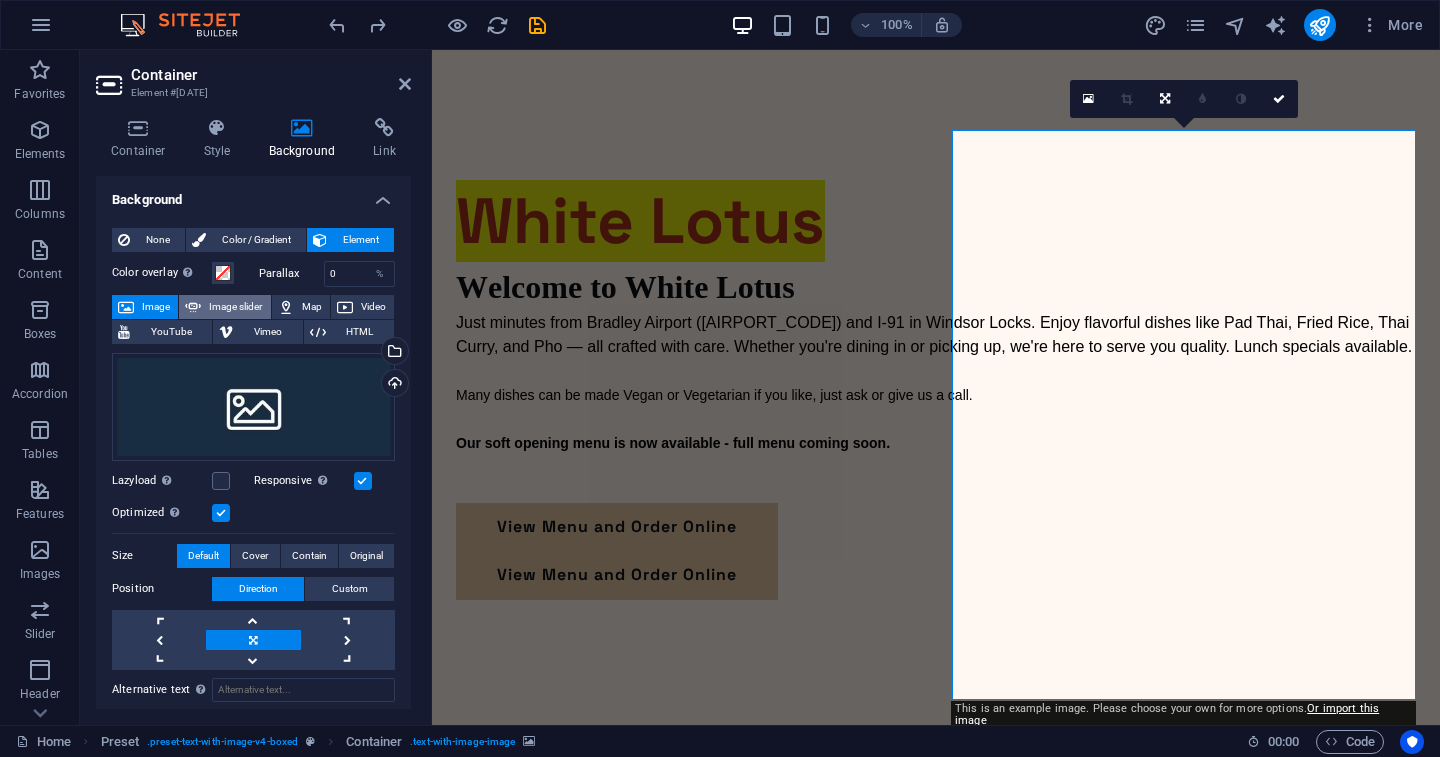 select on "ms" 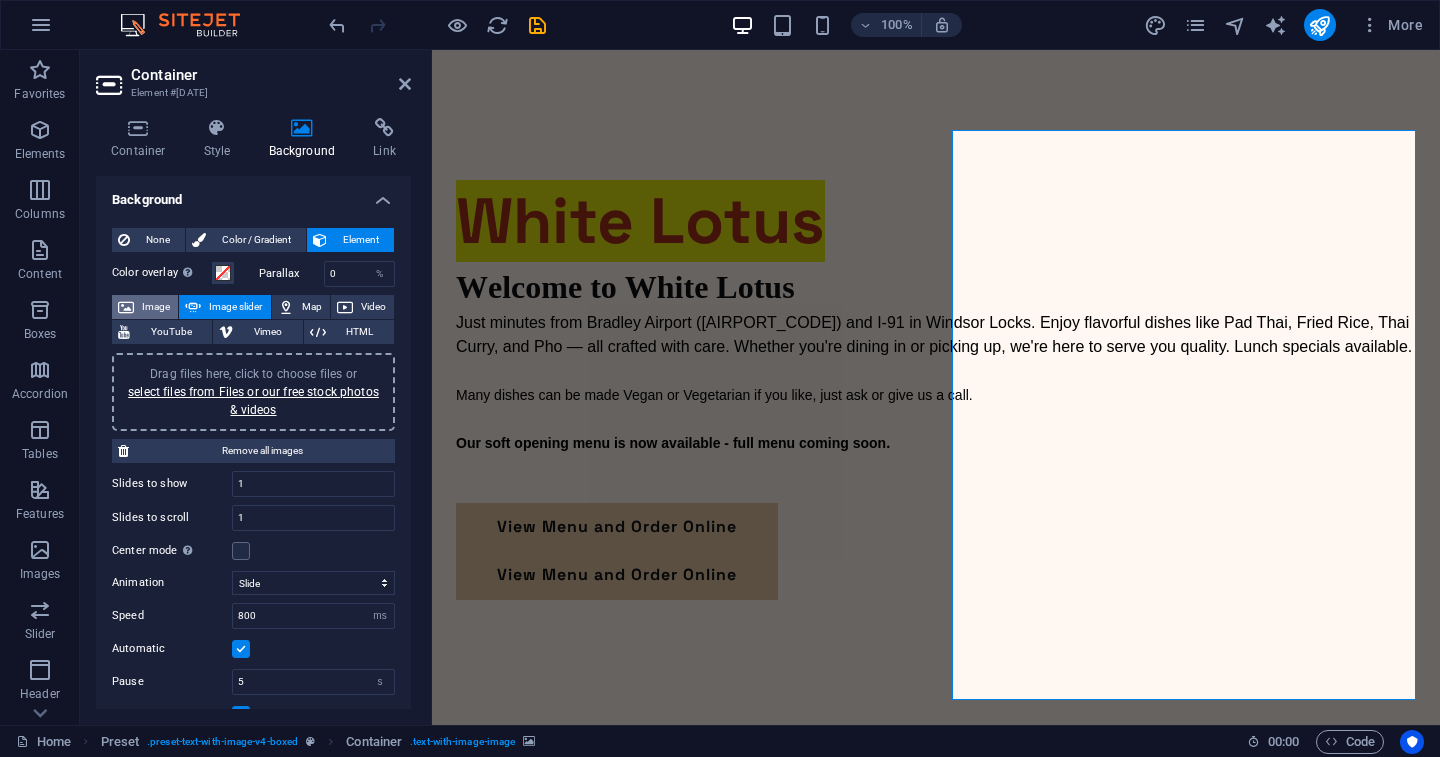 click on "Image" at bounding box center (156, 307) 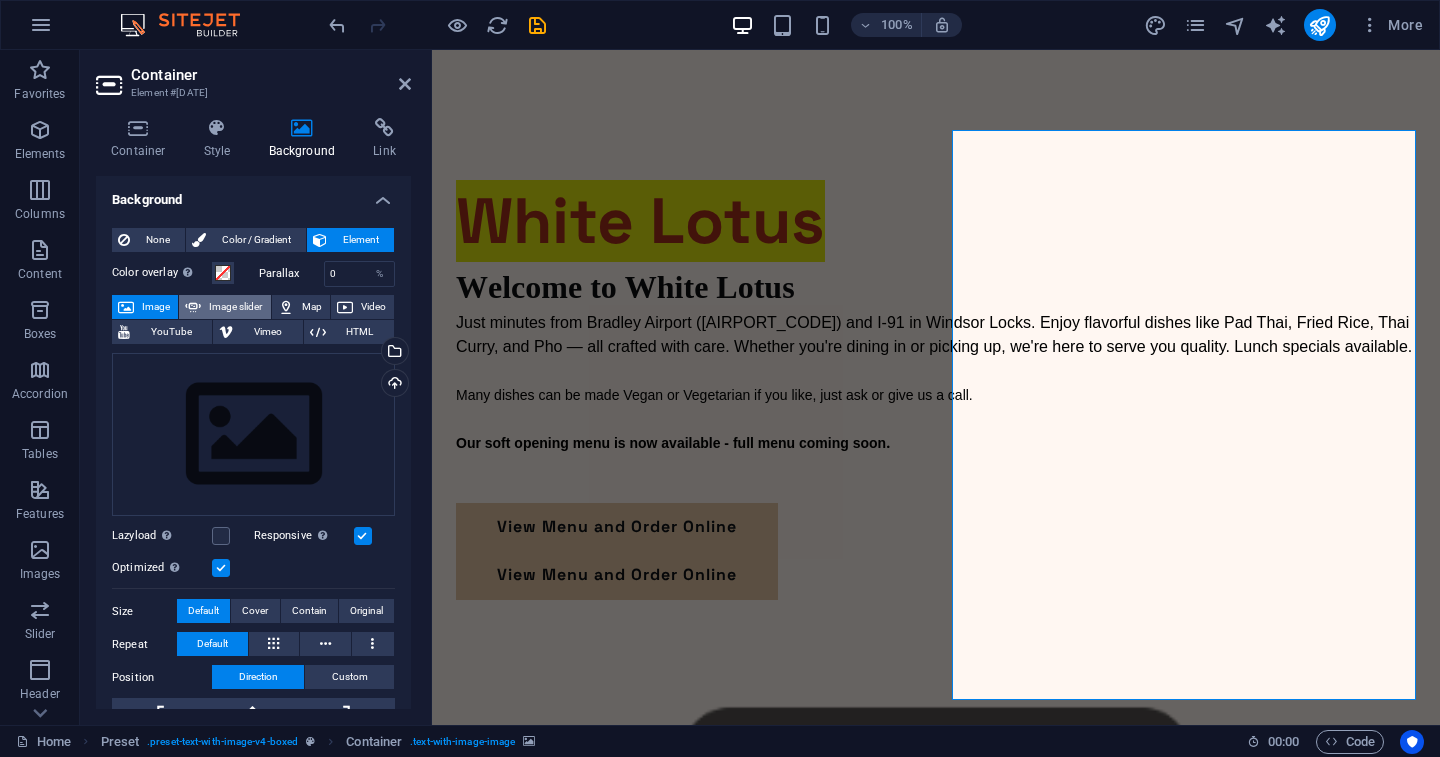 click on "Image slider" at bounding box center (224, 307) 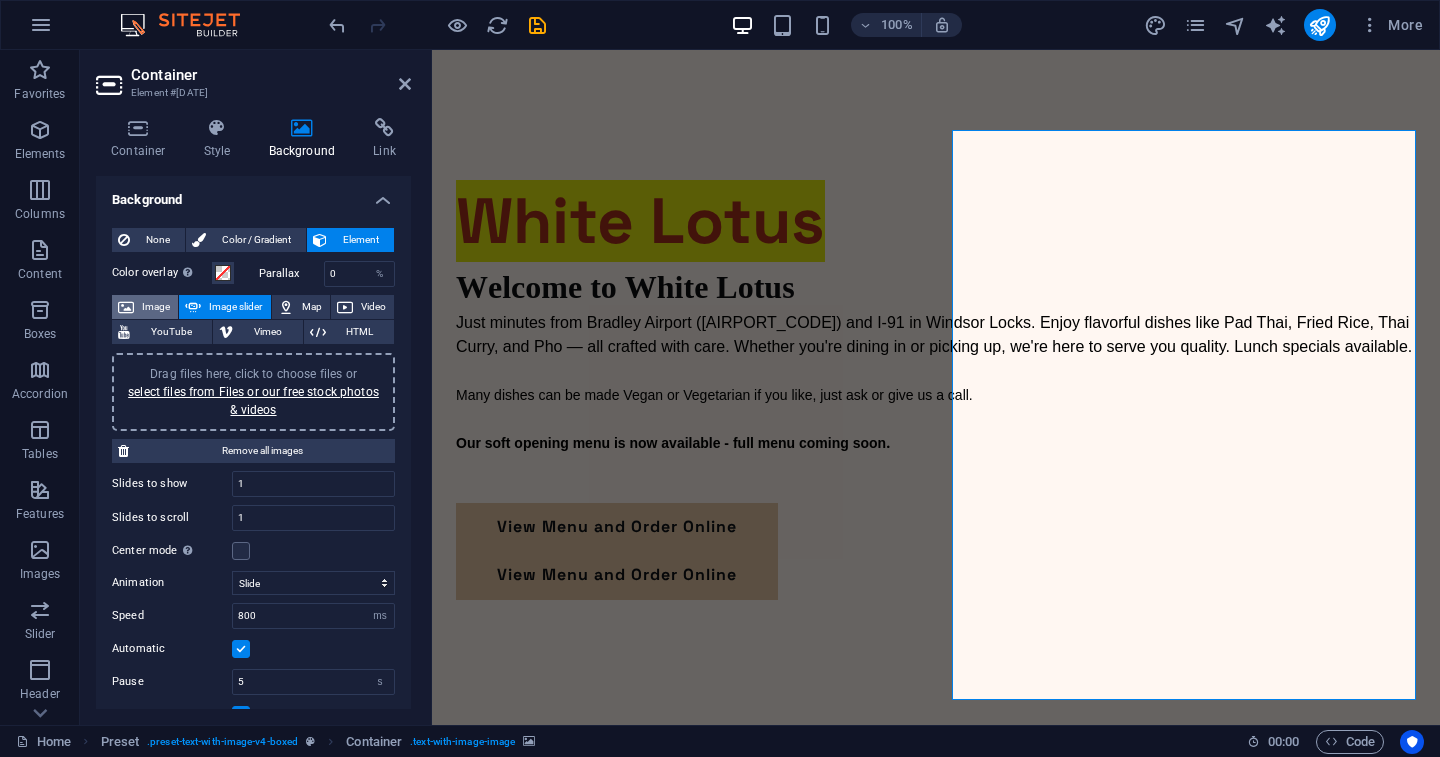 click on "Image" at bounding box center (156, 307) 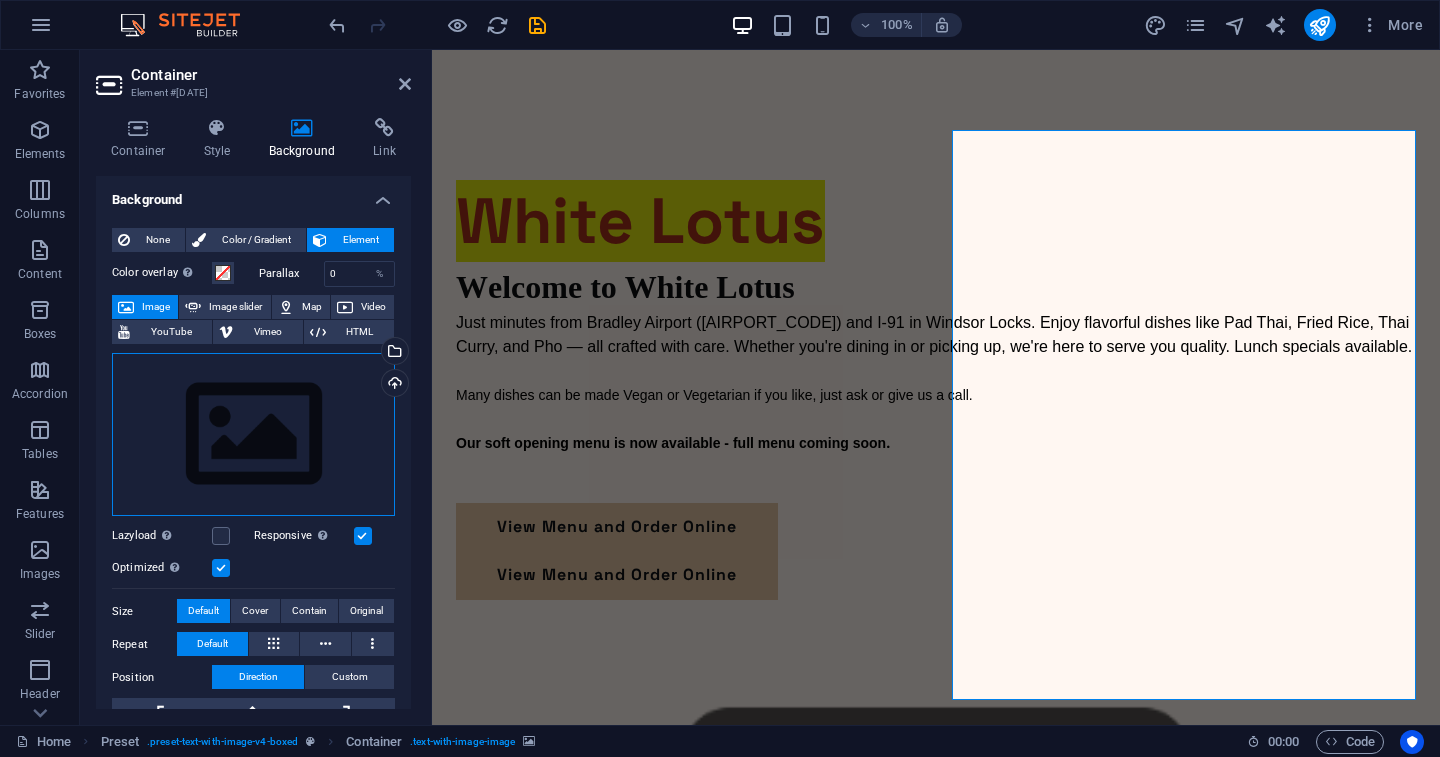 click on "Drag files here, click to choose files or select files from Files or our free stock photos & videos" at bounding box center [253, 435] 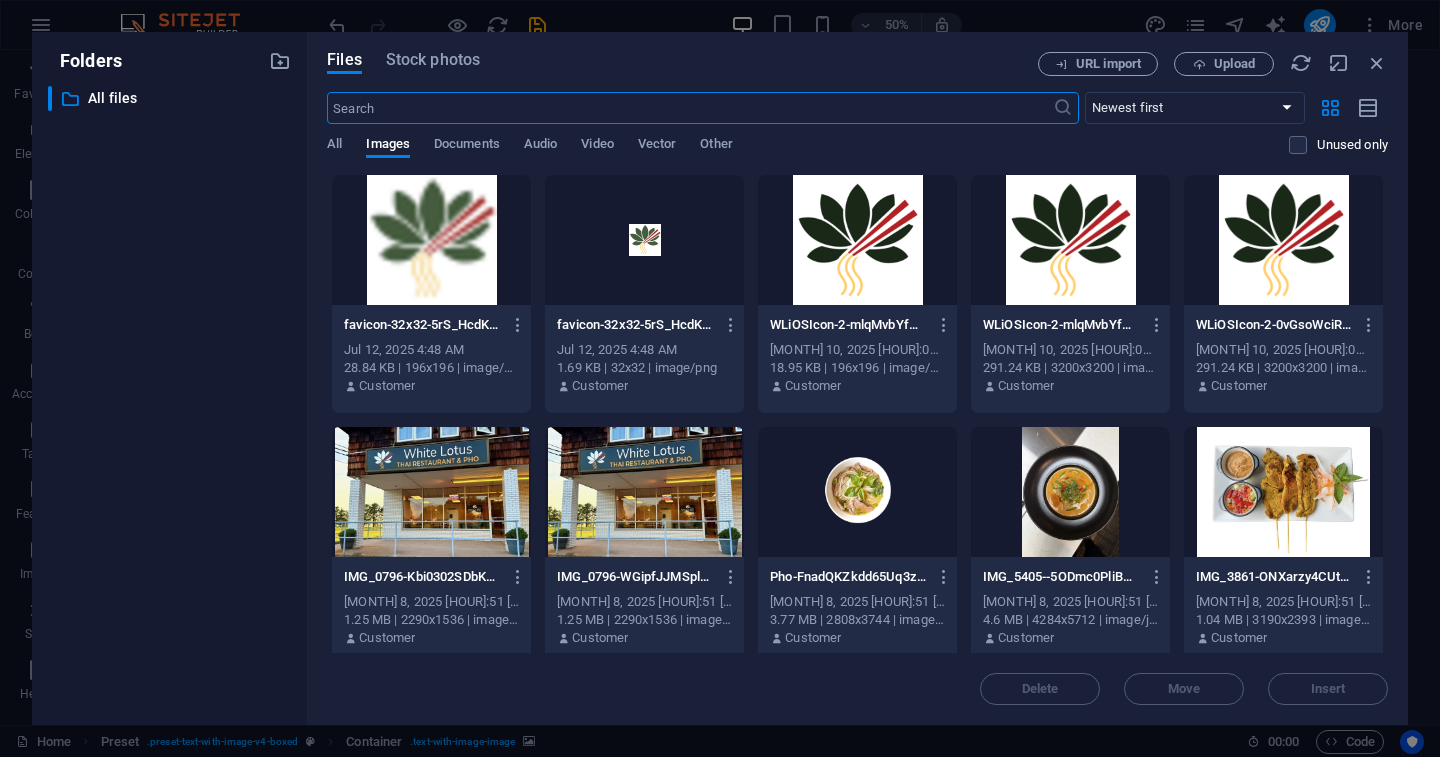 click at bounding box center [857, 240] 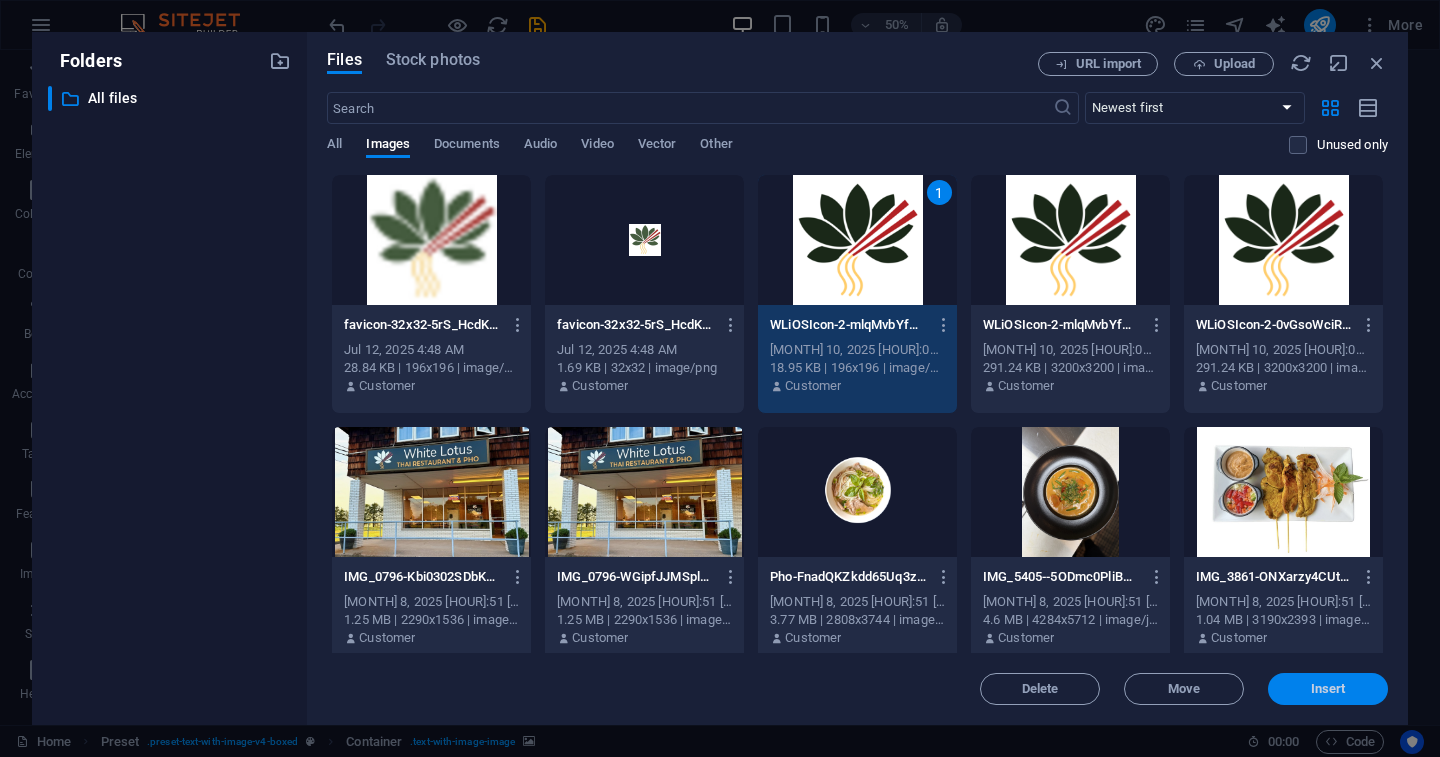 click on "Insert" at bounding box center (1328, 689) 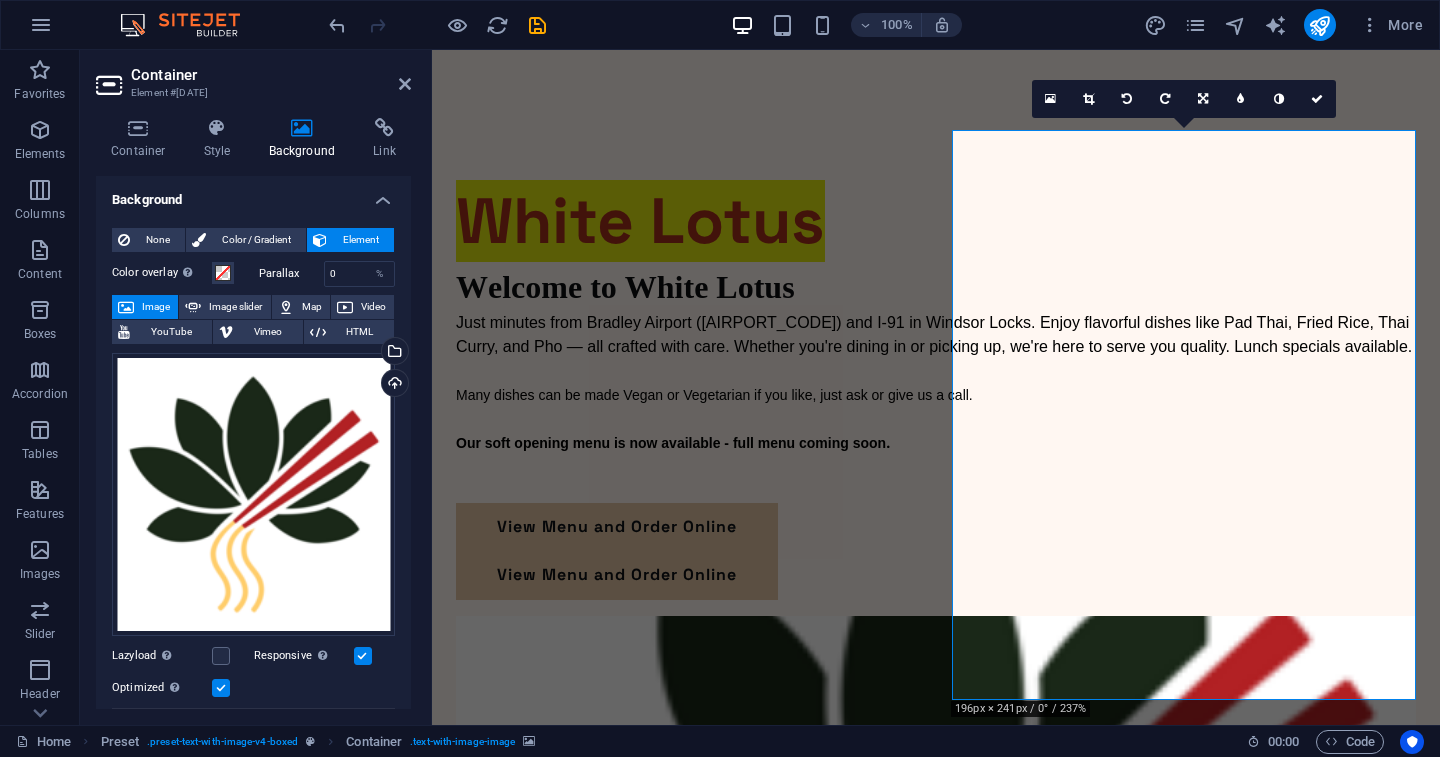 scroll, scrollTop: 0, scrollLeft: 0, axis: both 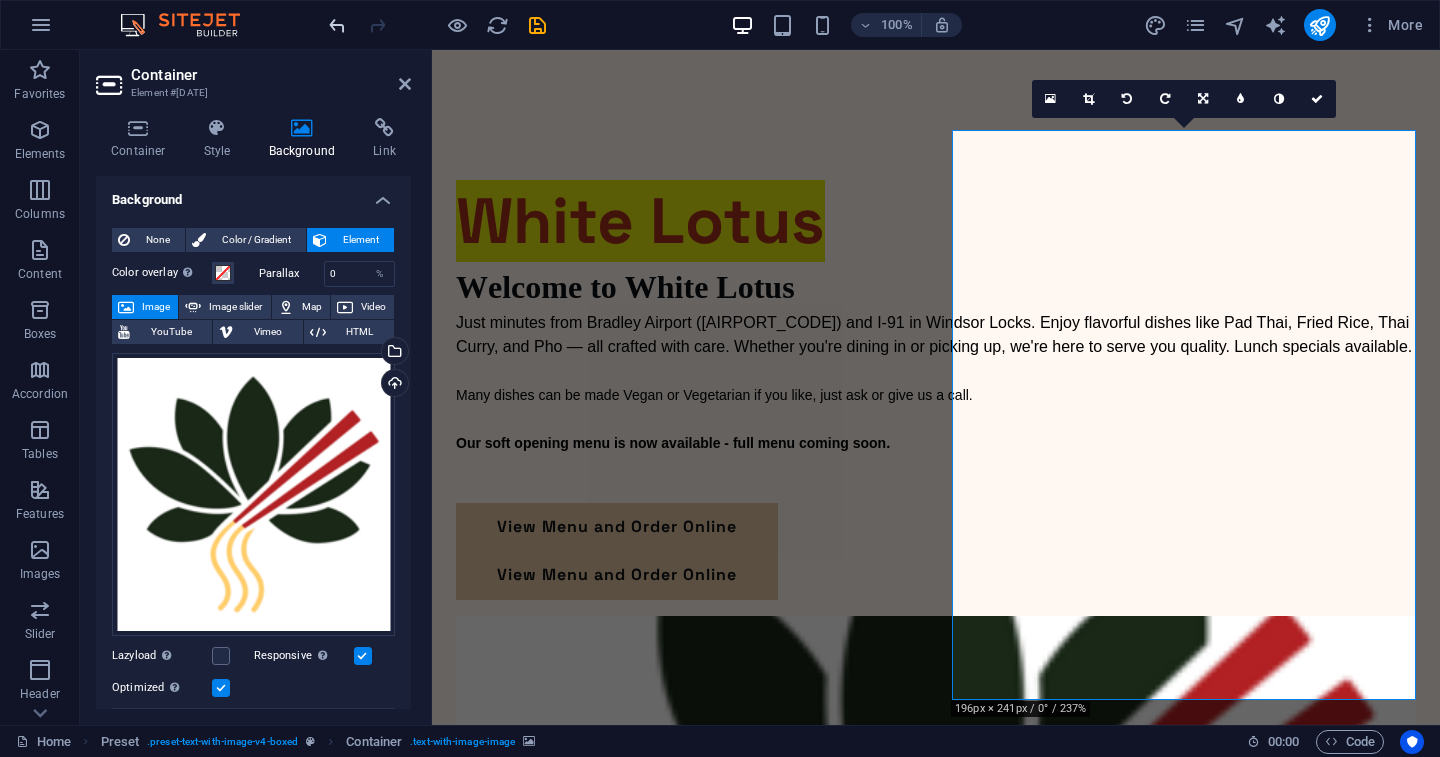 click at bounding box center [337, 25] 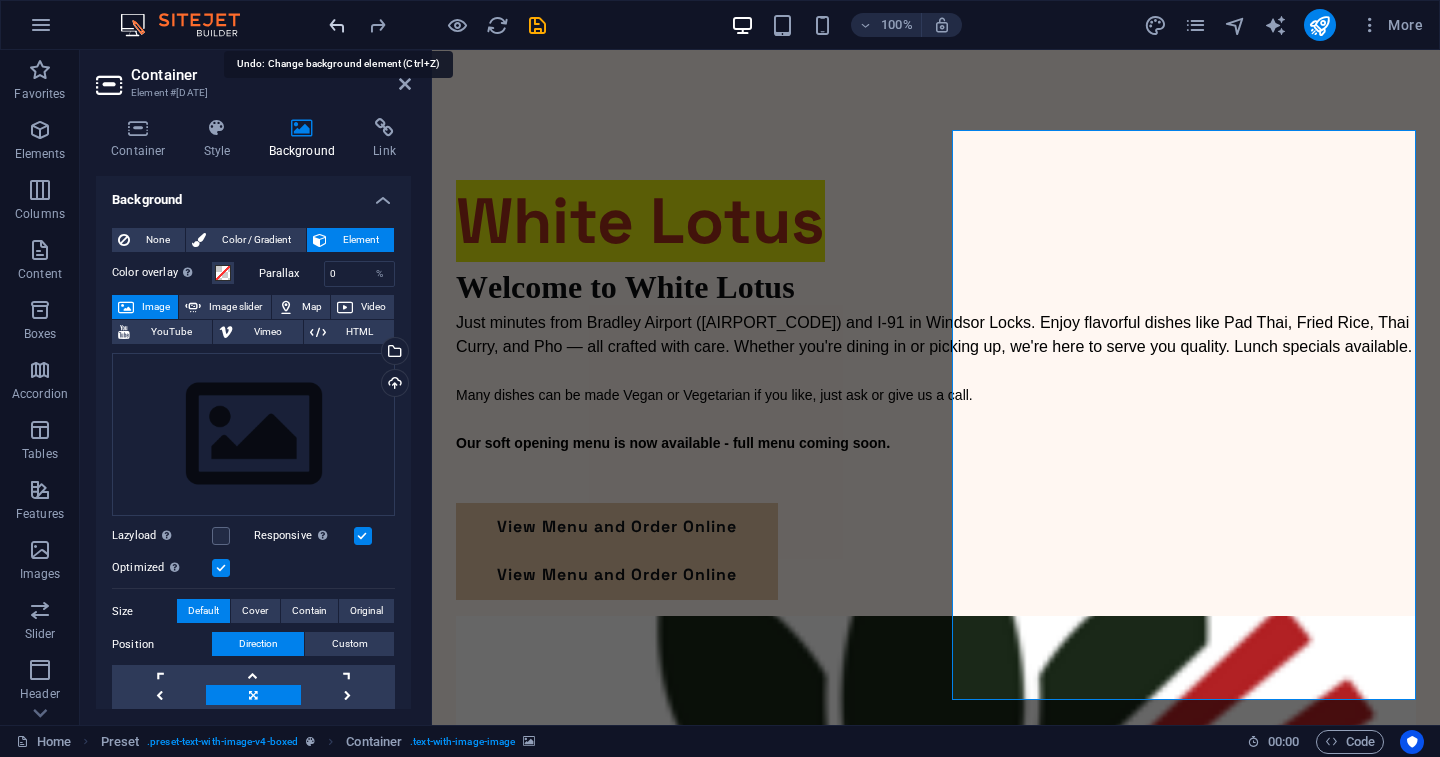 click at bounding box center (337, 25) 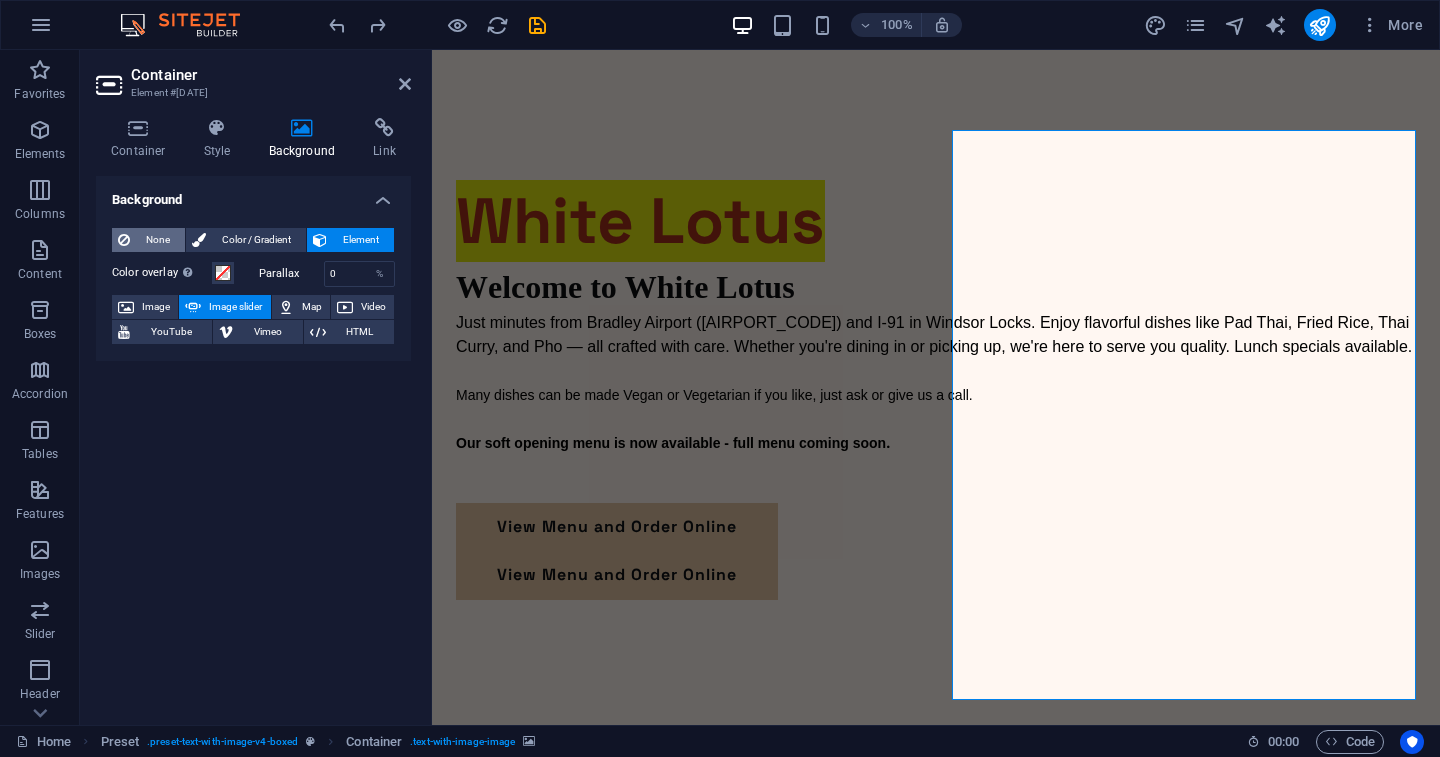 click on "None" at bounding box center [157, 240] 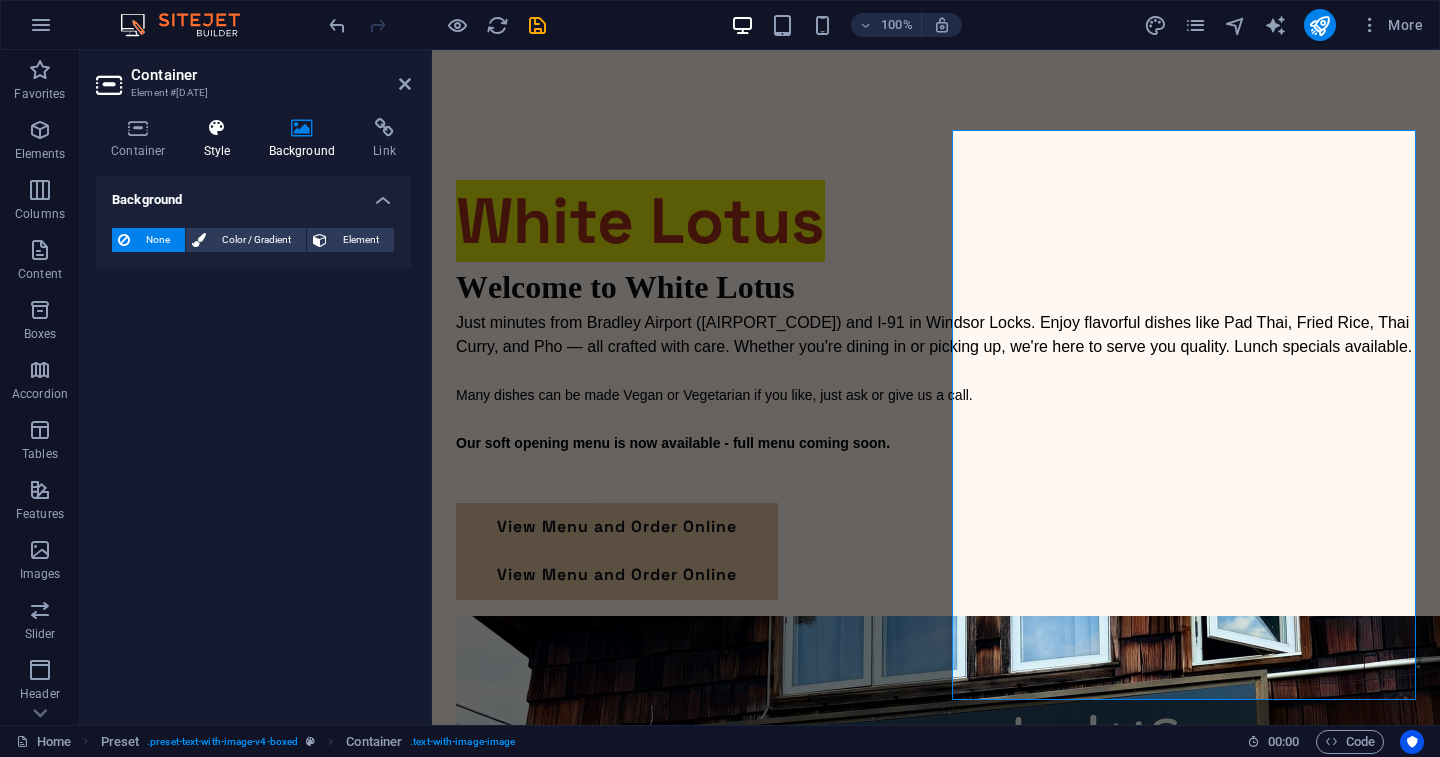 click at bounding box center [217, 128] 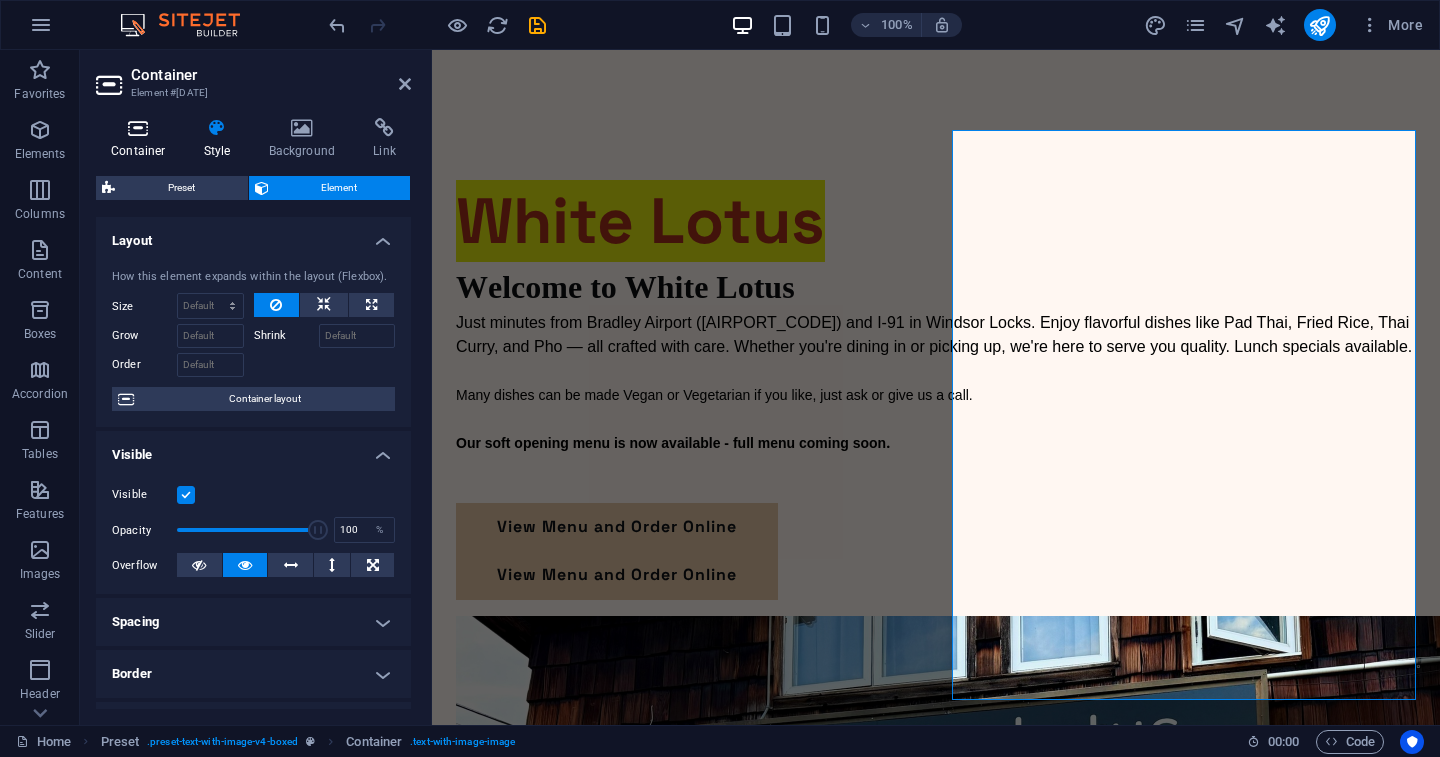 click on "Container" at bounding box center (142, 139) 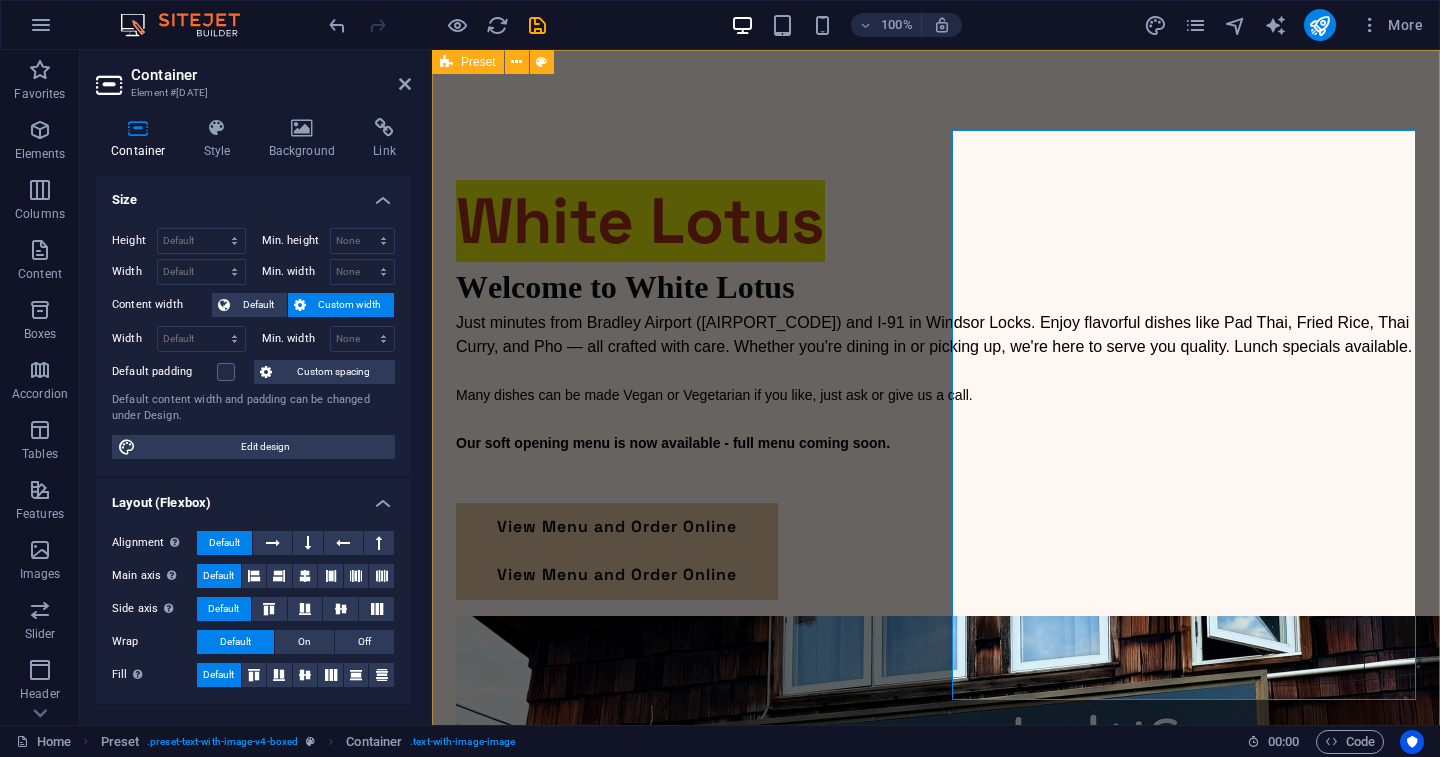 click on "White Lotus Welcome to White Lotus Just minutes from Bradley Airport ([AIRPORT_CODE]) and I-91 in Windsor Locks. Enjoy flavorful dishes like Pad Thai, Fried Rice, Thai Curry, and Pho — all crafted with care. Whether you're dining in or picking up, we're here to serve you quality. Lunch specials available. Many dishes can be made Vegan or Vegetarian if you like, just ask or give us a call. Our soft opening menu is now available - full menu coming soon . View Menu and Order Online View Menu and Order Online" at bounding box center [936, 716] 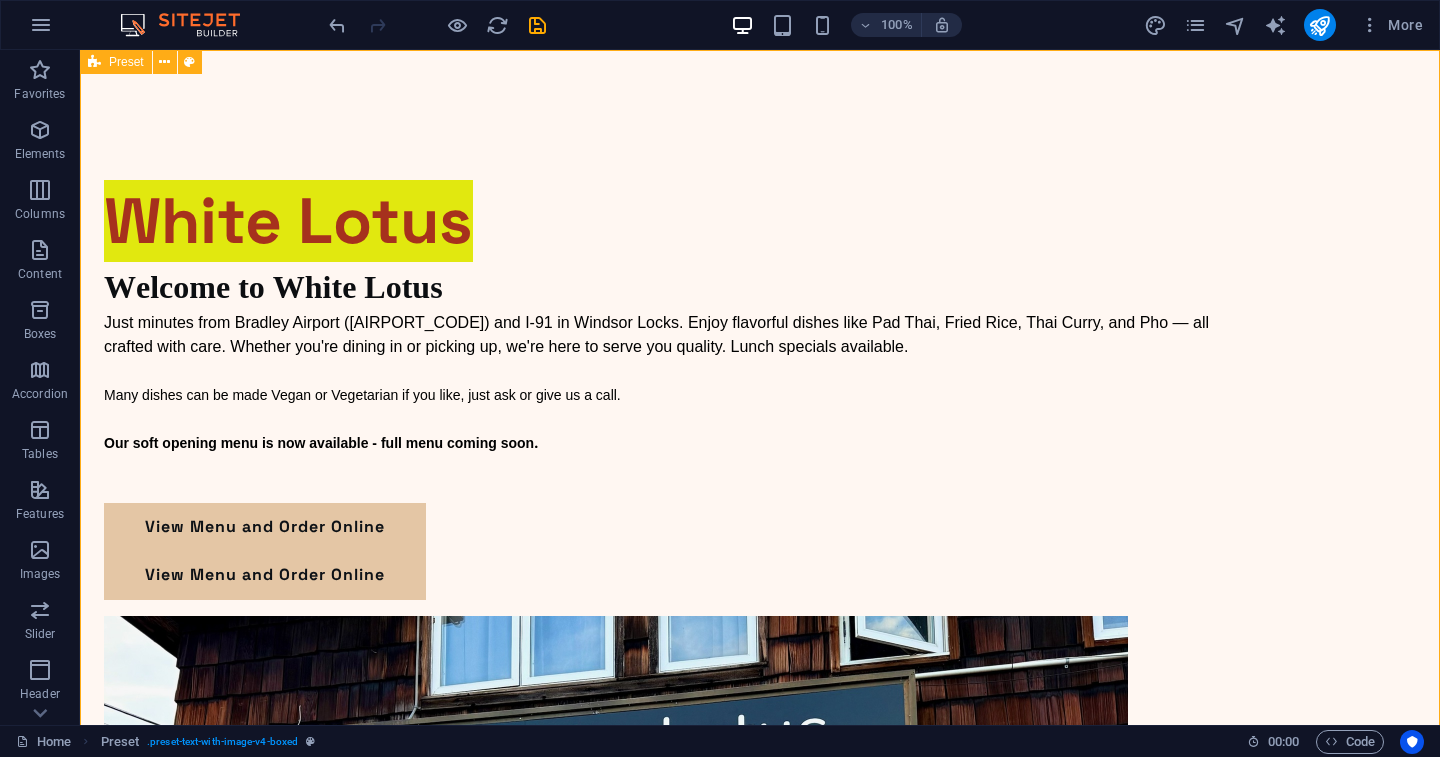 click on "White Lotus Welcome to White Lotus Just minutes from Bradley Airport ([AIRPORT_CODE]) and I-91 in Windsor Locks. Enjoy flavorful dishes like Pad Thai, Fried Rice, Thai Curry, and Pho — all crafted with care. Whether you're dining in or picking up, we're here to serve you quality. Lunch specials available. Many dishes can be made Vegan or Vegetarian if you like, just ask or give us a call. Our soft opening menu is now available - full menu coming soon . View Menu and Order Online View Menu and Order Online" at bounding box center [760, 716] 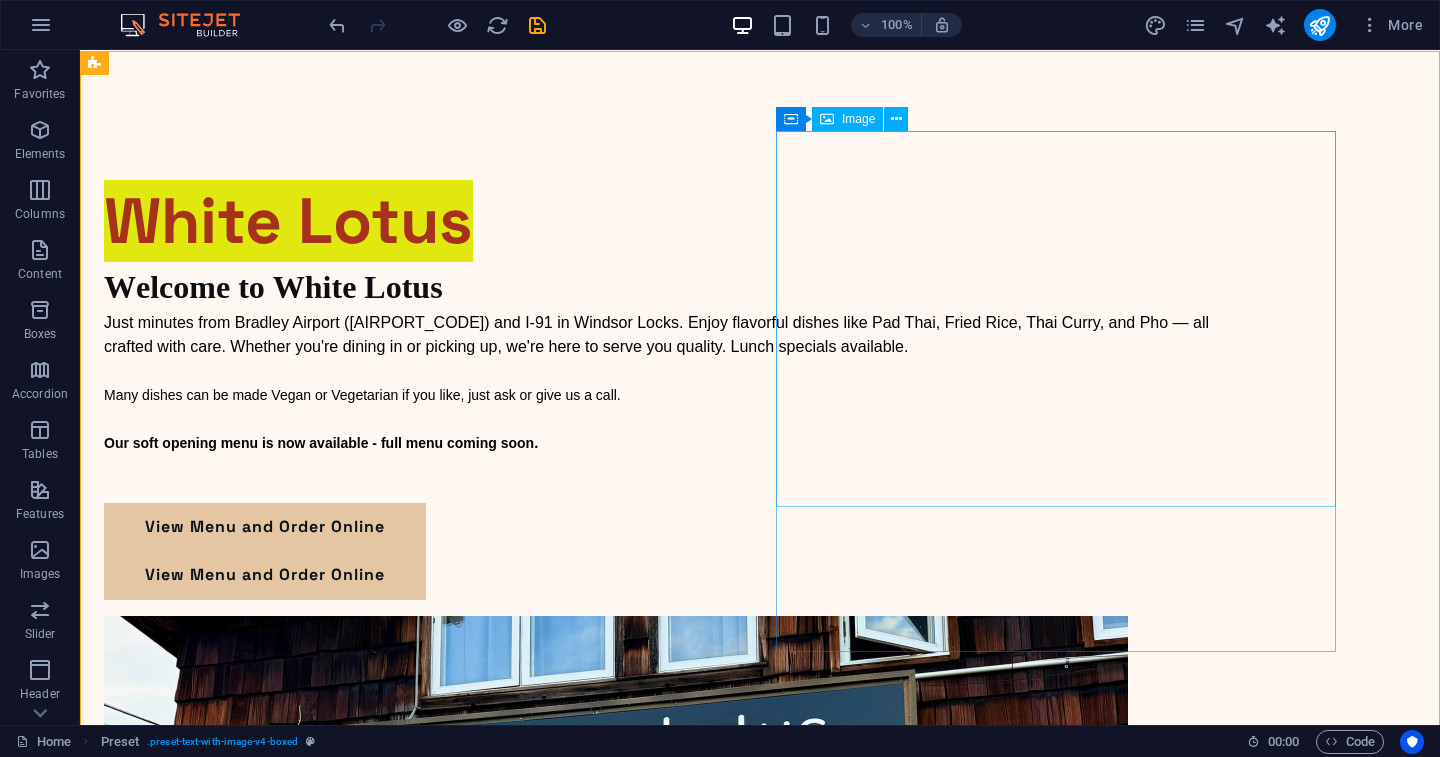 scroll, scrollTop: 0, scrollLeft: 0, axis: both 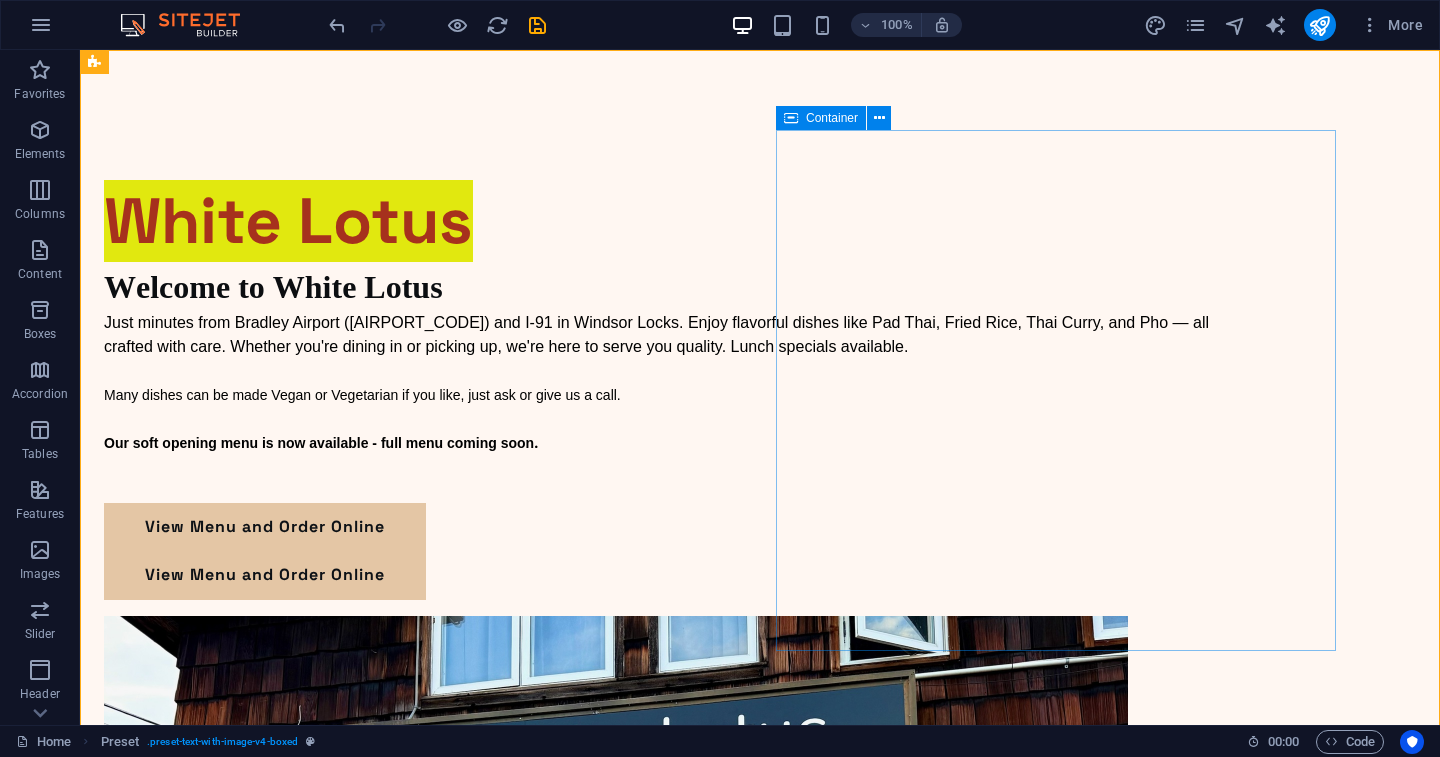 click at bounding box center [680, 959] 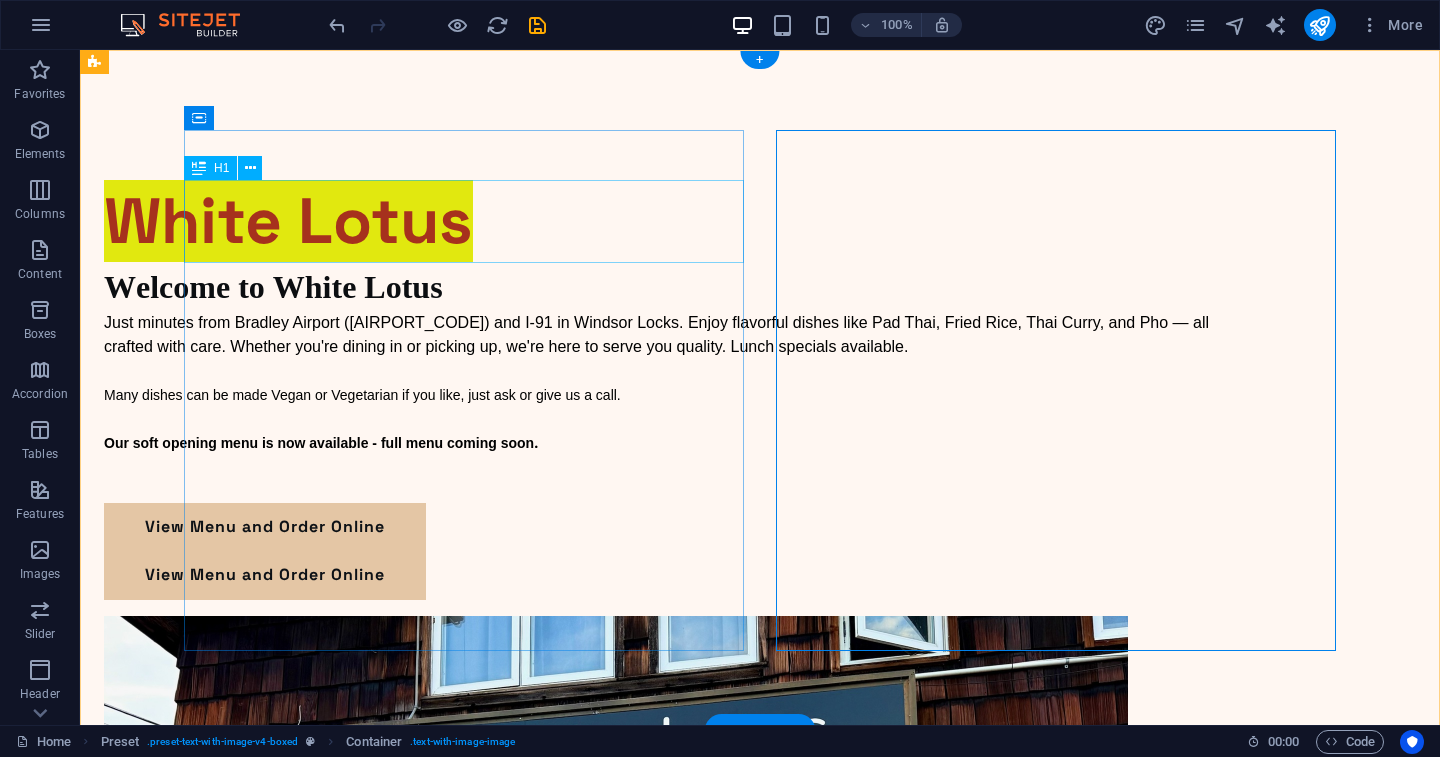 click on "White Lotus" at bounding box center [680, 221] 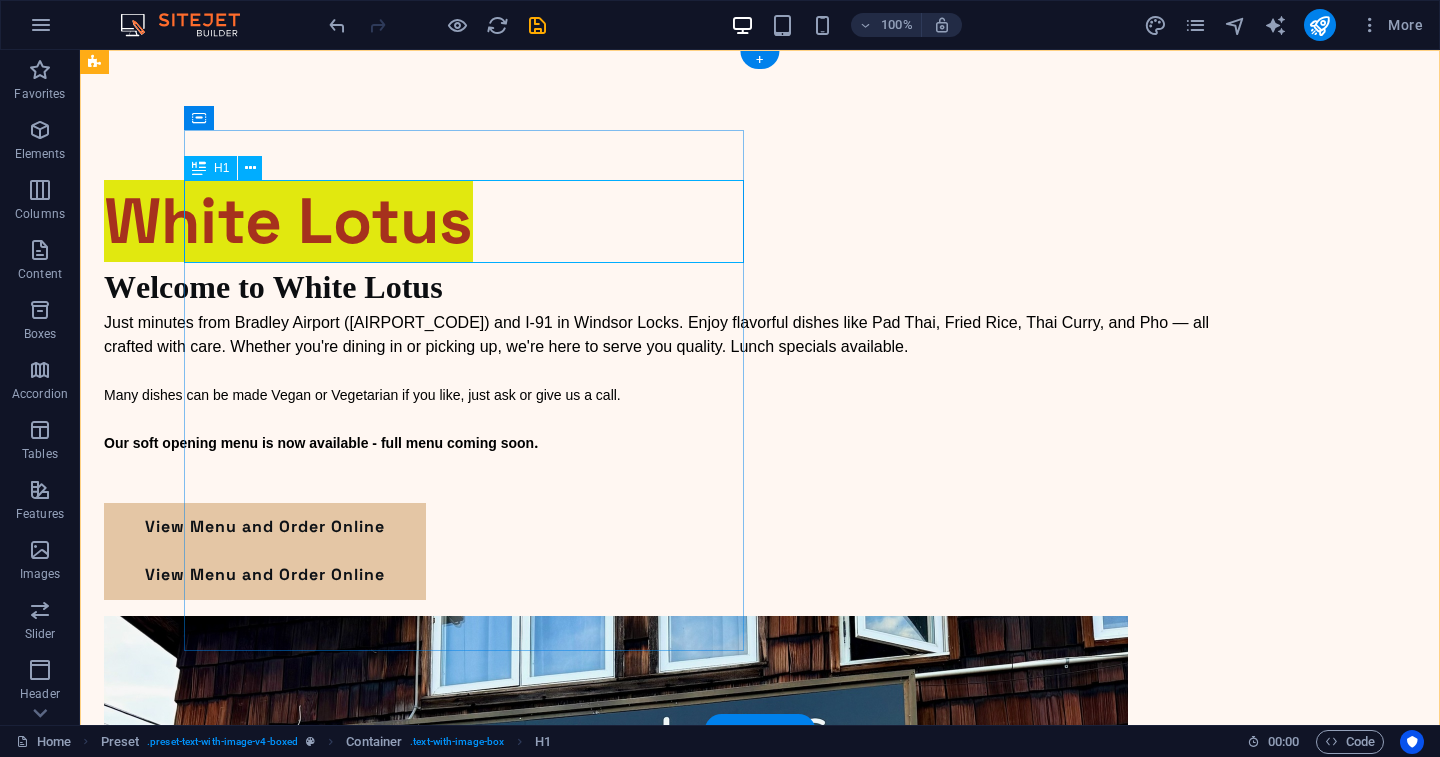 click on "White Lotus" at bounding box center (680, 221) 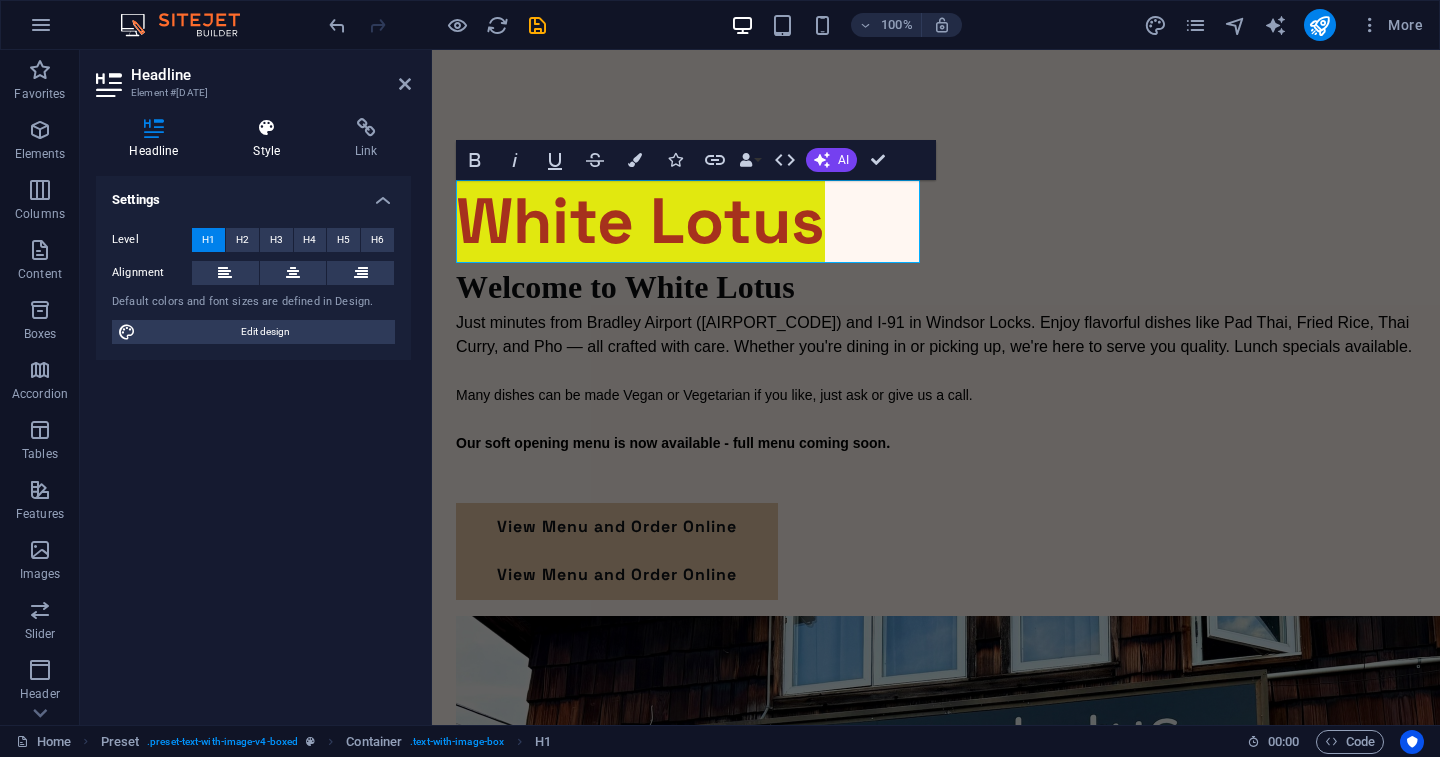 click on "Style" at bounding box center (271, 139) 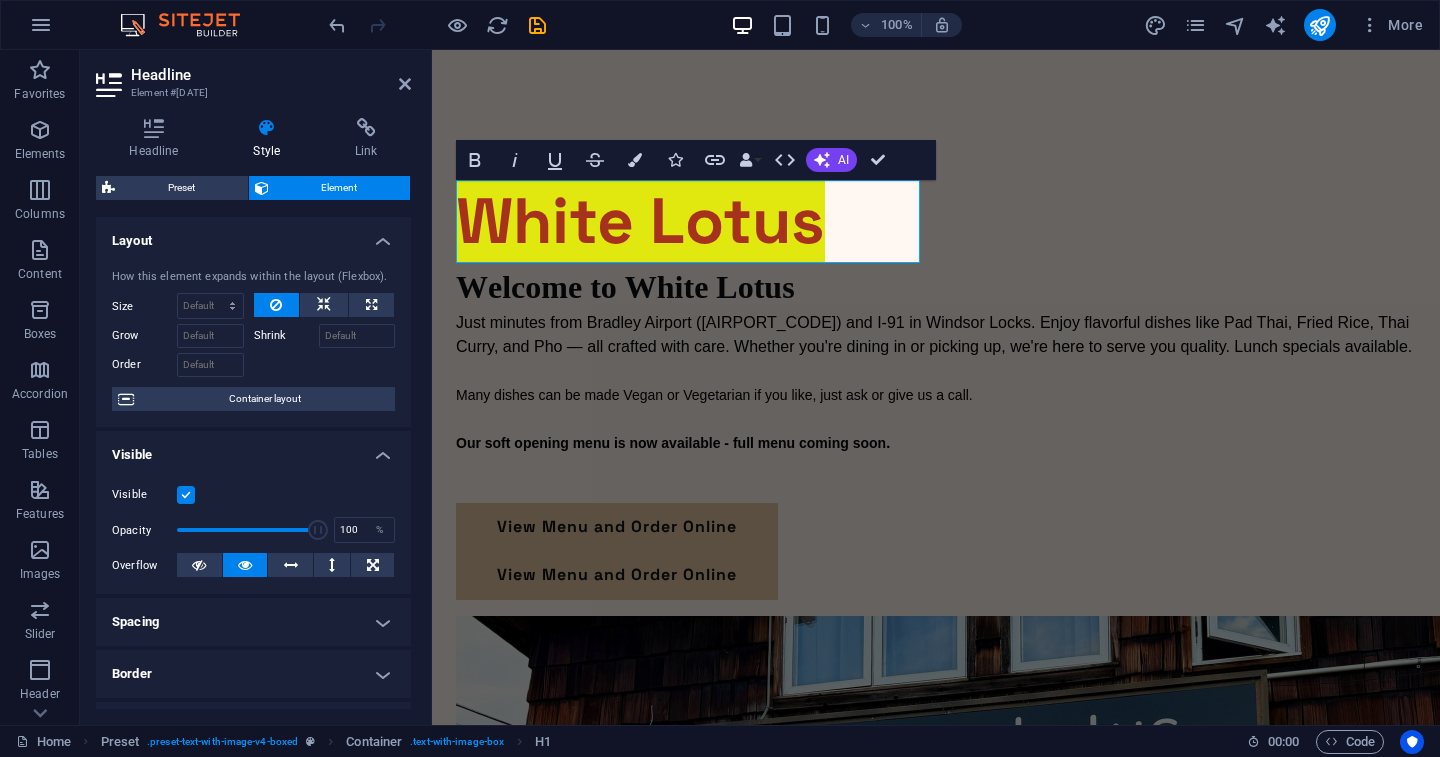 scroll, scrollTop: 0, scrollLeft: 0, axis: both 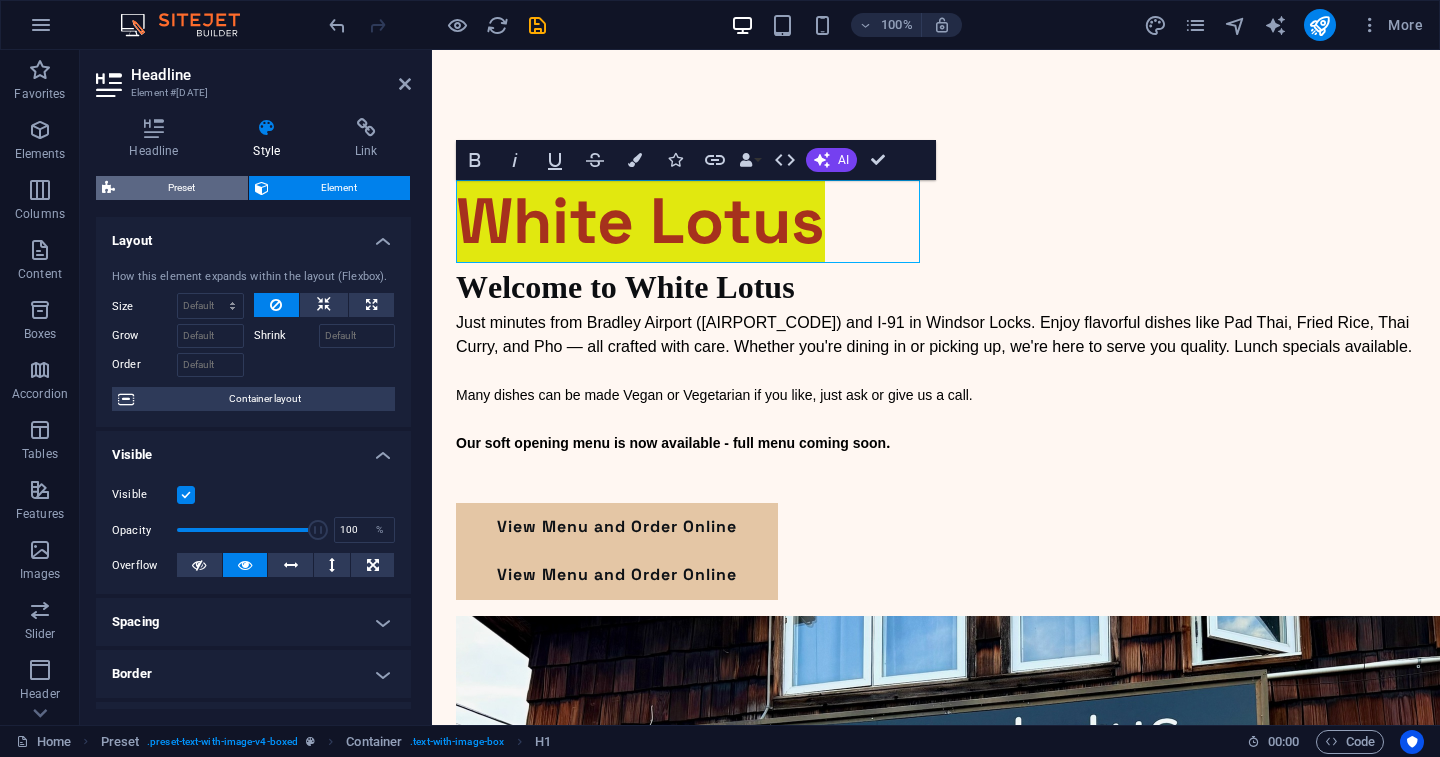 click on "Preset" at bounding box center (181, 188) 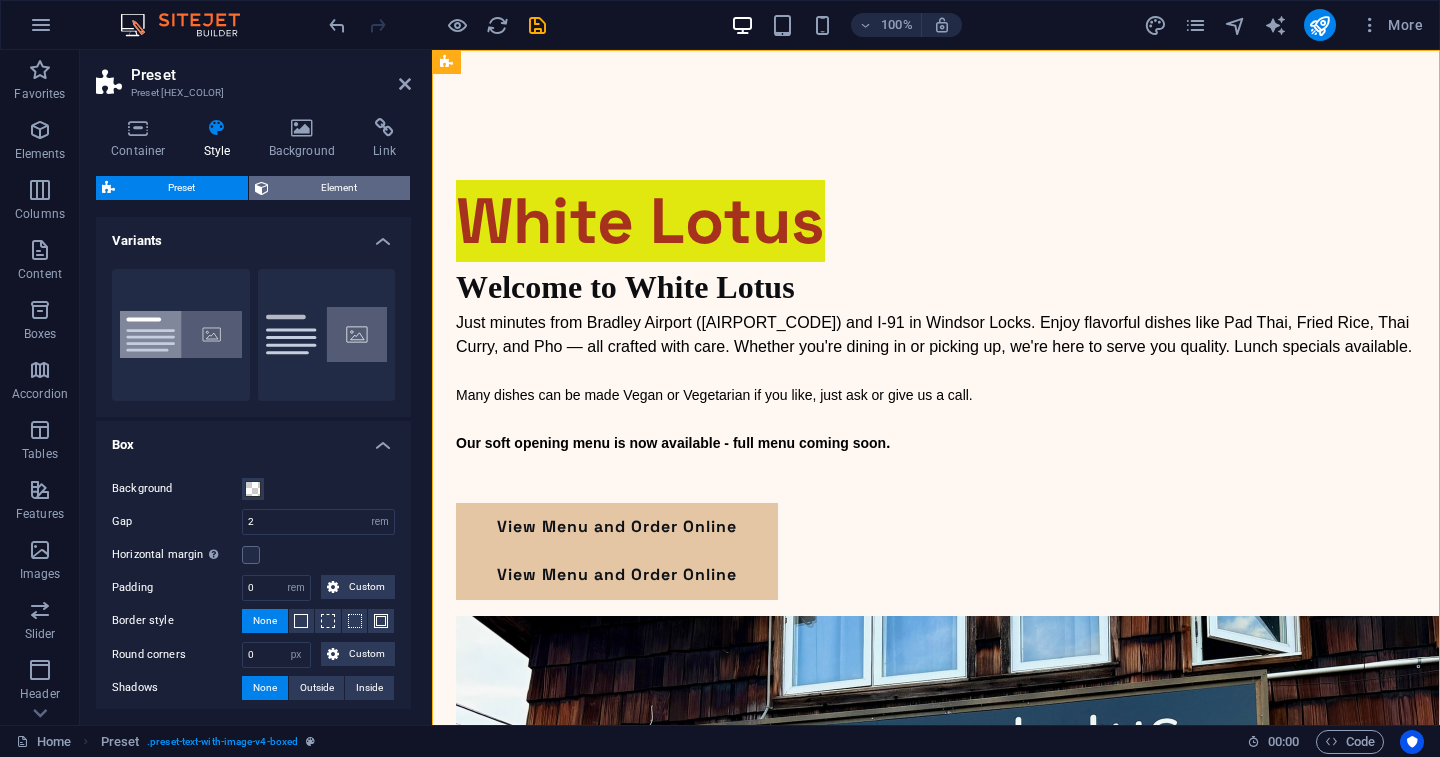 click on "Element" at bounding box center (340, 188) 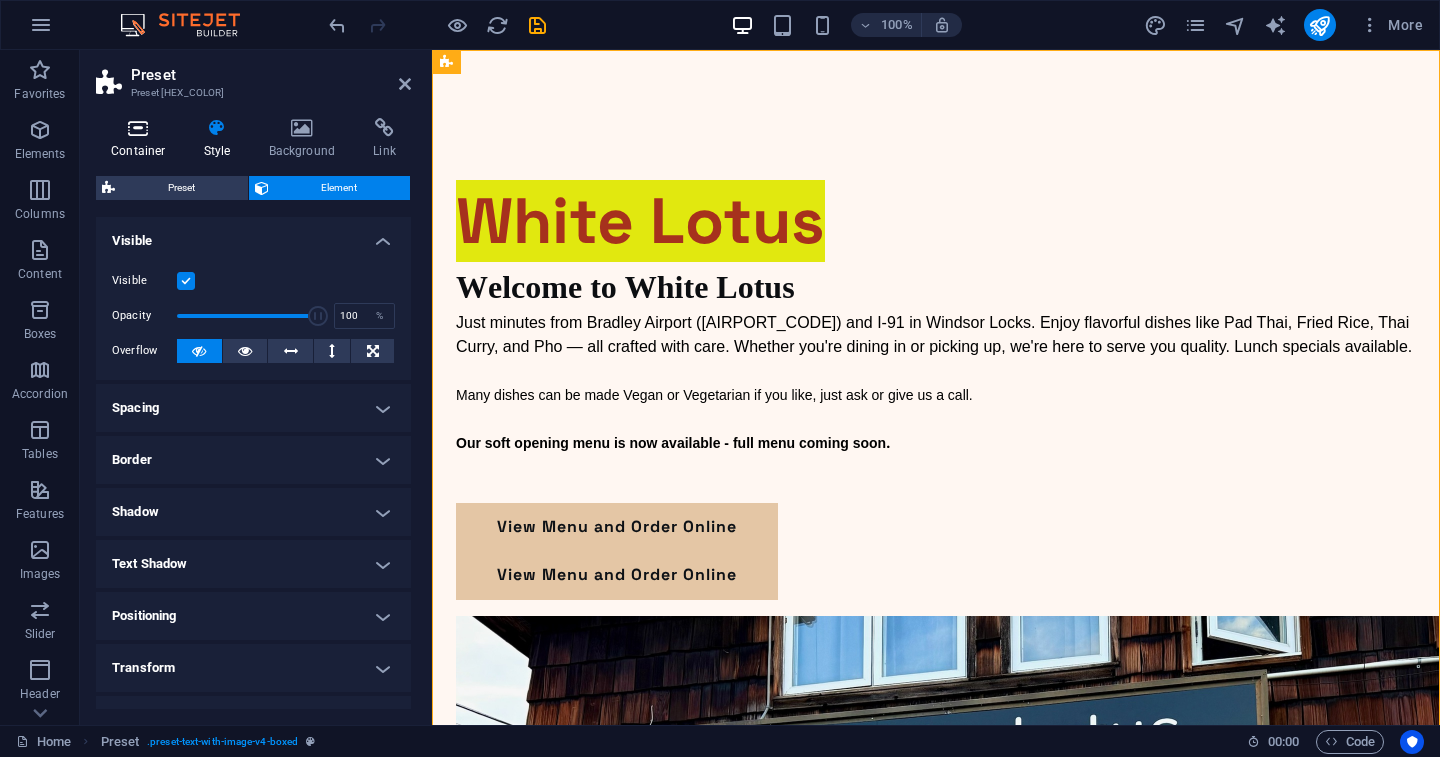 click at bounding box center (138, 128) 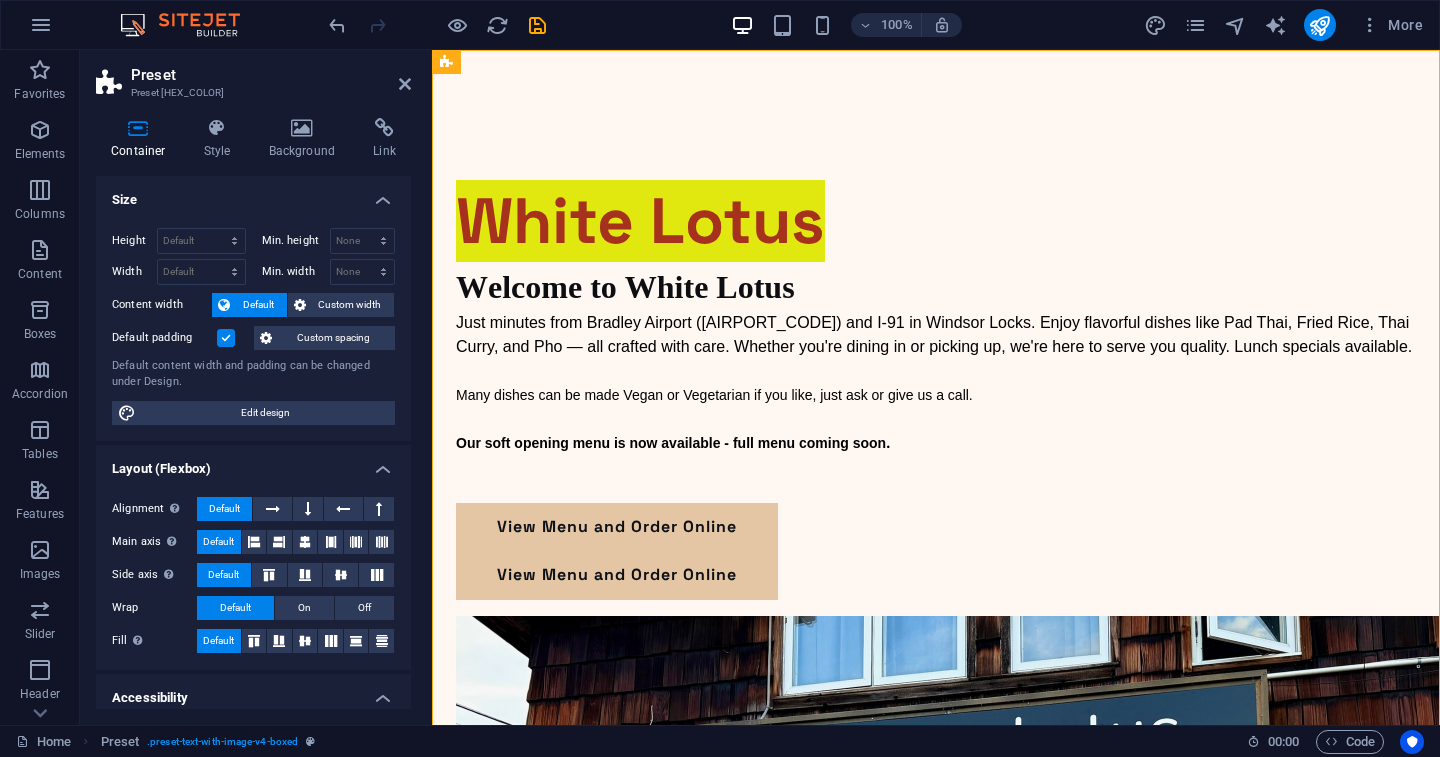 scroll, scrollTop: 0, scrollLeft: 0, axis: both 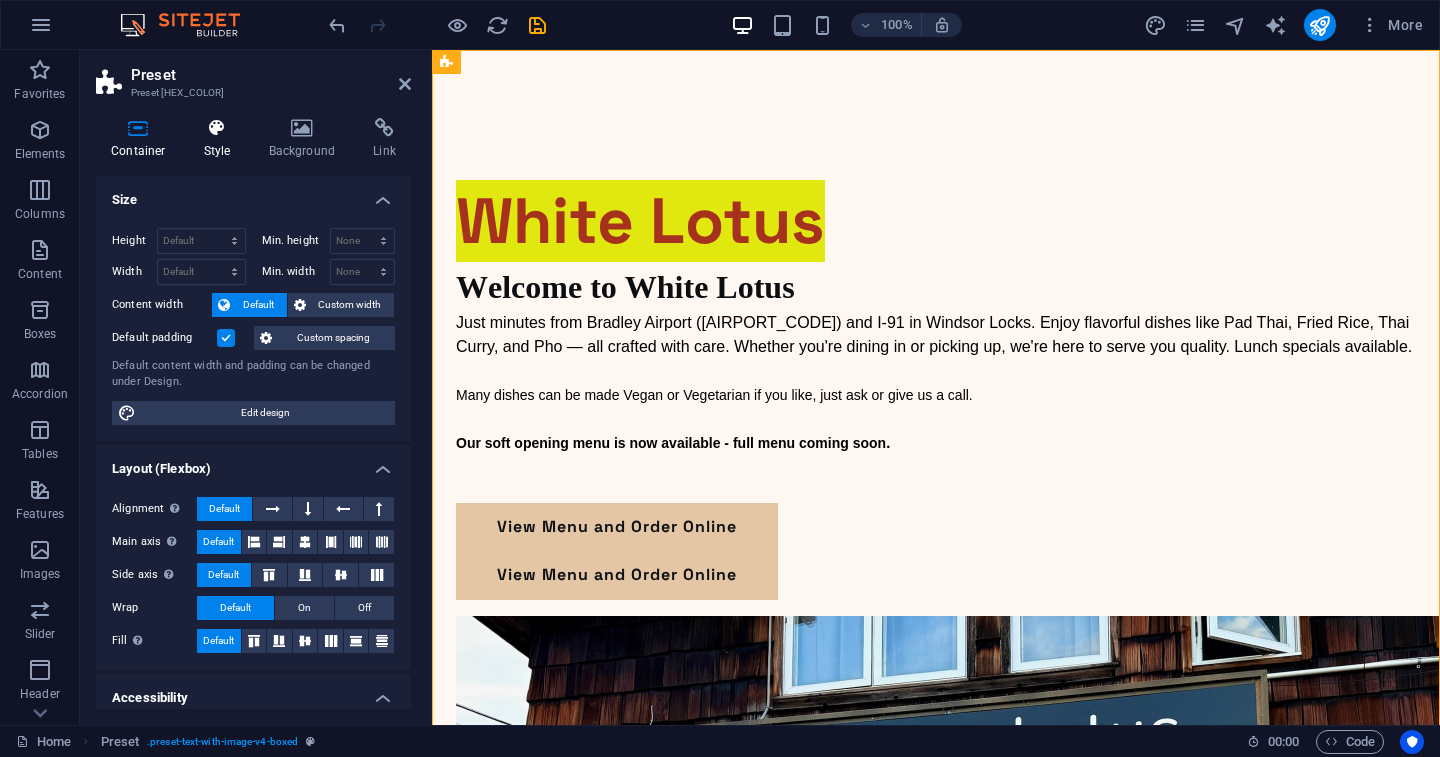 click at bounding box center [217, 128] 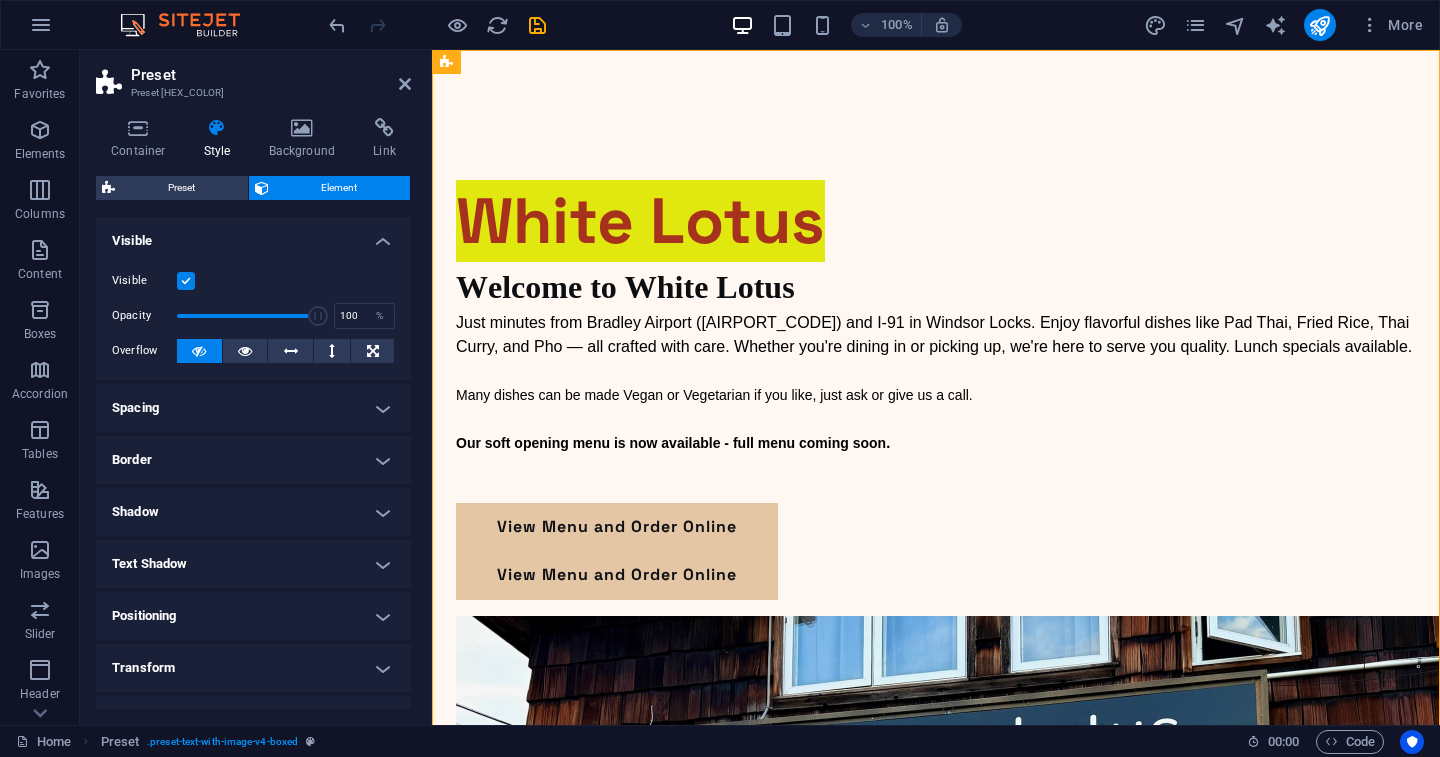 scroll, scrollTop: 0, scrollLeft: 0, axis: both 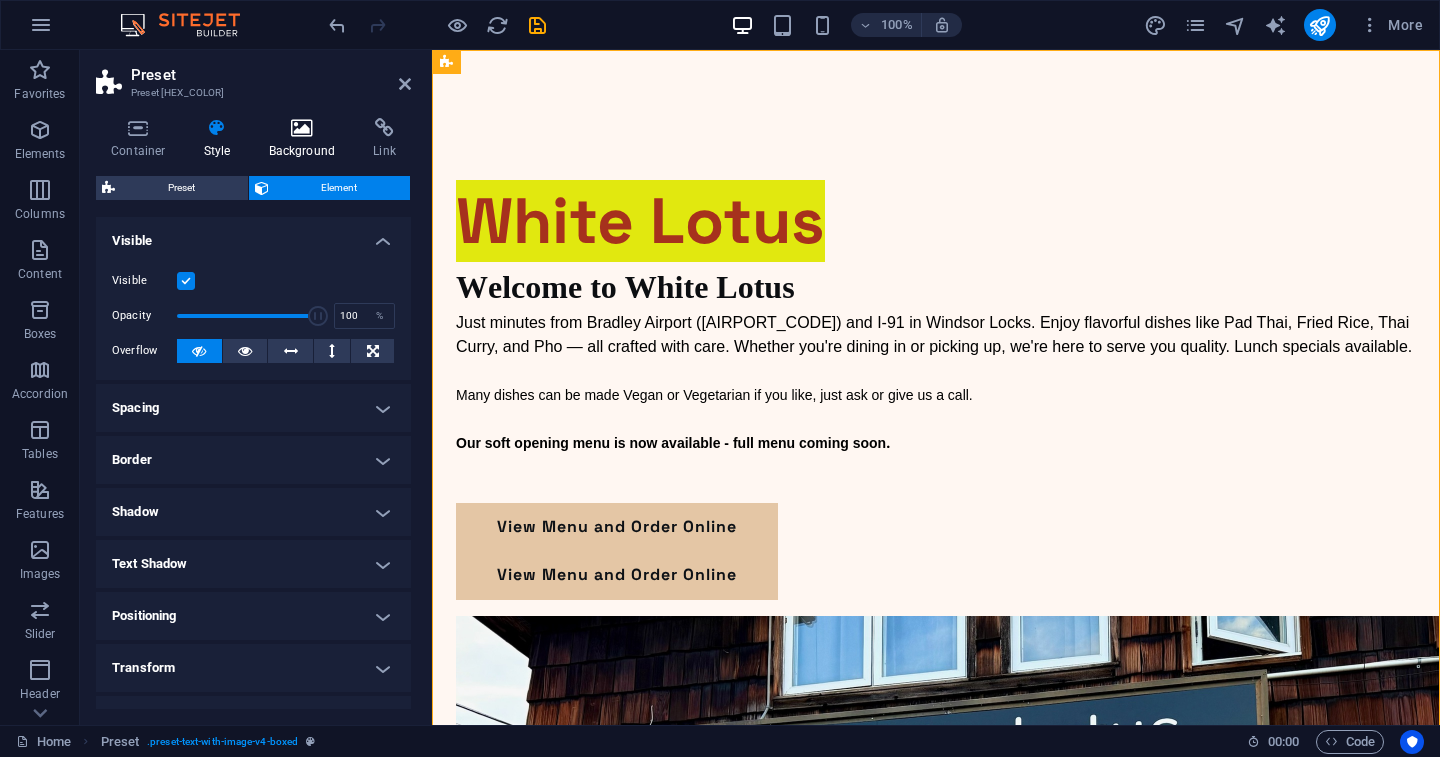 click on "Background" at bounding box center (306, 139) 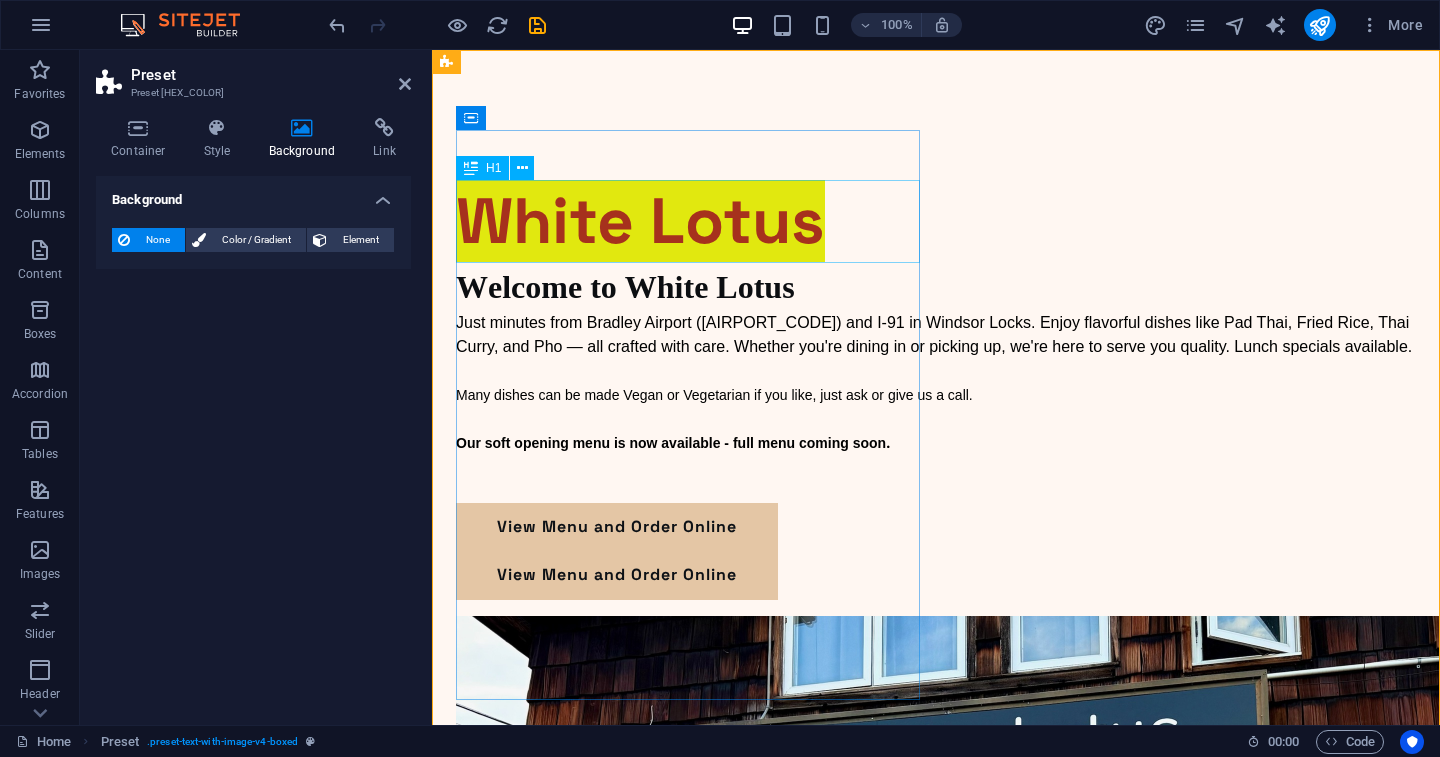 click on "White Lotus" at bounding box center [936, 221] 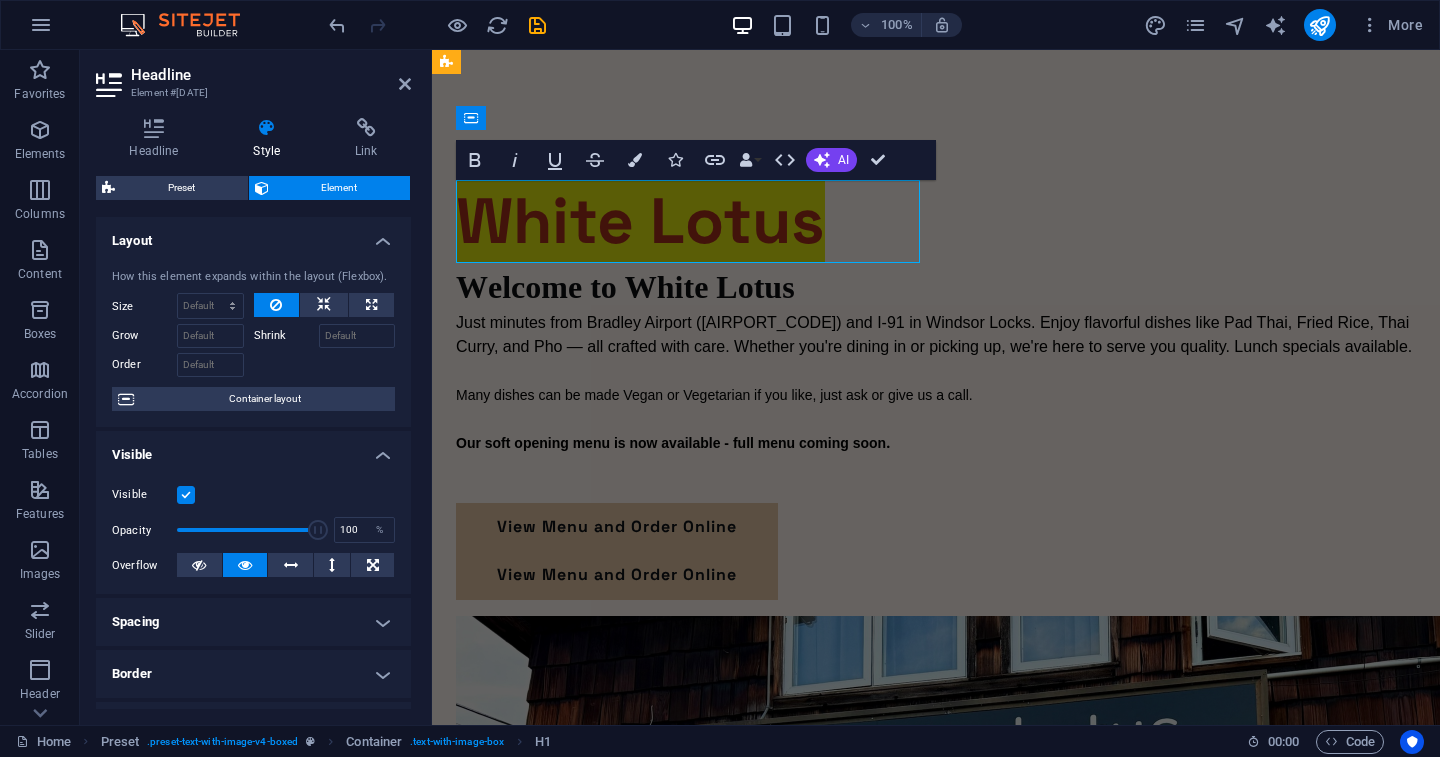 click on "White Lotus" at bounding box center (640, 221) 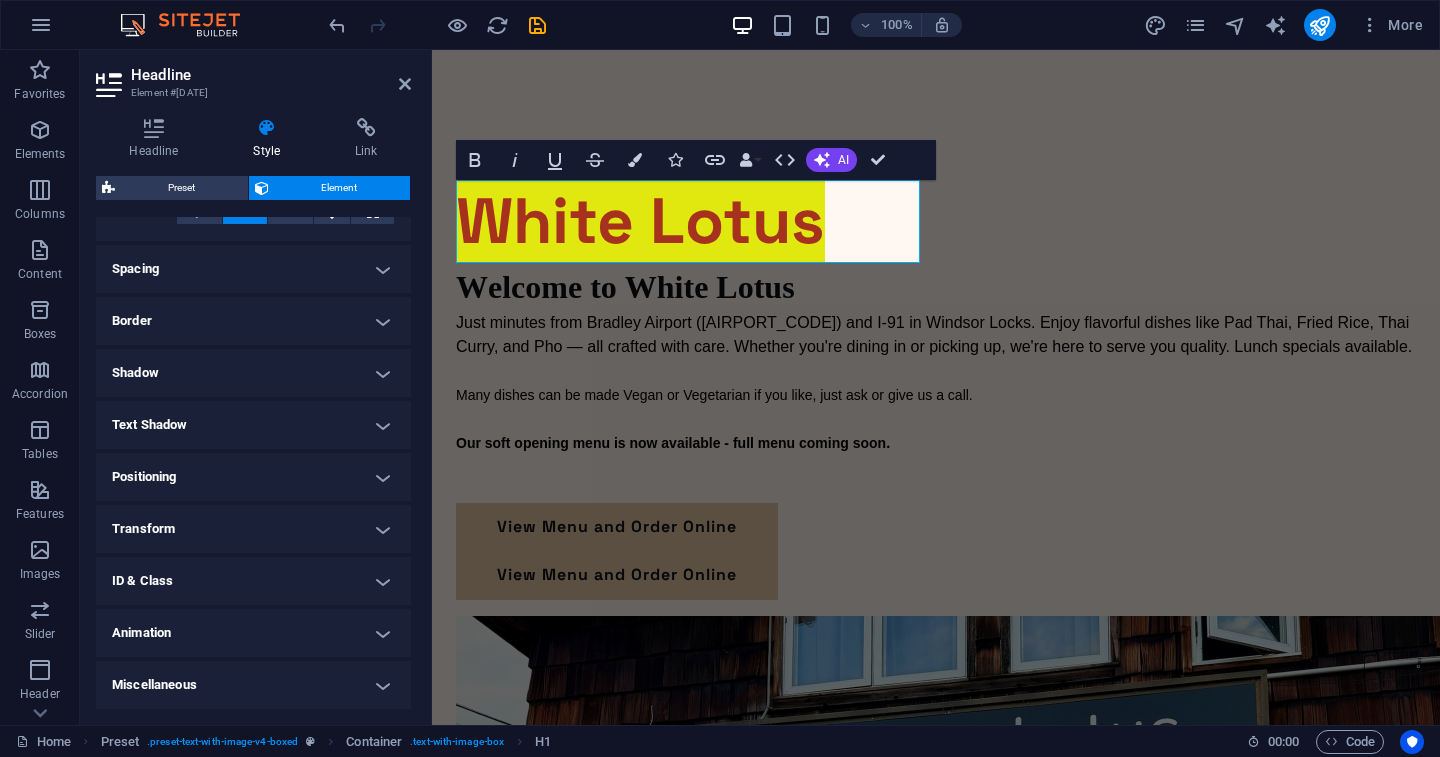 scroll, scrollTop: 352, scrollLeft: 0, axis: vertical 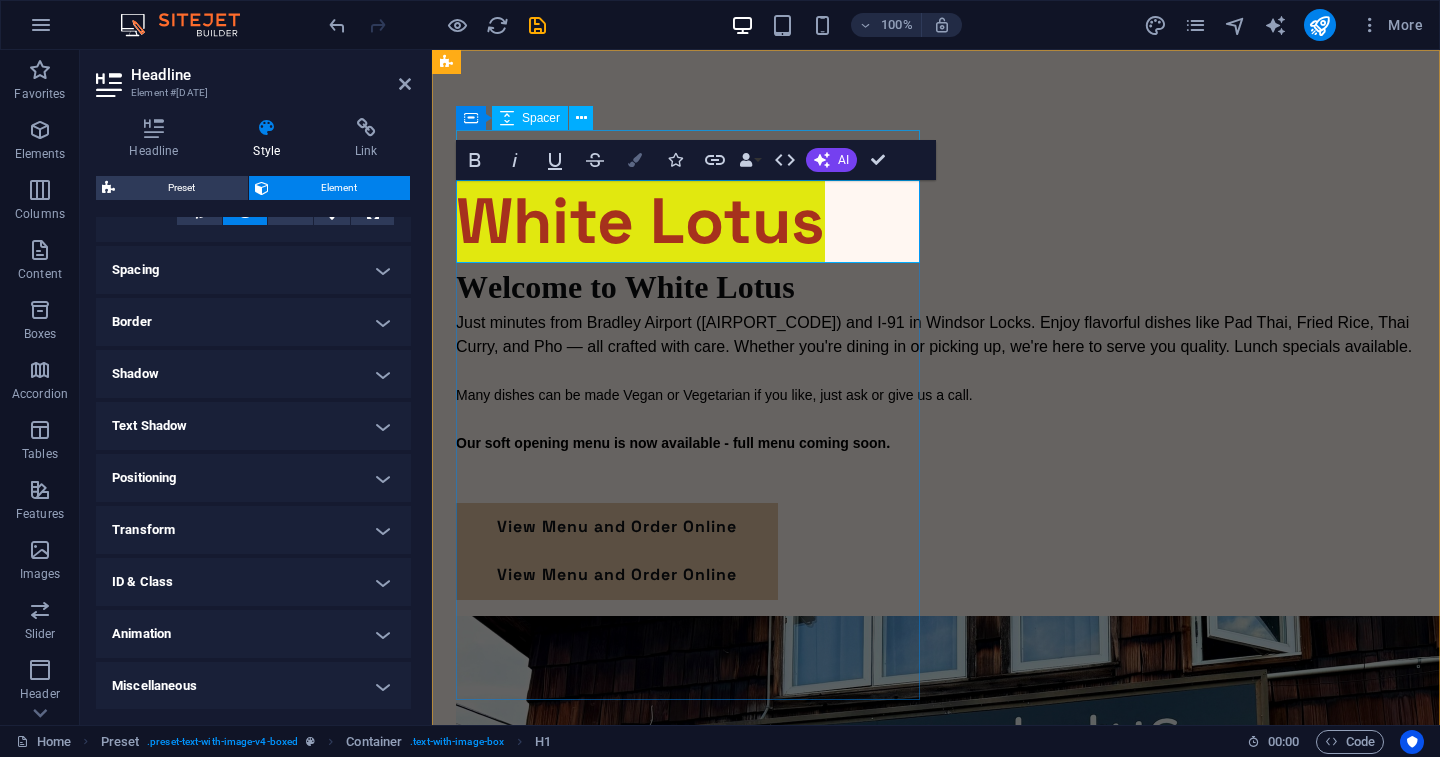click at bounding box center [635, 160] 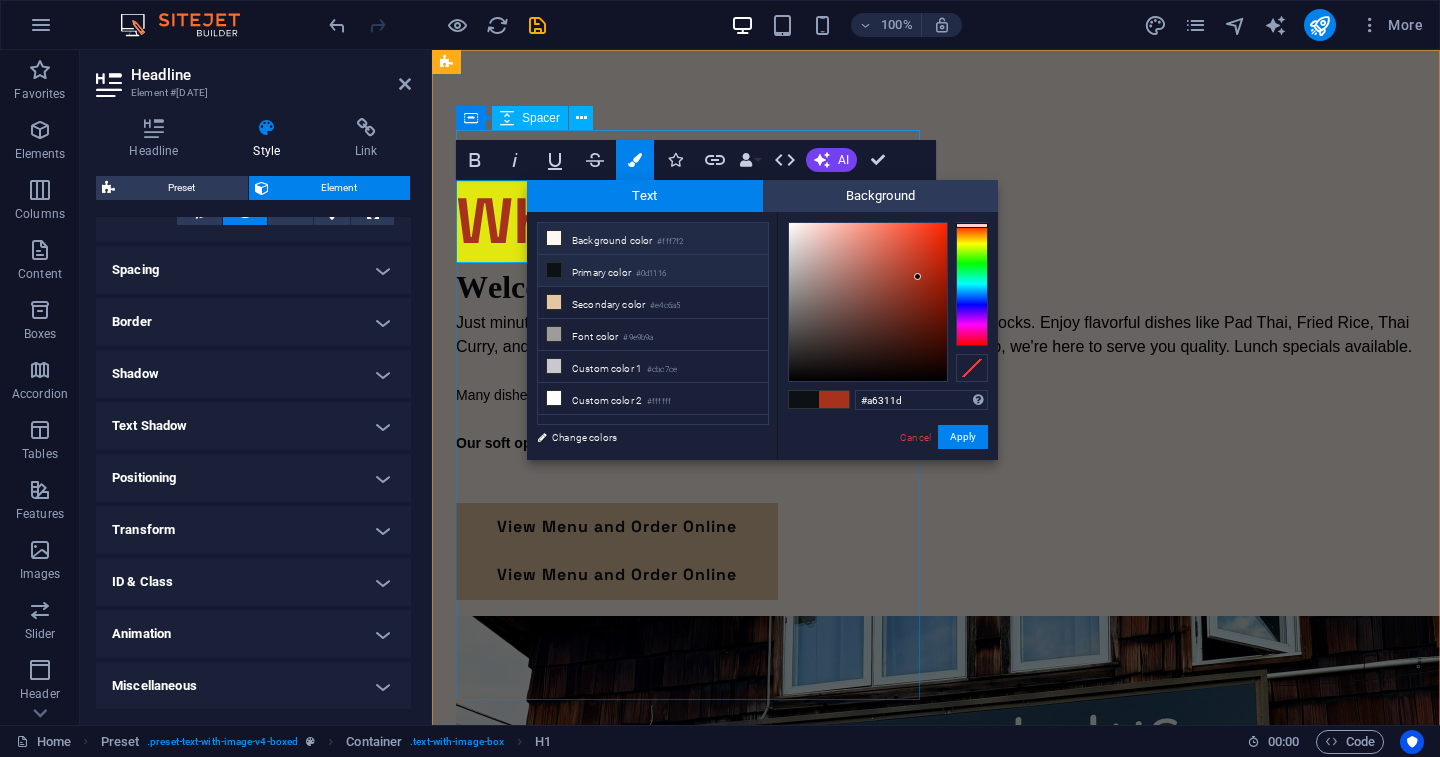 click on "Background color
#fff7f2" at bounding box center (653, 239) 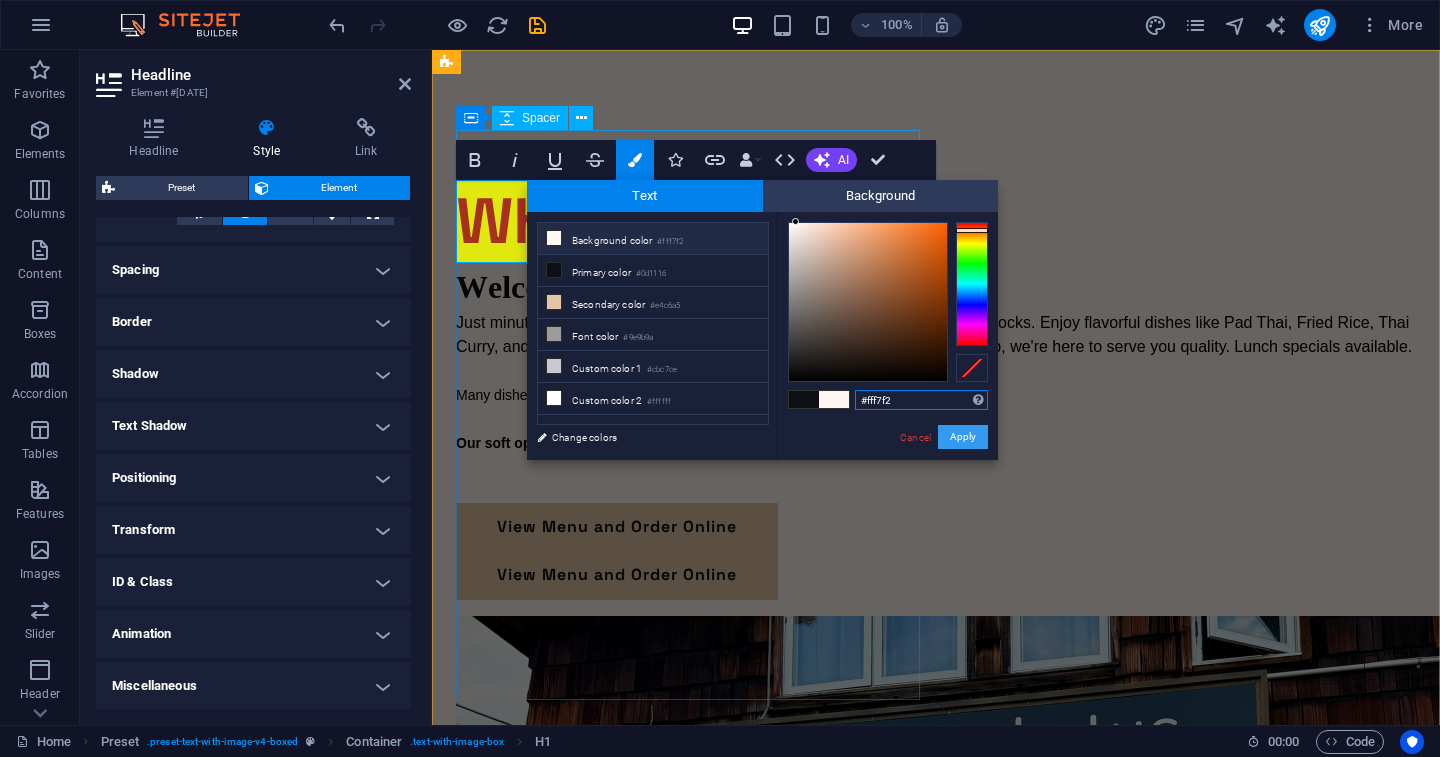 drag, startPoint x: 894, startPoint y: 393, endPoint x: 969, endPoint y: 426, distance: 81.939 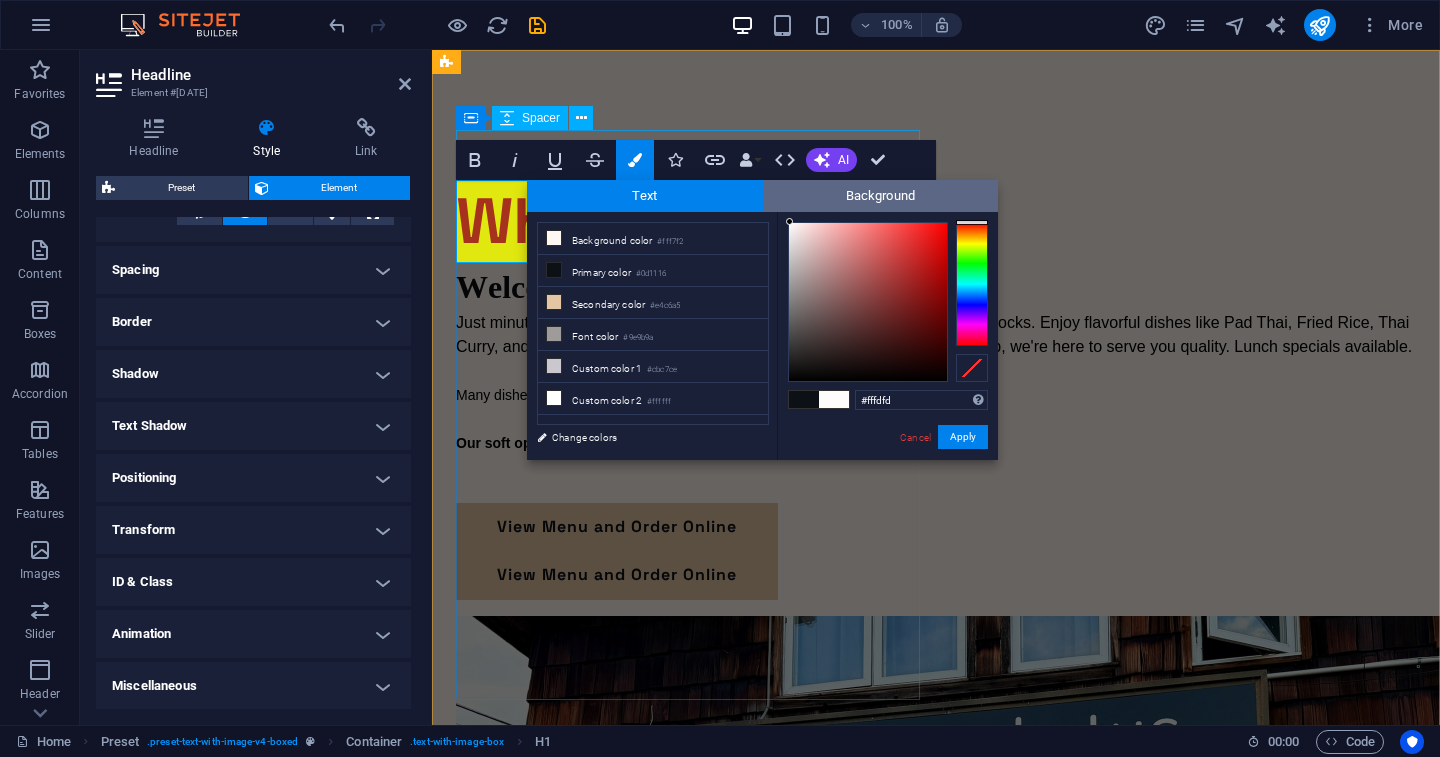drag, startPoint x: 790, startPoint y: 379, endPoint x: 787, endPoint y: 183, distance: 196.02296 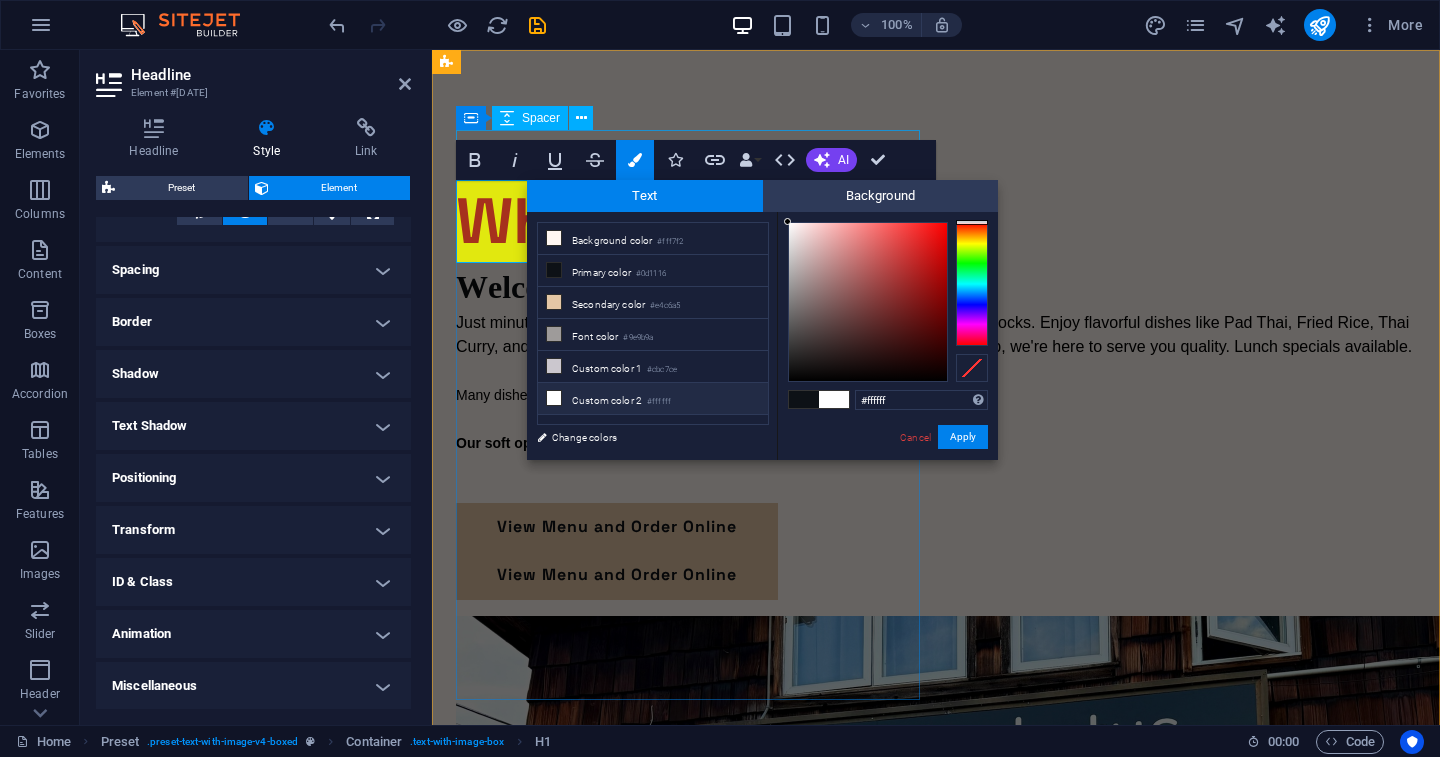 click on "#ffffff Supported formats #0852ed rgb(8, 82, 237) rgba(8, 82, 237, 90%) hsv(221,97,93) hsl(221, 93%, 48%) Cancel Apply" at bounding box center [887, 481] 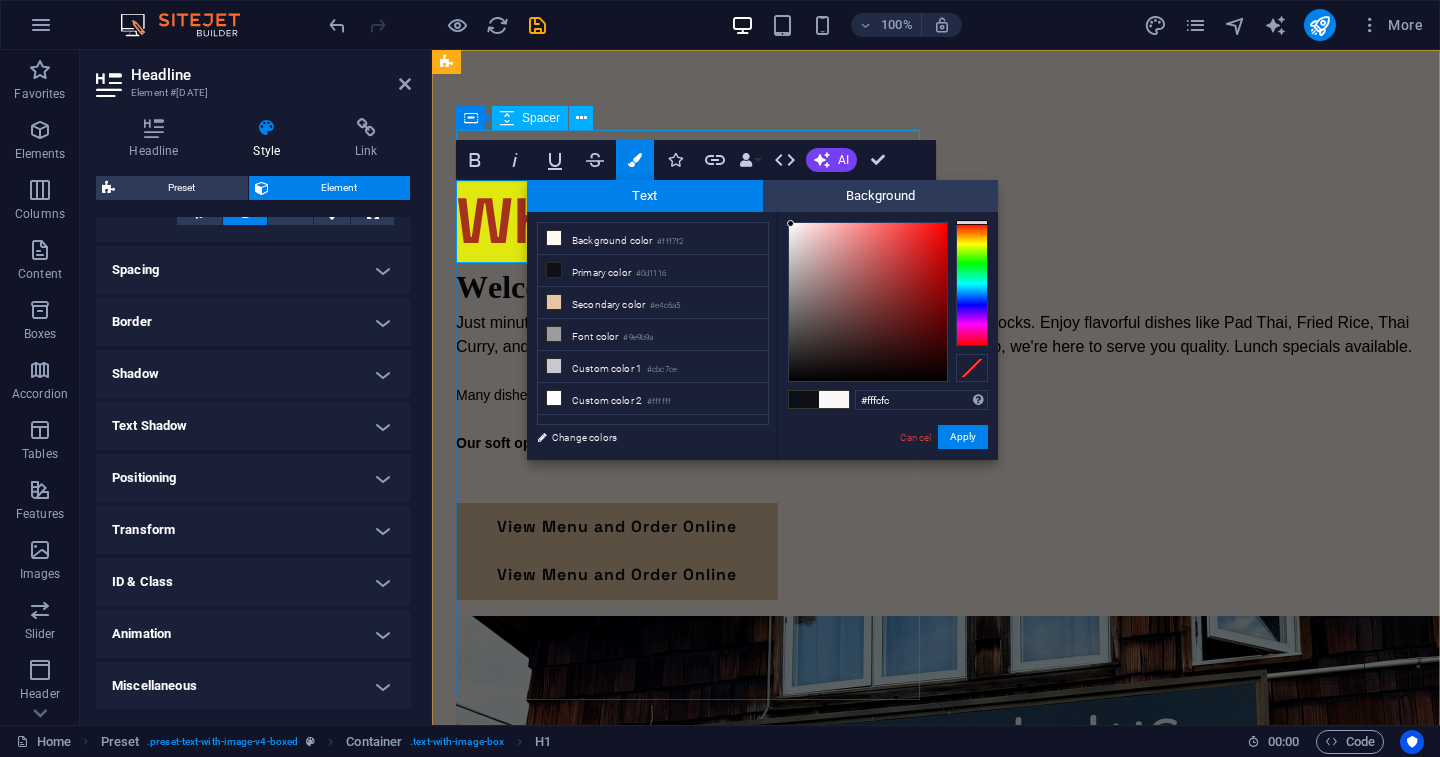 type on "#fffdfd" 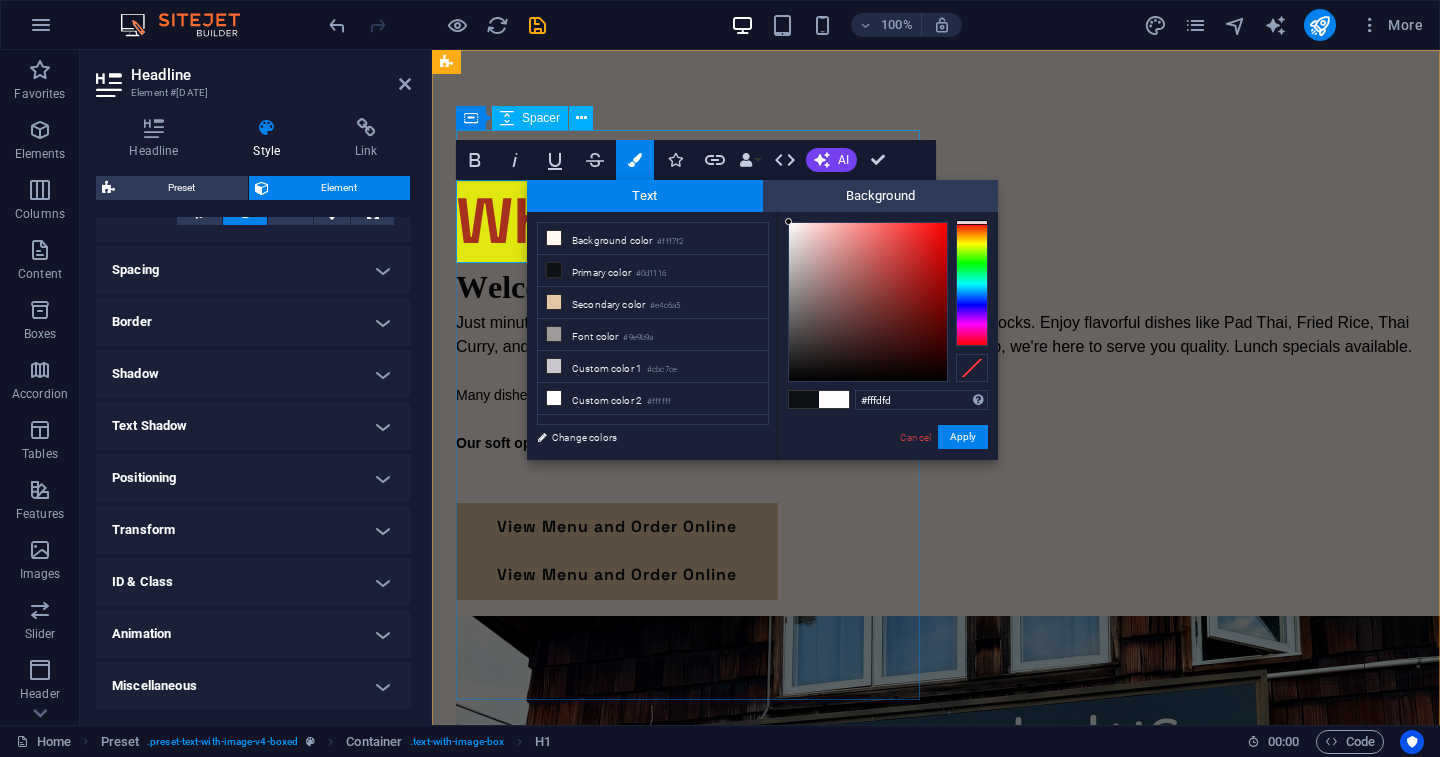 click at bounding box center (788, 221) 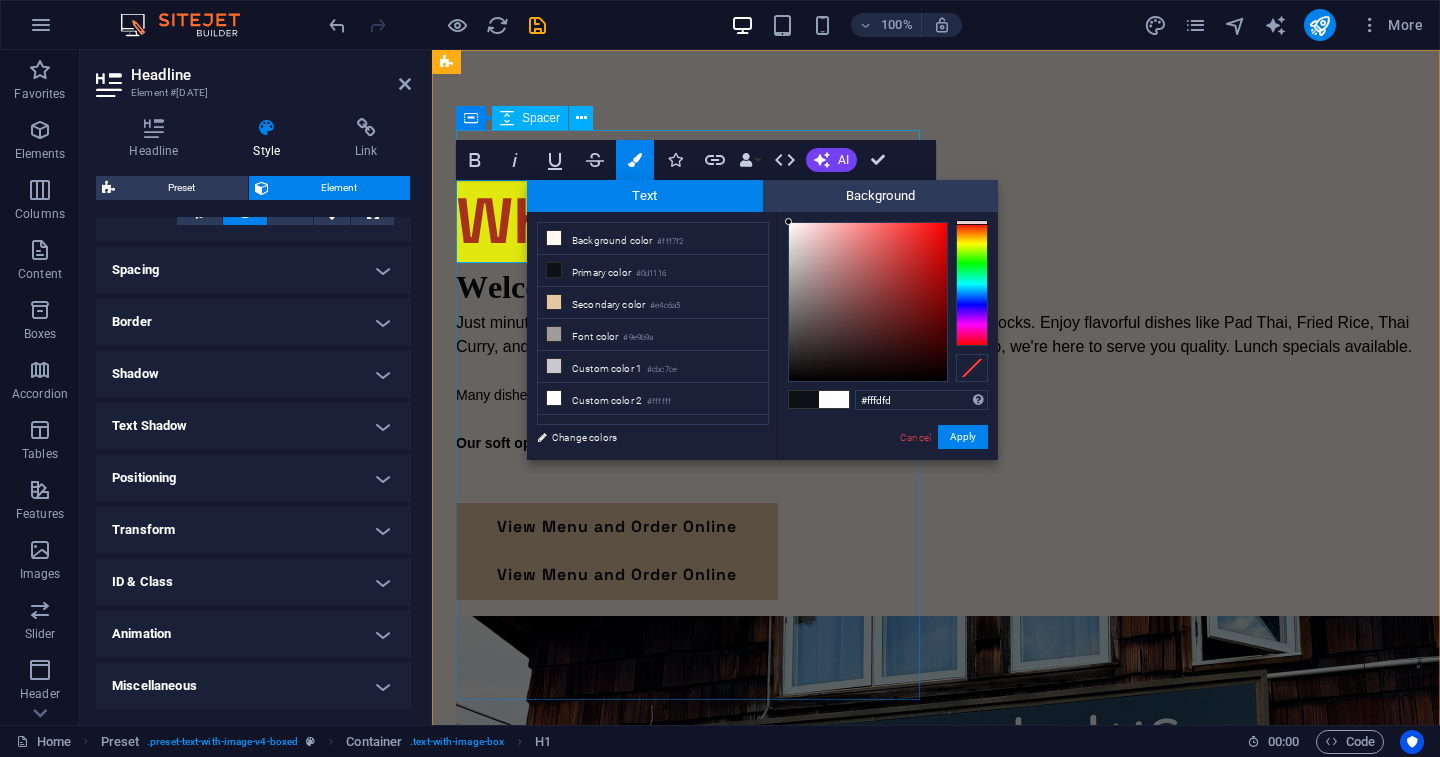 click on "Cancel Apply" at bounding box center (943, 437) 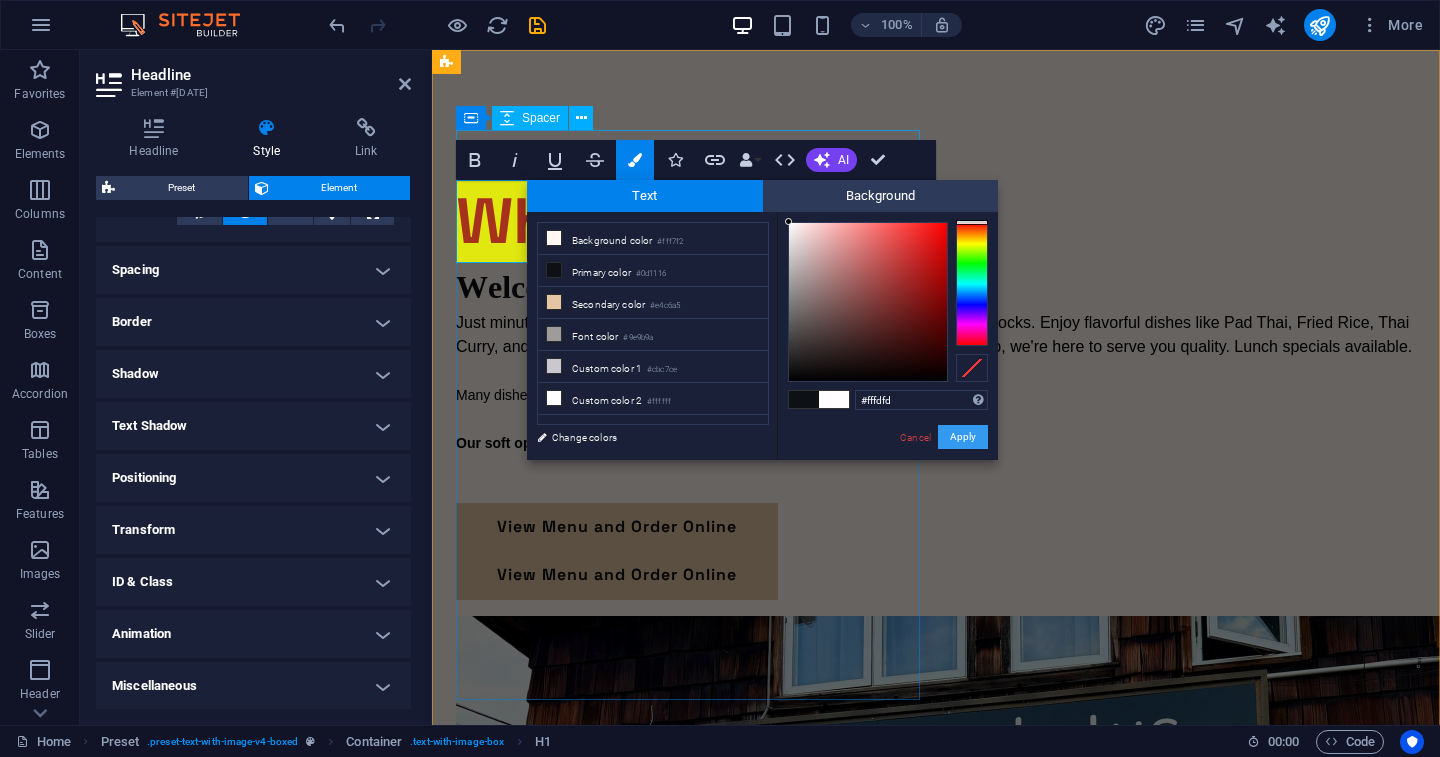 click on "Apply" at bounding box center (963, 437) 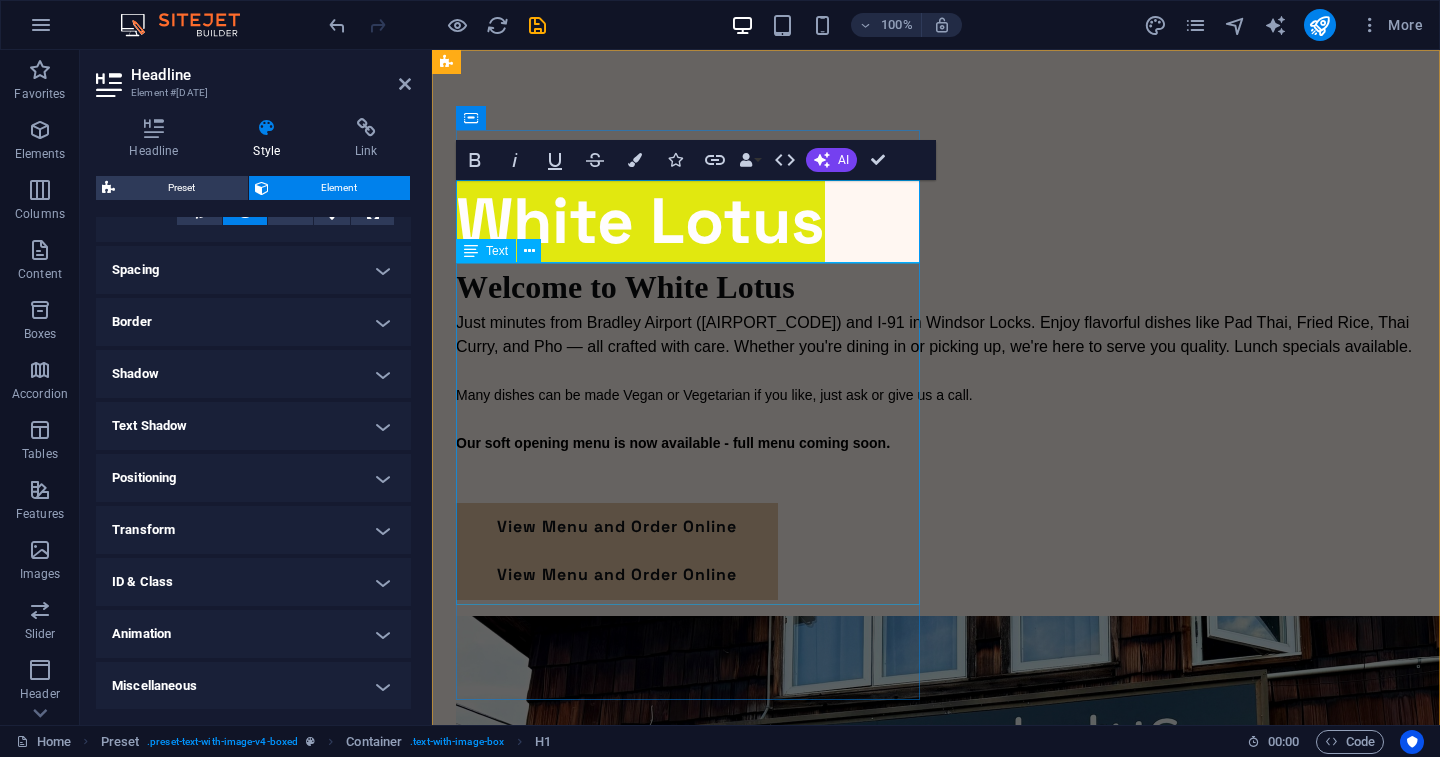 click on "Welcome to White Lotus Just minutes from Bradley Airport (BDL) and I-91 in Windsor Locks. Enjoy flavorful dishes like Pad Thai, Fried Rice, Thai Curry, and Pho — all crafted with care. Whether you're dining in or picking up, we're here to serve you quality. Lunch specials available. Many dishes can be made Vegan or Vegetarian if you like, just ask or give us a call. Our soft opening menu is now available - full menu coming soon ." at bounding box center (936, 383) 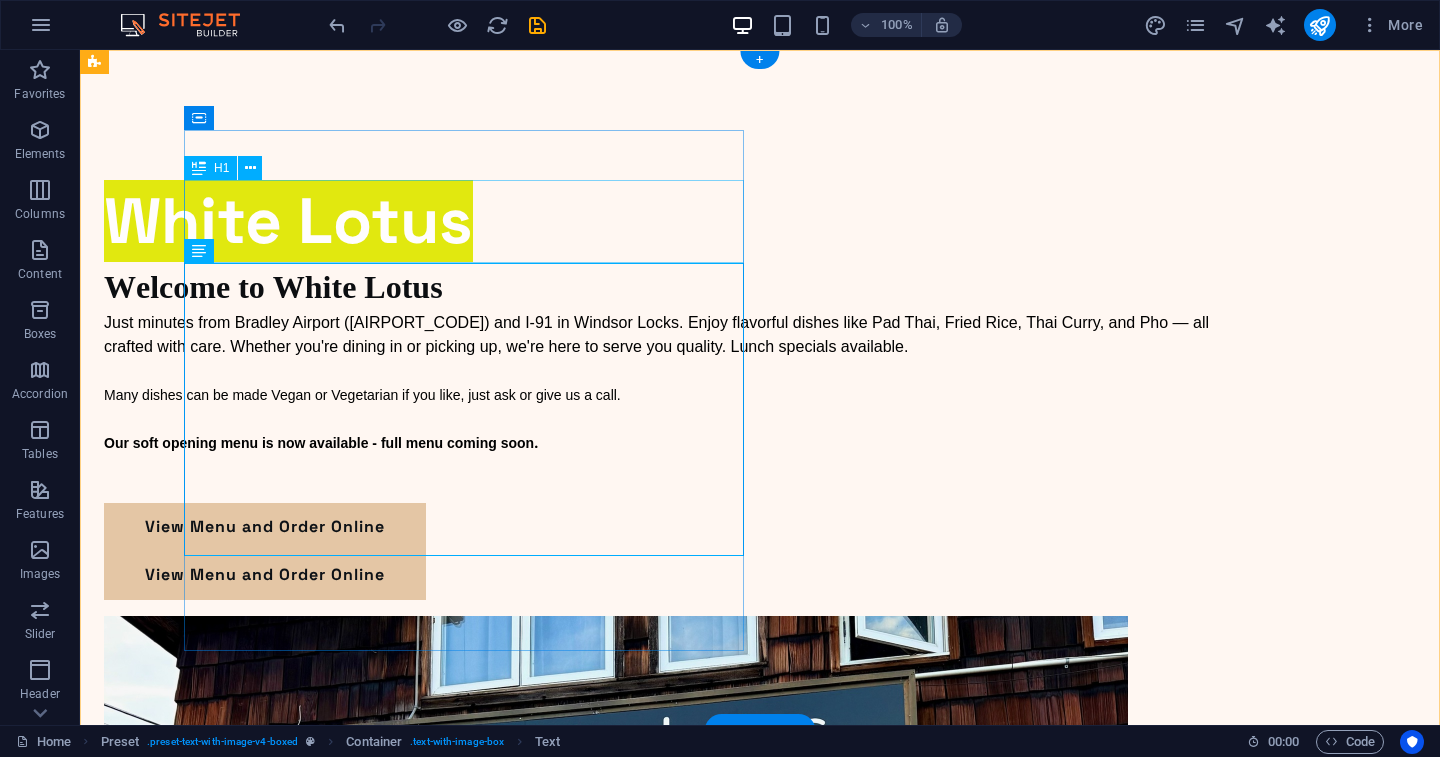 click on "White Lotus" at bounding box center (680, 221) 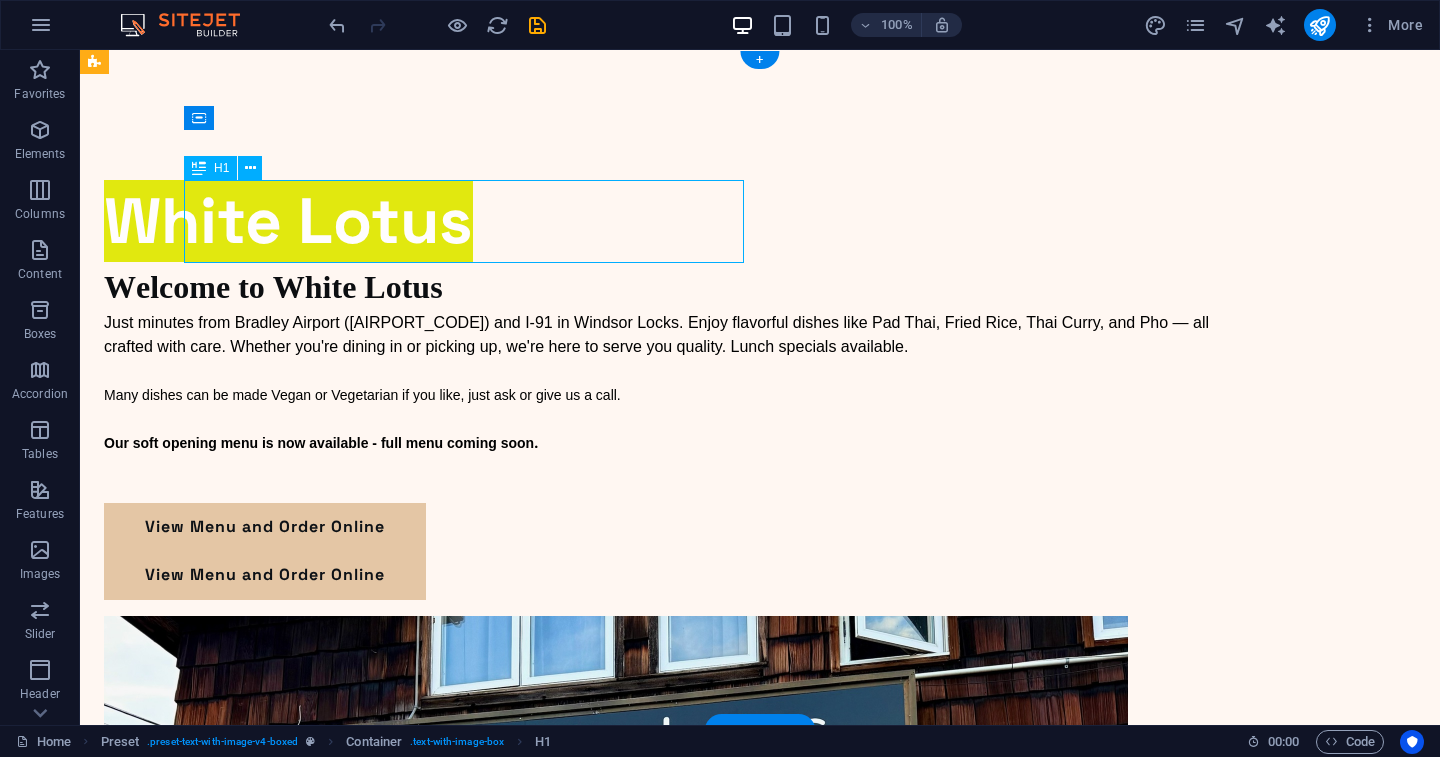 click on "White Lotus" at bounding box center (680, 221) 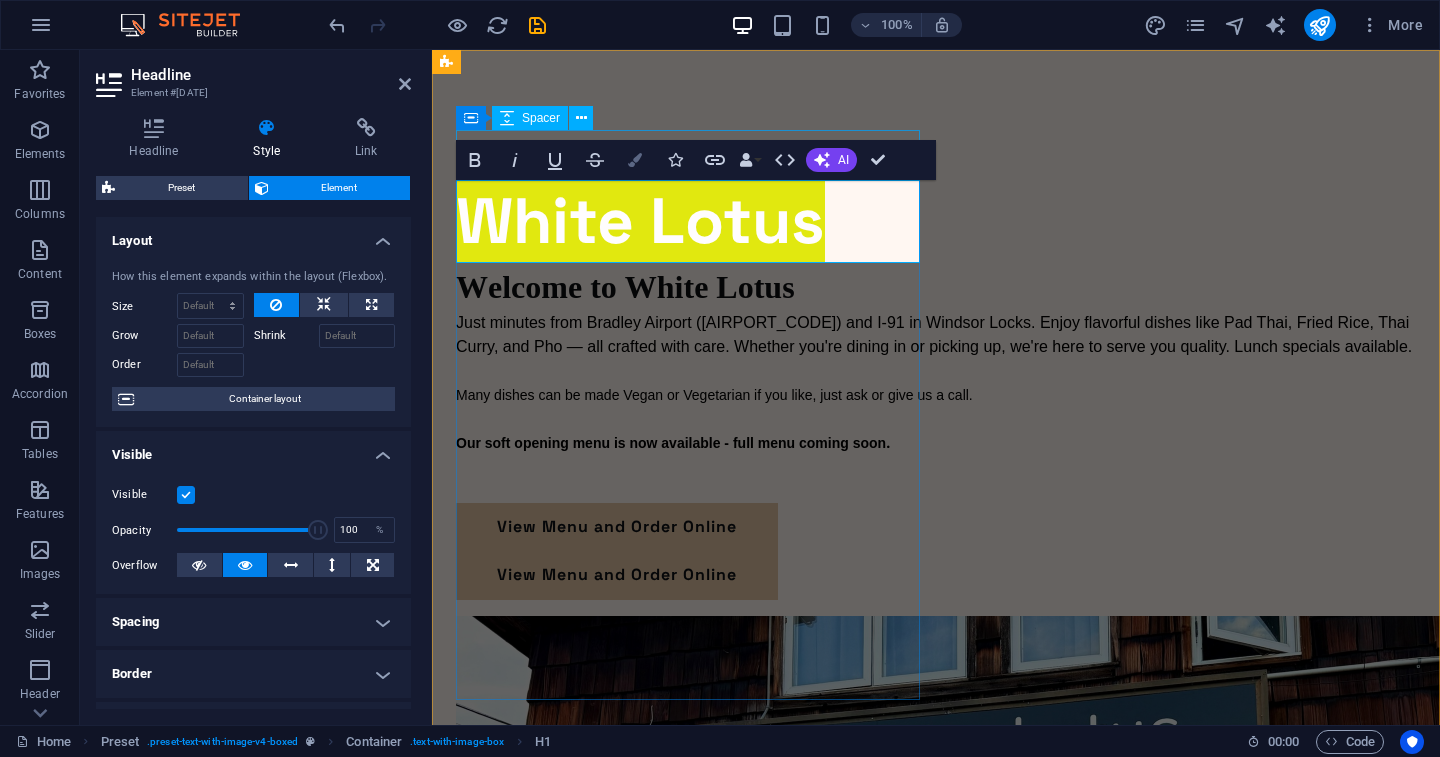 click at bounding box center (635, 160) 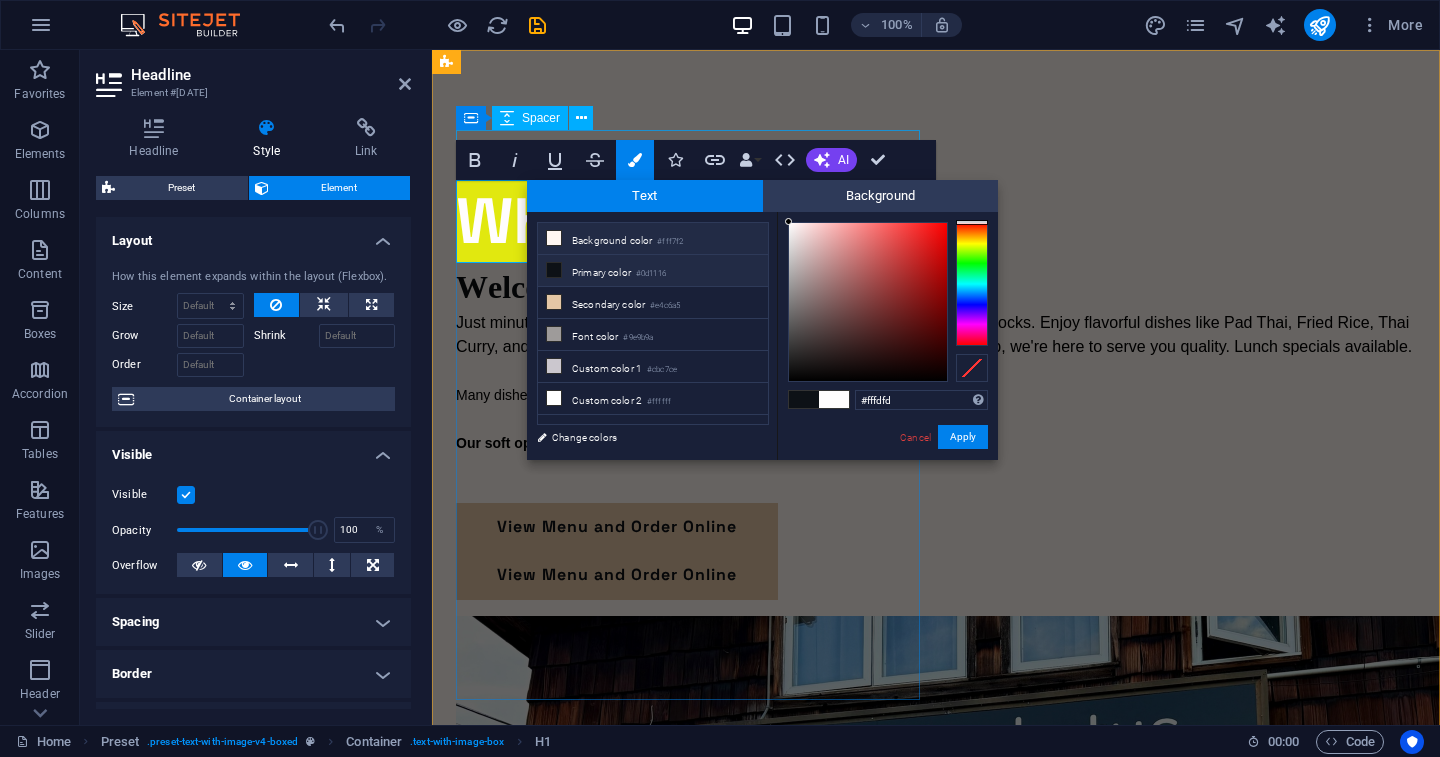 click on "Background color
#fff7f2" at bounding box center [653, 239] 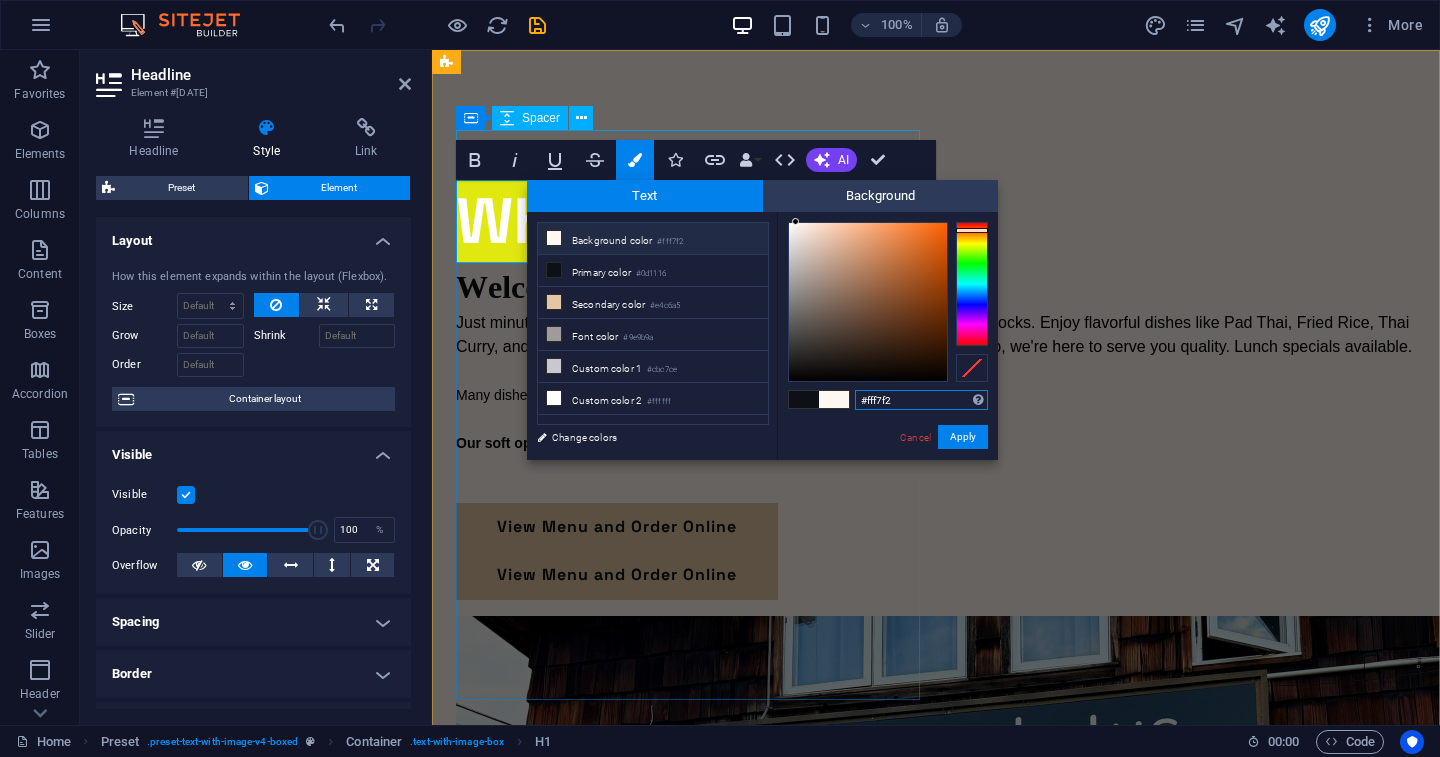 drag, startPoint x: 886, startPoint y: 403, endPoint x: 841, endPoint y: 401, distance: 45.044422 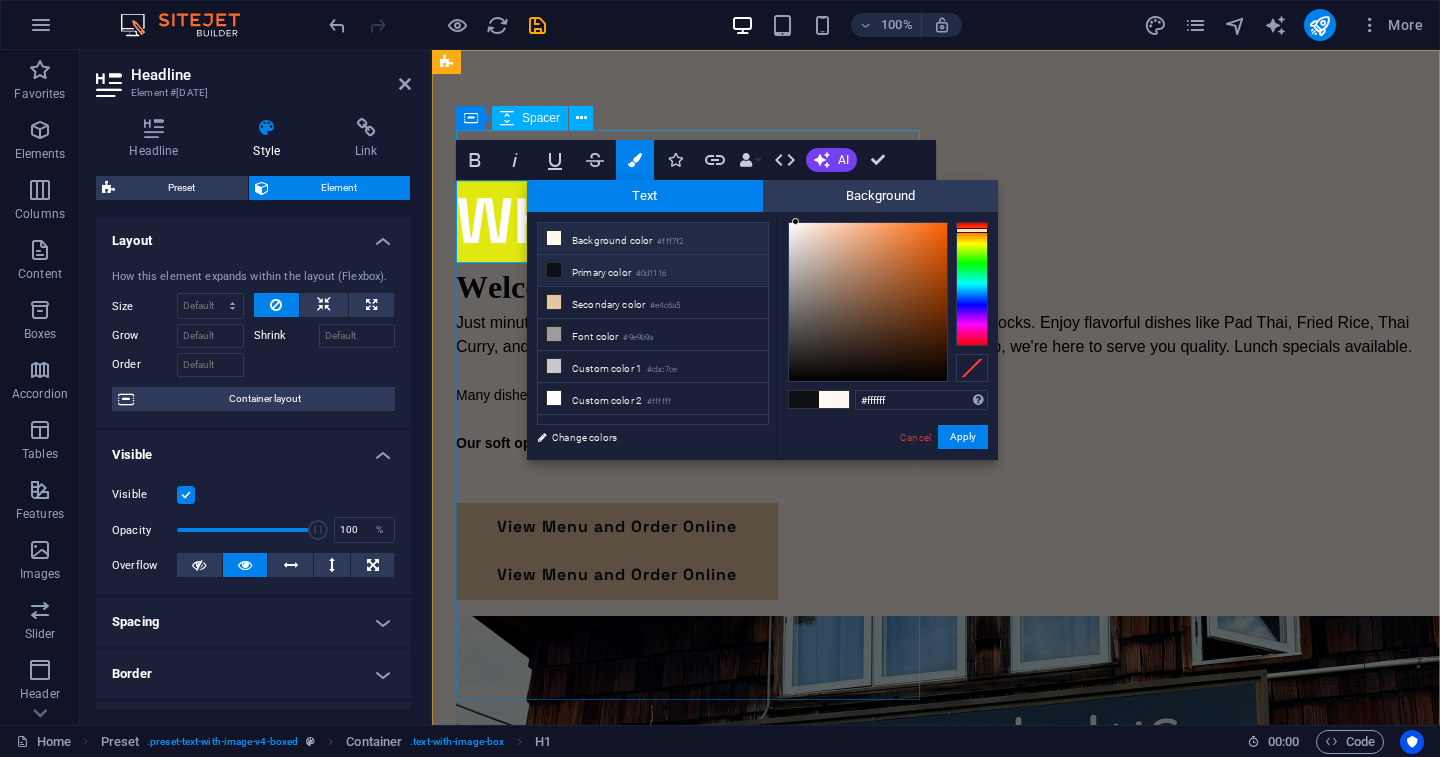 click on "#0d1116" at bounding box center (651, 274) 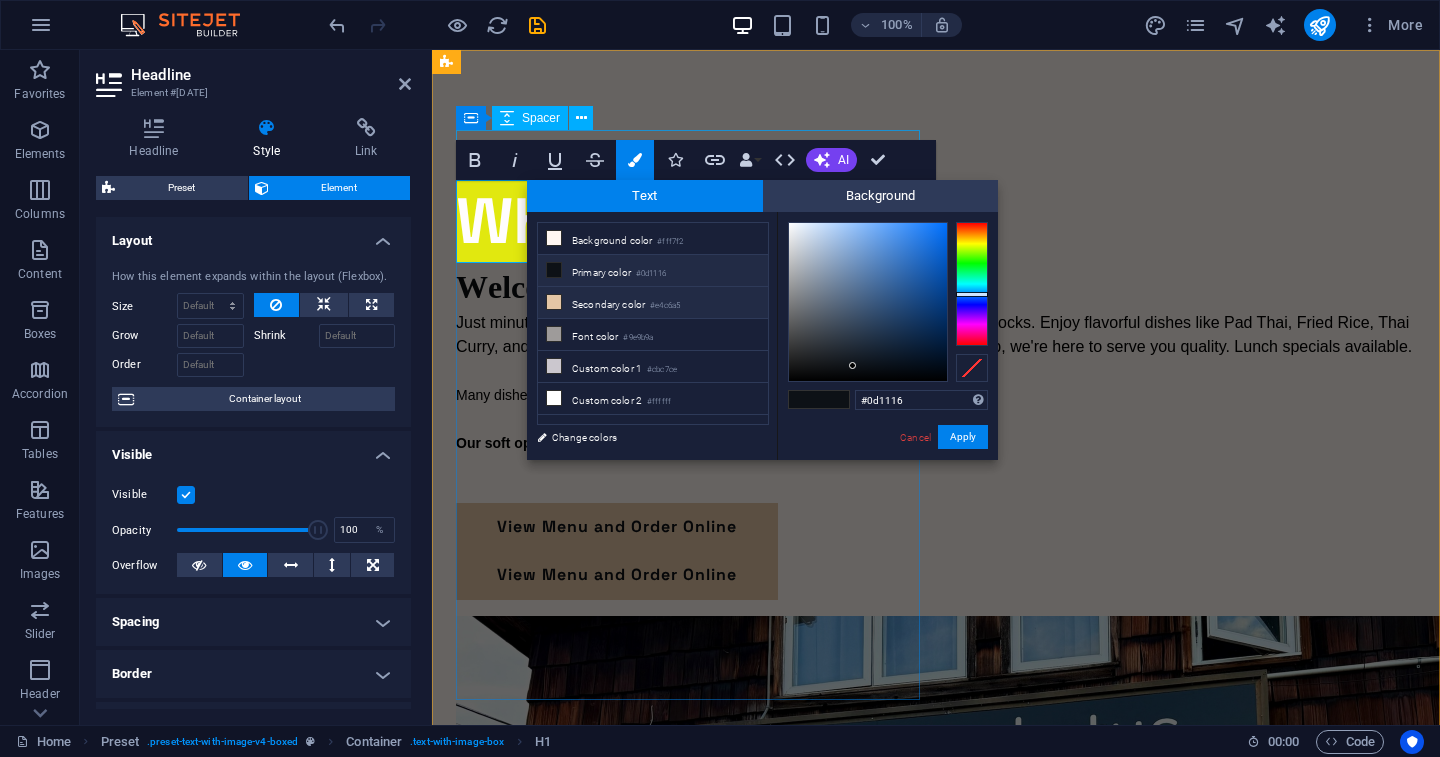 click on "#e4c6a5" at bounding box center [665, 306] 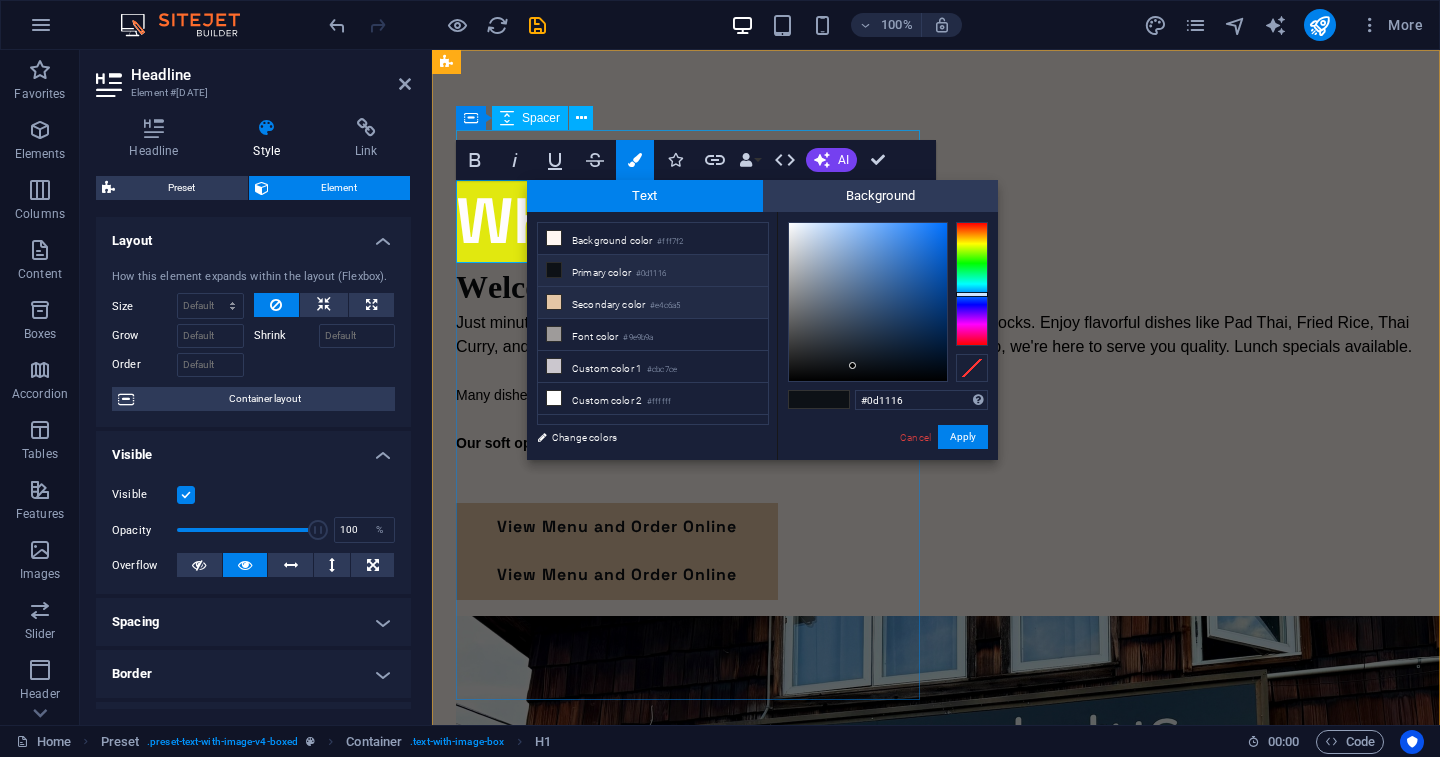 type on "#e4c6a5" 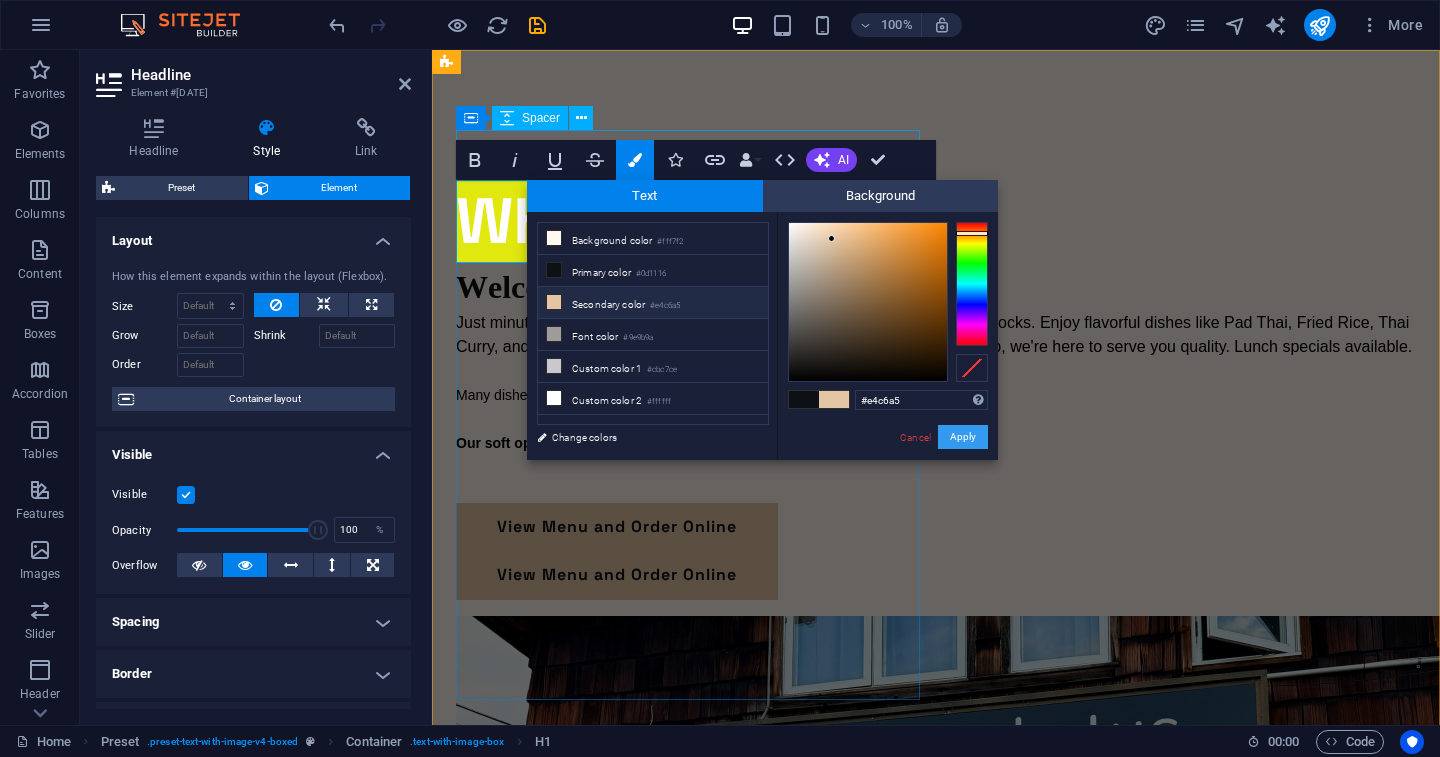 click on "Apply" at bounding box center (963, 437) 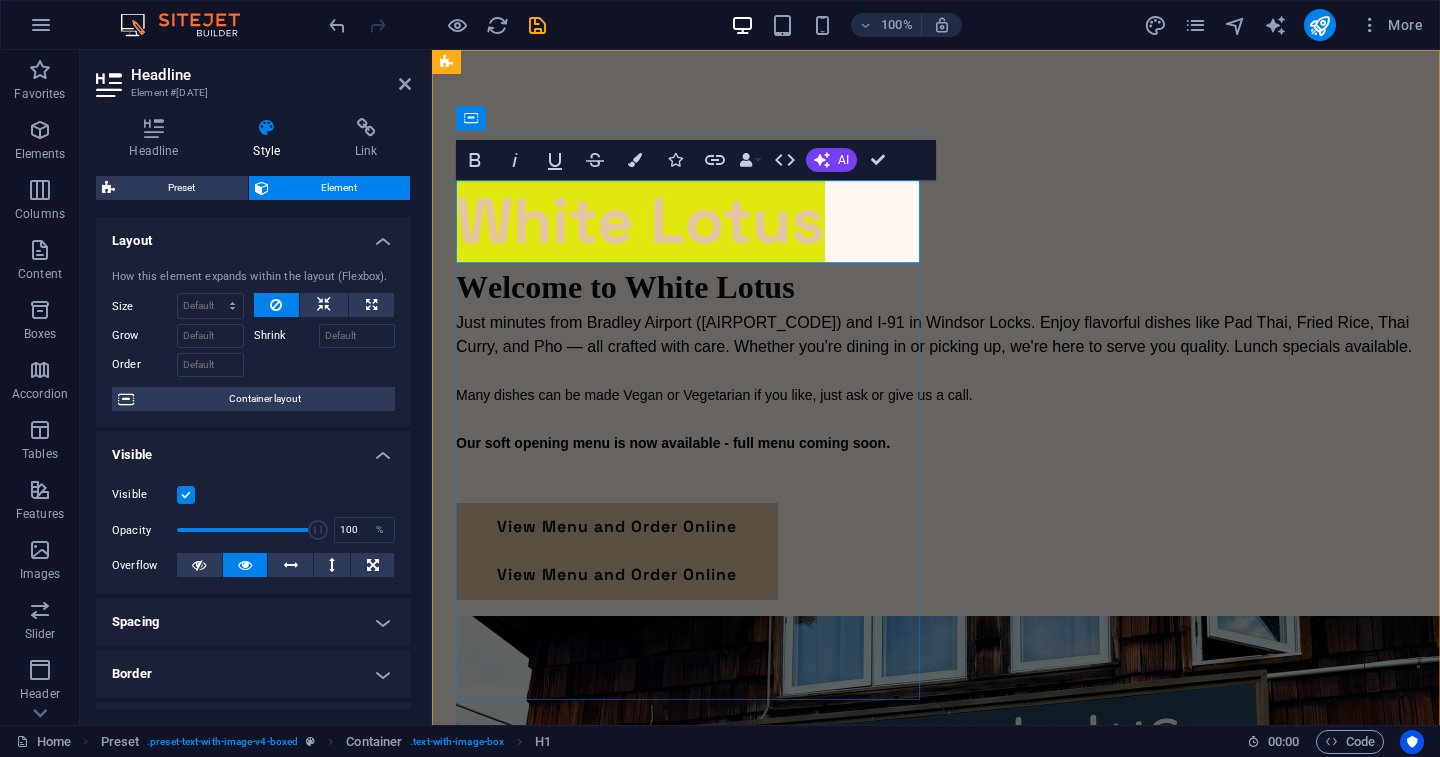 click on "White Lotus" at bounding box center (640, 221) 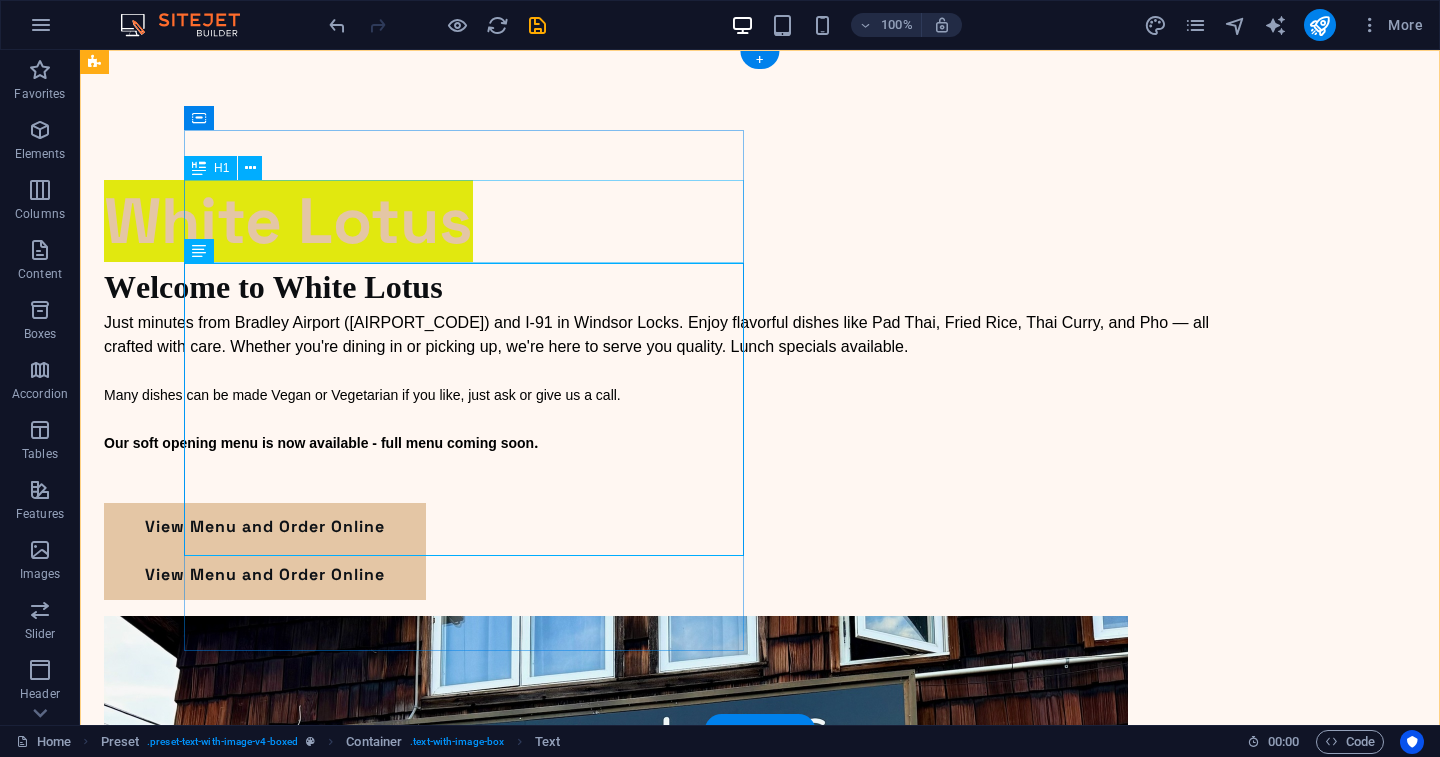click on "White Lotus" at bounding box center [680, 221] 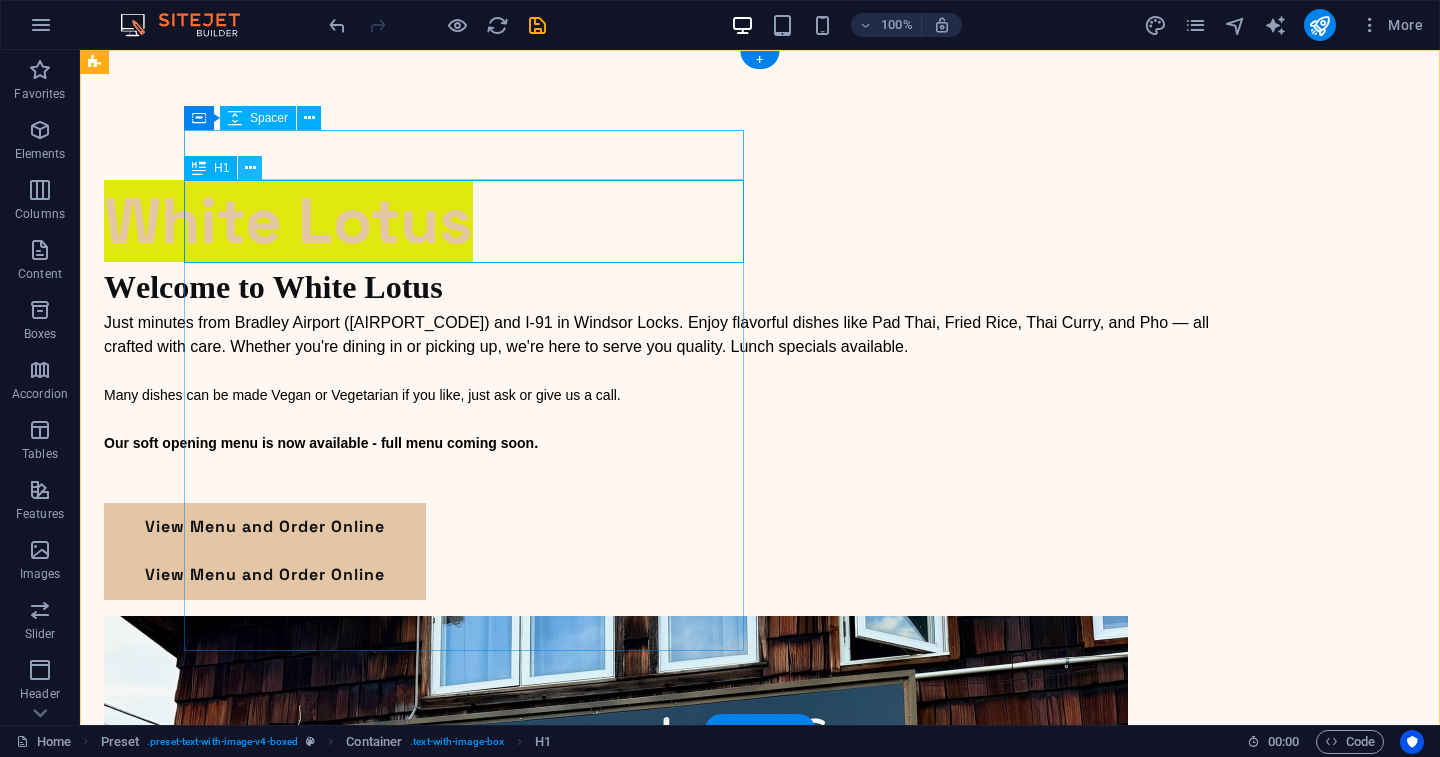 click at bounding box center (250, 168) 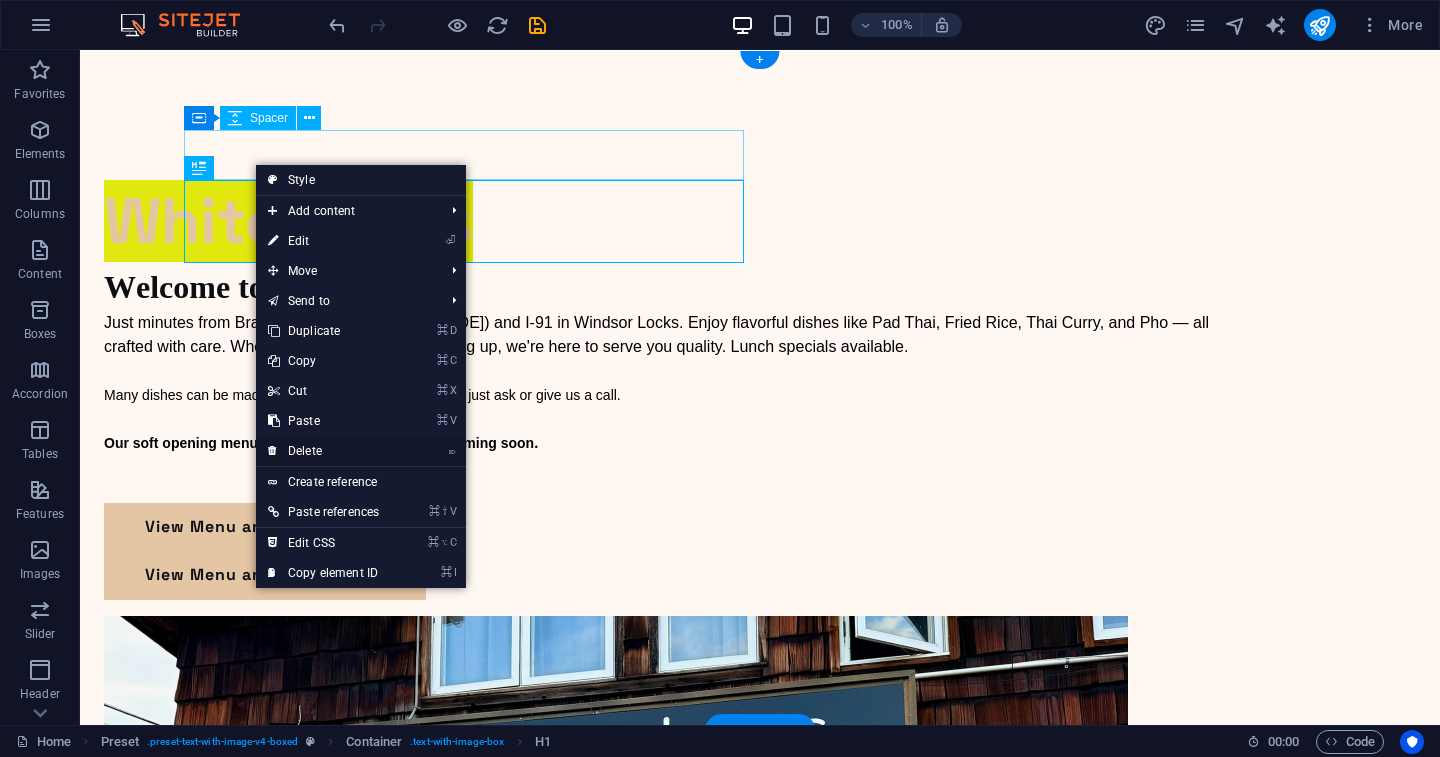 click on "⌦  Delete" at bounding box center (323, 451) 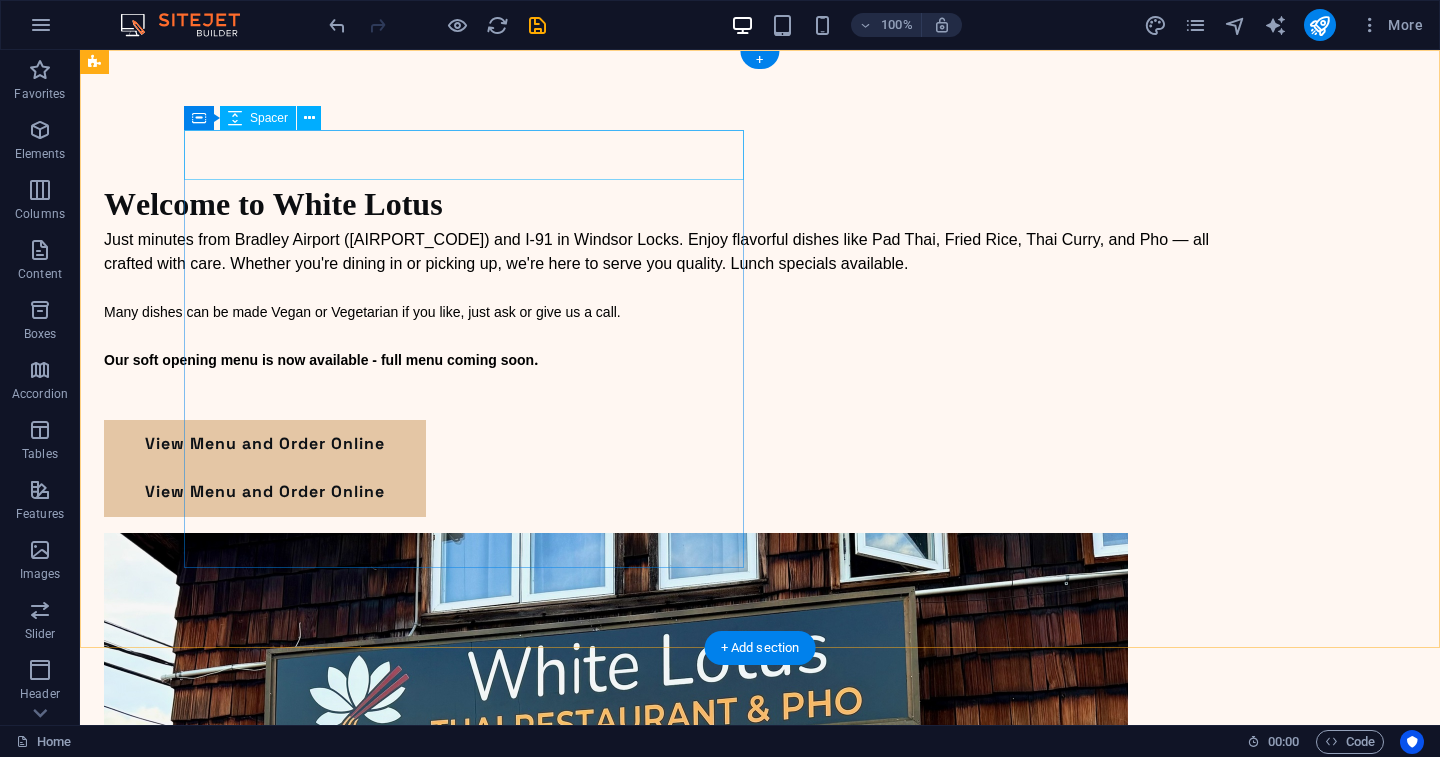 click at bounding box center (680, 155) 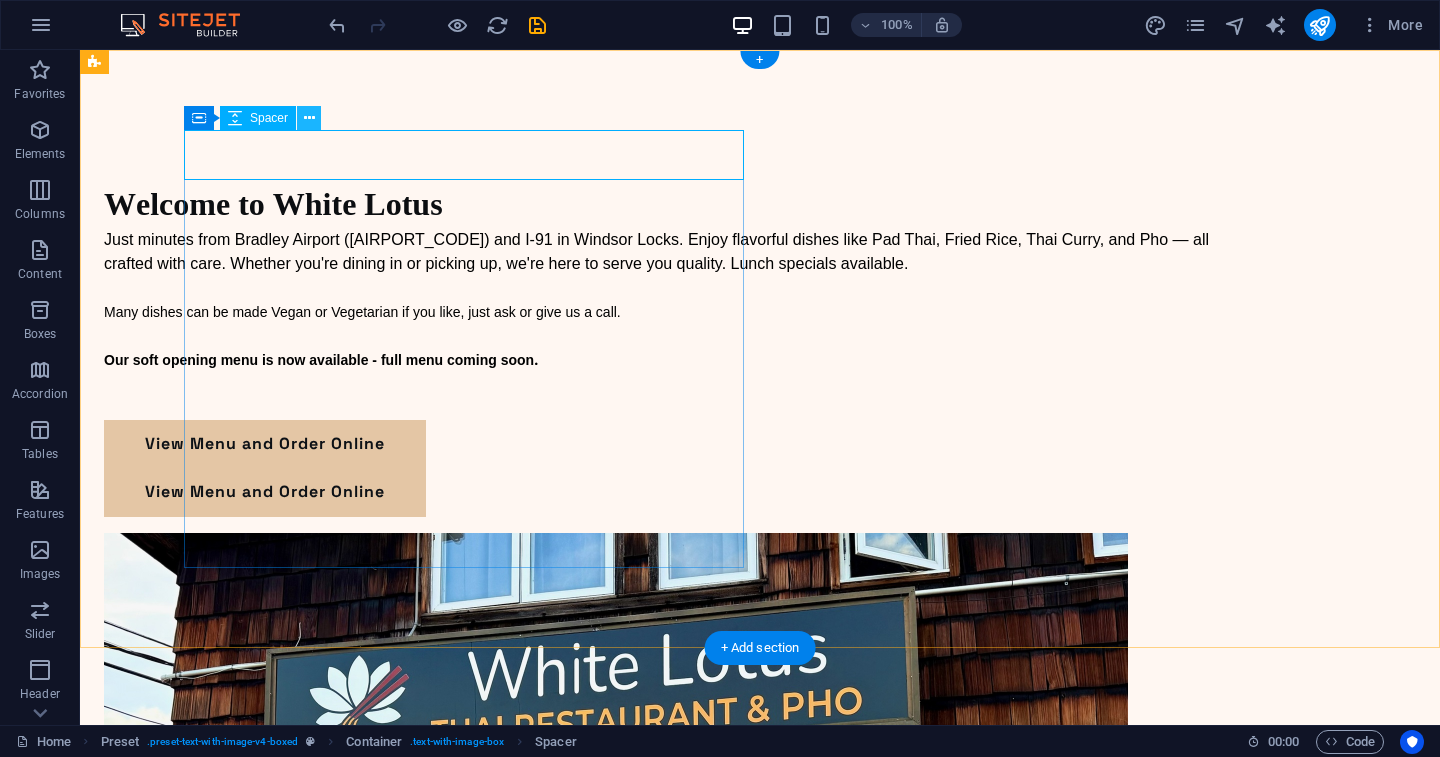 click at bounding box center (309, 118) 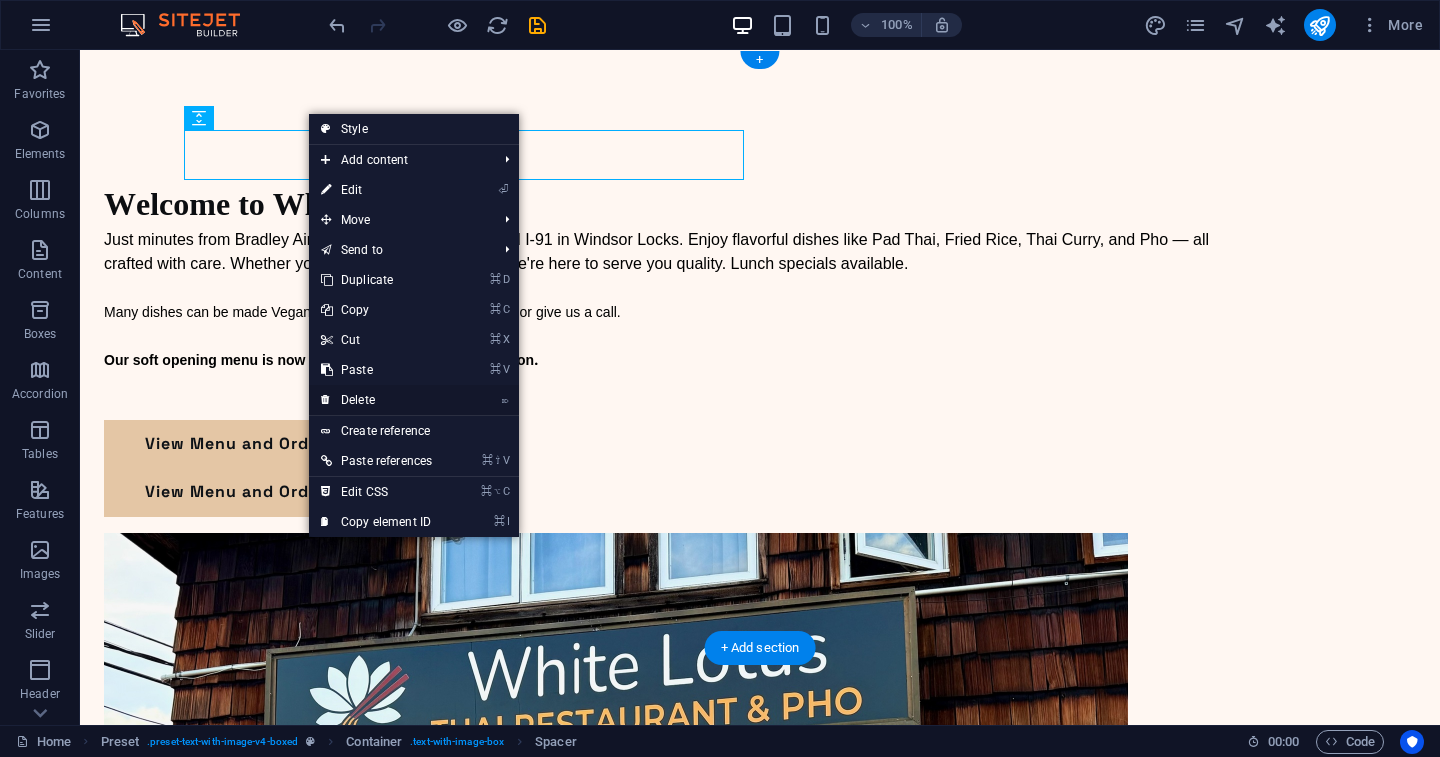 click on "⌦  Delete" at bounding box center [376, 400] 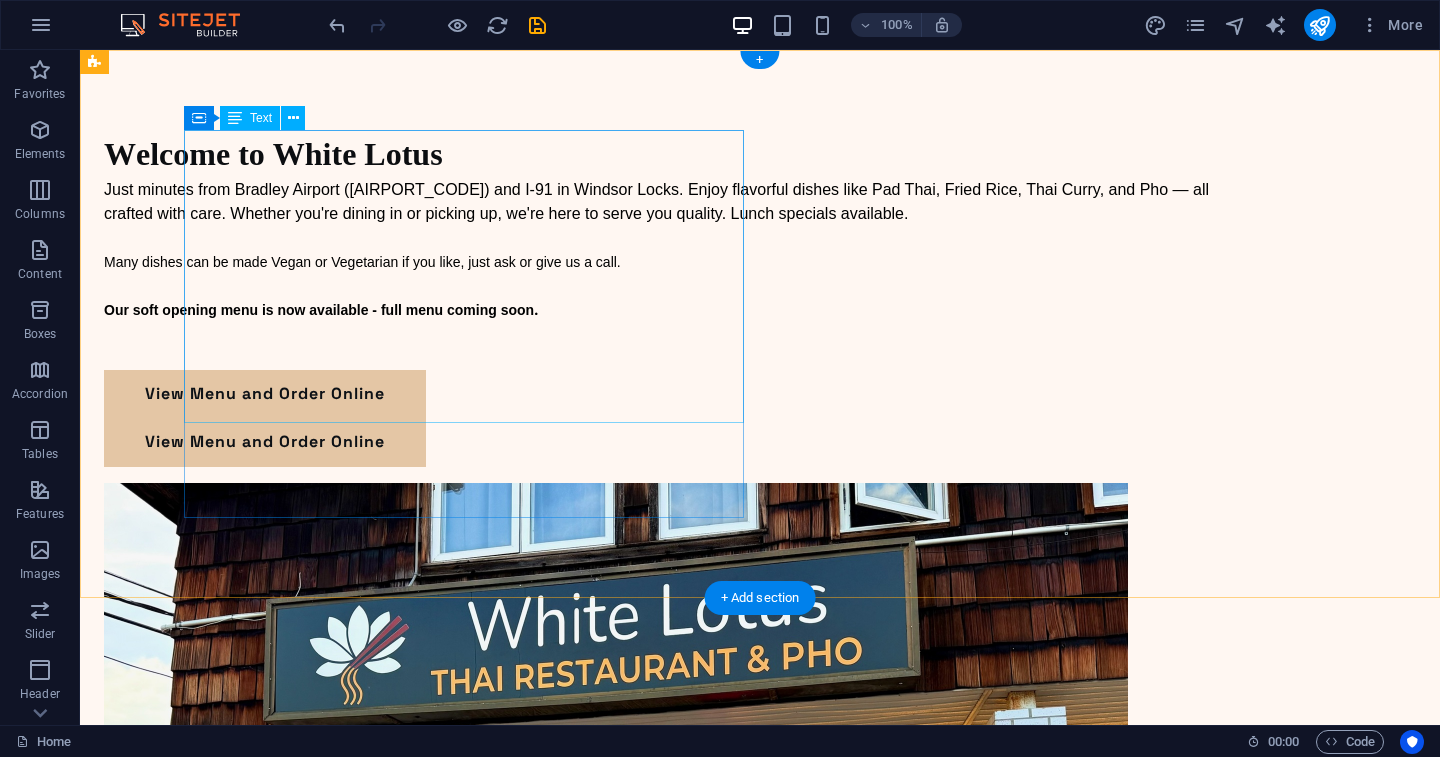 click on "Welcome to White Lotus Just minutes from Bradley Airport (BDL) and I-91 in Windsor Locks. Enjoy flavorful dishes like Pad Thai, Fried Rice, Thai Curry, and Pho — all crafted with care. Whether you're dining in or picking up, we're here to serve you quality. Lunch specials available. Many dishes can be made Vegan or Vegetarian if you like, just ask or give us a call. Our soft opening menu is now available - full menu coming soon ." at bounding box center (680, 250) 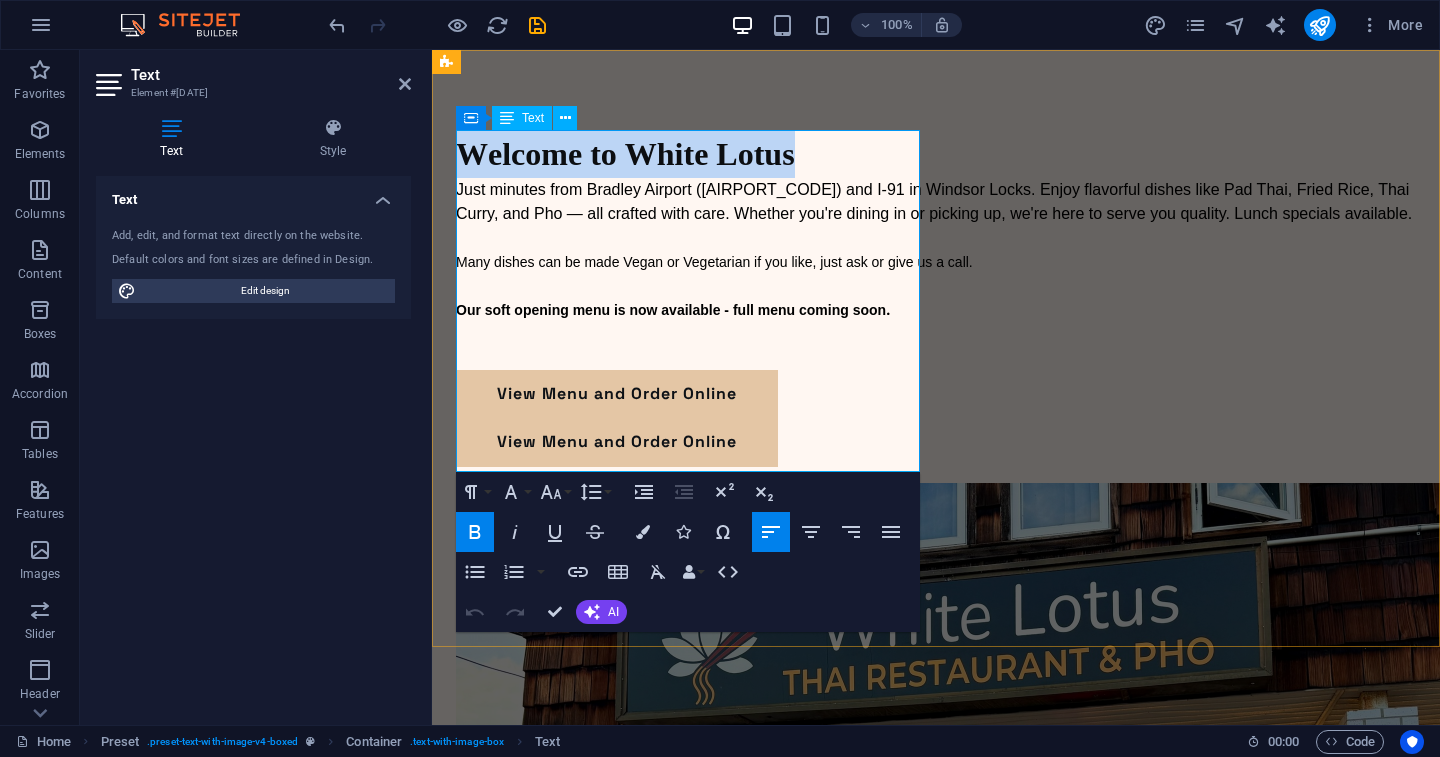 drag, startPoint x: 461, startPoint y: 148, endPoint x: 824, endPoint y: 150, distance: 363.00552 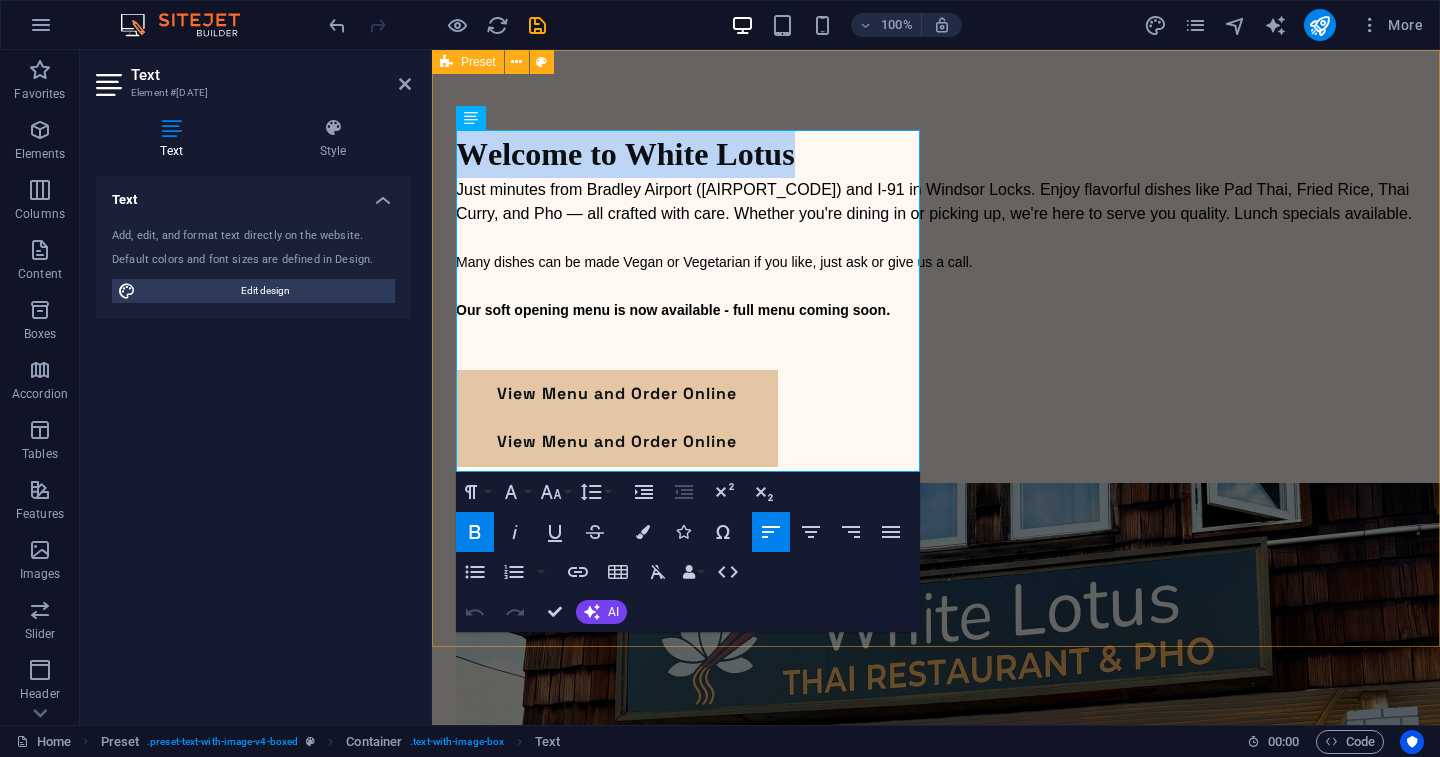 click on "White Lotus Welcome to White Lotus Just minutes from Bradley Airport ([AIRPORT_CODE]) and I-91 in Windsor Locks. Enjoy flavorful dishes like Pad Thai, Fried Rice, Thai Curry, and Pho — all crafted with care. Whether you're dining in or picking up, we're here to serve you quality. Lunch specials available. Many dishes can be made Vegan or Vegetarian if you like, just ask or give us a call. Our soft opening menu is now available - full menu coming soon . View Menu and Order Online View Menu and Order Online" at bounding box center (936, 650) 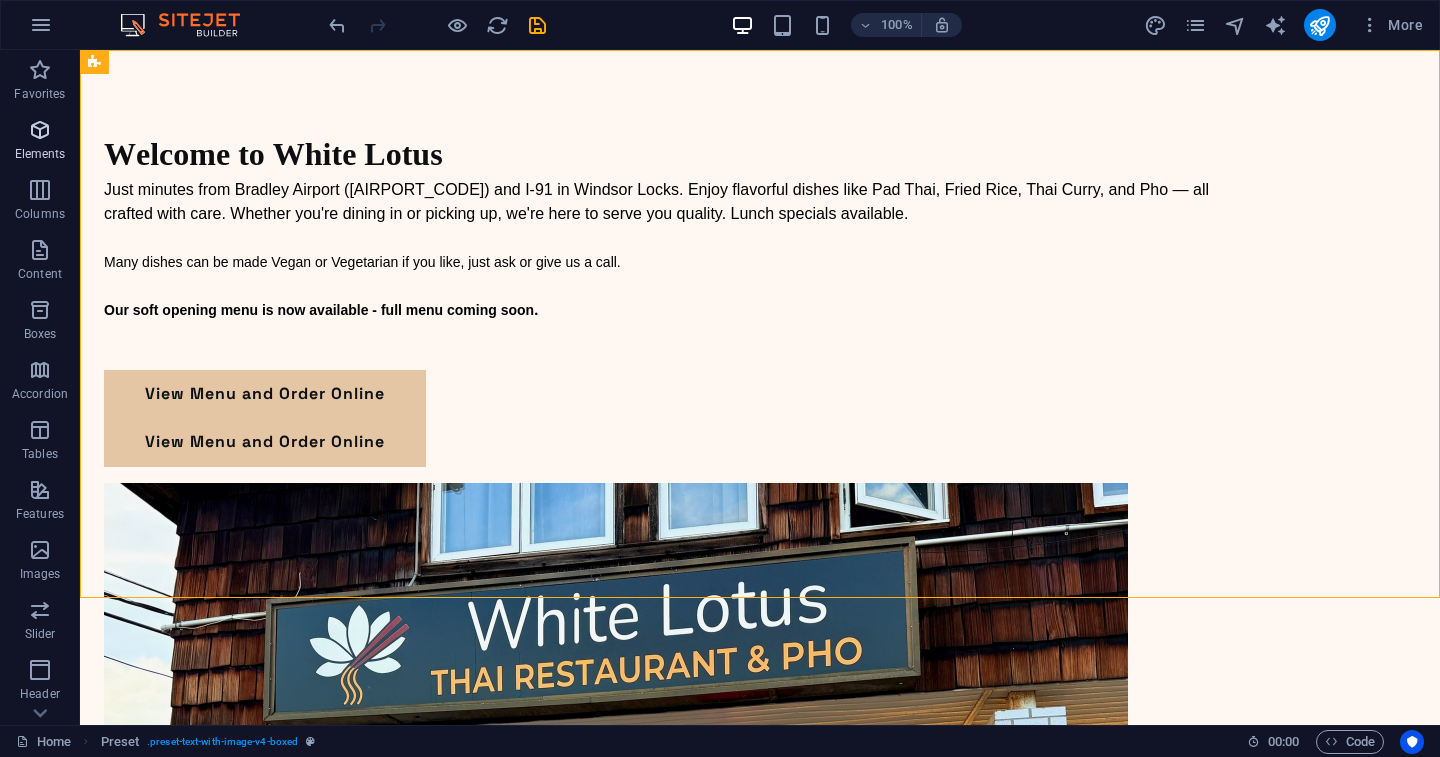 click on "Elements" at bounding box center [40, 142] 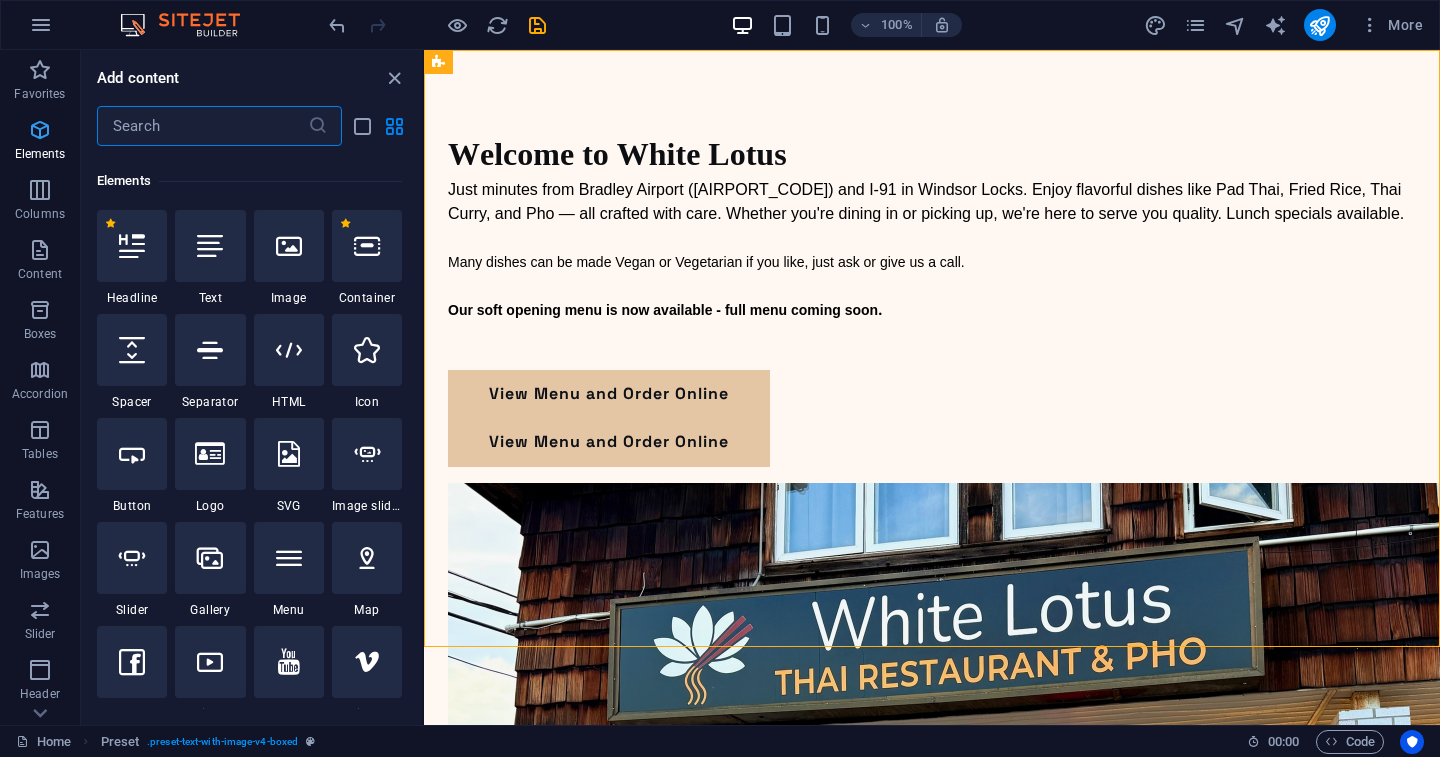 scroll, scrollTop: 213, scrollLeft: 0, axis: vertical 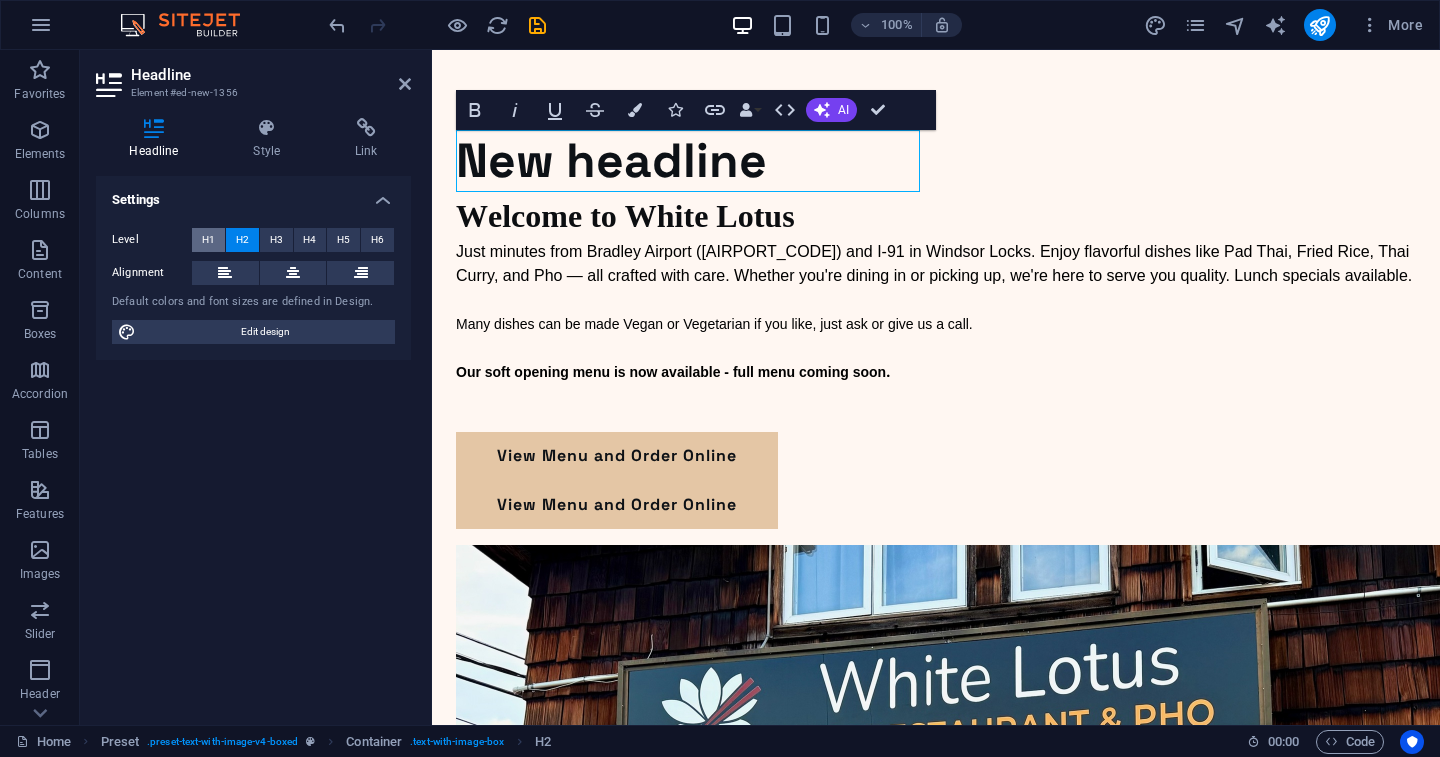 click on "H1" at bounding box center (208, 240) 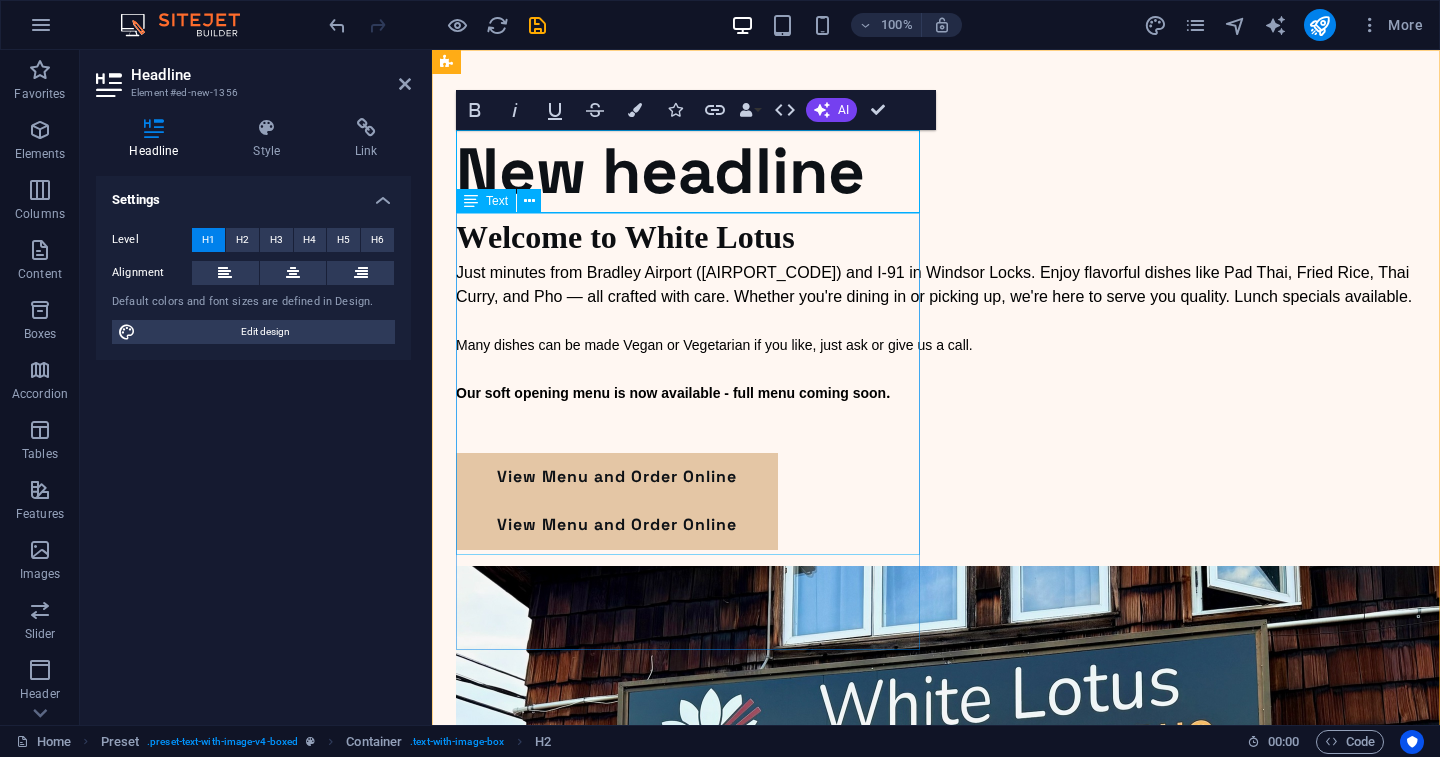 click on "Welcome to White Lotus Just minutes from Bradley Airport (BDL) and I-91 in Windsor Locks. Enjoy flavorful dishes like Pad Thai, Fried Rice, Thai Curry, and Pho — all crafted with care. Whether you're dining in or picking up, we're here to serve you quality. Lunch specials available. Many dishes can be made Vegan or Vegetarian if you like, just ask or give us a call. Our soft opening menu is now available - full menu coming soon ." at bounding box center [936, 333] 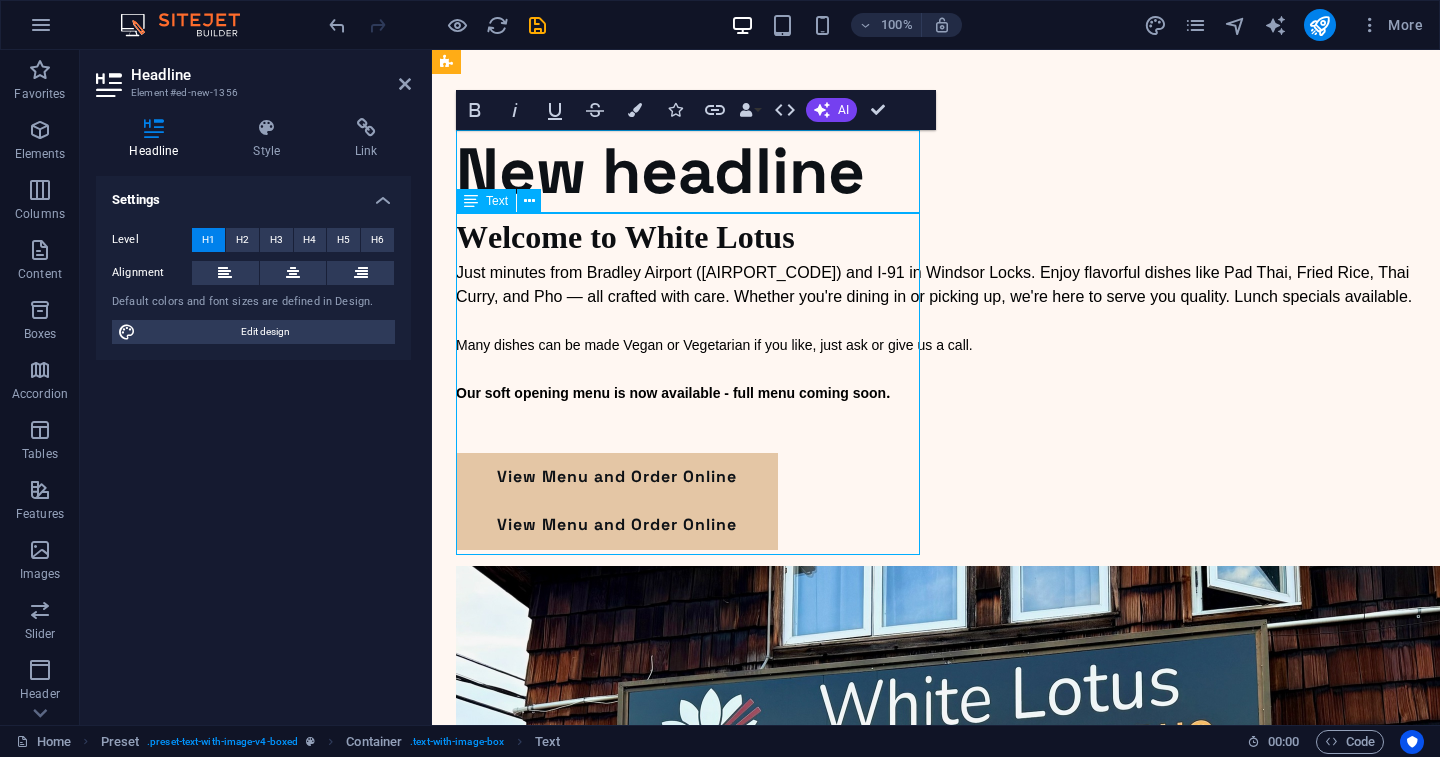 click on "Welcome to White Lotus Just minutes from Bradley Airport (BDL) and I-91 in Windsor Locks. Enjoy flavorful dishes like Pad Thai, Fried Rice, Thai Curry, and Pho — all crafted with care. Whether you're dining in or picking up, we're here to serve you quality. Lunch specials available. Many dishes can be made Vegan or Vegetarian if you like, just ask or give us a call. Our soft opening menu is now available - full menu coming soon ." at bounding box center [936, 333] 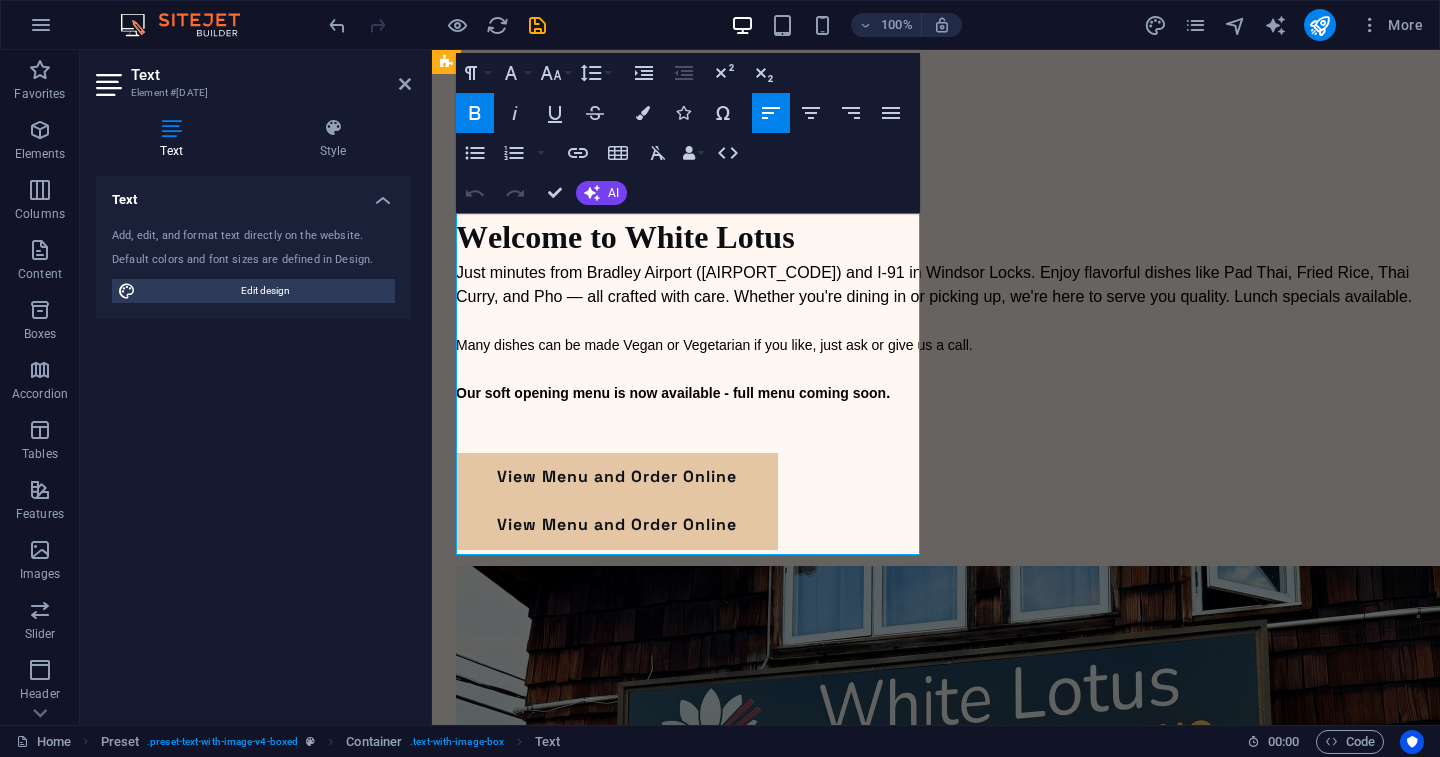 click on "Welcome to White Lotus" at bounding box center (625, 237) 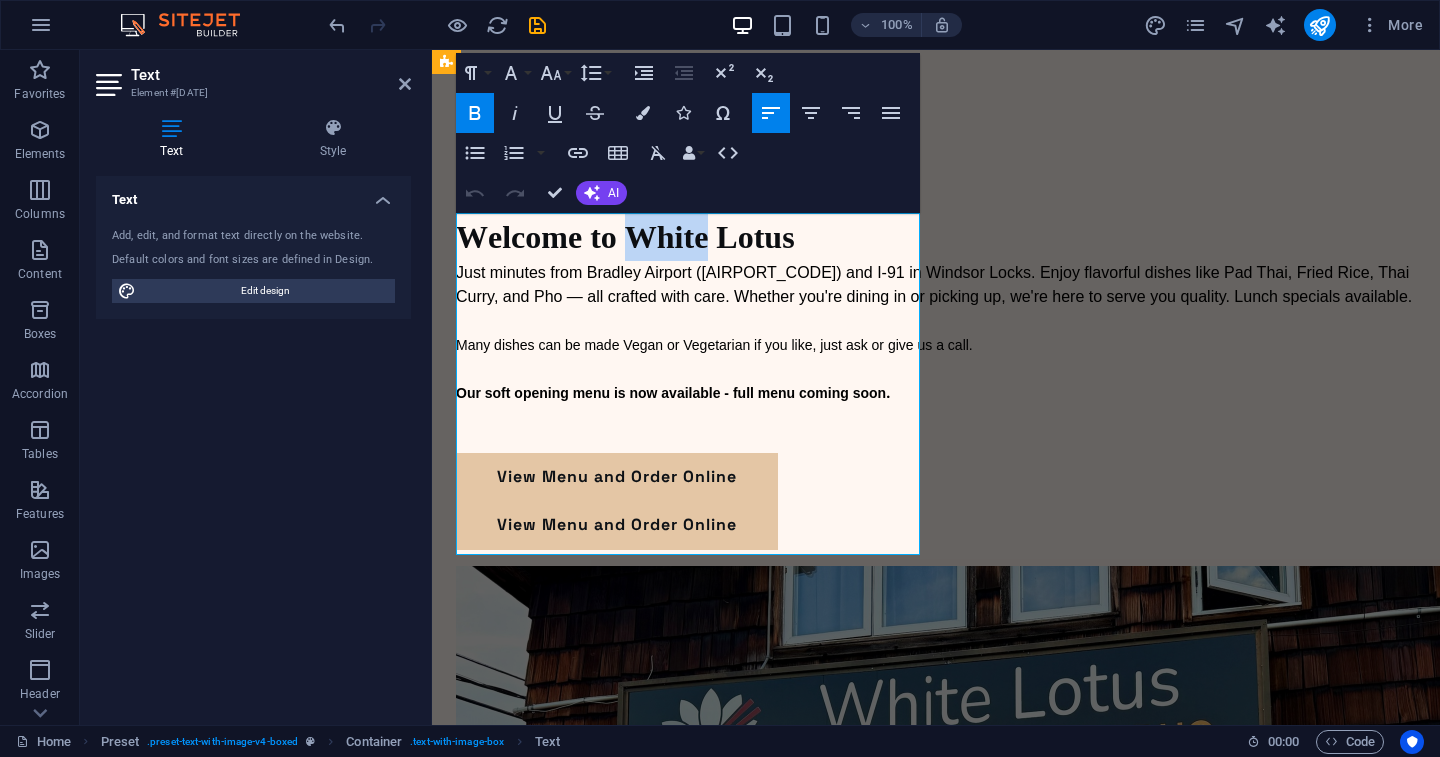 click on "Welcome to White Lotus" at bounding box center (625, 237) 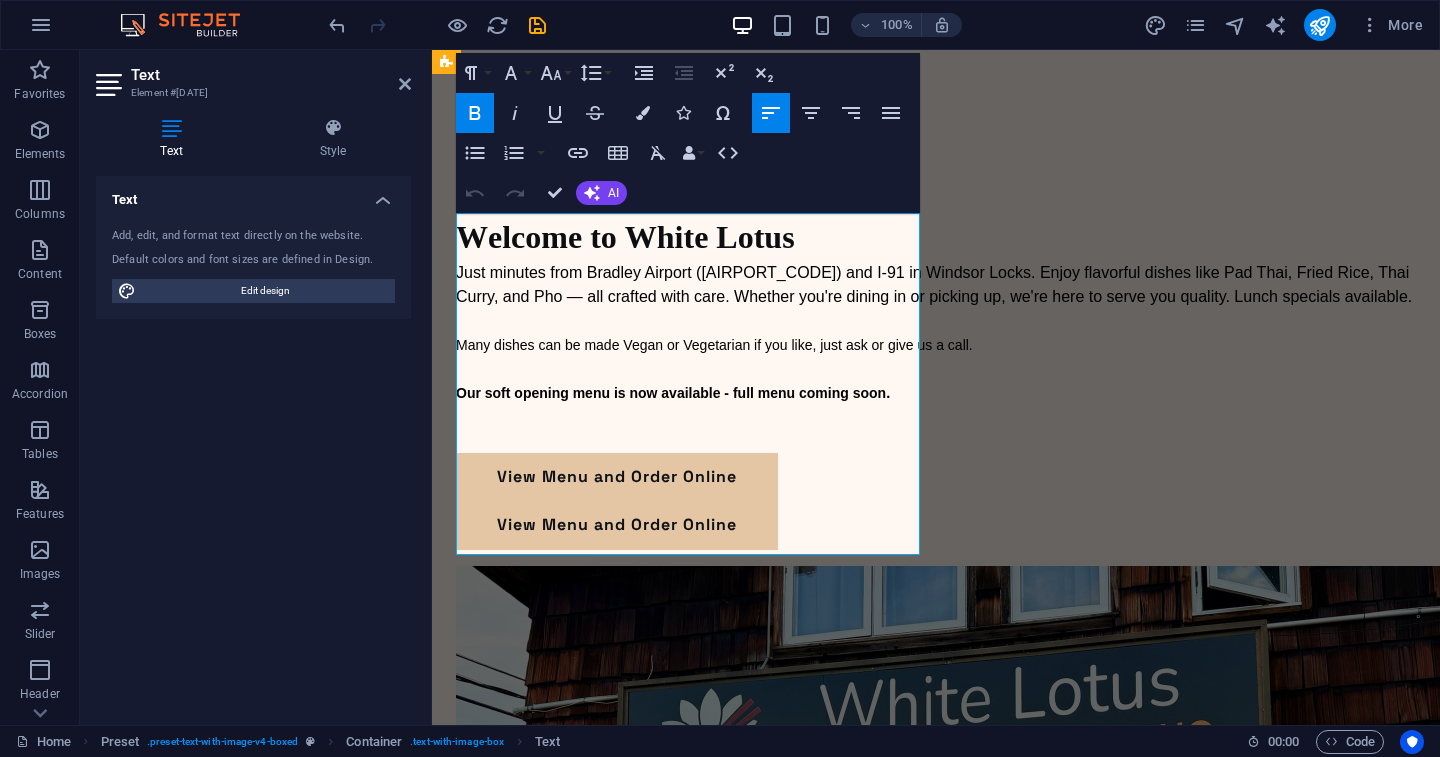 click on "Welcome to White Lotus" at bounding box center [936, 237] 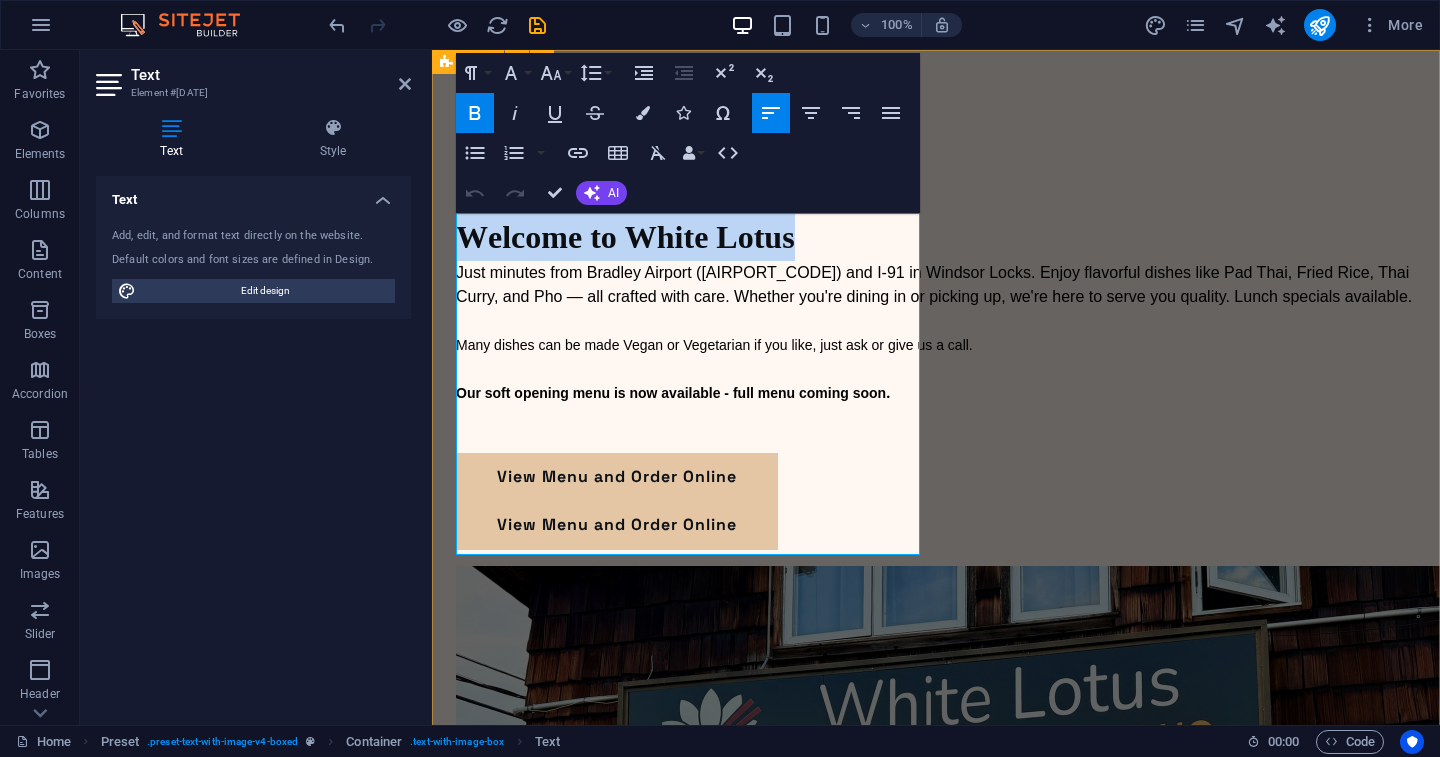 drag, startPoint x: 848, startPoint y: 243, endPoint x: 454, endPoint y: 235, distance: 394.0812 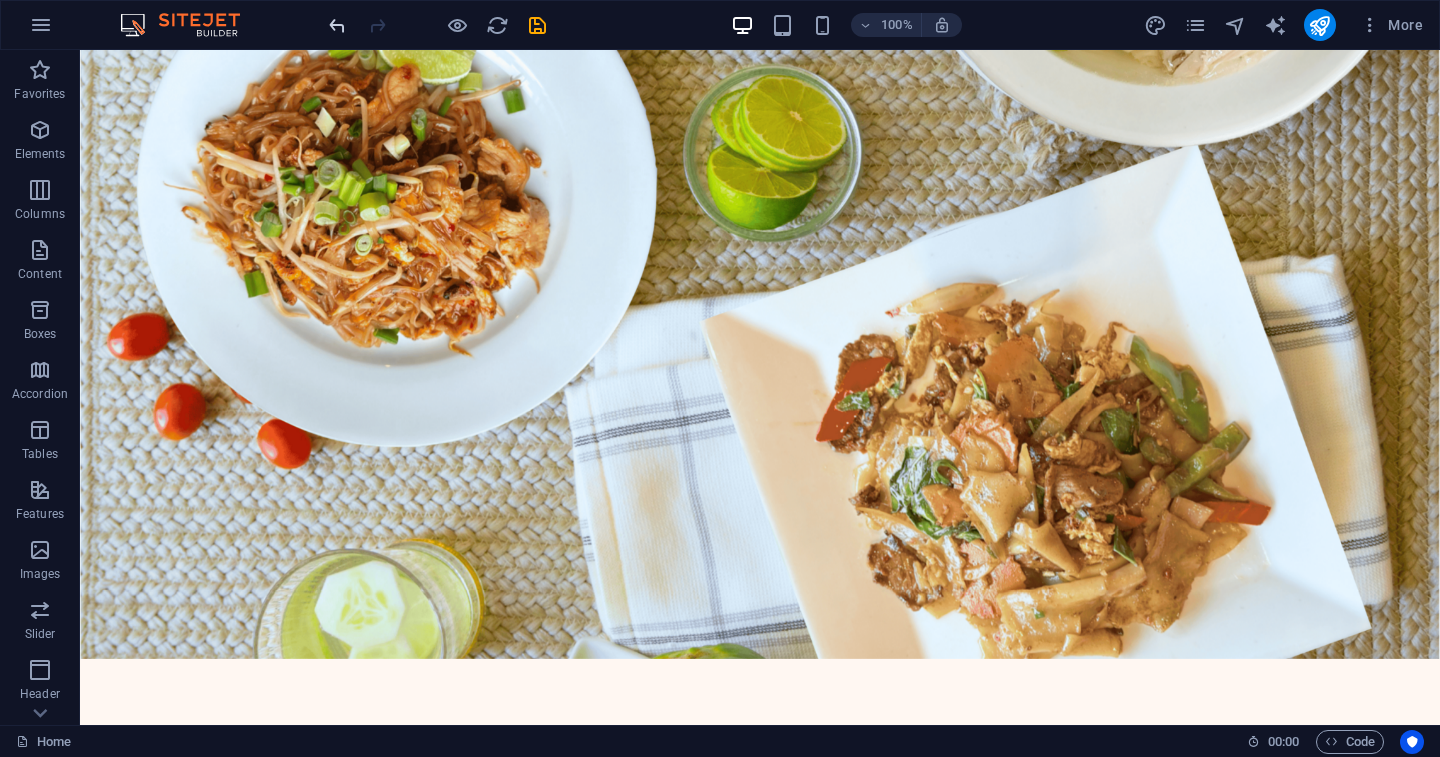 click at bounding box center [337, 25] 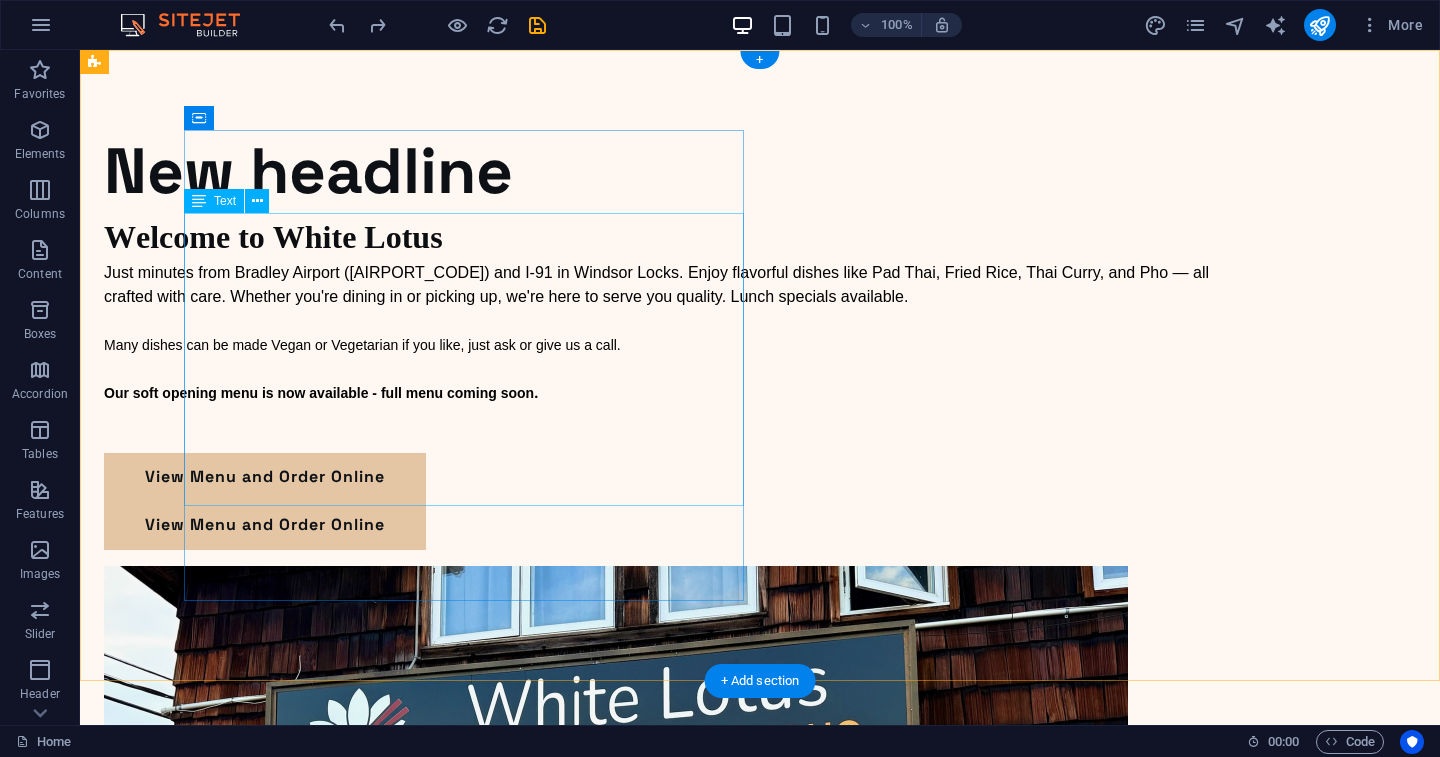 click on "Welcome to White Lotus Just minutes from Bradley Airport (BDL) and I-91 in Windsor Locks. Enjoy flavorful dishes like Pad Thai, Fried Rice, Thai Curry, and Pho — all crafted with care. Whether you're dining in or picking up, we're here to serve you quality. Lunch specials available. Many dishes can be made Vegan or Vegetarian if you like, just ask or give us a call. Our soft opening menu is now available - full menu coming soon ." at bounding box center (680, 333) 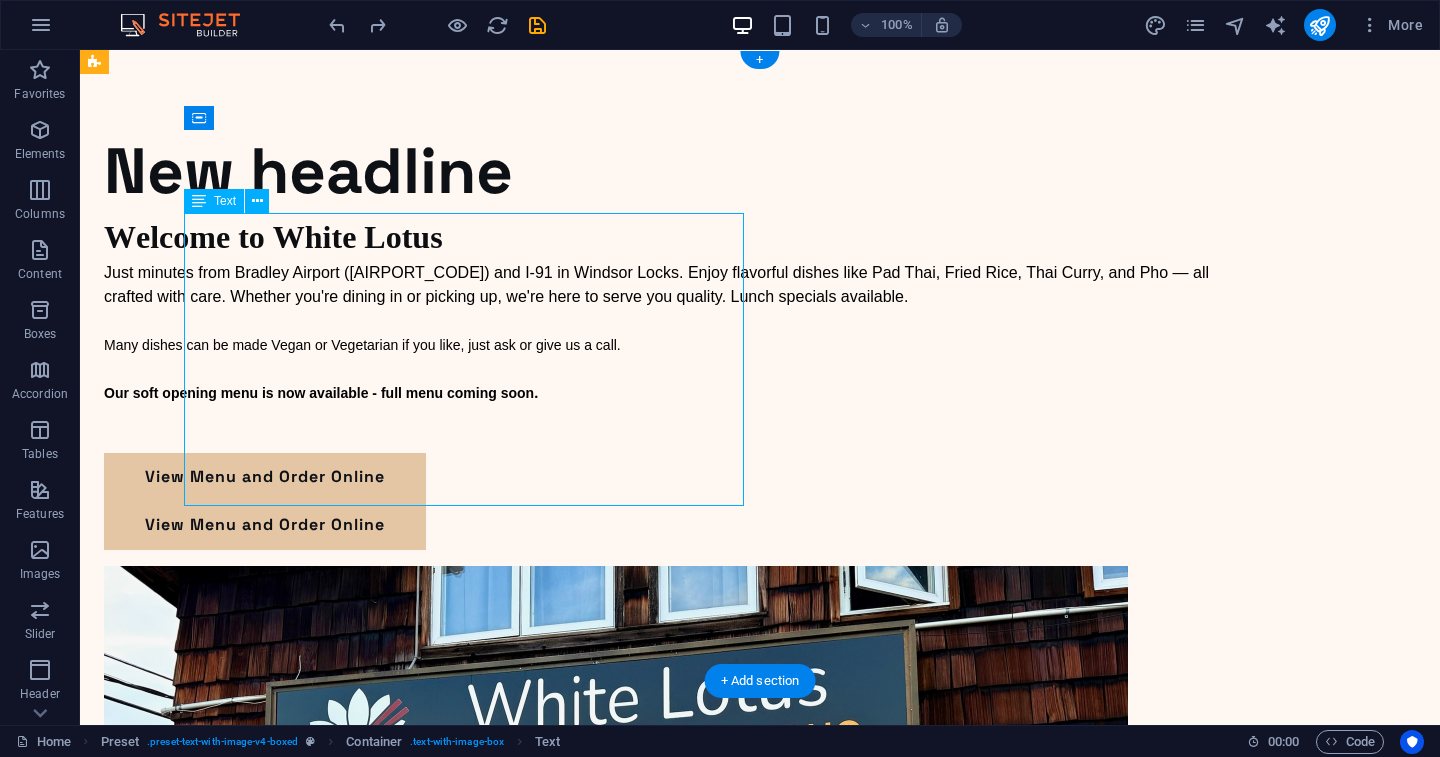 click on "Welcome to White Lotus Just minutes from Bradley Airport (BDL) and I-91 in Windsor Locks. Enjoy flavorful dishes like Pad Thai, Fried Rice, Thai Curry, and Pho — all crafted with care. Whether you're dining in or picking up, we're here to serve you quality. Lunch specials available. Many dishes can be made Vegan or Vegetarian if you like, just ask or give us a call. Our soft opening menu is now available - full menu coming soon ." at bounding box center (680, 333) 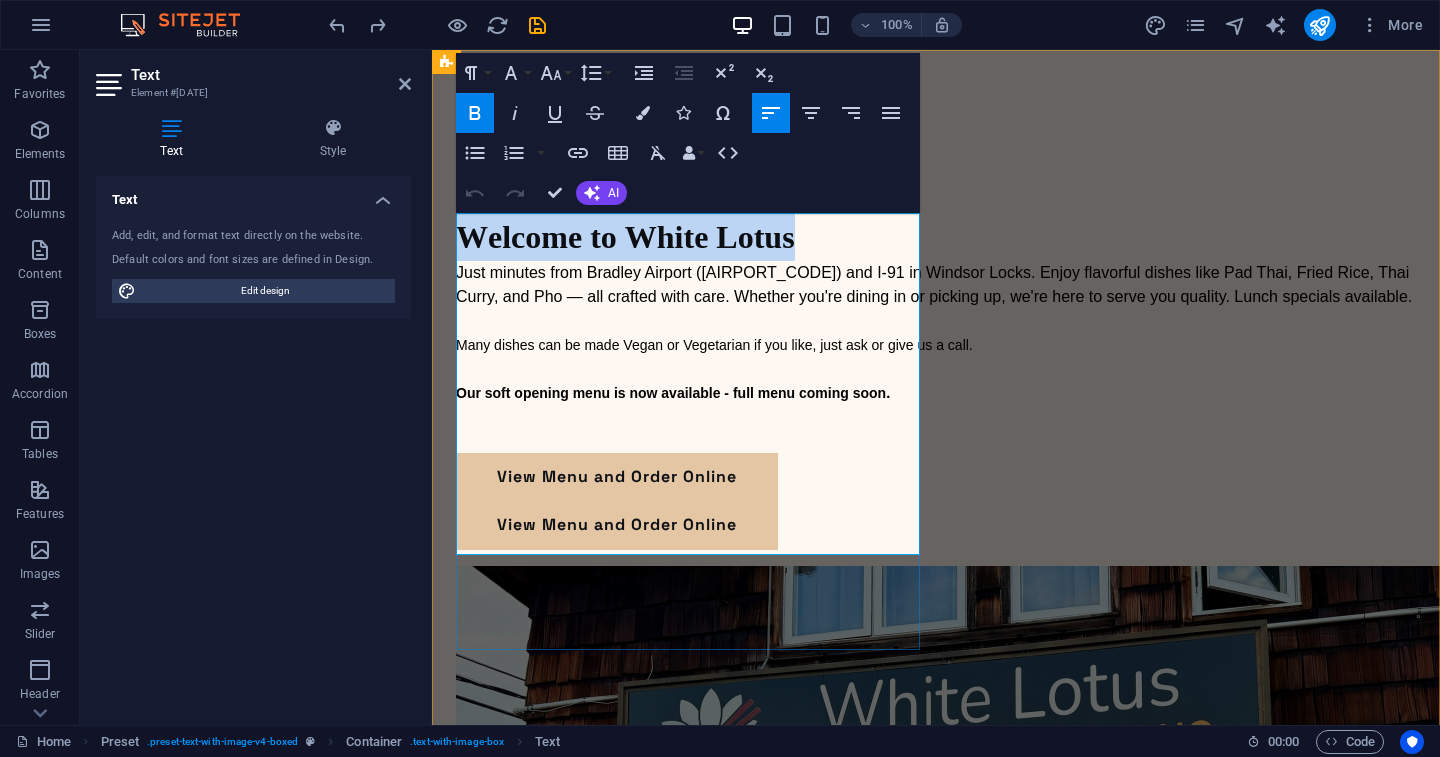 drag, startPoint x: 459, startPoint y: 234, endPoint x: 823, endPoint y: 239, distance: 364.03433 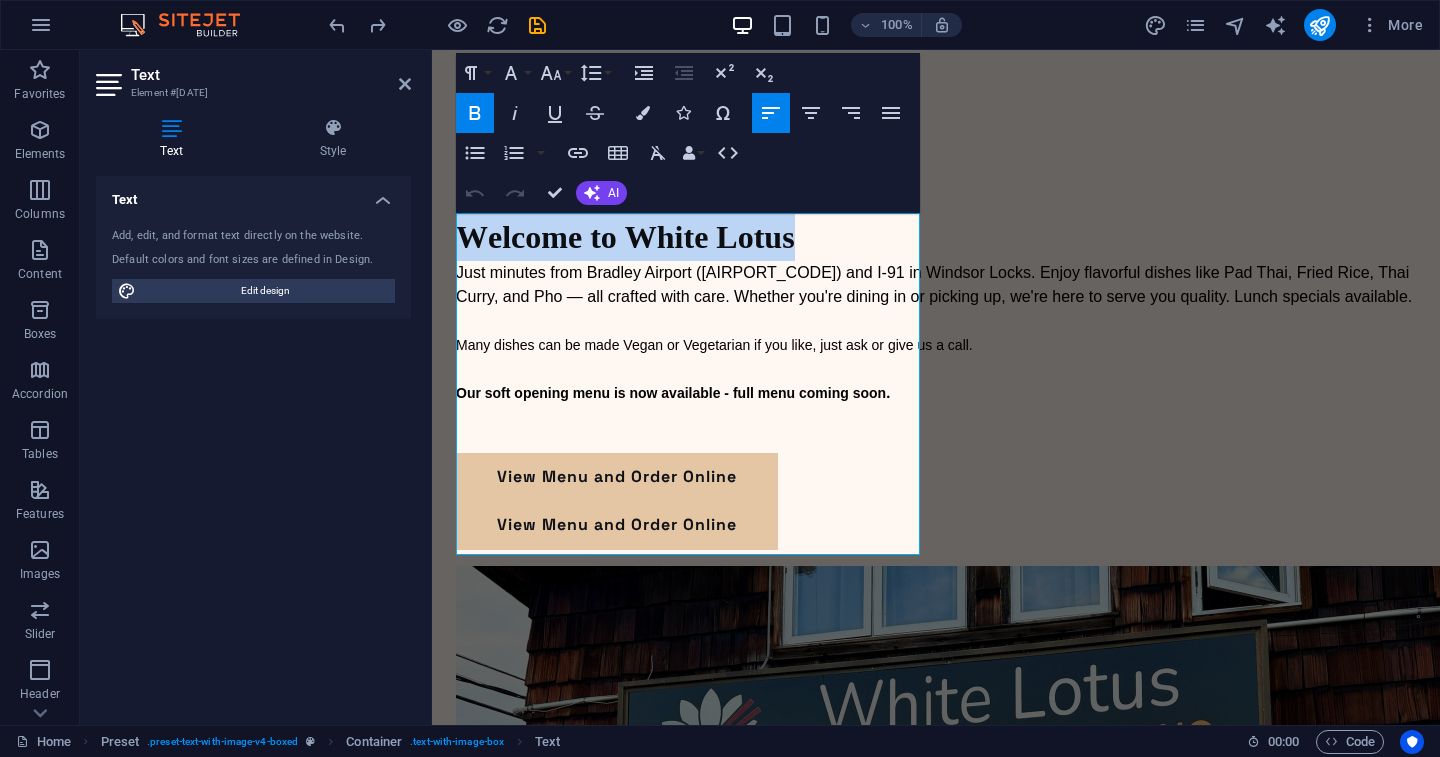 click on "New headline Welcome to White Lotus Just minutes from Bradley Airport (BDL) and I-91 in Windsor Locks. Enjoy flavorful dishes like Pad Thai, Fried Rice, Thai Curry, and Pho — all crafted with care. Whether you're dining in or picking up, we're here to serve you quality. Lunch specials available. Many dishes can be made Vegan or Vegetarian if you like, just ask or give us a call. Our soft opening menu is now available - full menu coming soon . View Menu and Order Online View Menu and Order Online" at bounding box center (936, 691) 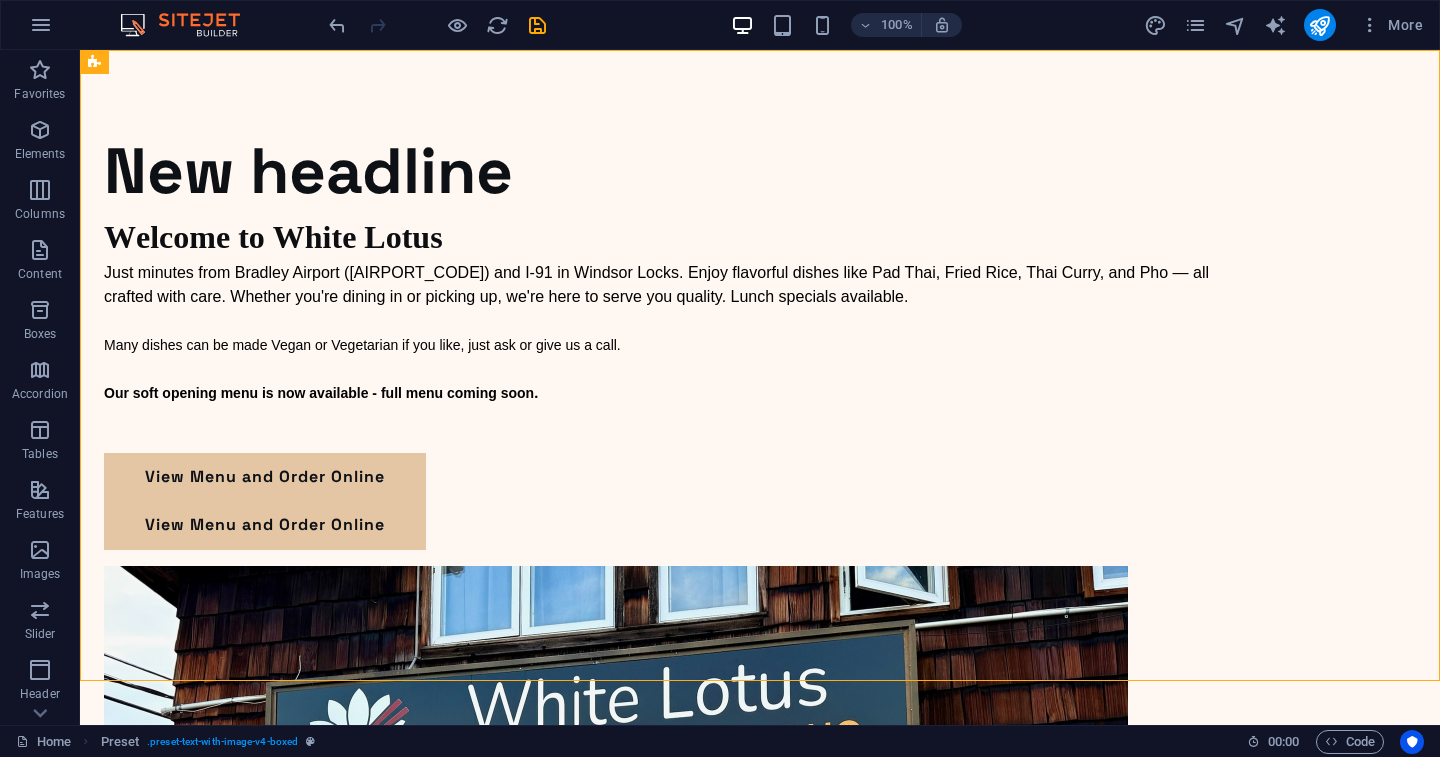 click on "New headline Welcome to White Lotus Just minutes from Bradley Airport (BDL) and I-91 in Windsor Locks. Enjoy flavorful dishes like Pad Thai, Fried Rice, Thai Curry, and Pho — all crafted with care. Whether you're dining in or picking up, we're here to serve you quality. Lunch specials available. Many dishes can be made Vegan or Vegetarian if you like, just ask or give us a call. Our soft opening menu is now available - full menu coming soon . View Menu and Order Online View Menu and Order Online" at bounding box center [760, 691] 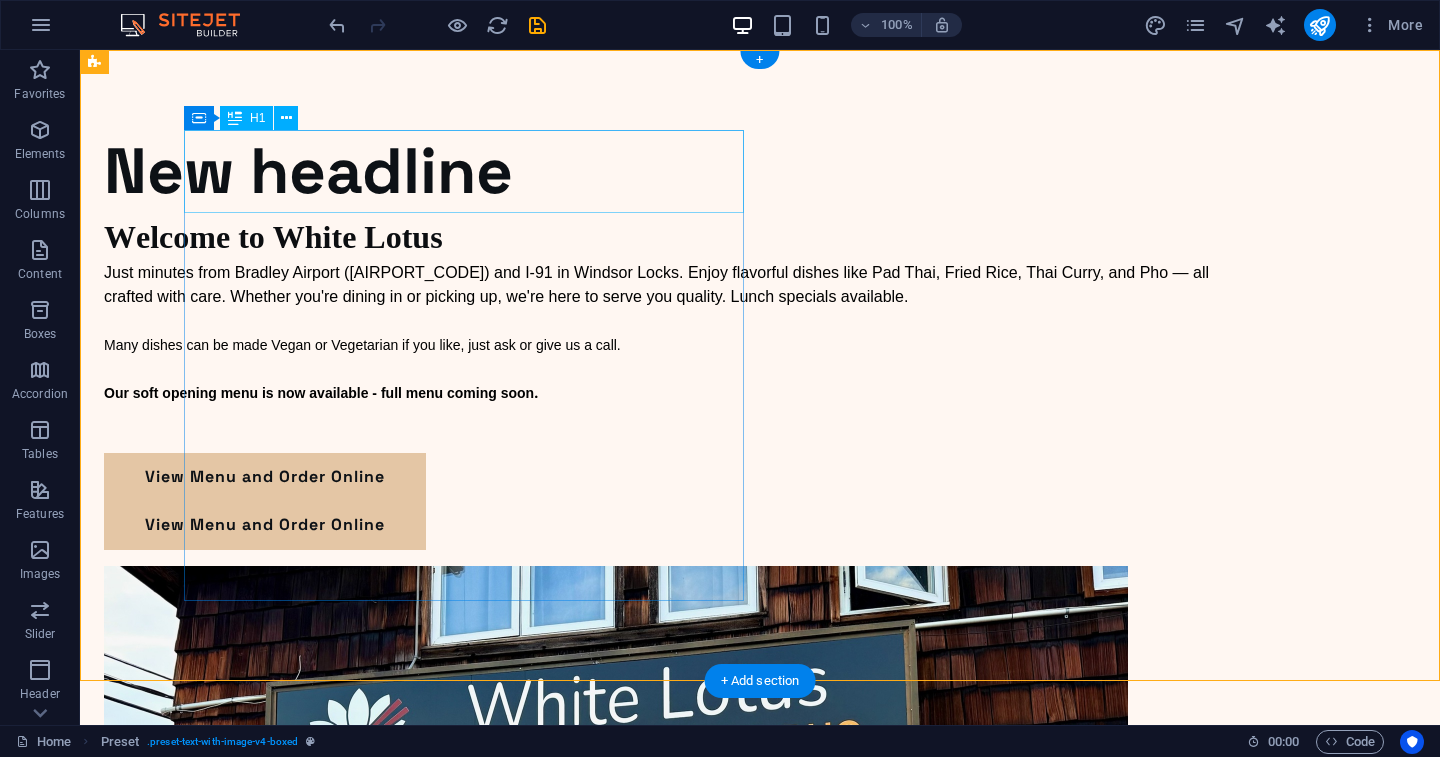 click on "New headline" at bounding box center [680, 171] 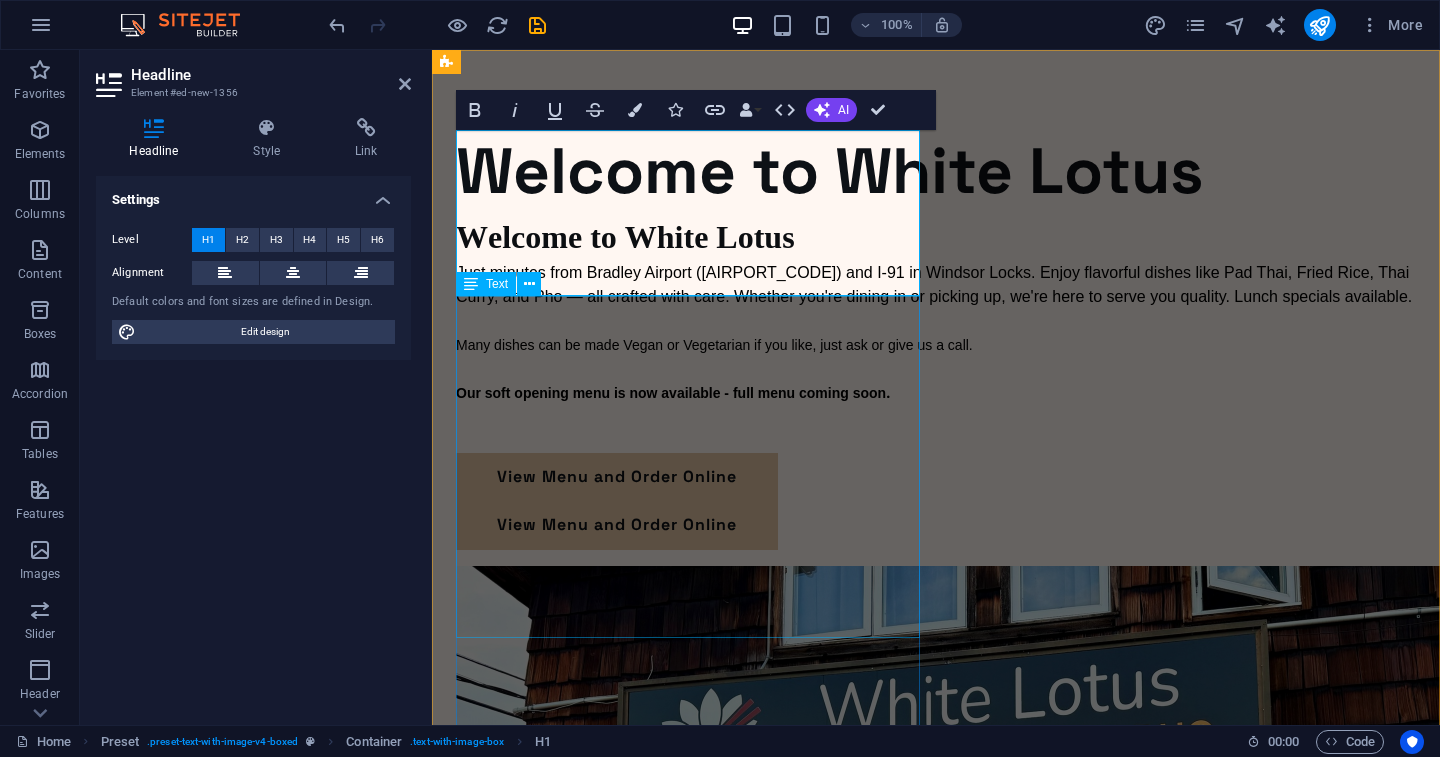 click on "Welcome to White Lotus Just minutes from Bradley Airport (BDL) and I-91 in Windsor Locks. Enjoy flavorful dishes like Pad Thai, Fried Rice, Thai Curry, and Pho — all crafted with care. Whether you're dining in or picking up, we're here to serve you quality. Lunch specials available. Many dishes can be made Vegan or Vegetarian if you like, just ask or give us a call. Our soft opening menu is now available - full menu coming soon ." at bounding box center (936, 333) 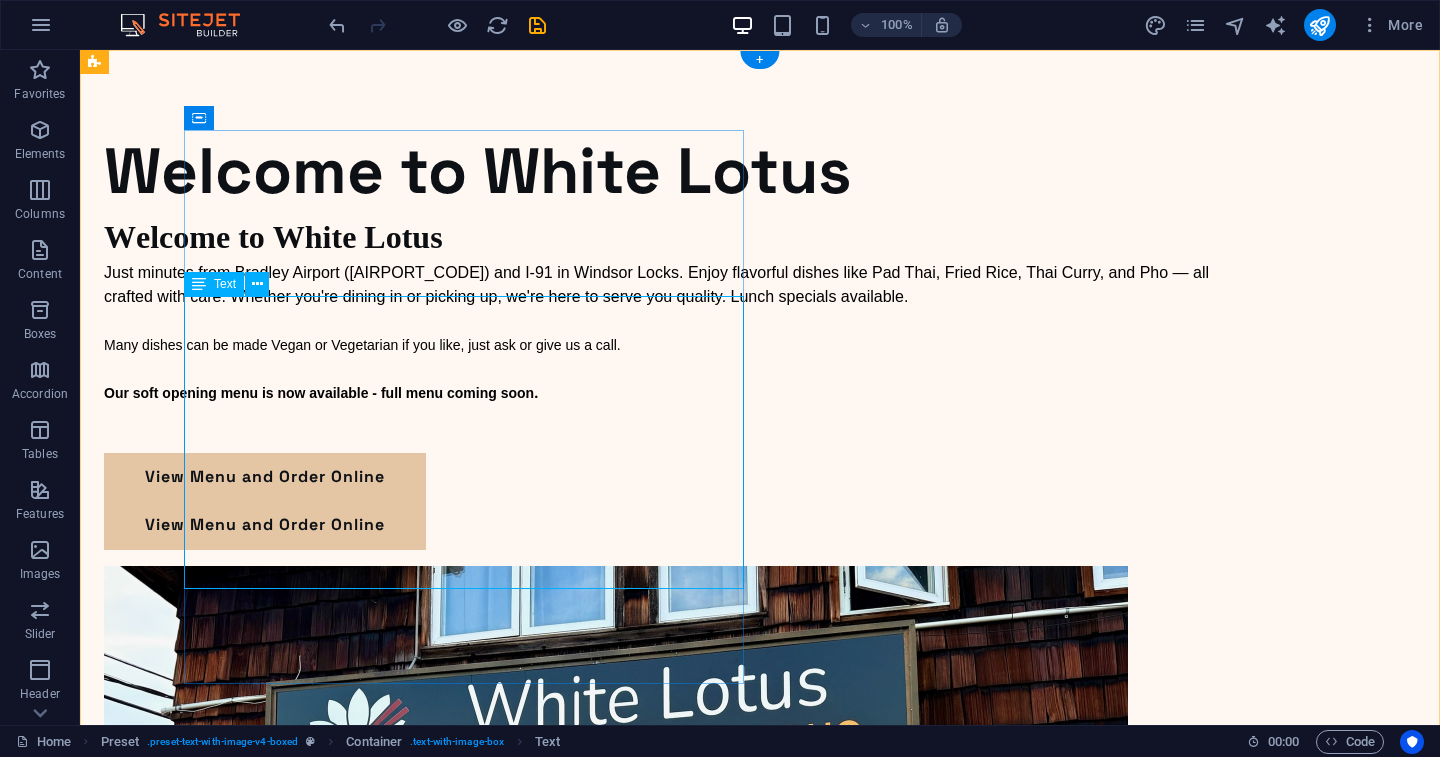 click on "Welcome to White Lotus Just minutes from Bradley Airport (BDL) and I-91 in Windsor Locks. Enjoy flavorful dishes like Pad Thai, Fried Rice, Thai Curry, and Pho — all crafted with care. Whether you're dining in or picking up, we're here to serve you quality. Lunch specials available. Many dishes can be made Vegan or Vegetarian if you like, just ask or give us a call. Our soft opening menu is now available - full menu coming soon ." at bounding box center [680, 333] 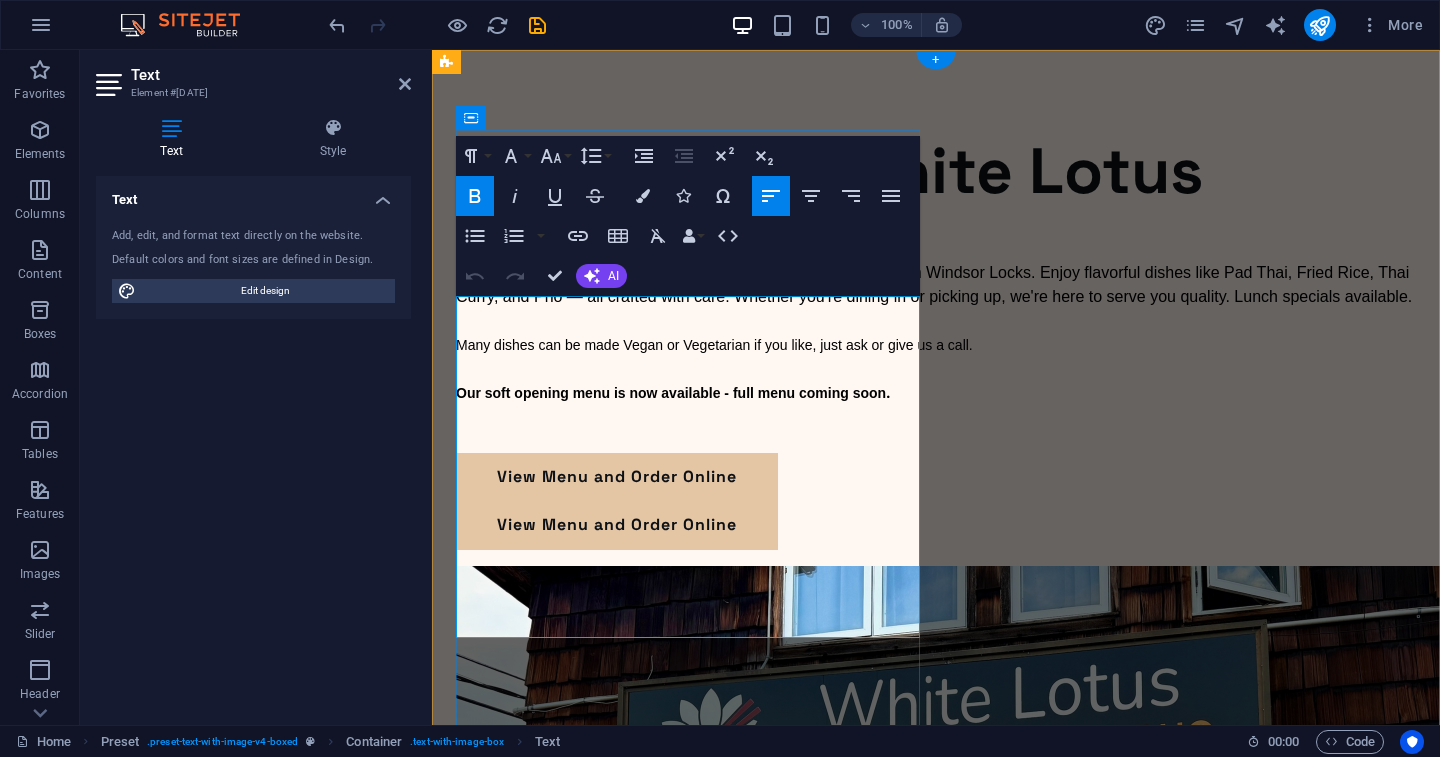 drag, startPoint x: 835, startPoint y: 317, endPoint x: 466, endPoint y: 312, distance: 369.03387 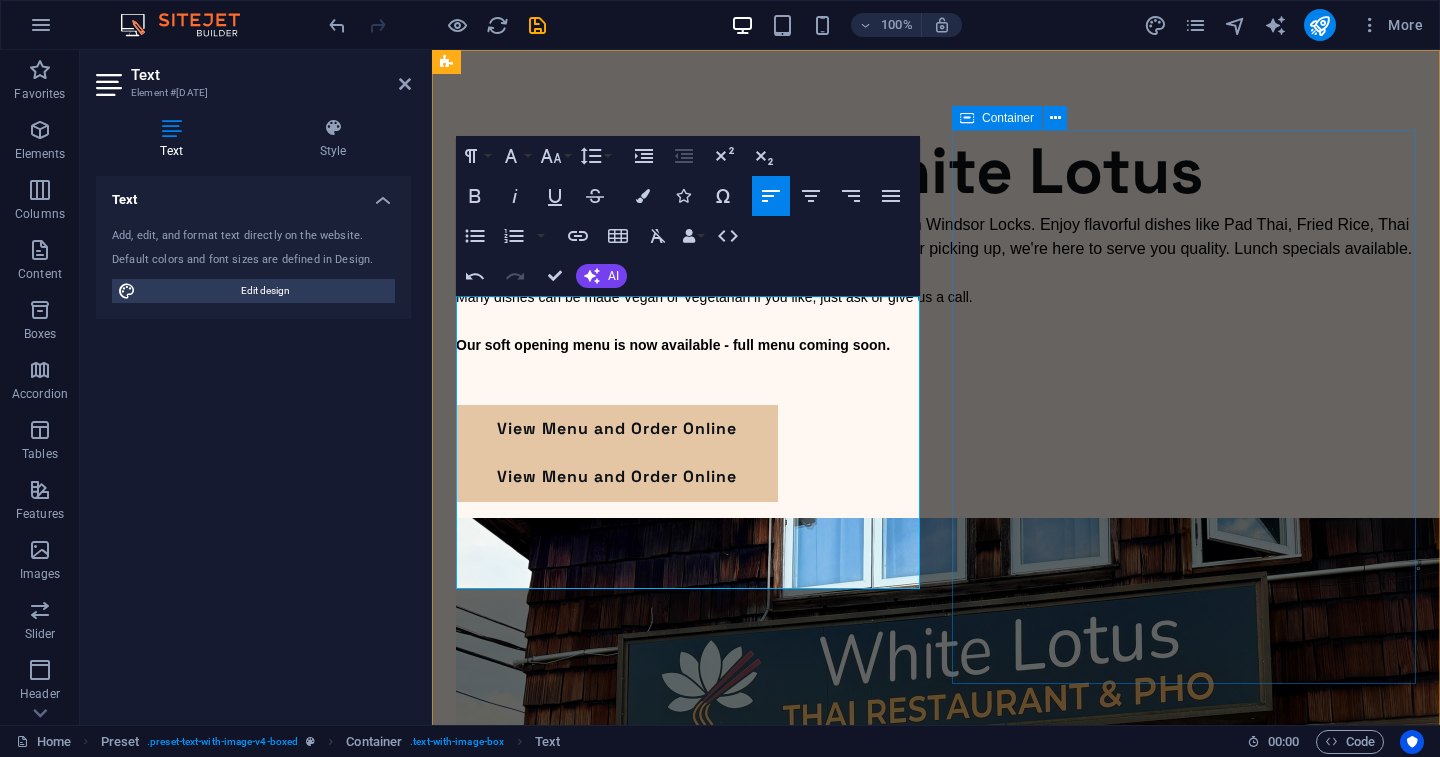 click at bounding box center [936, 861] 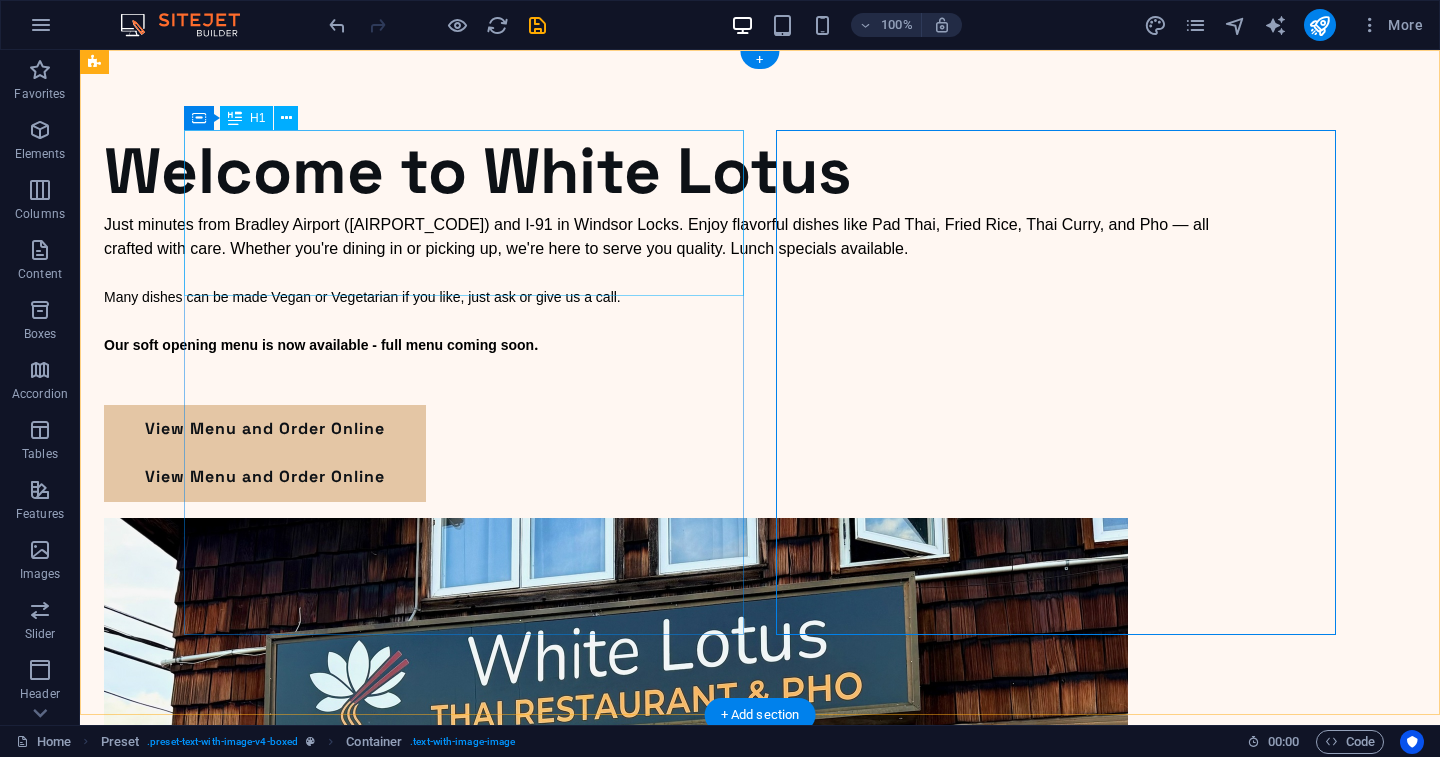 click on "Welcome to White Lotus" at bounding box center [680, 171] 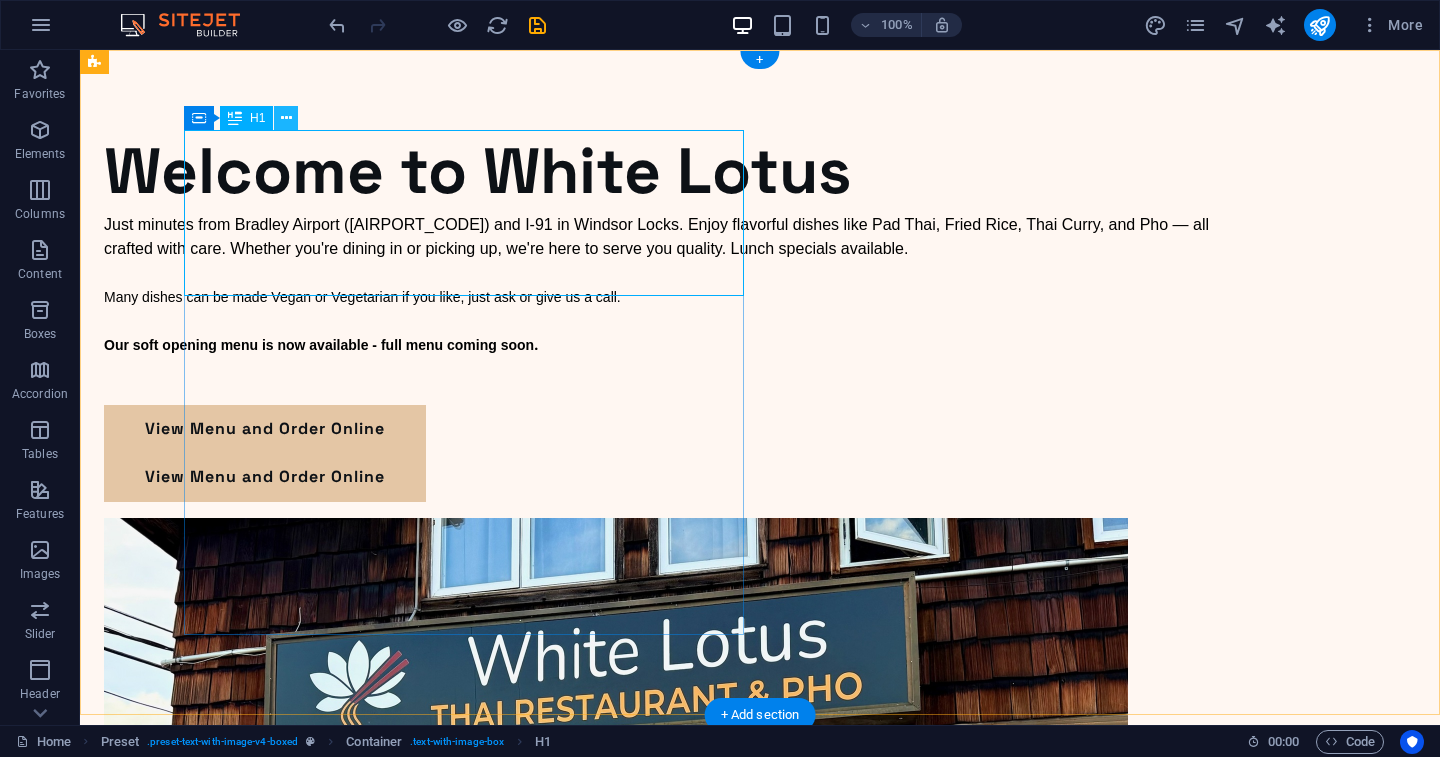click at bounding box center [286, 118] 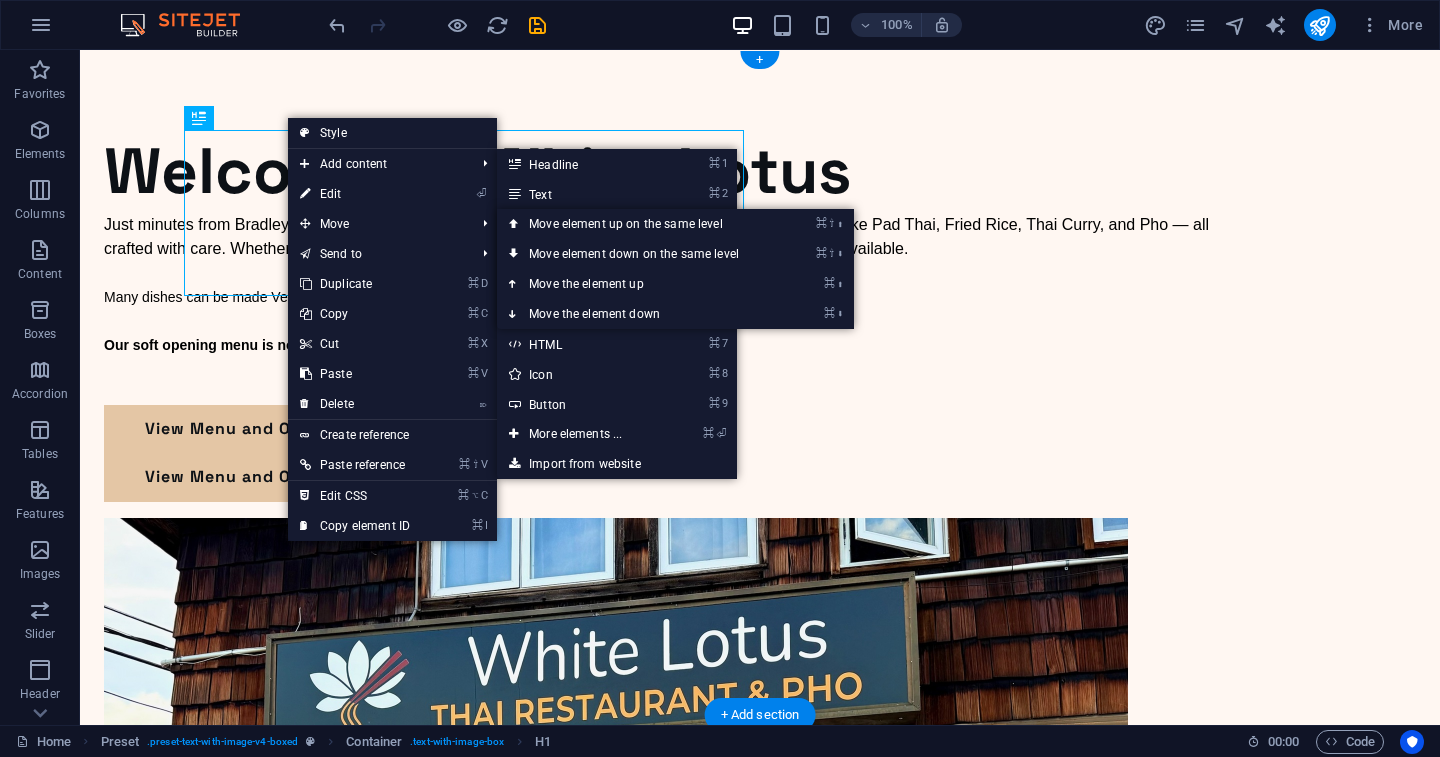 click on "Welcome to White Lotus" at bounding box center [680, 171] 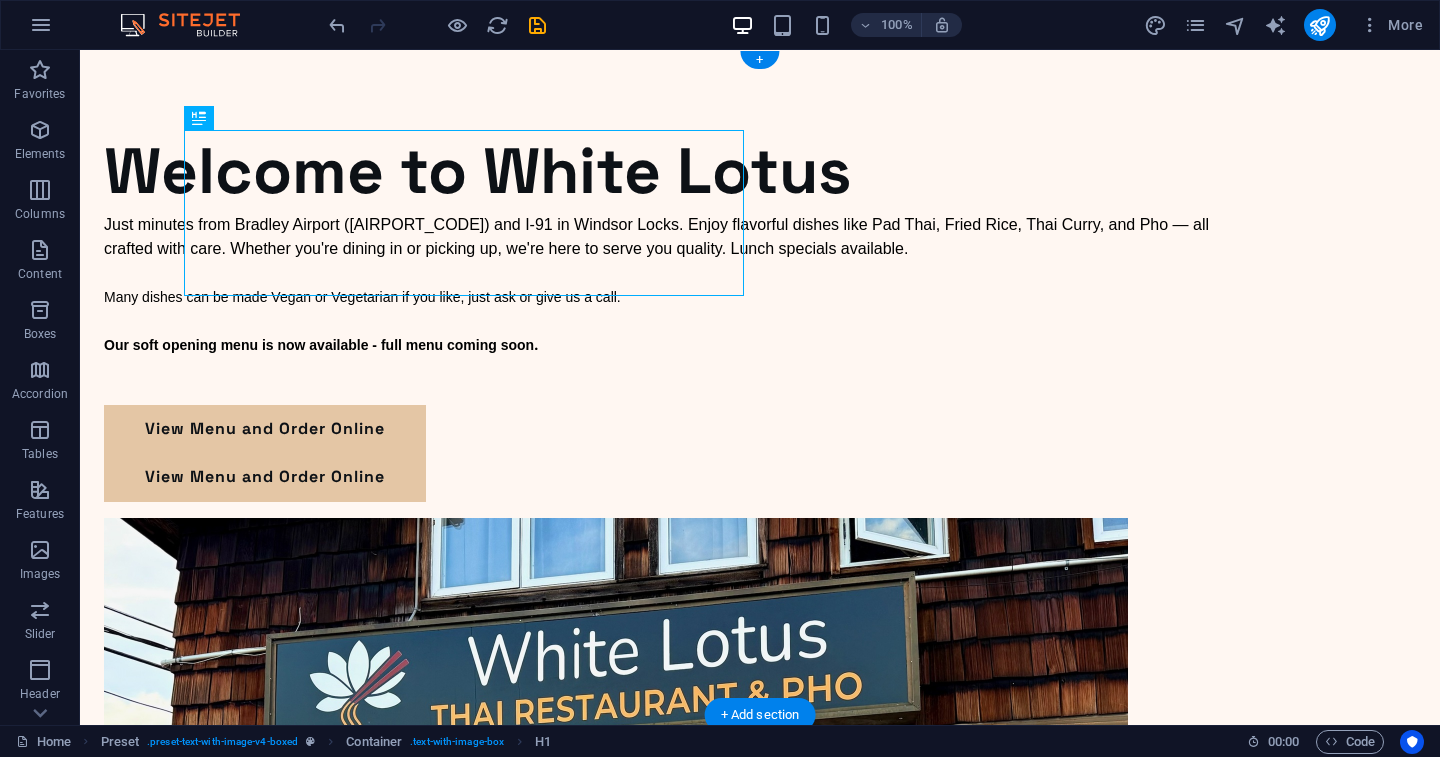 click on "Welcome to White Lotus" at bounding box center (680, 171) 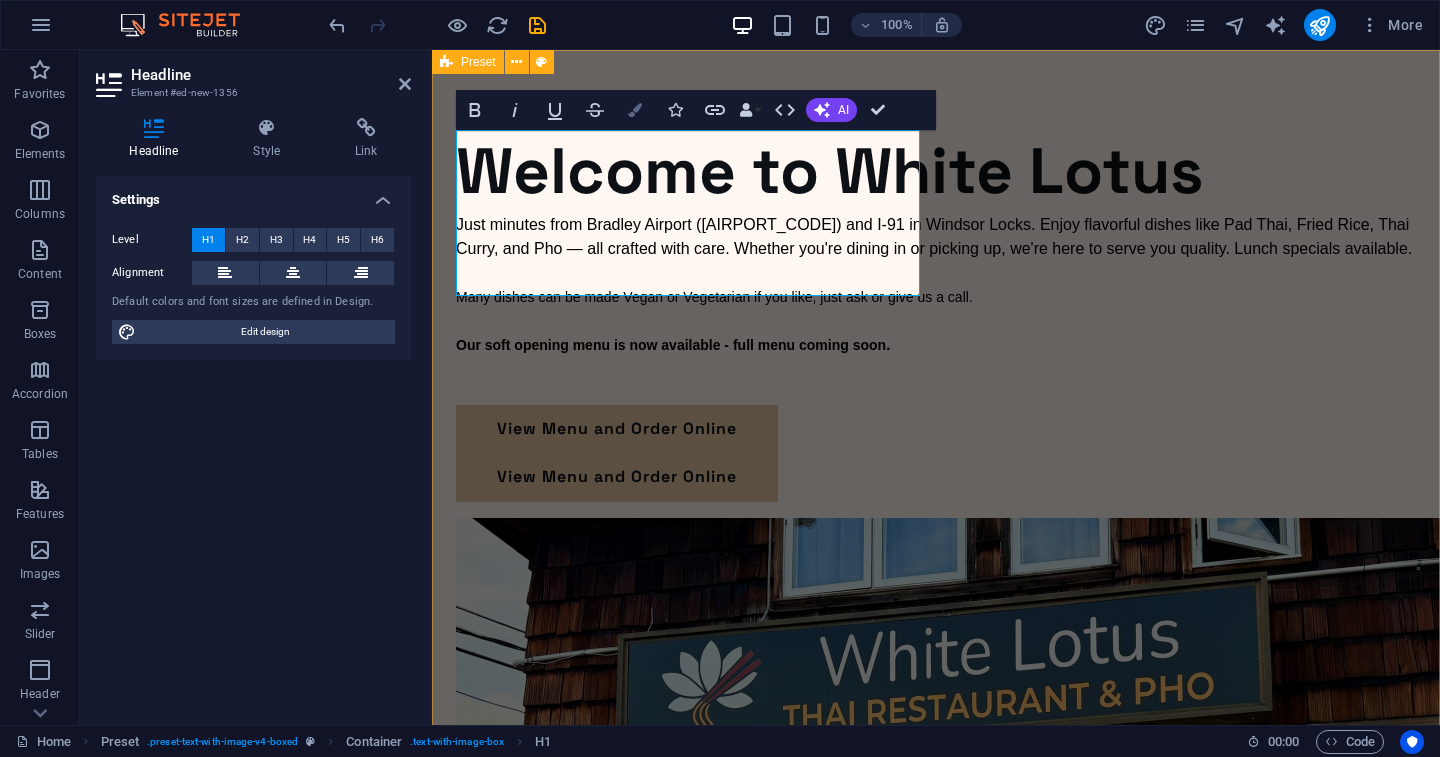 click at bounding box center [635, 110] 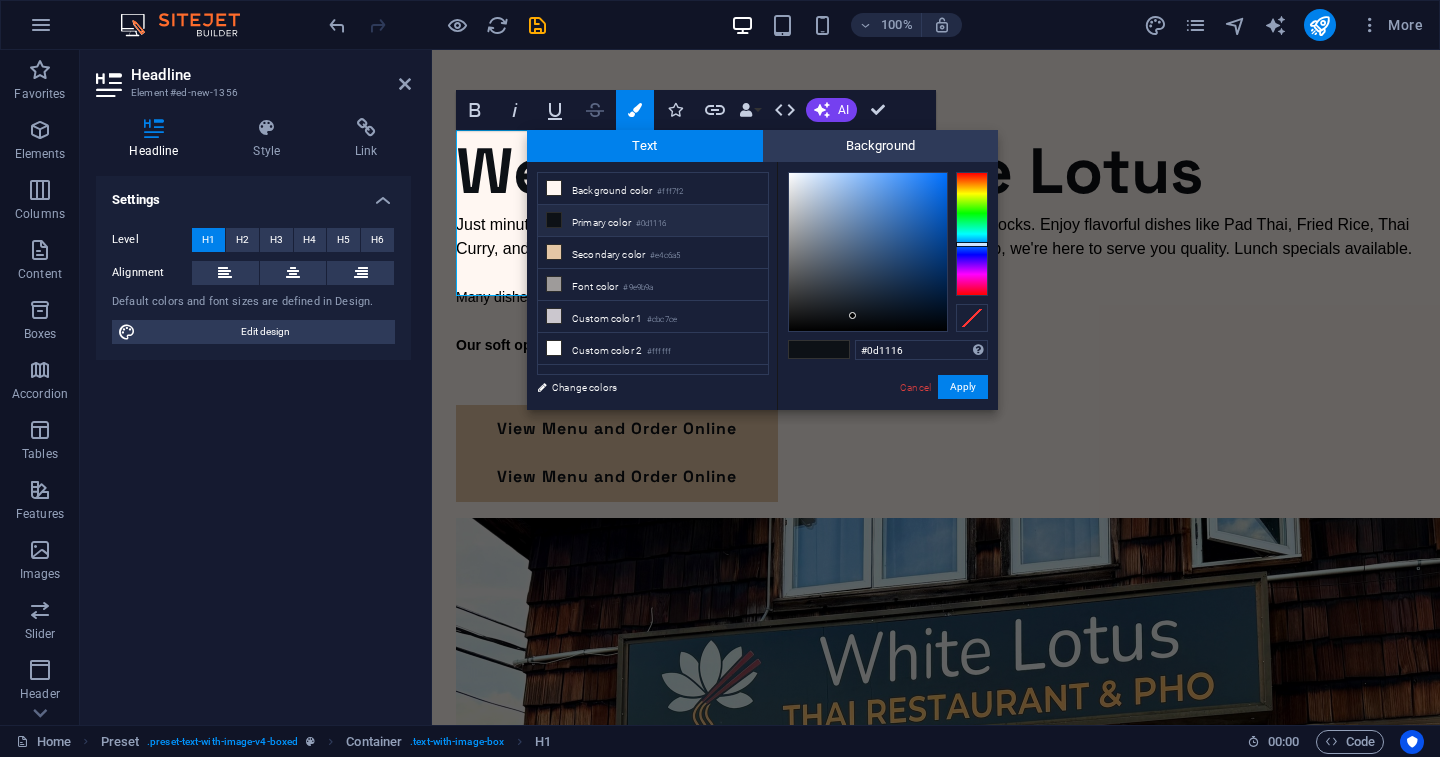 click 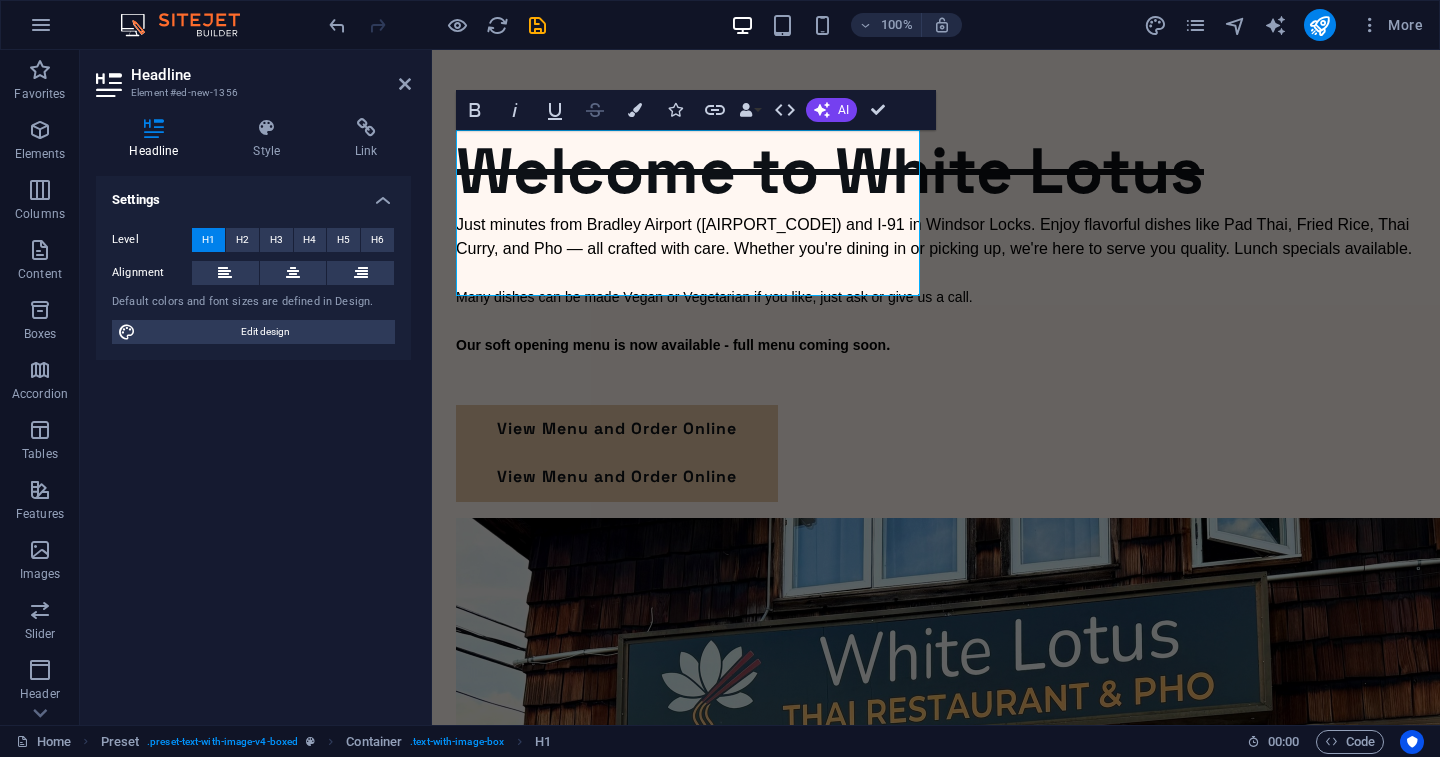 click 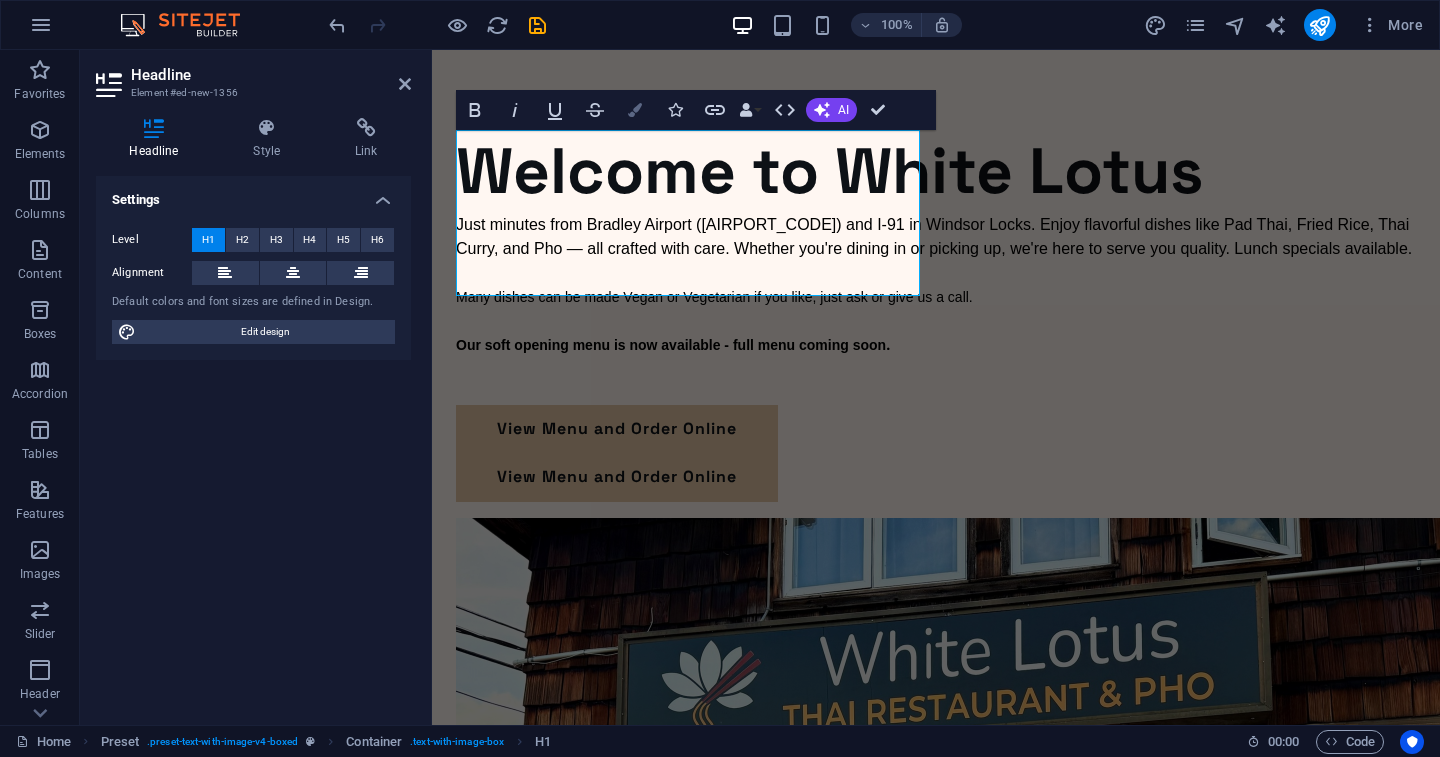 click at bounding box center [635, 110] 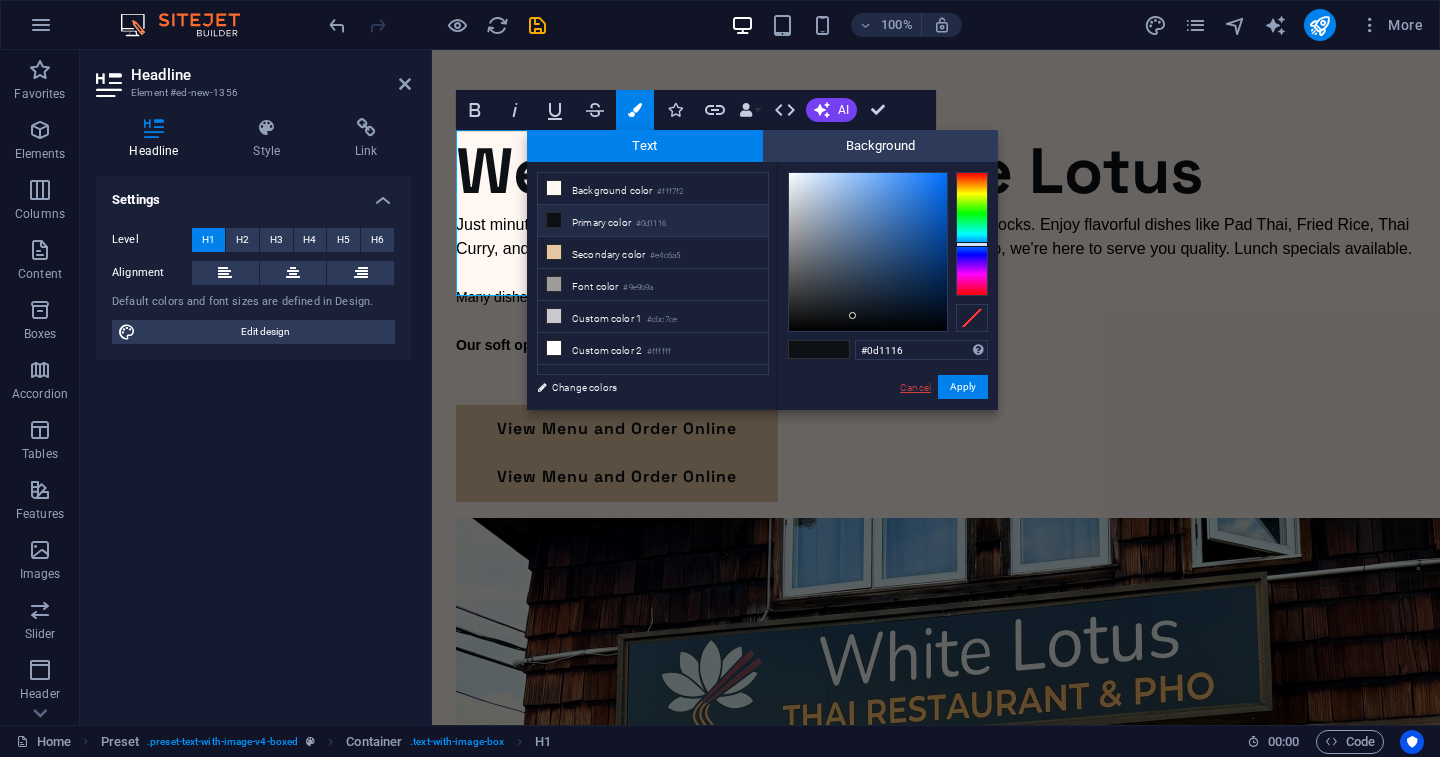 click on "Cancel" at bounding box center (915, 387) 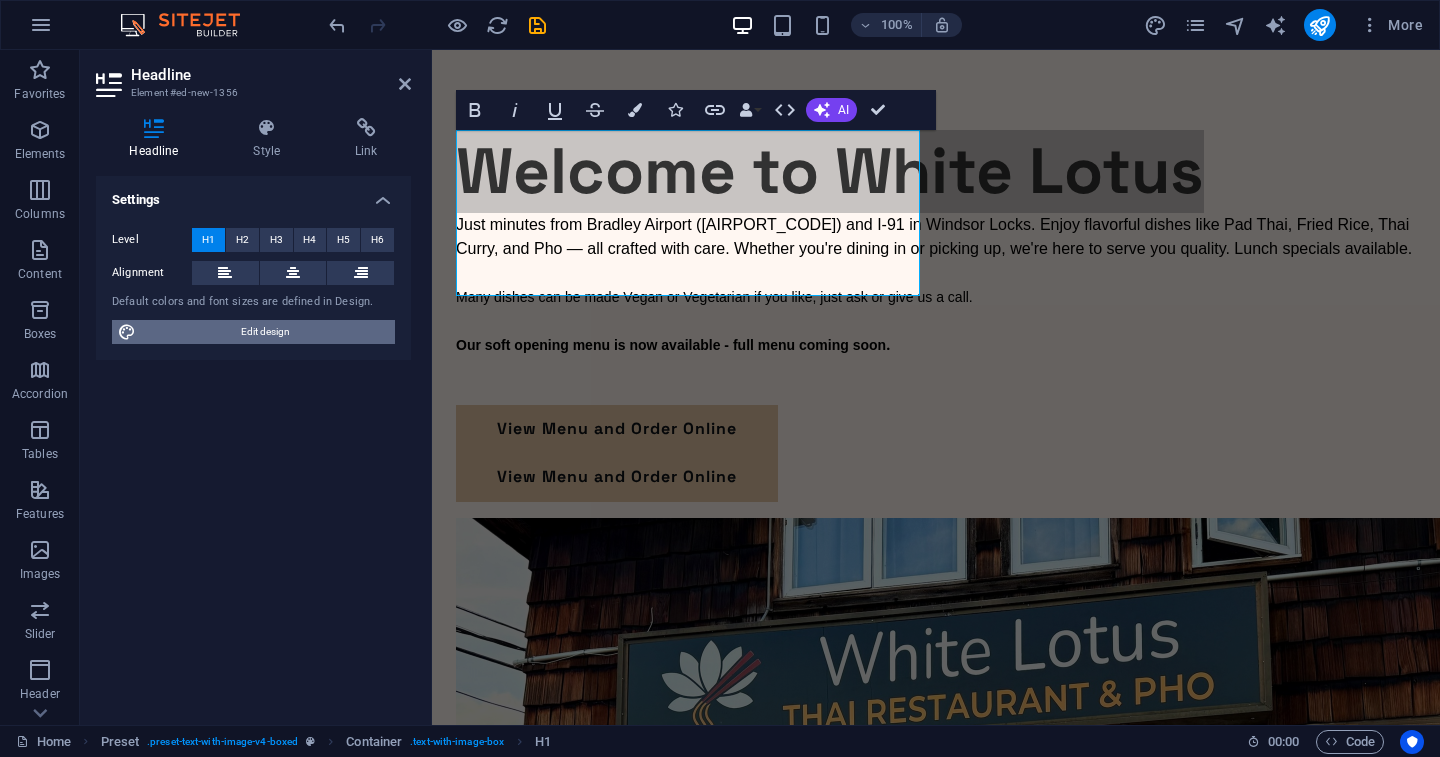 click on "Edit design" at bounding box center [265, 332] 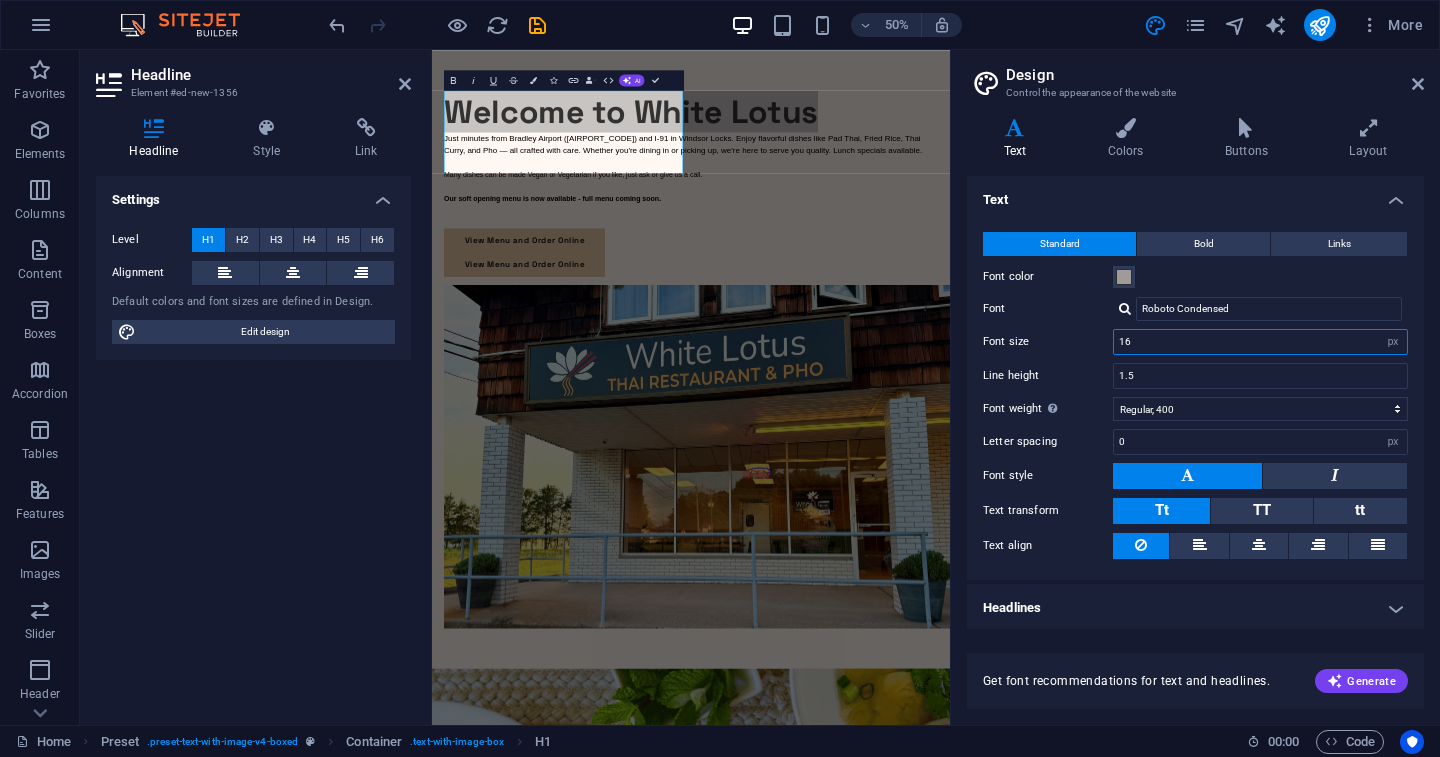 click on "16" at bounding box center (1260, 342) 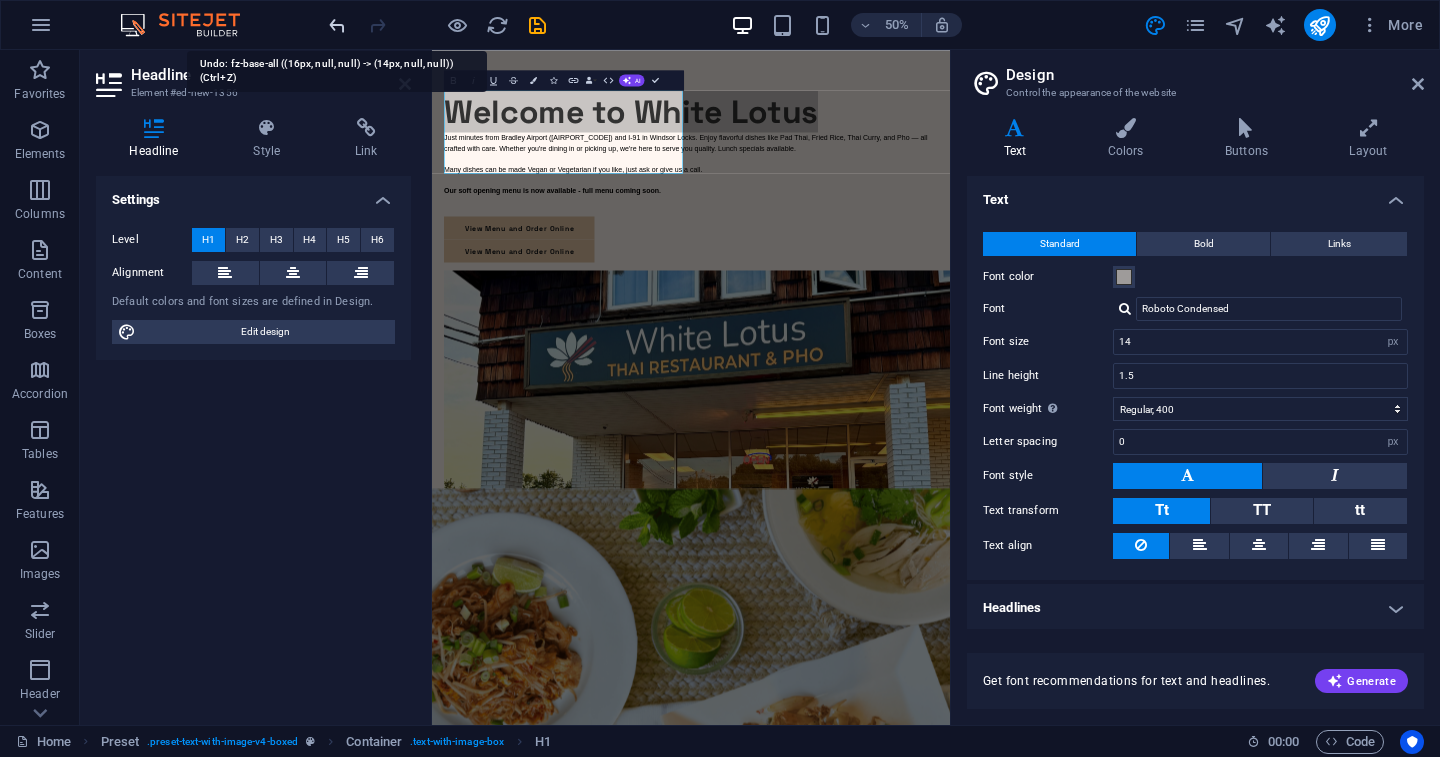 click at bounding box center [337, 25] 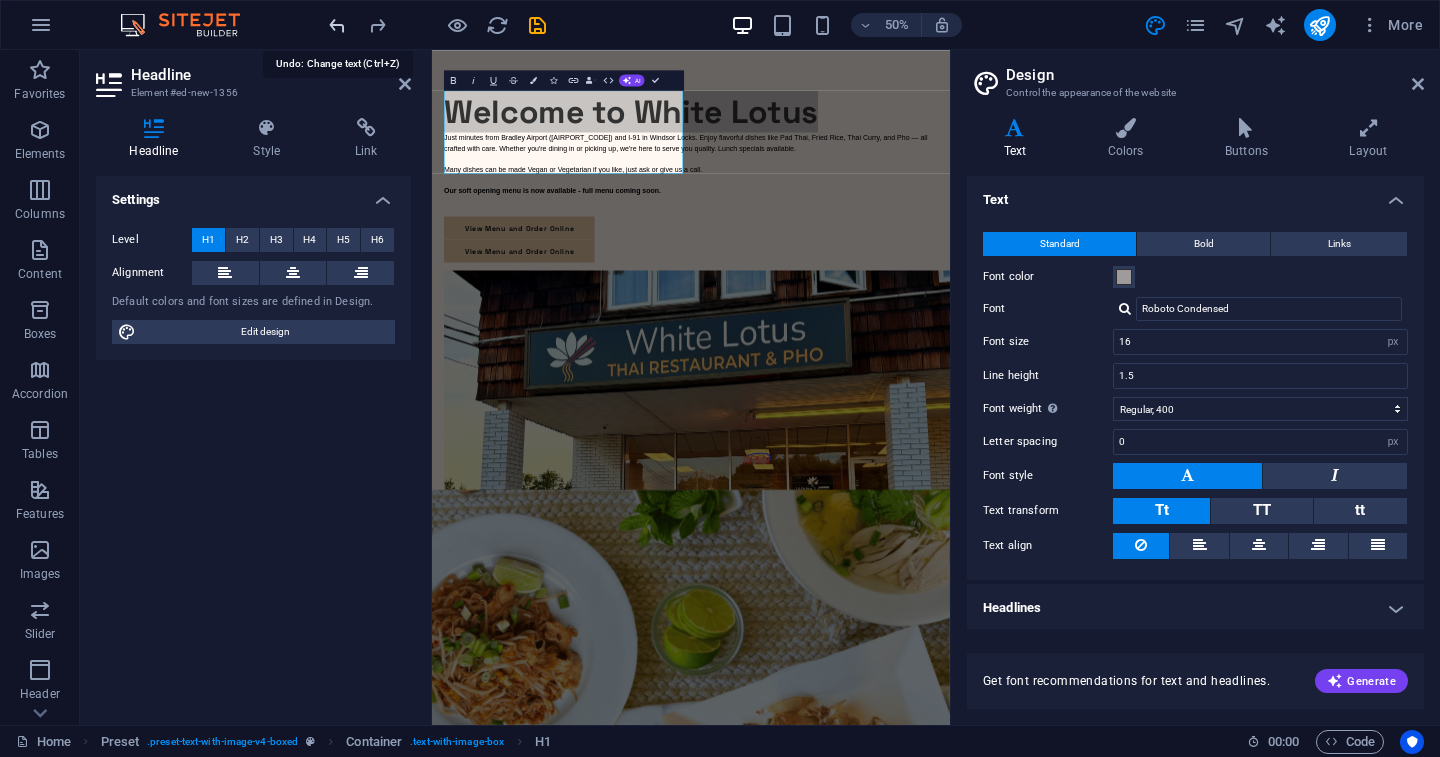click at bounding box center (337, 25) 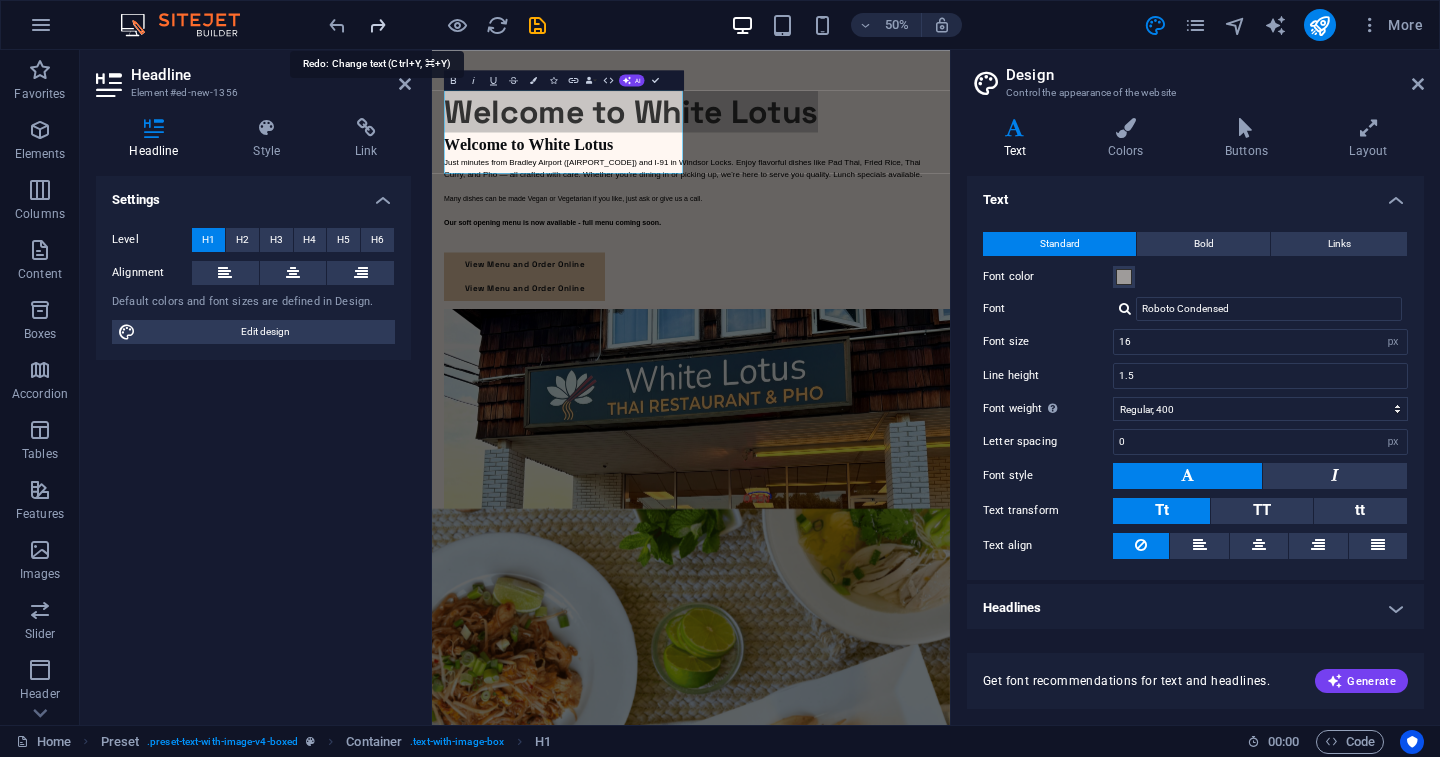 click at bounding box center [377, 25] 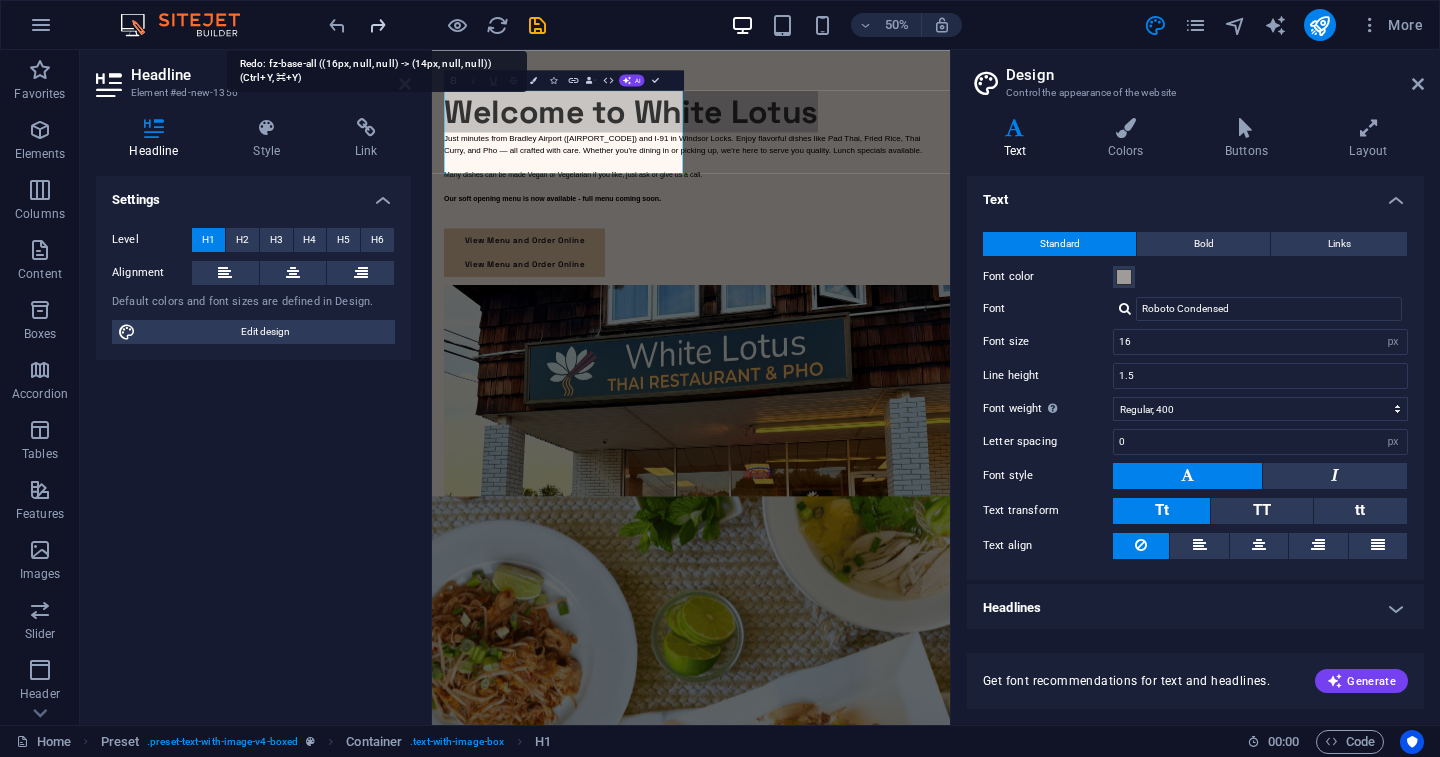 click at bounding box center [377, 25] 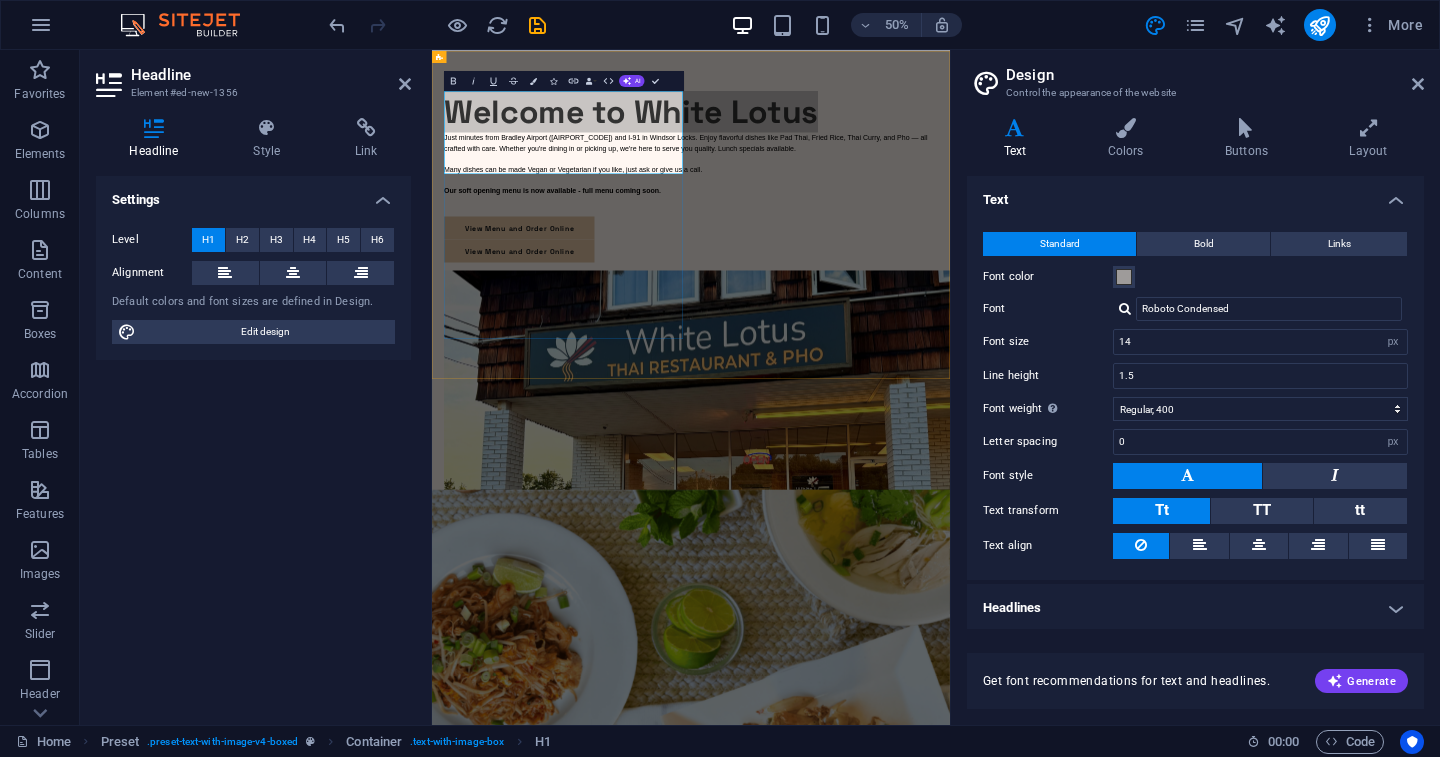 scroll, scrollTop: 0, scrollLeft: 0, axis: both 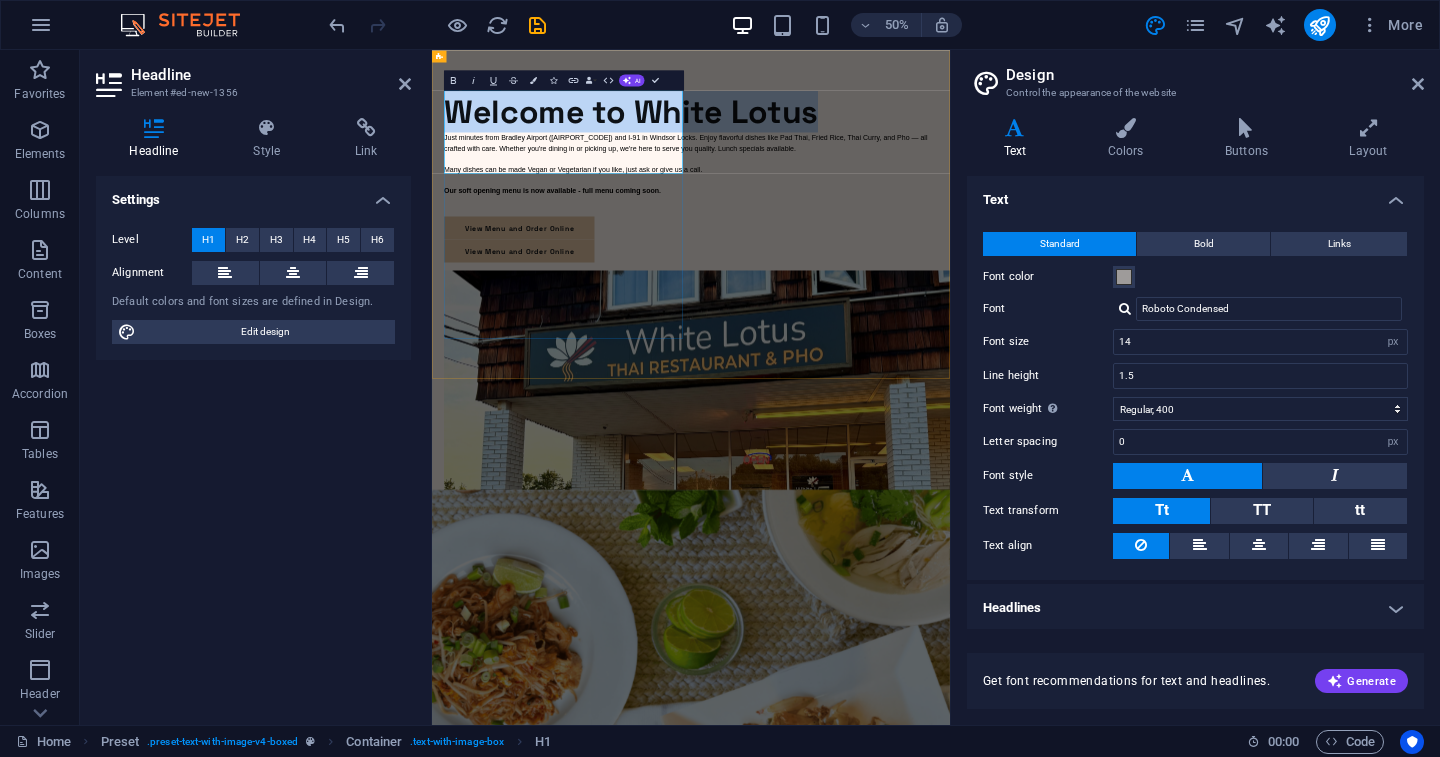 click on "Welcome to White Lotus" at bounding box center (950, 171) 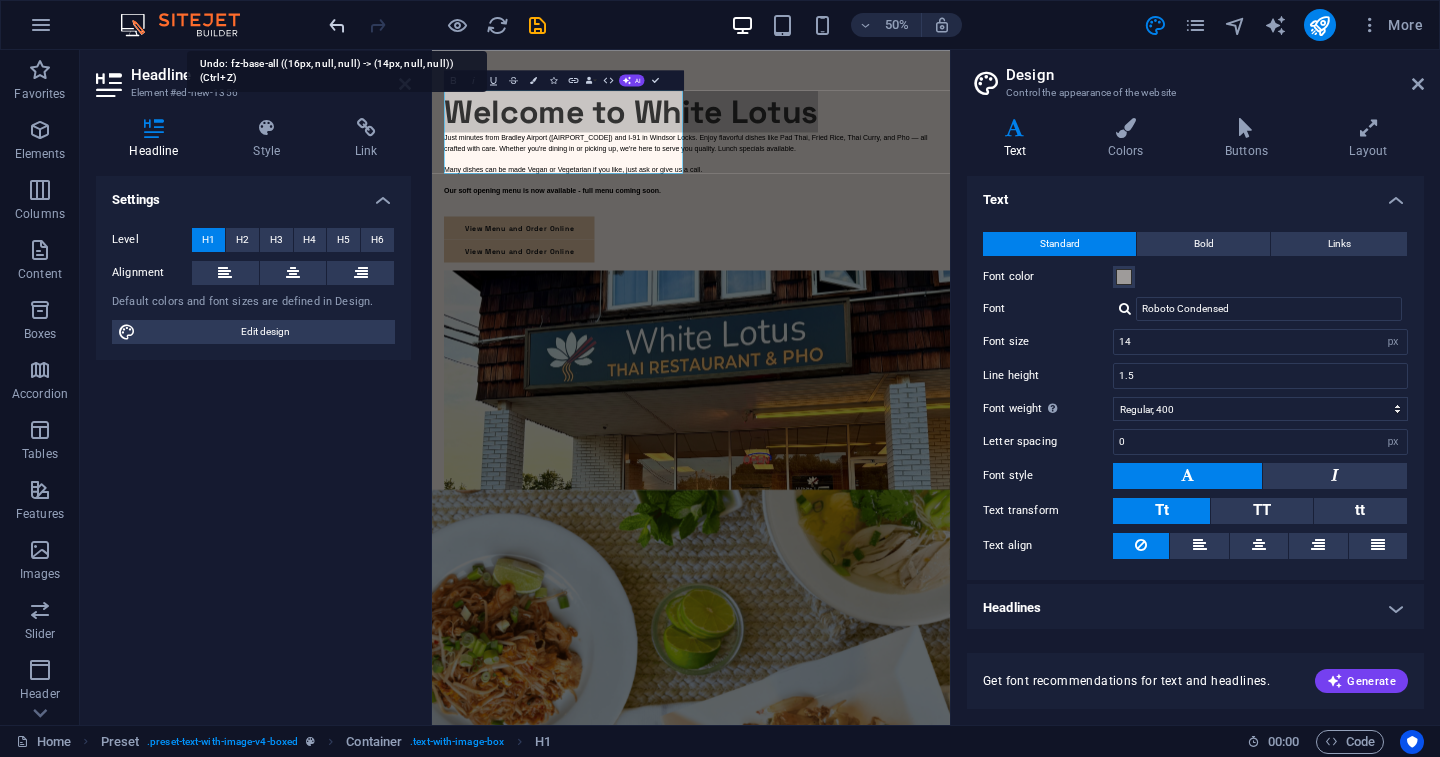 click at bounding box center (337, 25) 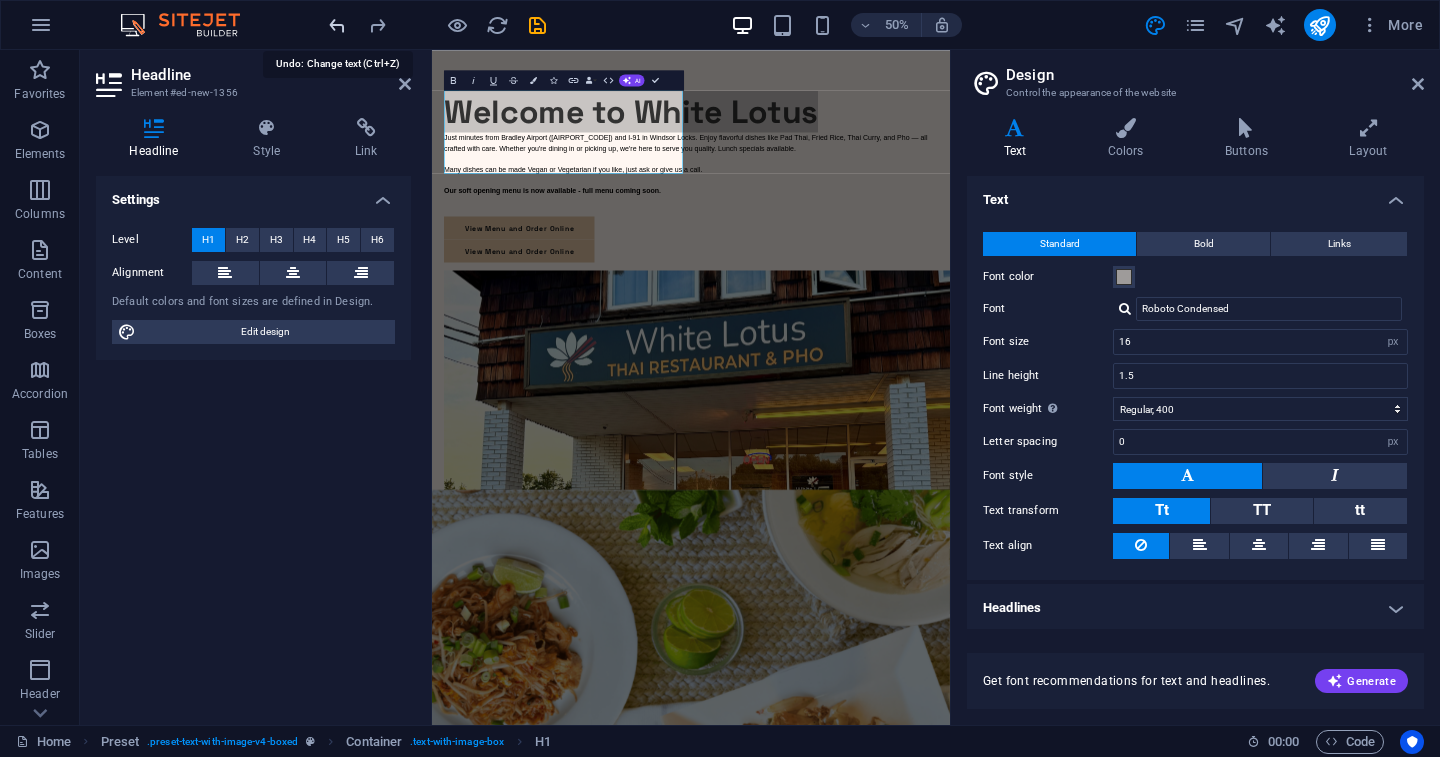 click at bounding box center [337, 25] 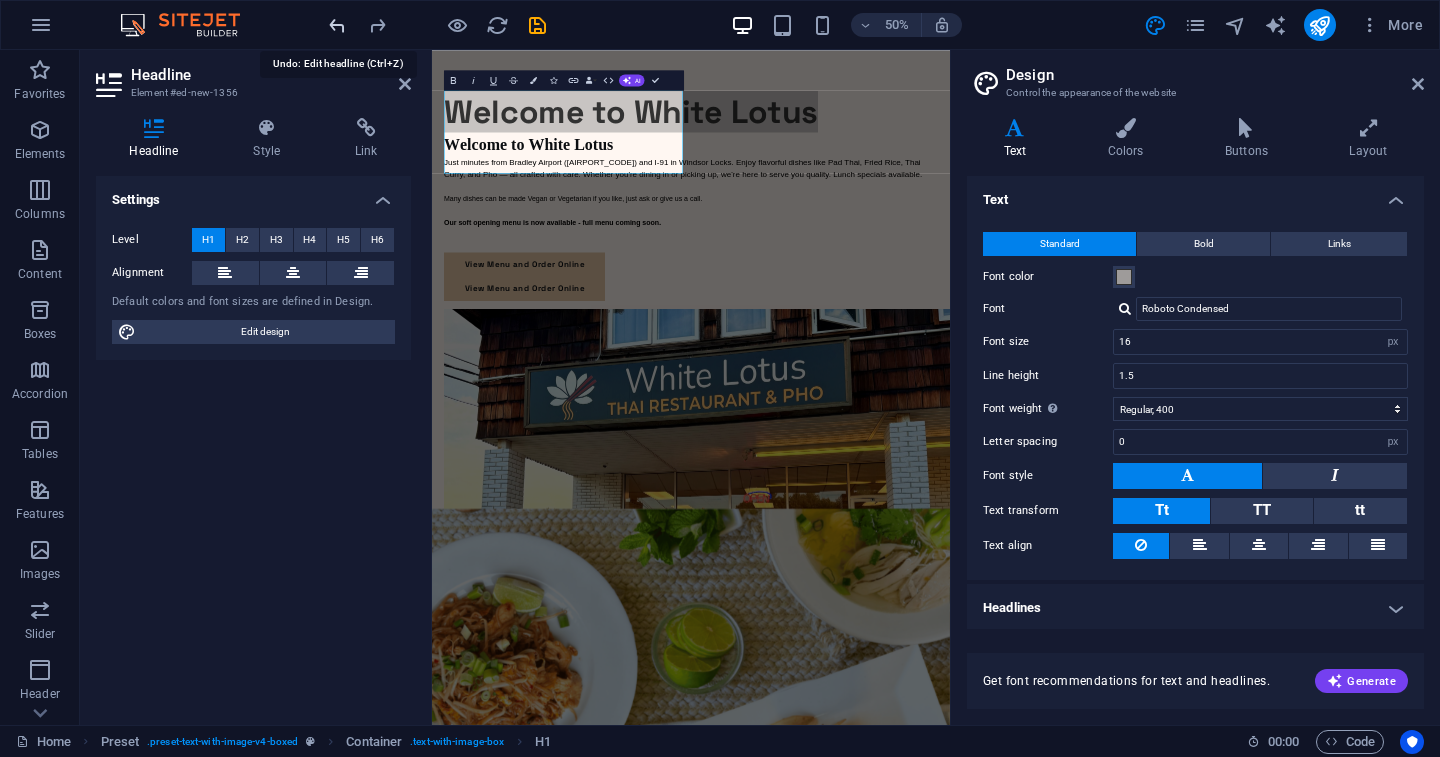 click at bounding box center (337, 25) 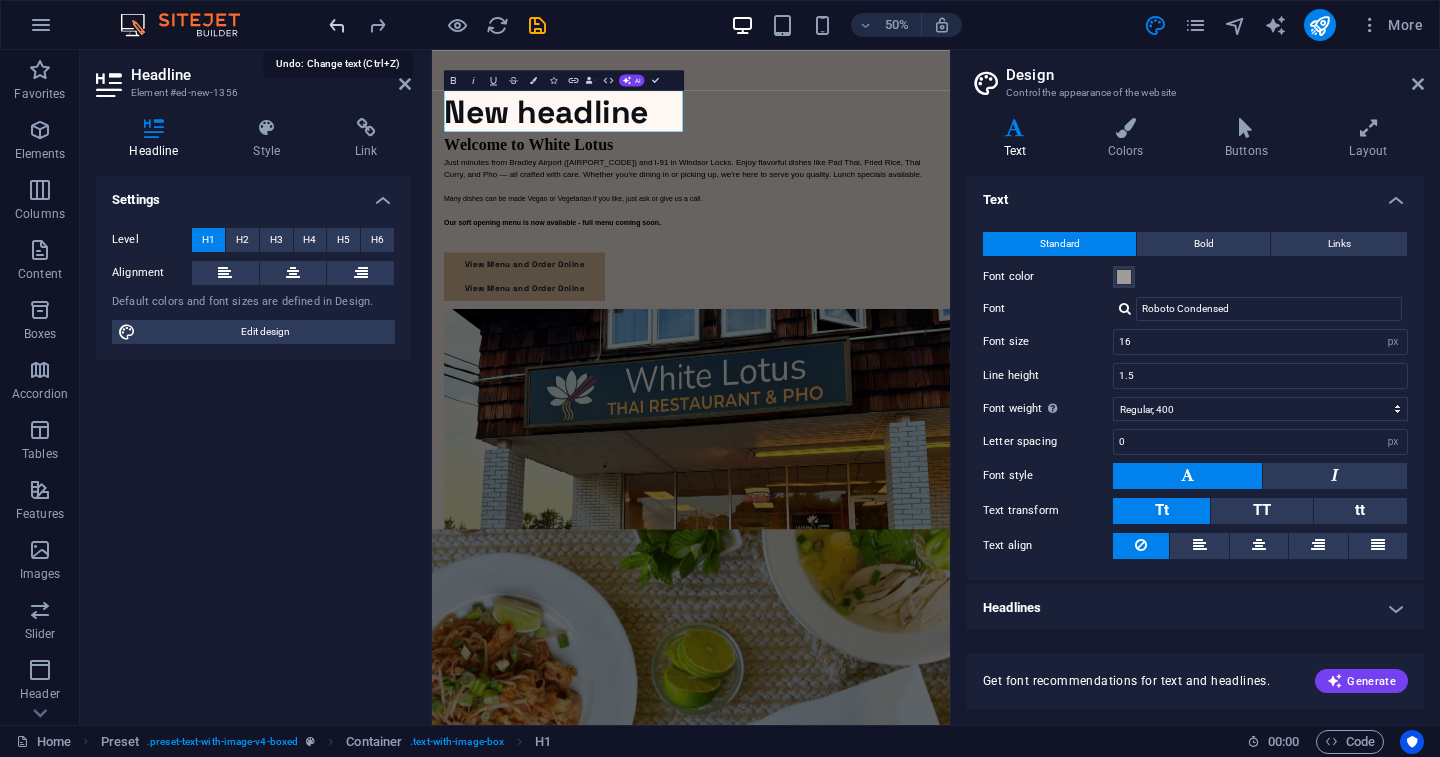 click at bounding box center [337, 25] 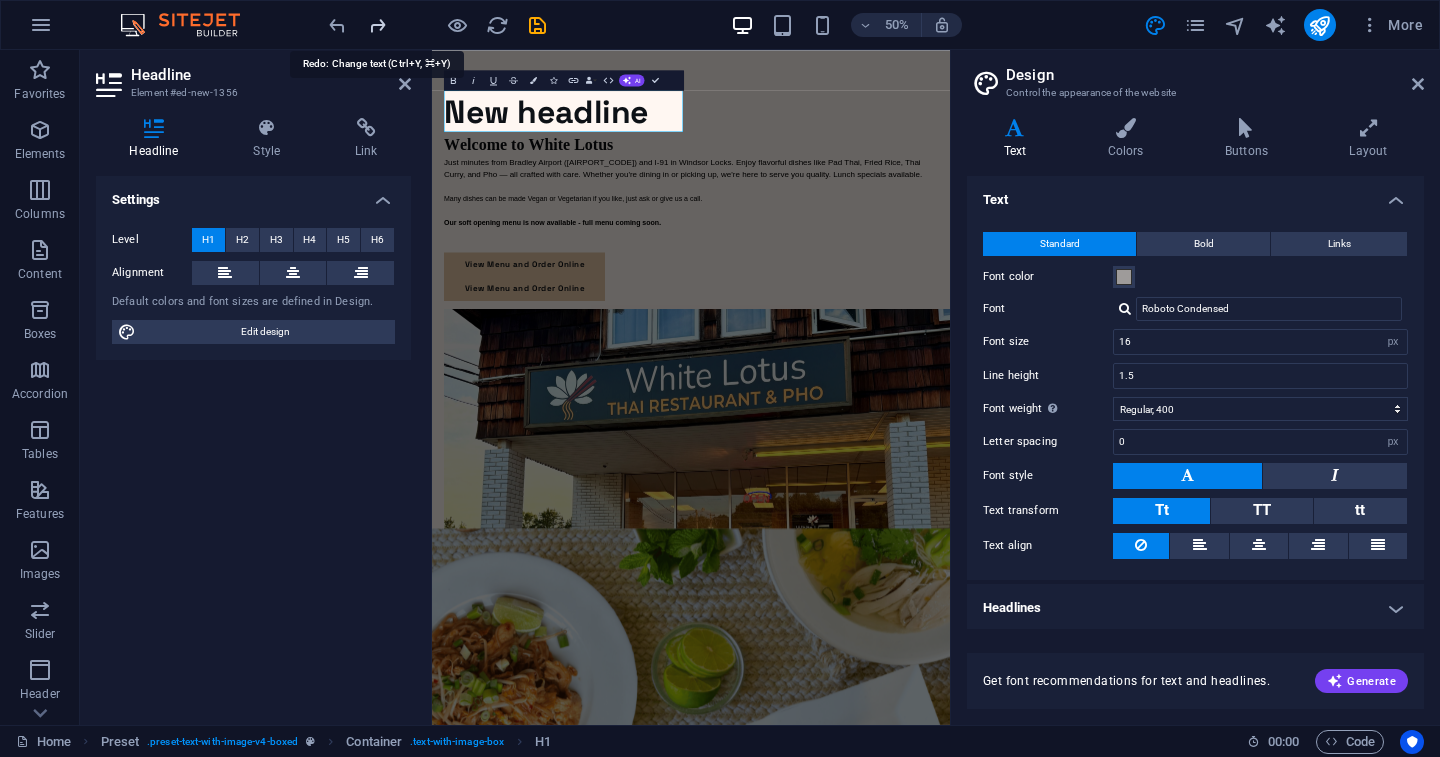 click at bounding box center [377, 25] 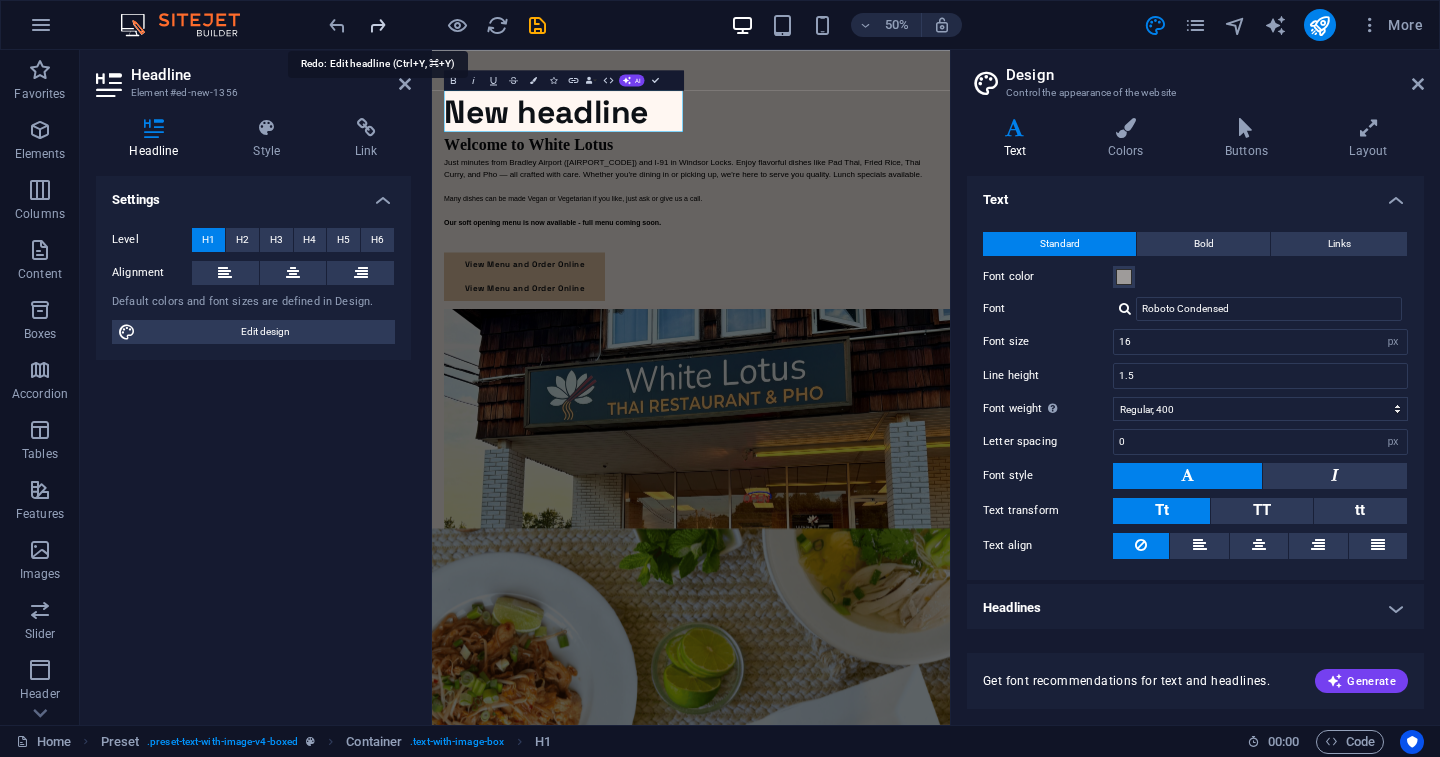 click at bounding box center [377, 25] 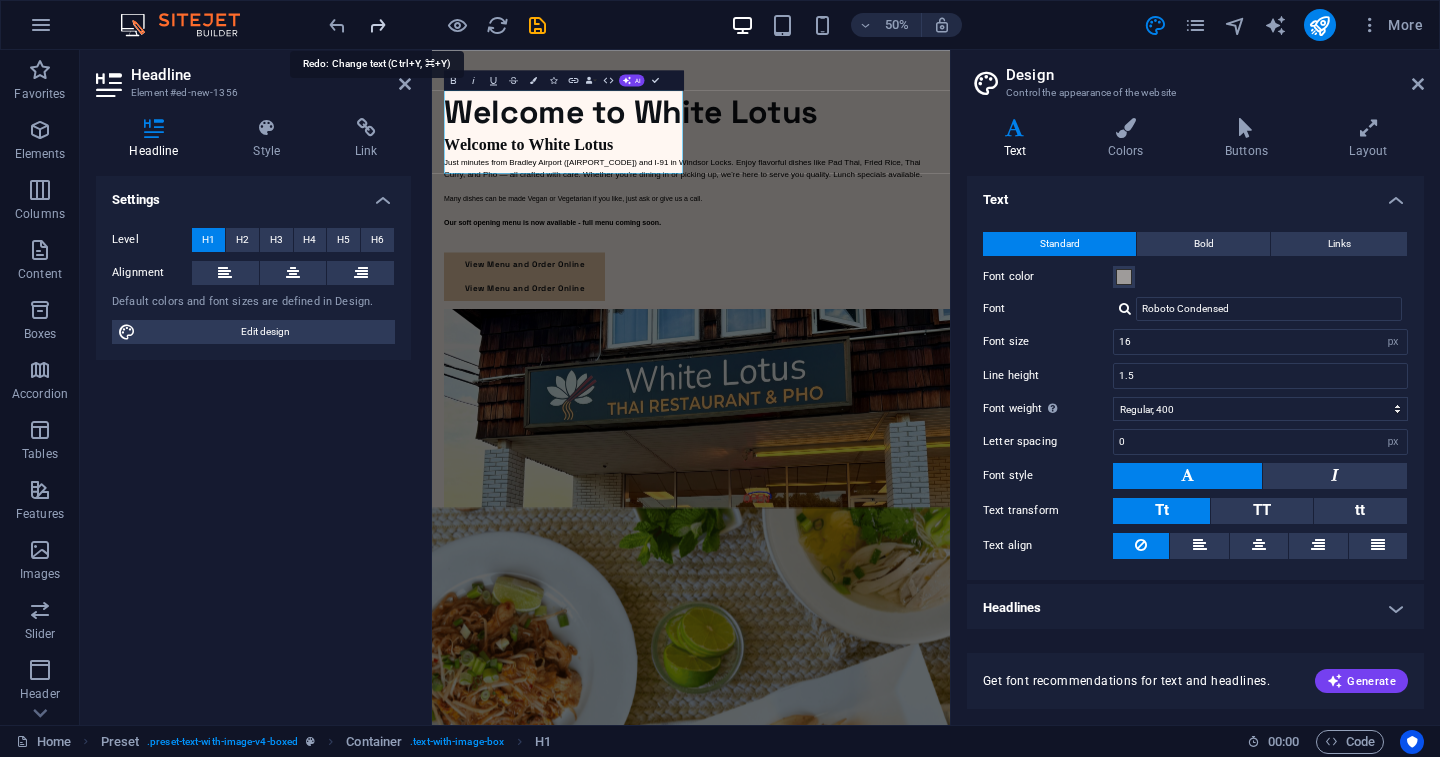 click at bounding box center [377, 25] 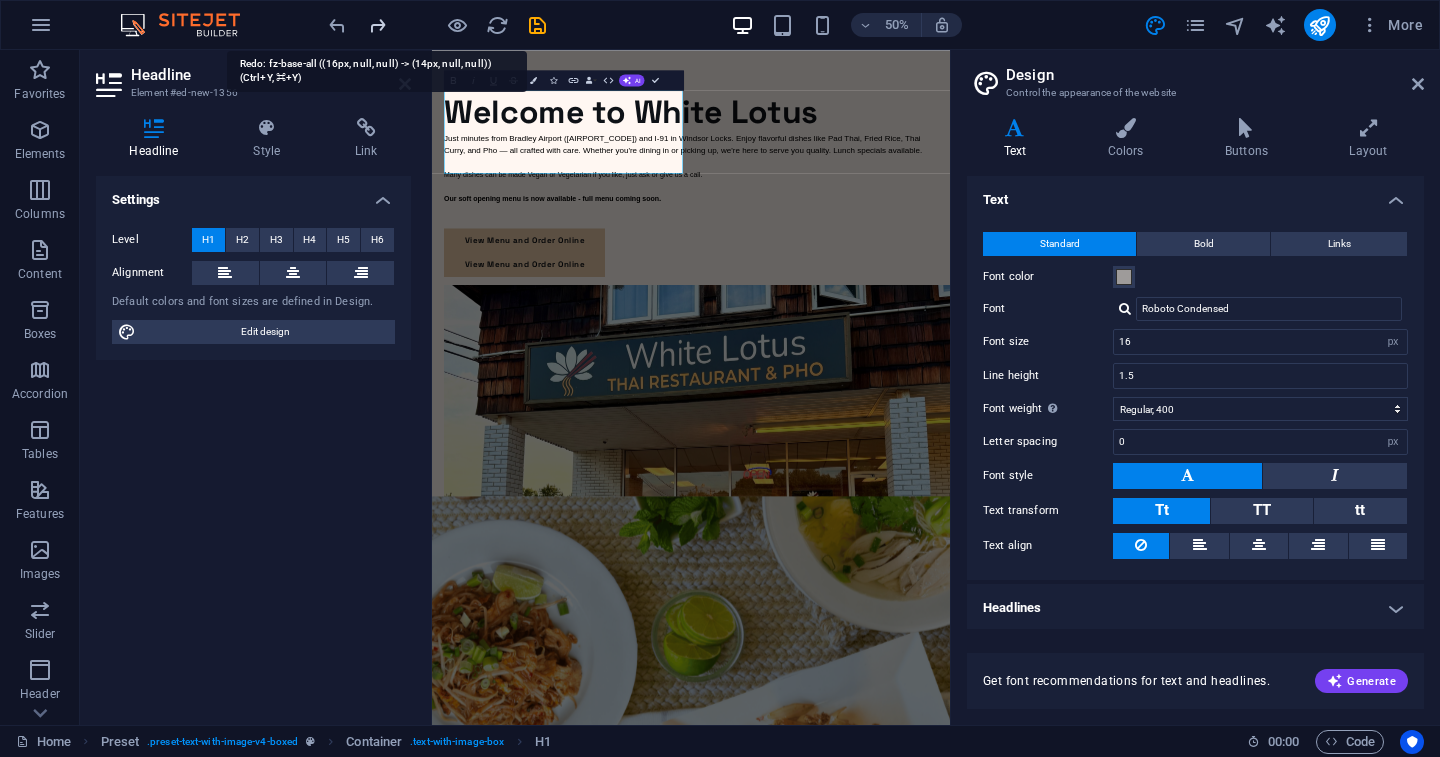 click at bounding box center [377, 25] 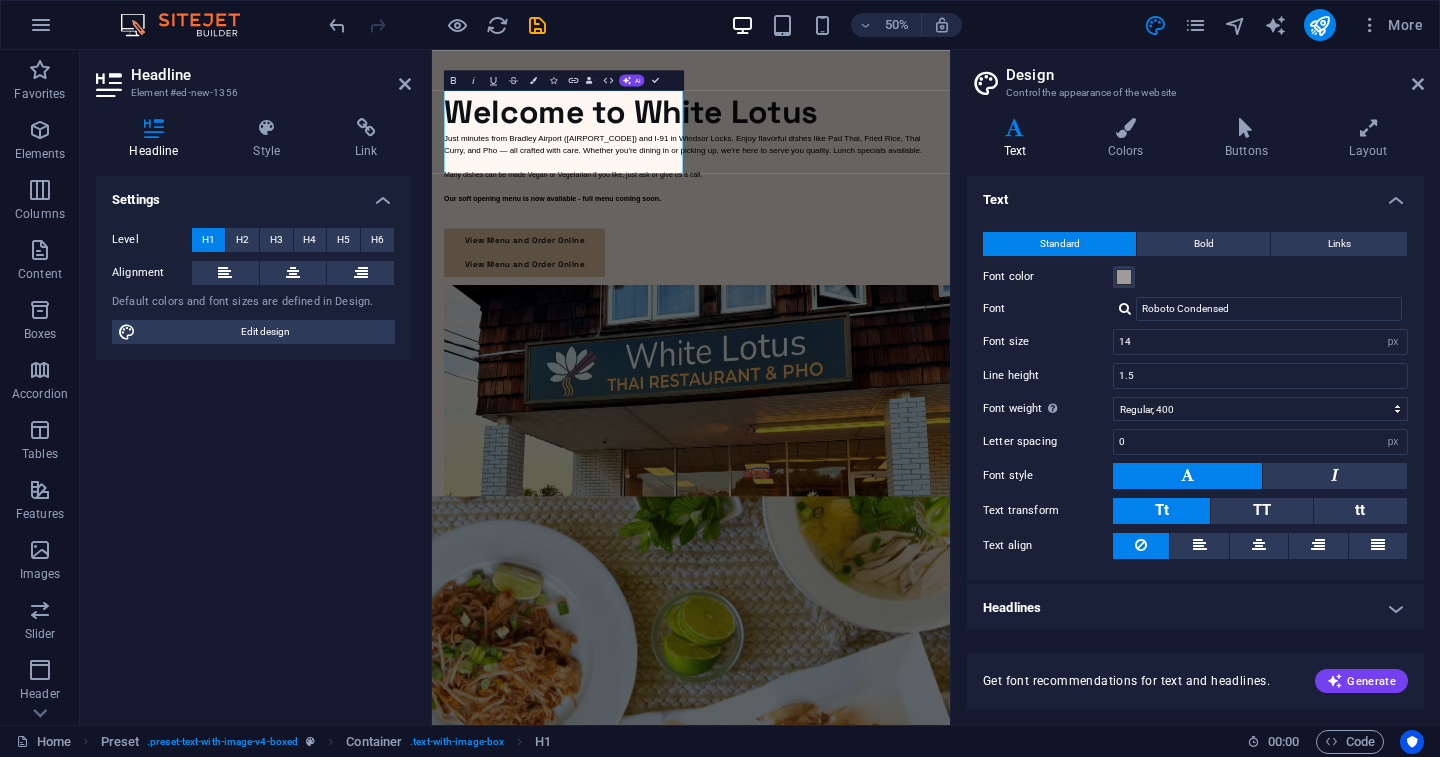 click at bounding box center [437, 25] 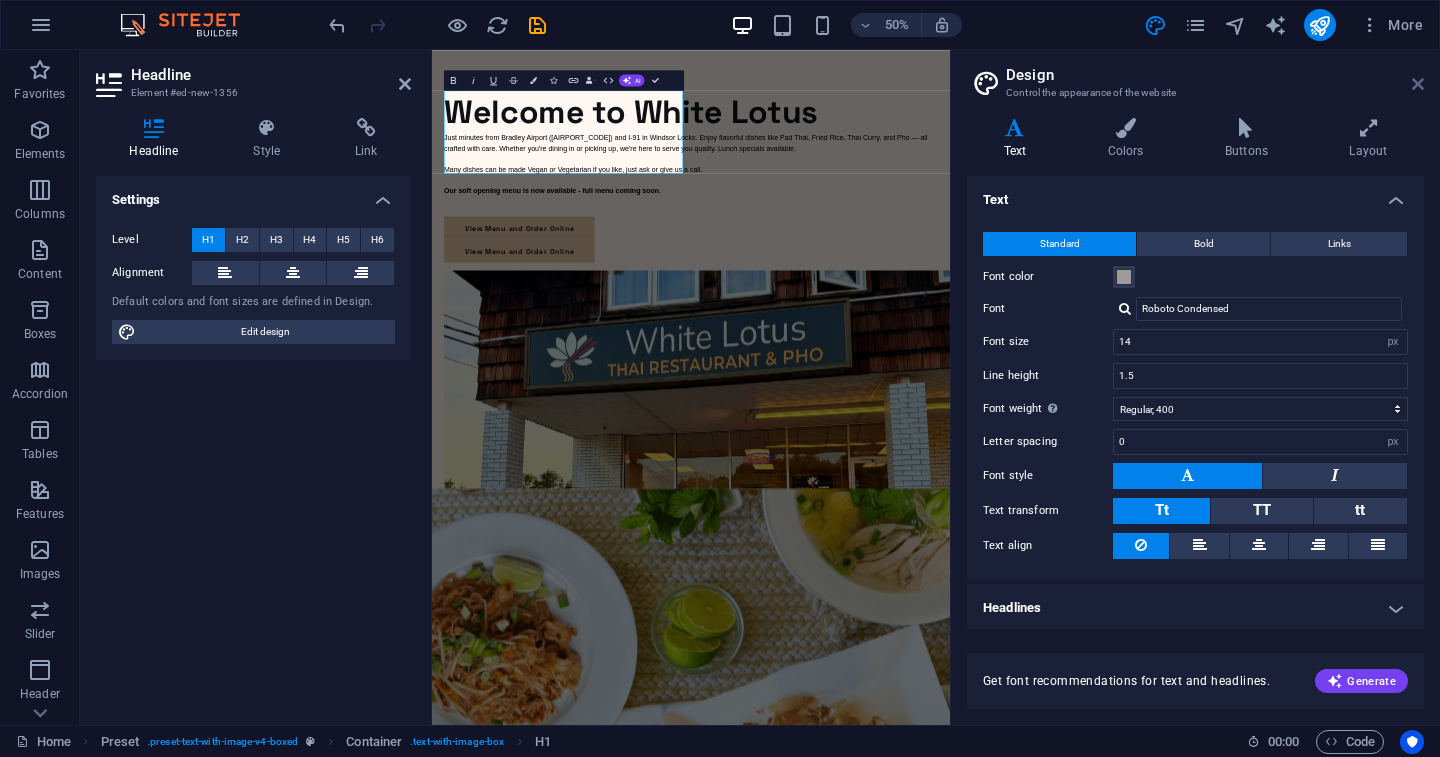 click at bounding box center [1418, 84] 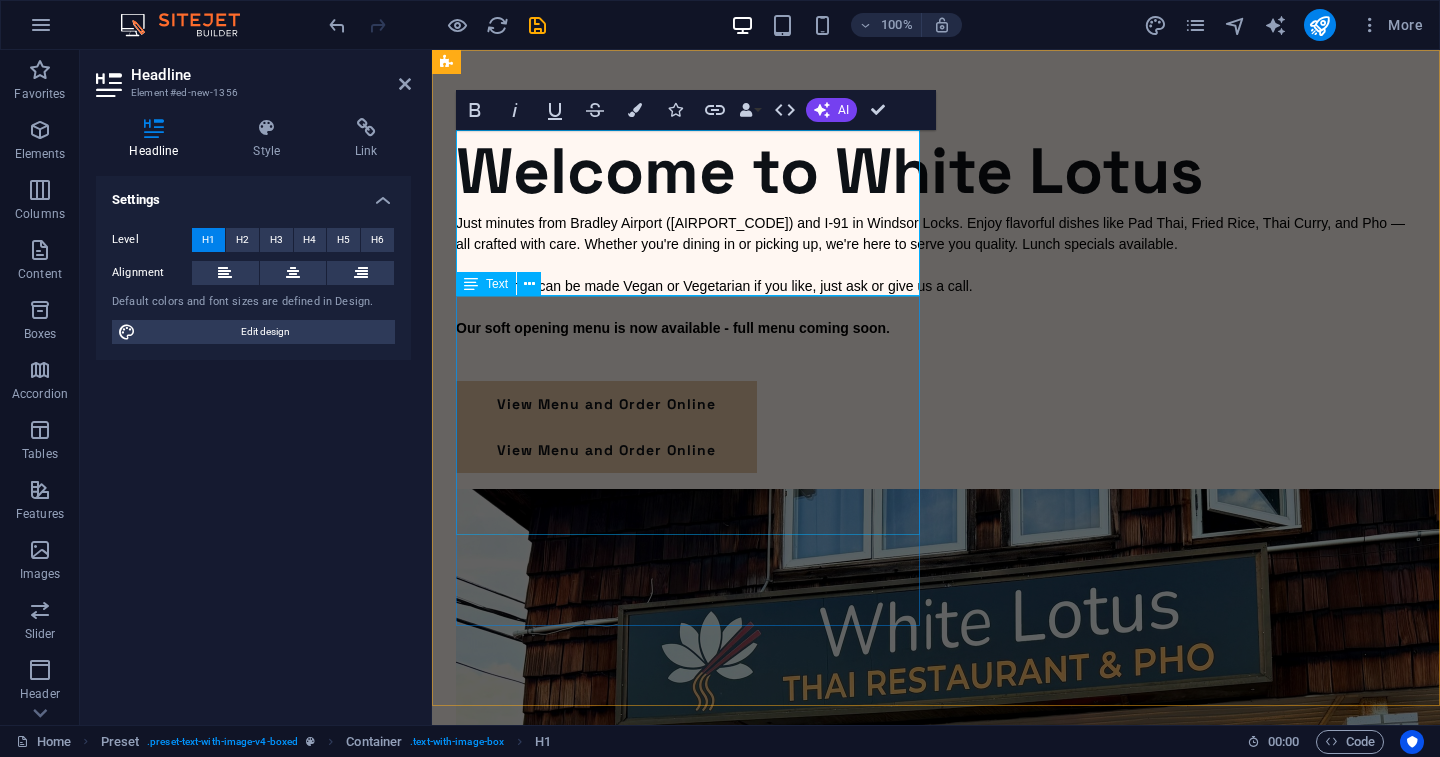 click on "Just minutes from Bradley Airport (BDL) and I-91 in Windsor Locks. Enjoy flavorful dishes like Pad Thai, Fried Rice, Thai Curry, and Pho — all crafted with care. Whether you're dining in or picking up, we're here to serve you quality. Lunch specials available. Many dishes can be made Vegan or Vegetarian if you like, just ask or give us a call. Our soft opening menu is now available - full menu coming soon ." at bounding box center (936, 297) 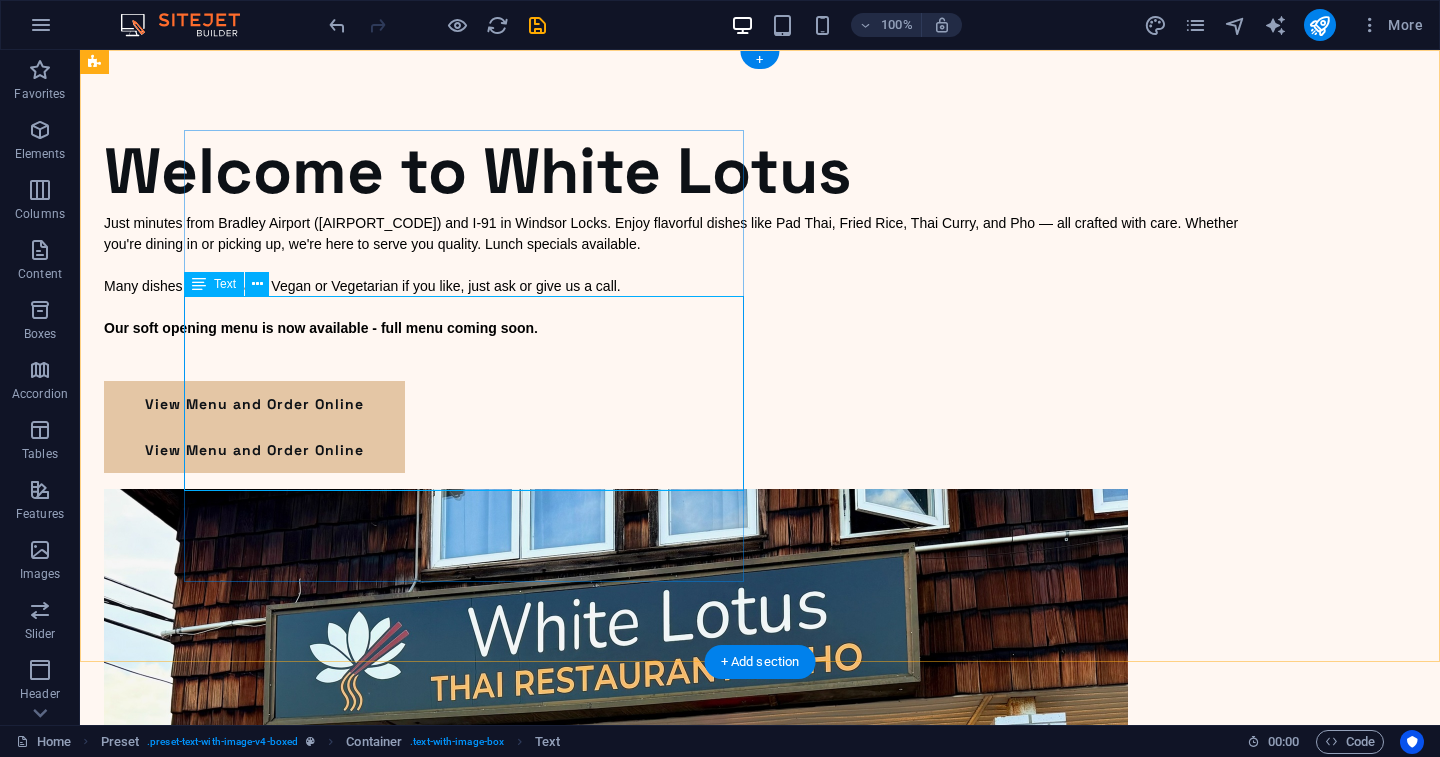 click on "Just minutes from Bradley Airport (BDL) and I-91 in Windsor Locks. Enjoy flavorful dishes like Pad Thai, Fried Rice, Thai Curry, and Pho — all crafted with care. Whether you're dining in or picking up, we're here to serve you quality. Lunch specials available. Many dishes can be made Vegan or Vegetarian if you like, just ask or give us a call. Our soft opening menu is now available - full menu coming soon ." at bounding box center (680, 297) 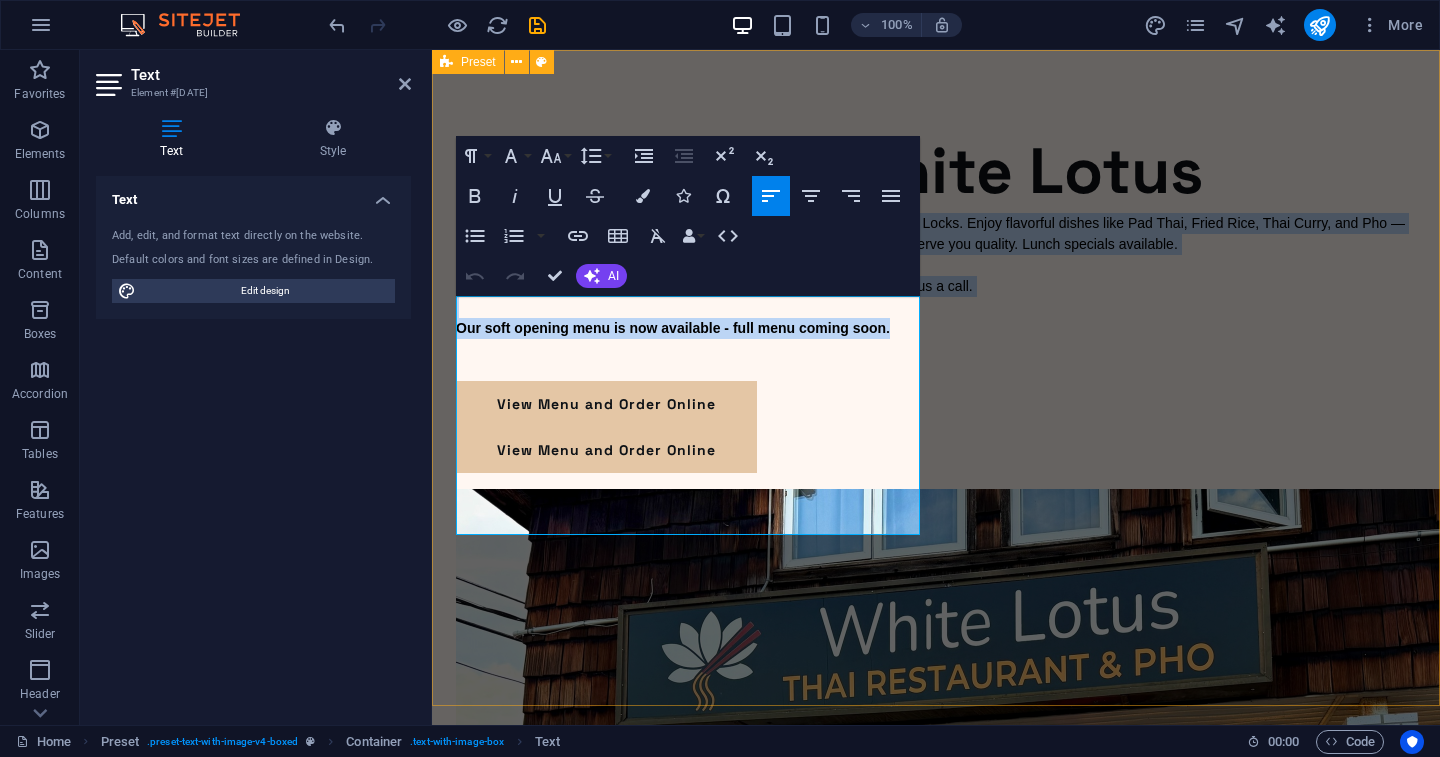 drag, startPoint x: 915, startPoint y: 484, endPoint x: 453, endPoint y: 308, distance: 494.38852 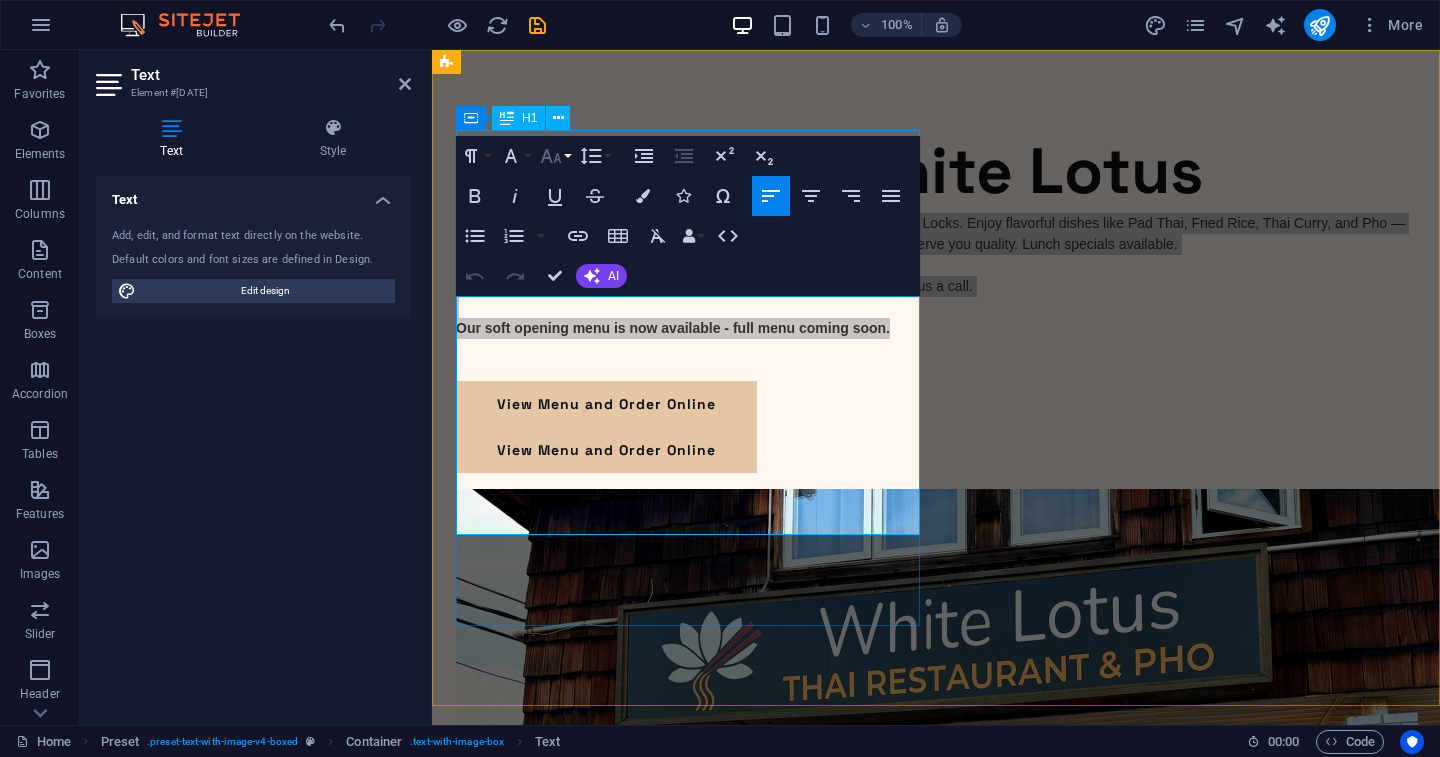 click 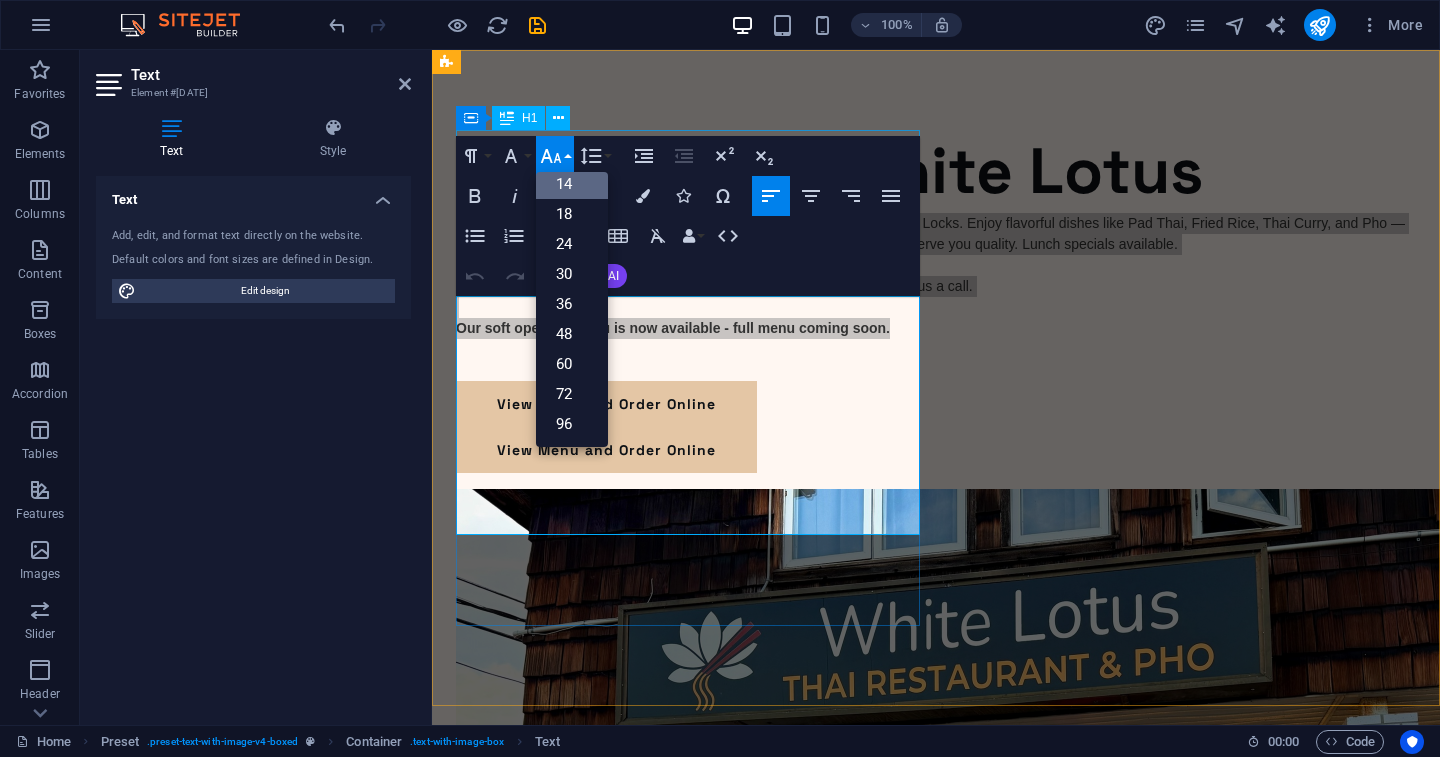 scroll, scrollTop: 161, scrollLeft: 0, axis: vertical 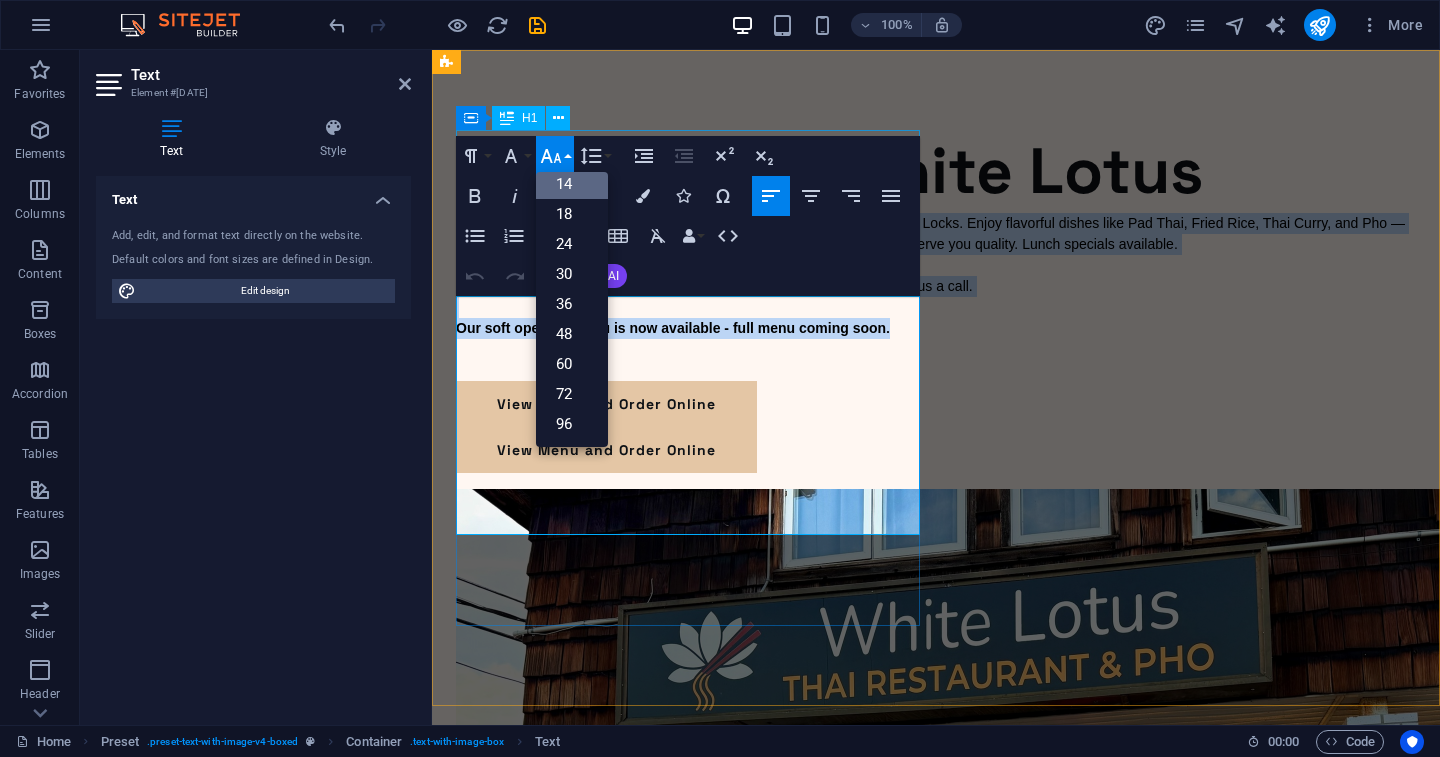 click on "14" at bounding box center (572, 184) 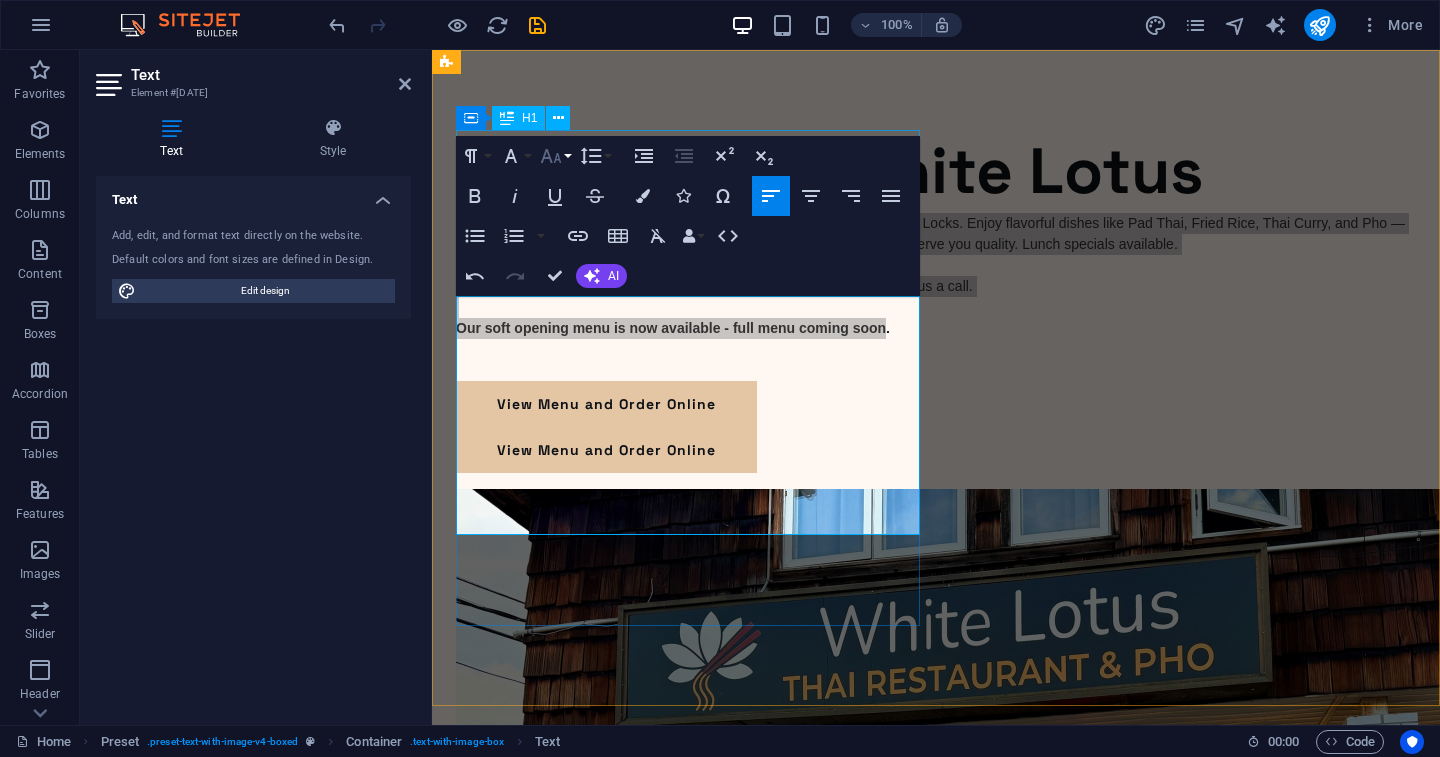 click 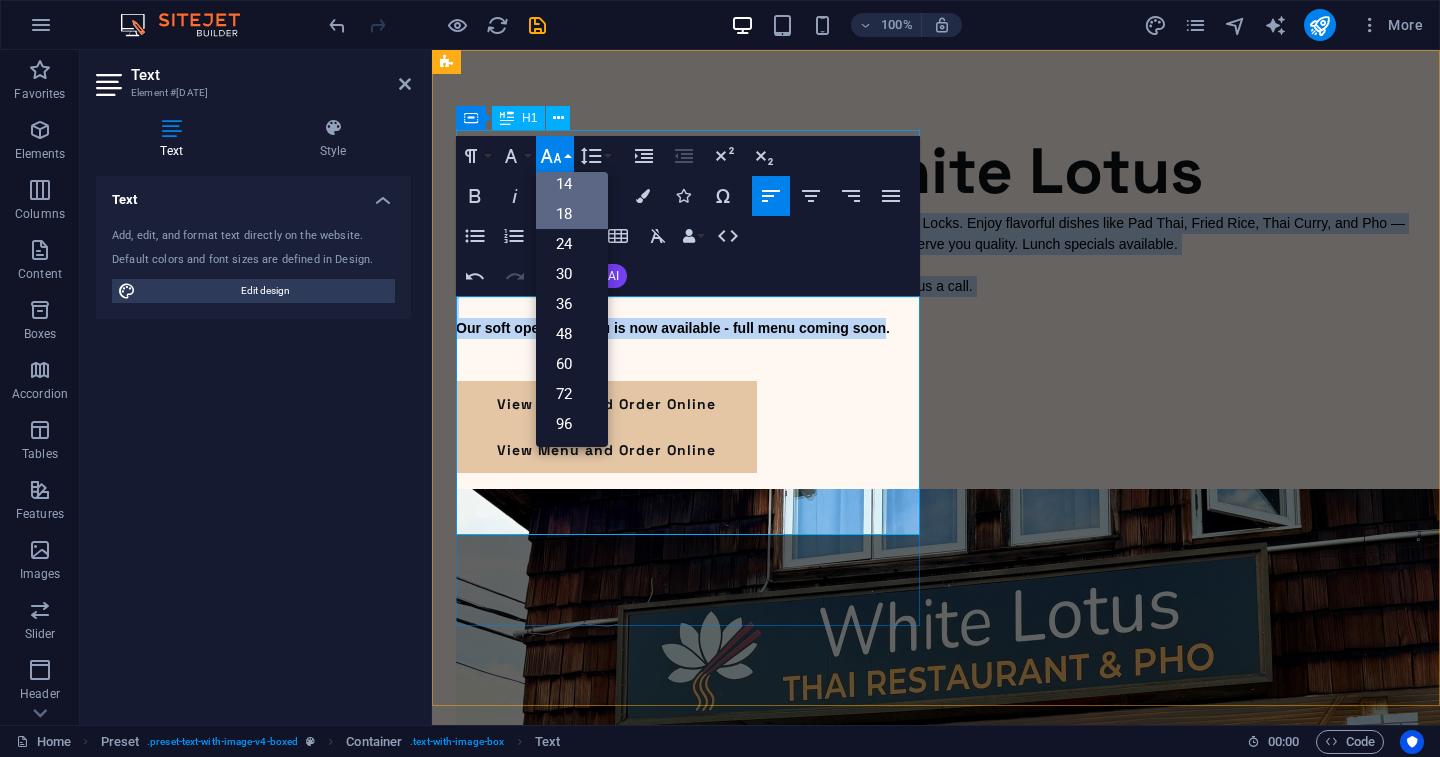 click on "18" at bounding box center [572, 214] 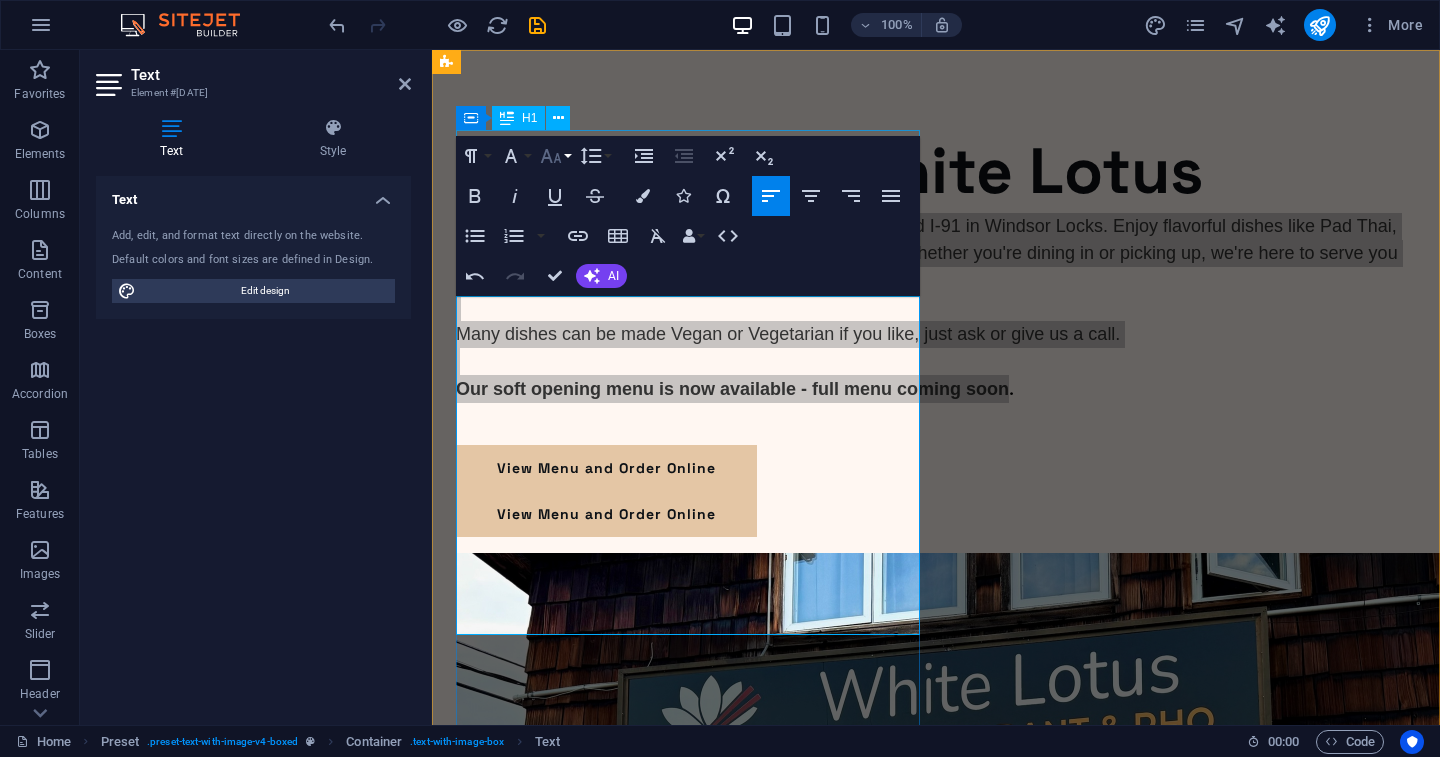 click 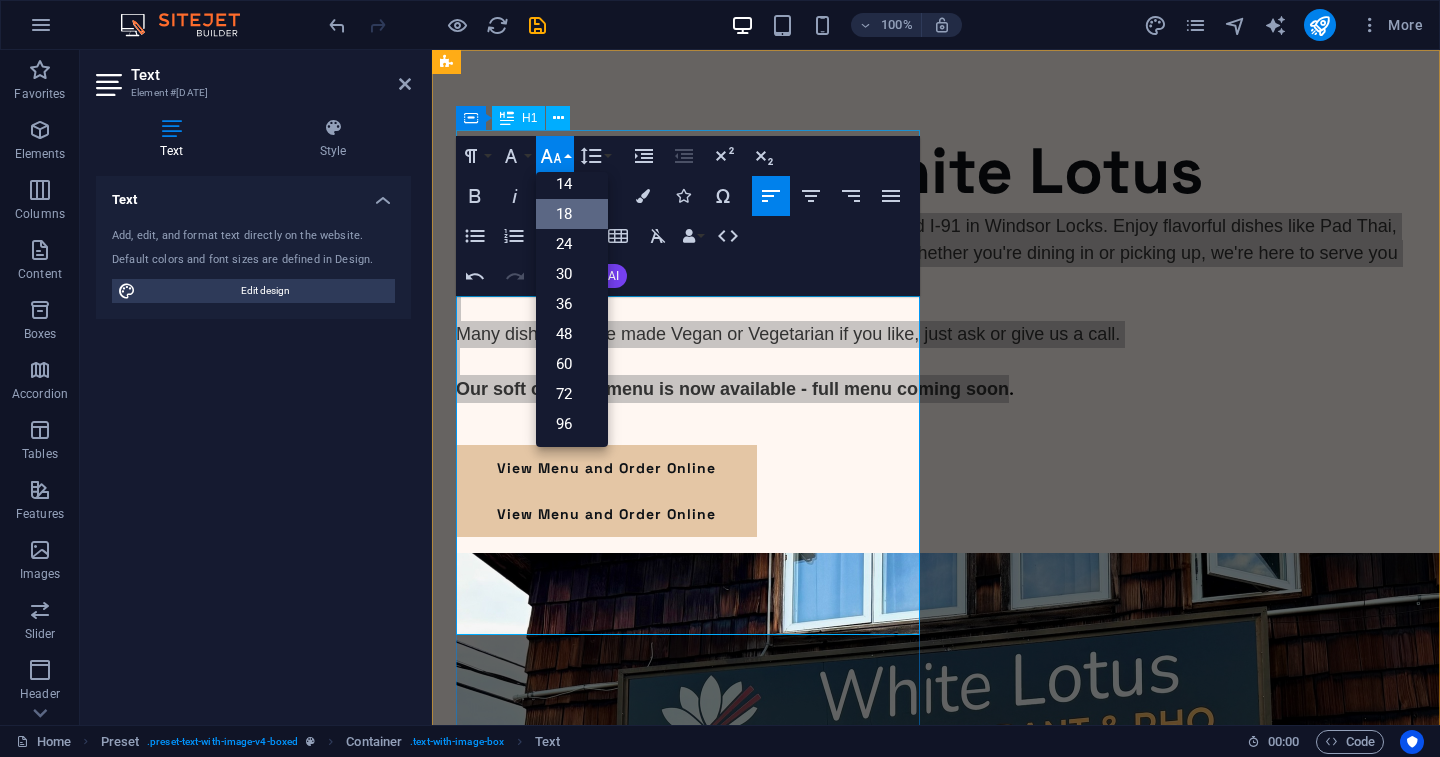 scroll, scrollTop: 161, scrollLeft: 0, axis: vertical 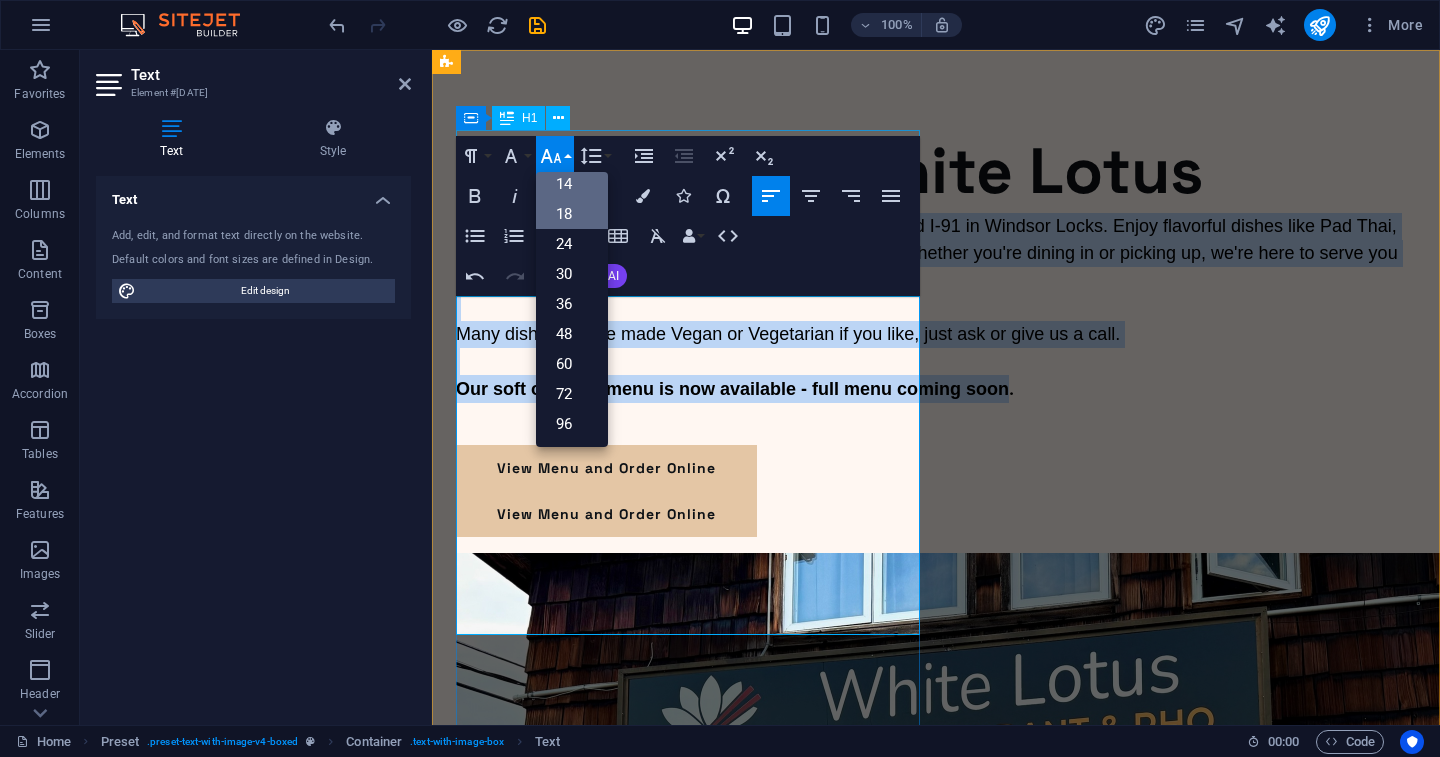 click on "14" at bounding box center (572, 184) 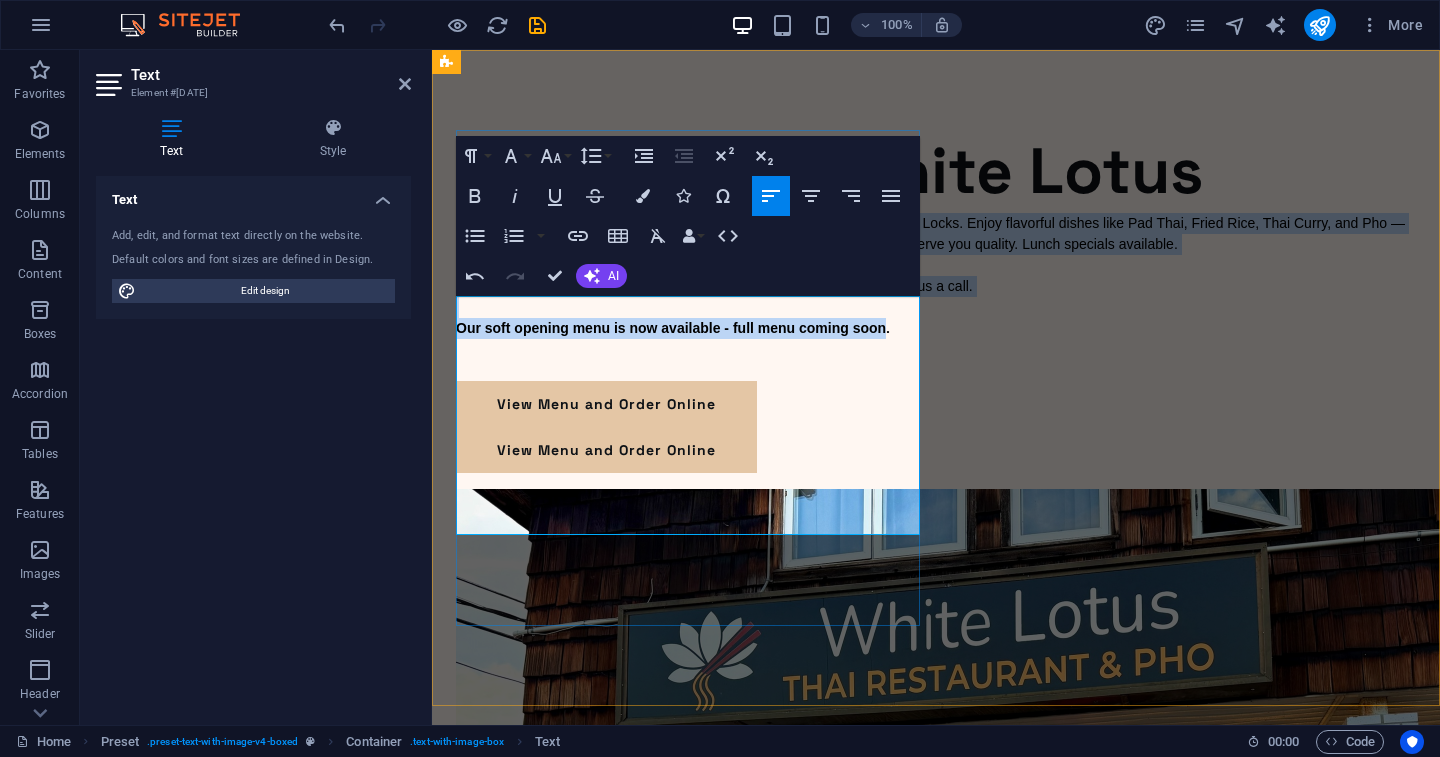 click on "Many dishes can be made Vegan or Vegetarian if you like, just ask or give us a call." at bounding box center (714, 286) 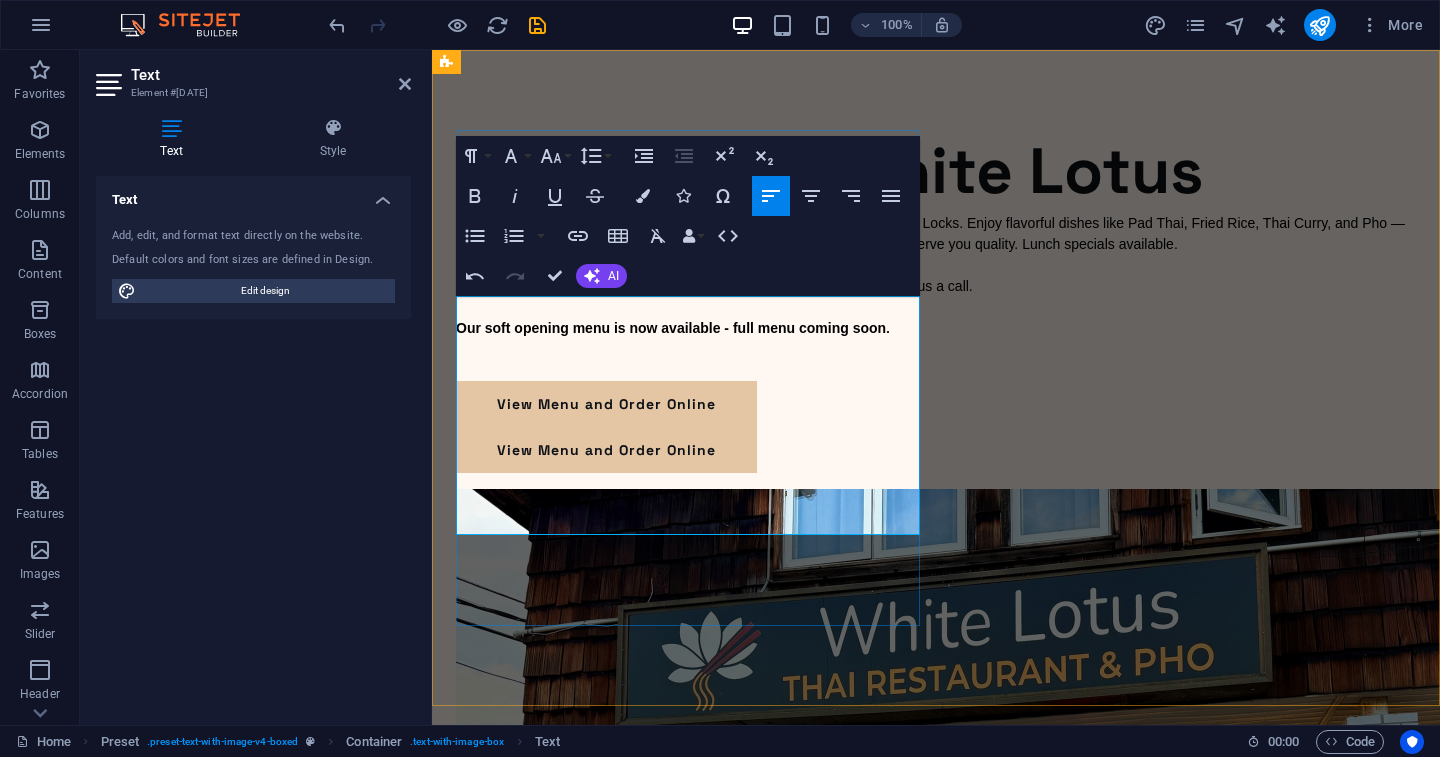 click on "Many dishes can be made Vegan or Vegetarian if you like, just ask or give us a call." at bounding box center (714, 286) 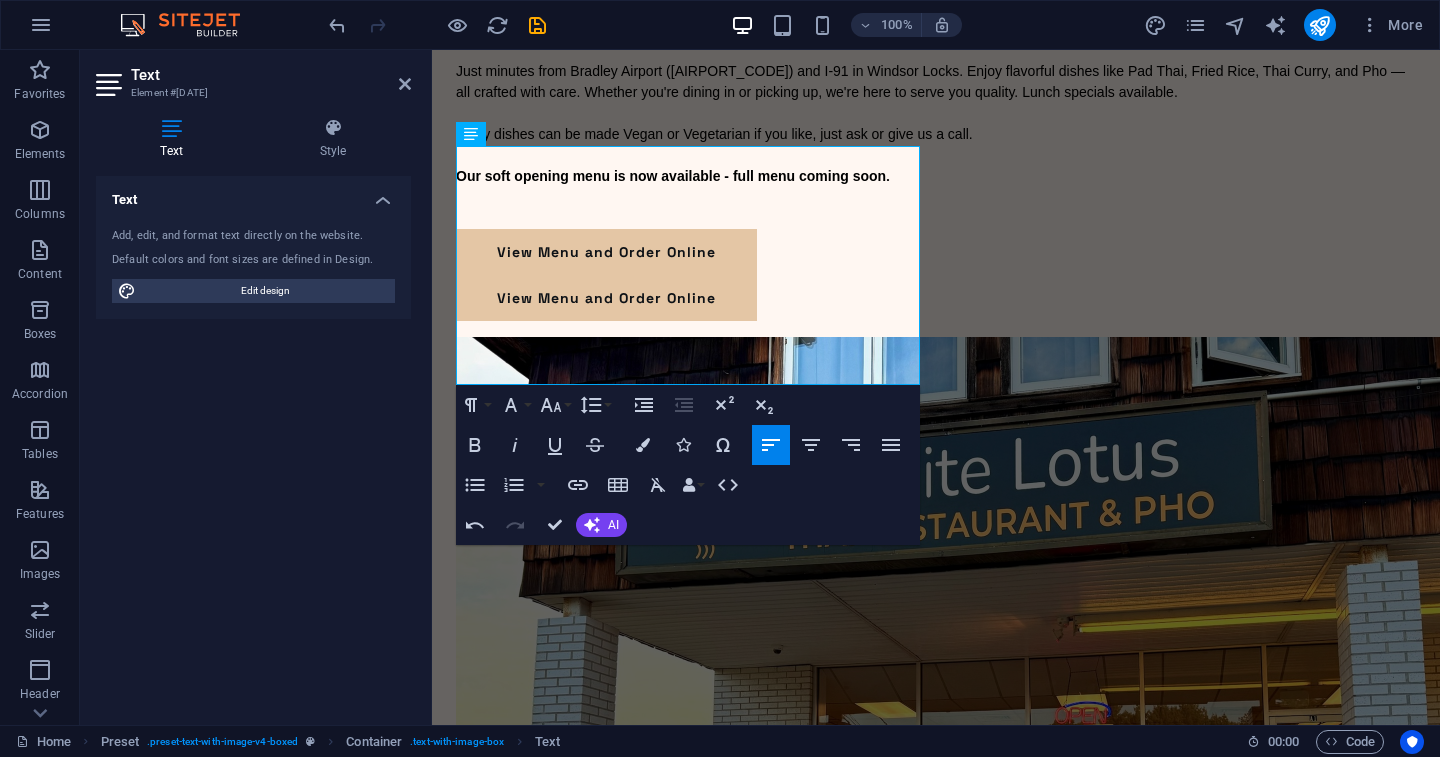 scroll, scrollTop: 150, scrollLeft: 0, axis: vertical 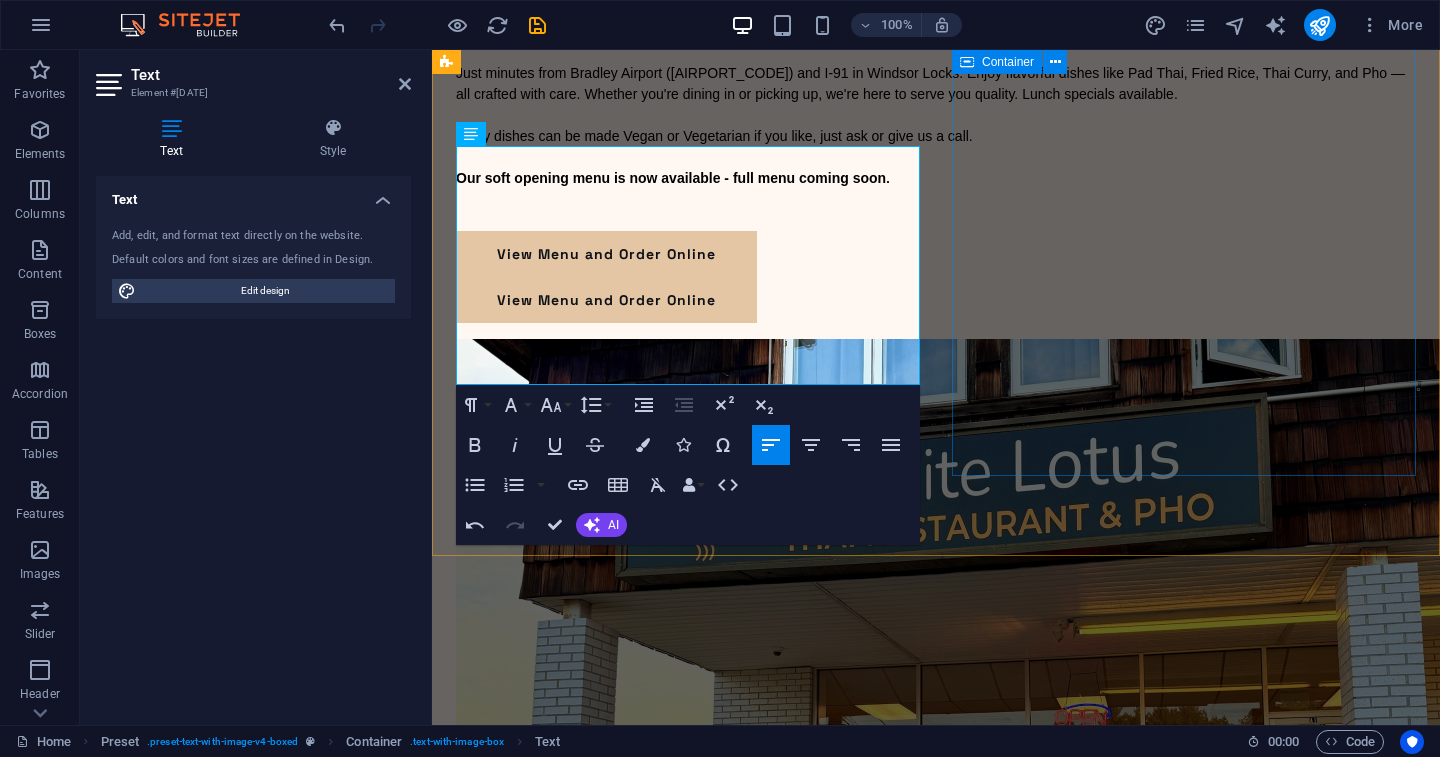 click at bounding box center (936, 682) 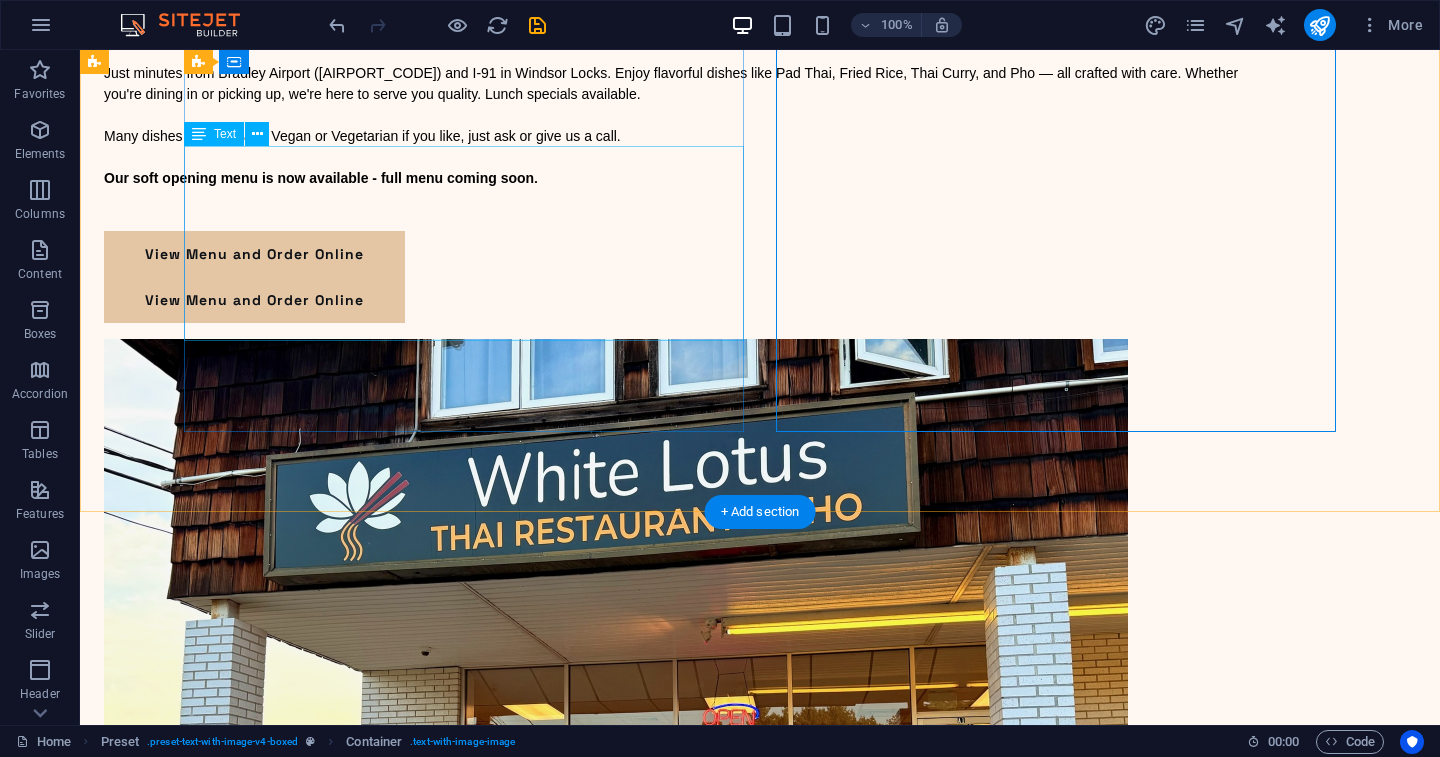 click on "Just minutes from Bradley Airport (BDL) and I-91 in Windsor Locks. Enjoy flavorful dishes like Pad Thai, Fried Rice, Thai Curry, and Pho — all crafted with care. Whether you're dining in or picking up, we're here to serve you quality. Lunch specials available. Many dishes can be made Vegan or Vegetarian if you like, just ask or give us a call. Our soft opening menu is now available - full menu coming soon ." at bounding box center [680, 147] 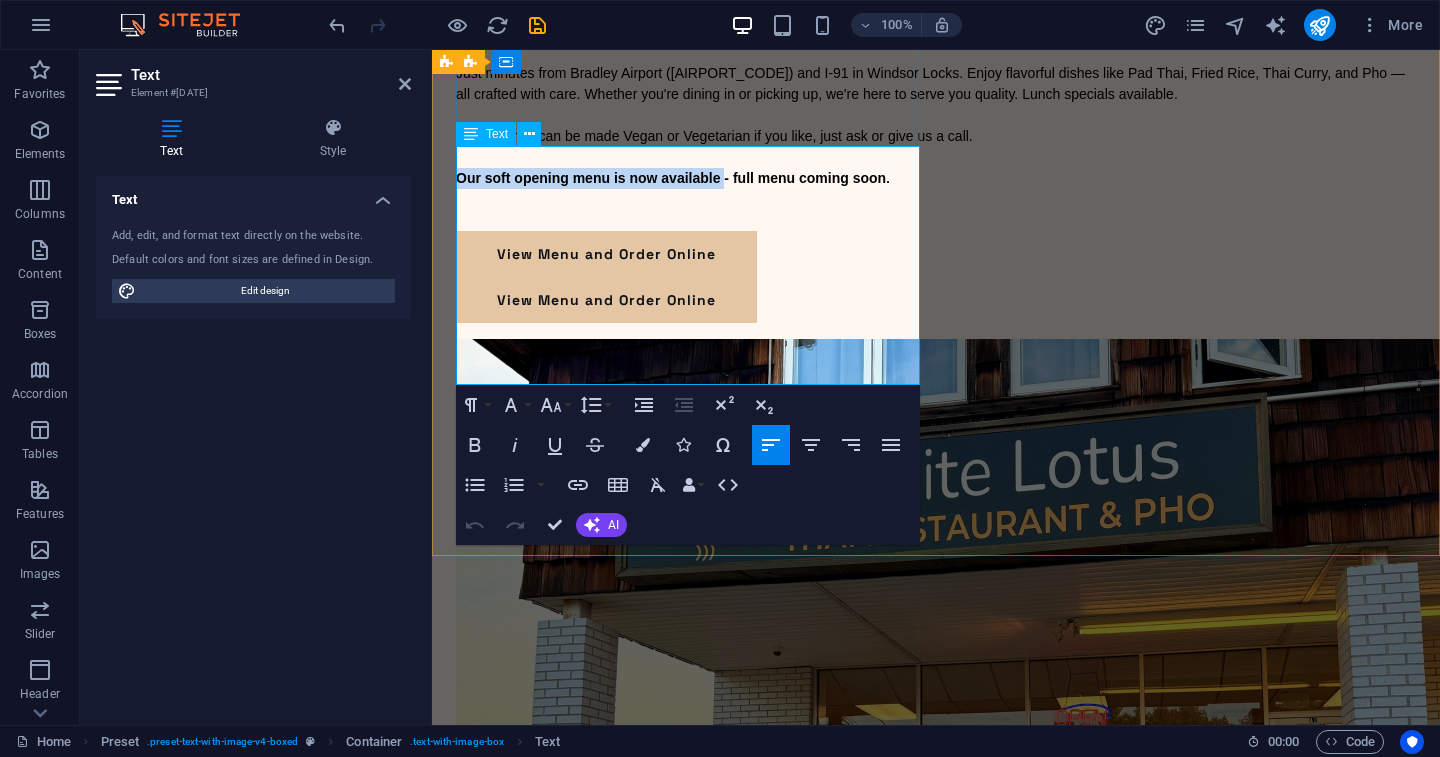 drag, startPoint x: 461, startPoint y: 332, endPoint x: 737, endPoint y: 333, distance: 276.0018 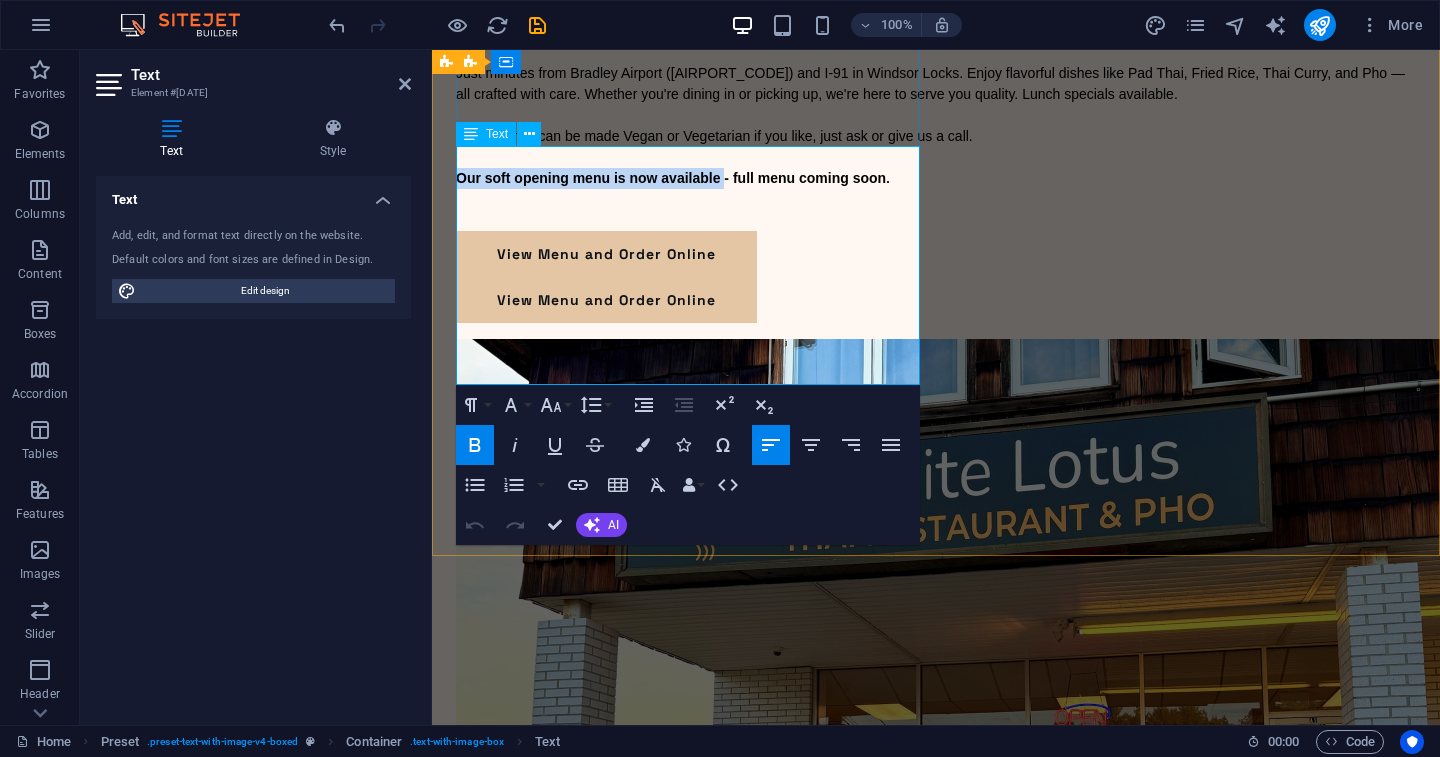type 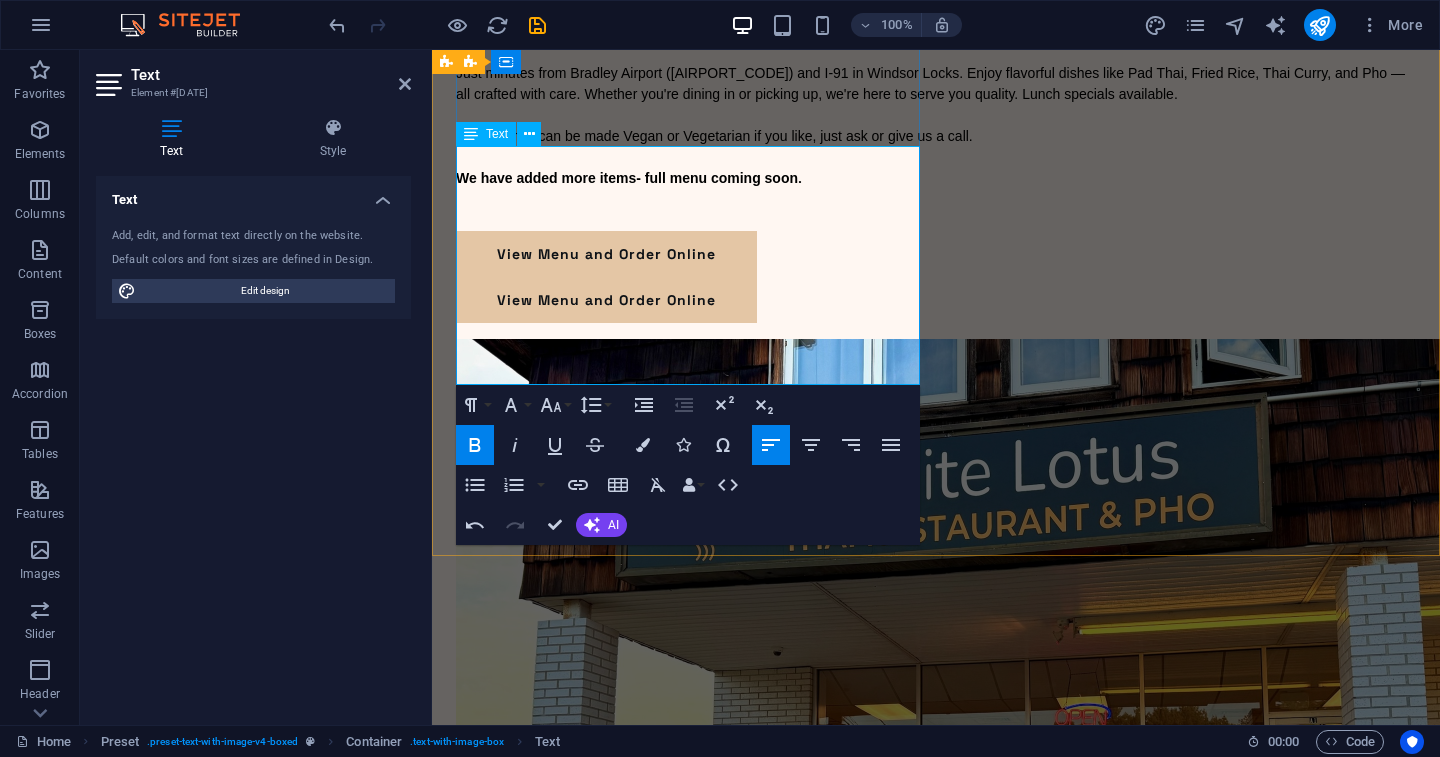 click on "We have added more items  - full menu coming soon ." at bounding box center [936, 178] 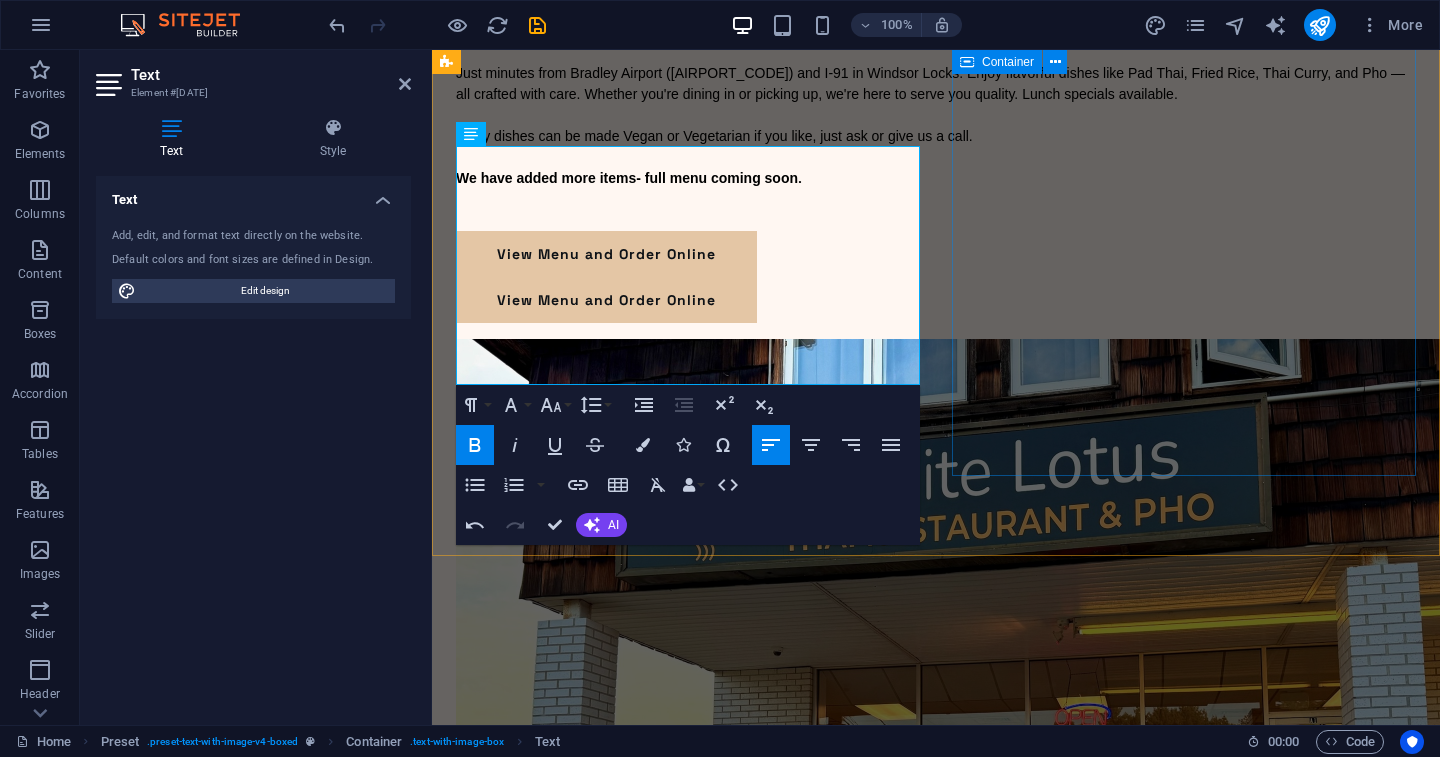 click at bounding box center (936, 682) 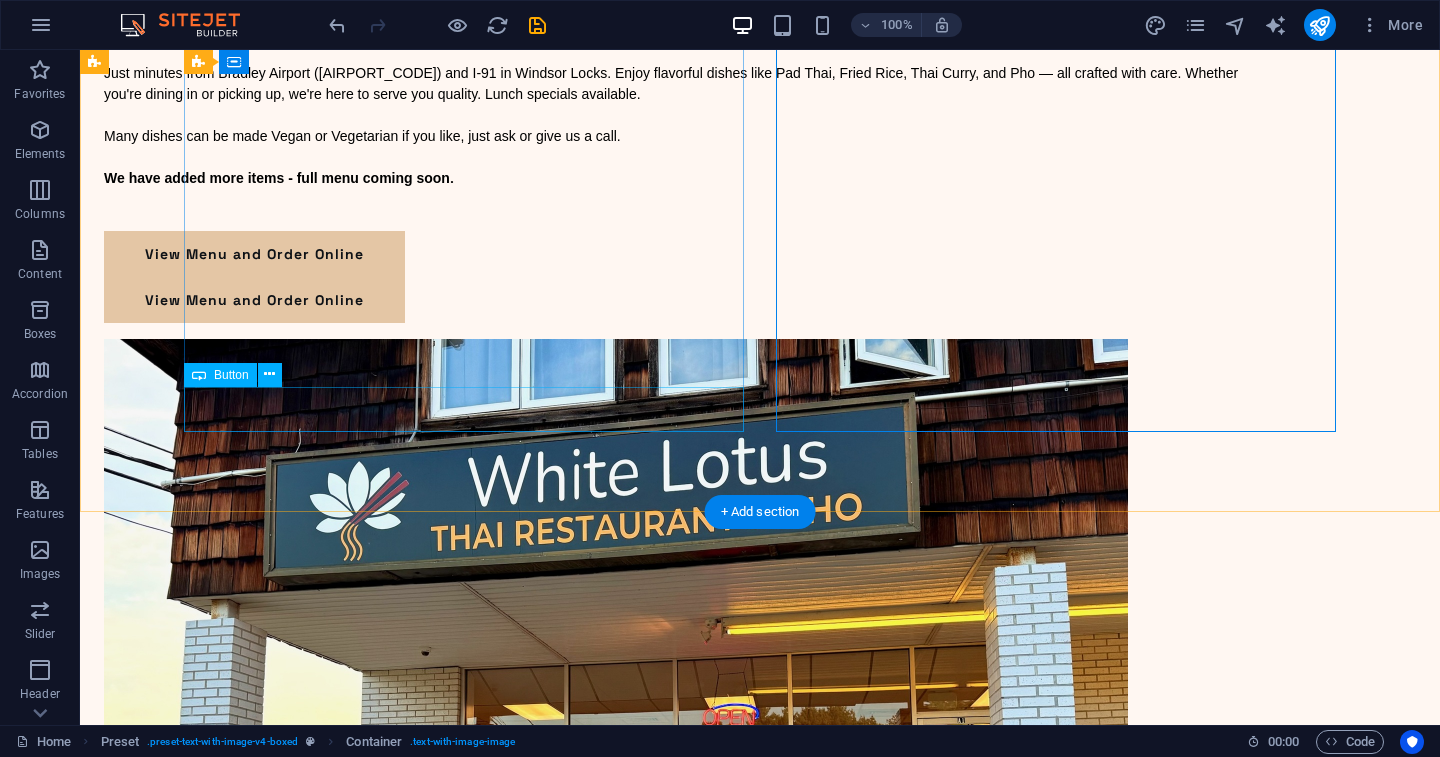 click on "View Menu and Order Online" at bounding box center (680, 300) 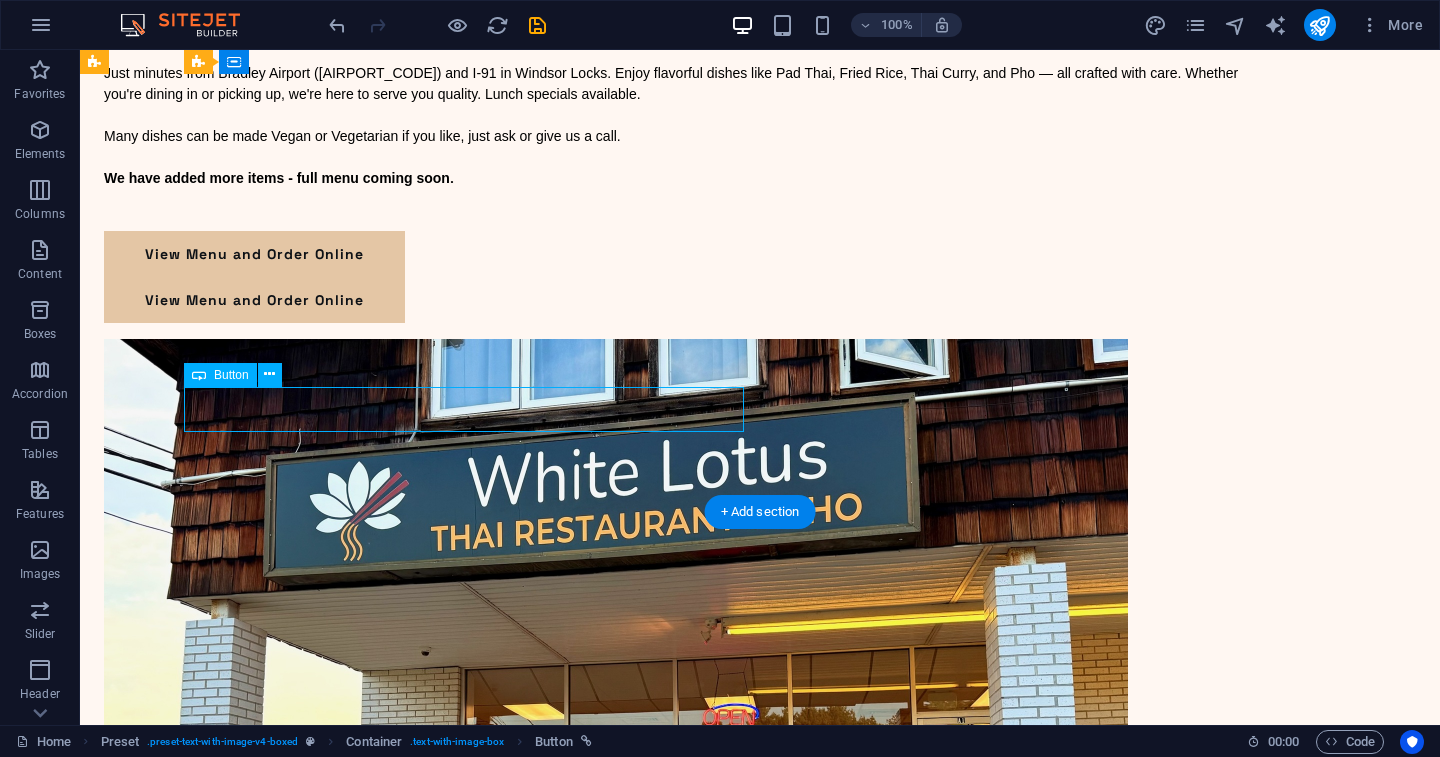 click on "View Menu and Order Online" at bounding box center (680, 300) 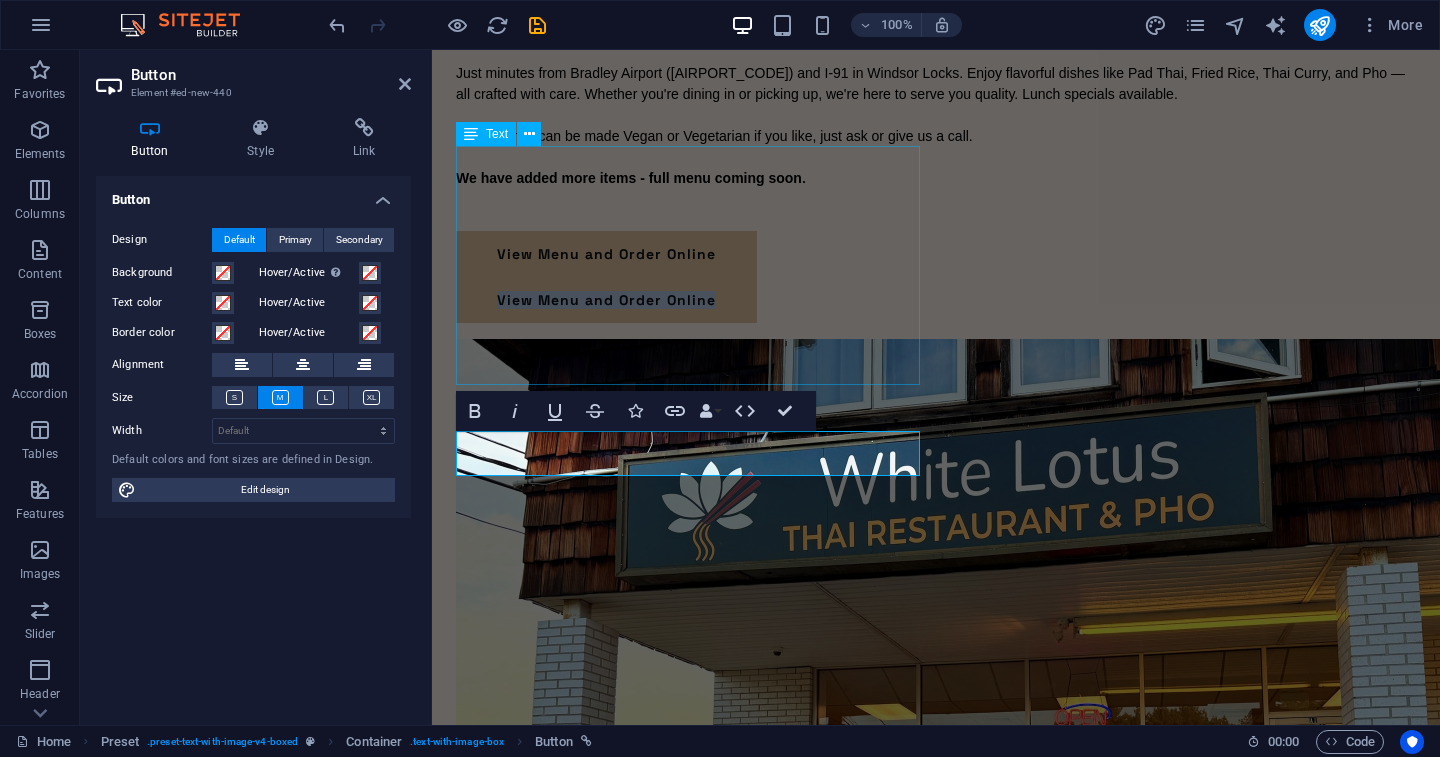 type 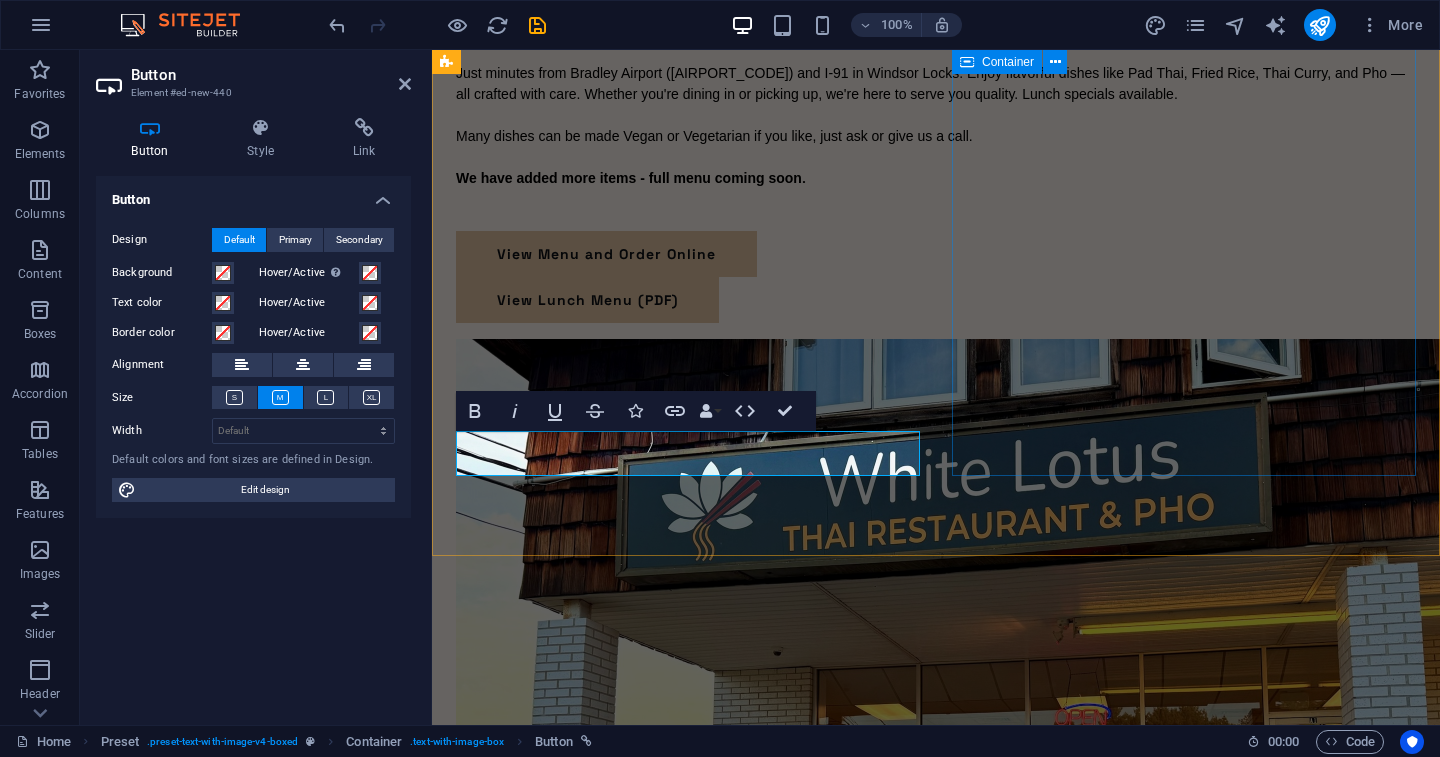 click at bounding box center [936, 682] 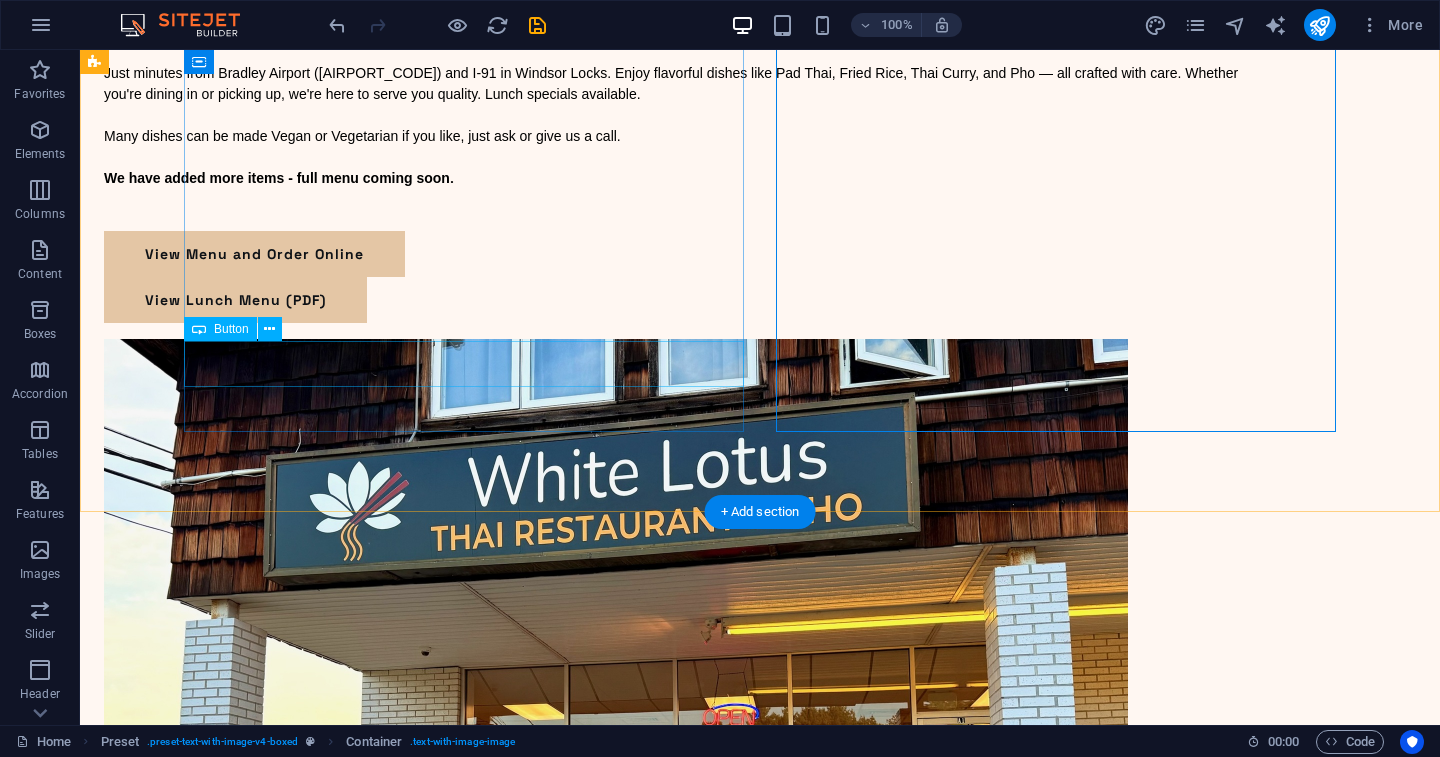 click on "View Menu and Order Online" at bounding box center [680, 254] 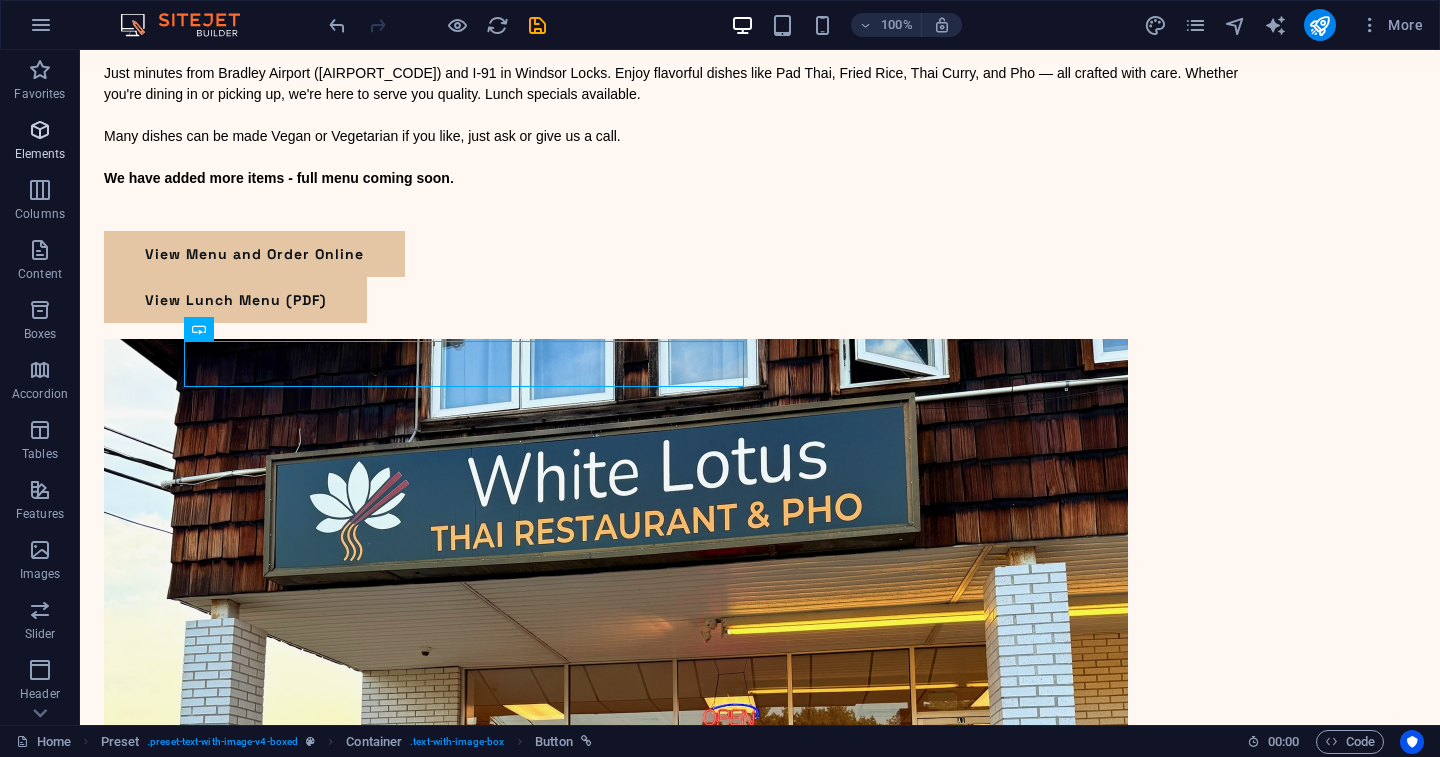 click at bounding box center (40, 130) 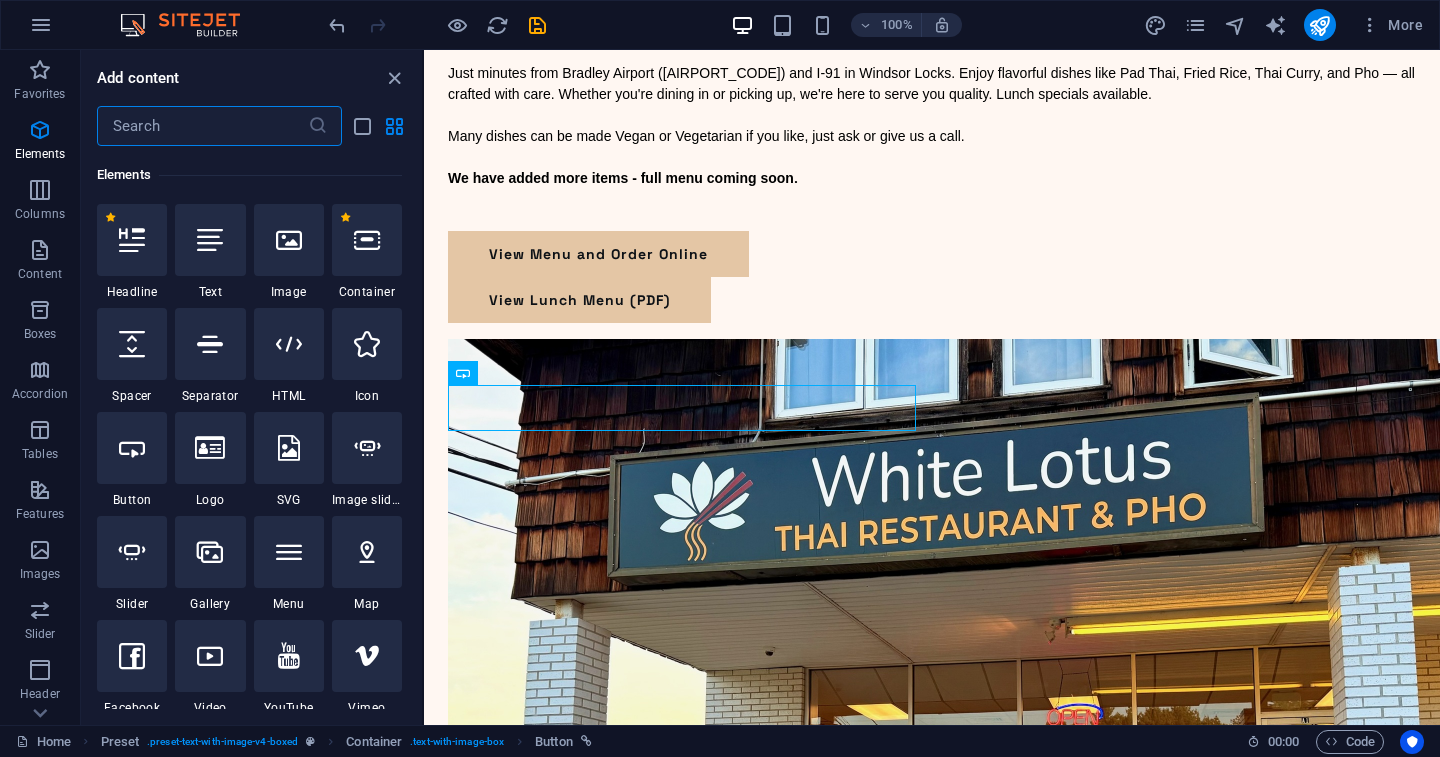 scroll, scrollTop: 213, scrollLeft: 0, axis: vertical 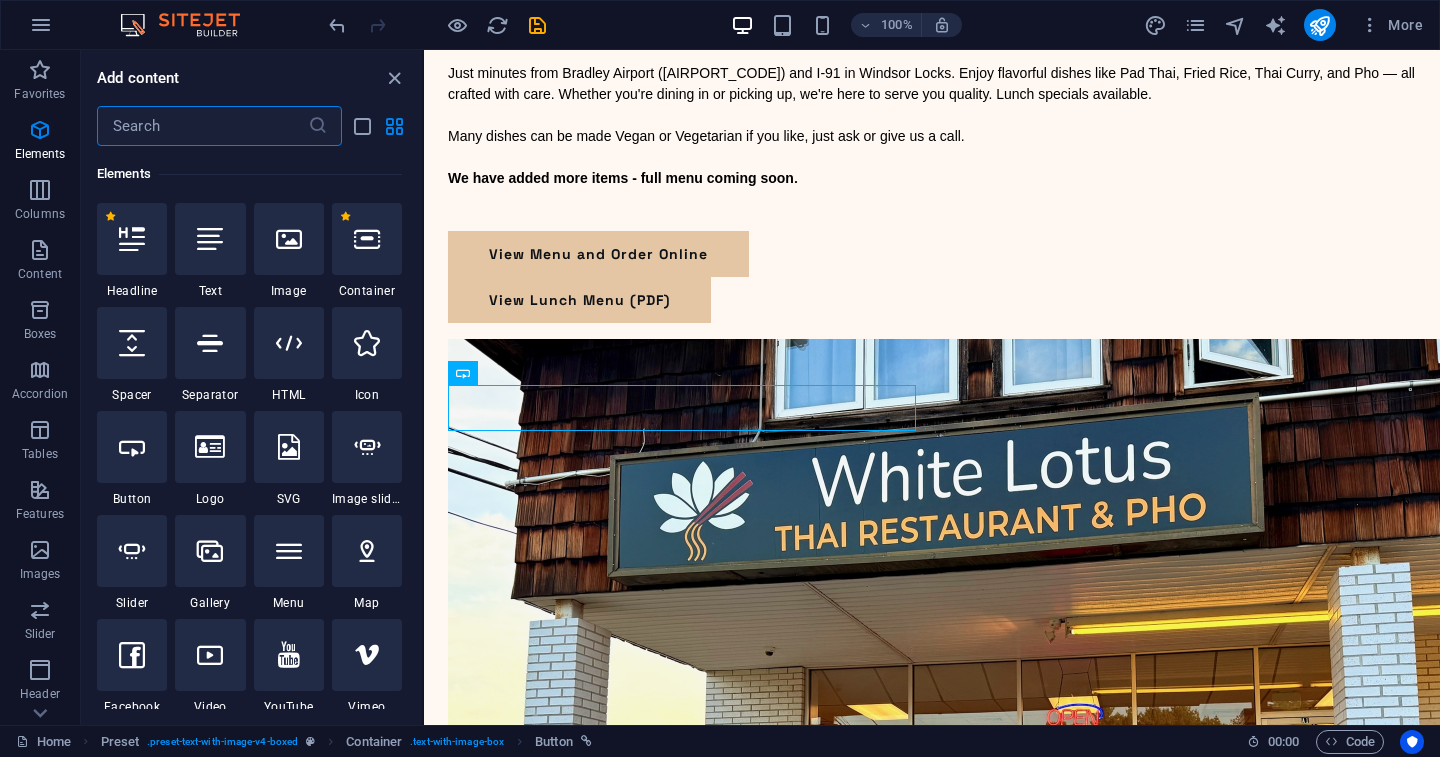 click at bounding box center [202, 126] 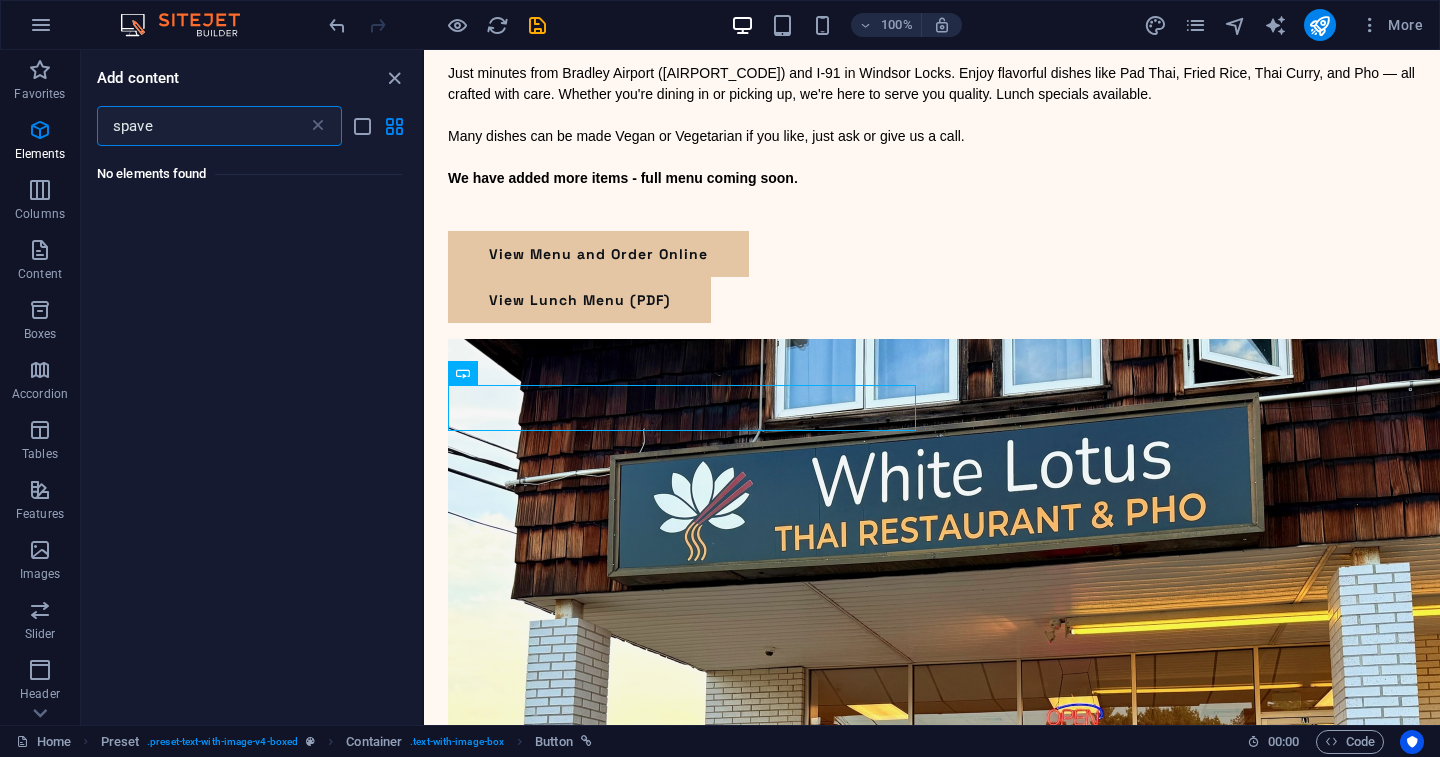 scroll, scrollTop: 0, scrollLeft: 0, axis: both 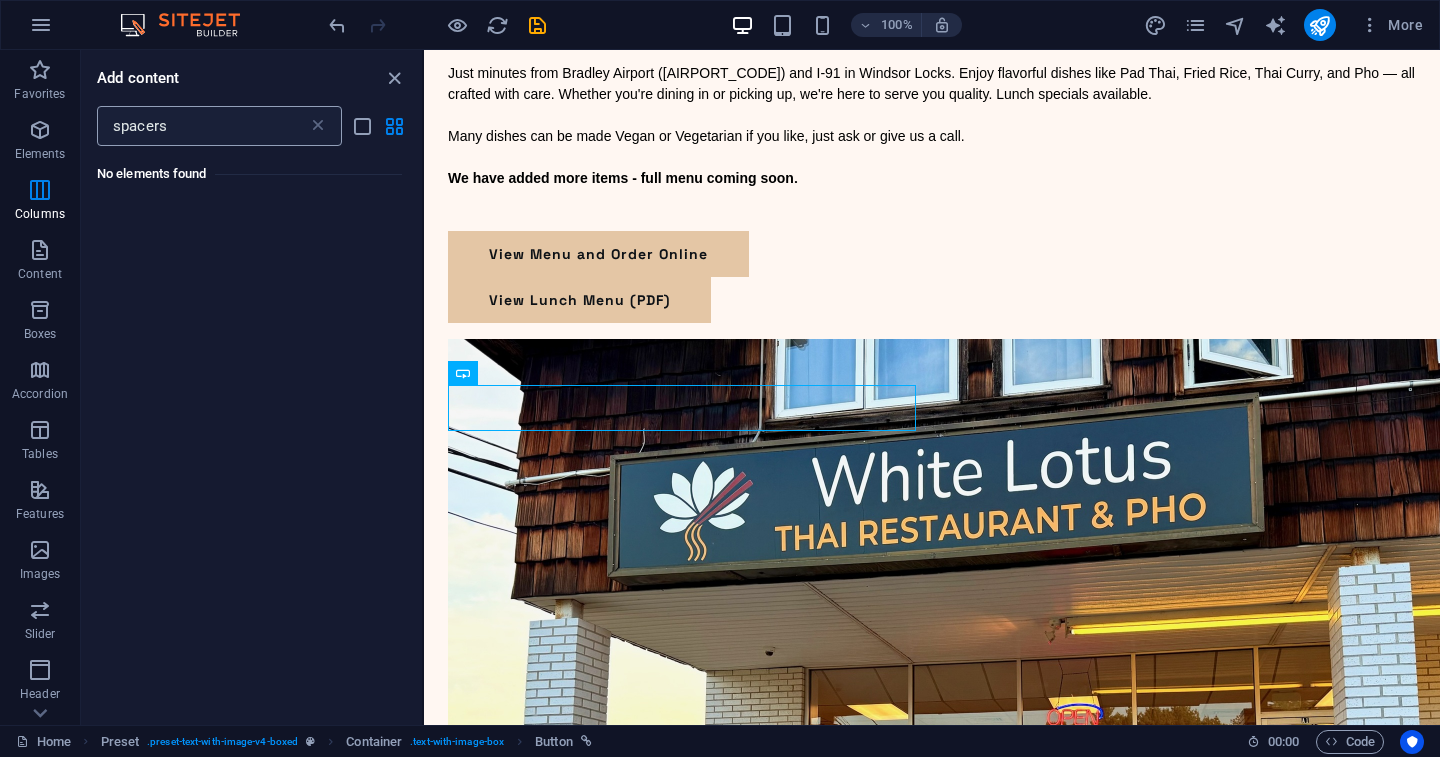click on "spacers" at bounding box center (202, 126) 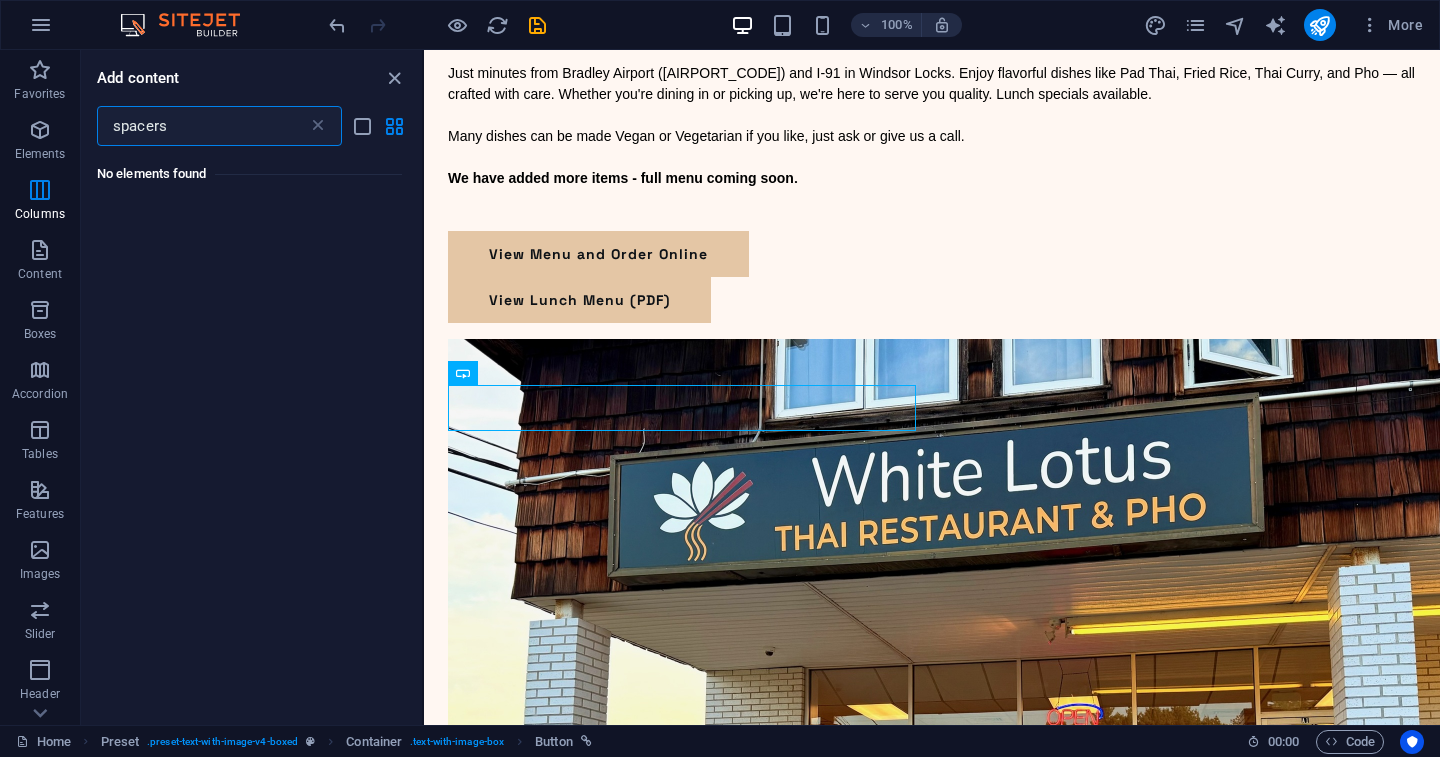 type on "spacer" 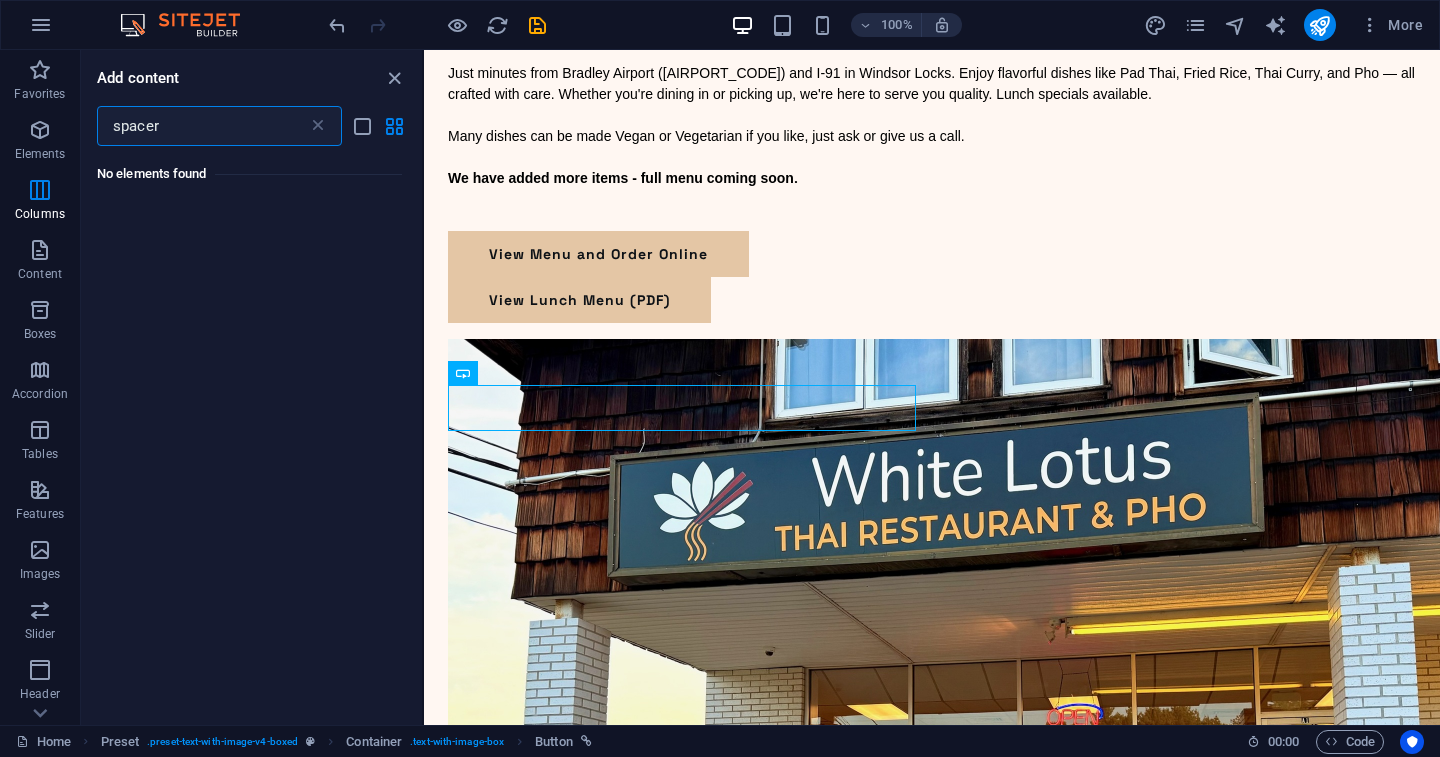select on "px" 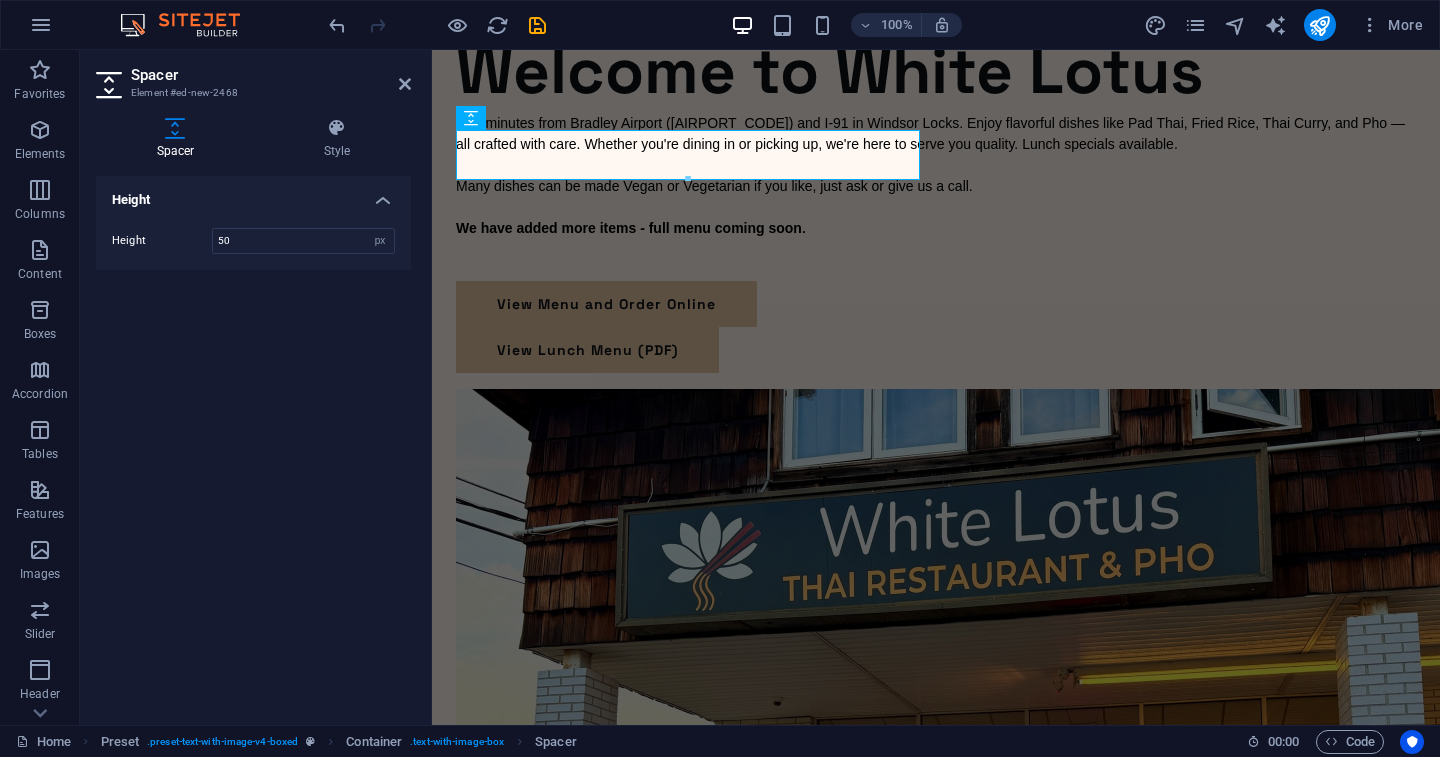 scroll, scrollTop: 0, scrollLeft: 0, axis: both 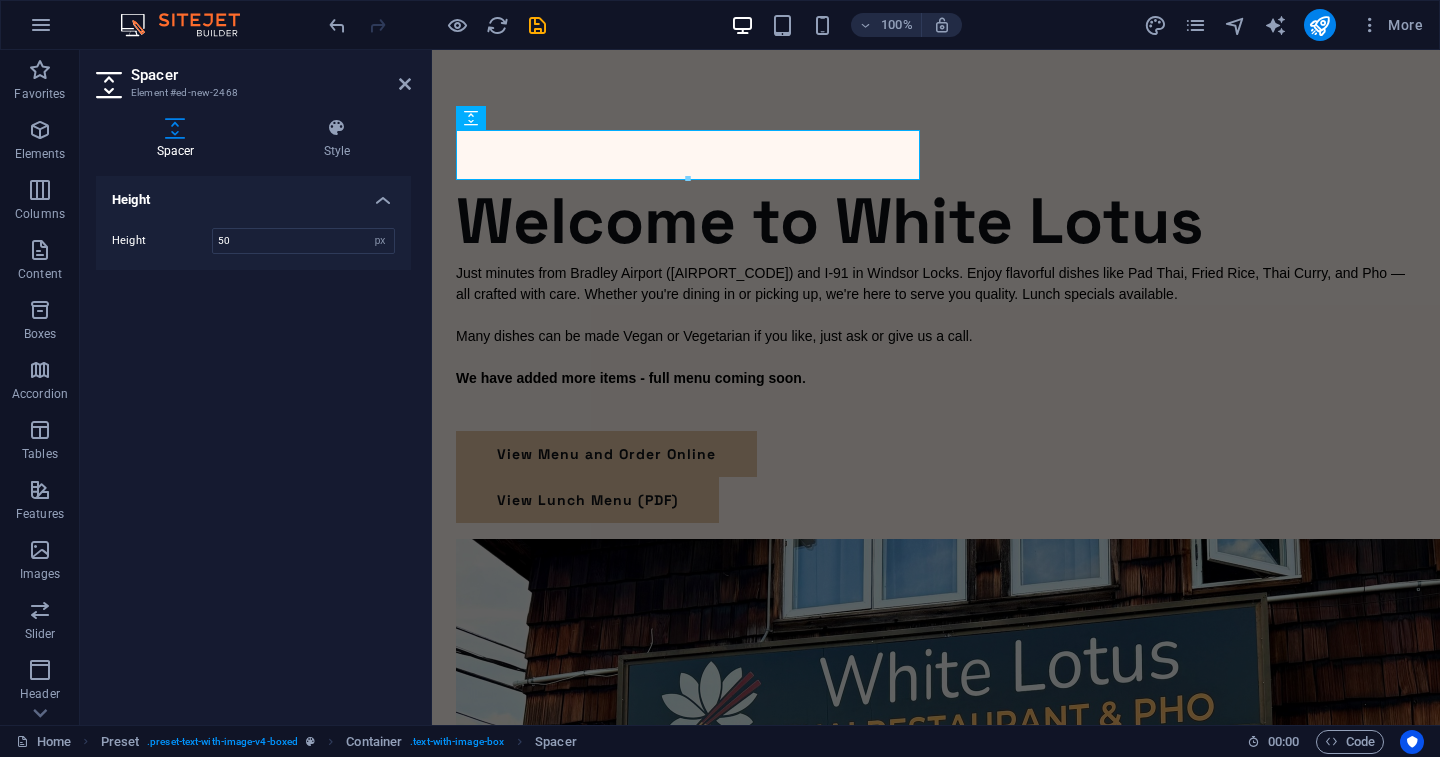 click on "Spacer Element [HEX_COLOR] Spacer Style Height Height 50 px rem vh vw Preset Element Layout How this element expands within the layout (Flexbox). Size Default auto px % 1/1 1/2 1/3 1/4 1/5 1/6 1/7 1/8 1/9 1/10 Grow Shrink Order Container layout Visible Visible Opacity 100 % Overflow Spacing Margin Default auto px % rem vw vh Custom Custom auto px % rem vw vh auto px % rem vw vh auto px % rem vw vh auto px % rem vw vh Padding Default px rem % vh vw Custom Custom px rem % vh vw px rem % vh vw px rem % vh vw px rem % vh vw Border Style              - Width 1 auto px rem % vh vw Custom Custom 1 auto px rem % vh vw 1 auto px rem % vh vw 1 auto px rem % vh vw 1 auto px rem % vh vw  - Color Round corners Default px rem % vh vw Custom Custom px rem % vh vw px rem % vh vw px rem % vh vw px rem % vh vw Shadow Default None Outside Inside Color X offset 0 px rem vh vw Y offset 0 px rem vh vw Blur 0 px rem % vh vw Spread 0 px rem vh vw Text Shadow Default None Outside Color X offset 0 px rem vh vw Y offset 0 px" at bounding box center (256, 387) 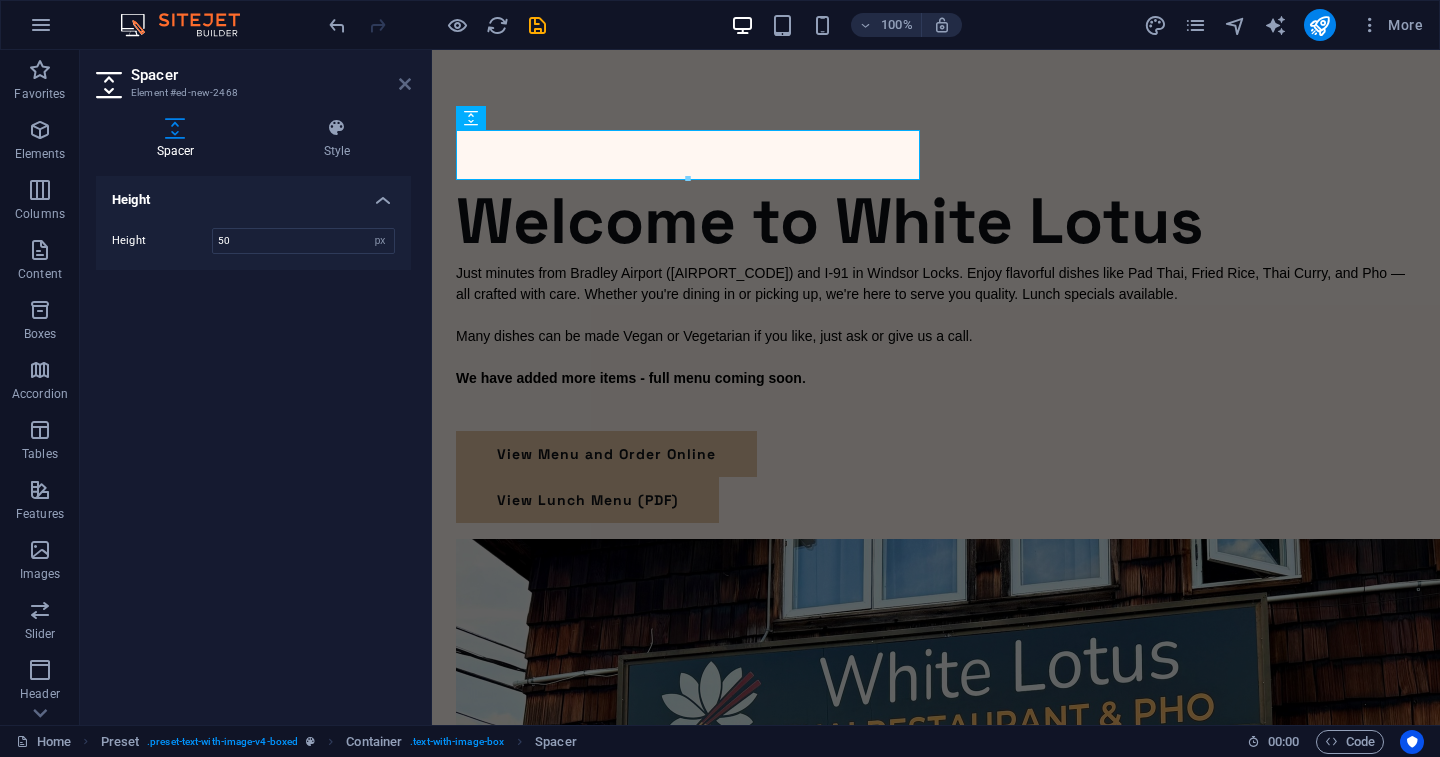 click at bounding box center [405, 84] 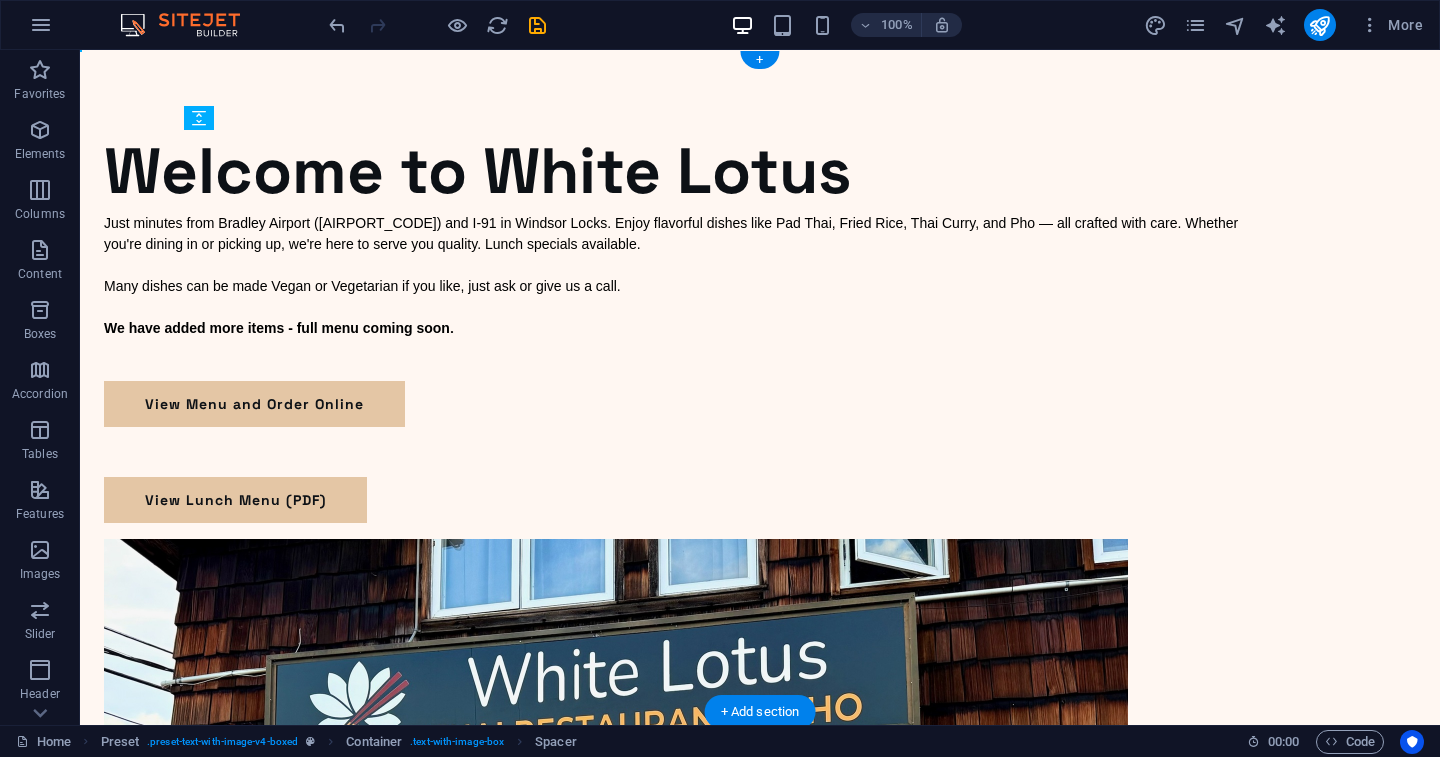 drag, startPoint x: 302, startPoint y: 148, endPoint x: 316, endPoint y: 569, distance: 421.23273 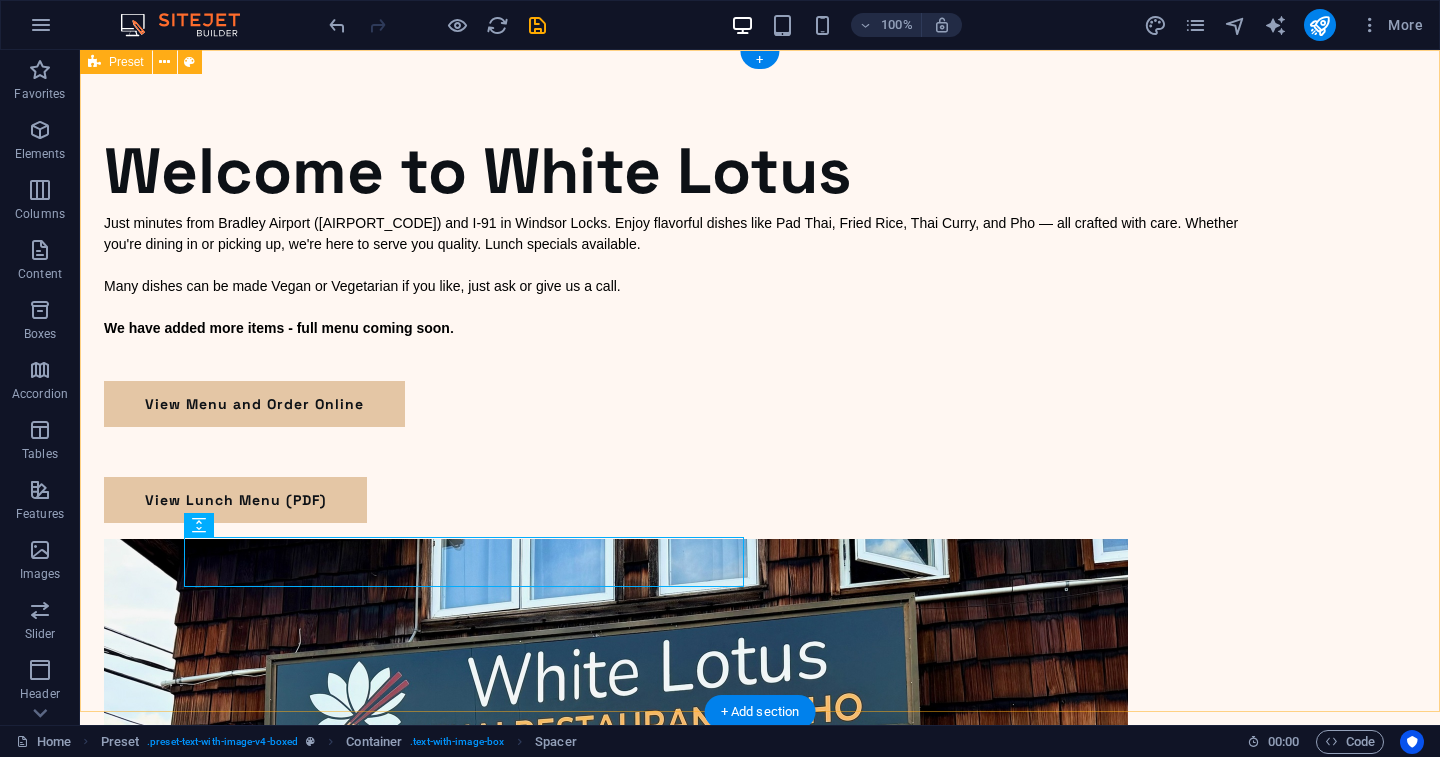 click on "​ Welcome to White Lotus Welcome to White Lotus Just minutes from Bradley Airport (BDL) and I-91 in Windsor Locks. Enjoy flavorful dishes like Pad Thai, Fried Rice, Thai Curry, and Pho — all crafted with care. Whether you're dining in or picking up, we're here to serve you quality. Lunch specials available. Many dishes can be made Vegan or Vegetarian if you like, just ask or give us a call. Our soft opening menu is now available - full menu coming soon . View Menu and Order Online View Lunch Menu (PDF)" at bounding box center [760, 678] 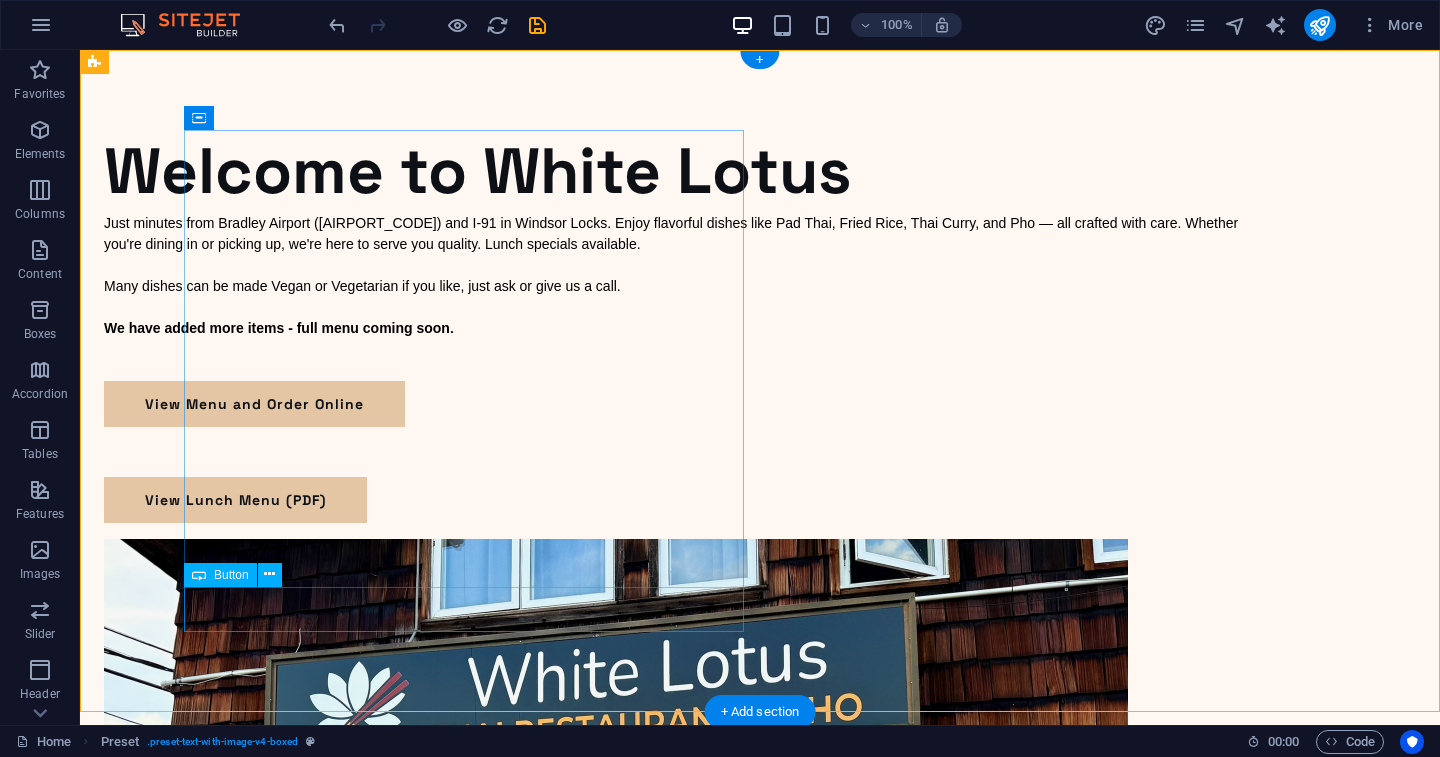 click on "View Lunch Menu (PDF)" at bounding box center [680, 500] 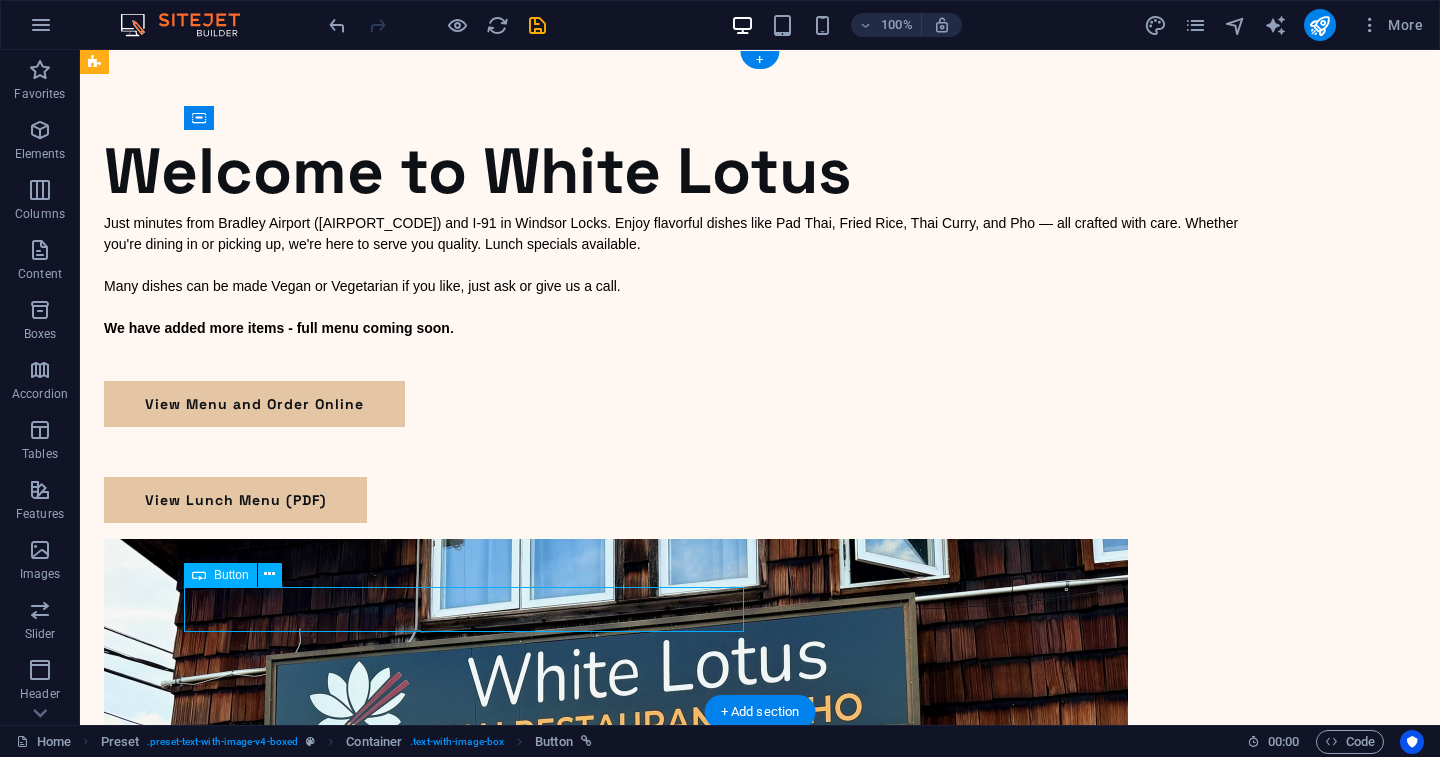 click on "View Lunch Menu (PDF)" at bounding box center (680, 500) 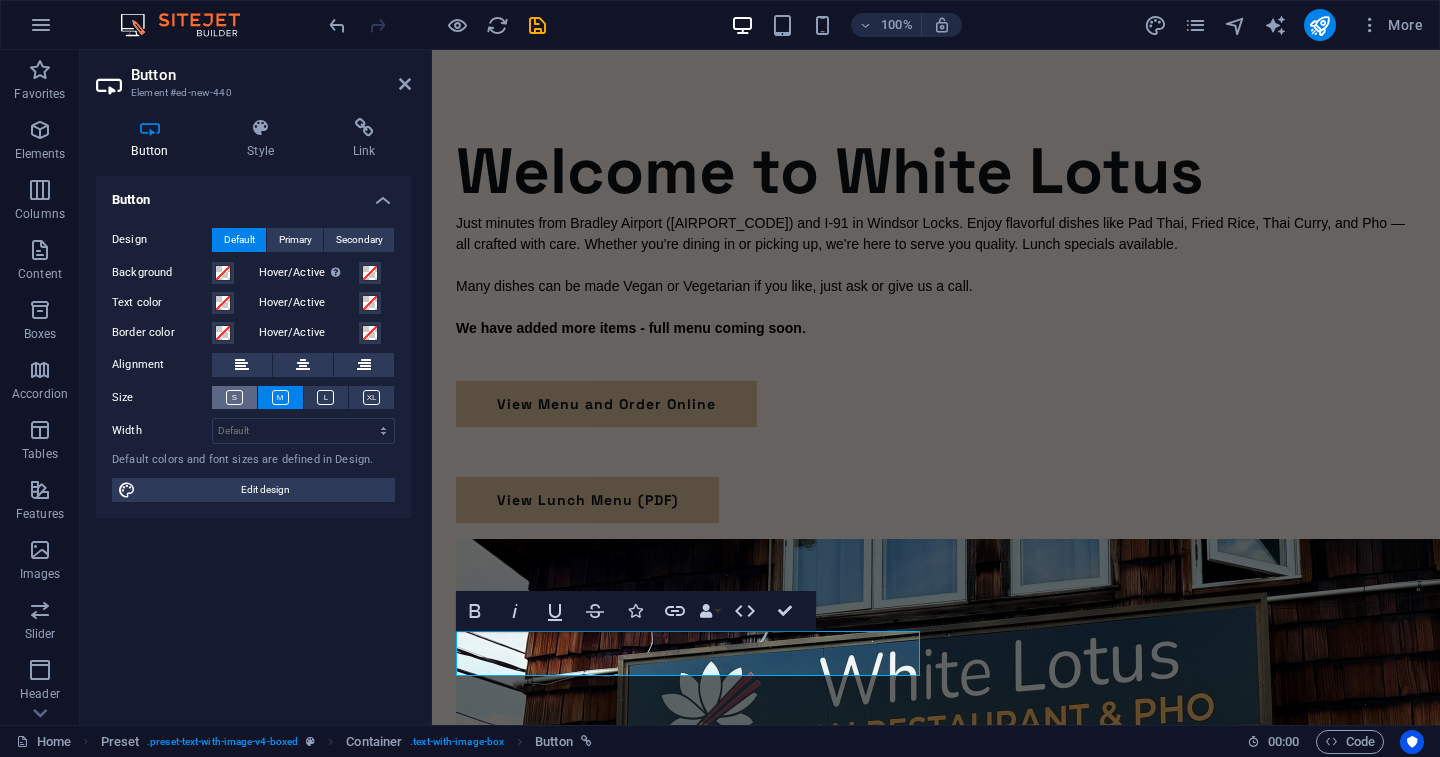 click at bounding box center [234, 397] 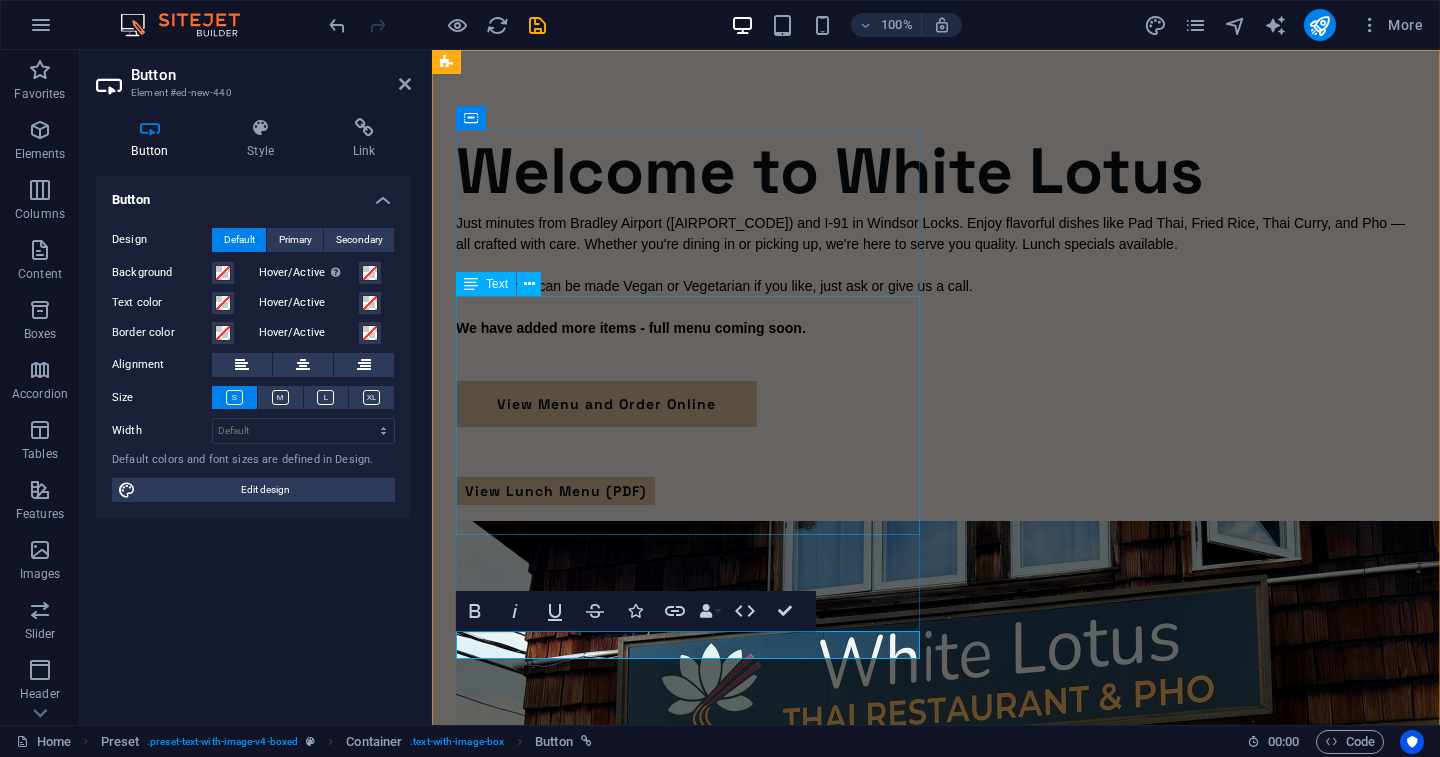 click on "Just minutes from Bradley Airport (BDL) and I-91 in Windsor Locks. Enjoy flavorful dishes like Pad Thai, Fried Rice, Thai Curry, and Pho — all crafted with care. Whether you're dining in or picking up, we're here to serve you quality. Lunch specials available. Many dishes can be made Vegan or Vegetarian if you like, just ask or give us a call. We have added more items - full menu coming soon ." at bounding box center [936, 297] 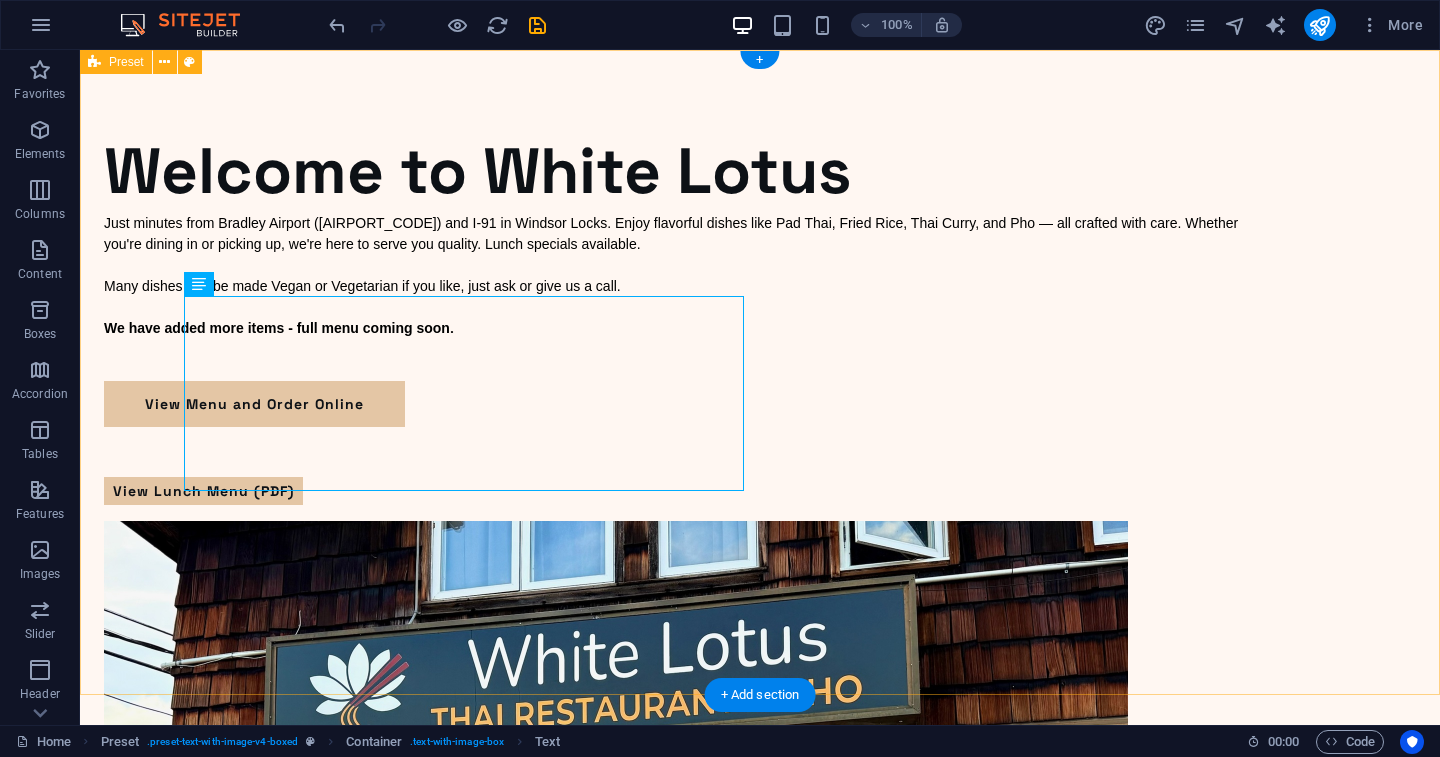 click on "​ Welcome to White Lotus Welcome to White Lotus Just minutes from Bradley Airport (BDL) and I-91 in Windsor Locks. Enjoy flavorful dishes like Pad Thai, Fried Rice, Thai Curry, and Pho — all crafted with care. Whether you're dining in or picking up, we're here to serve you quality. Lunch specials available. Many dishes can be made Vegan or Vegetarian if you like, just ask or give us a call. Our soft opening menu is now available - full menu coming soon . View Menu and Order Online View Lunch Menu (PDF)" at bounding box center (760, 669) 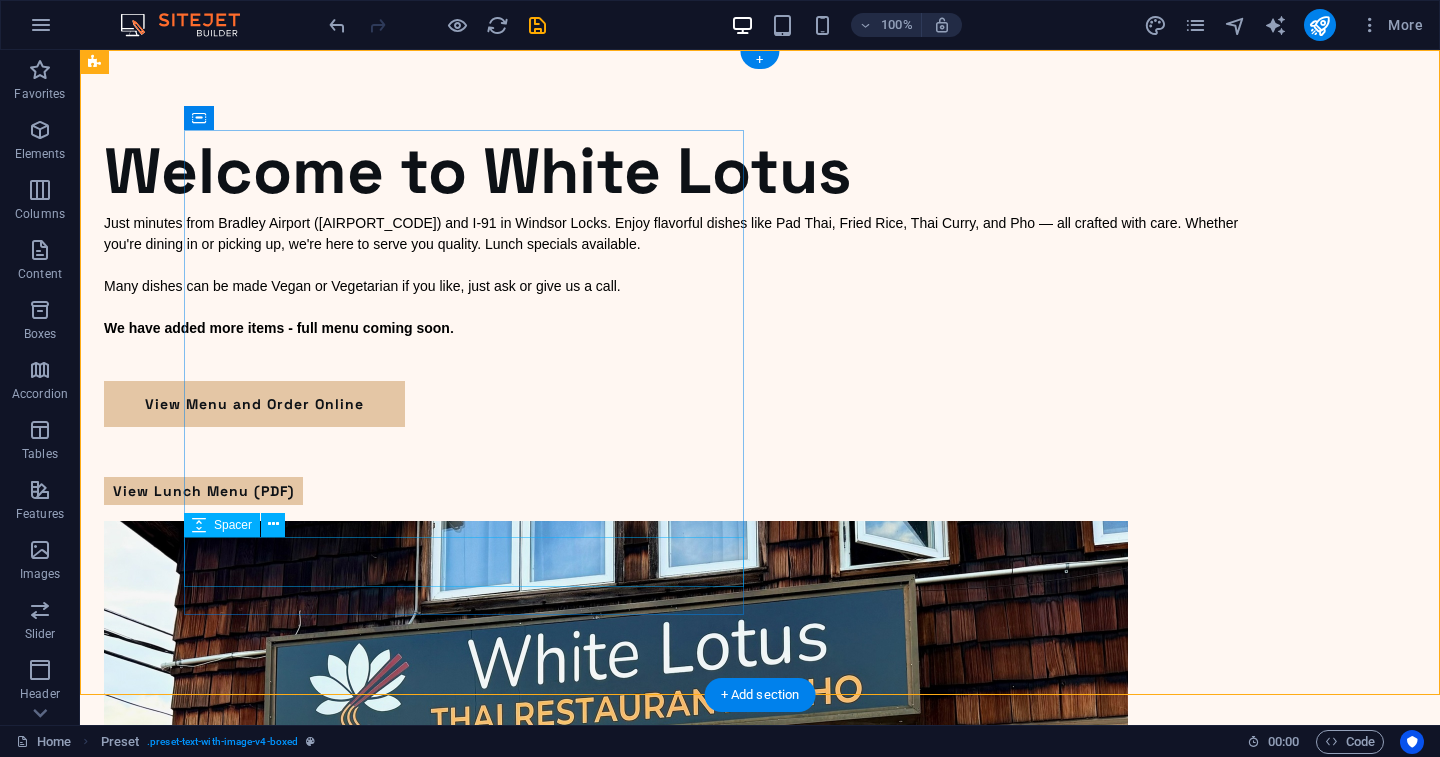 click at bounding box center [680, 452] 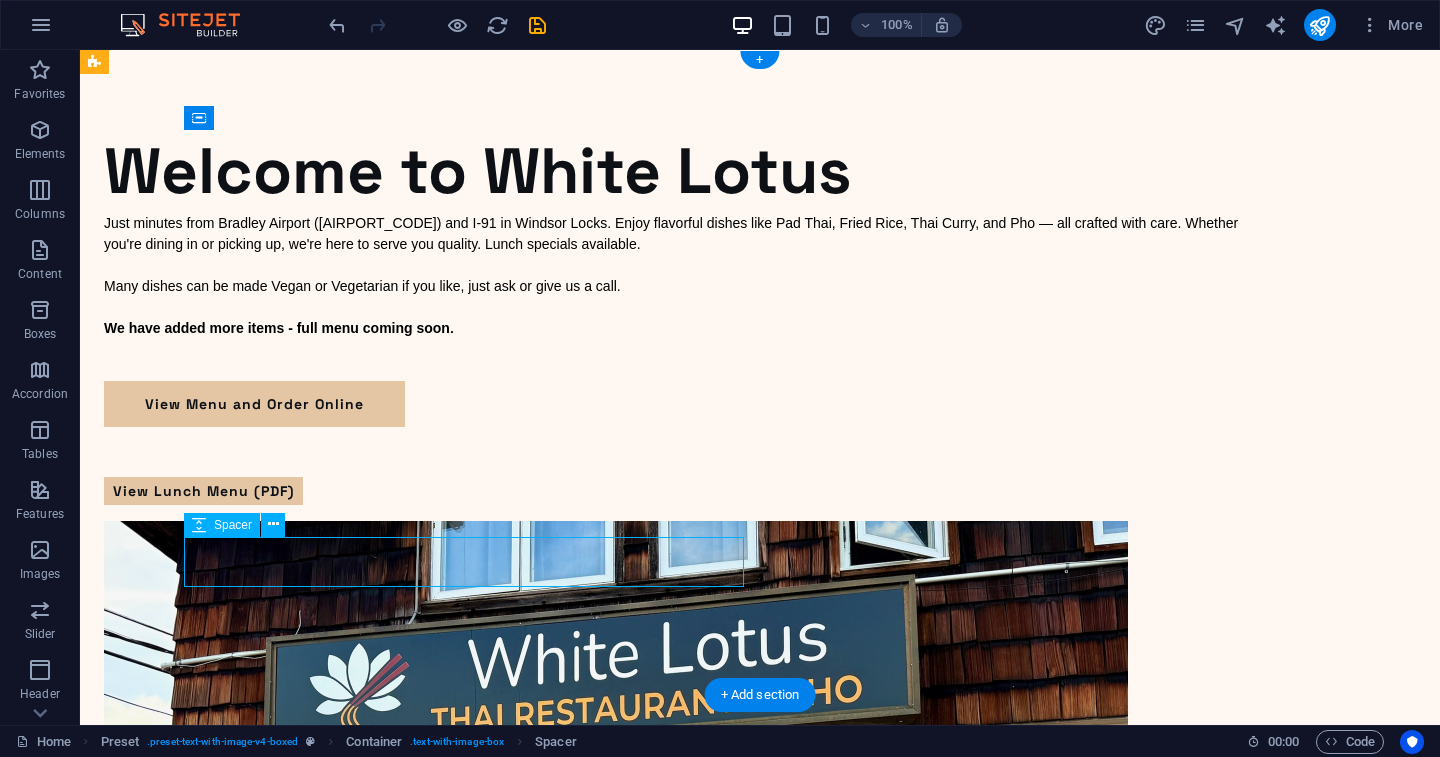 click at bounding box center (680, 452) 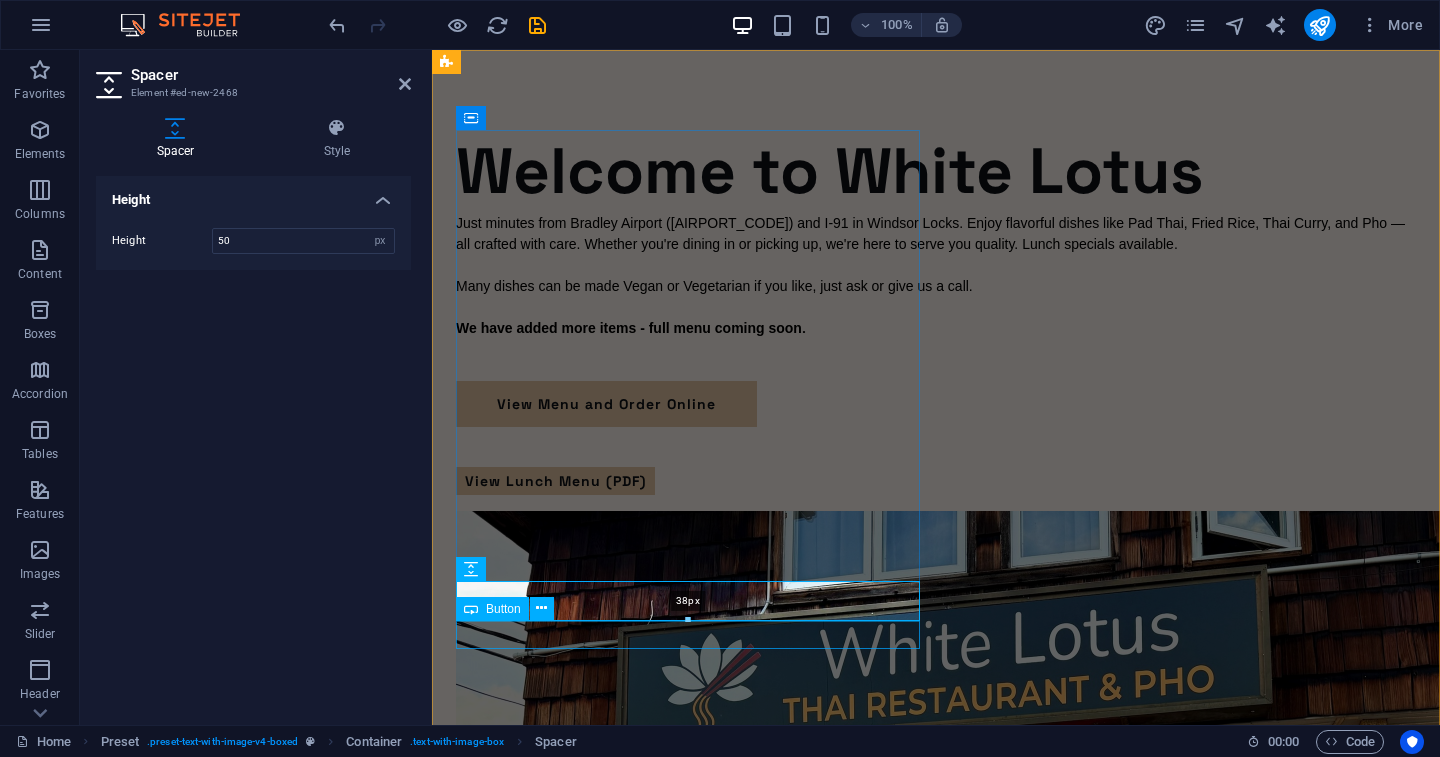 drag, startPoint x: 687, startPoint y: 630, endPoint x: 689, endPoint y: 615, distance: 15.132746 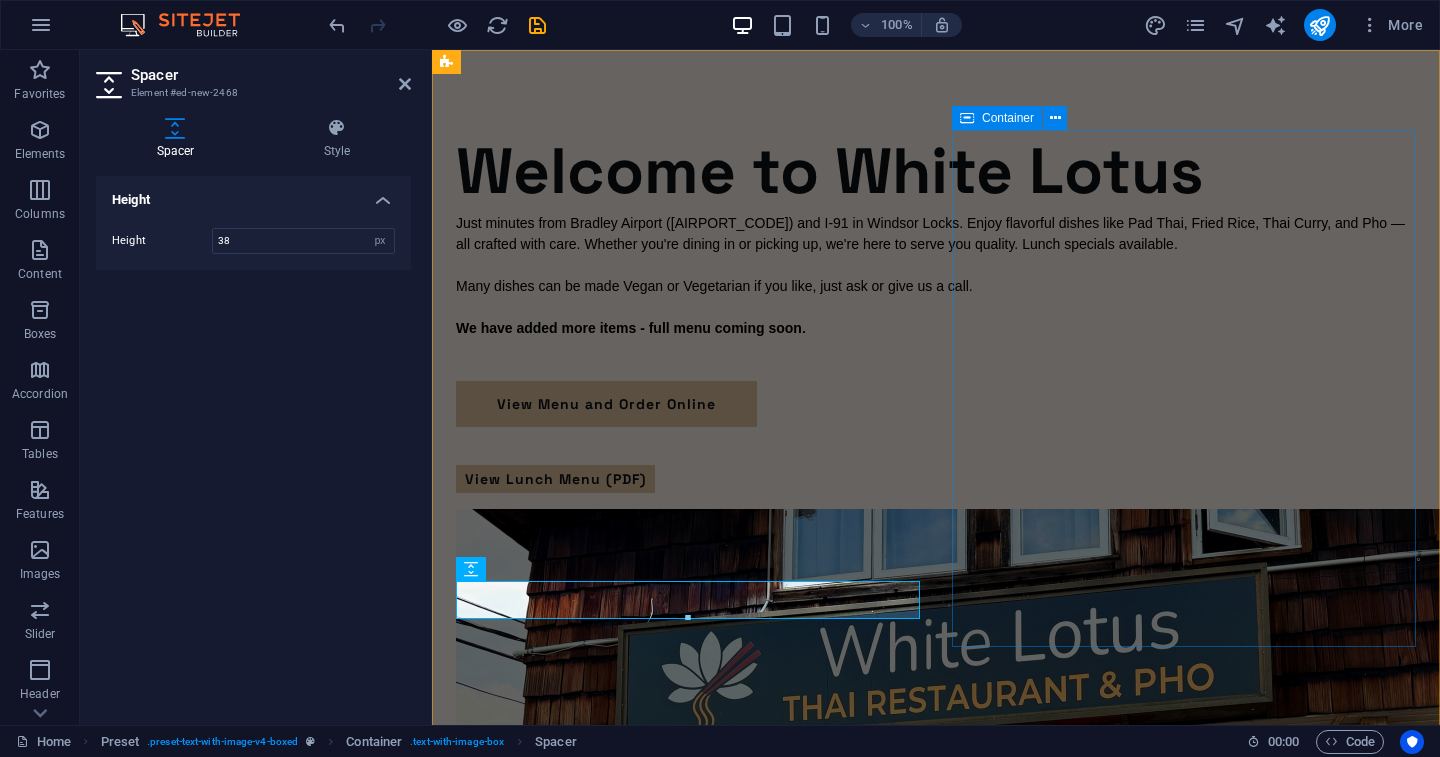 click at bounding box center (936, 852) 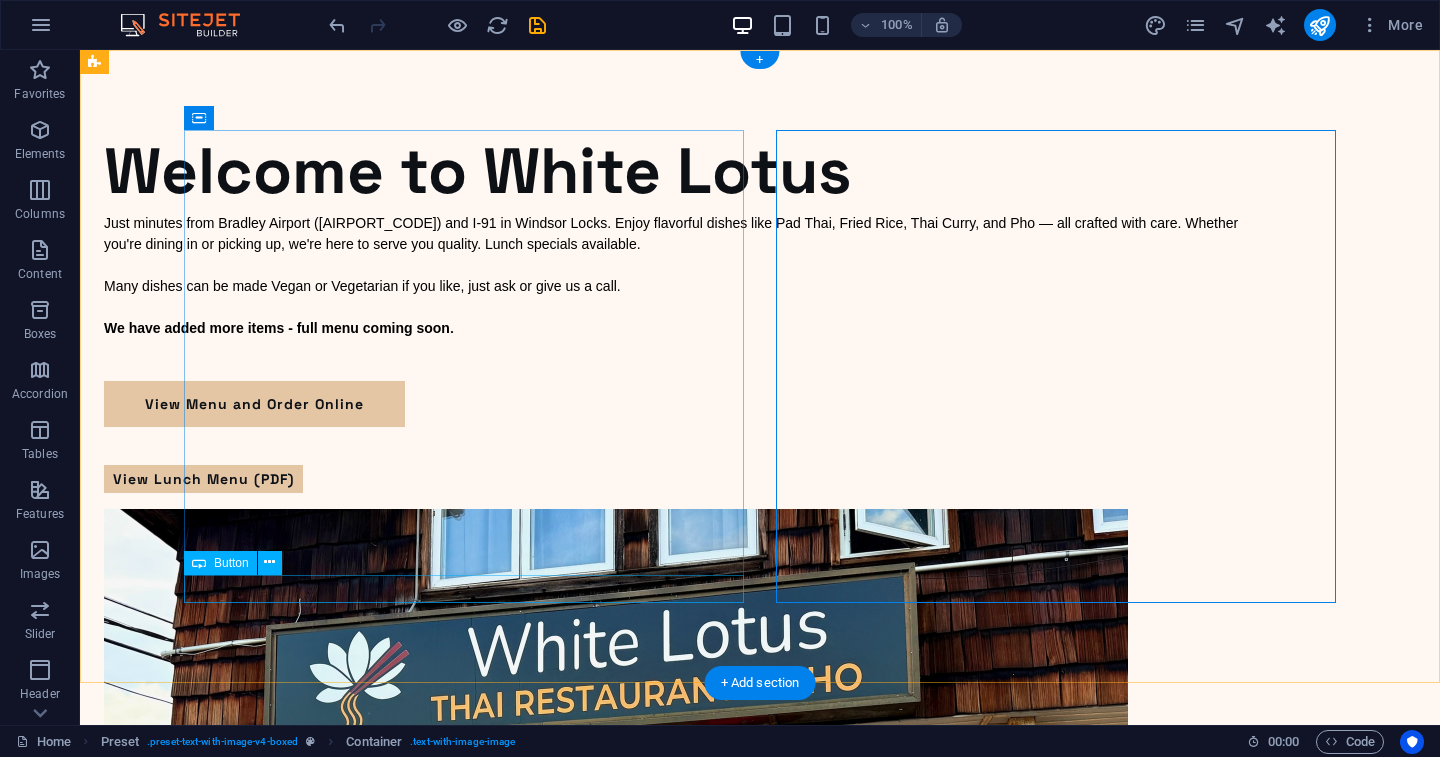 click on "View Lunch Menu (PDF)" at bounding box center (680, 479) 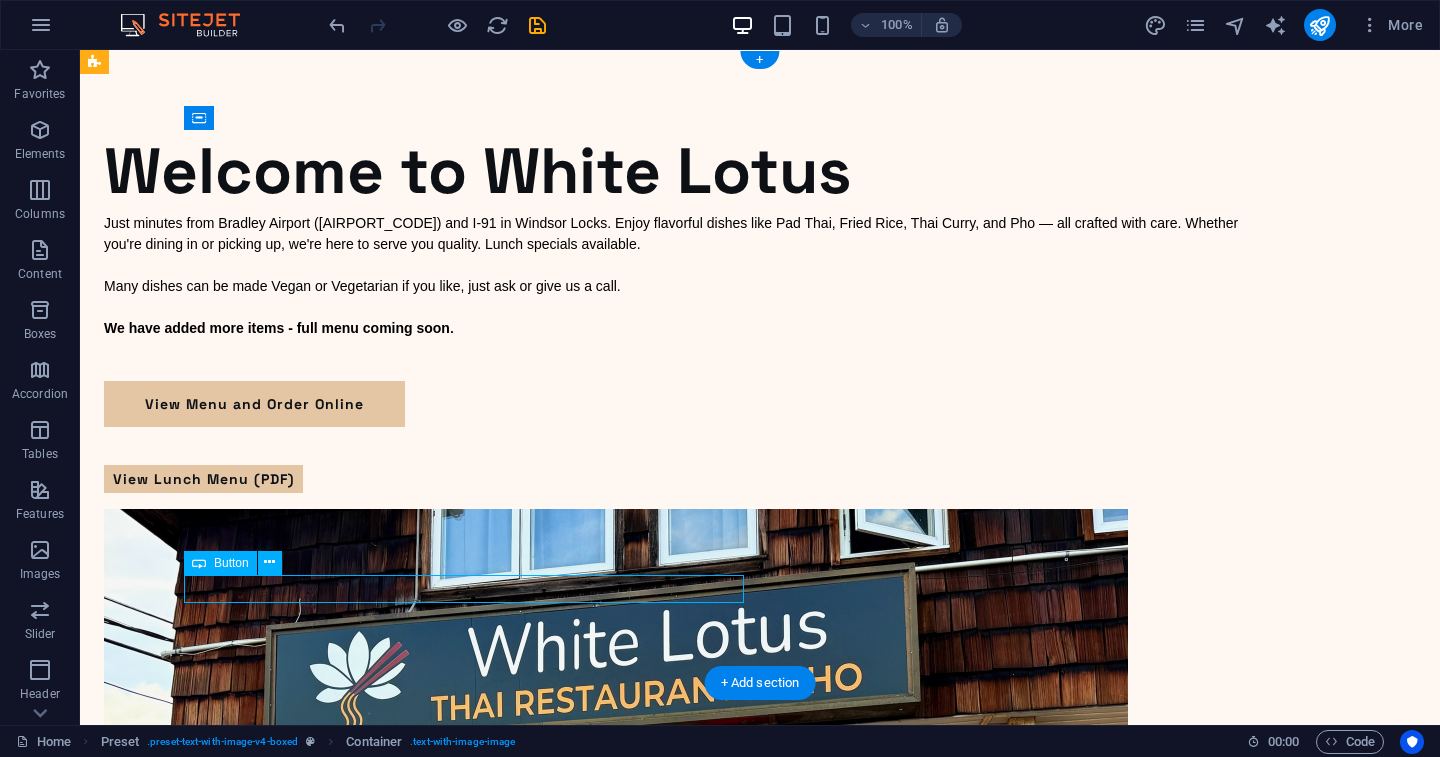 click on "View Lunch Menu (PDF)" at bounding box center [680, 479] 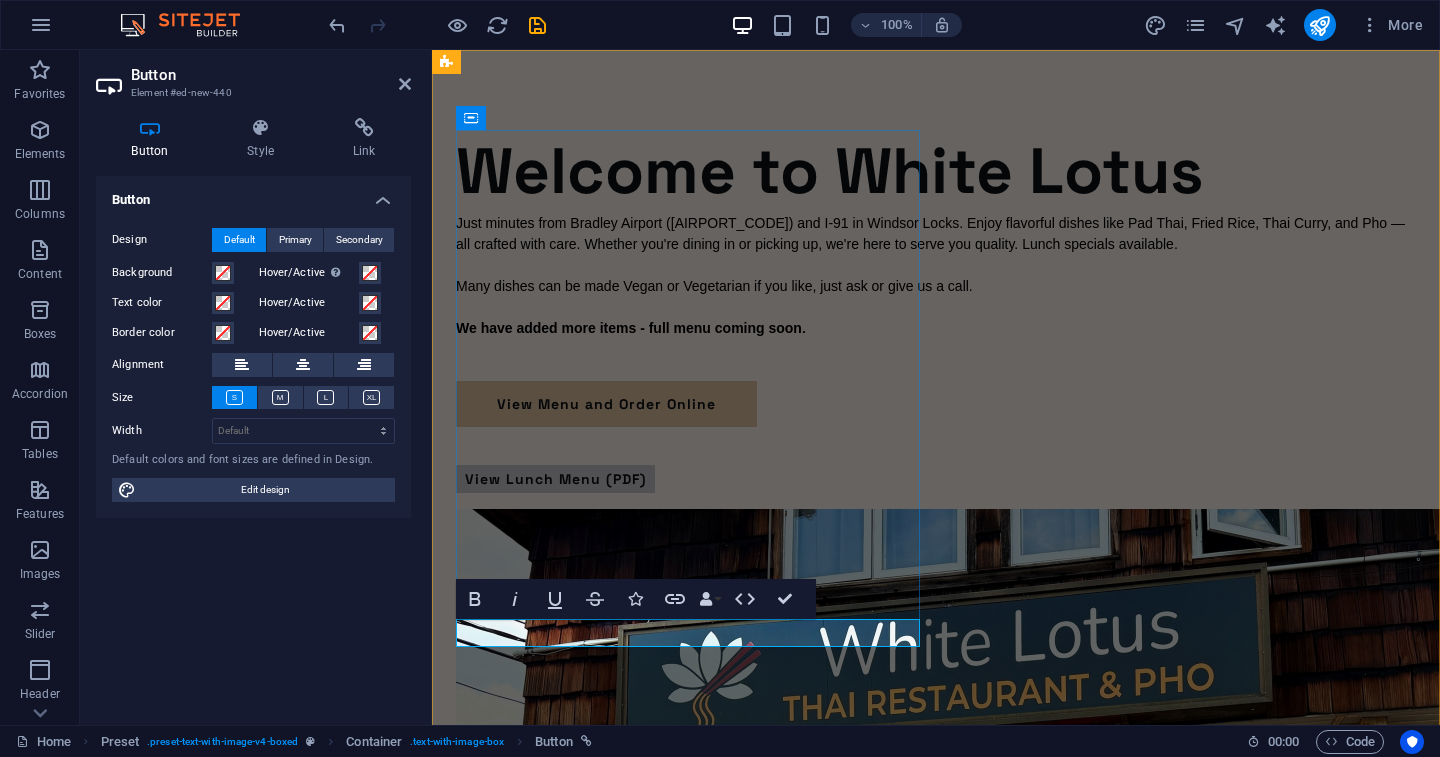 click on "View Lunch Menu (PDF)" at bounding box center (555, 479) 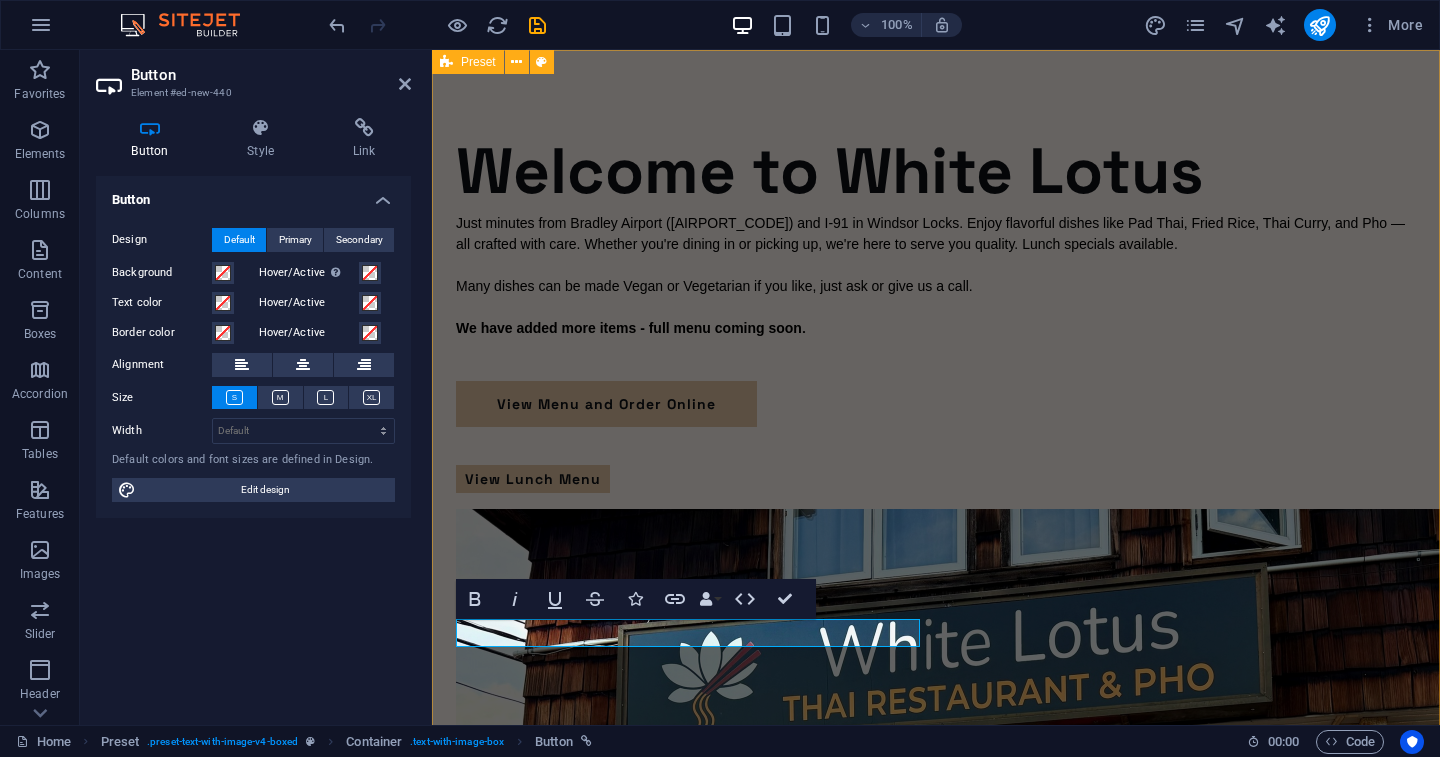 click on "Welcome to White Lotus Just minutes from Bradley Airport (BDL) and I-91 in Windsor Locks. Enjoy flavorful dishes like Pad Thai, Fried Rice, Thai Curry, and Pho — all crafted with care. Whether you're dining in or picking up, we're here to serve you quality. Lunch specials available. Many dishes can be made Vegan or Vegetarian if you like, just ask or give us a call. We have added more items - full menu coming soon . View Menu and Order Online View Lunch Menu" at bounding box center [936, 663] 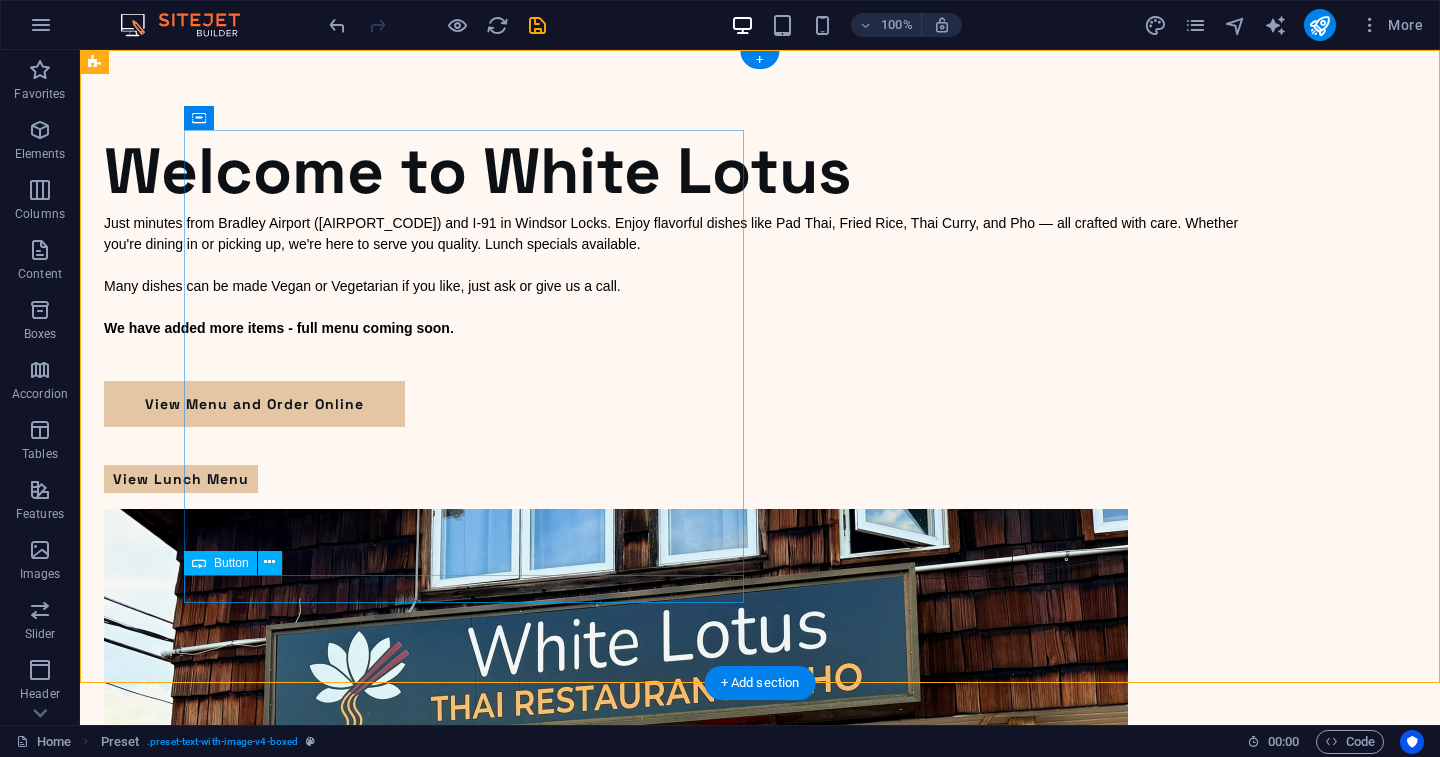 click on "View Lunch Menu" at bounding box center (680, 479) 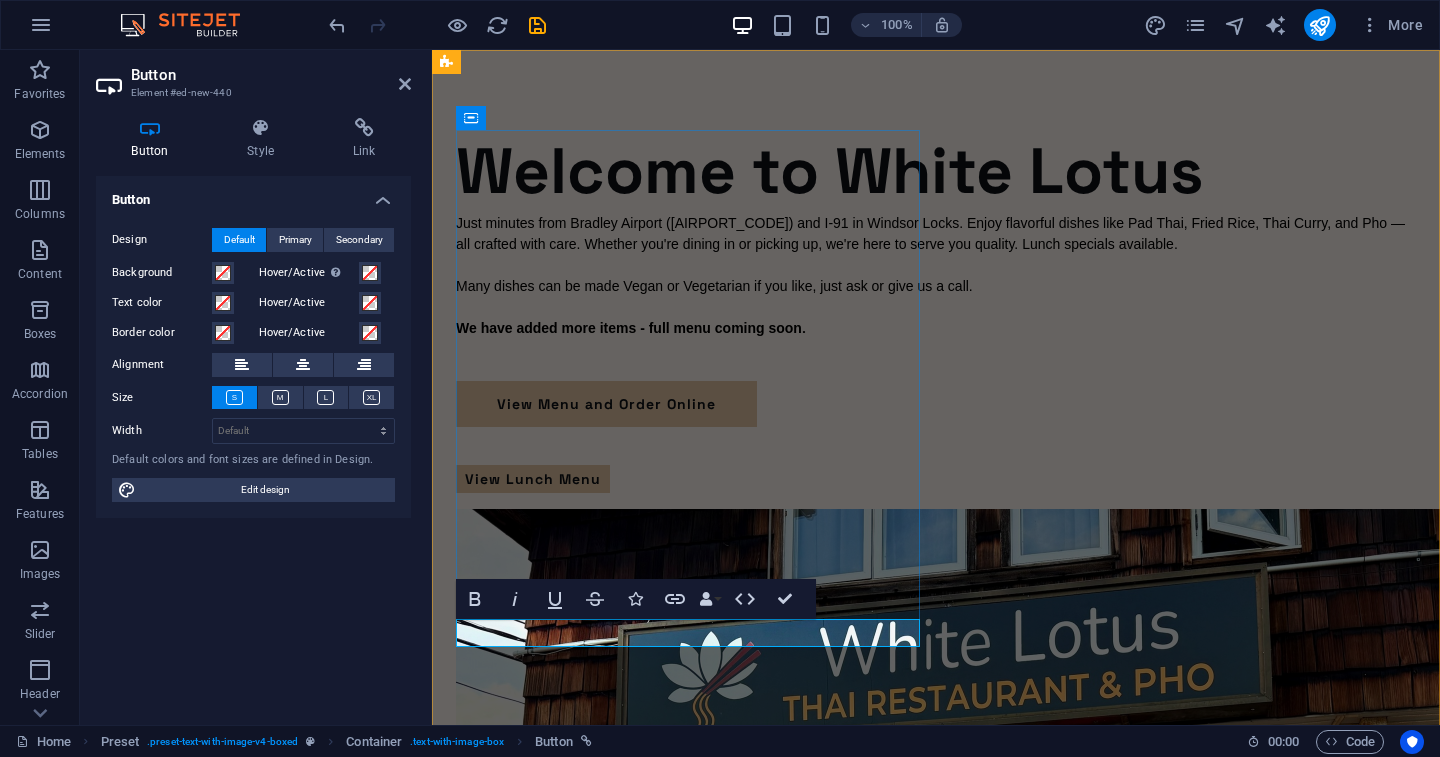 type 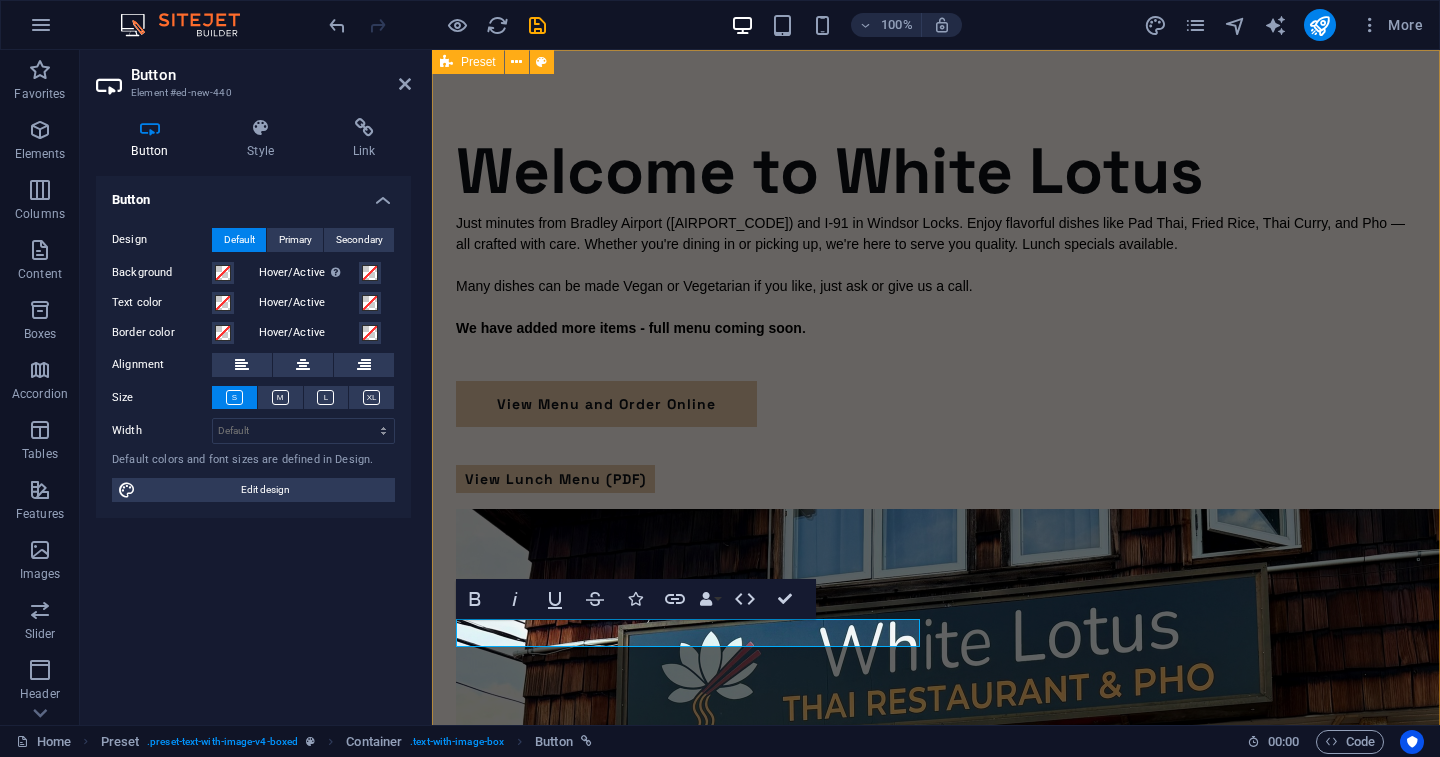click on "​ Welcome to White Lotus Welcome to White Lotus Just minutes from Bradley Airport (BDL) and I-91 in Windsor Locks. Enjoy flavorful dishes like Pad Thai, Fried Rice, Thai Curry, and Pho — all crafted with care. Whether you're dining in or picking up, we're here to serve you quality. Lunch specials available. Many dishes can be made Vegan or Vegetarian if you like, just ask or give us a call. Our soft opening menu is now available - full menu coming soon . View Menu and Order Online View Lunch Menu (PDF)" at bounding box center [936, 663] 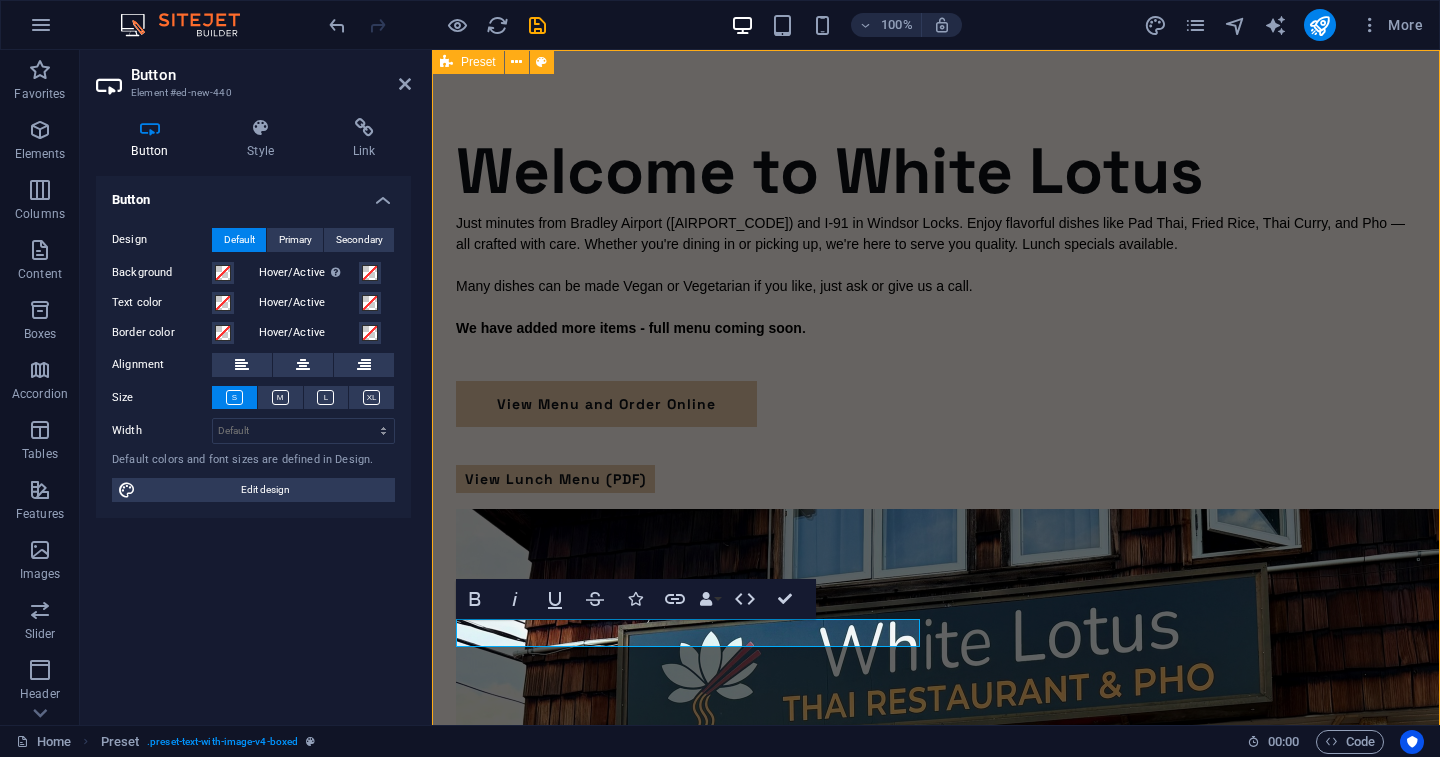 click on "​ Welcome to White Lotus Welcome to White Lotus Just minutes from Bradley Airport (BDL) and I-91 in Windsor Locks. Enjoy flavorful dishes like Pad Thai, Fried Rice, Thai Curry, and Pho — all crafted with care. Whether you're dining in or picking up, we're here to serve you quality. Lunch specials available. Many dishes can be made Vegan or Vegetarian if you like, just ask or give us a call. Our soft opening menu is now available - full menu coming soon . View Menu and Order Online View Lunch Menu (PDF)" at bounding box center [936, 663] 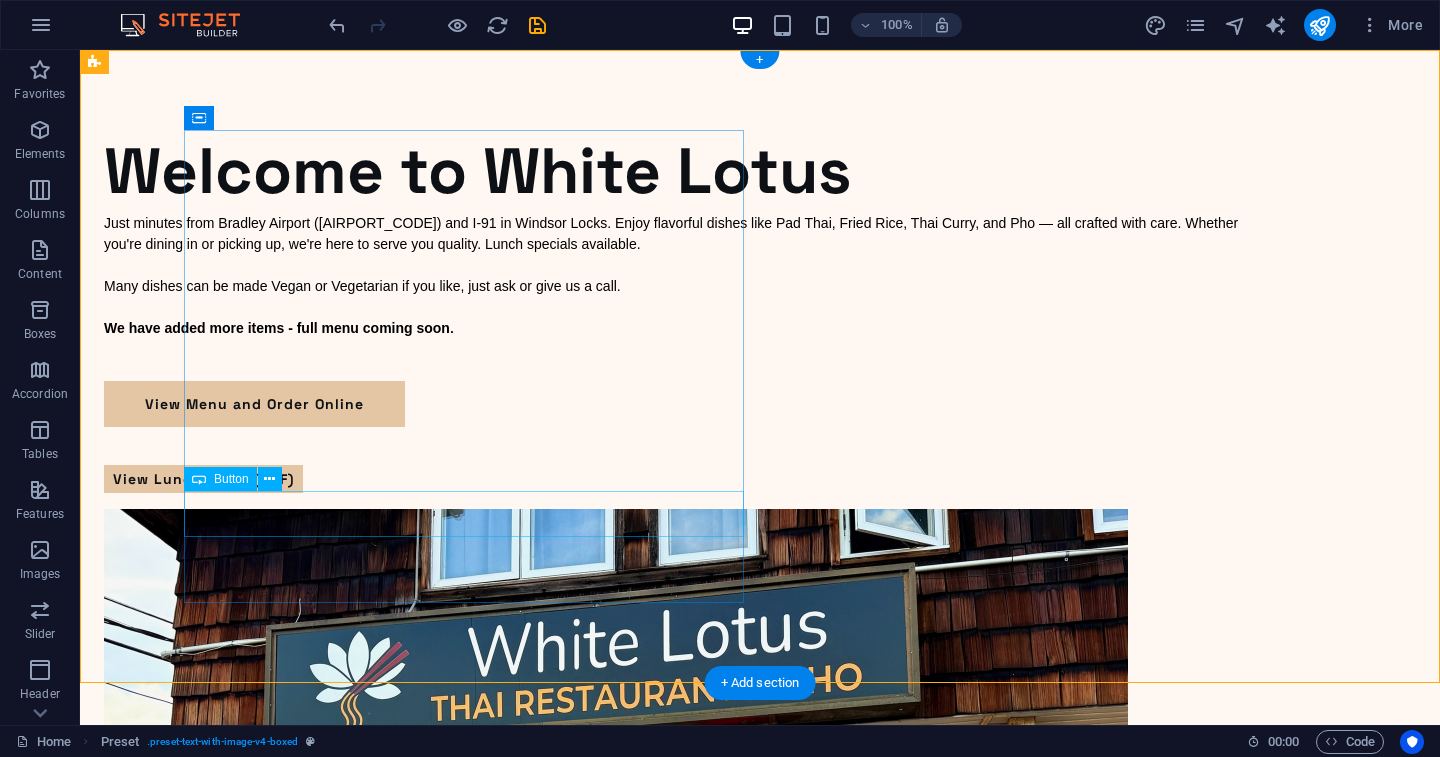 click on "View Menu and Order Online" at bounding box center [680, 404] 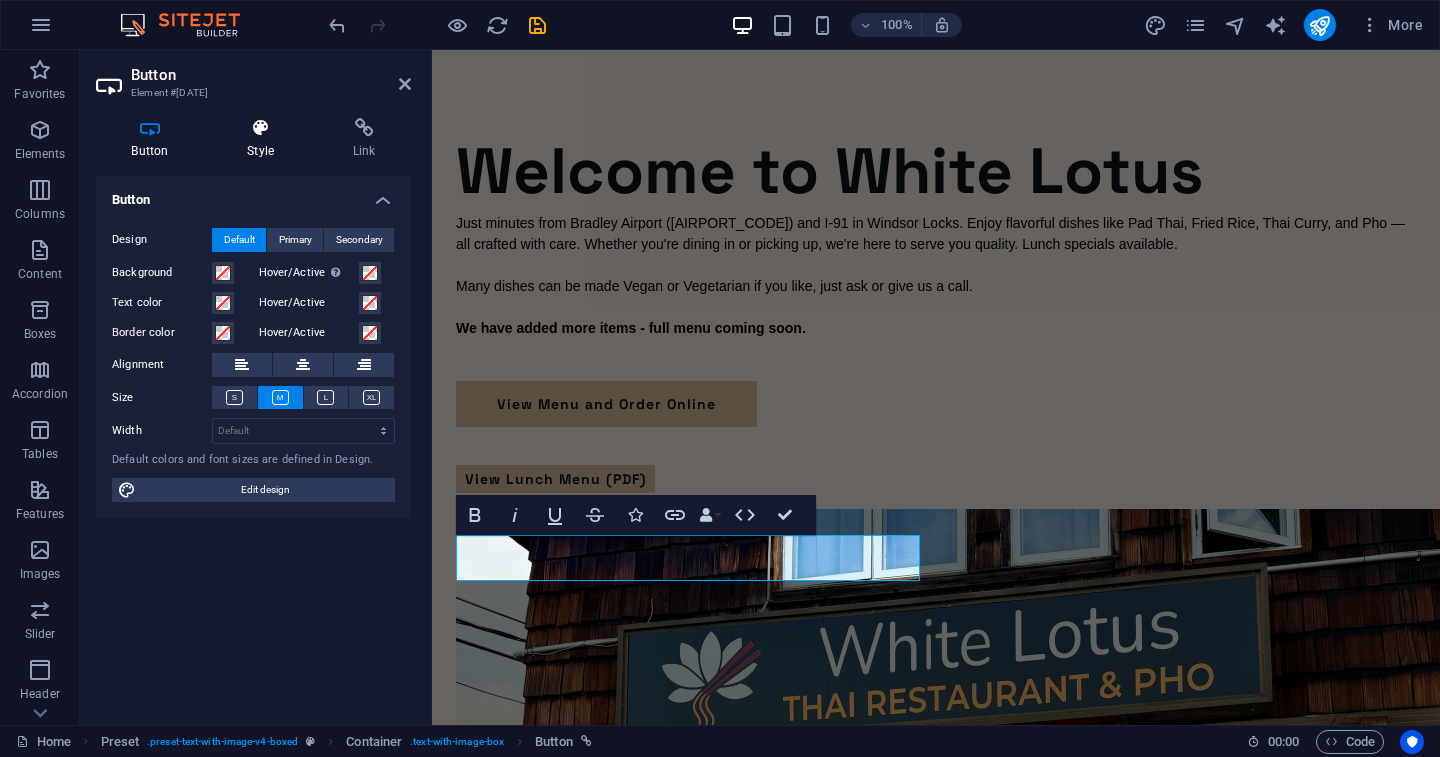 click on "Style" at bounding box center (265, 139) 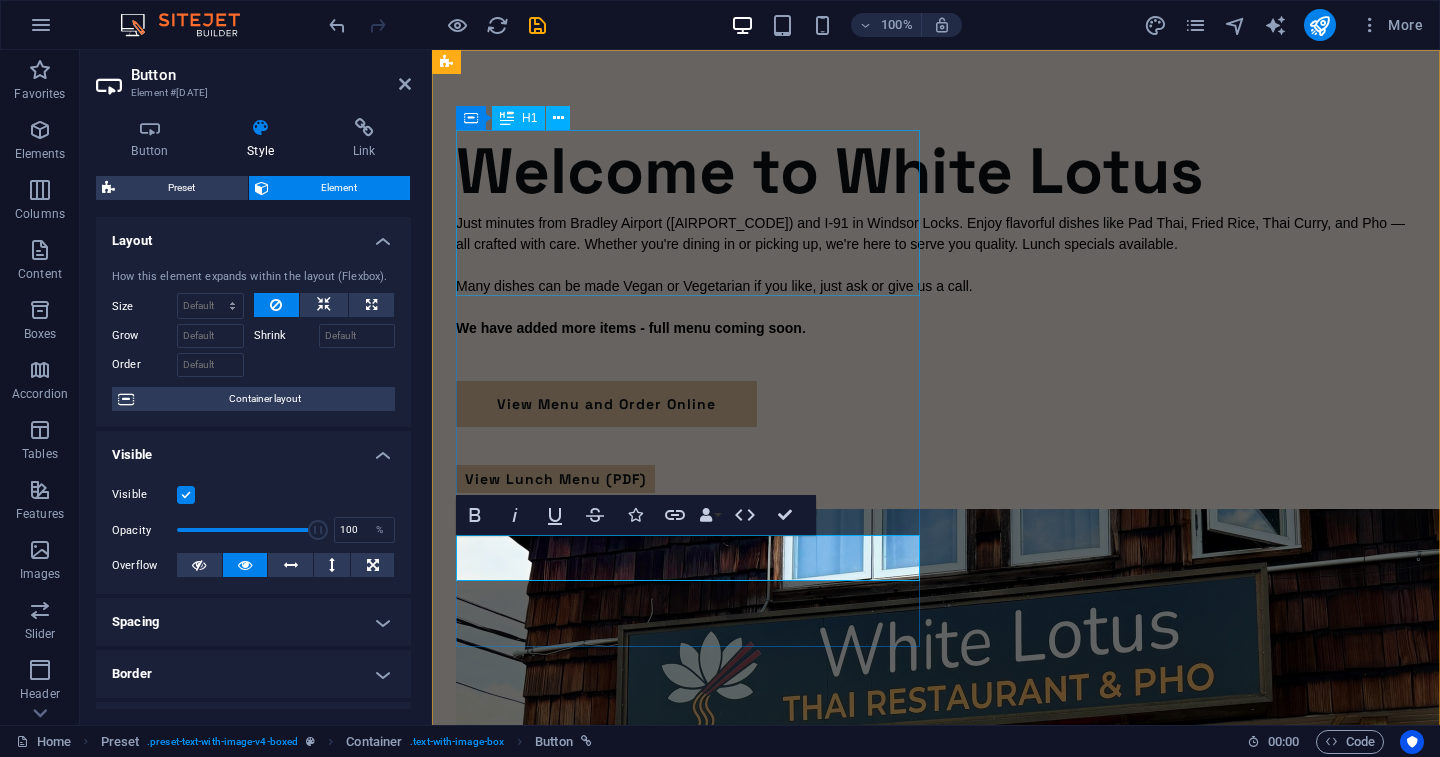 click on "Welcome to White Lotus" at bounding box center [936, 171] 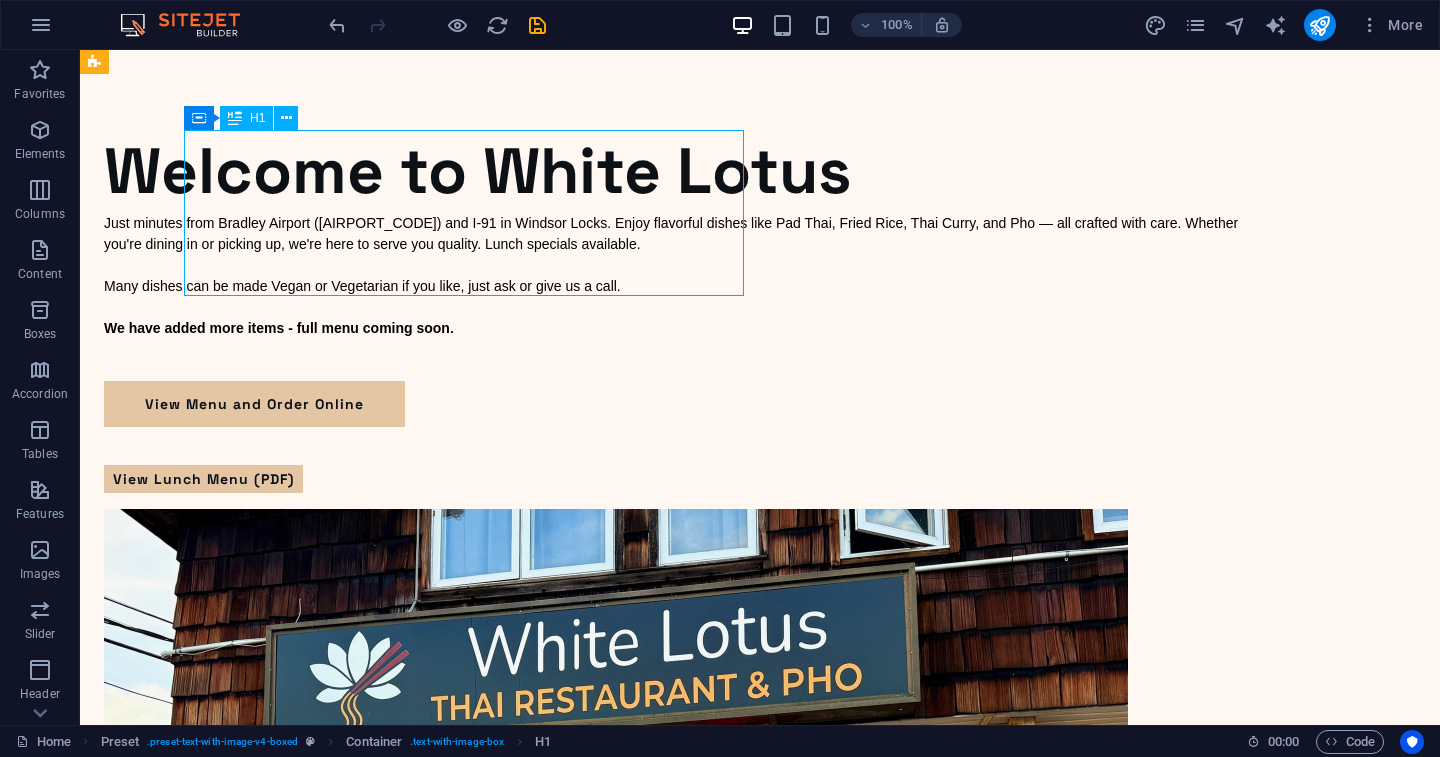 click on "Welcome to White Lotus" at bounding box center (680, 171) 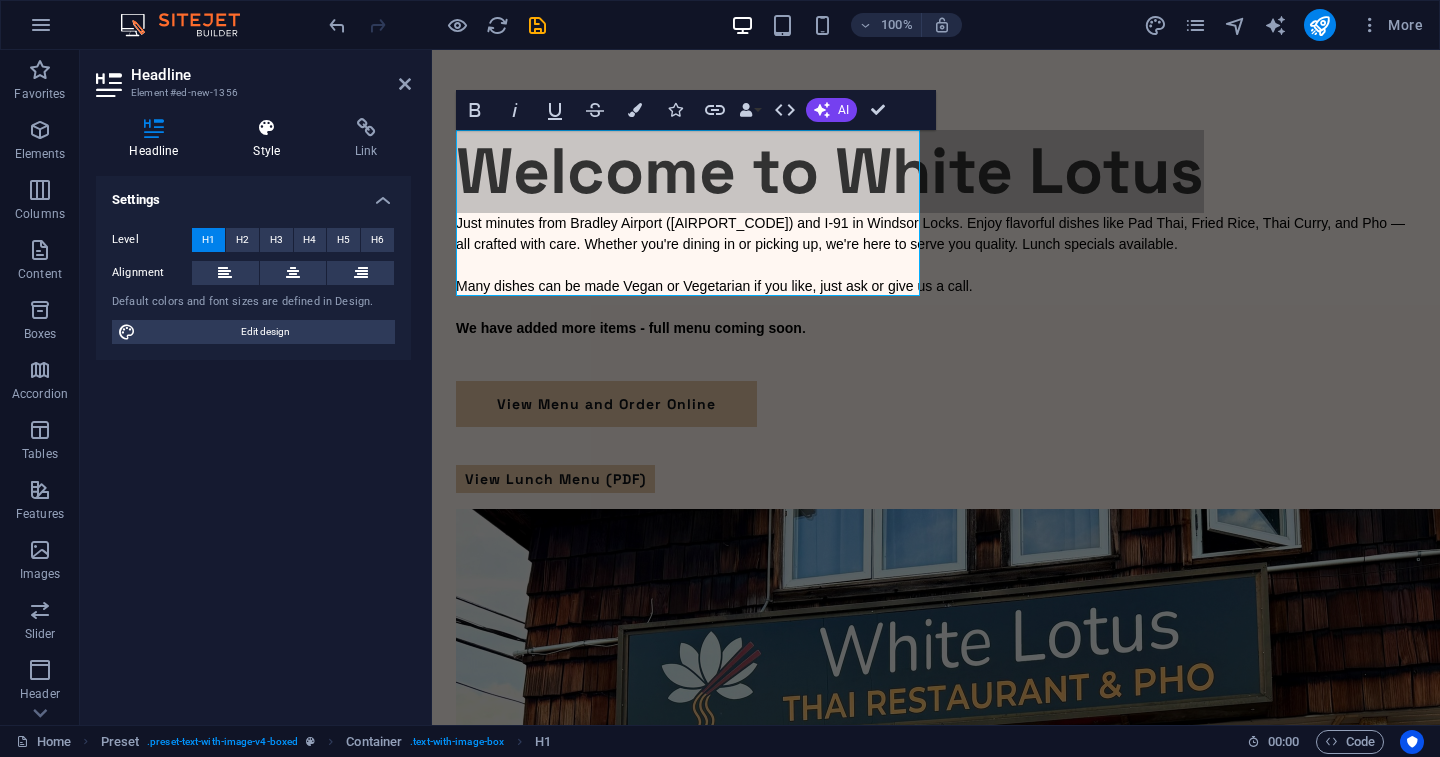 click on "Style" at bounding box center (271, 139) 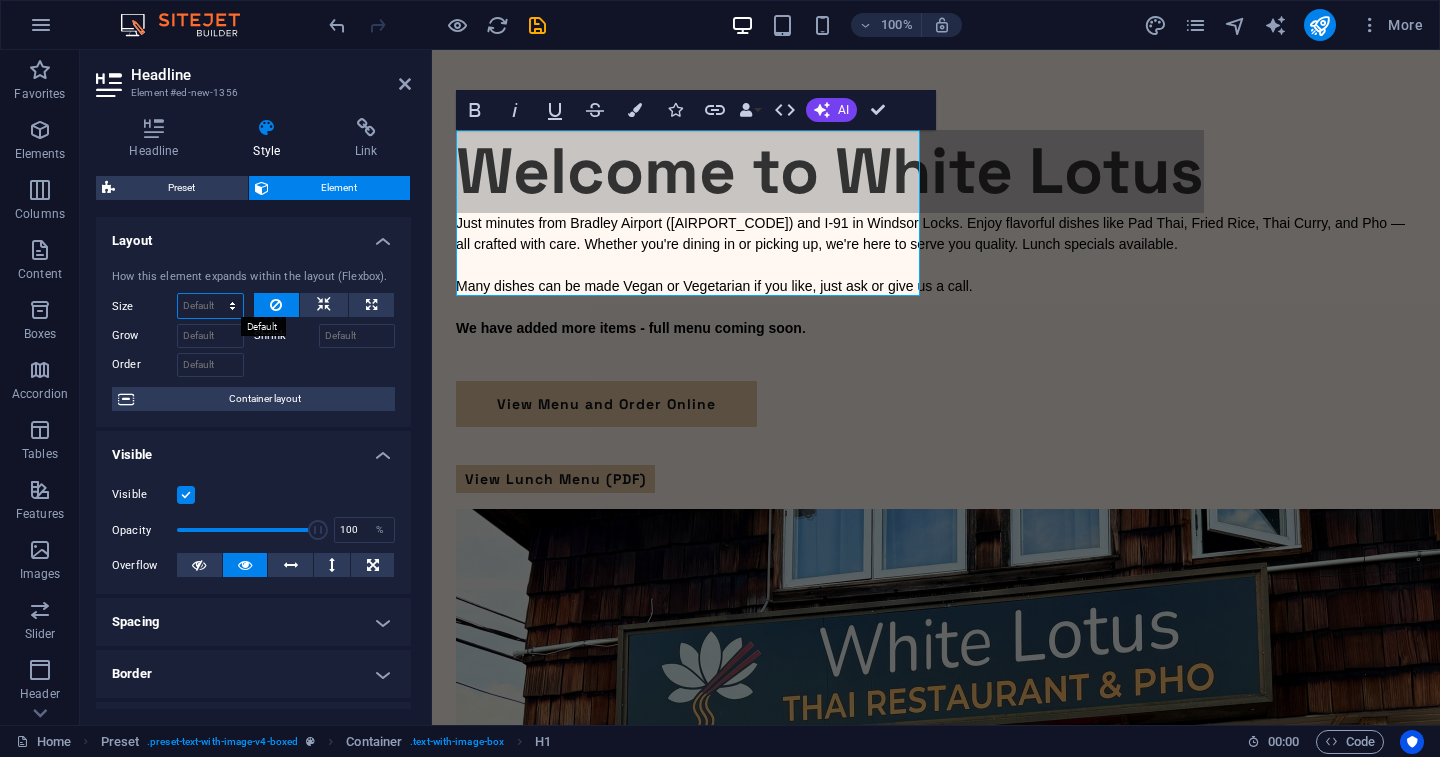 select on "1/2" 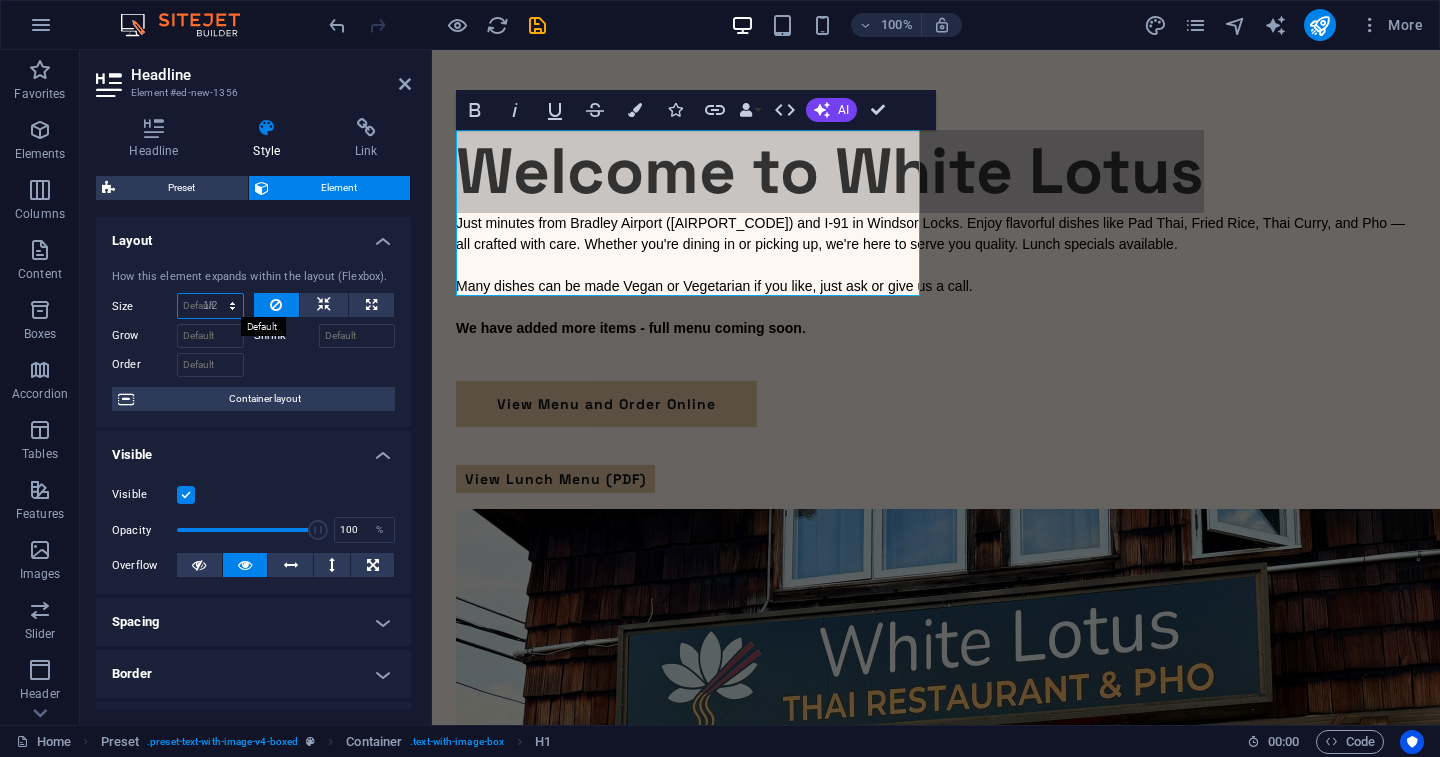 type on "50" 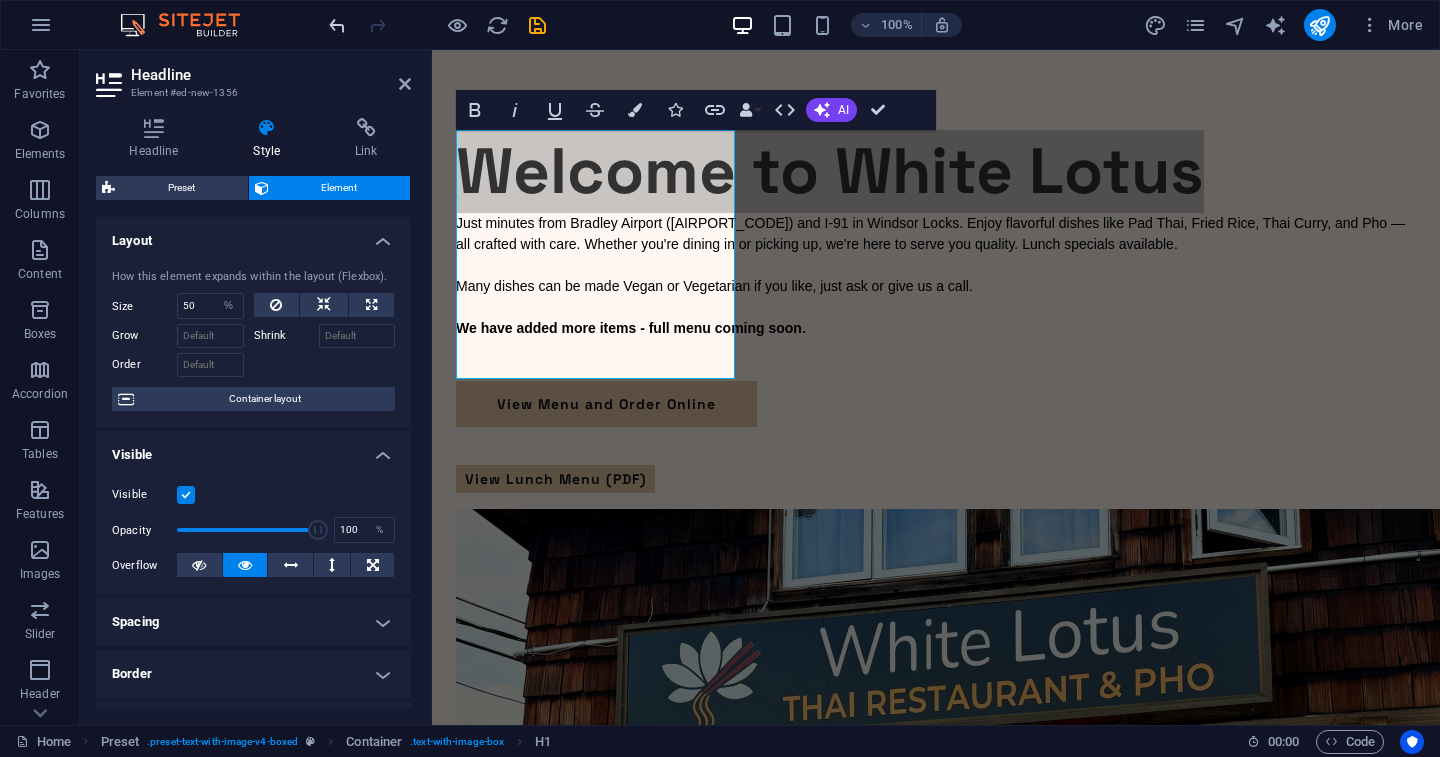 click at bounding box center [337, 25] 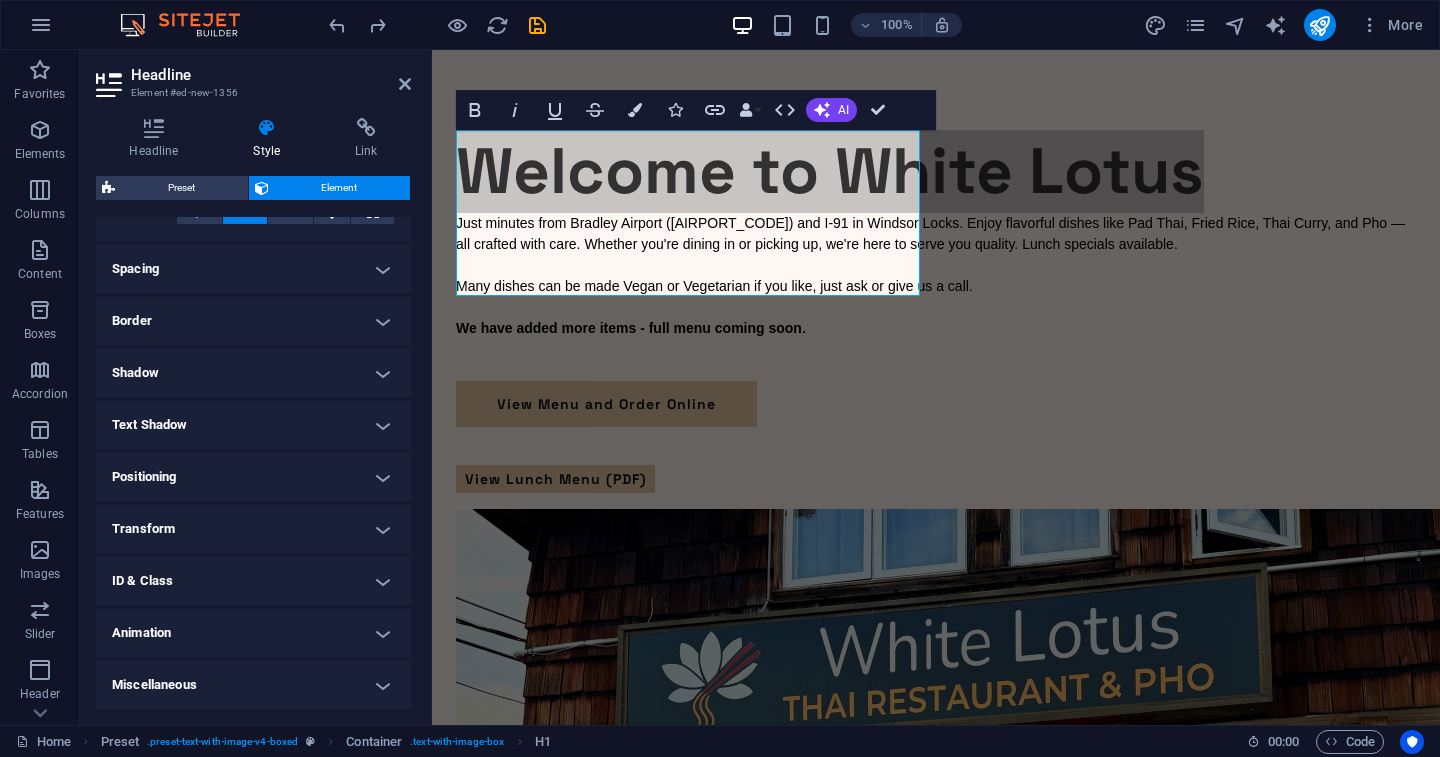 scroll, scrollTop: 352, scrollLeft: 0, axis: vertical 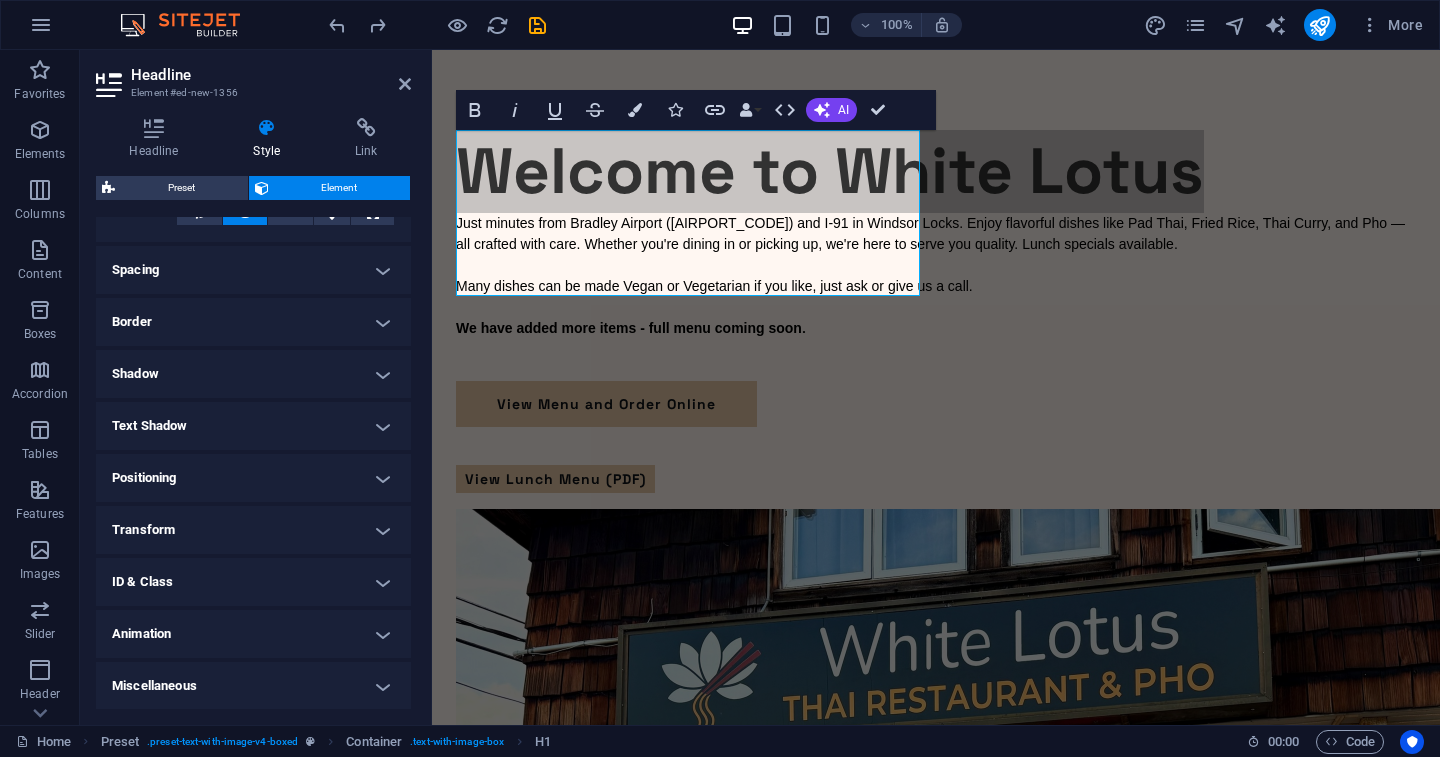 click on "Transform" at bounding box center [253, 530] 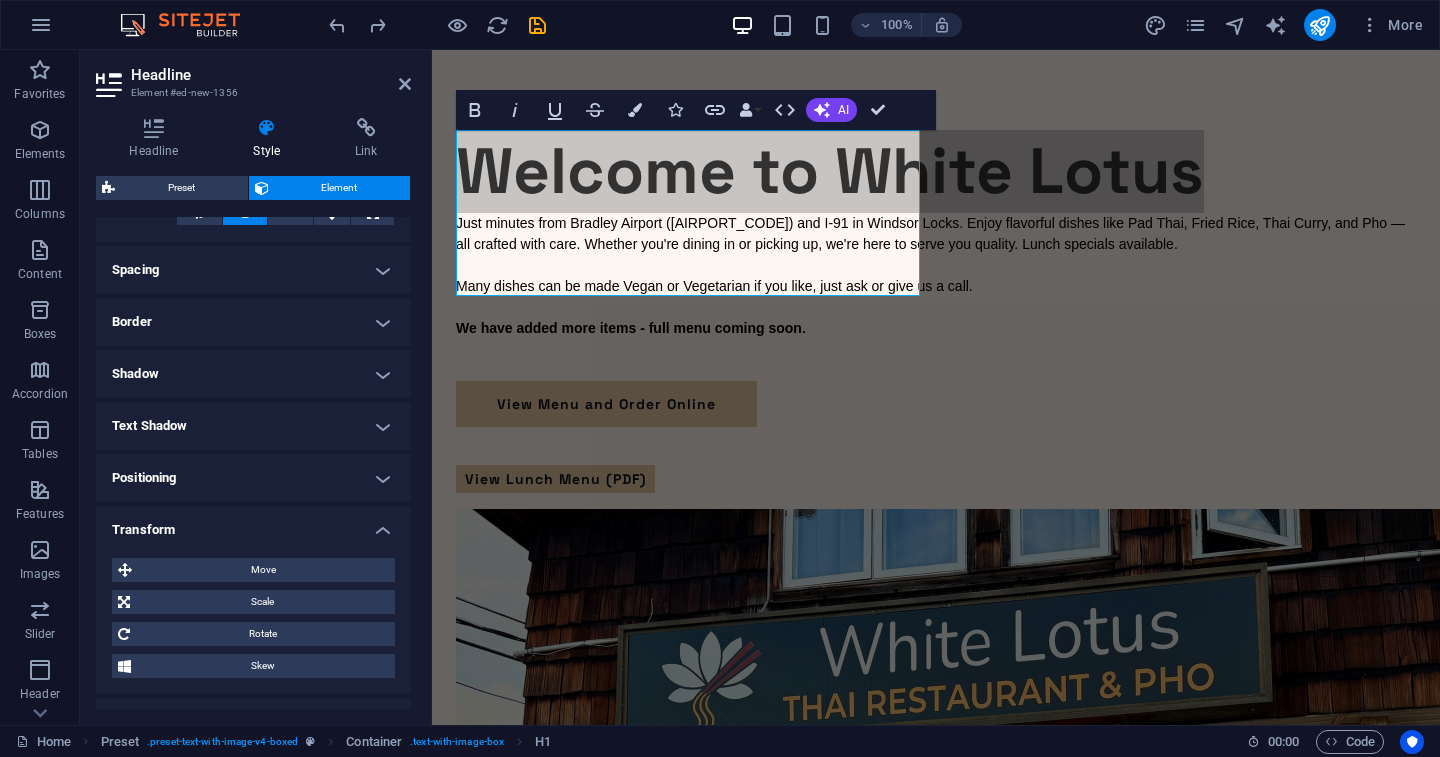 click on "Headline Style Link Settings Level H1 H2 H3 H4 H5 H6 Alignment Default colors and font sizes are defined in Design. Edit design Preset Element Layout How this element expands within the layout (Flexbox). Size Default auto px % 1/1 1/2 1/3 1/4 1/5 1/6 1/7 1/8 1/9 1/10 Grow Shrink Order Container layout Visible Visible Opacity 100 % Overflow Spacing Margin Default auto px % rem vw vh Custom Custom auto px % rem vw vh auto px % rem vw vh auto px % rem vw vh auto px % rem vw vh Padding Default px rem % vh vw Custom Custom px rem % vh vw px rem % vh vw px rem % vh vw px rem % vh vw Border Style              - Width 1 auto px rem % vh vw Custom Custom 1 auto px rem % vh vw 1 auto px rem % vh vw 1 auto px rem % vh vw 1 auto px rem % vh vw  - Color Round corners Default px rem % vh vw Custom Custom px rem % vh vw px rem % vh vw px rem % vh vw px rem % vh vw Shadow Default None Outside Inside Color X offset 0 px rem vh vw Y offset 0 px rem vh vw Blur 0 px rem % vh vw Spread 0 px rem vh vw Text Shadow Default" at bounding box center (253, 413) 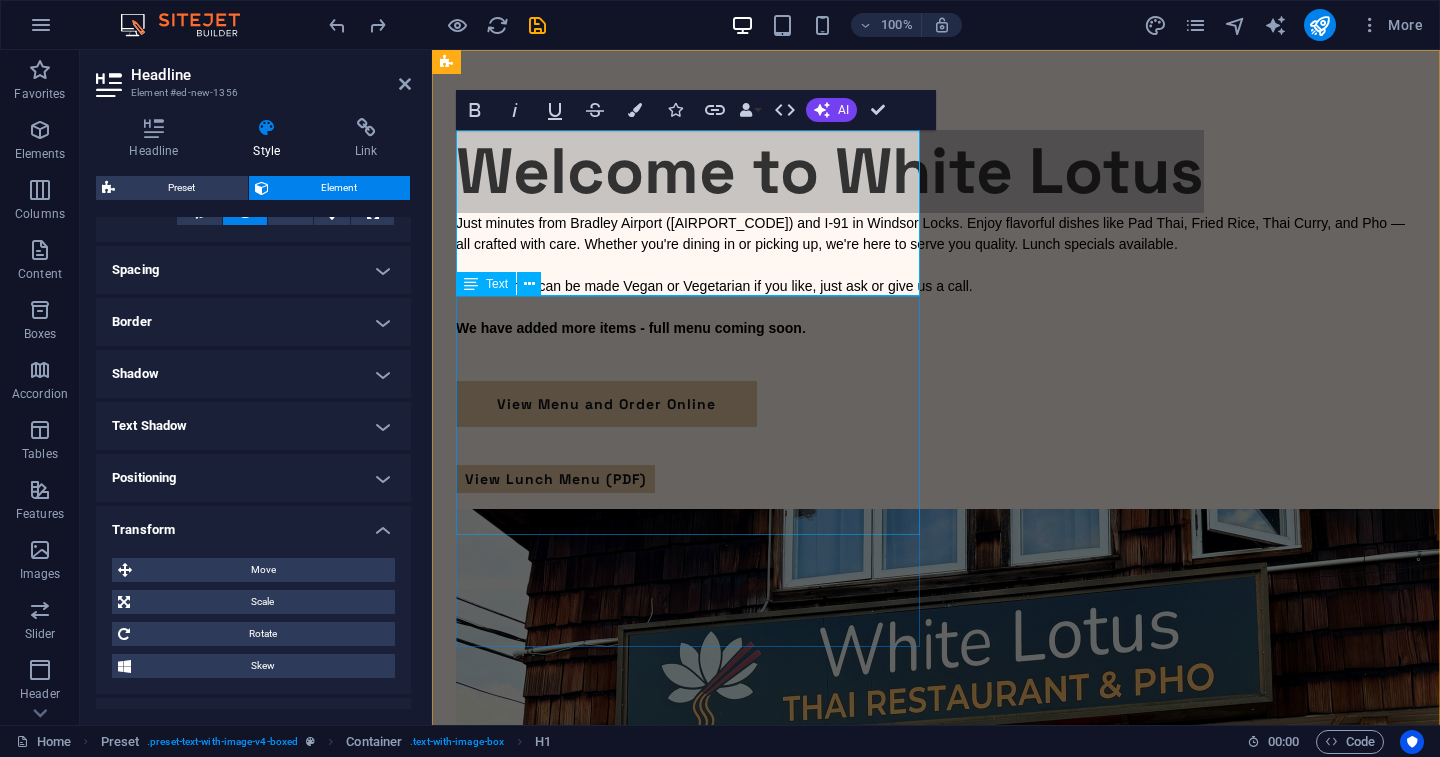 click on "Just minutes from Bradley Airport (BDL) and I-91 in Windsor Locks. Enjoy flavorful dishes like Pad Thai, Fried Rice, Thai Curry, and Pho — all crafted with care. Whether you're dining in or picking up, we're here to serve you quality. Lunch specials available. Many dishes can be made Vegan or Vegetarian if you like, just ask or give us a call. We have added more items - full menu coming soon ." at bounding box center [936, 297] 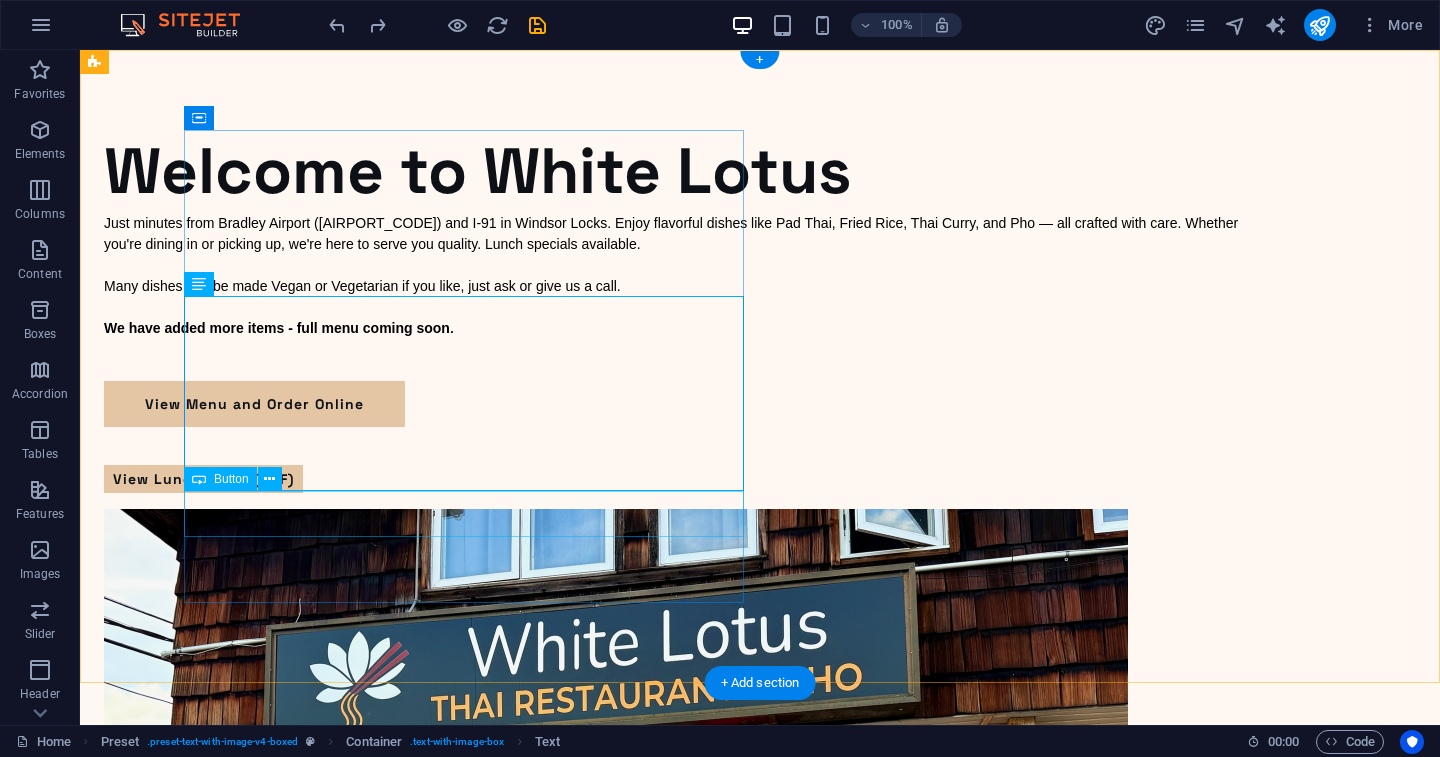 click on "View Menu and Order Online" at bounding box center (680, 404) 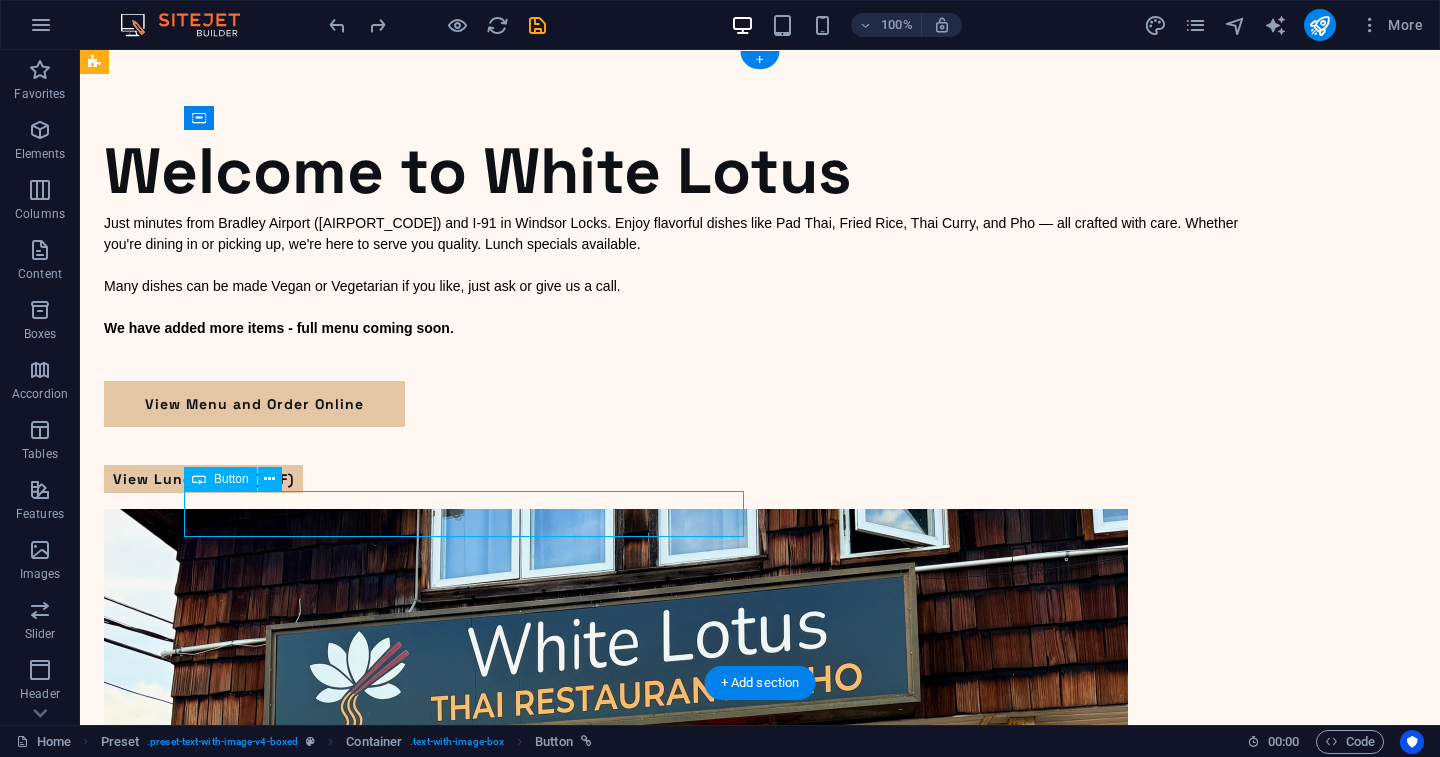 click on "View Menu and Order Online" at bounding box center (680, 404) 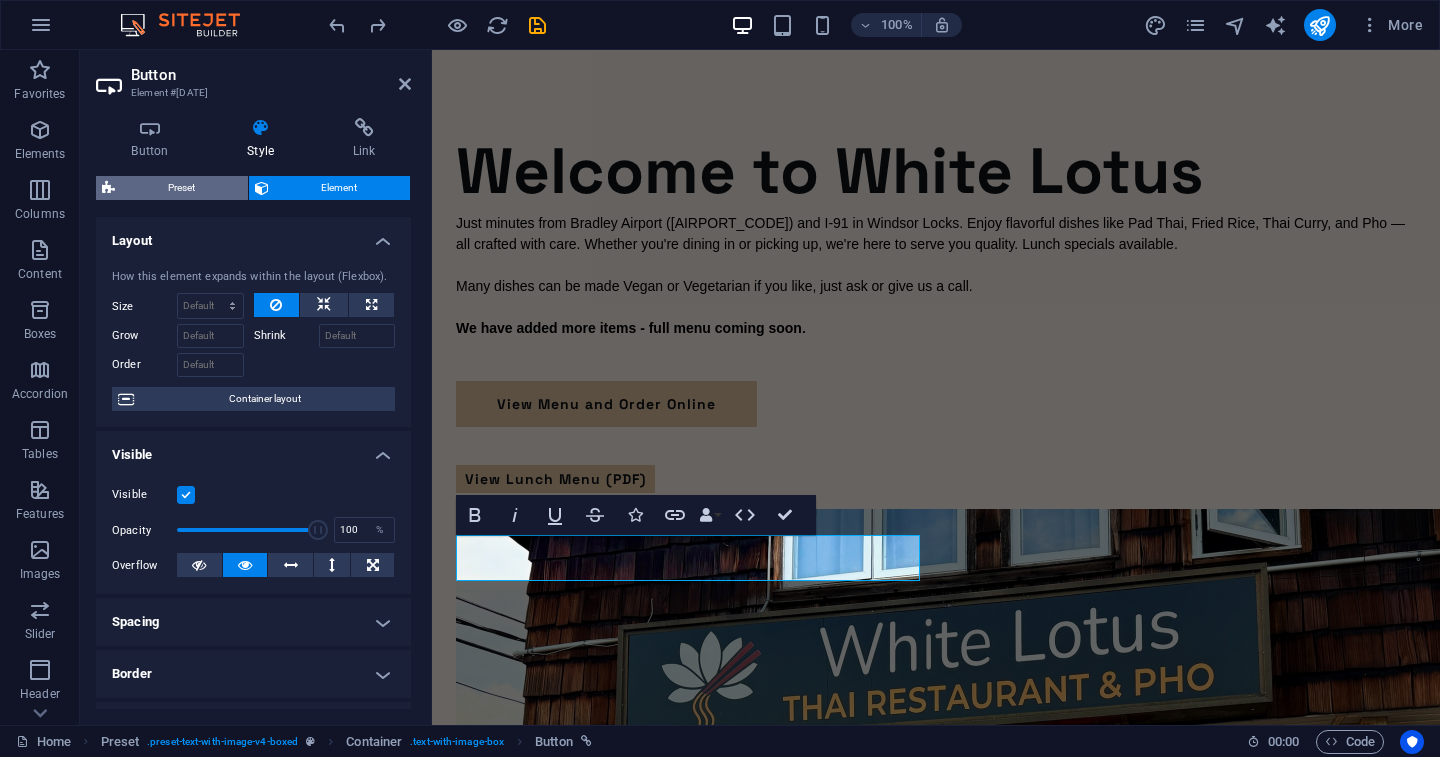 click on "Preset" at bounding box center [181, 188] 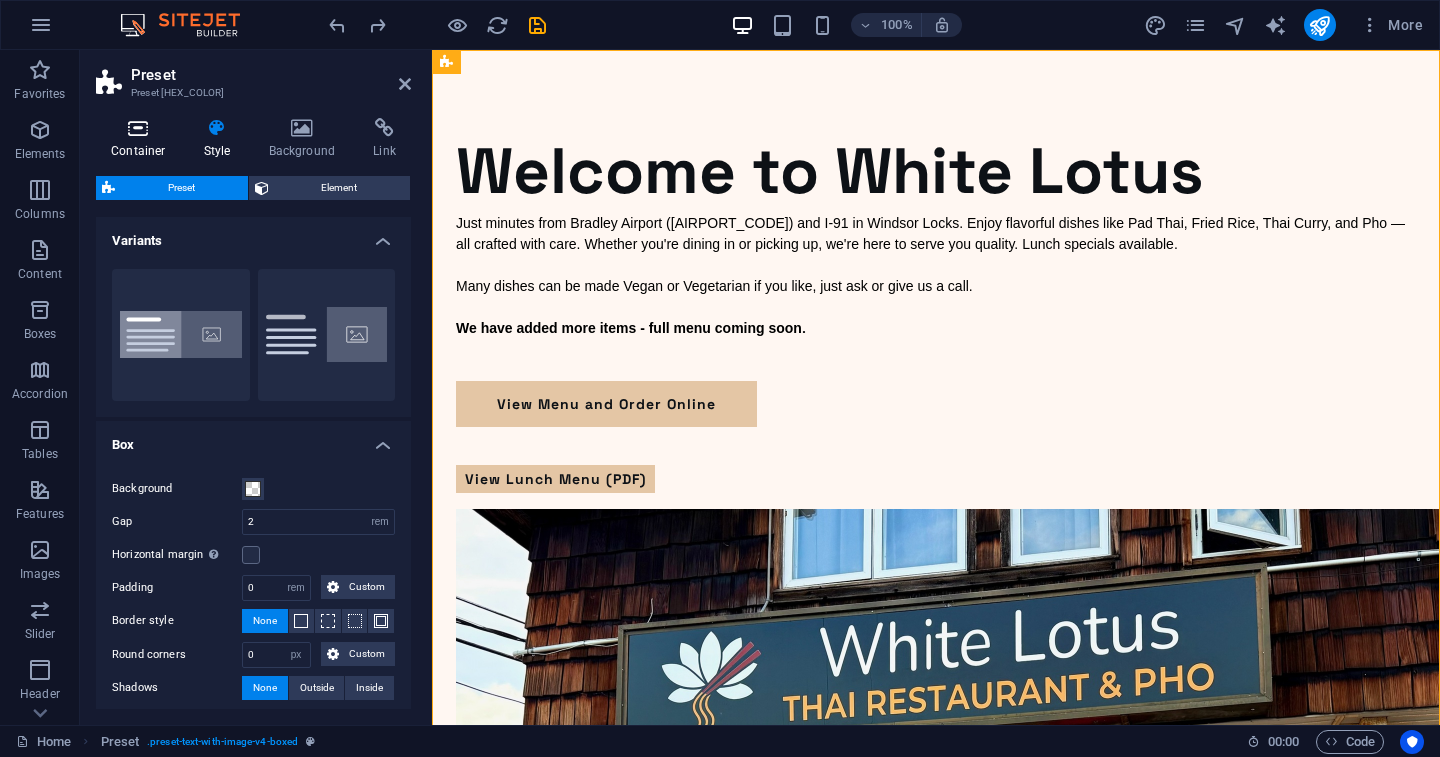 scroll, scrollTop: 0, scrollLeft: 0, axis: both 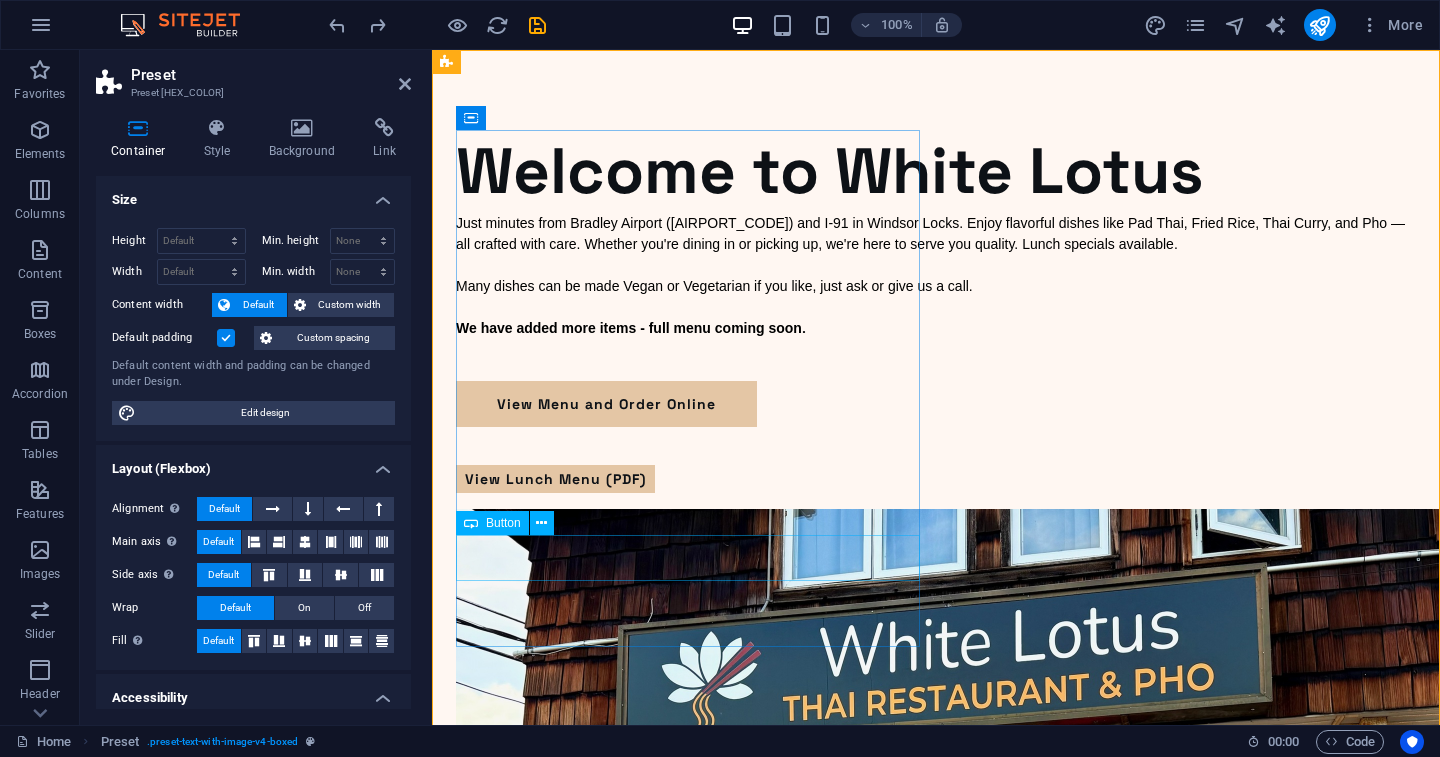 click on "View Menu and Order Online" at bounding box center [936, 404] 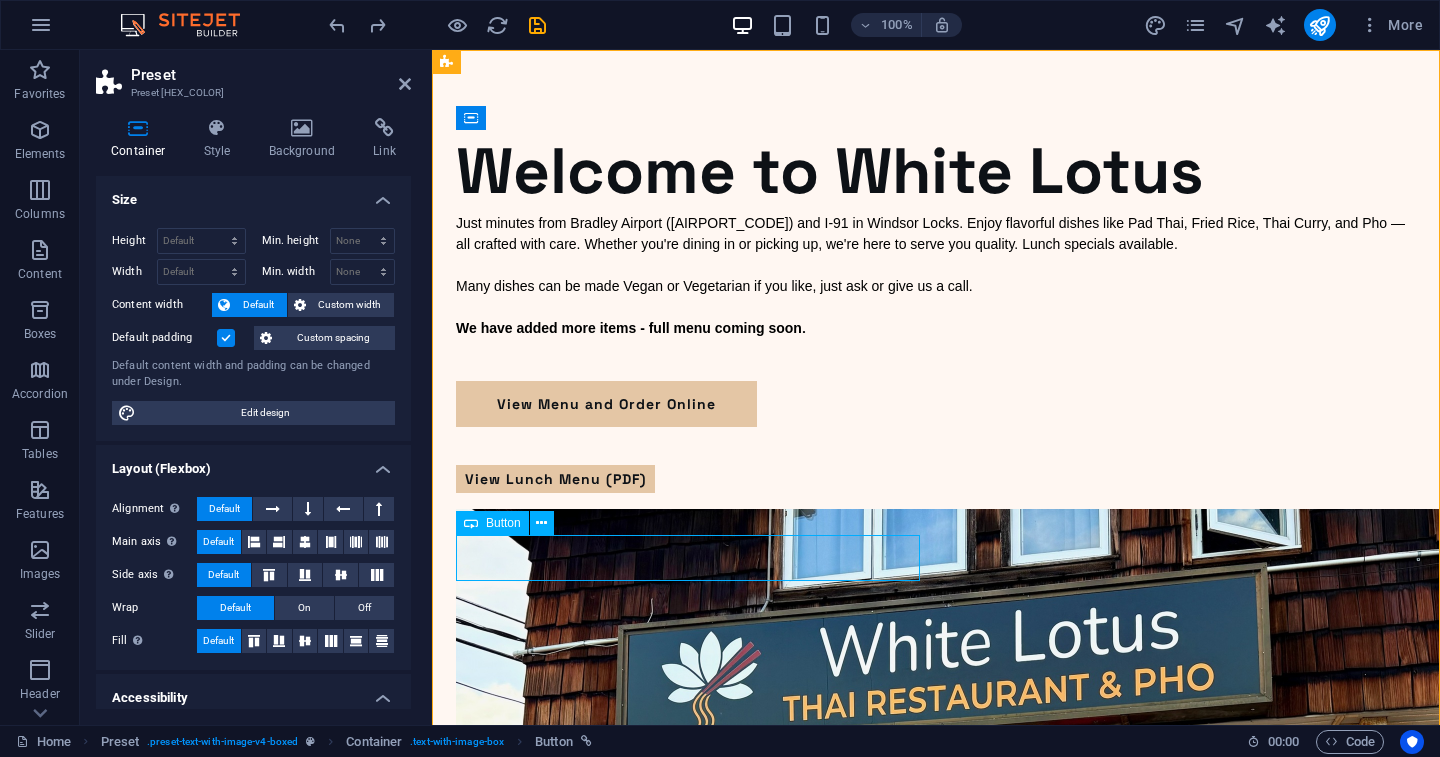 click on "View Menu and Order Online" at bounding box center (936, 404) 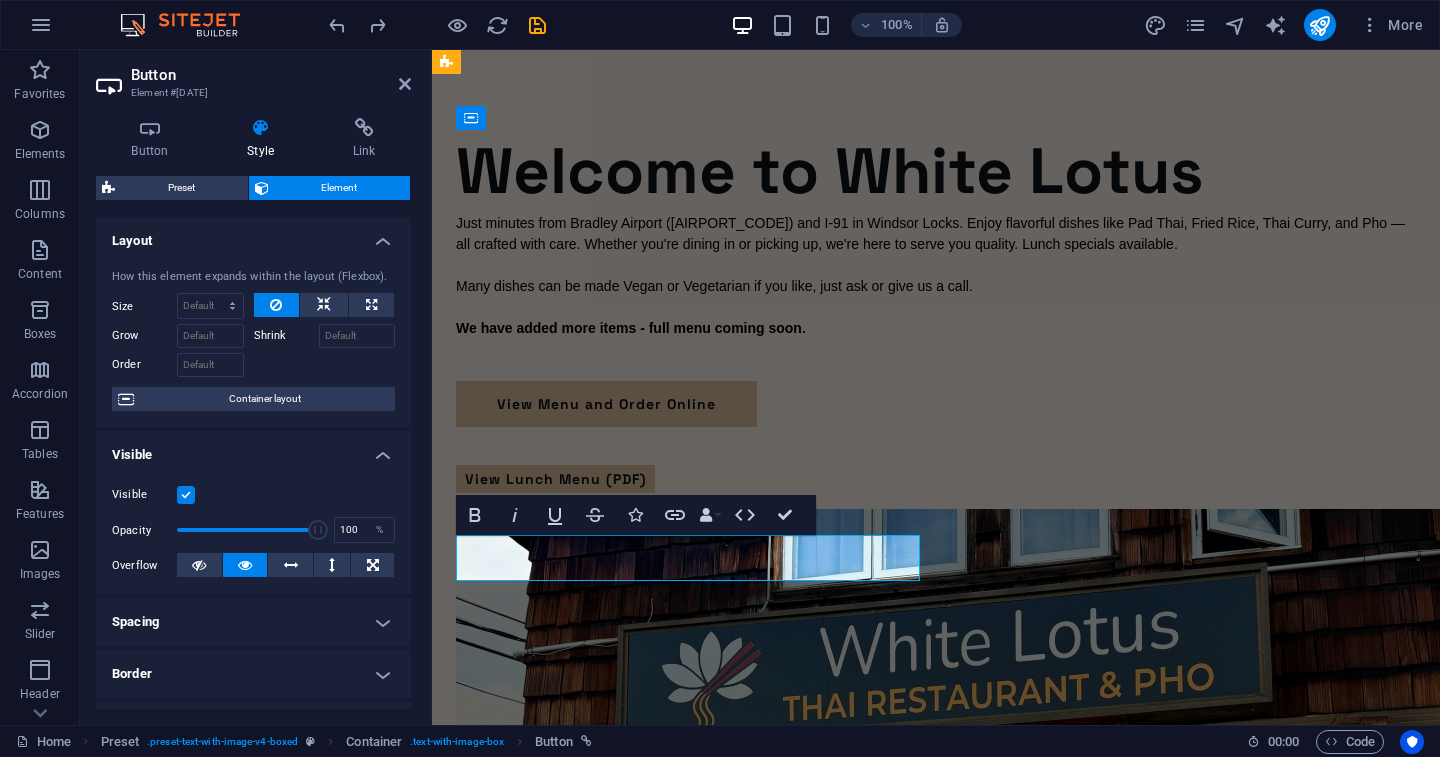 click on "View Menu and Order Online" at bounding box center (606, 404) 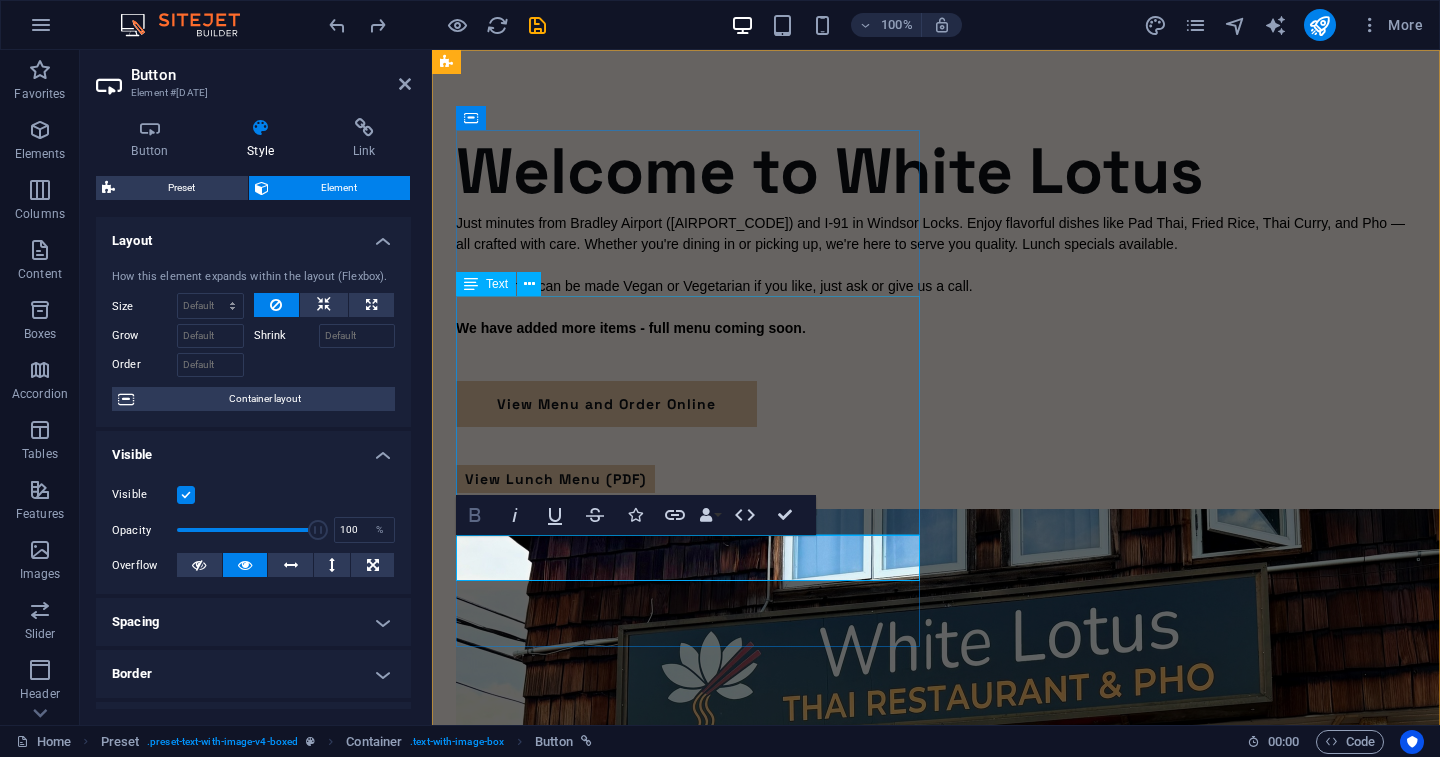 click 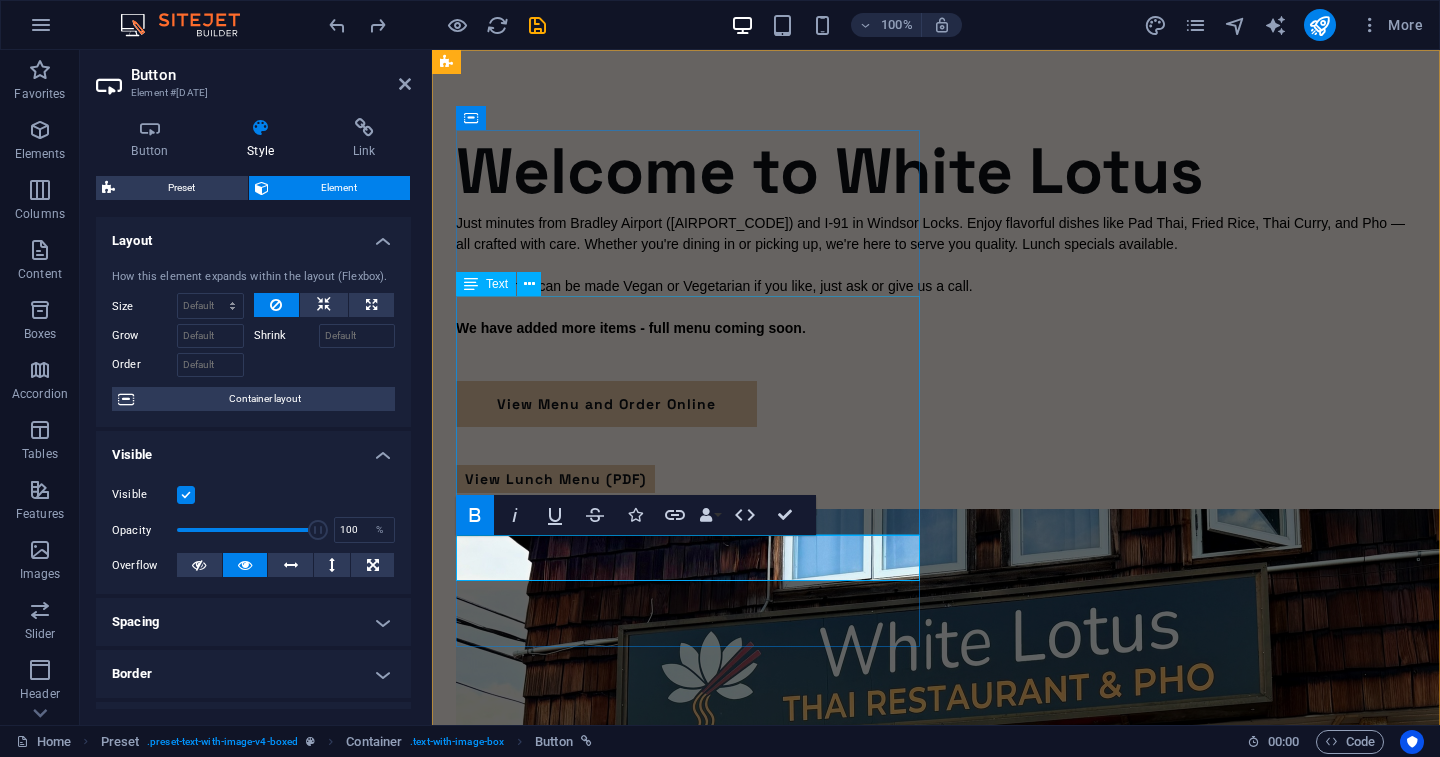 click 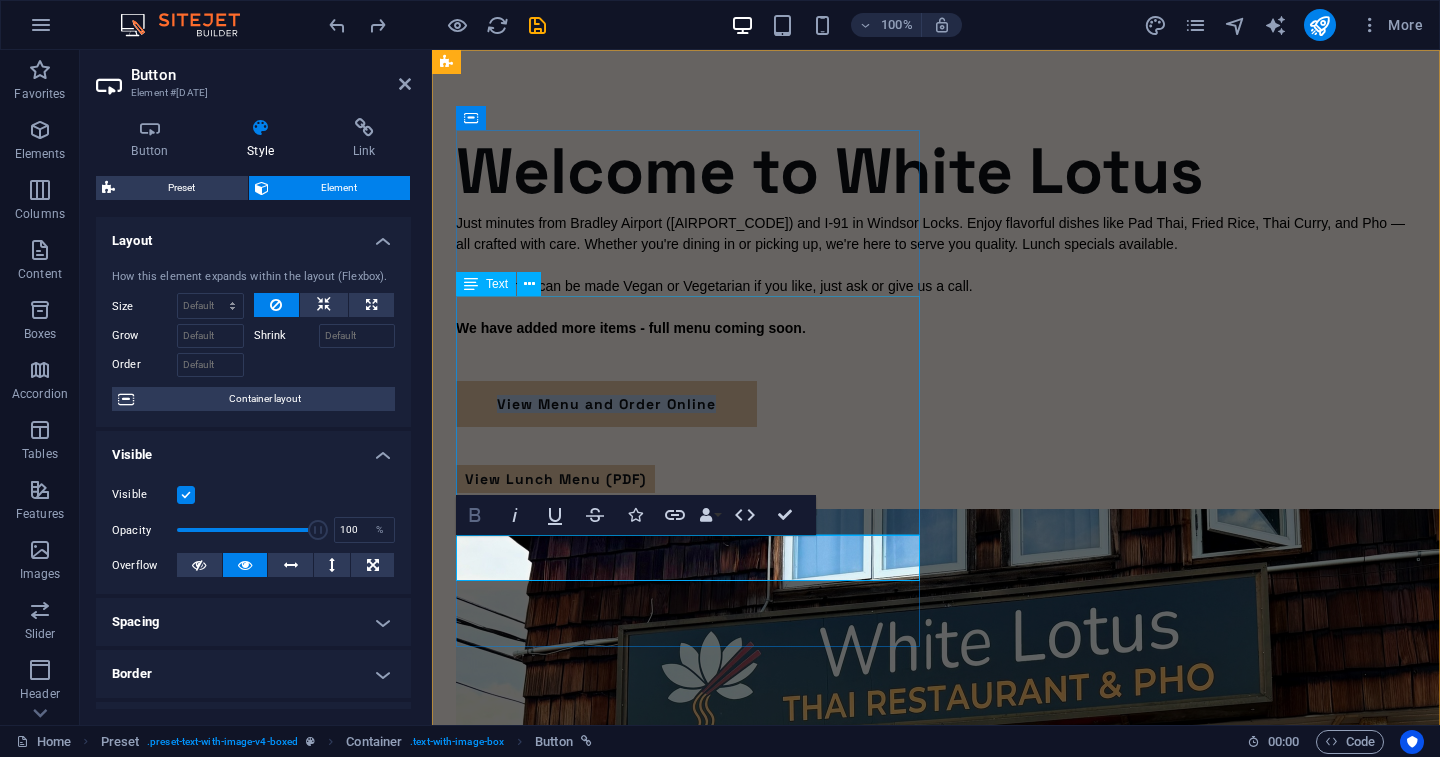 click 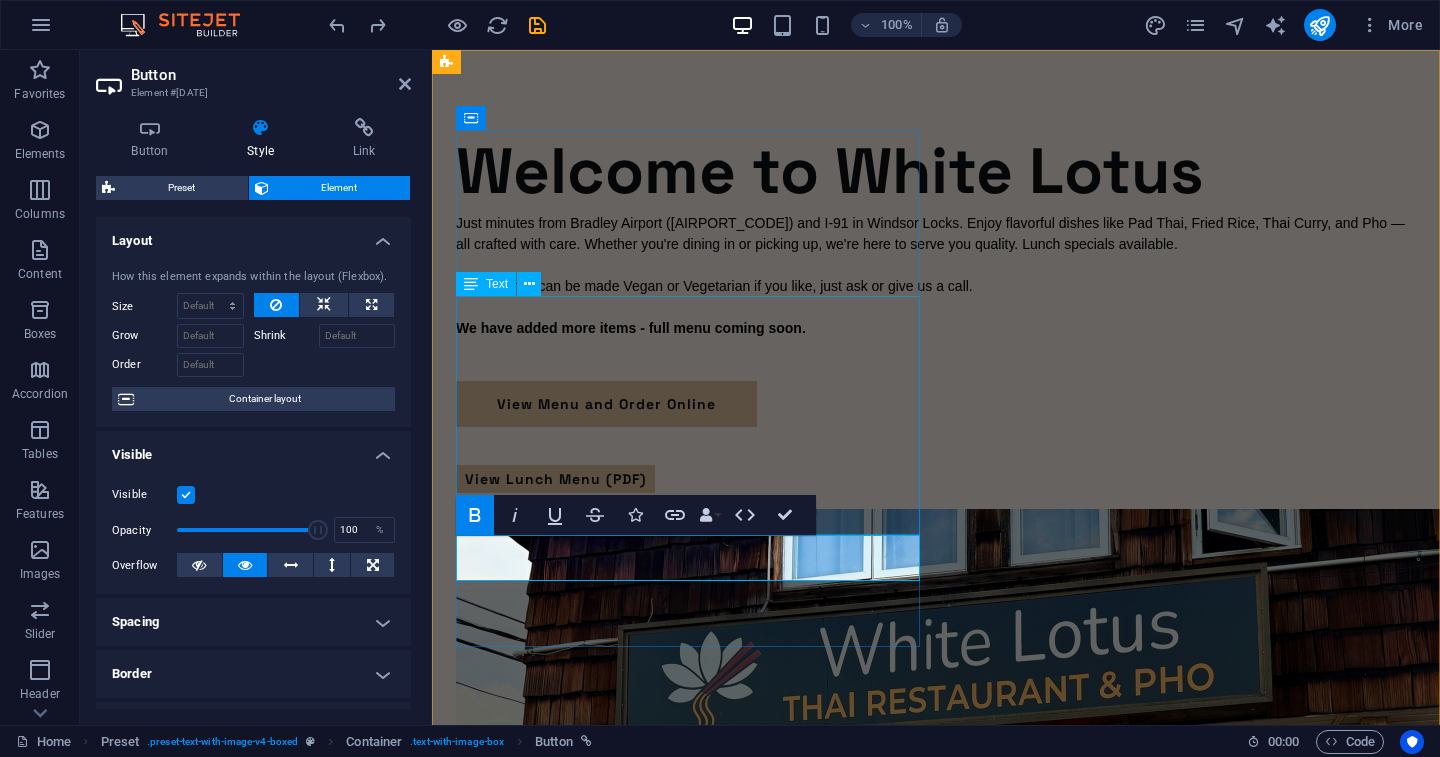 click 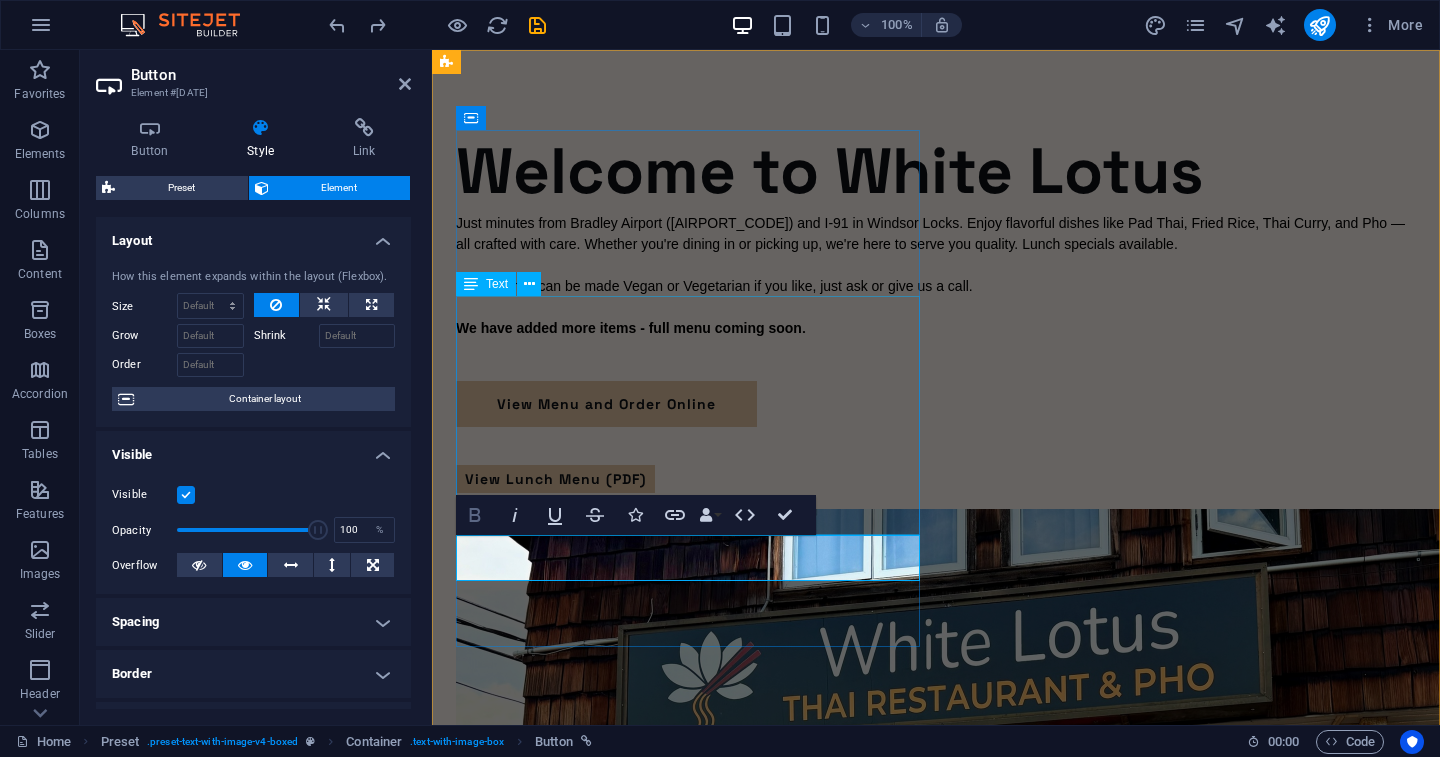 click 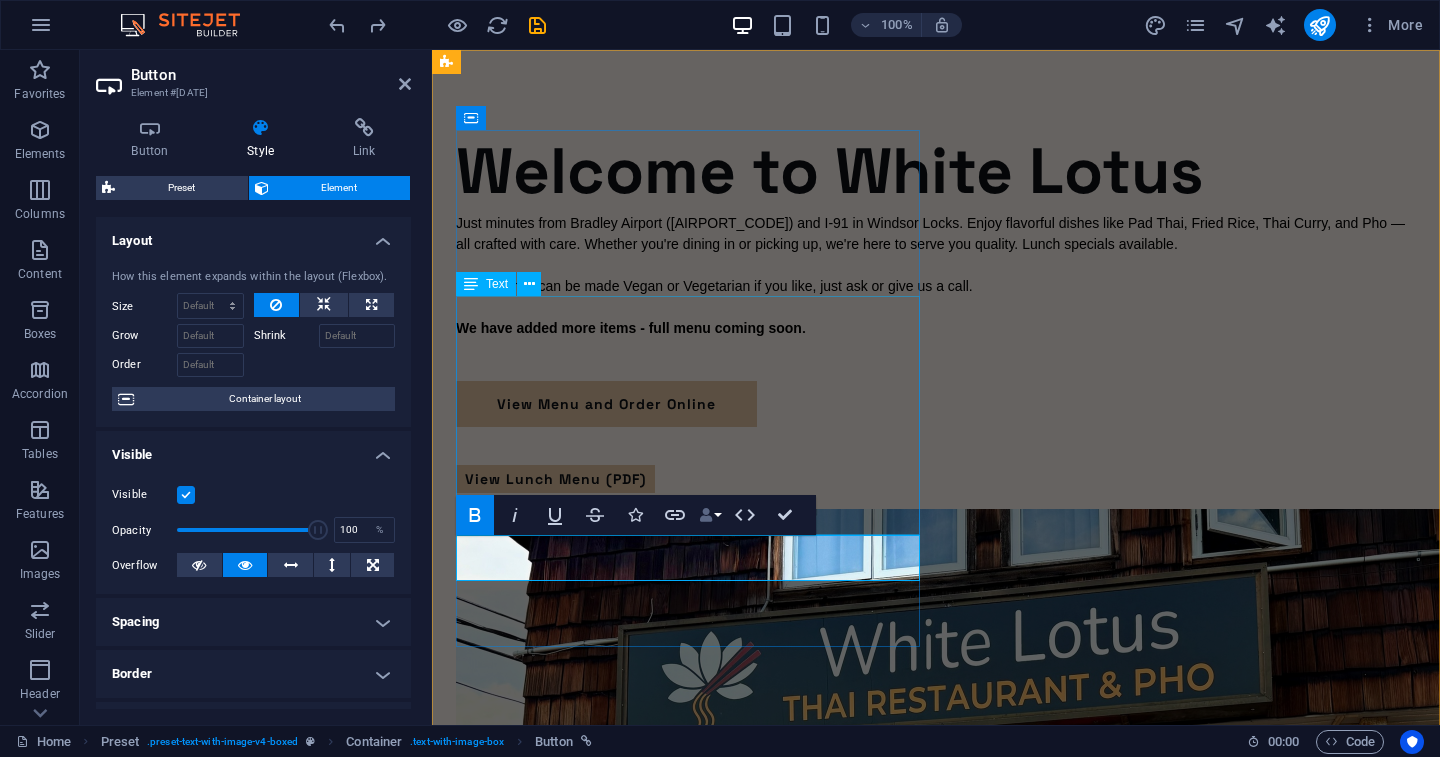 click on "Data Bindings" at bounding box center [710, 515] 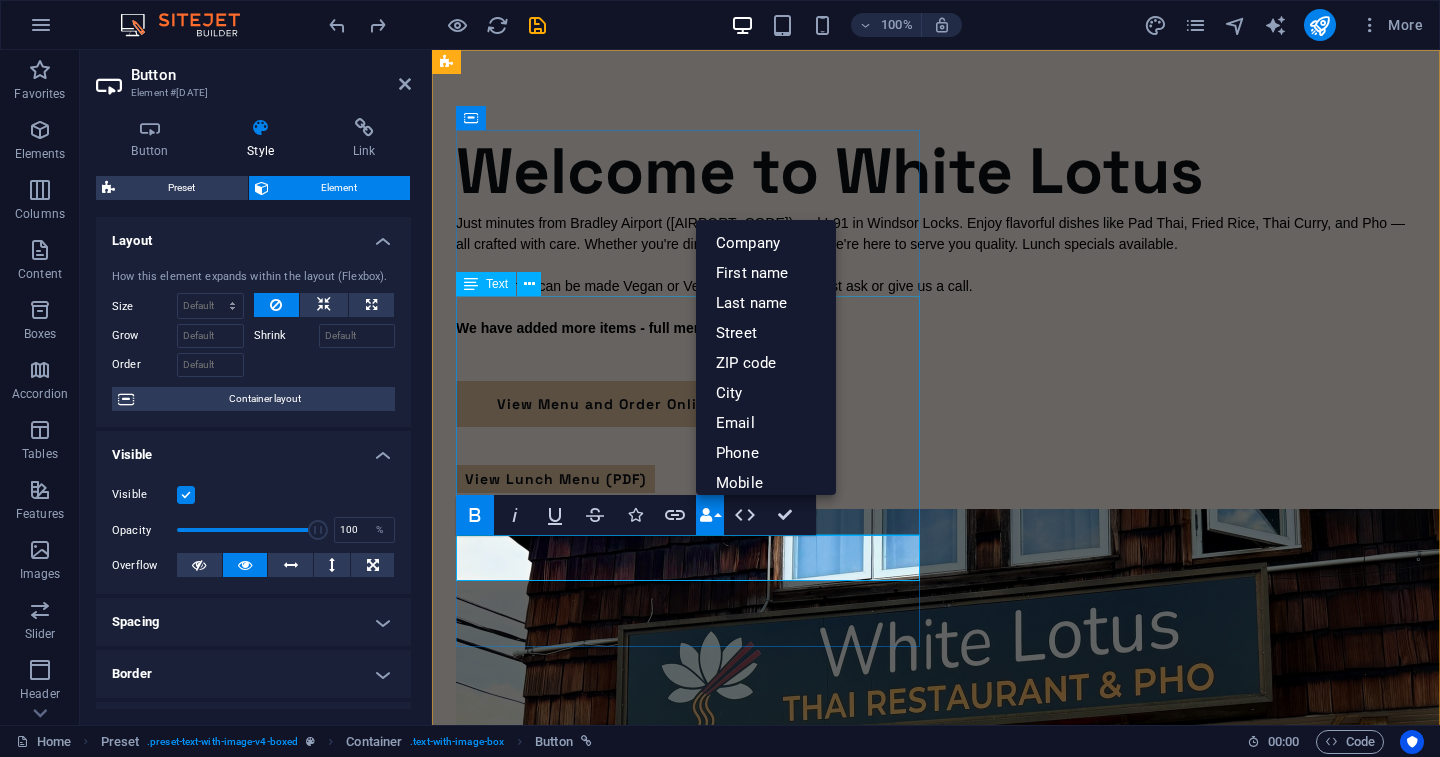click on "Just minutes from Bradley Airport (BDL) and I-91 in Windsor Locks. Enjoy flavorful dishes like Pad Thai, Fried Rice, Thai Curry, and Pho — all crafted with care. Whether you're dining in or picking up, we're here to serve you quality. Lunch specials available. Many dishes can be made Vegan or Vegetarian if you like, just ask or give us a call. We have added more items - full menu coming soon ." at bounding box center [936, 297] 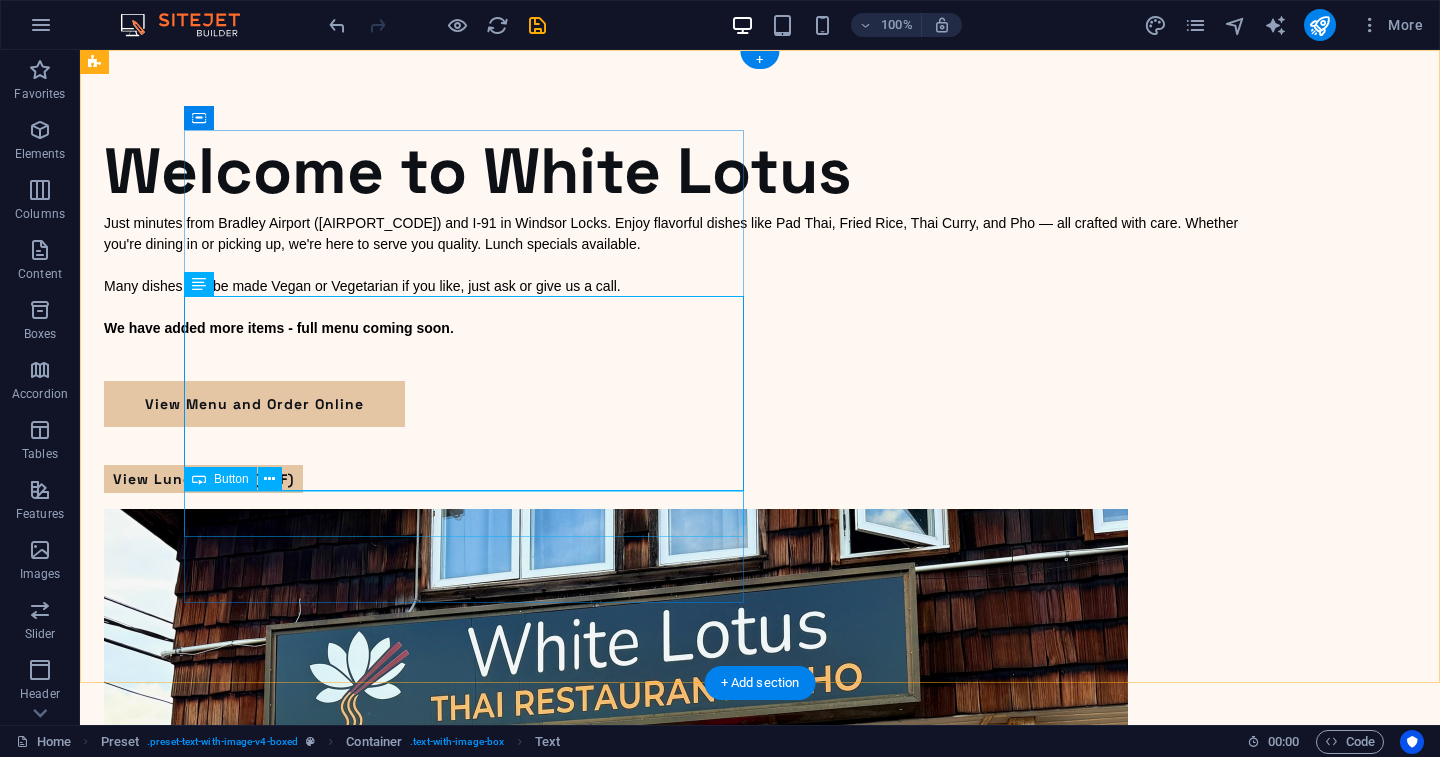 click on "View Menu and Order Online" at bounding box center (680, 404) 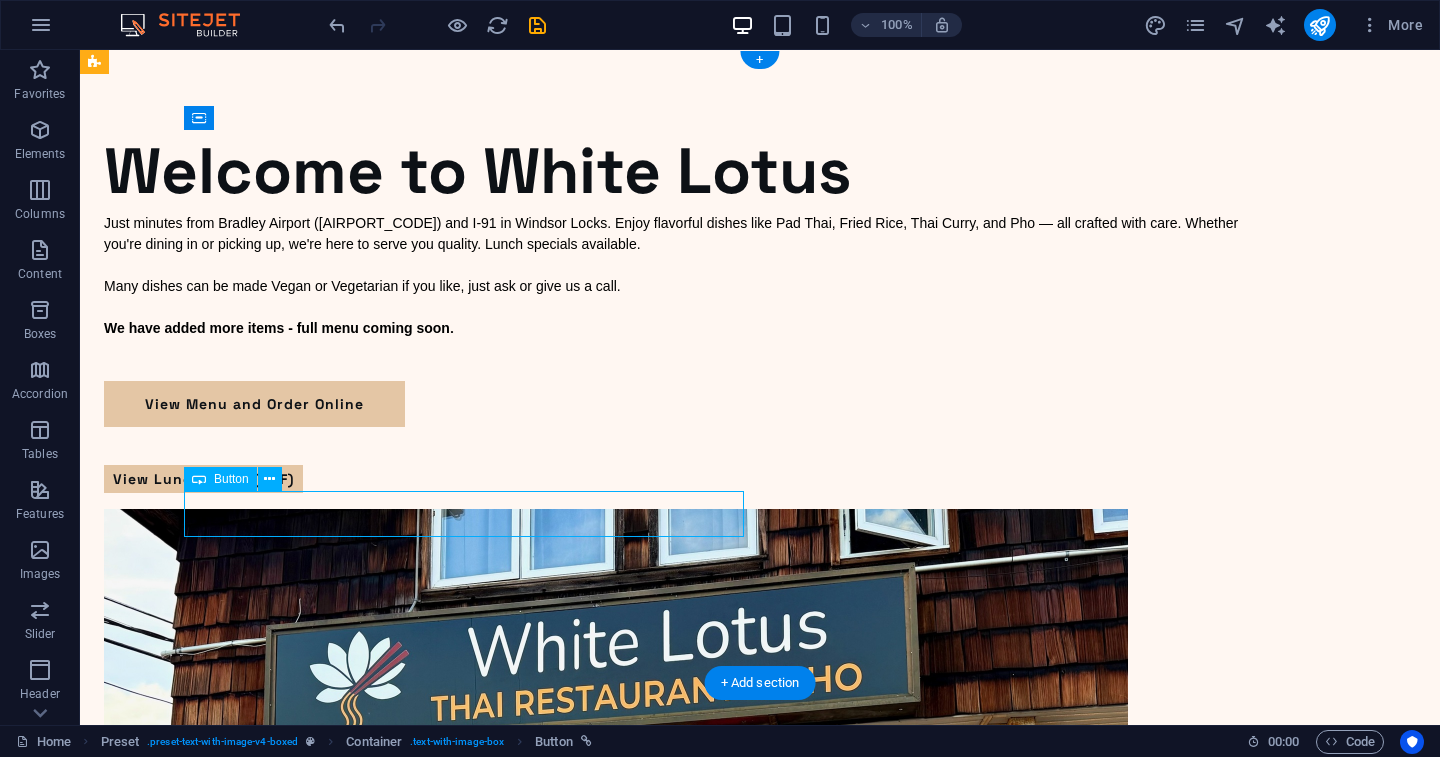 click on "View Menu and Order Online" at bounding box center (680, 404) 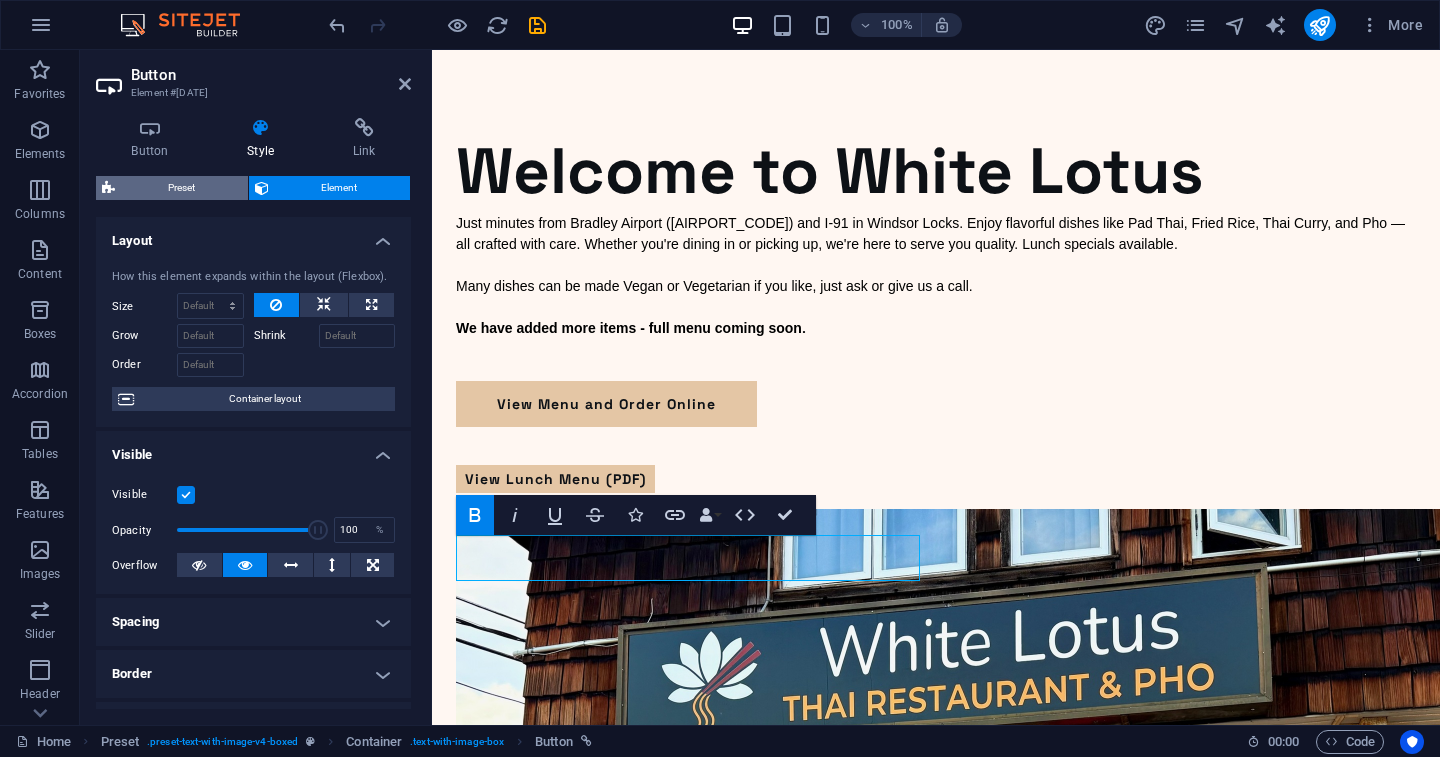 click on "Preset" at bounding box center [181, 188] 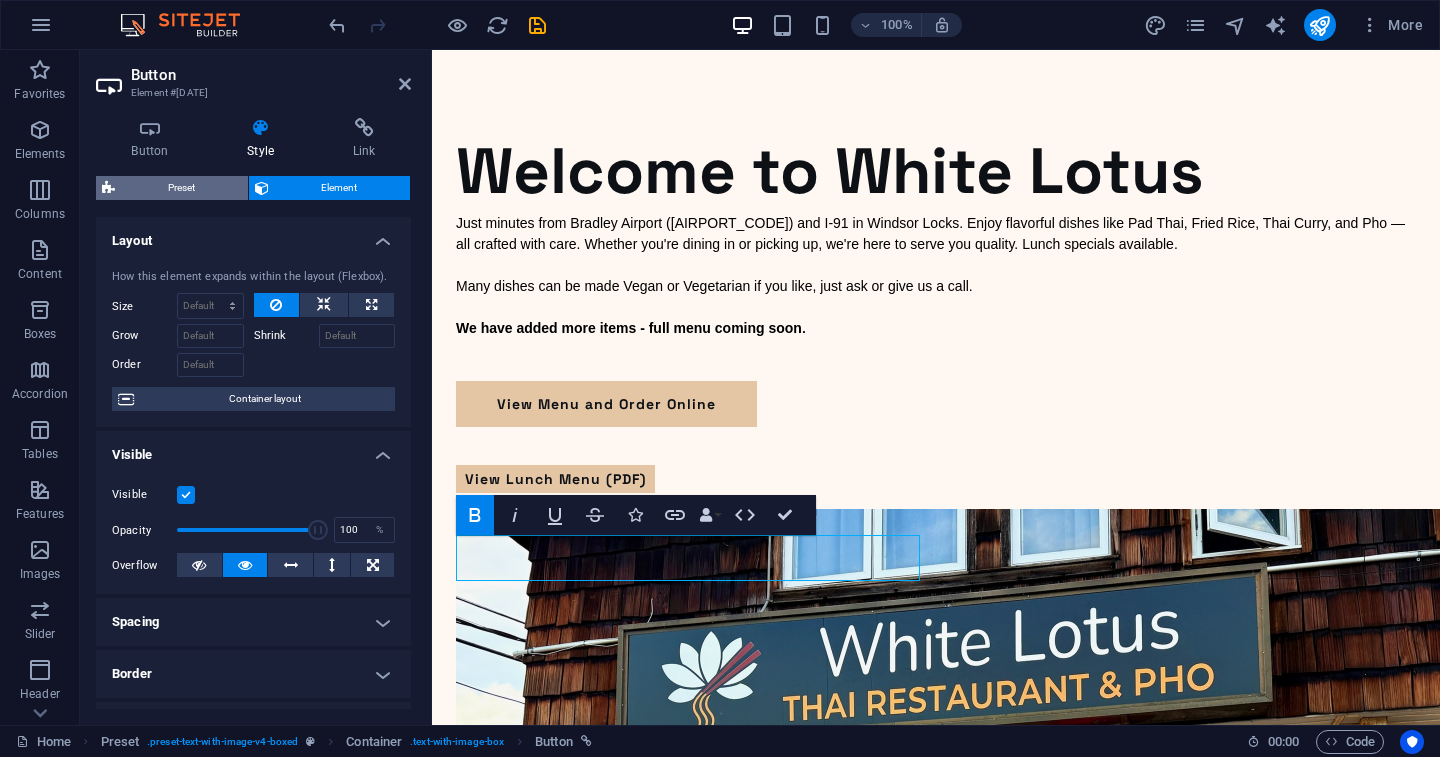 select on "rem" 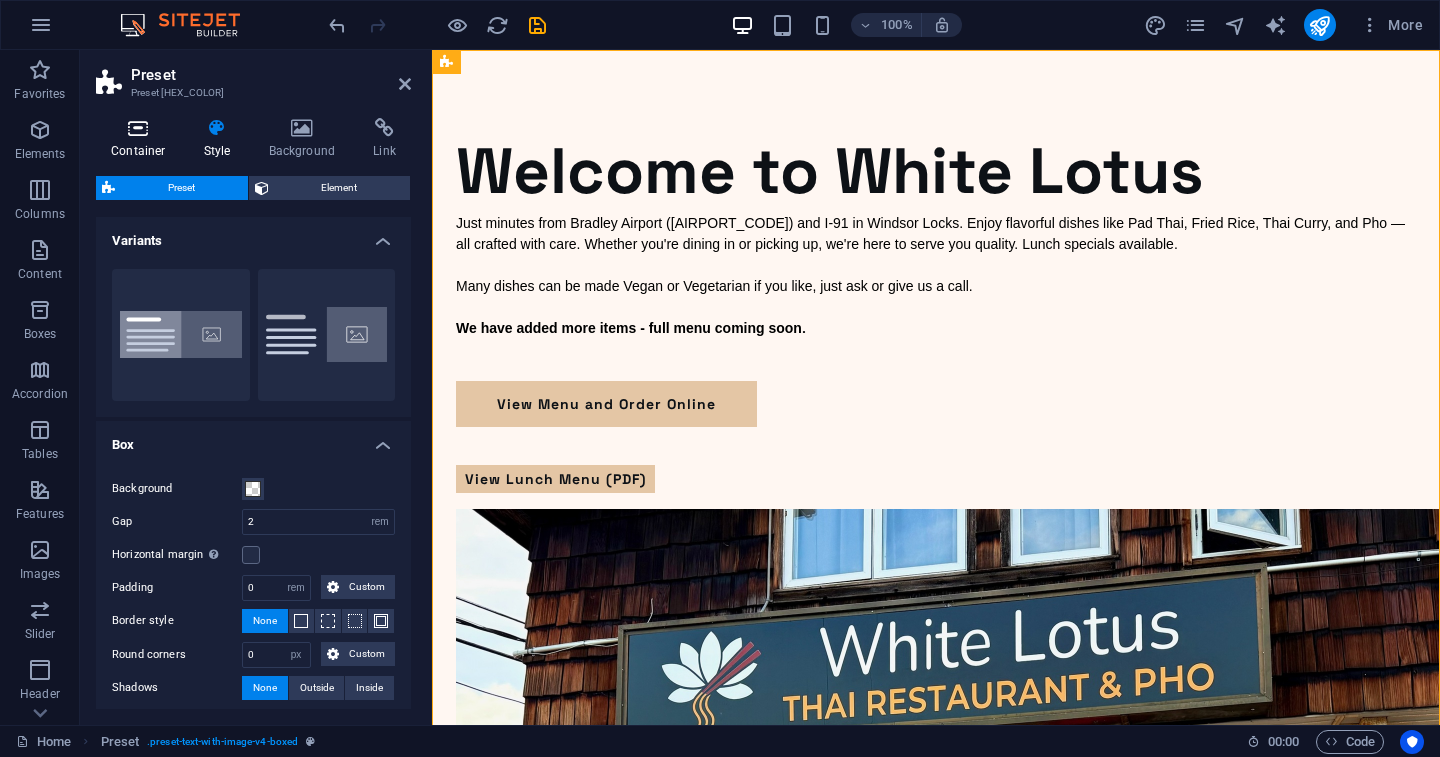 click on "Container" at bounding box center (142, 139) 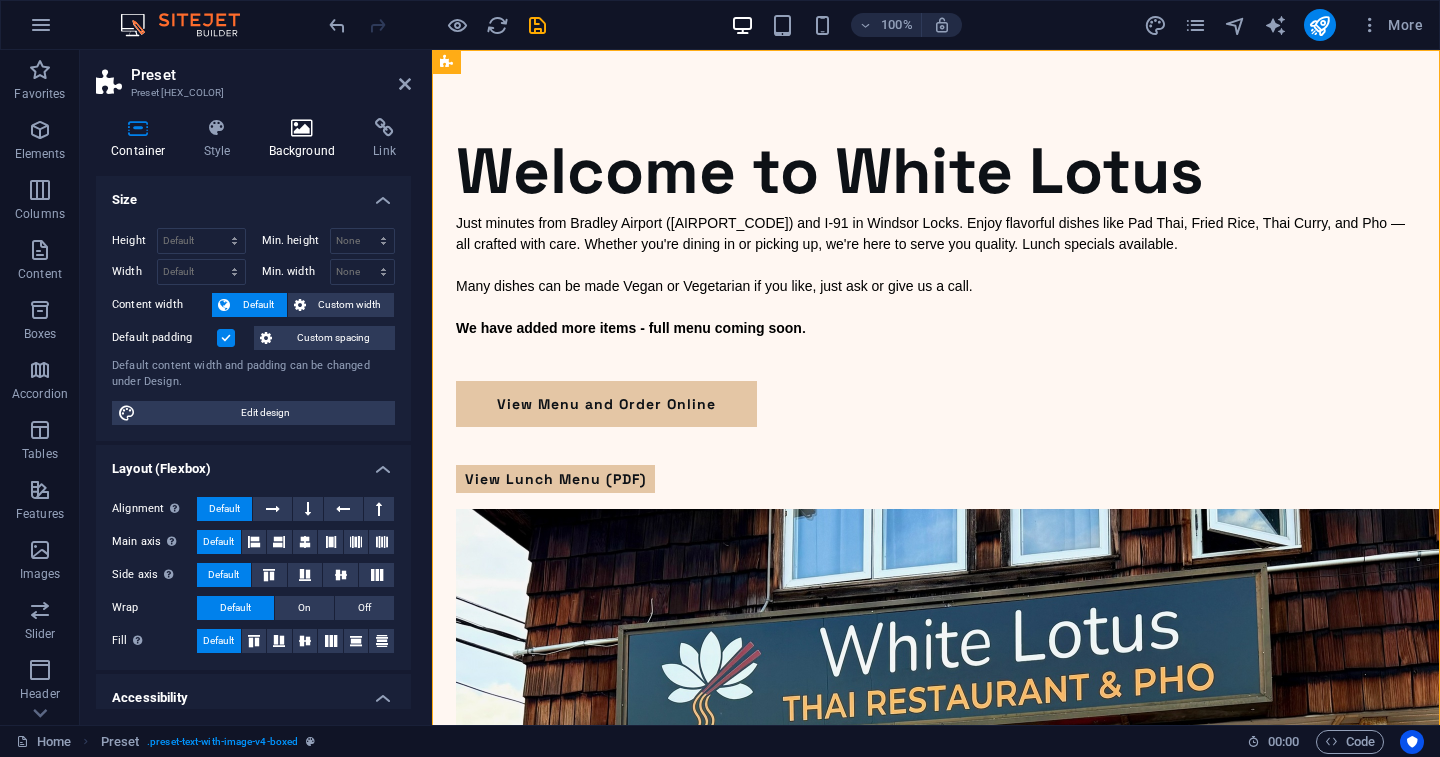 scroll, scrollTop: 0, scrollLeft: 0, axis: both 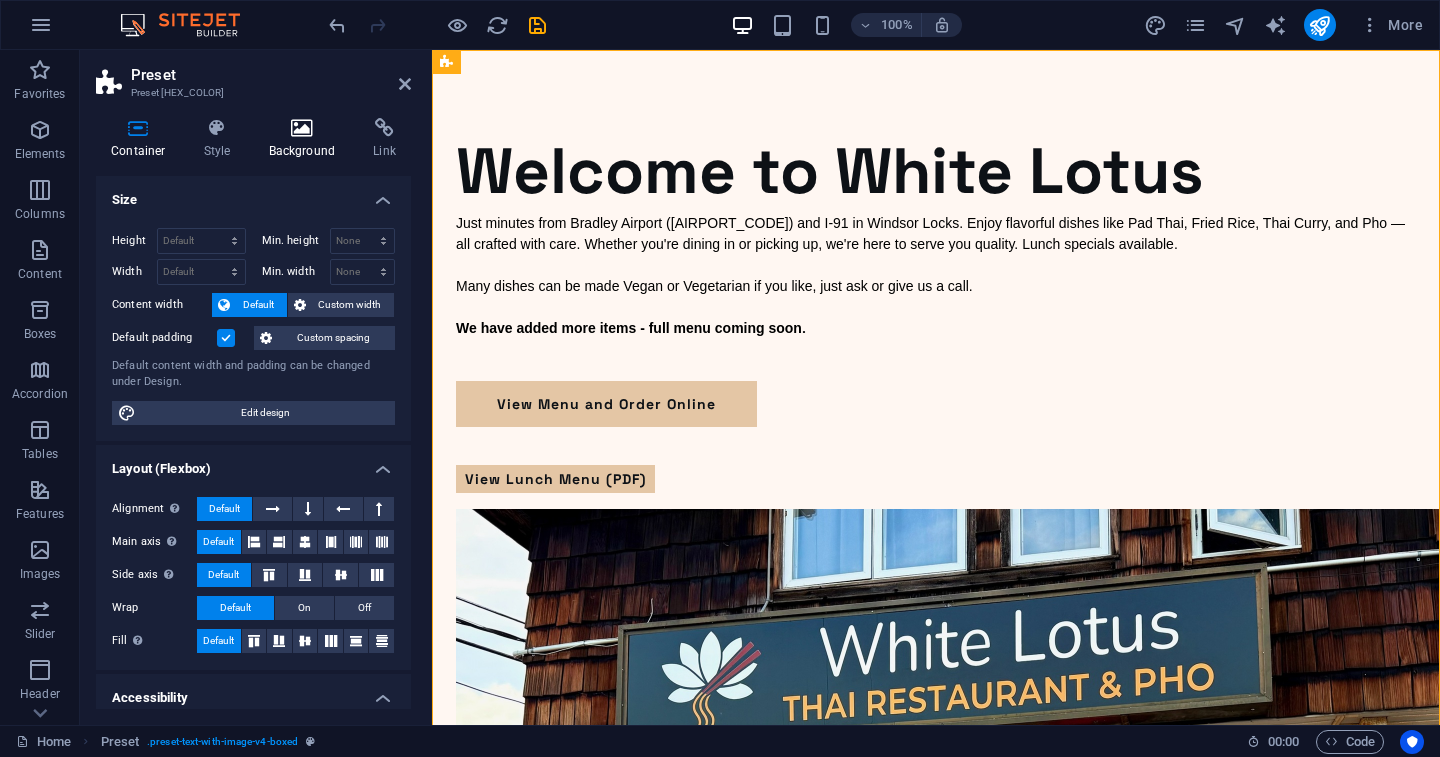 click on "Background" at bounding box center (306, 139) 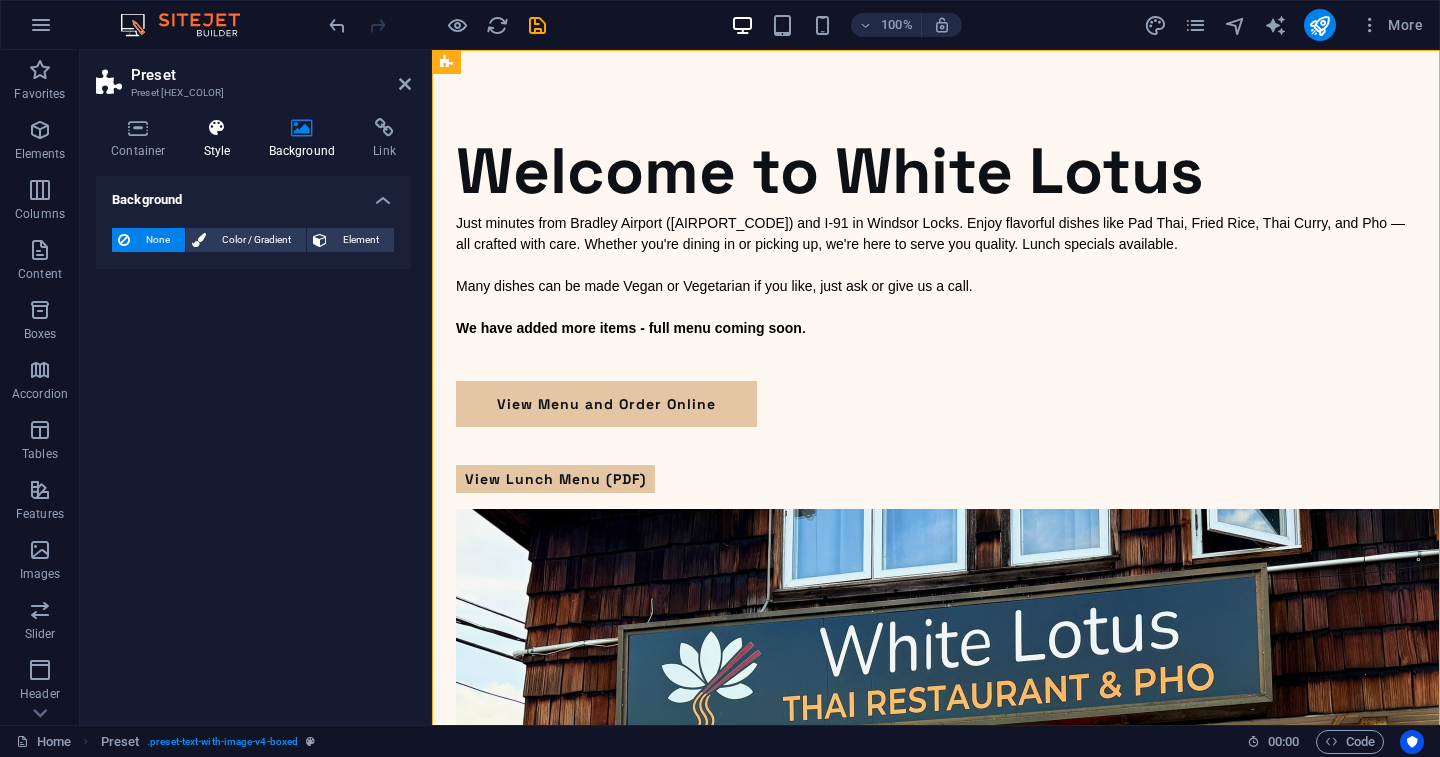 click at bounding box center (217, 128) 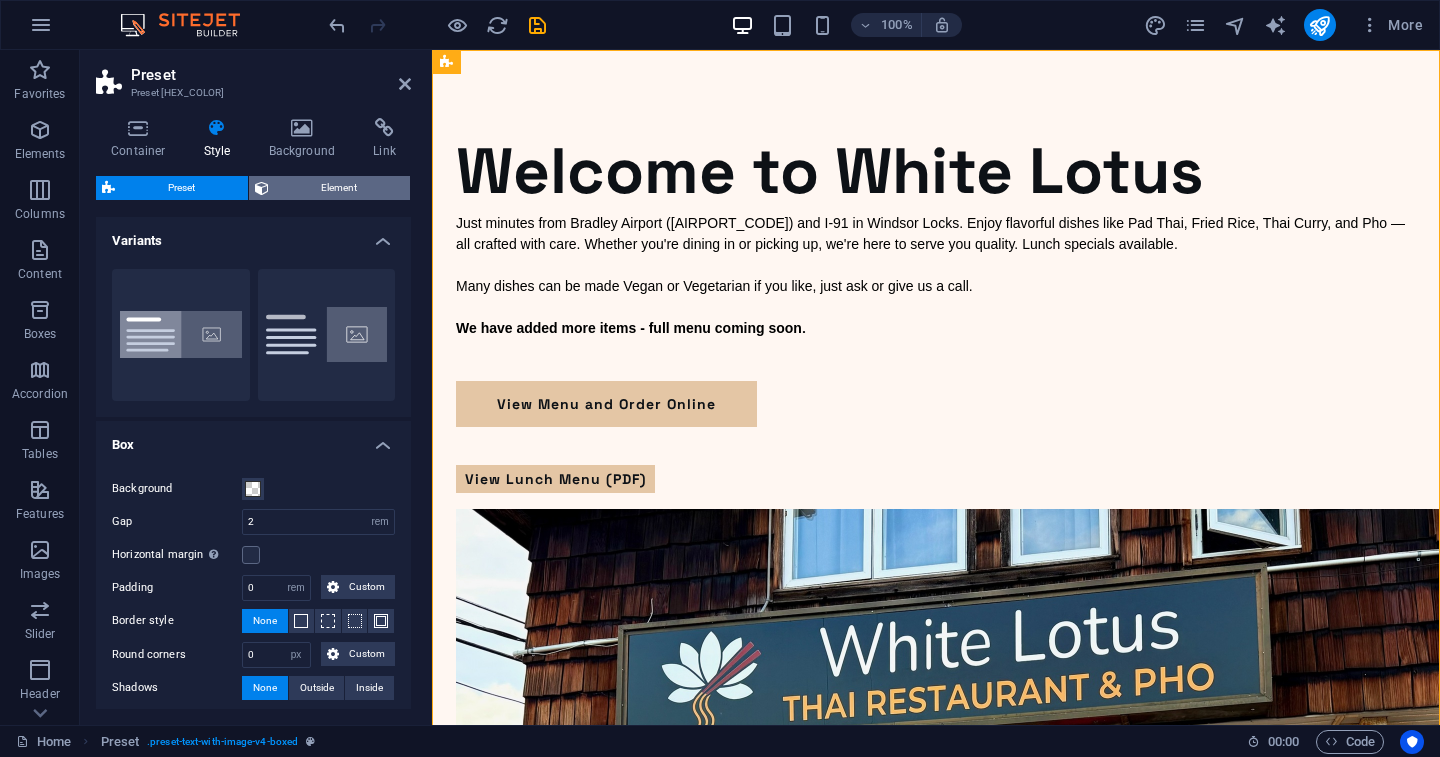 click on "Element" at bounding box center (340, 188) 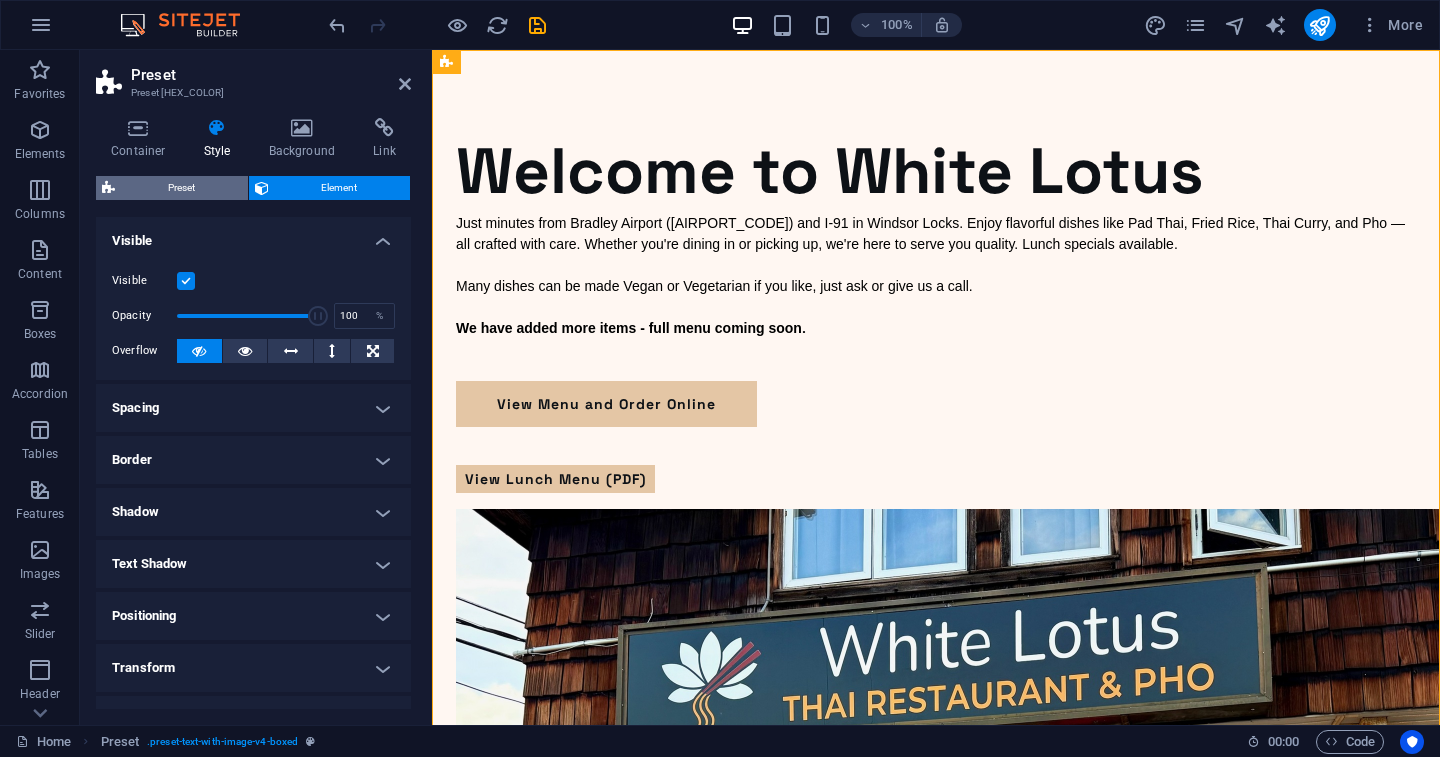 click on "Preset" at bounding box center (181, 188) 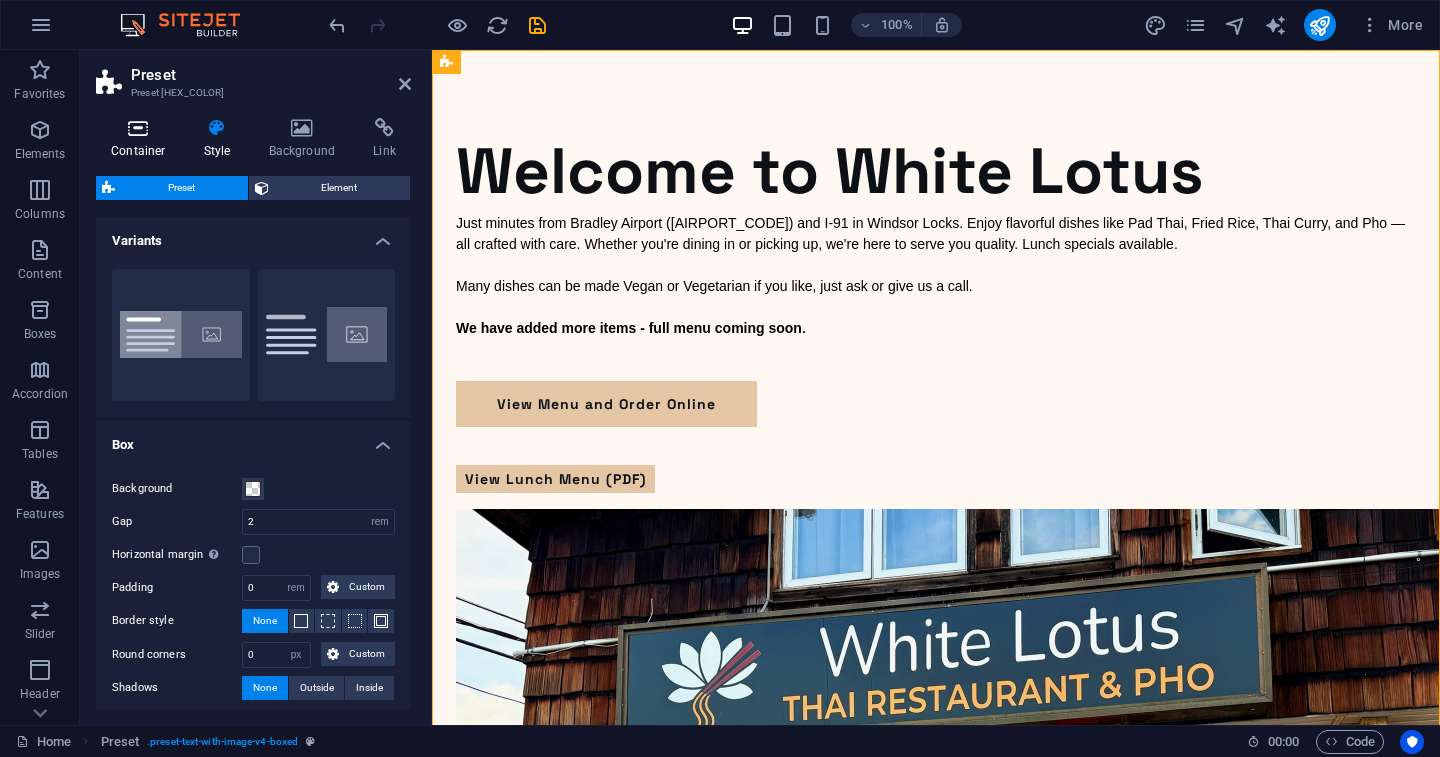 click on "Container" at bounding box center (142, 139) 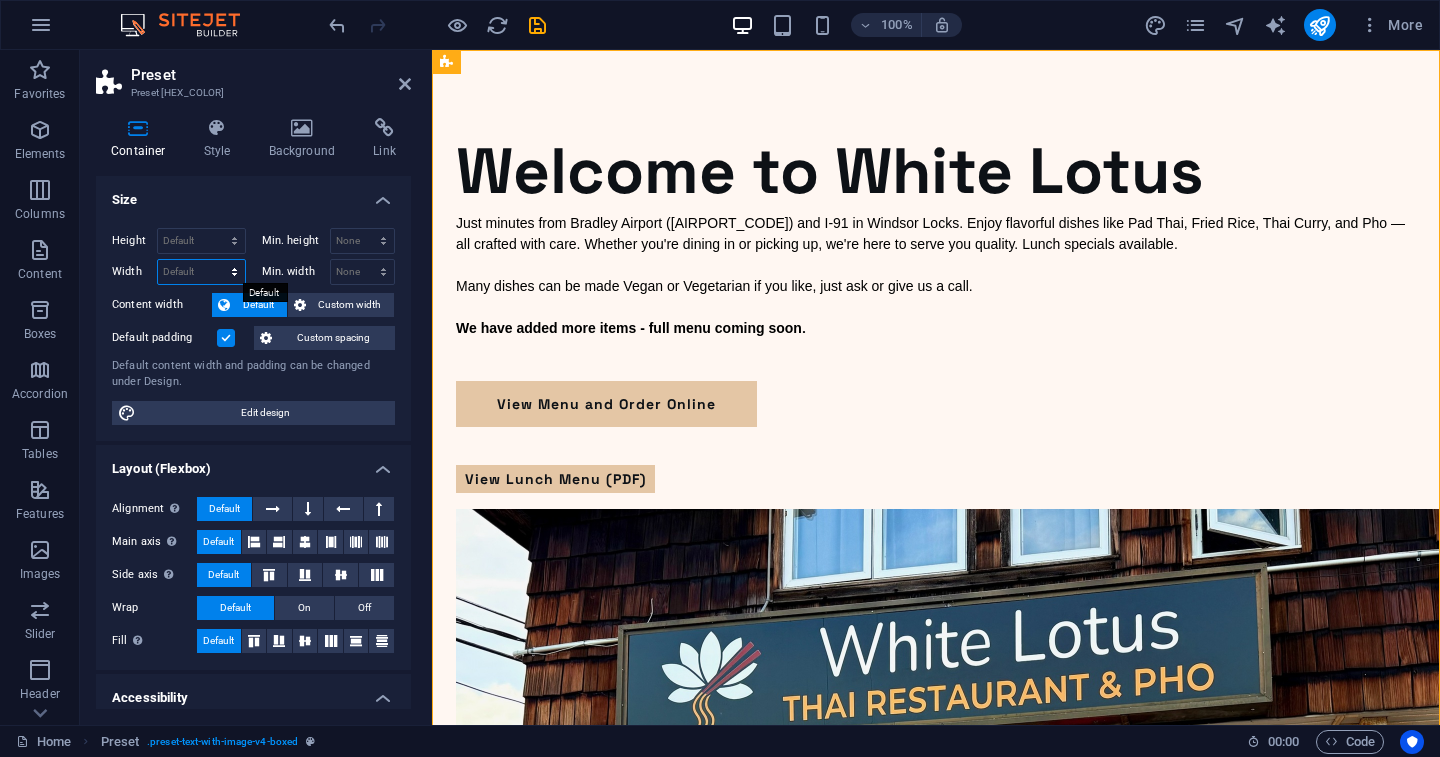 select on "%" 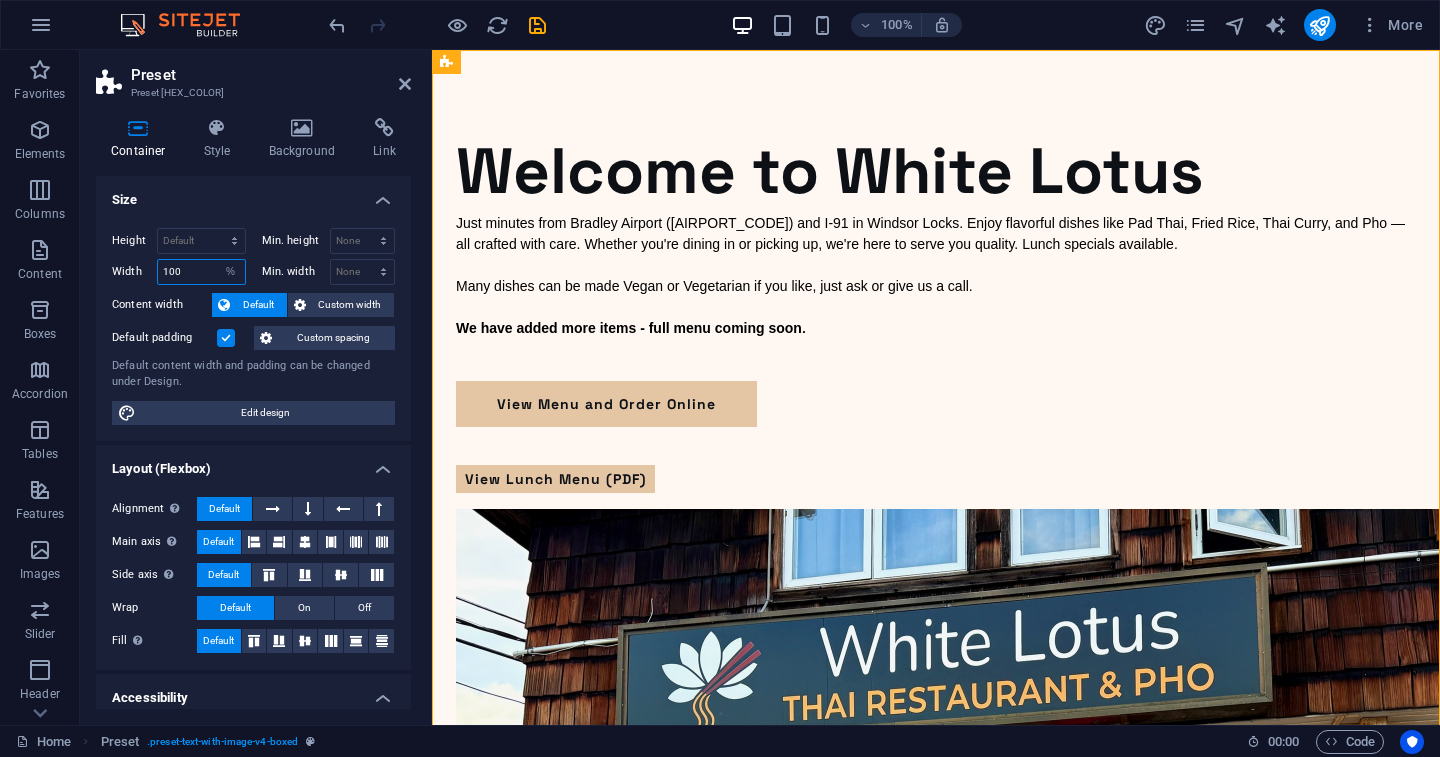 click on "100" at bounding box center (201, 272) 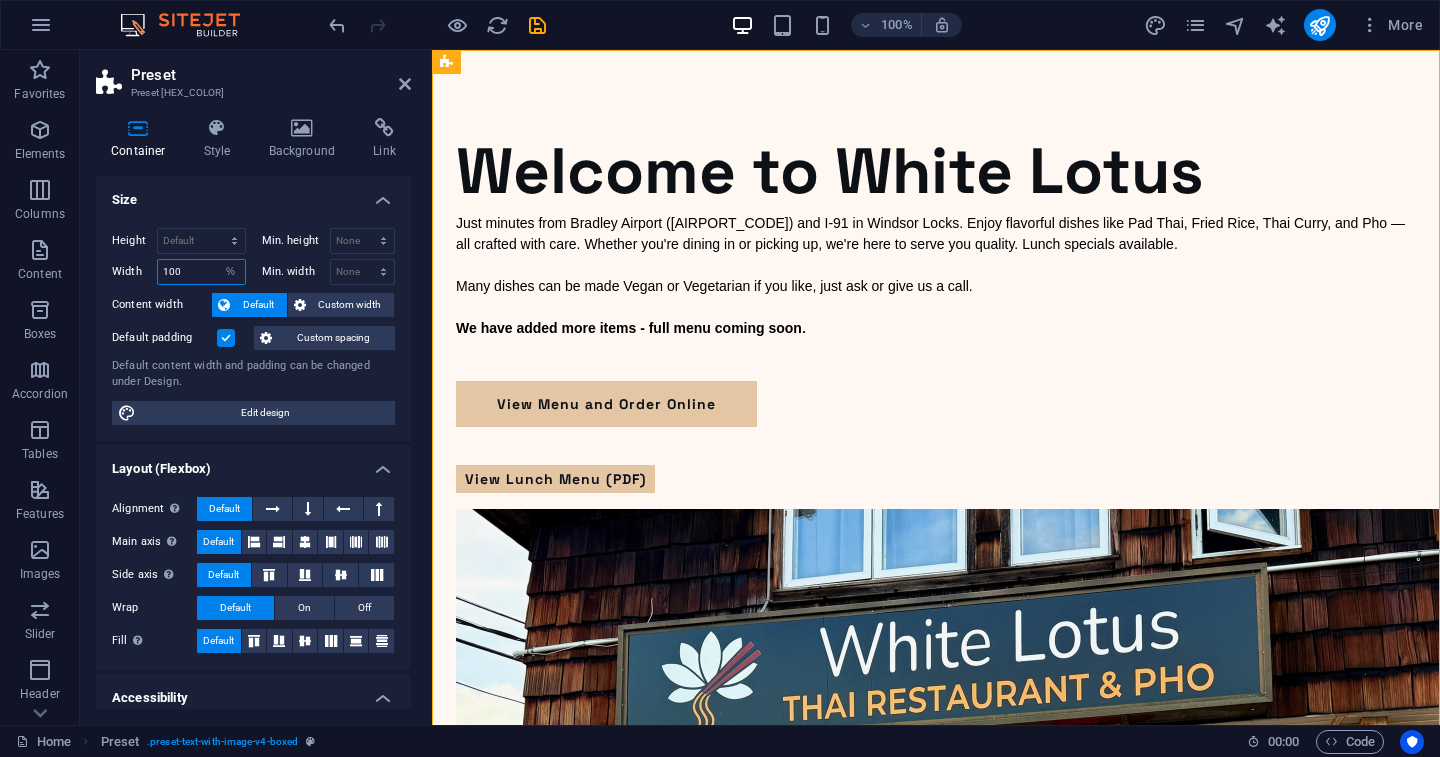 click on "100" at bounding box center [201, 272] 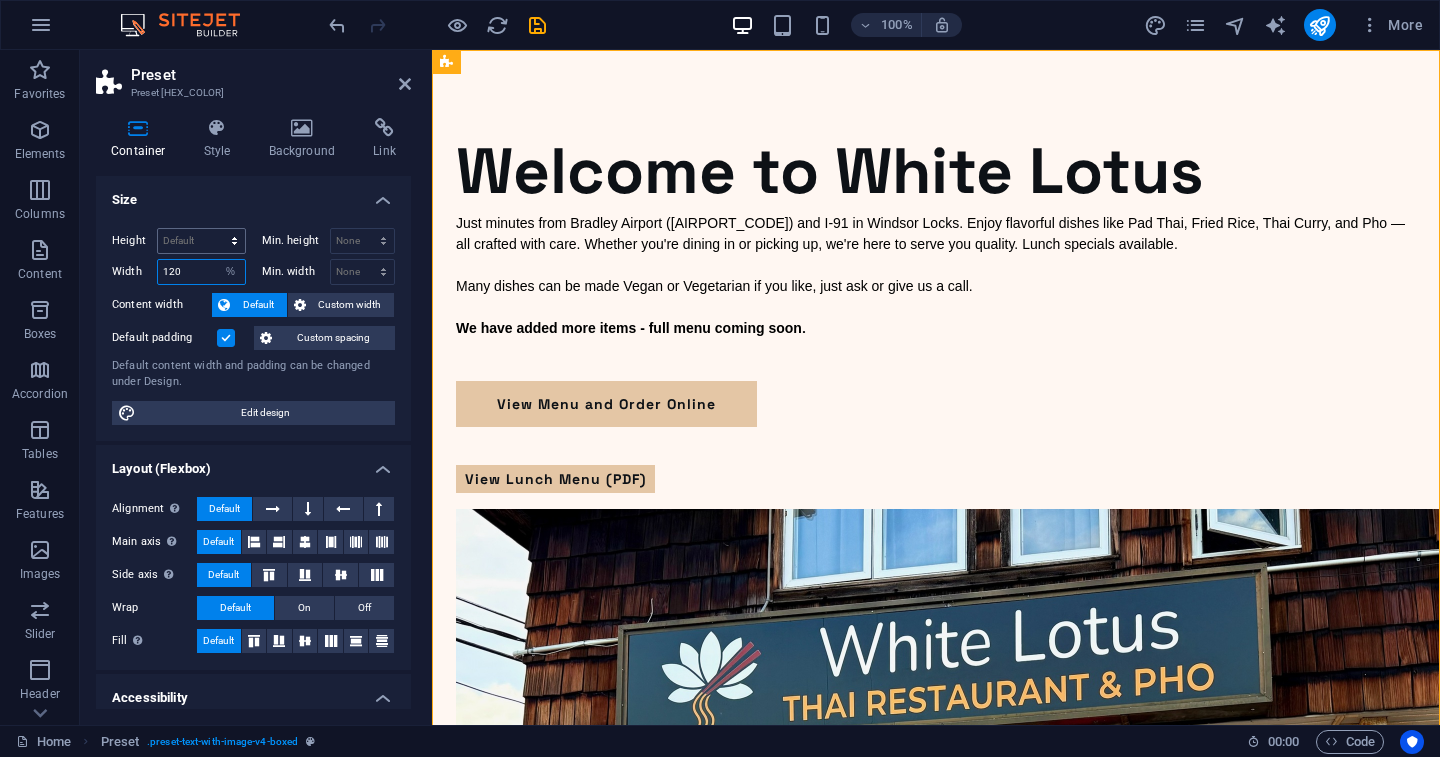 type on "120" 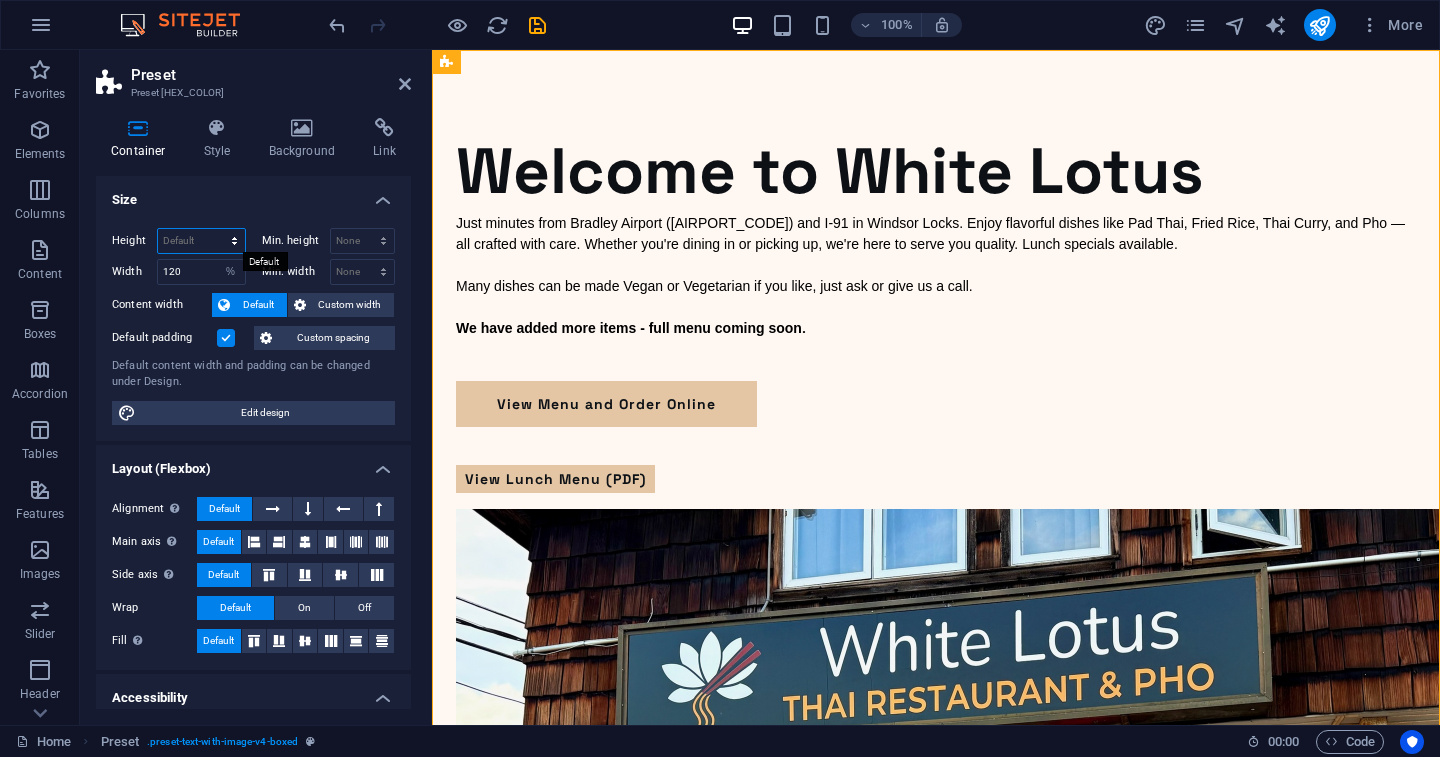 select on "%" 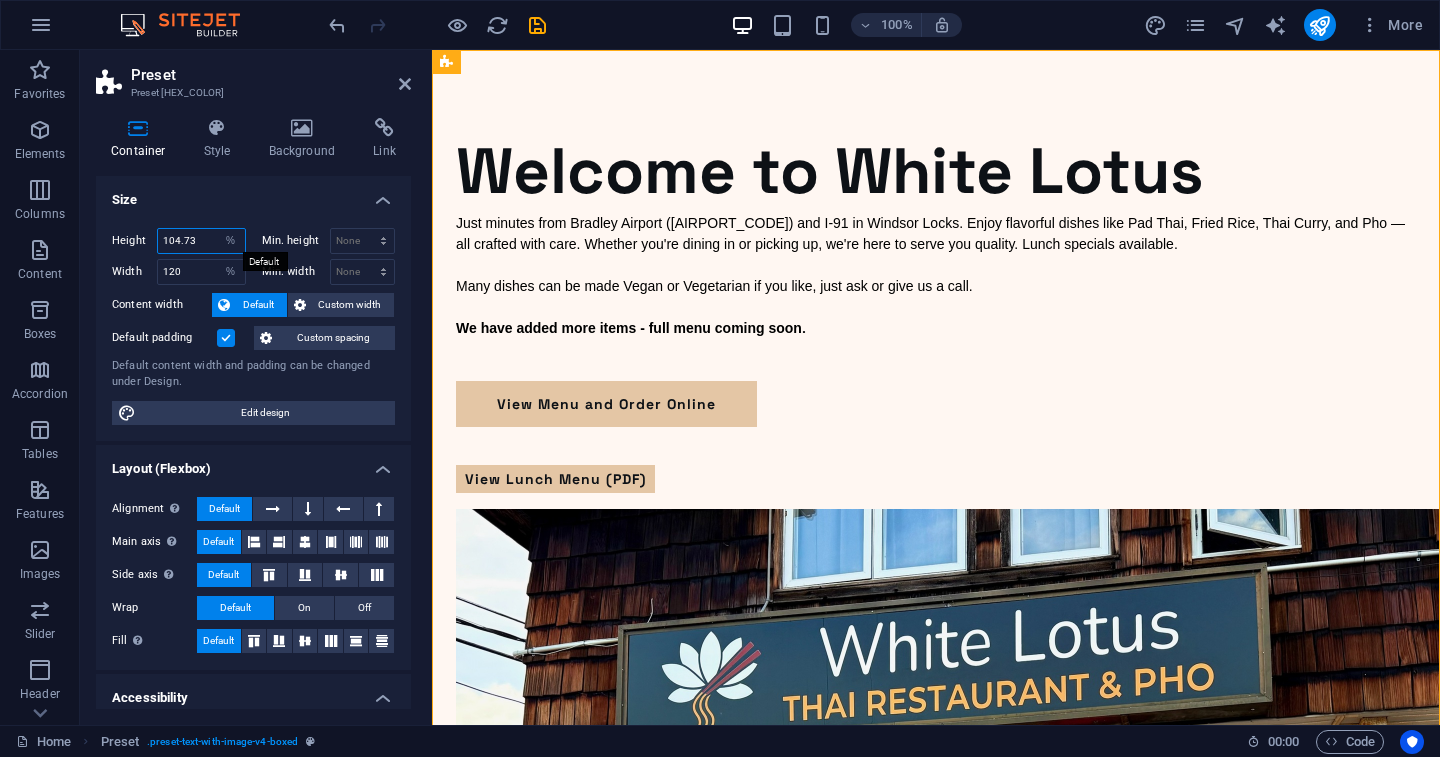click on "104.73" at bounding box center (201, 241) 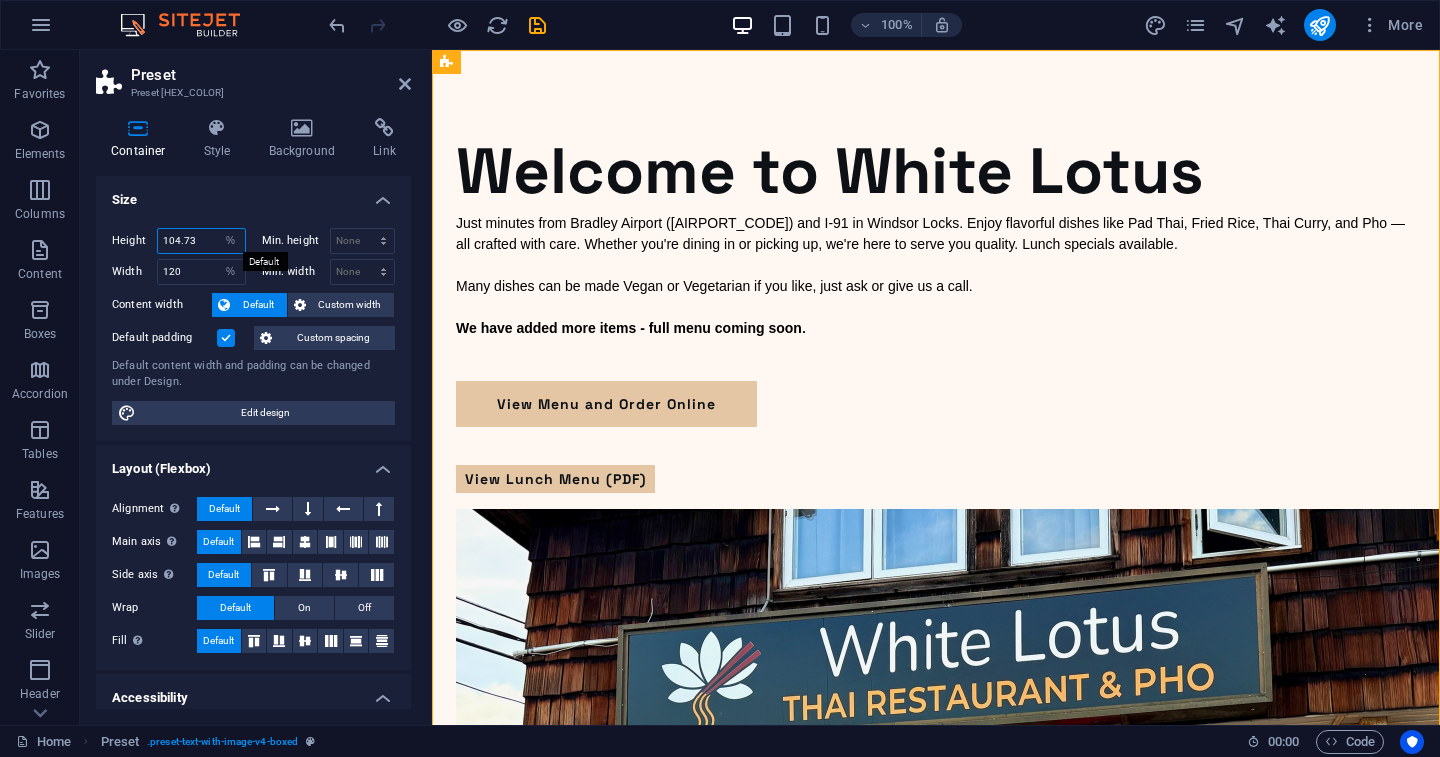 click on "104.73" at bounding box center [201, 241] 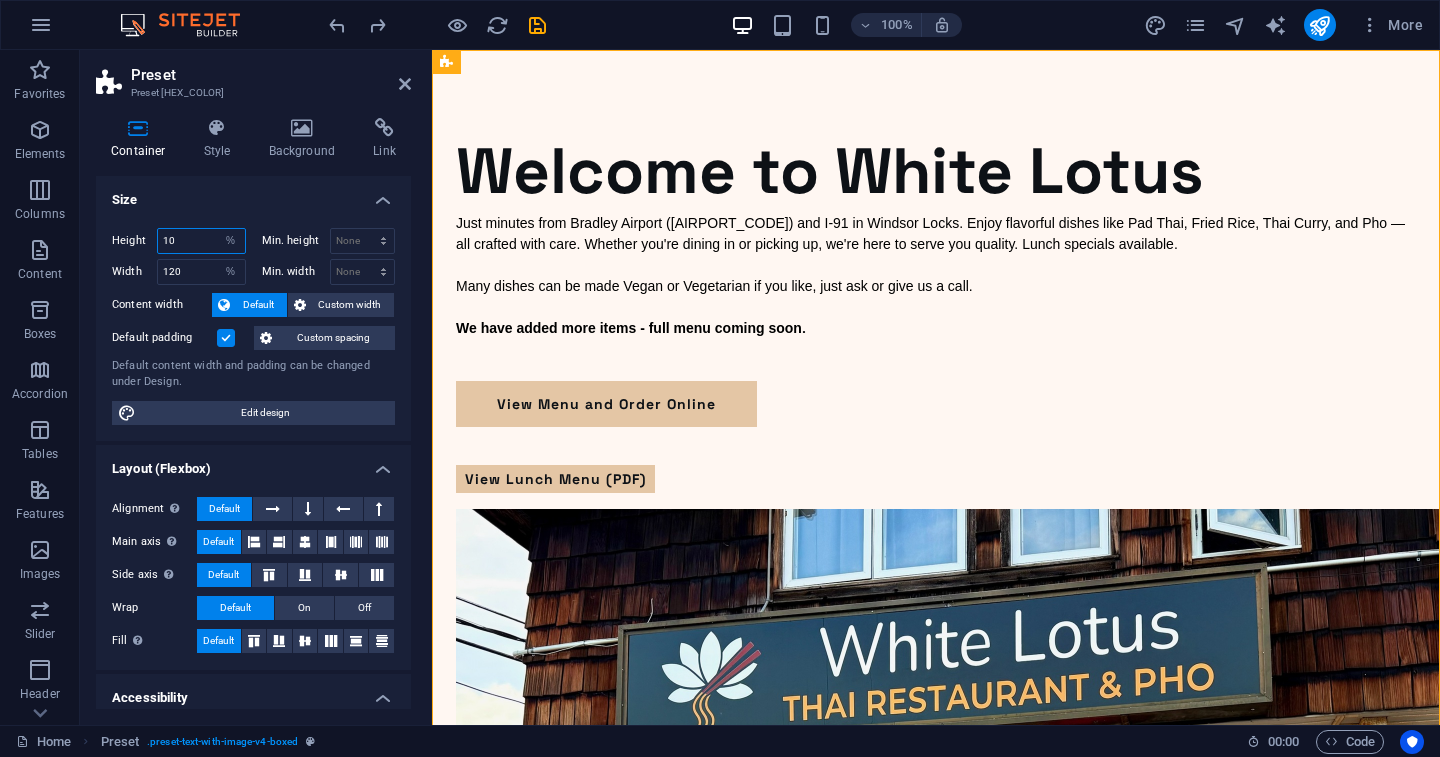 type on "1" 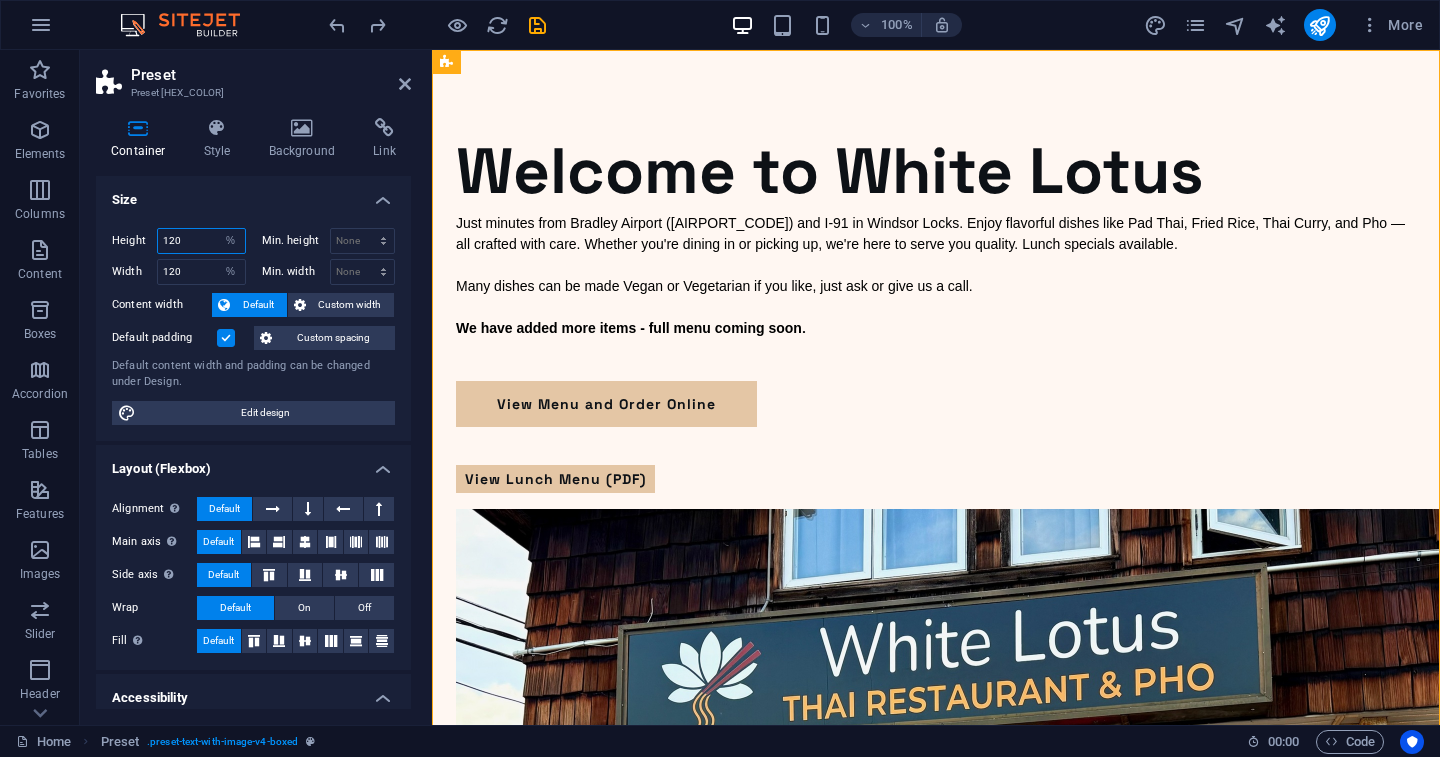 type on "120" 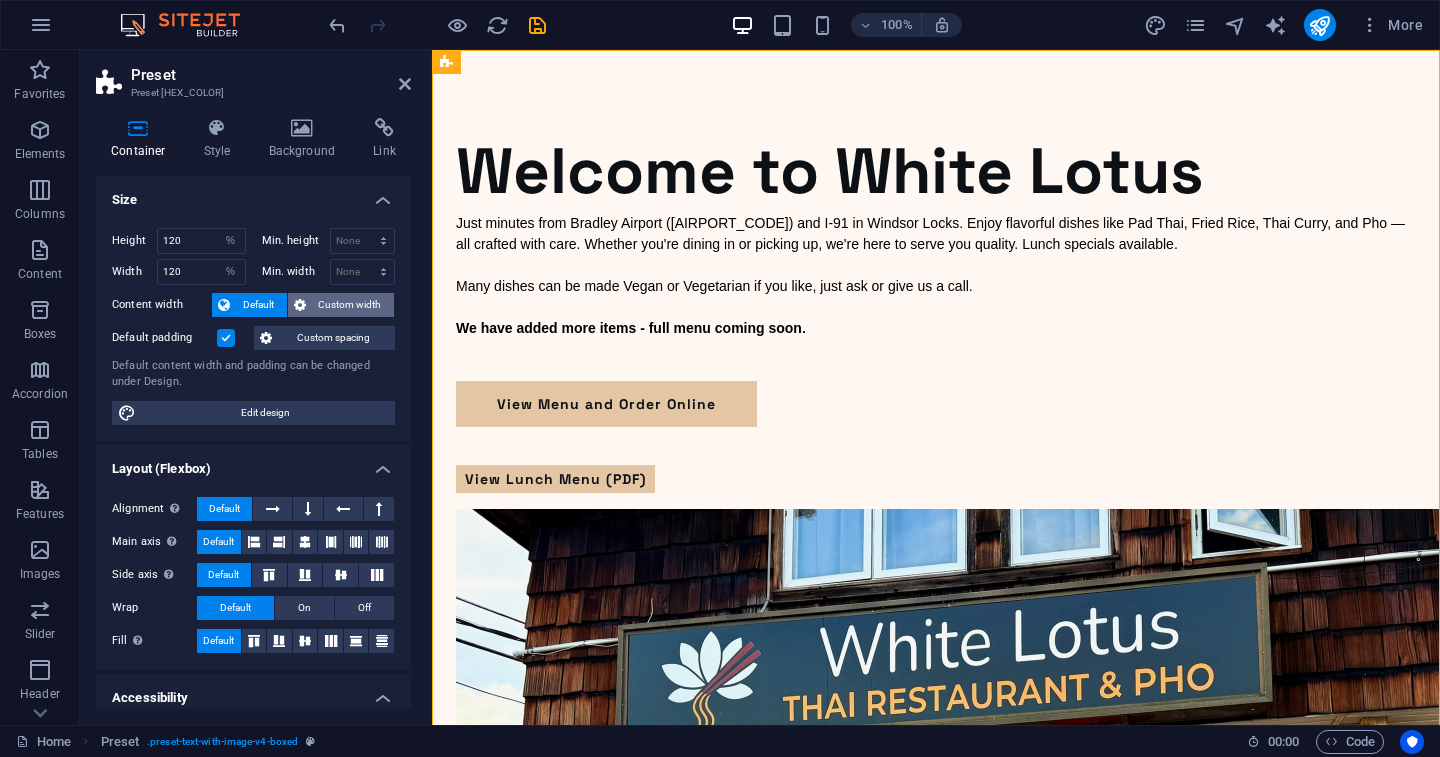 click on "Custom width" at bounding box center (350, 305) 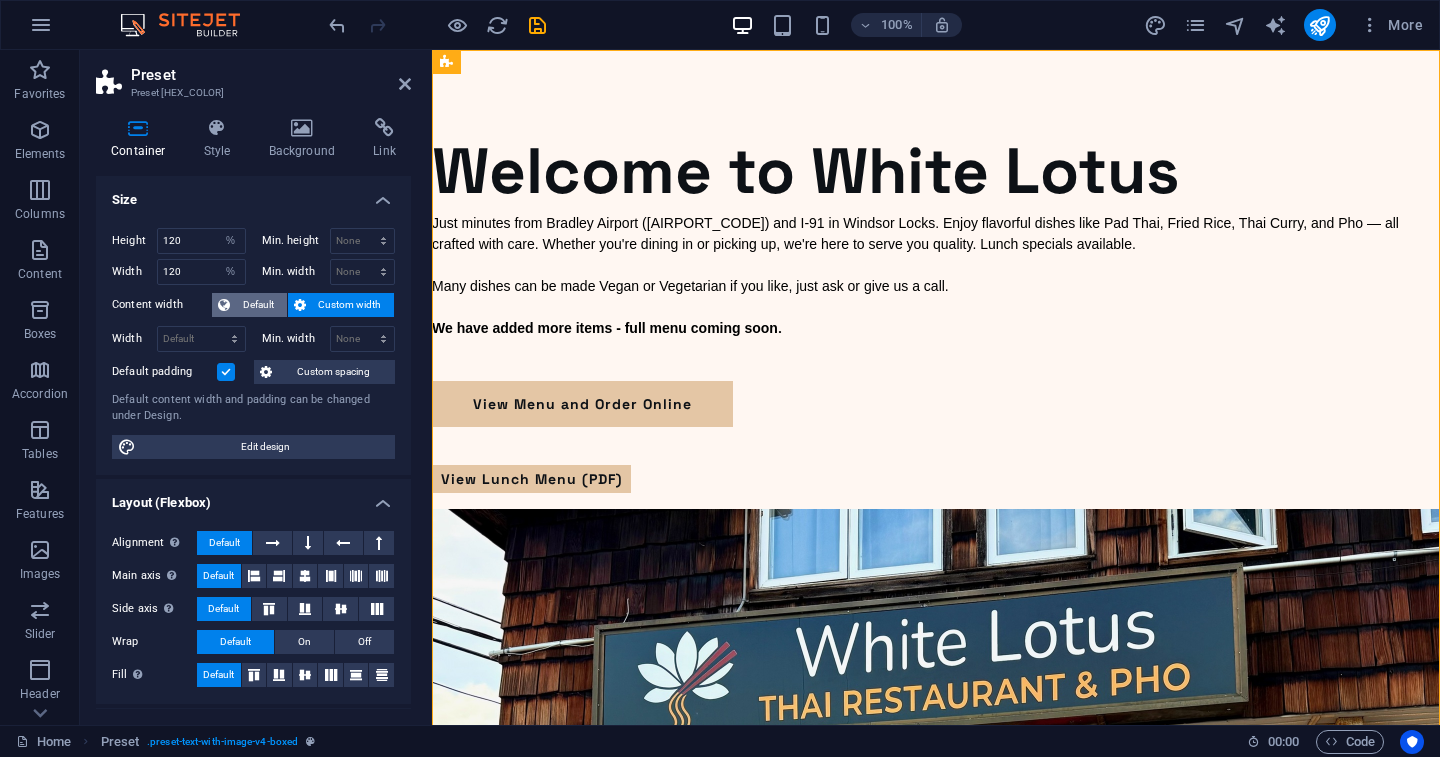 click on "Default" at bounding box center (258, 305) 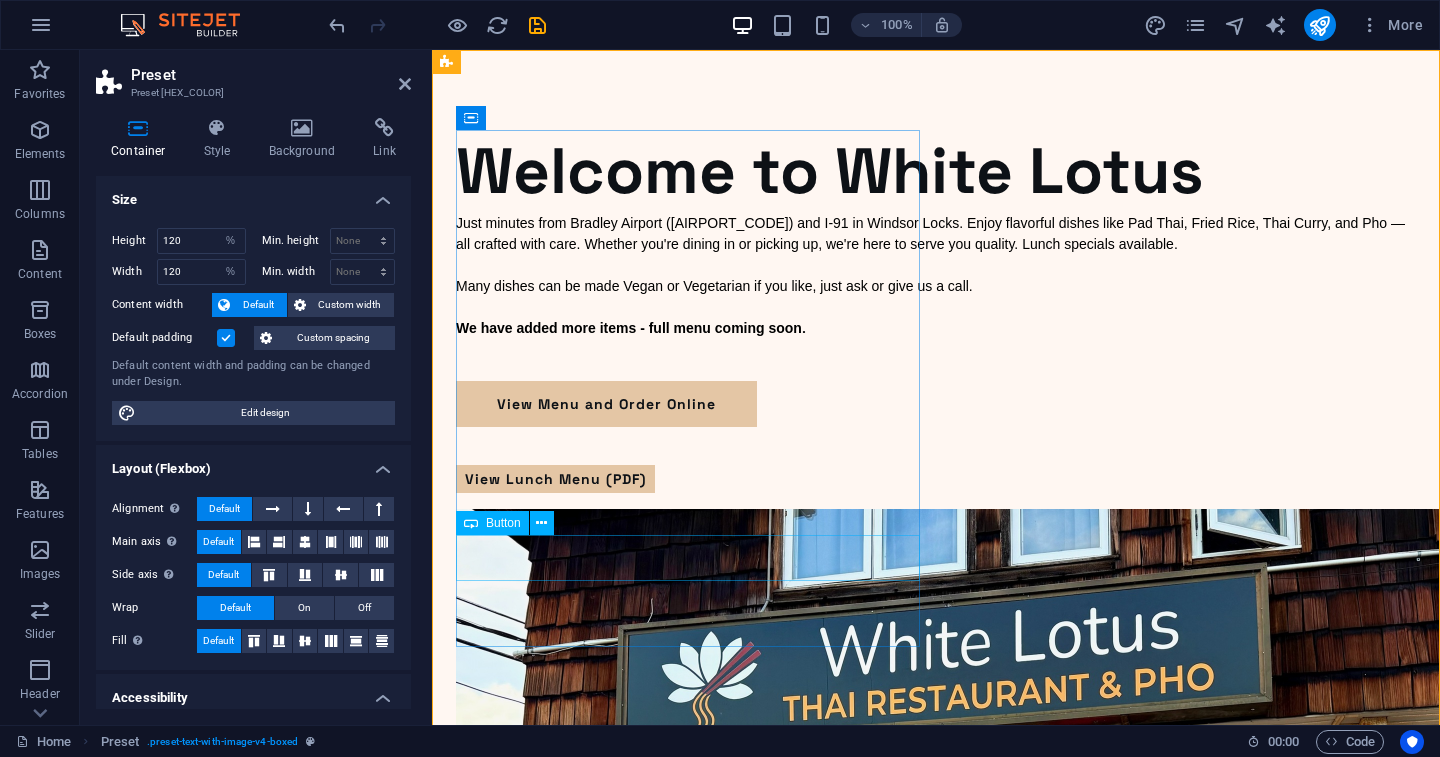click on "View Menu and Order Online" at bounding box center [936, 404] 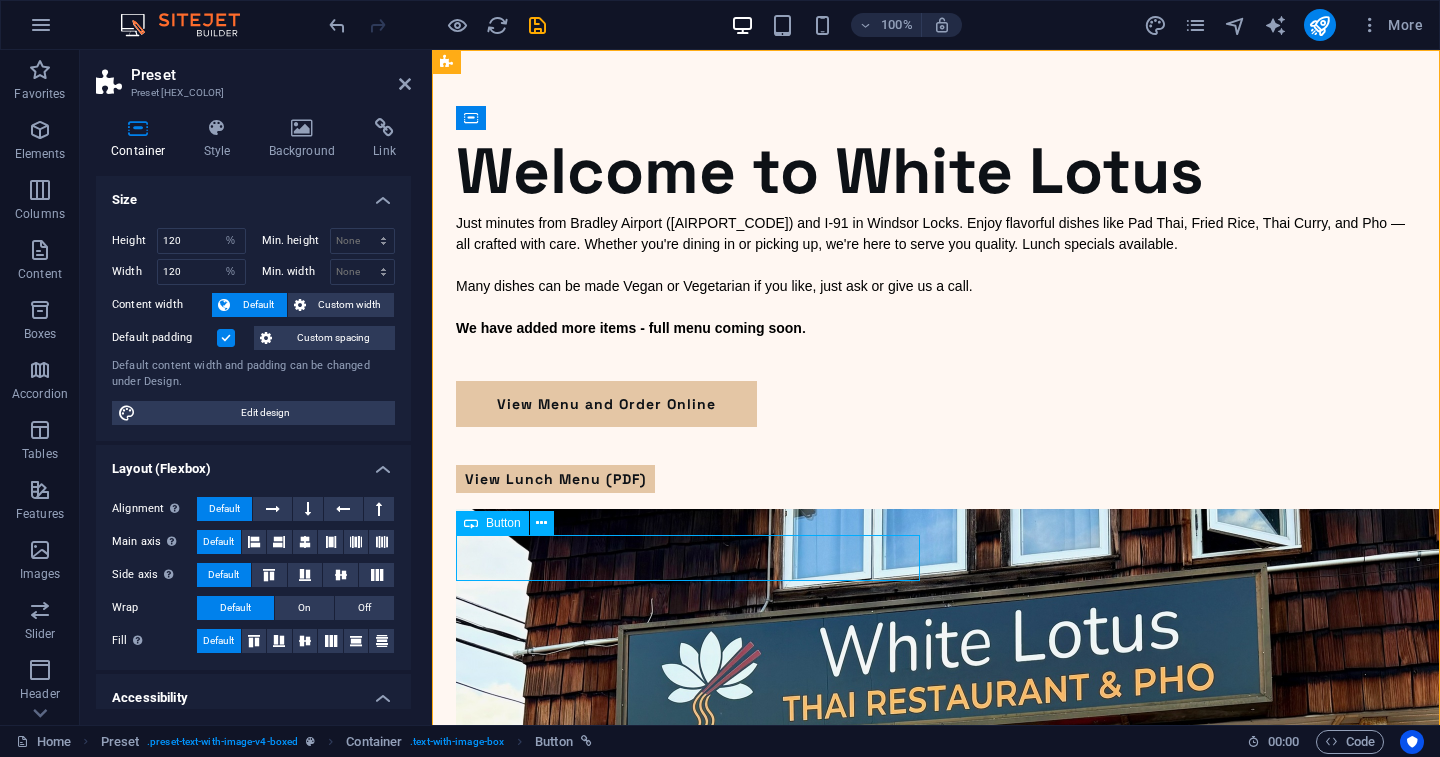 click on "View Menu and Order Online" at bounding box center (936, 404) 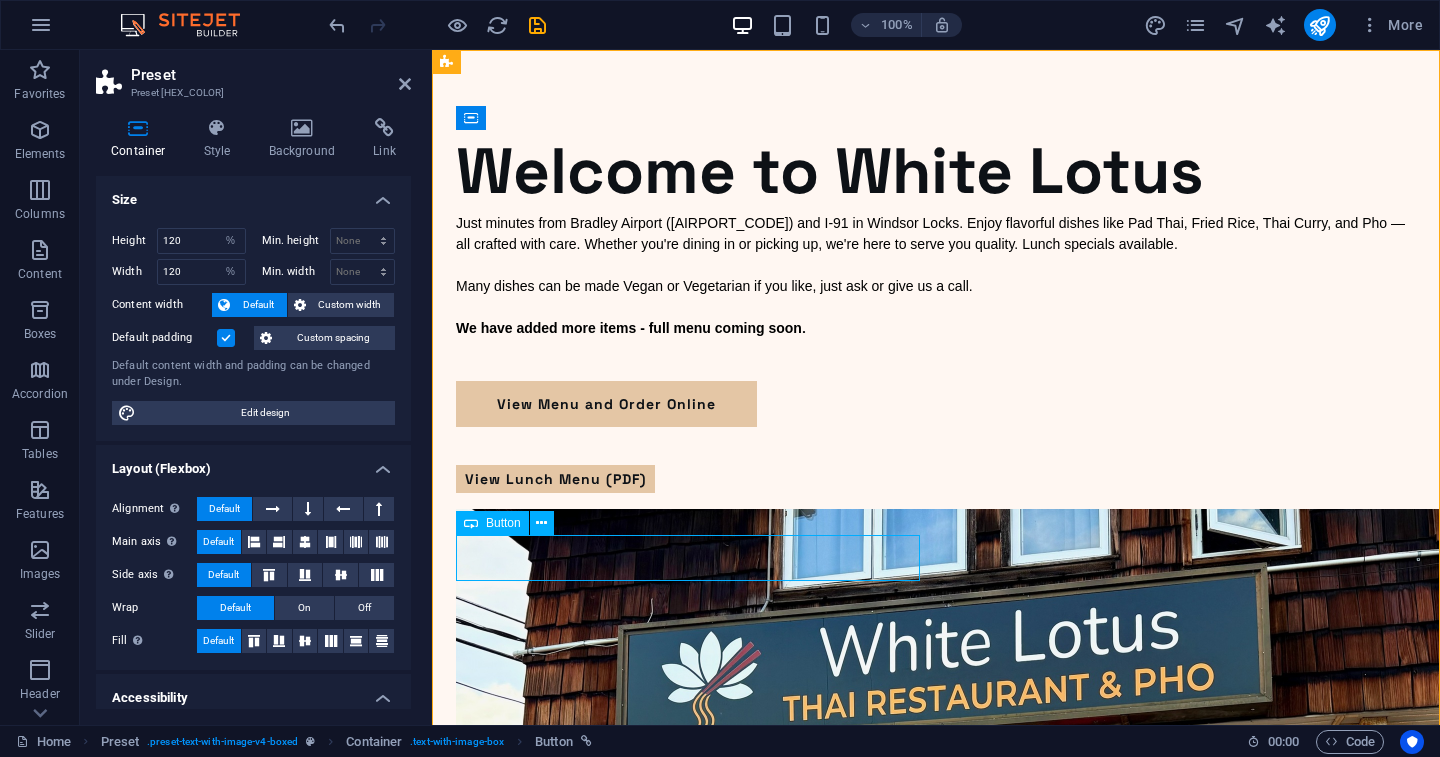 click on "View Menu and Order Online" at bounding box center (936, 404) 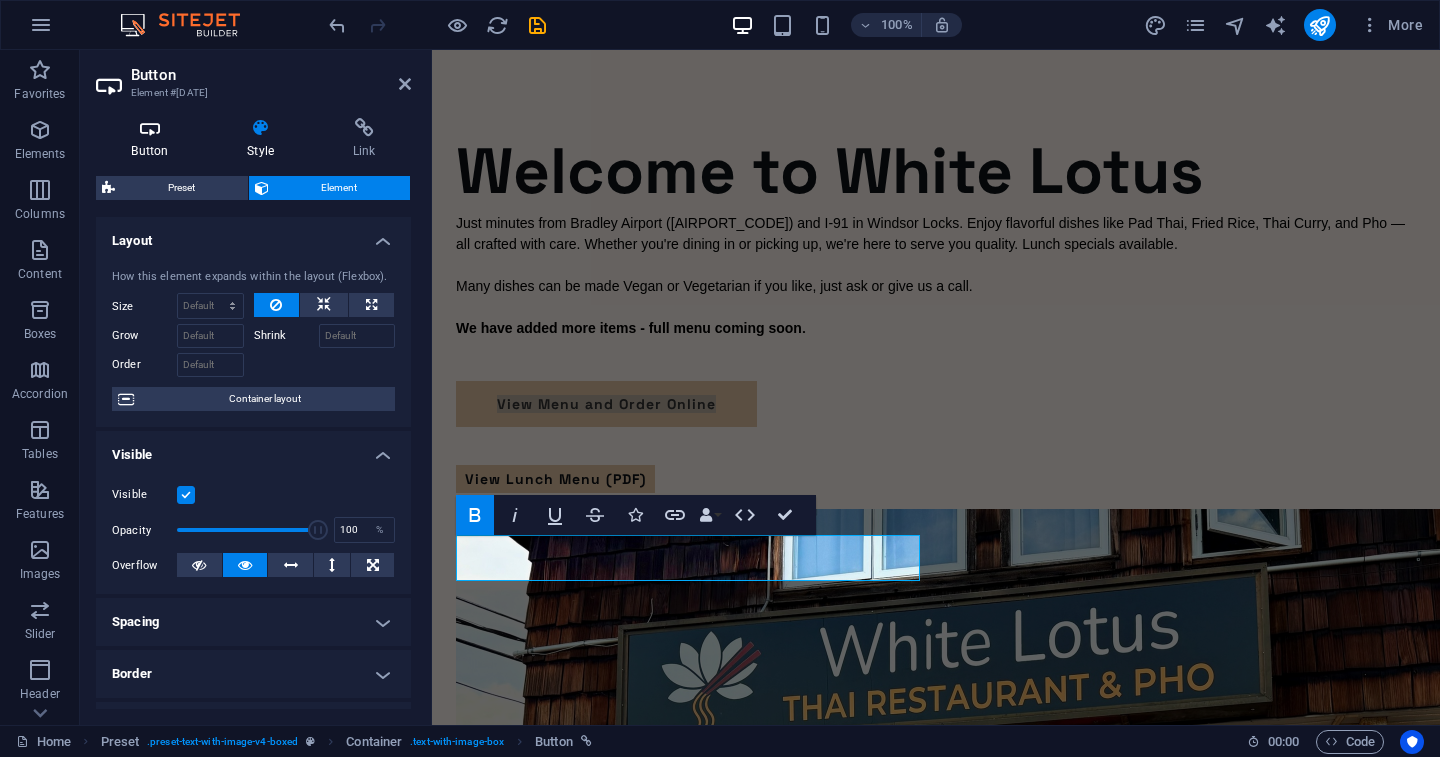 click at bounding box center [150, 128] 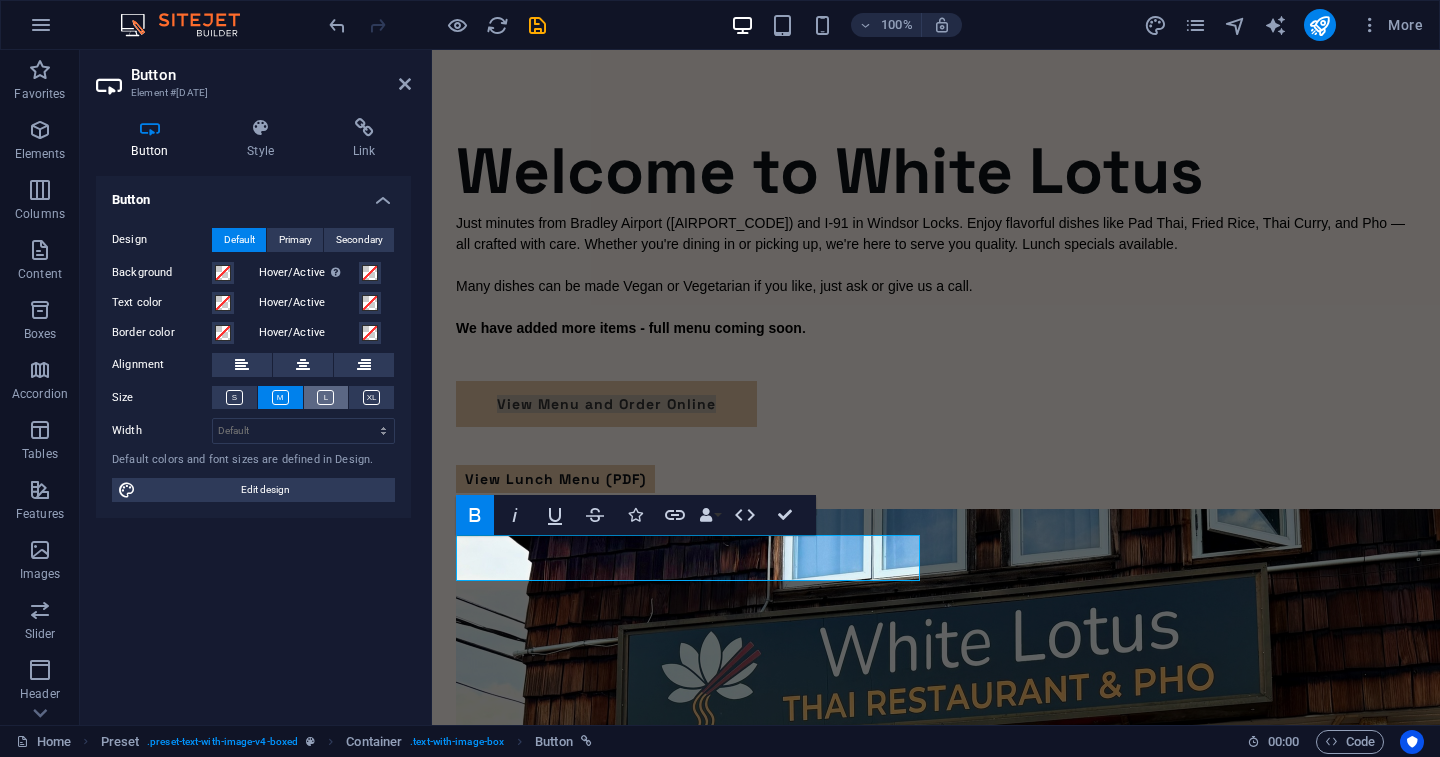 click at bounding box center (325, 397) 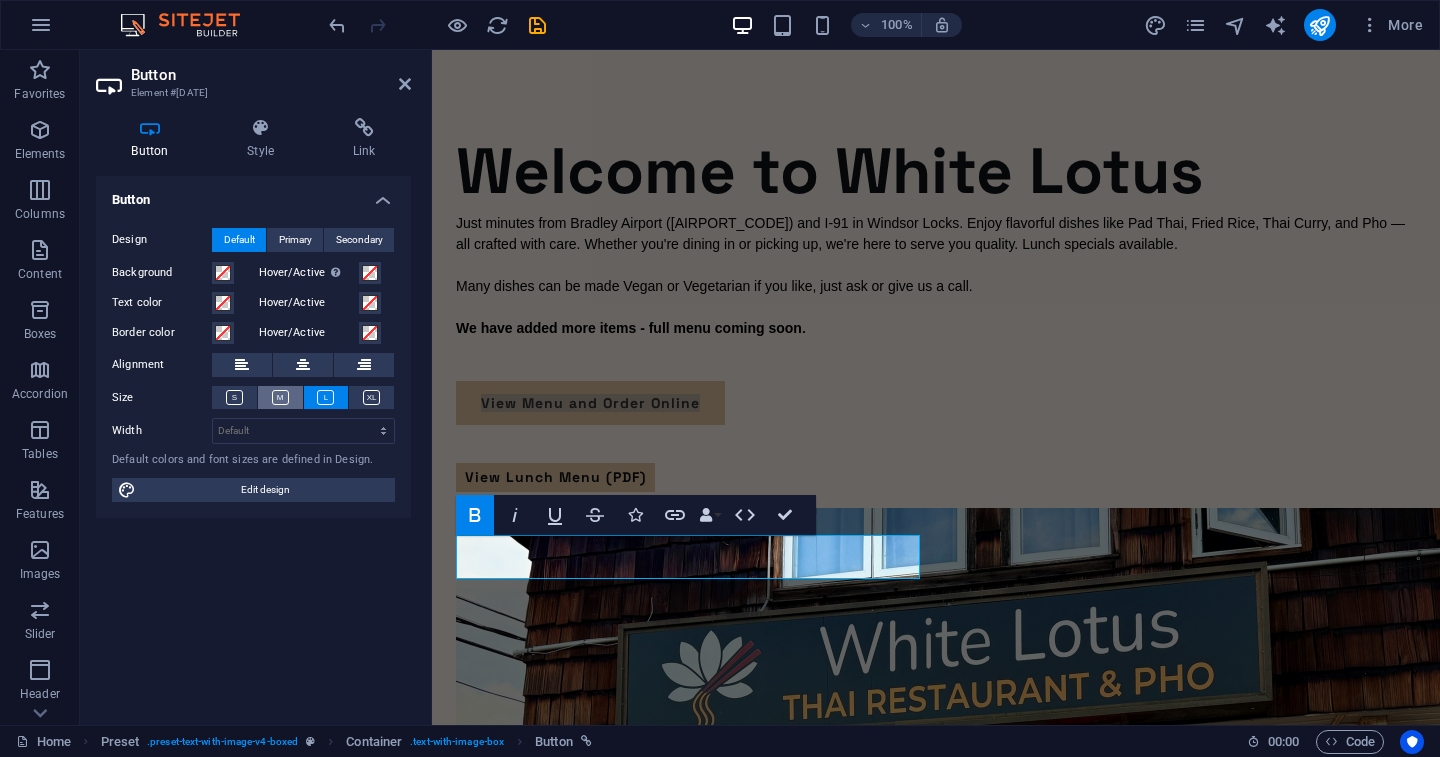 click at bounding box center [280, 397] 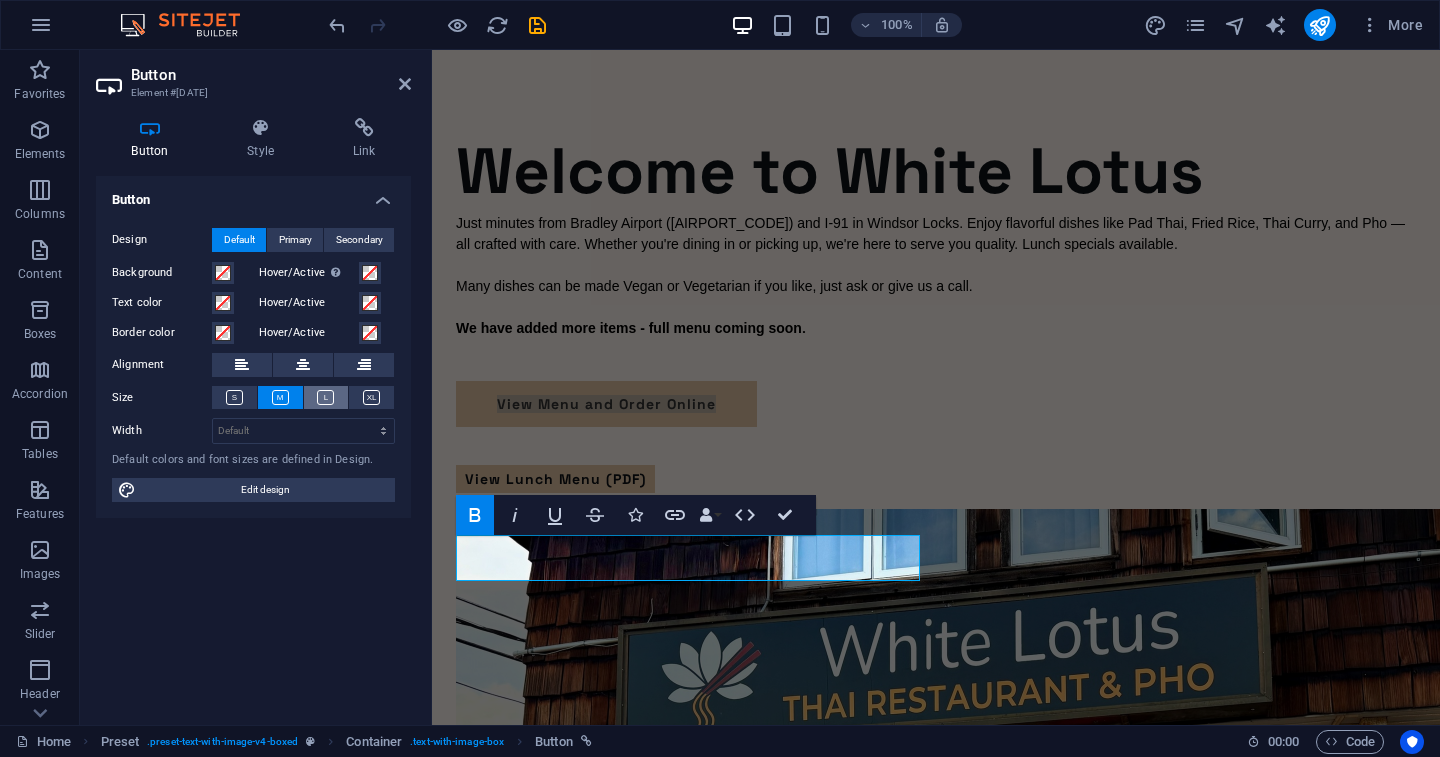 click at bounding box center [326, 397] 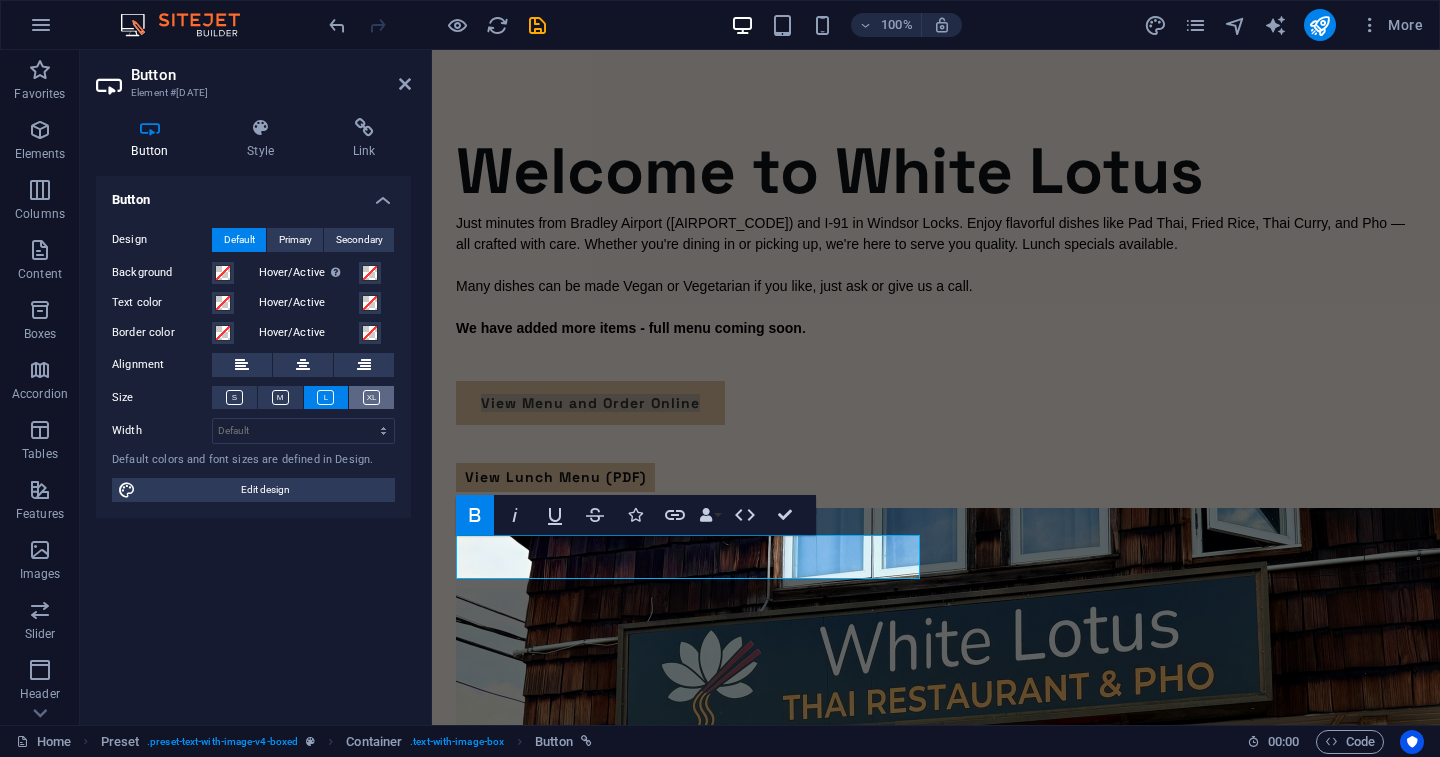 click at bounding box center [371, 397] 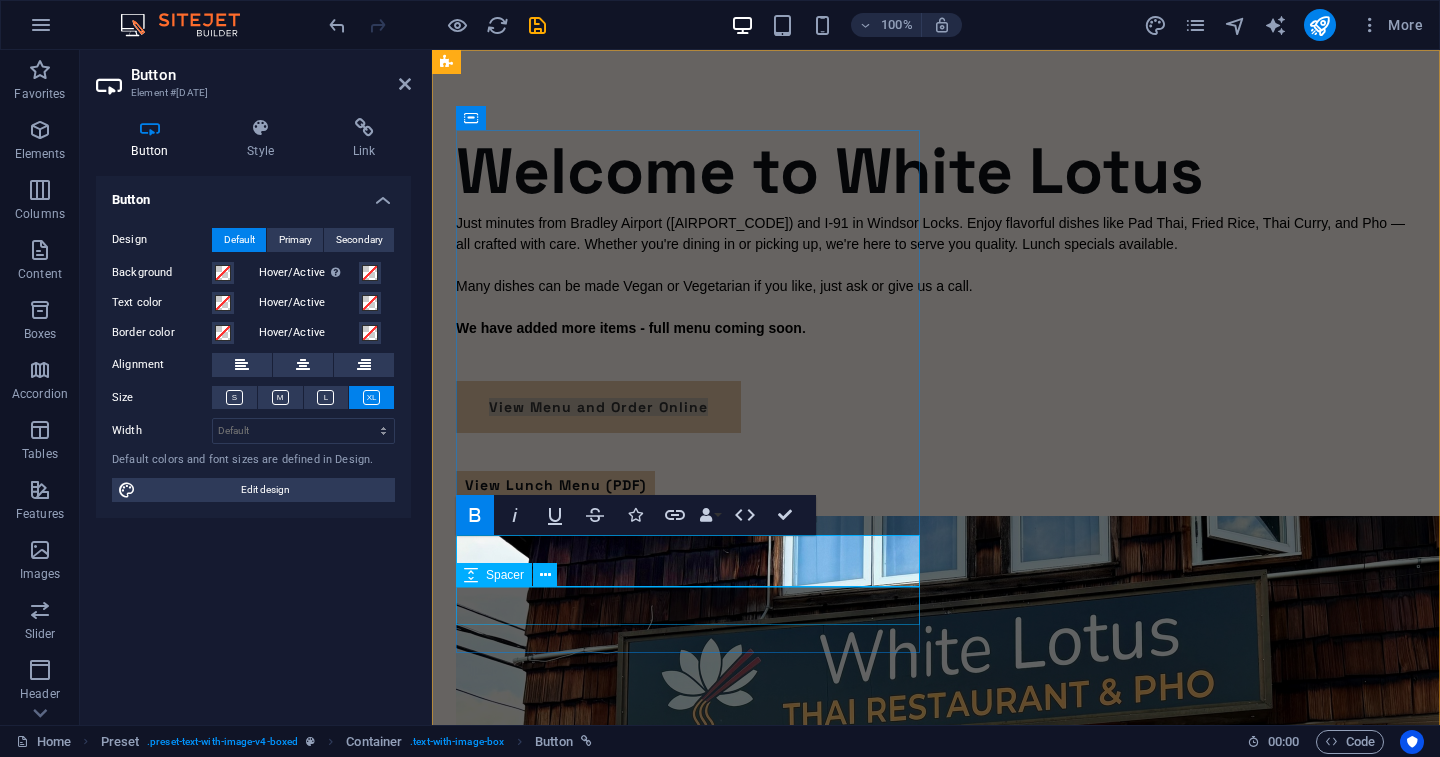 click at bounding box center [936, 452] 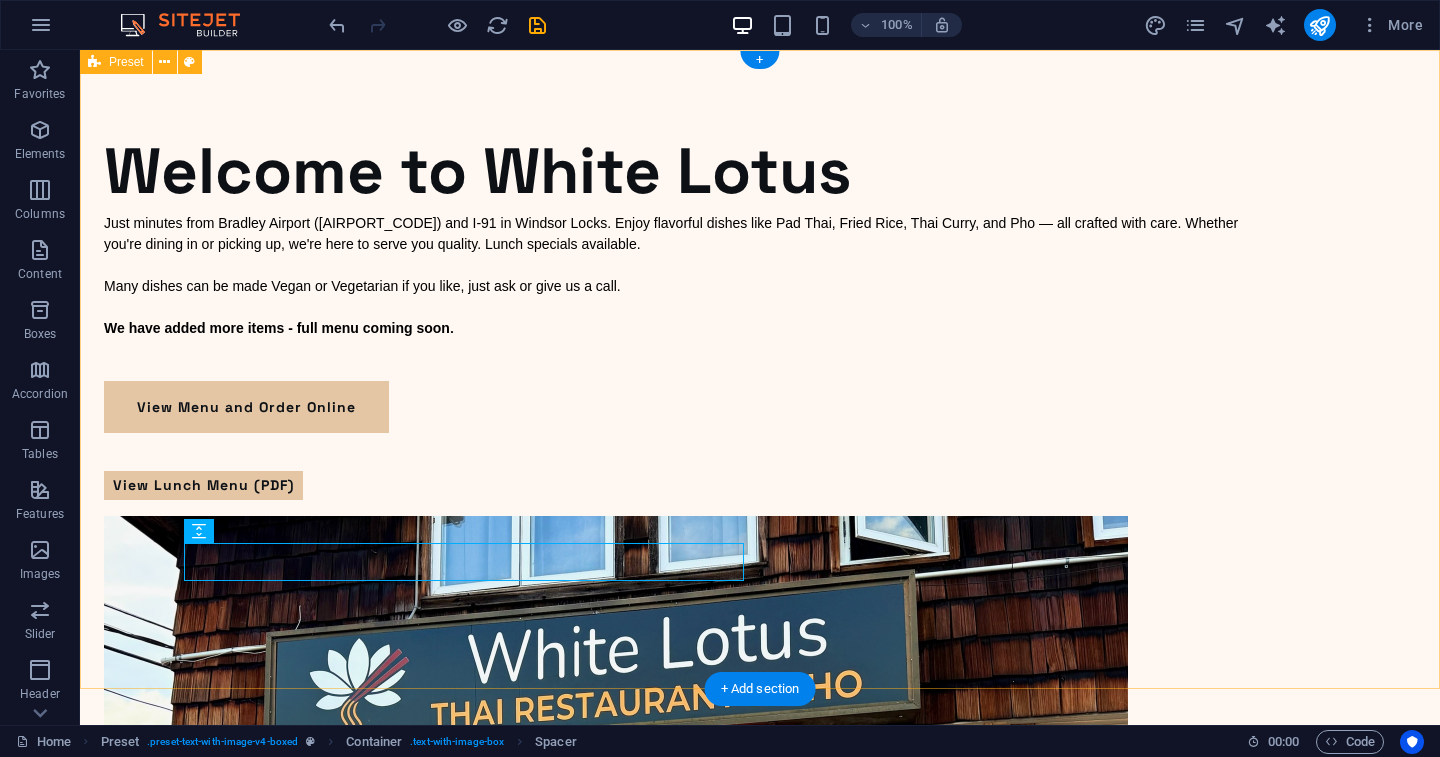 click on "​ Welcome to White Lotus Welcome to White Lotus Just minutes from Bradley Airport (BDL) and I-91 in Windsor Locks. Enjoy flavorful dishes like Pad Thai, Fried Rice, Thai Curry, and Pho — all crafted with care. Whether you're dining in or picking up, we're here to serve you quality. Lunch specials available. Many dishes can be made Vegan or Vegetarian if you like, just ask or give us a call. Our soft opening menu is now available - full menu coming soon . View Menu and Order Online View Lunch Menu (PDF)" at bounding box center (760, 666) 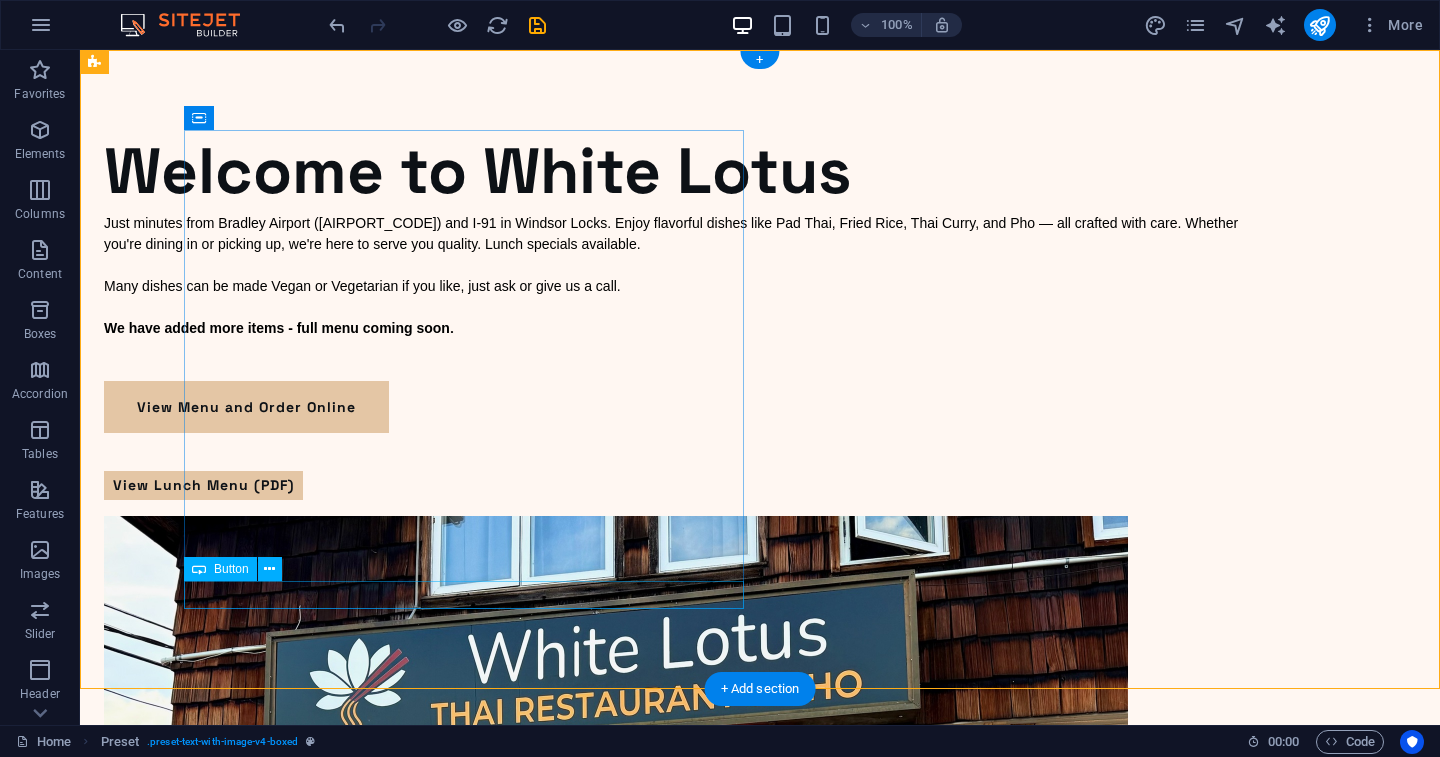 click on "View Lunch Menu (PDF)" at bounding box center (680, 485) 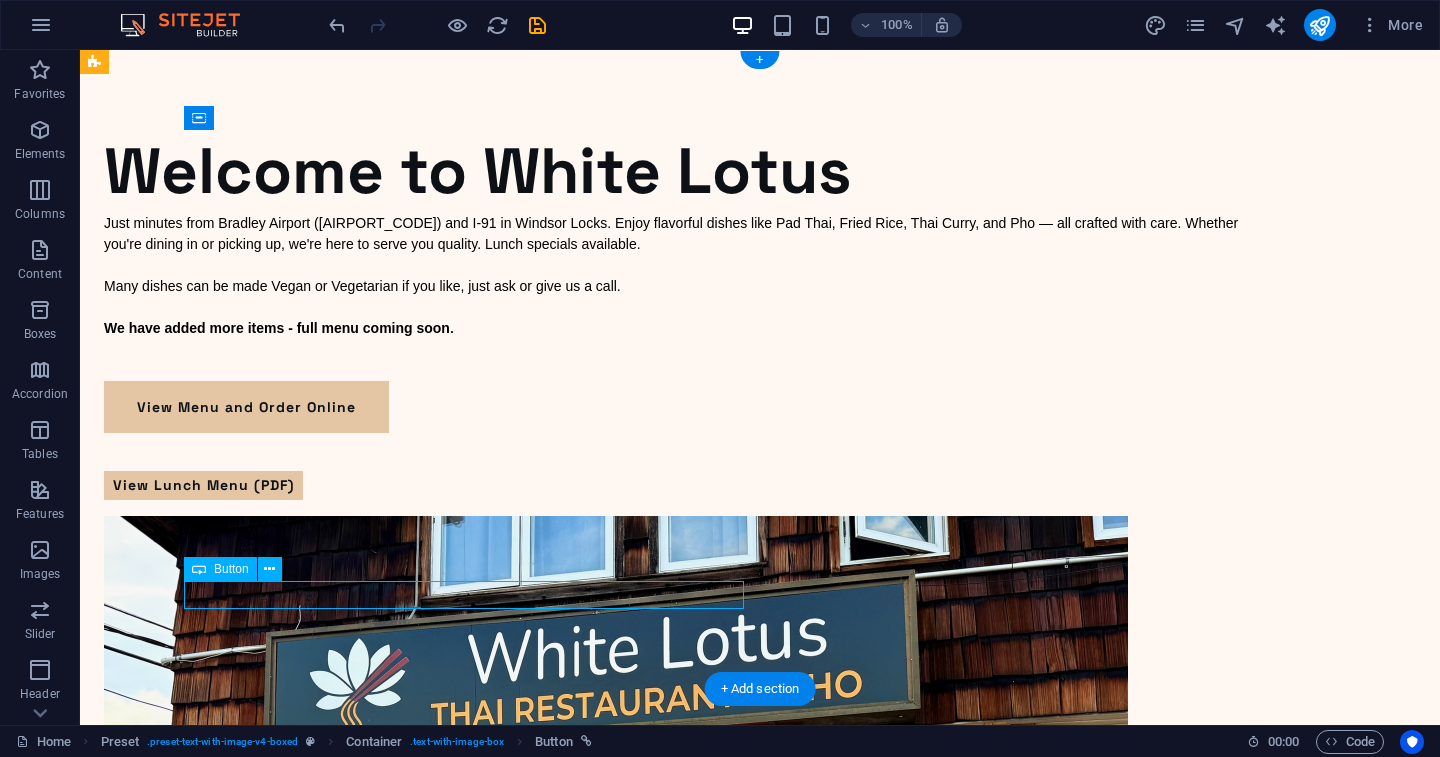 click on "View Lunch Menu (PDF)" at bounding box center [680, 485] 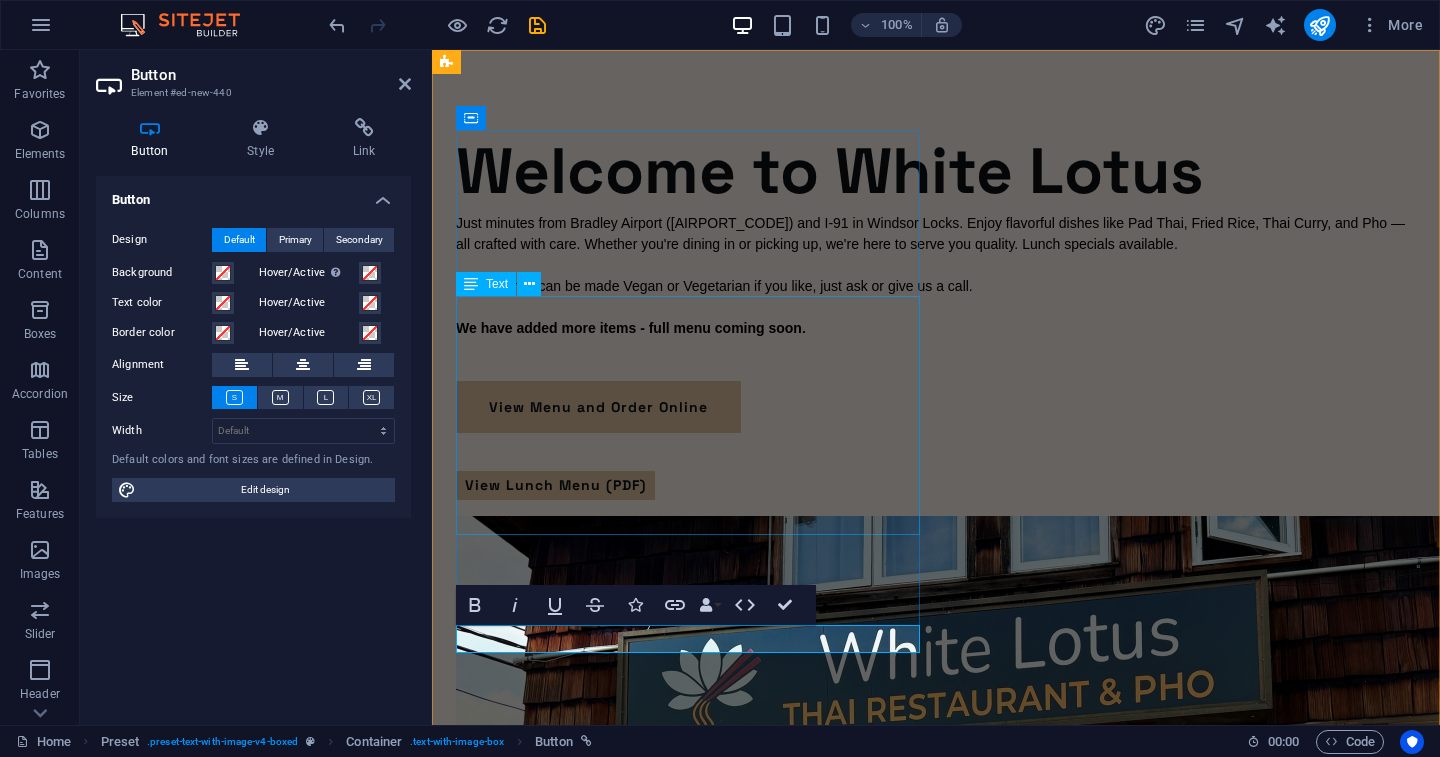 click on "Just minutes from Bradley Airport (BDL) and I-91 in Windsor Locks. Enjoy flavorful dishes like Pad Thai, Fried Rice, Thai Curry, and Pho — all crafted with care. Whether you're dining in or picking up, we're here to serve you quality. Lunch specials available. Many dishes can be made Vegan or Vegetarian if you like, just ask or give us a call. We have added more items - full menu coming soon ." at bounding box center (936, 297) 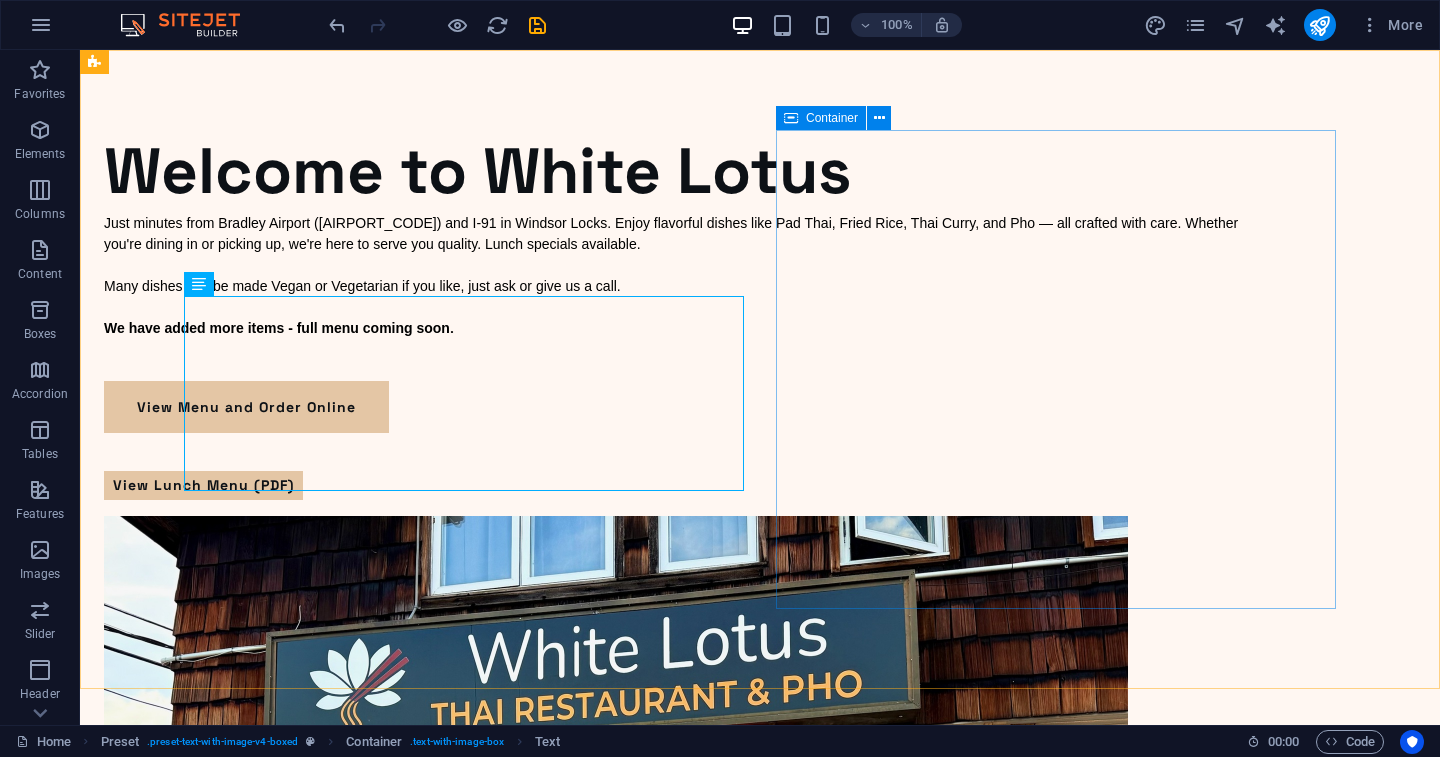click at bounding box center [680, 859] 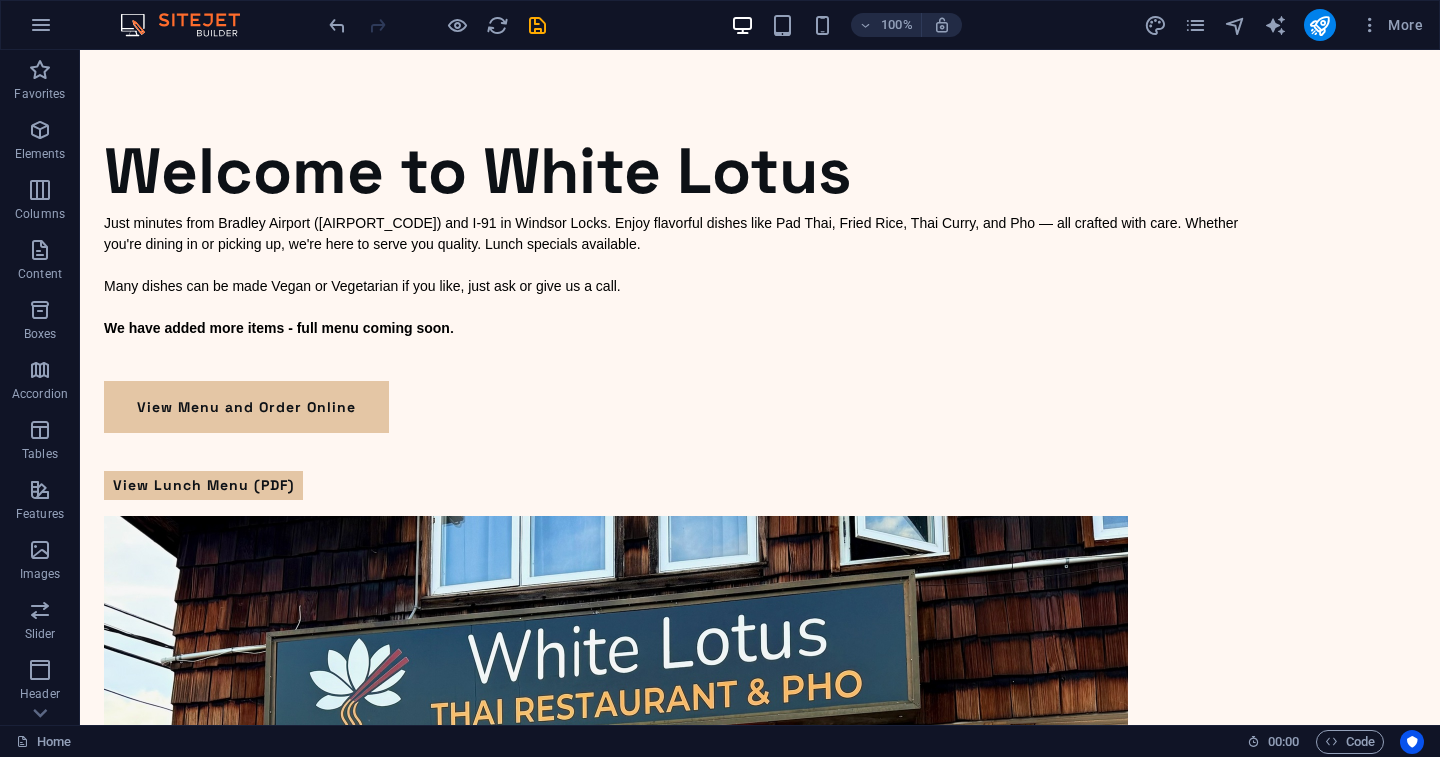 scroll, scrollTop: 0, scrollLeft: 0, axis: both 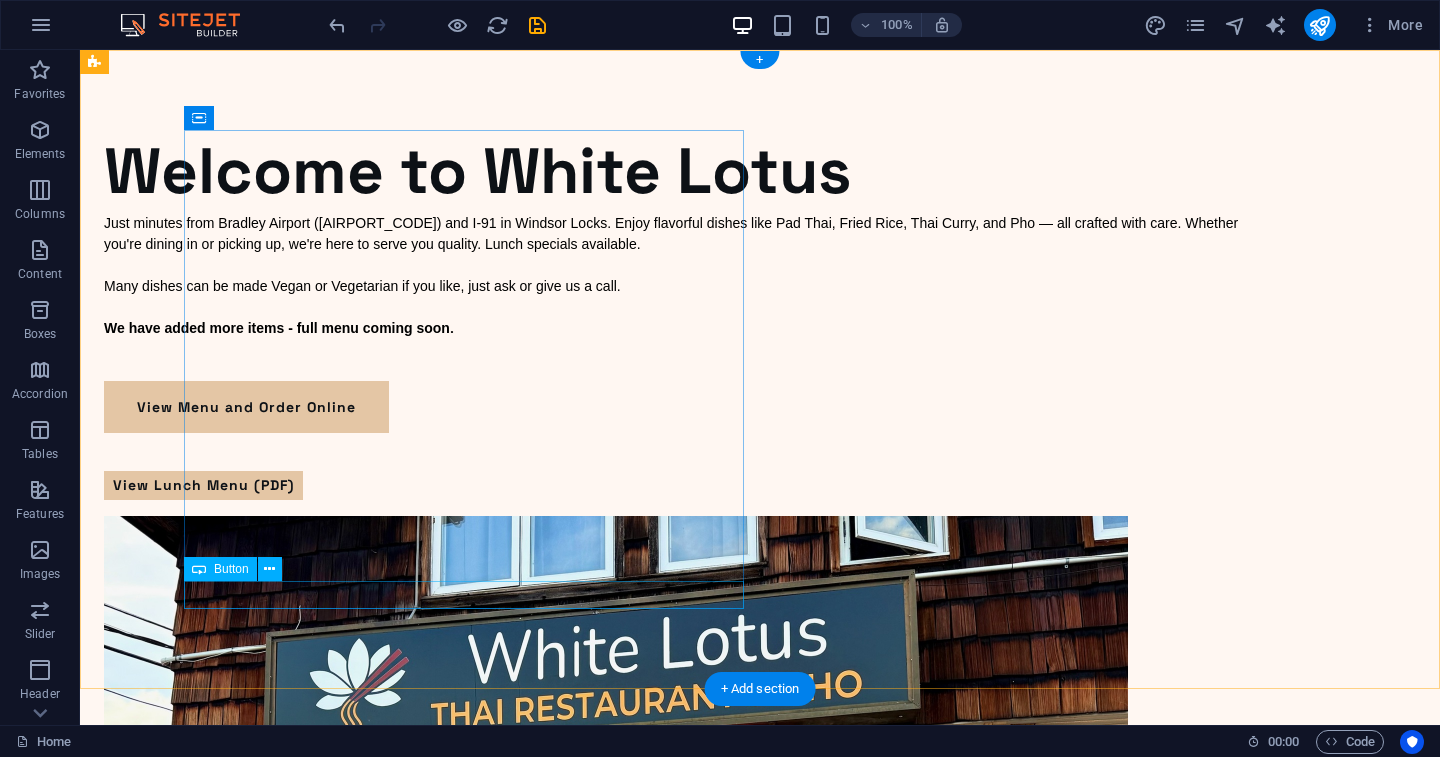 click on "View Lunch Menu (PDF)" at bounding box center [680, 485] 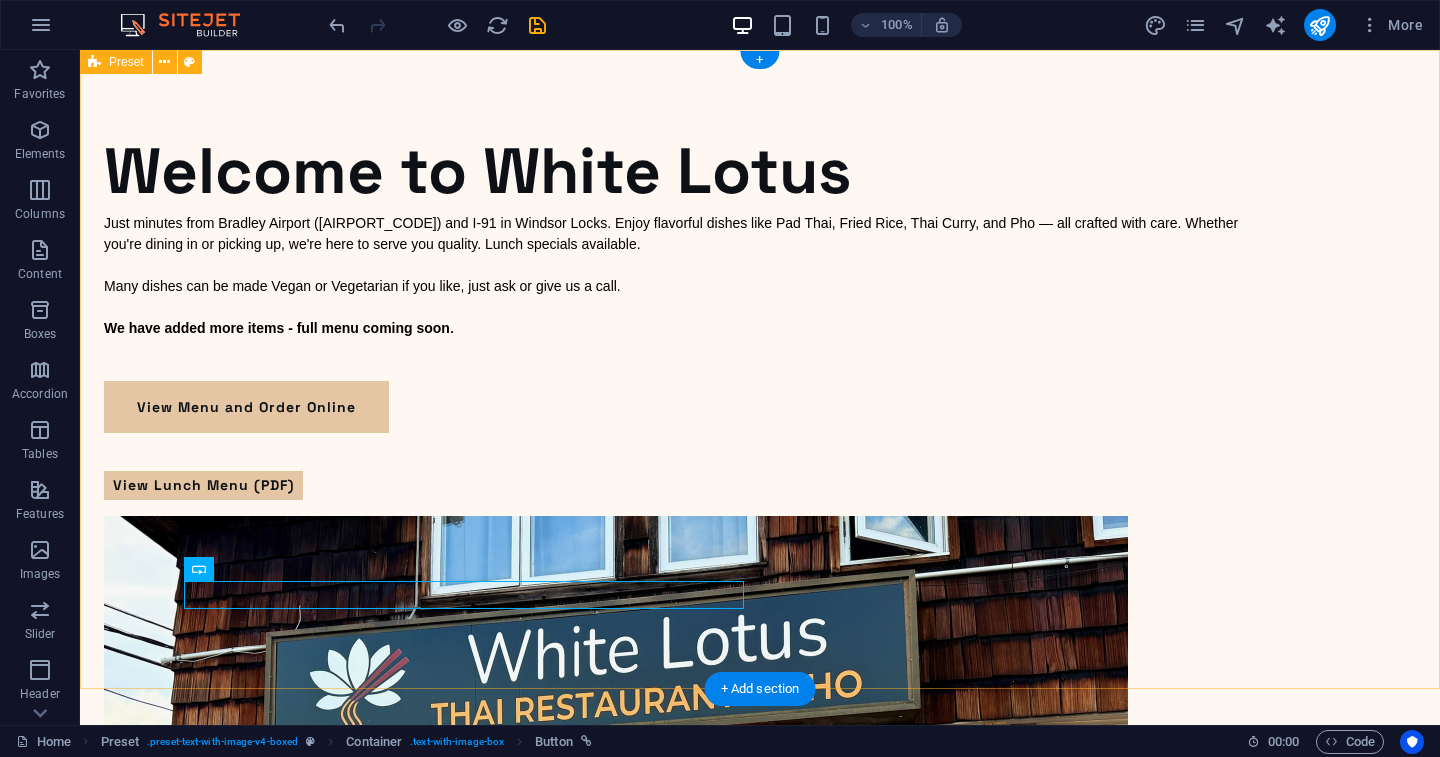 click on "​ Welcome to White Lotus Welcome to White Lotus Just minutes from Bradley Airport (BDL) and I-91 in Windsor Locks. Enjoy flavorful dishes like Pad Thai, Fried Rice, Thai Curry, and Pho — all crafted with care. Whether you're dining in or picking up, we're here to serve you quality. Lunch specials available. Many dishes can be made Vegan or Vegetarian if you like, just ask or give us a call. Our soft opening menu is now available - full menu coming soon . View Menu and Order Online View Lunch Menu (PDF)" at bounding box center (760, 666) 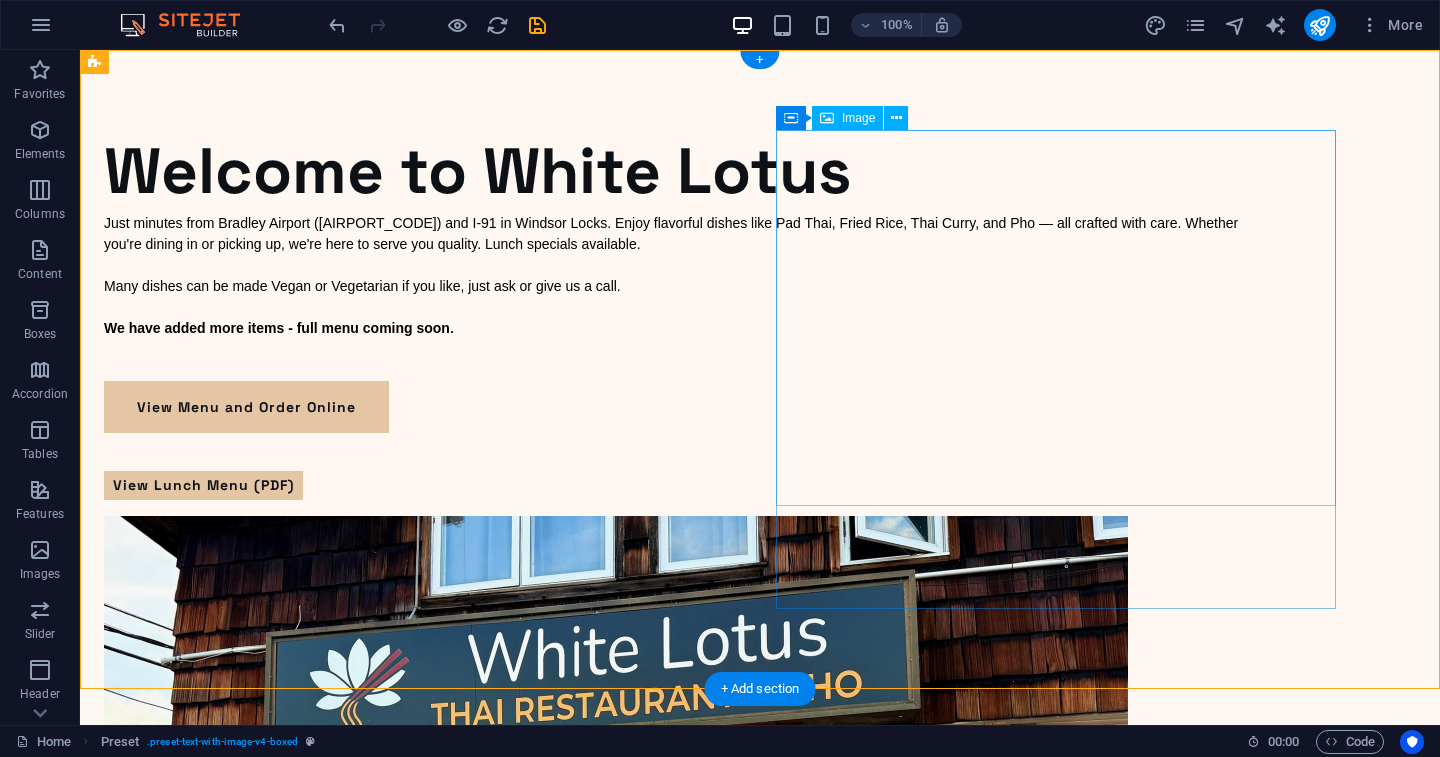 click on "​ Welcome to White Lotus Welcome to White Lotus Just minutes from Bradley Airport (BDL) and I-91 in Windsor Locks. Enjoy flavorful dishes like Pad Thai, Fried Rice, Thai Curry, and Pho — all crafted with care. Whether you're dining in or picking up, we're here to serve you quality. Lunch specials available. Many dishes can be made Vegan or Vegetarian if you like, just ask or give us a call. Our soft opening menu is now available - full menu coming soon . View Menu and Order Online View Lunch Menu (PDF)" at bounding box center (760, 666) 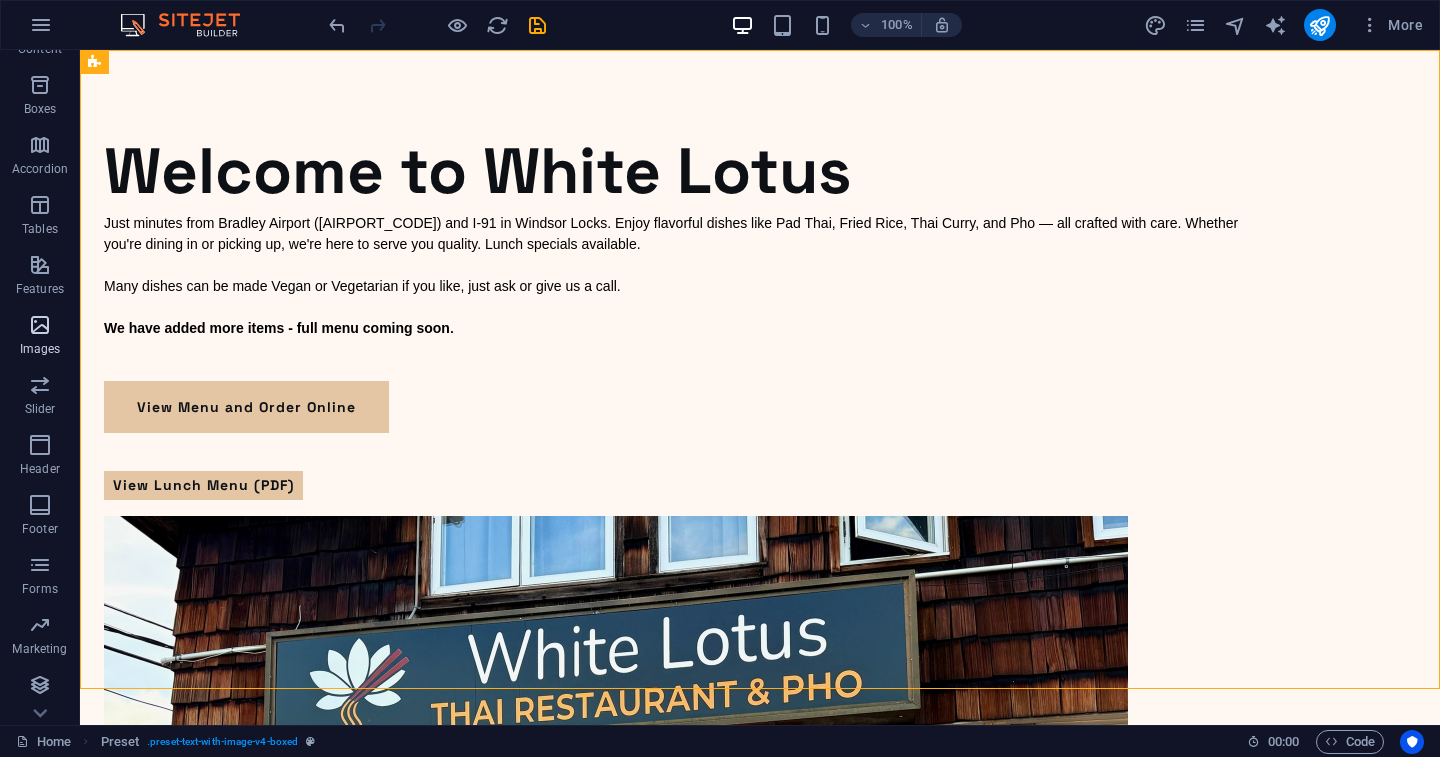 scroll, scrollTop: 225, scrollLeft: 0, axis: vertical 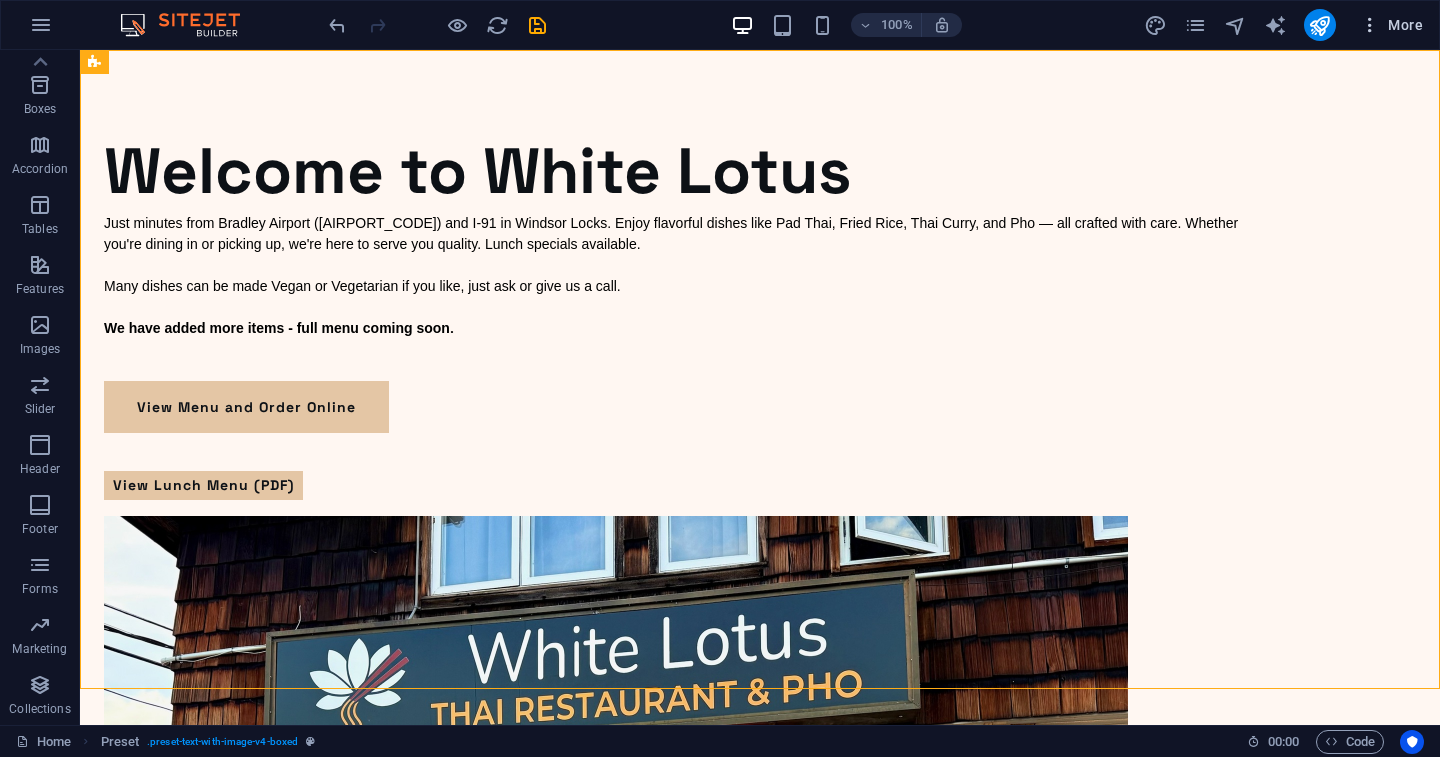 click on "More" at bounding box center [1391, 25] 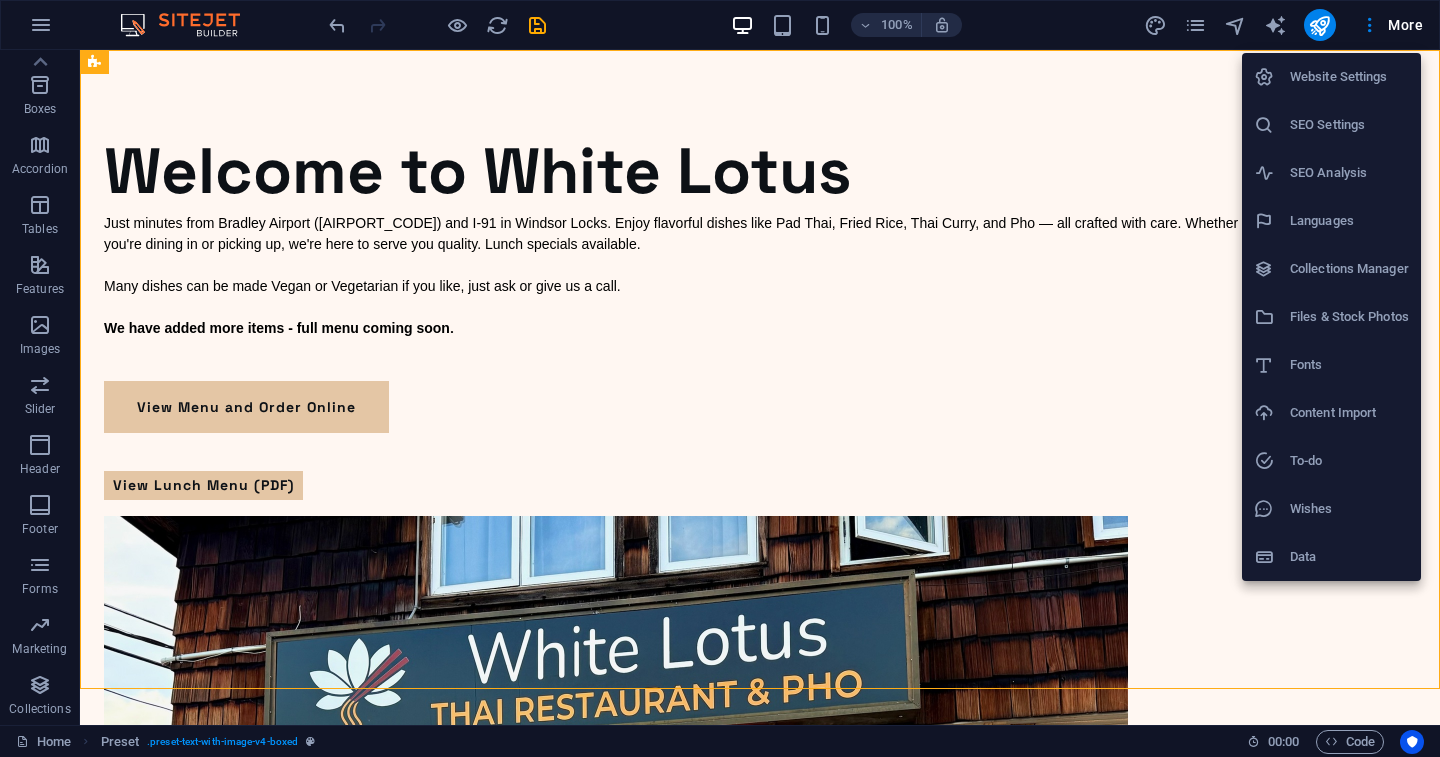 click on "Files & Stock Photos" at bounding box center [1331, 317] 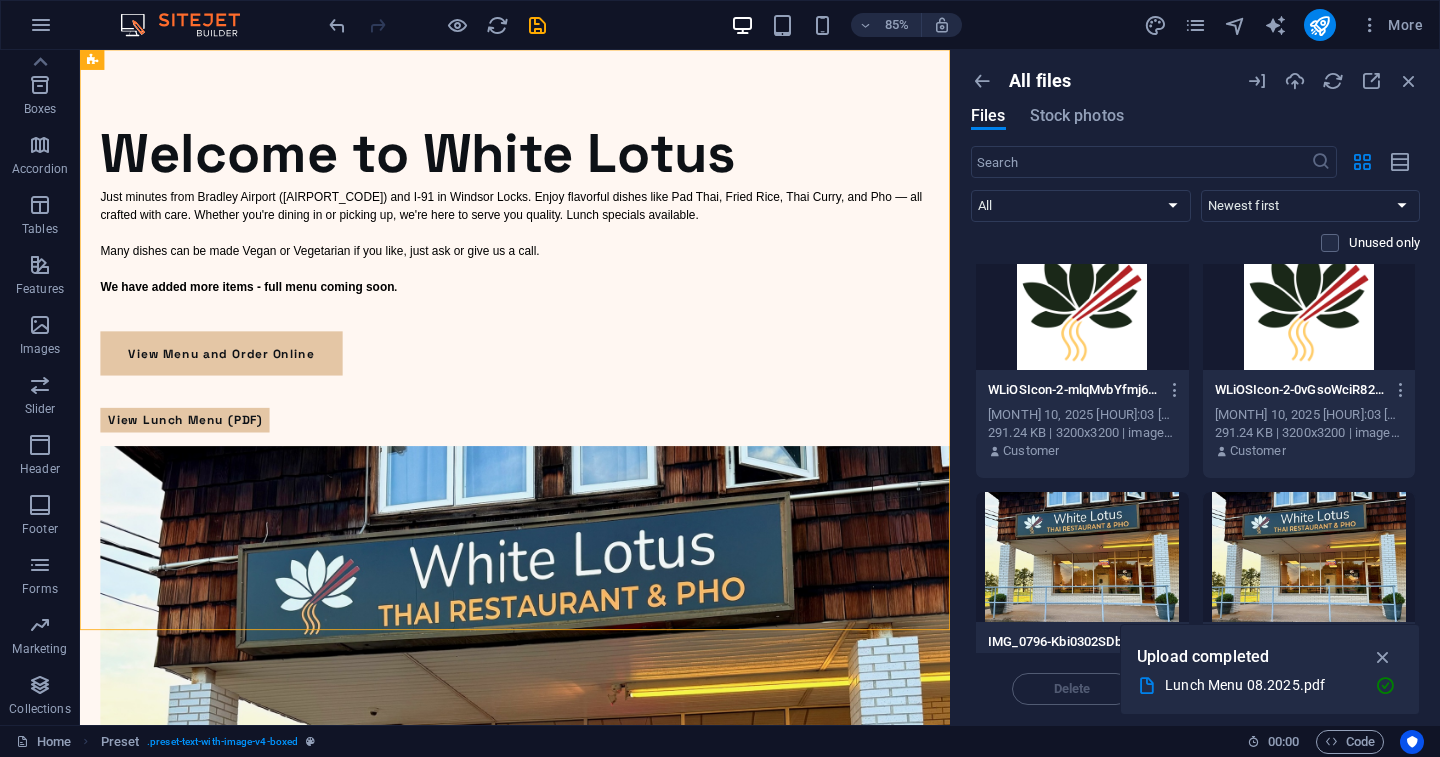 scroll, scrollTop: 530, scrollLeft: 0, axis: vertical 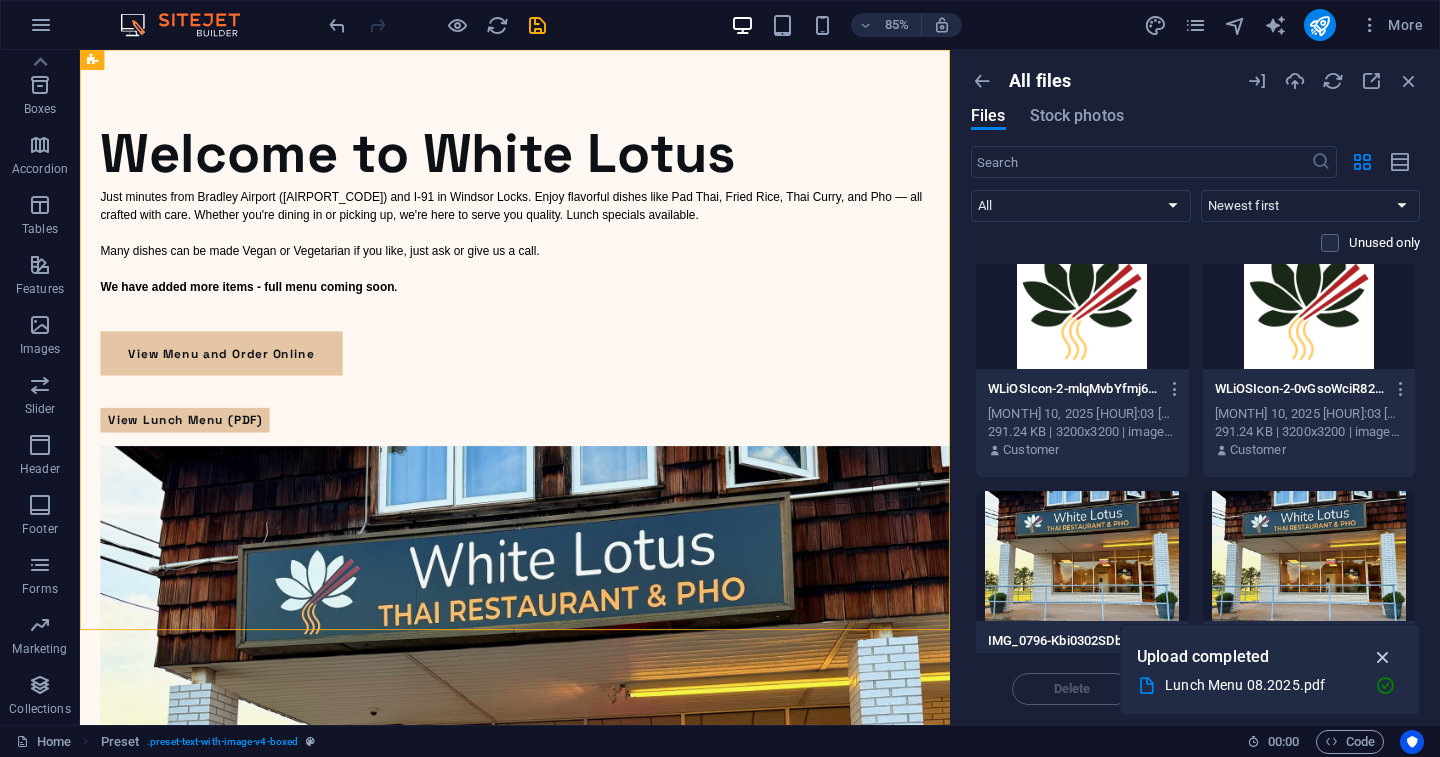 click at bounding box center (1383, 657) 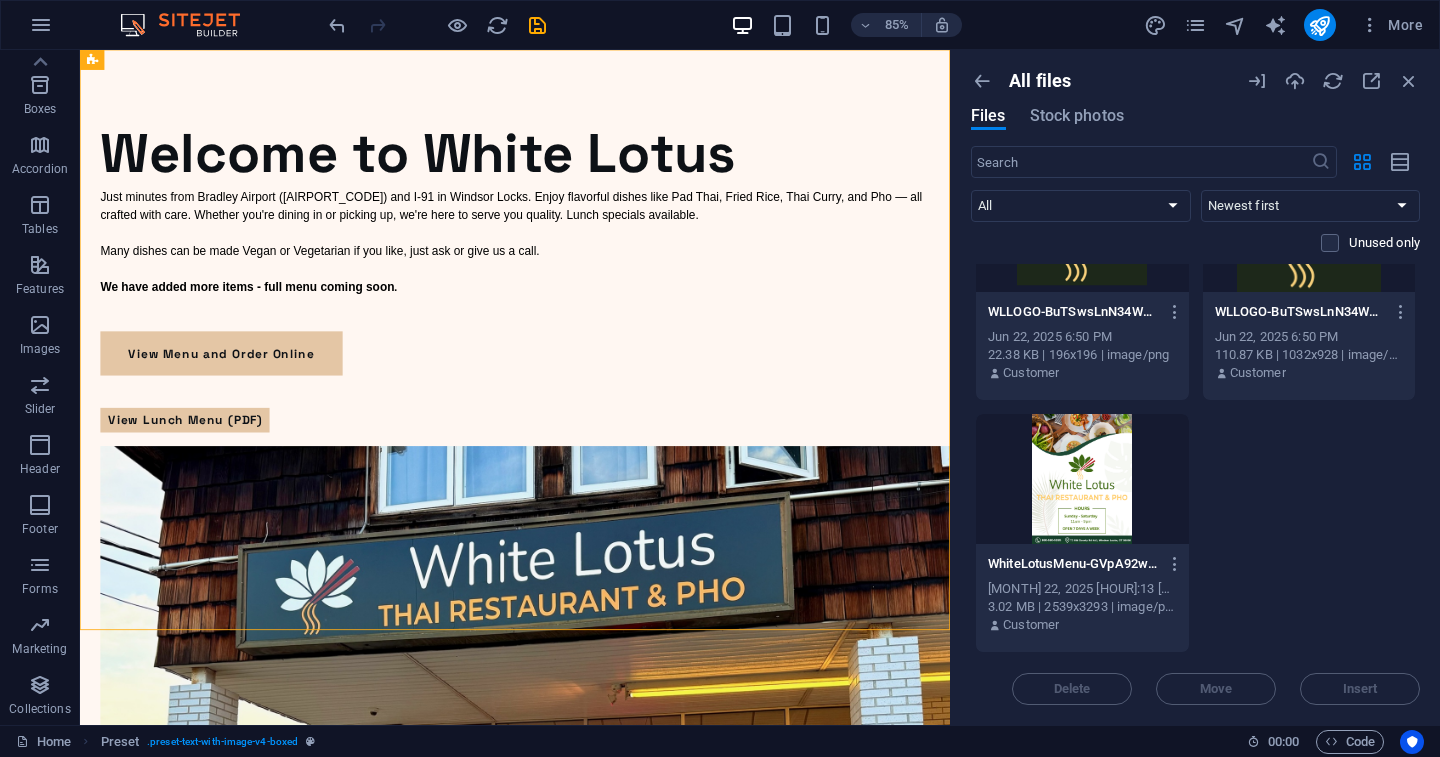 scroll, scrollTop: 3631, scrollLeft: 0, axis: vertical 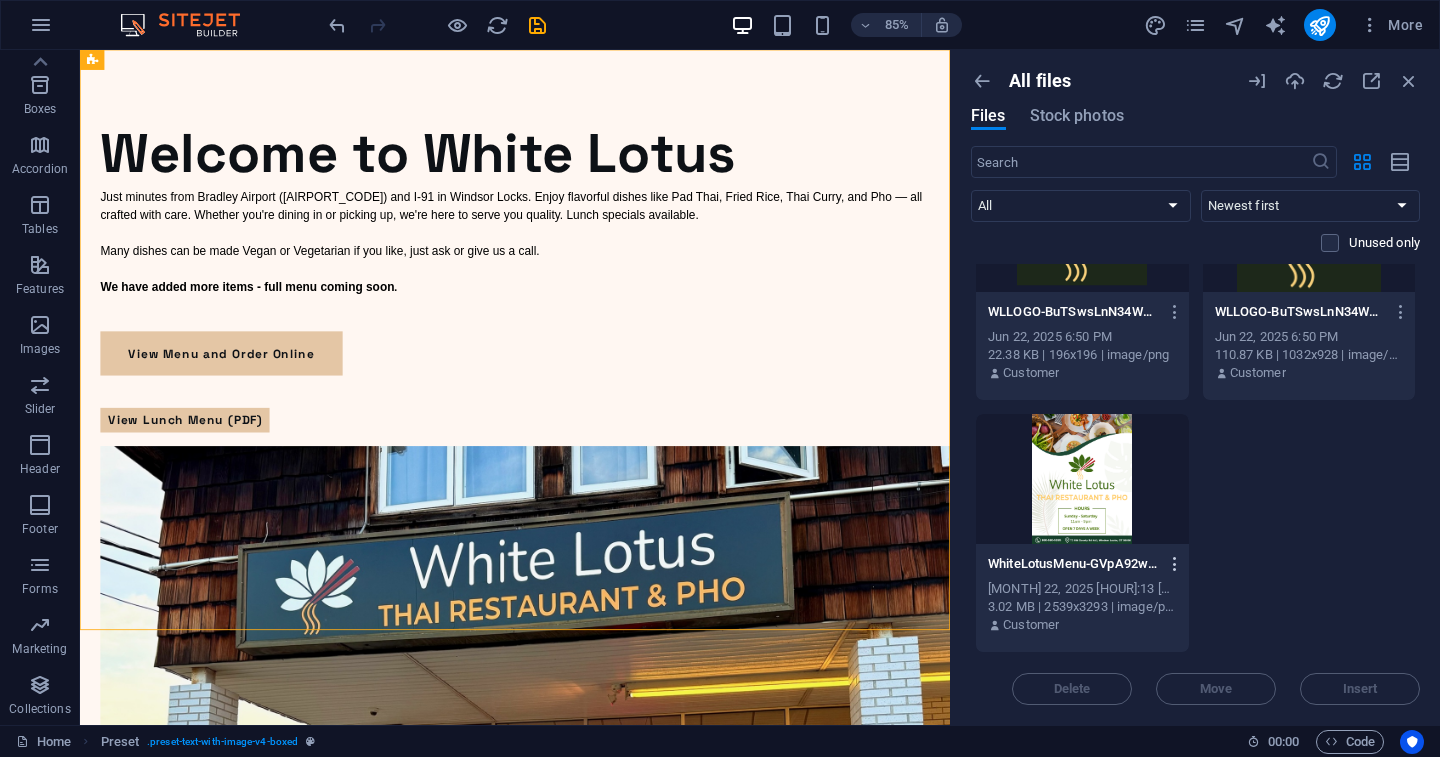 click at bounding box center [1175, 564] 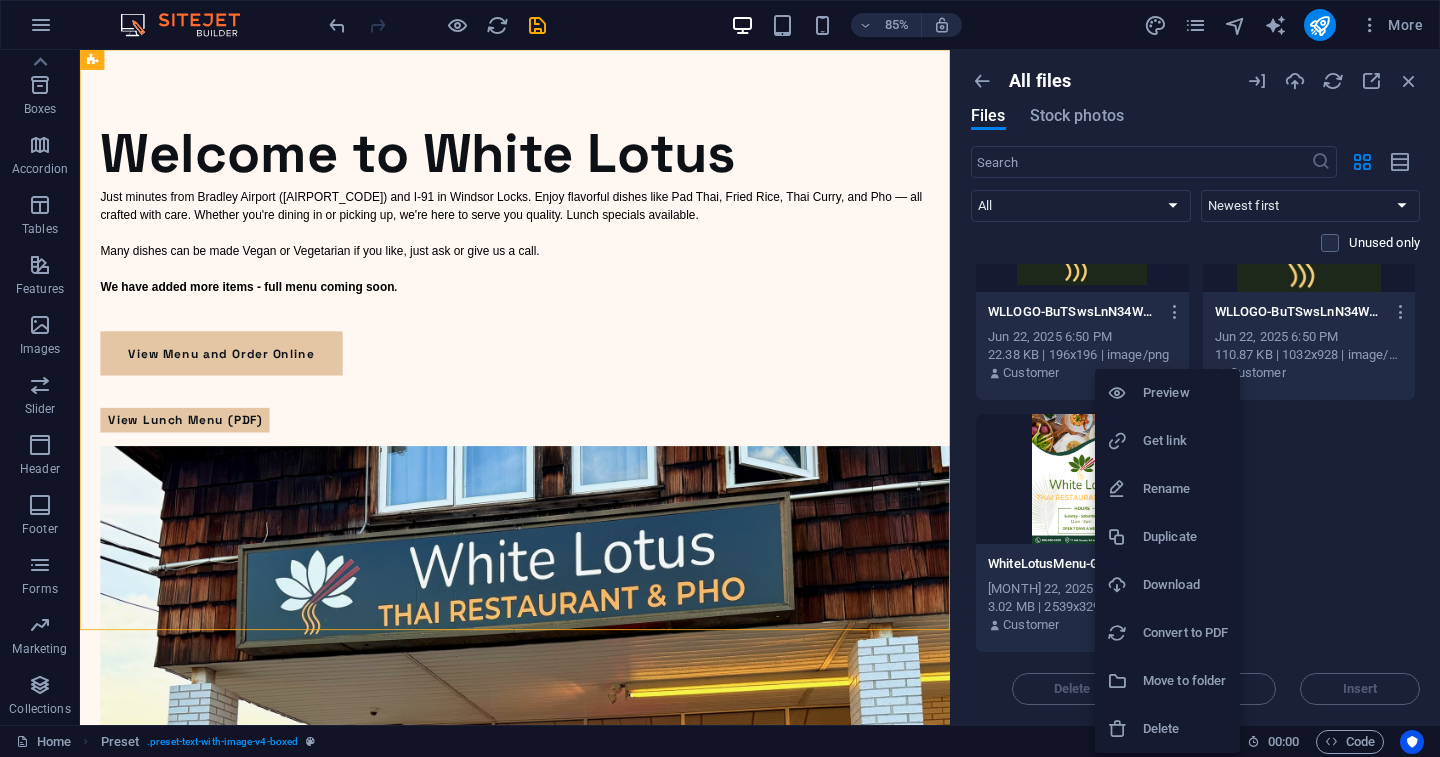 click on "Rename" at bounding box center (1185, 489) 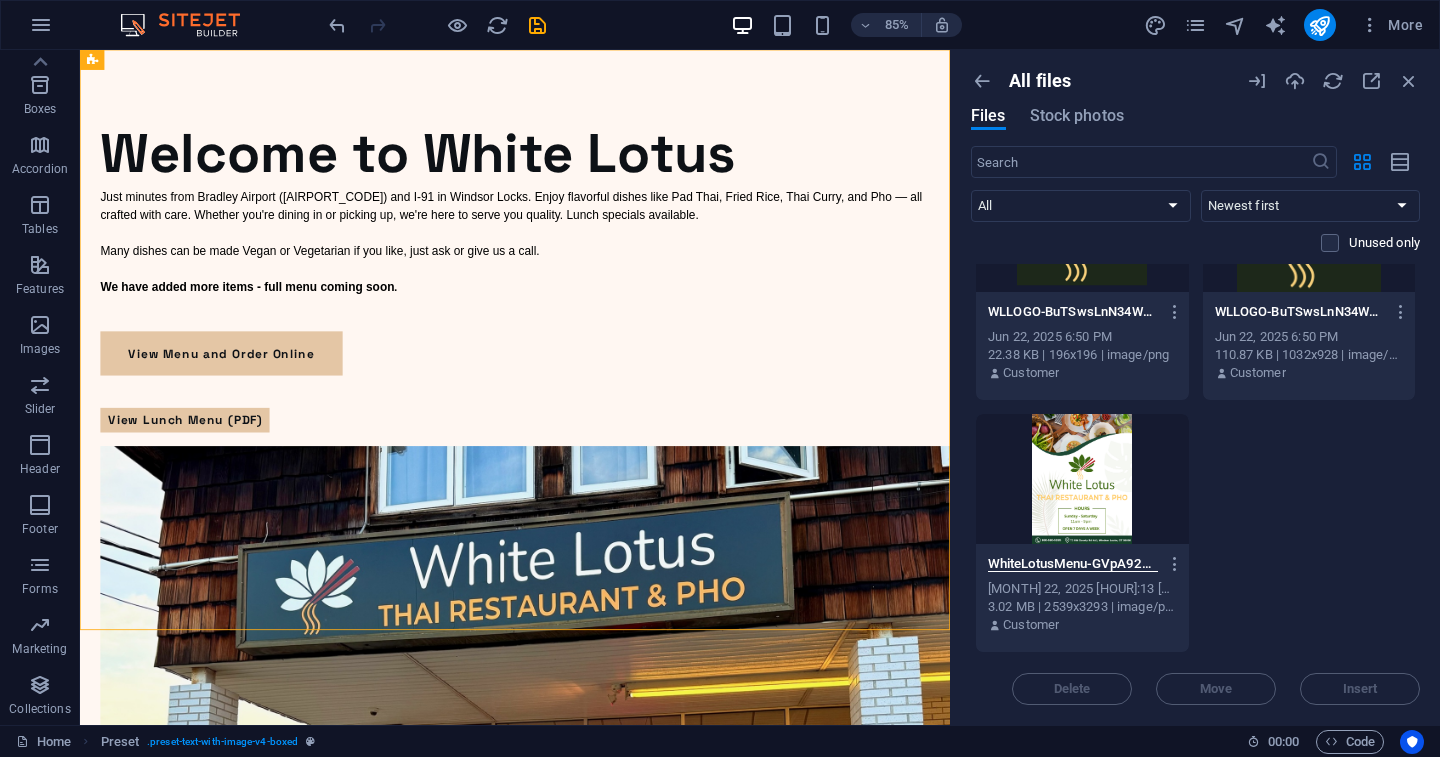 click on "WhiteLotusMenu-GVpA92wncoapmpiX2pDoXA.png" at bounding box center (1073, 564) 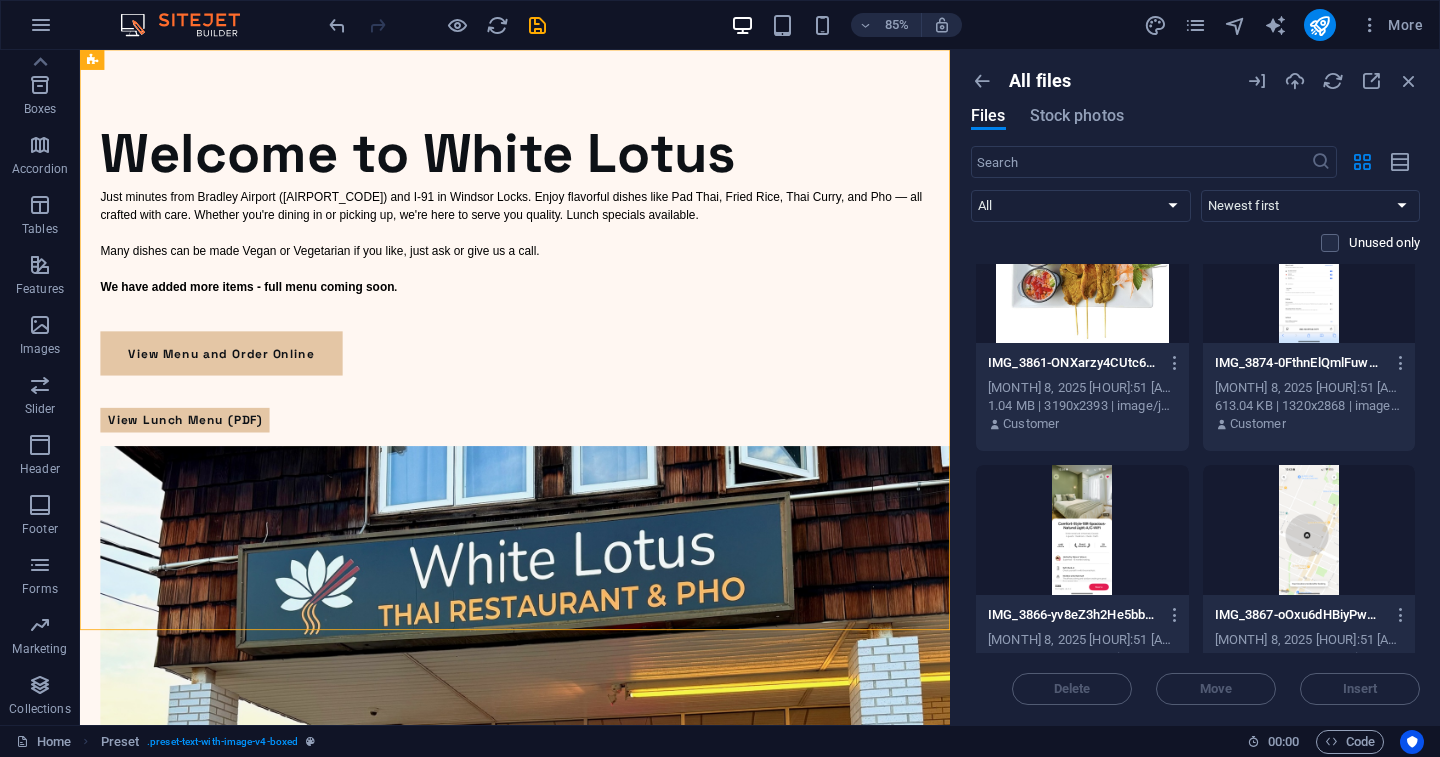 scroll, scrollTop: 1308, scrollLeft: 0, axis: vertical 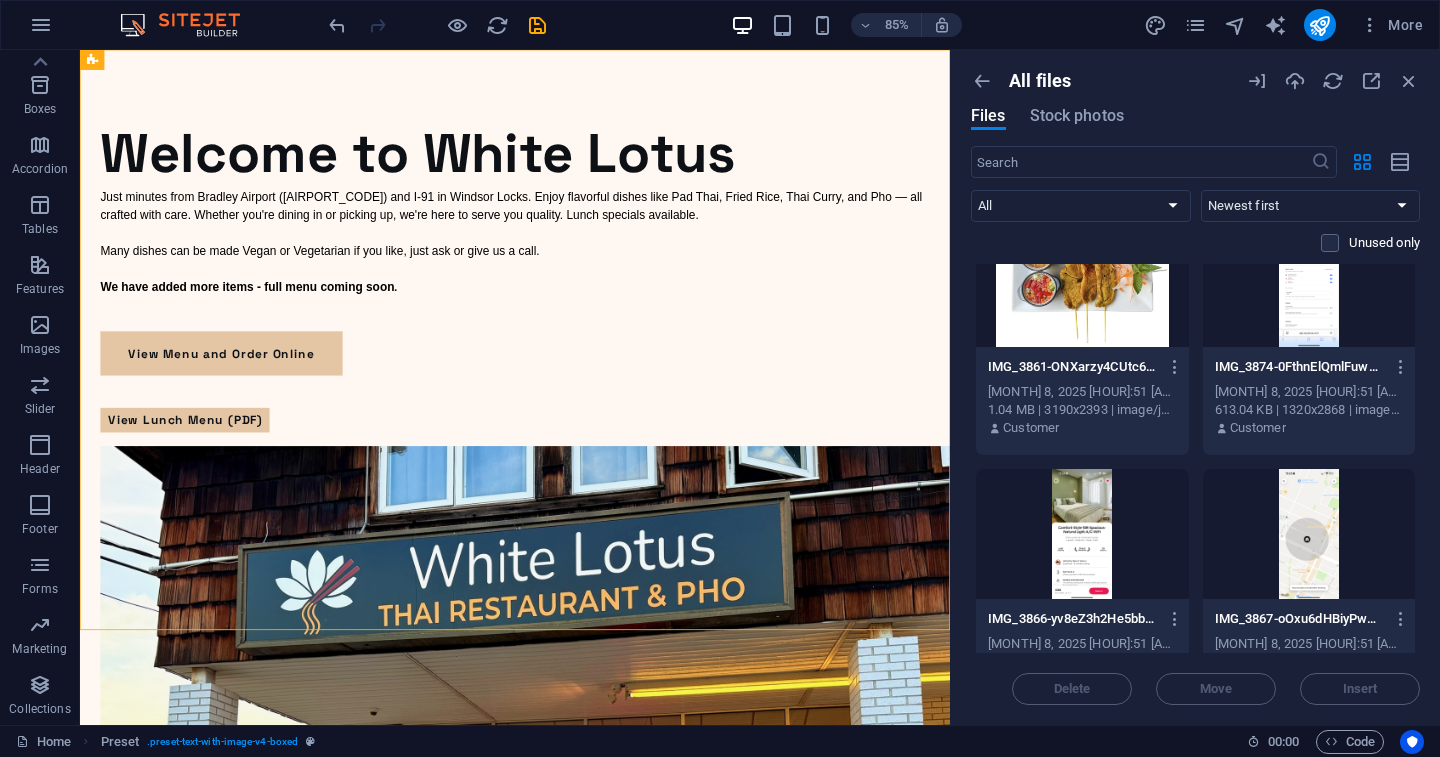 click on "IMG_3874-0FthnElQmlFuwskNREYsWQ.png IMG_3874-0FthnElQmlFuwskNREYsWQ.png" at bounding box center (1309, 367) 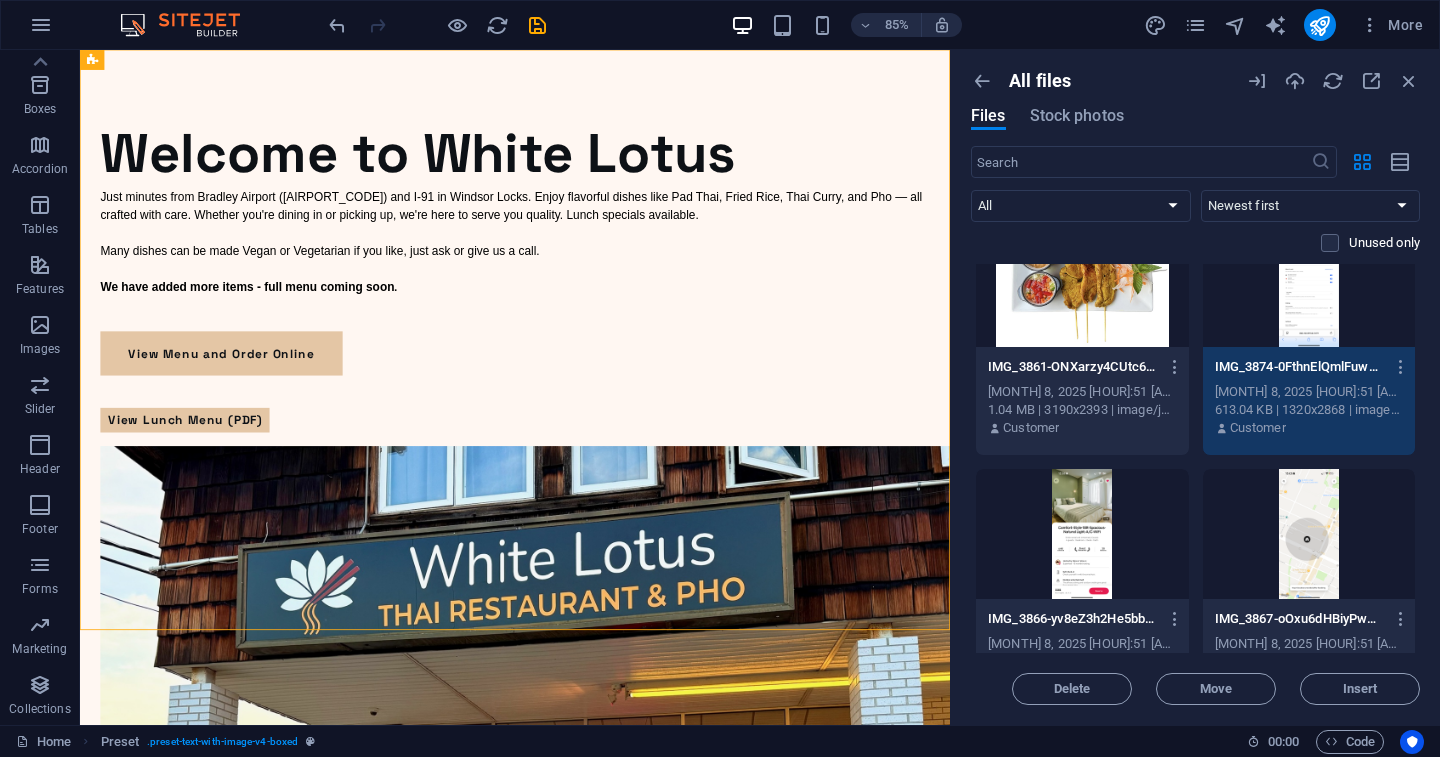 click on "IMG_3867-oOxu6dHBiyPwKbHwW0lRWg.png IMG_3867-oOxu6dHBiyPwKbHwW0lRWg.png" at bounding box center [1309, 619] 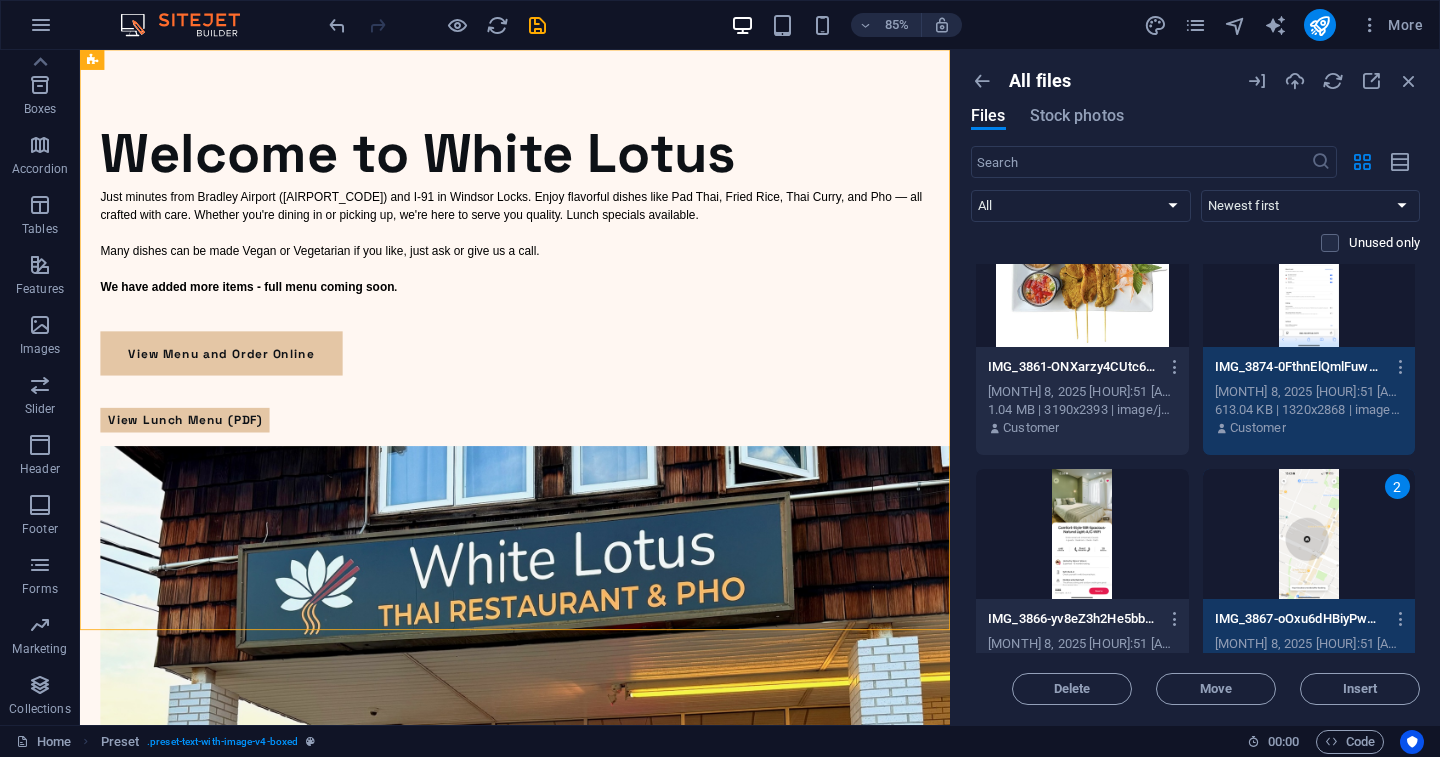 click on "[MONTH] 8, 2025 [HOUR]:51 [AM/PM]" at bounding box center [1082, 644] 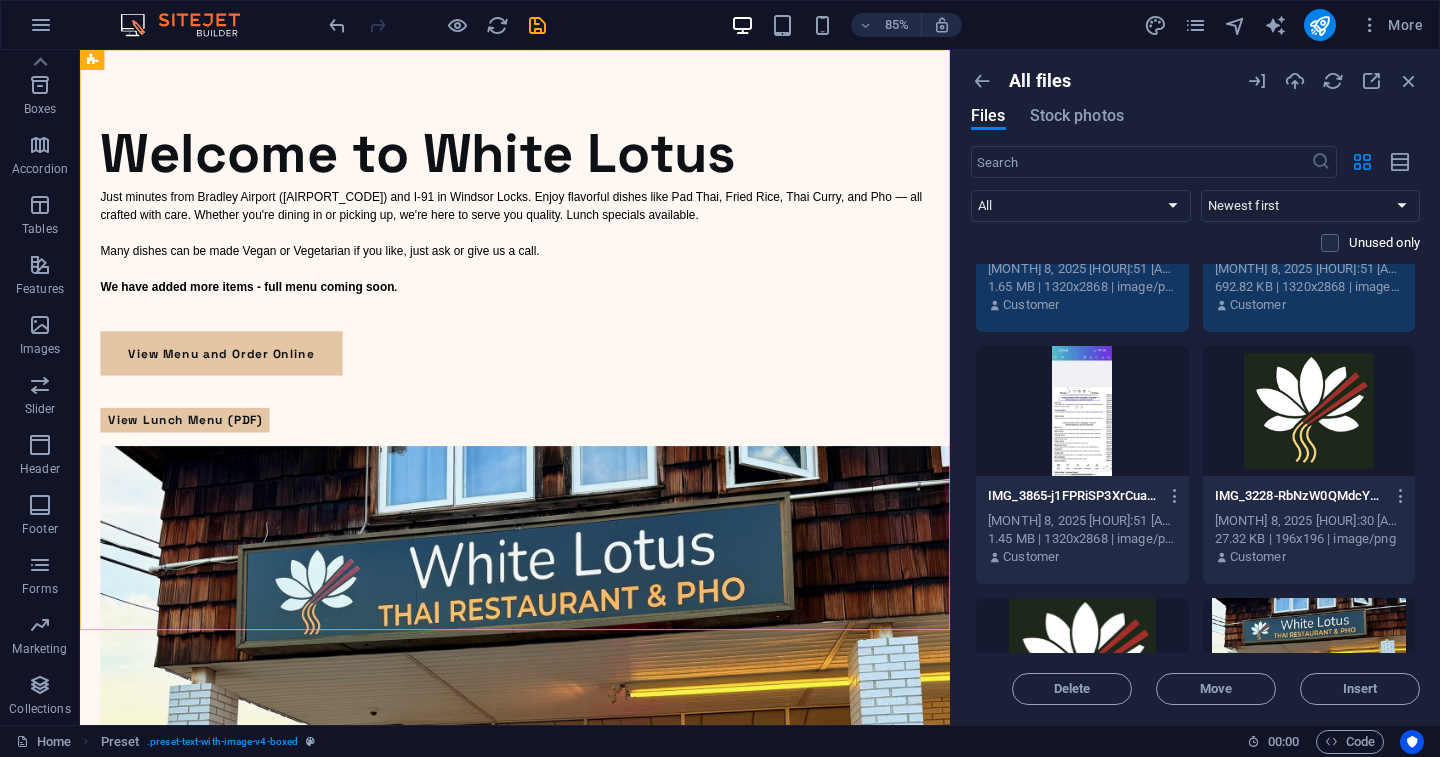 scroll, scrollTop: 1686, scrollLeft: 0, axis: vertical 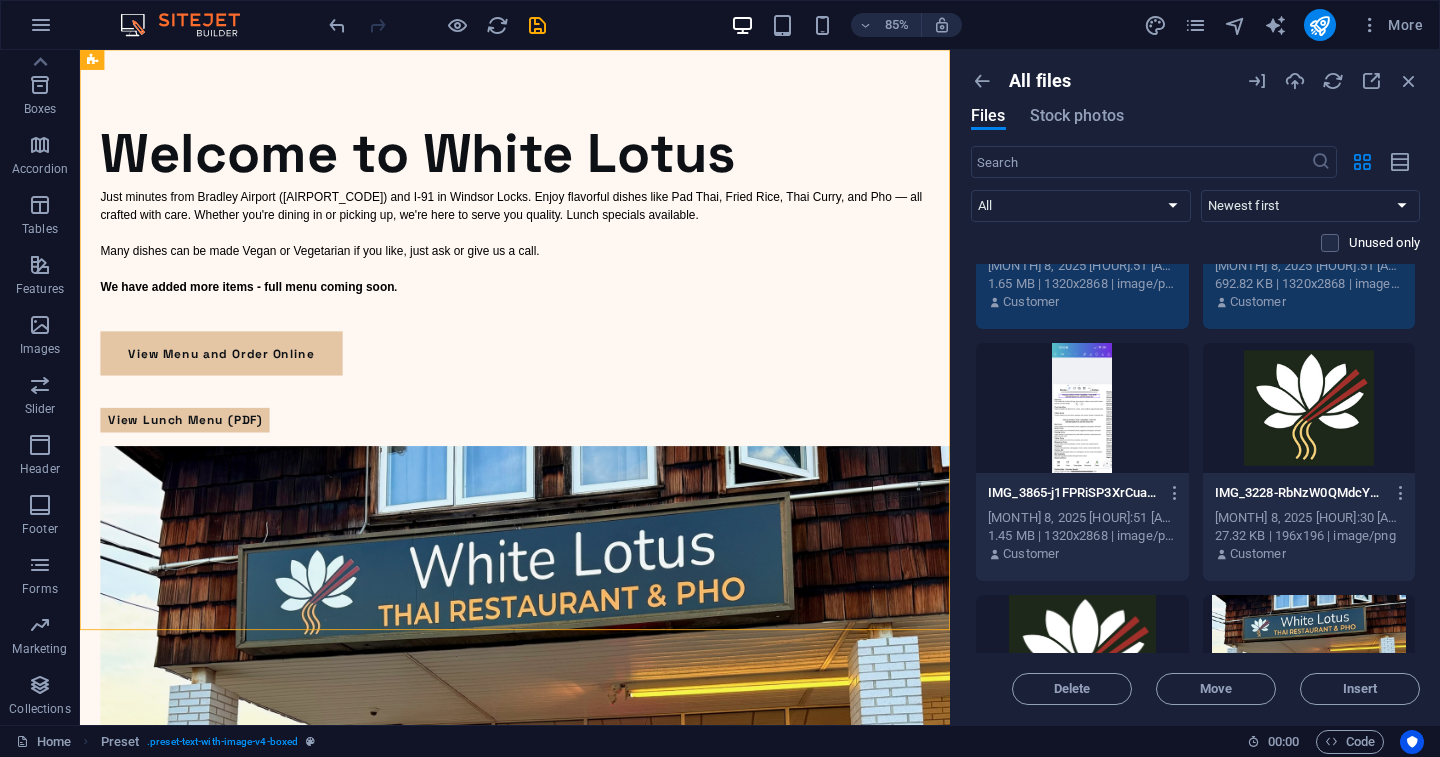 click on "[MONTH] 8, 2025 [HOUR]:51 [AM/PM]" at bounding box center [1082, 518] 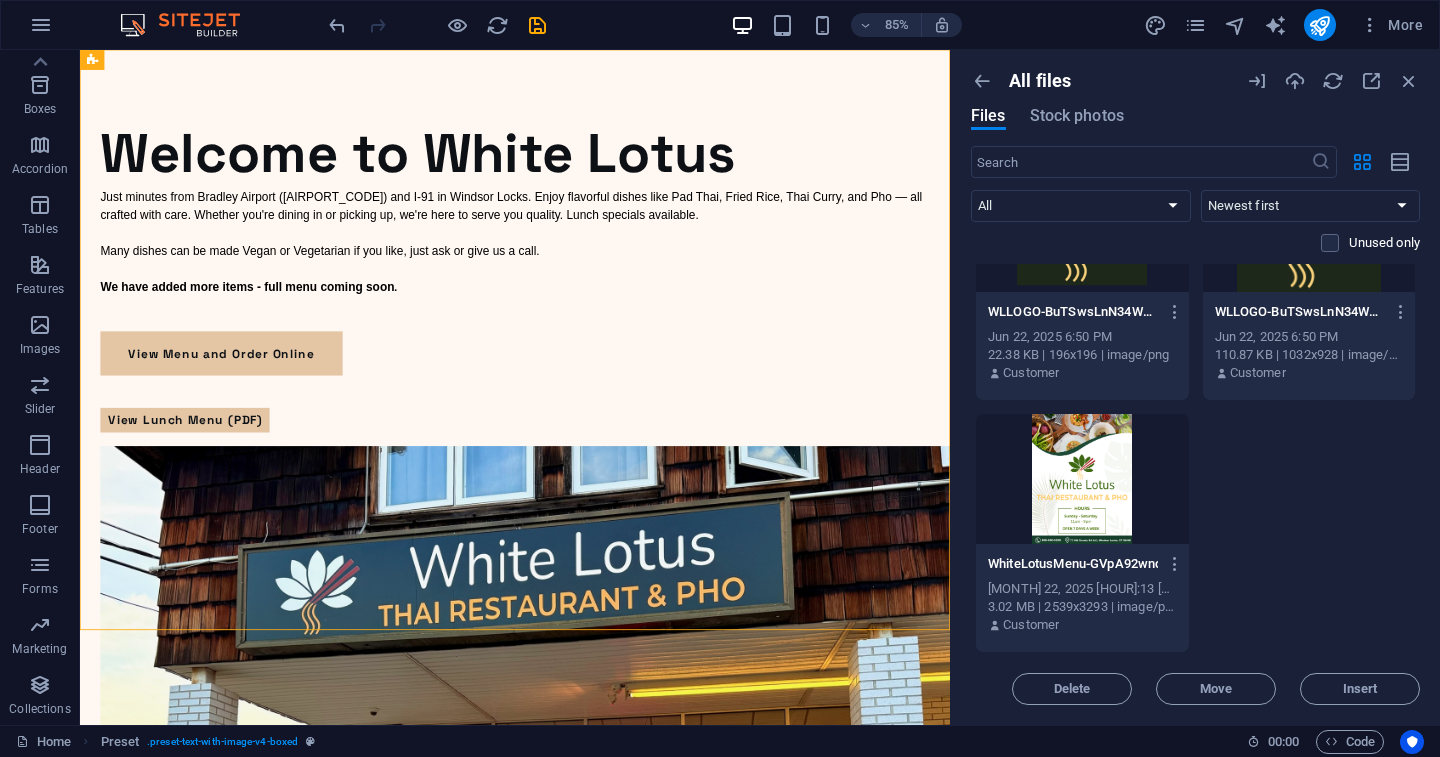 scroll, scrollTop: 3631, scrollLeft: 0, axis: vertical 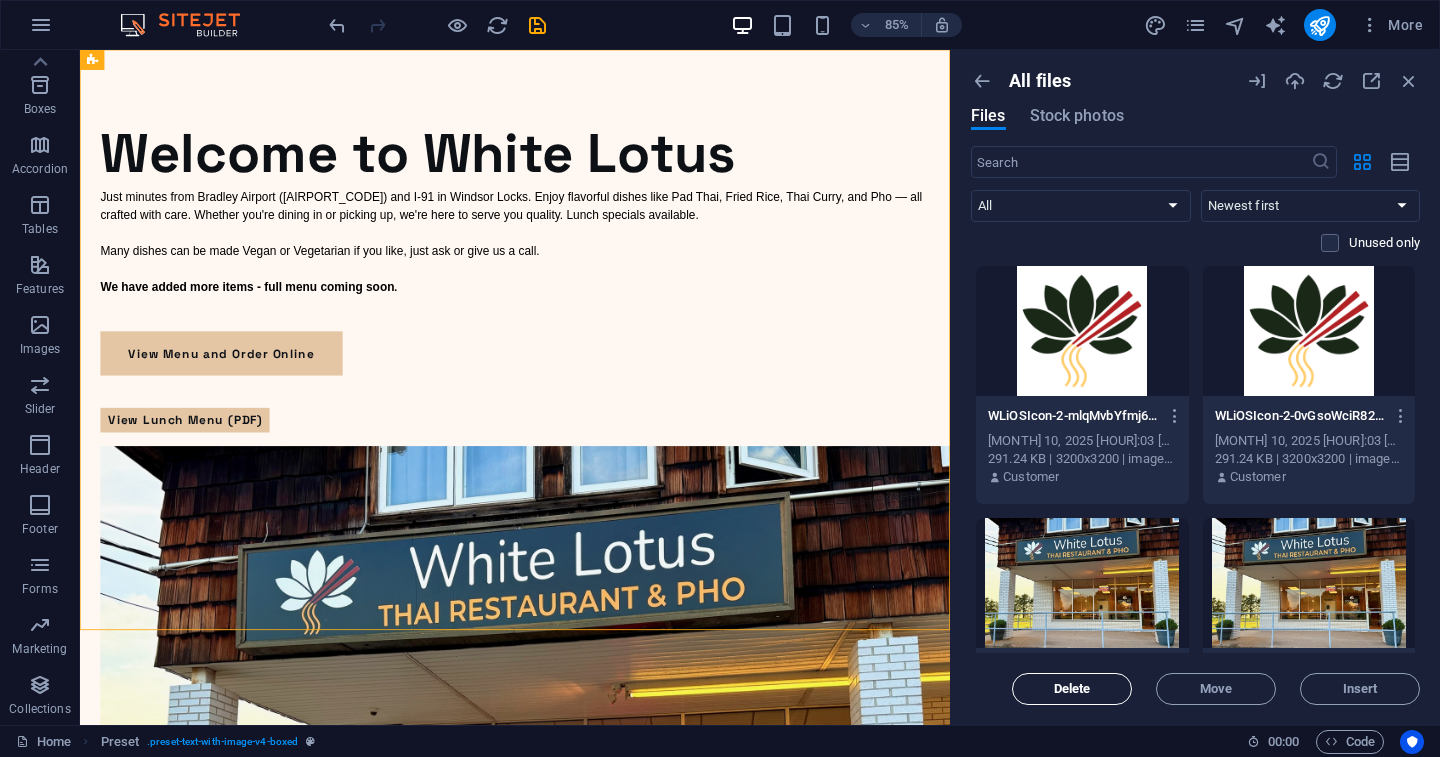 click on "Delete" at bounding box center (1072, 689) 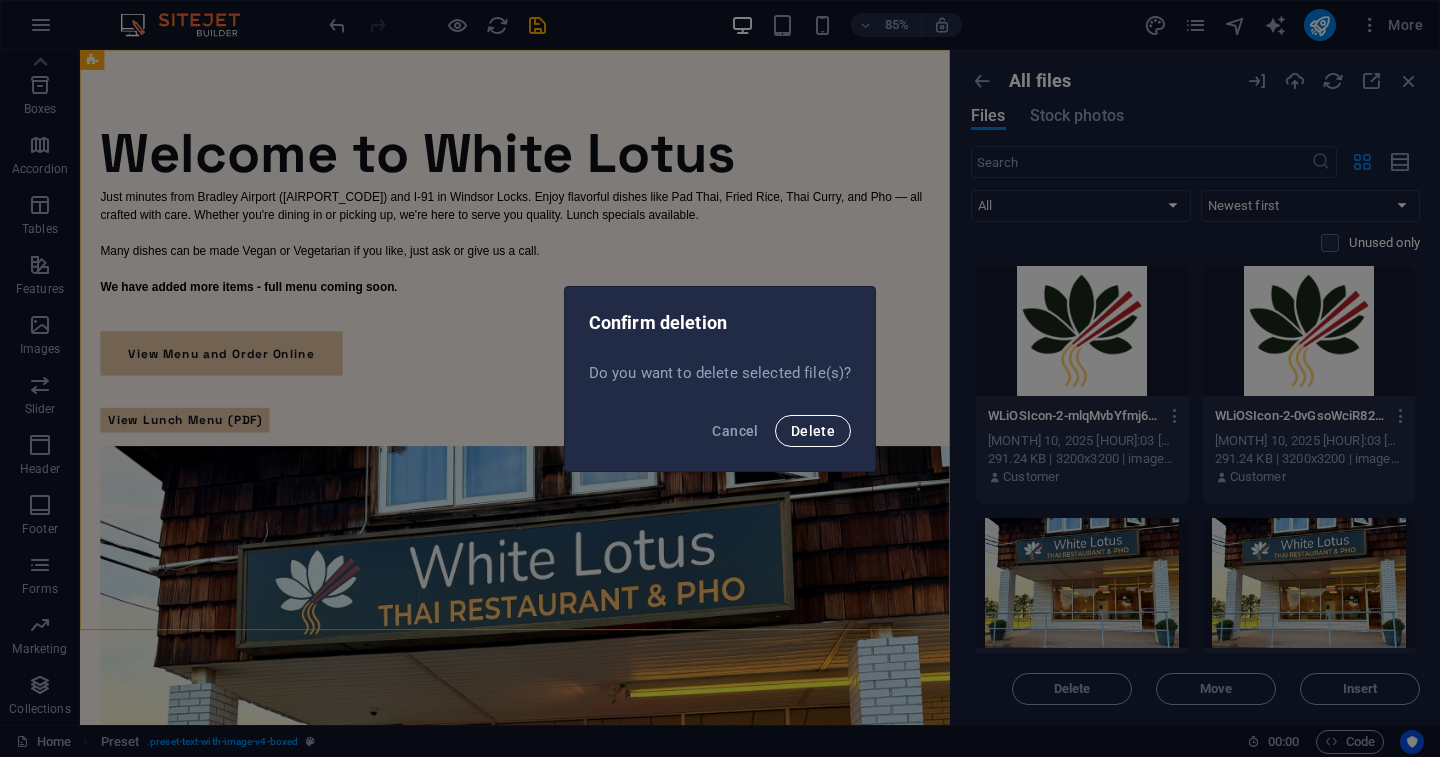 click on "Delete" at bounding box center [813, 431] 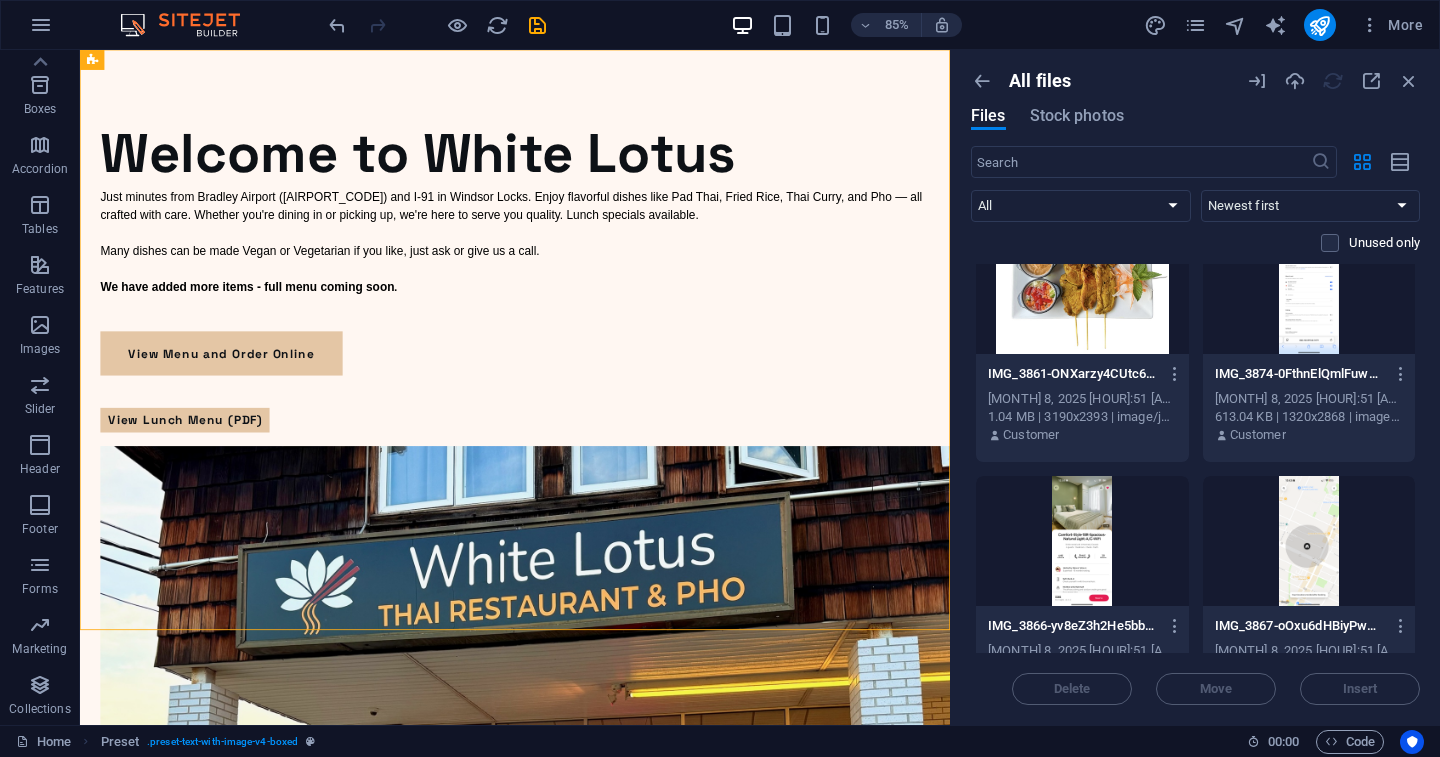 scroll, scrollTop: 1303, scrollLeft: 0, axis: vertical 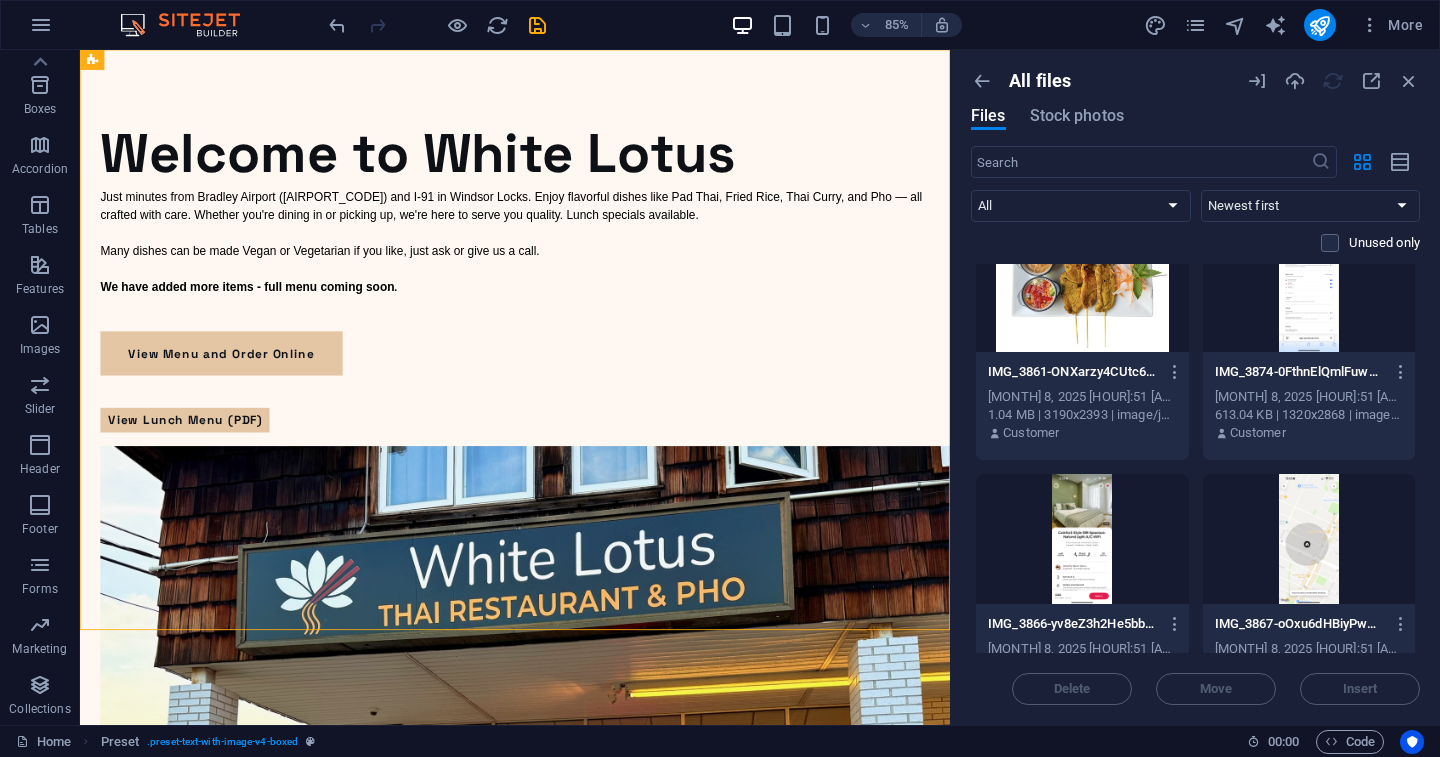 click on "[MONTH] 8, 2025 [HOUR]:51 [AM/PM]" at bounding box center [1309, 397] 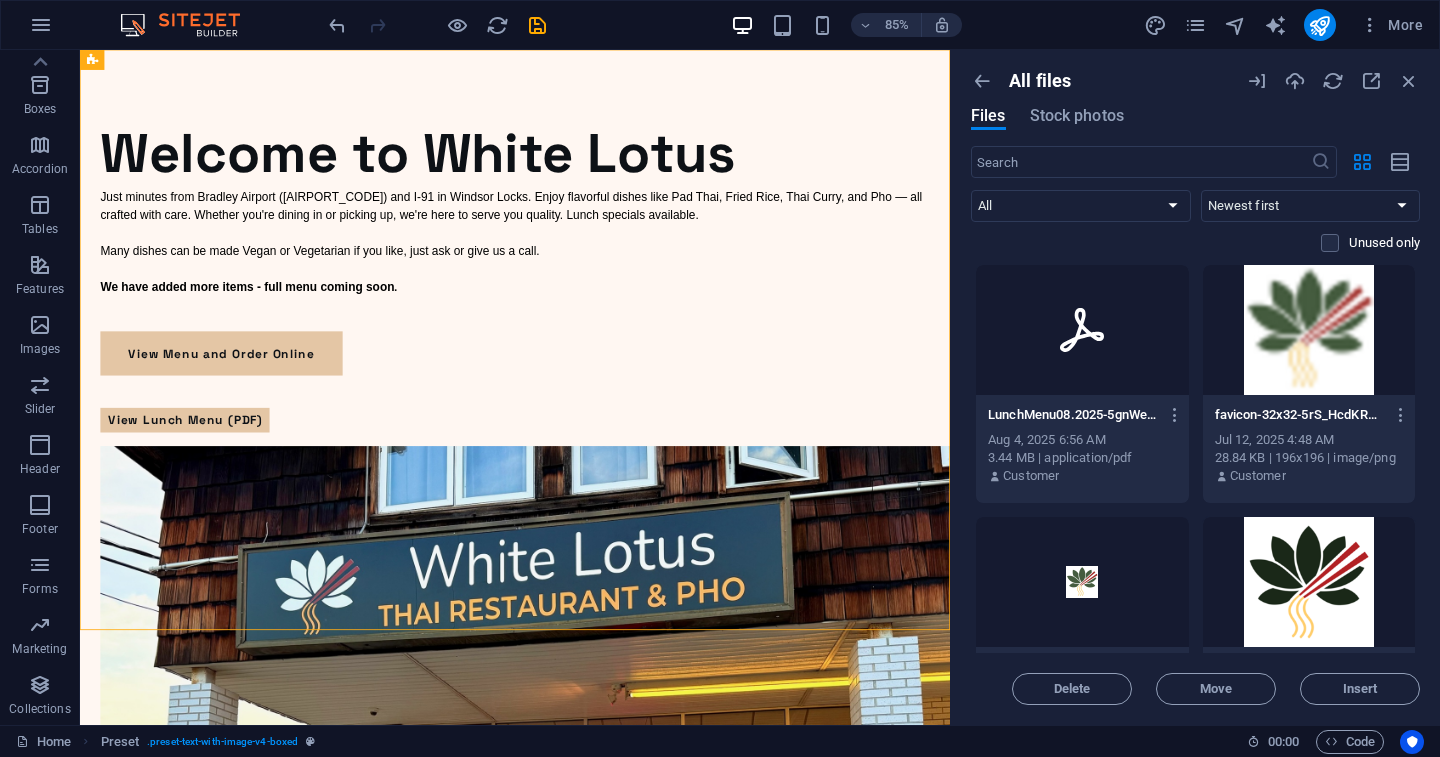 scroll, scrollTop: -1, scrollLeft: 0, axis: vertical 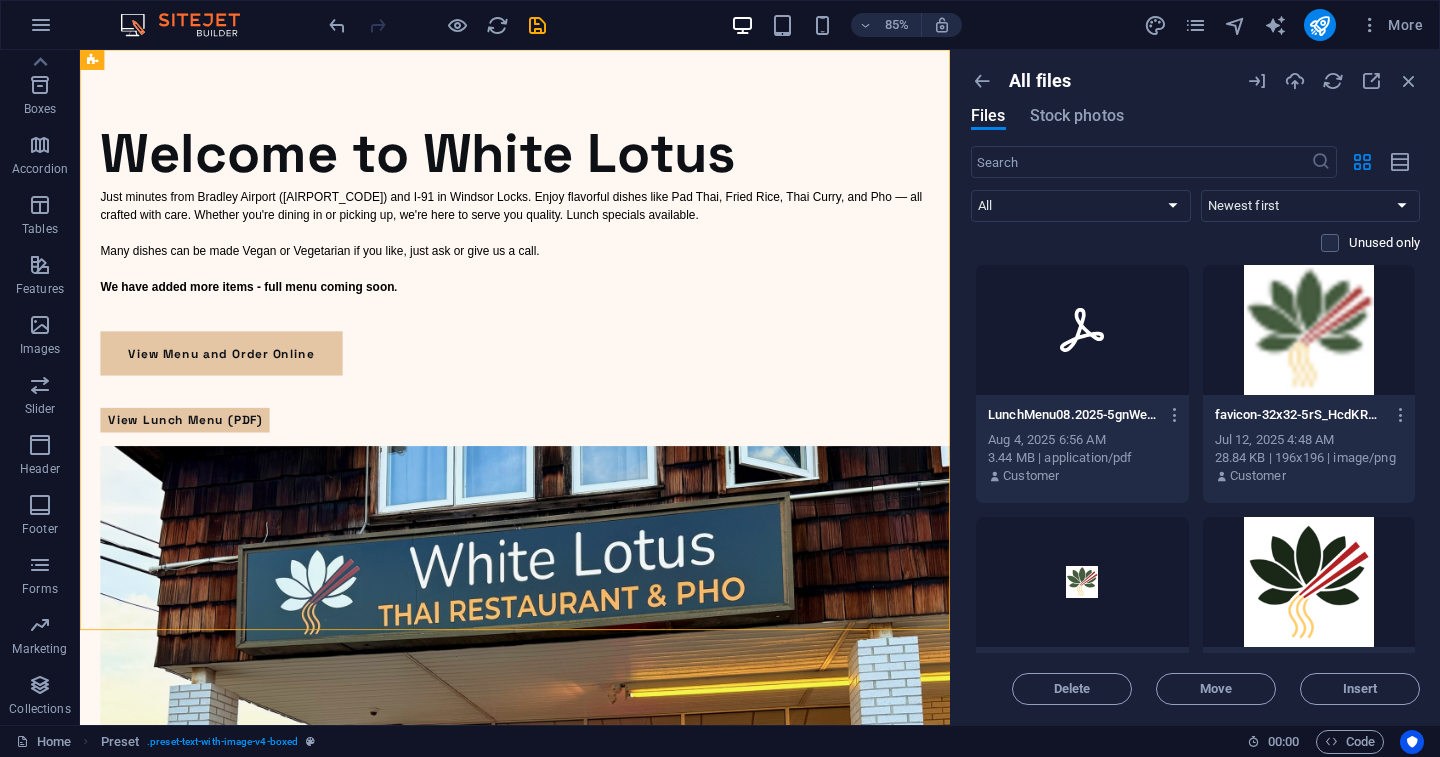 click on "Aug 4, 2025 6:56 AM" at bounding box center (1082, 440) 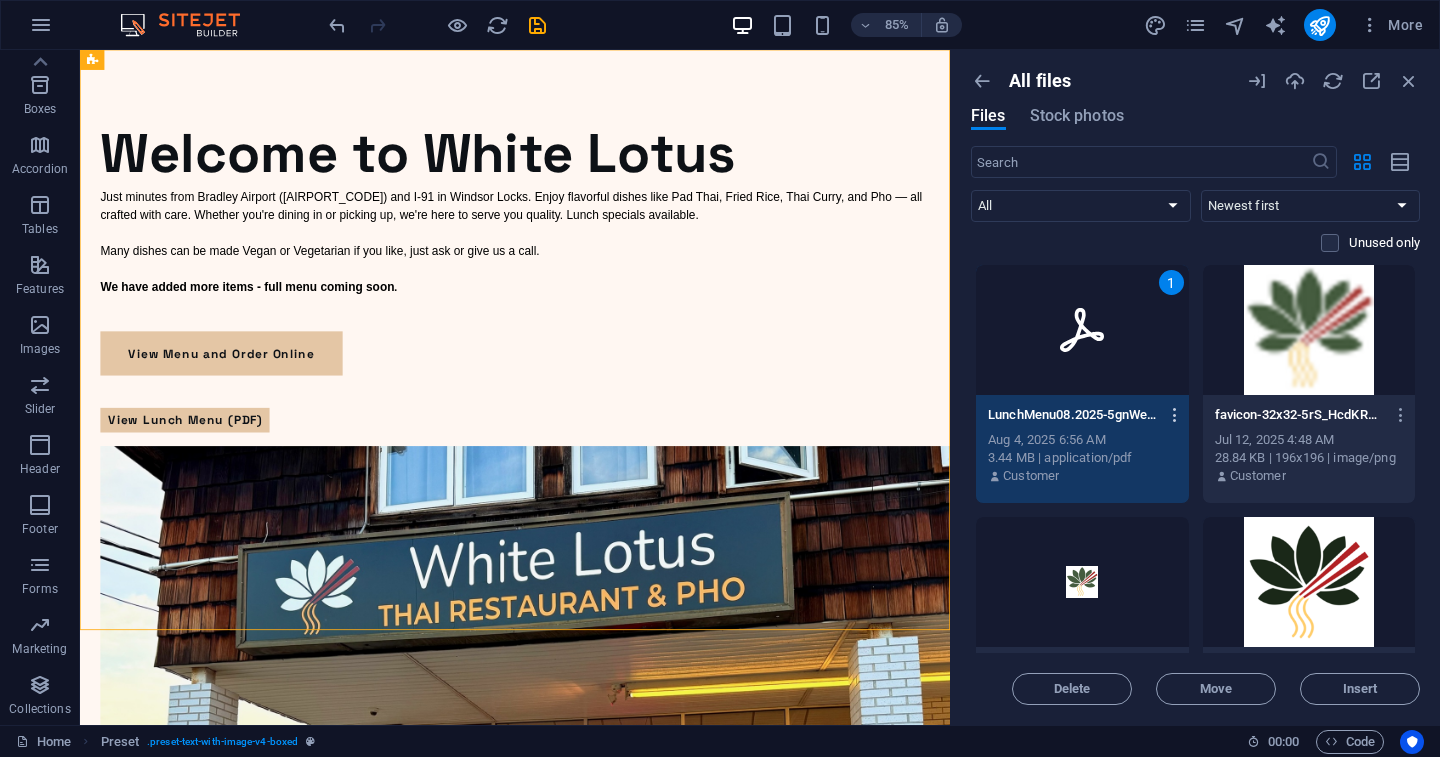 click at bounding box center (1175, 415) 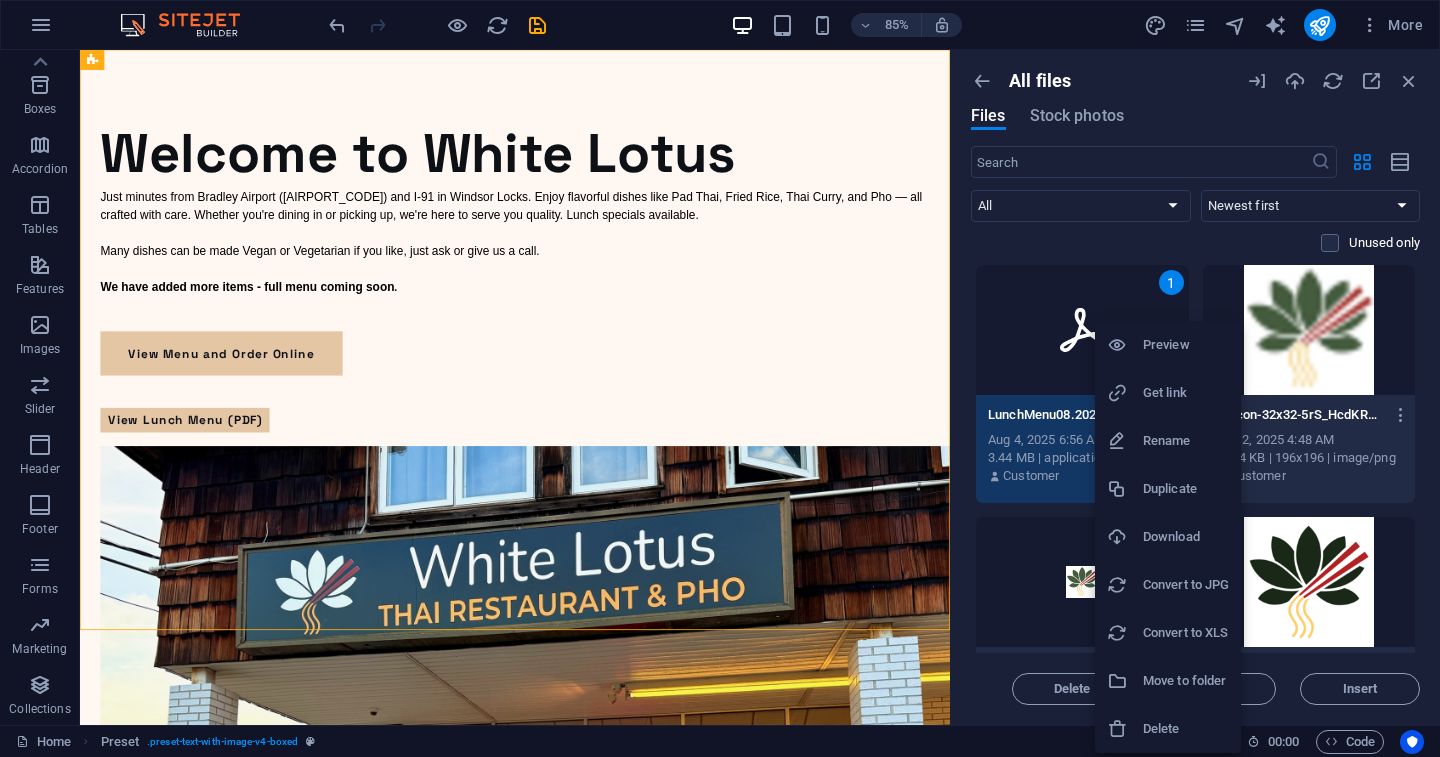 click on "Get link" at bounding box center (1186, 393) 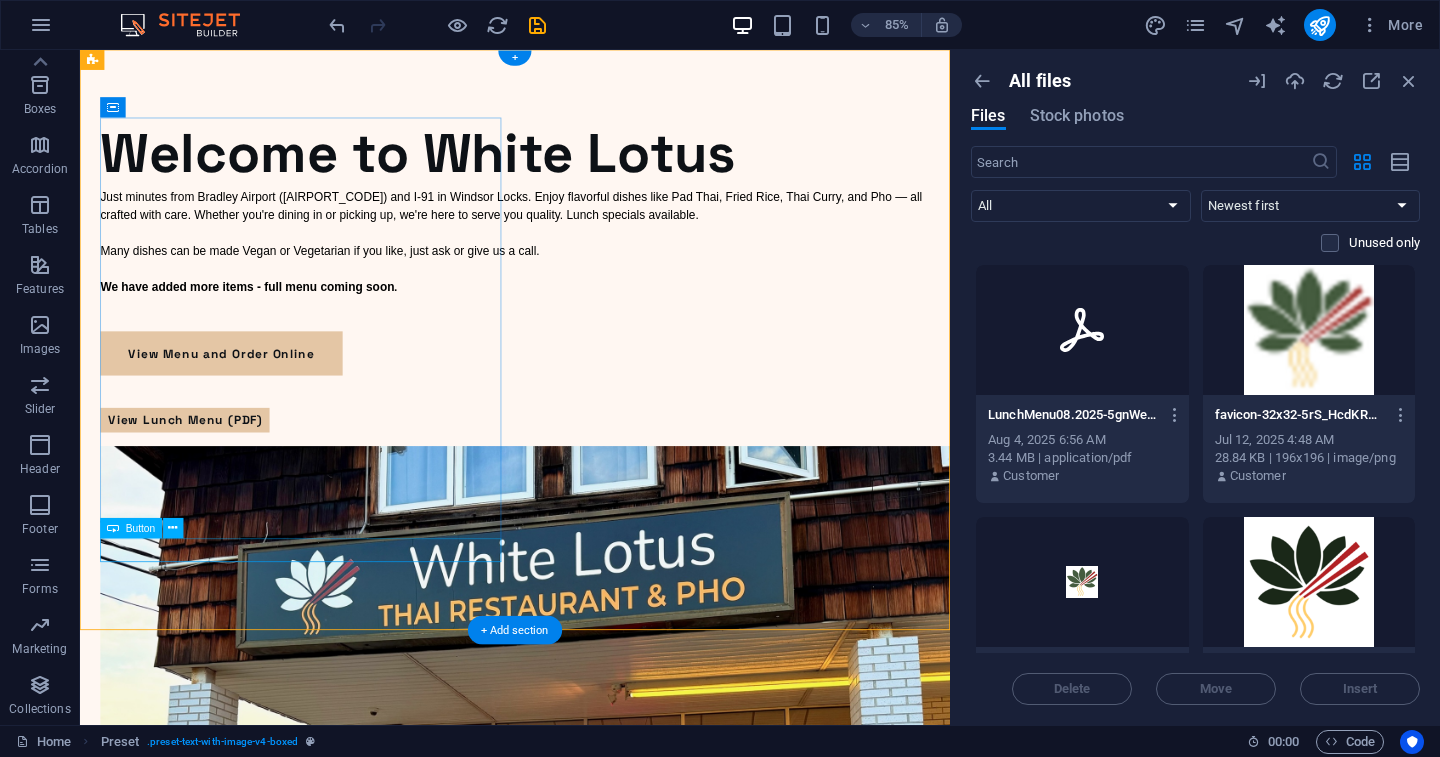 click on "View Lunch Menu (PDF)" at bounding box center [592, 485] 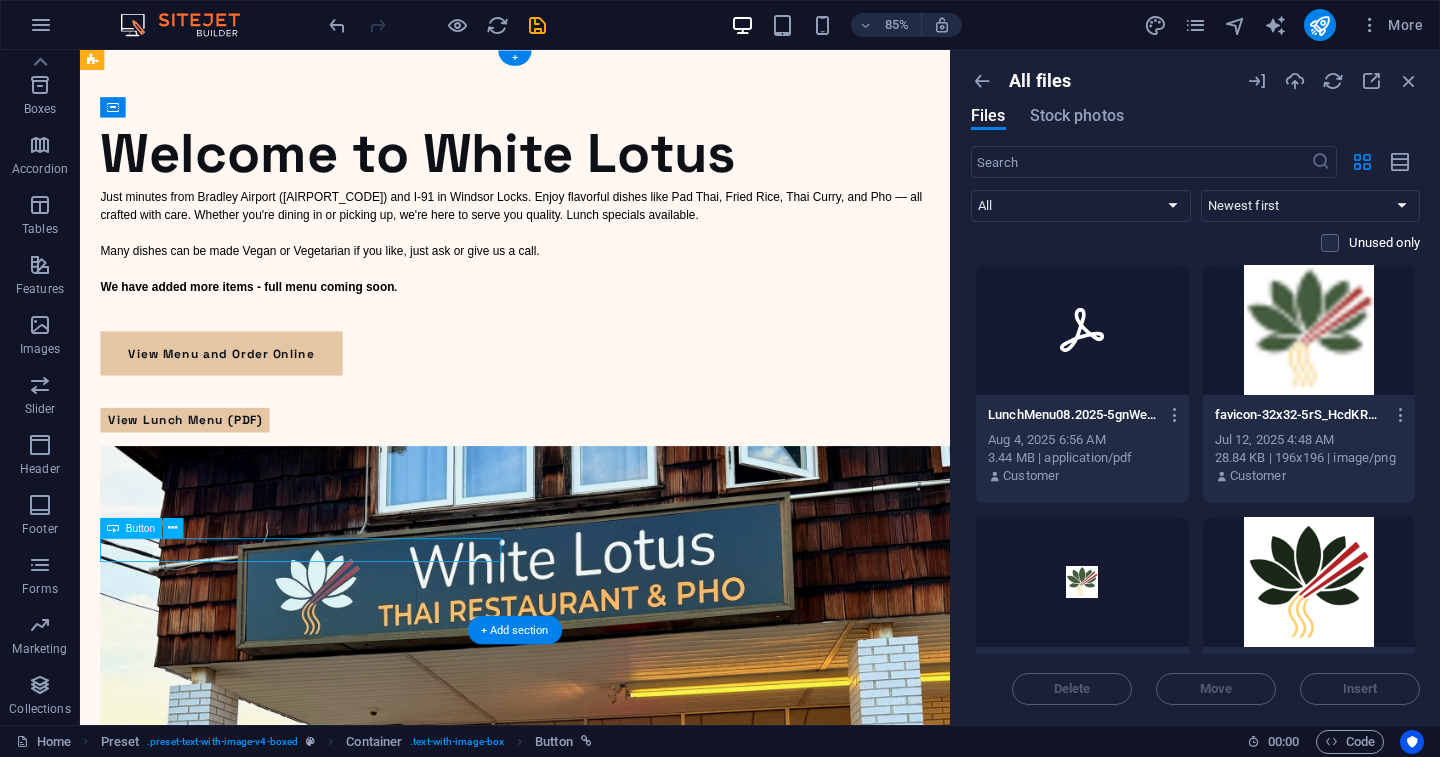 click on "View Lunch Menu (PDF)" at bounding box center (592, 485) 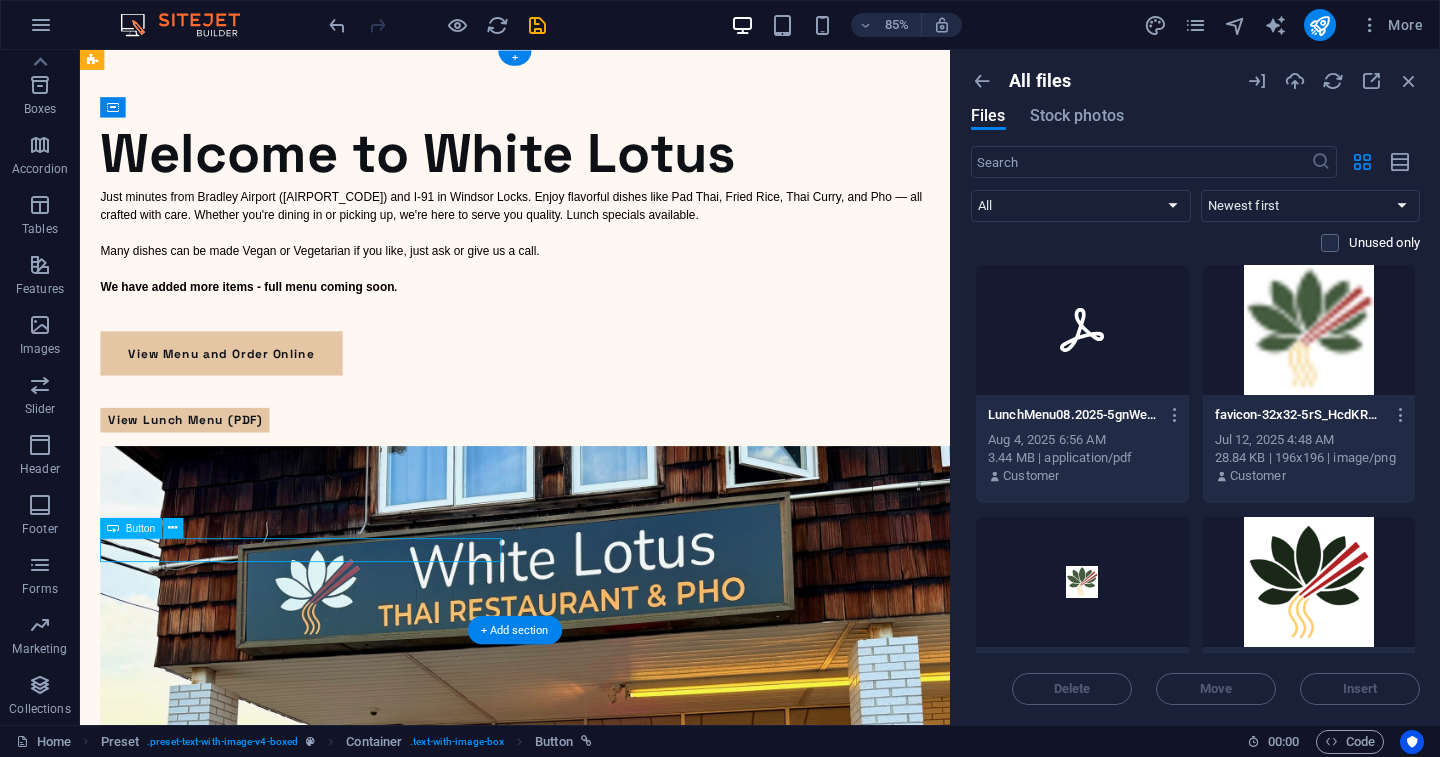select 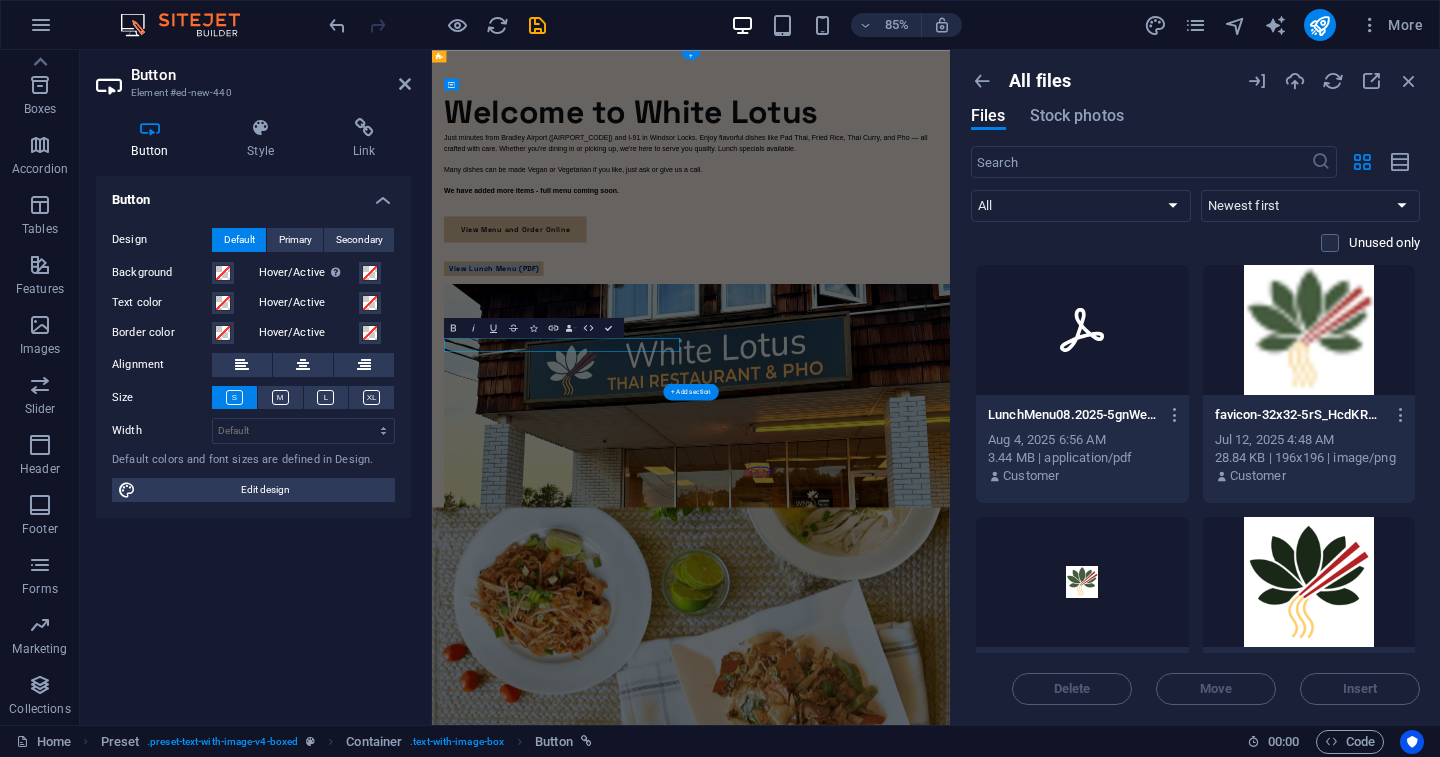 click on "Button Design Default Primary Secondary Background Hover/Active Switch to preview mode to test the active/hover state Text color Hover/Active Border color Hover/Active Alignment Size Width Default px rem % em vh vw Default colors and font sizes are defined in Design. Edit design" at bounding box center [253, 442] 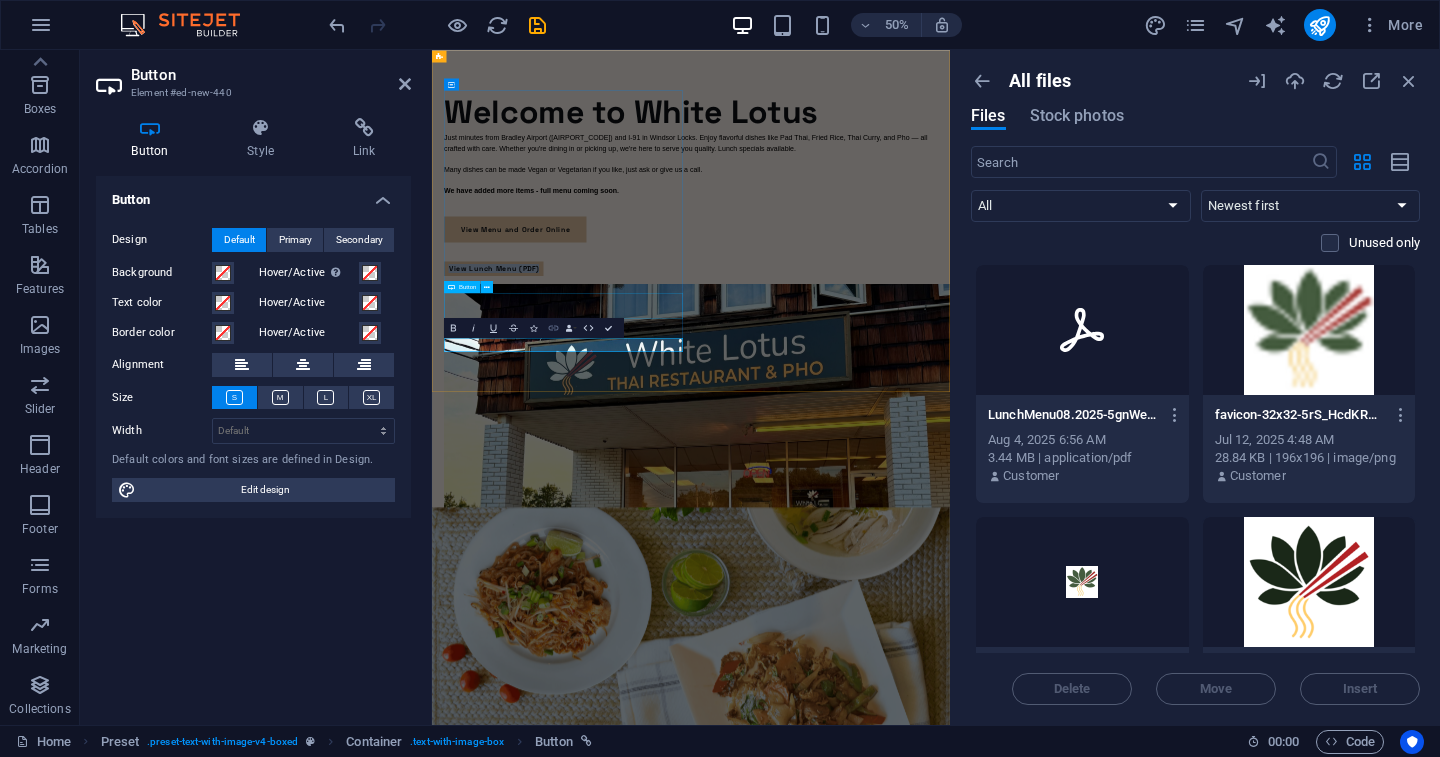 click on "Link" at bounding box center [553, 328] 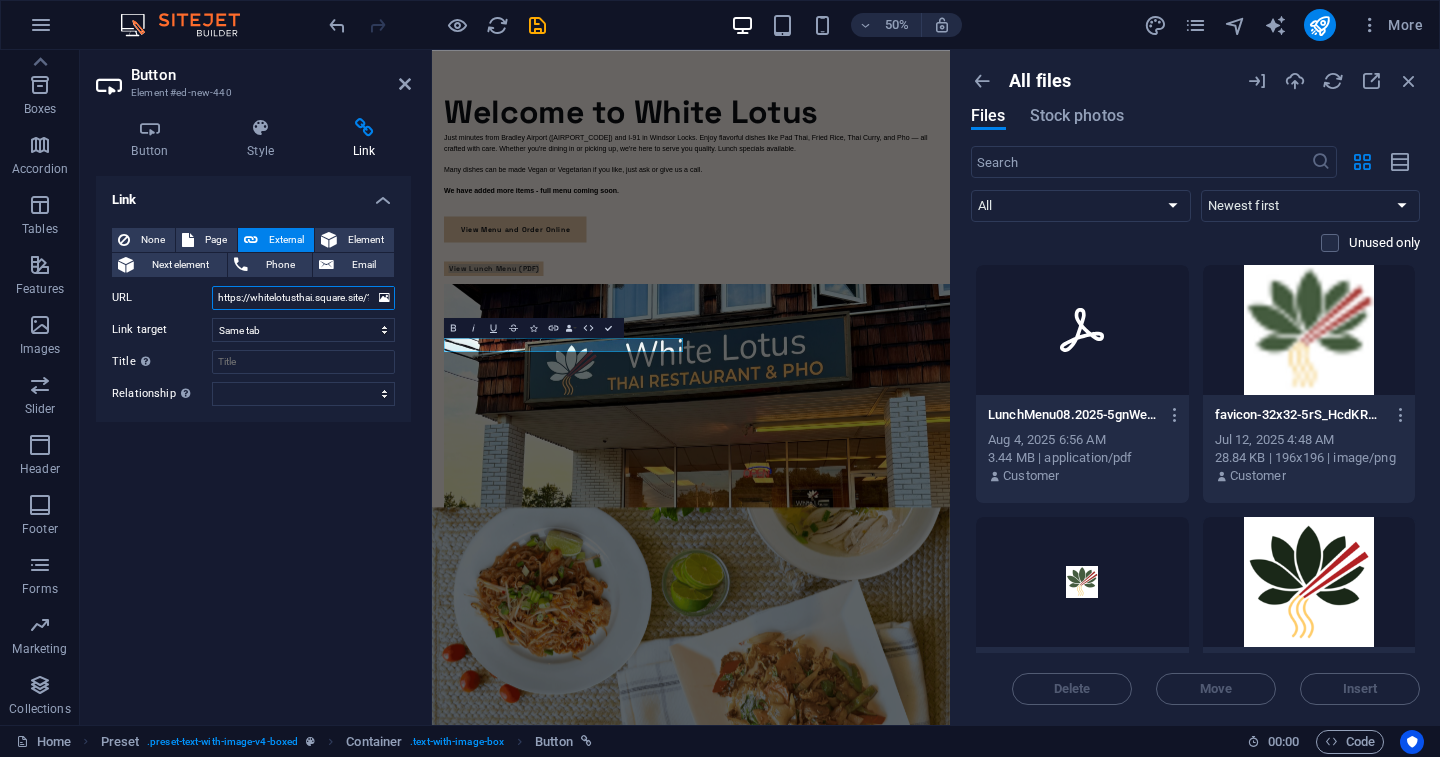 click on "https://whitelotusthai.square.site/?location_id=L9FC4T90YX0F2&fulfillment=PICKUP" at bounding box center [303, 298] 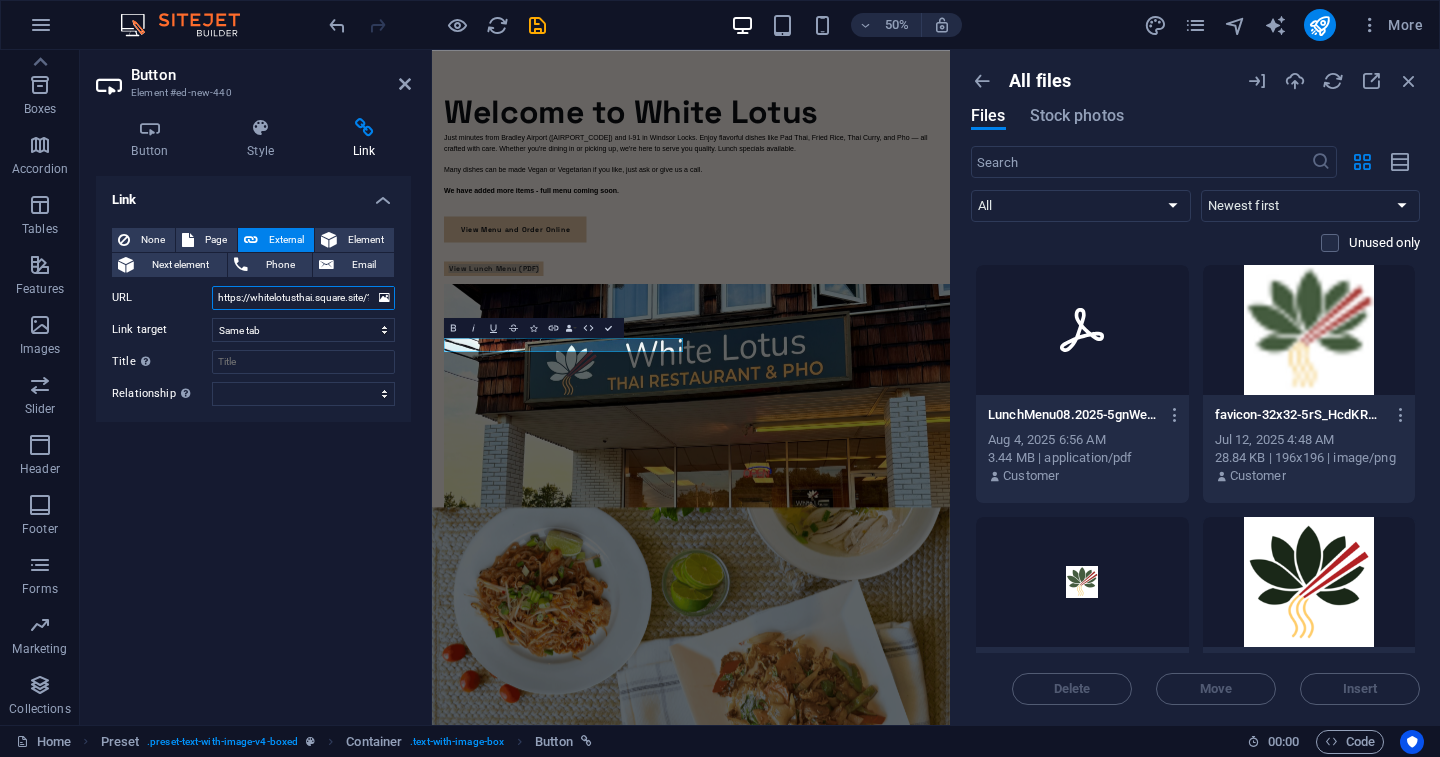 paste on "cdn1.site-media.eu/images/document/18117028/LunchMenu08.2025-5gnWetQGjGTm4-AbaTOefg.pdf" 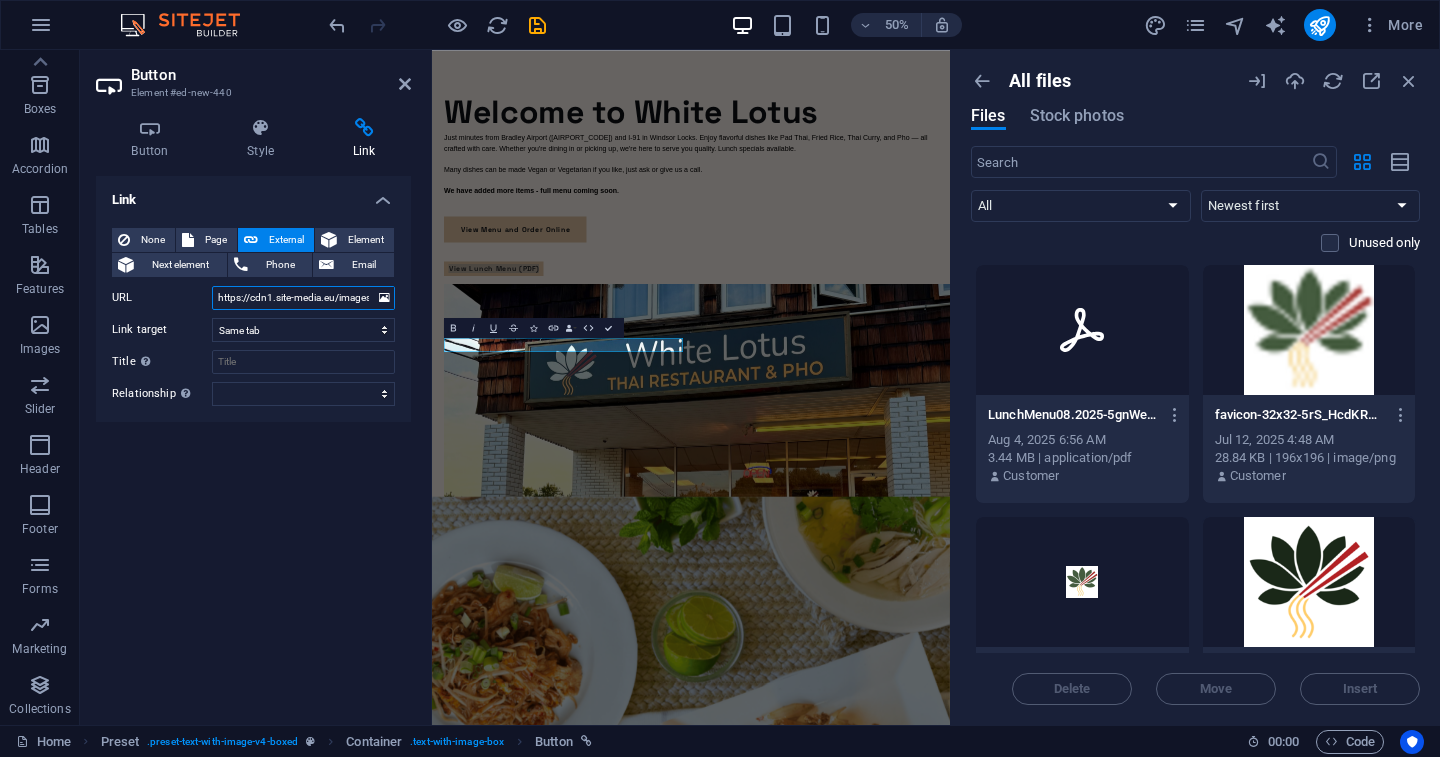 type on "https://cdn1.site-media.eu/images/document/18117028/LunchMenu08.2025-5gnWetQGjGTm4-AbaTOefg.pdf" 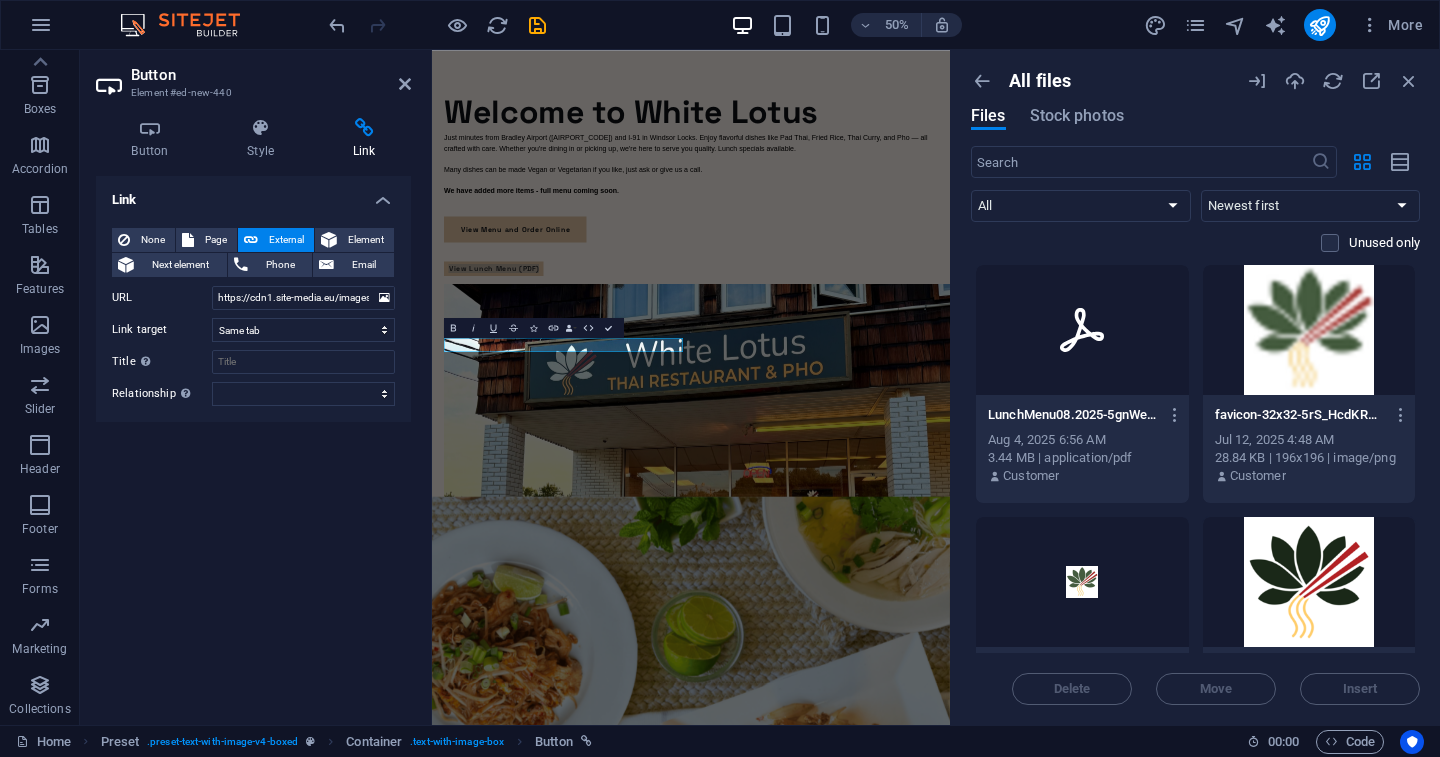 click on "Link None Page External Element Next element Phone Email Page Home Element
URL https://cdn1.site-media.eu/images/document/18117028/LunchMenu08.2025-5gnWetQGjGTm4-AbaTOefg.pdf Phone Email Link target New tab Same tab Overlay Title Additional link description, should not be the same as the link text. The title is most often shown as a tooltip text when the mouse moves over the element. Leave empty if uncertain. Relationship Sets the  relationship of this link to the link target . For example, the value "nofollow" instructs search engines not to follow the link. Can be left empty. alternate author bookmark external help license next nofollow noreferrer noopener prev search tag" at bounding box center [253, 442] 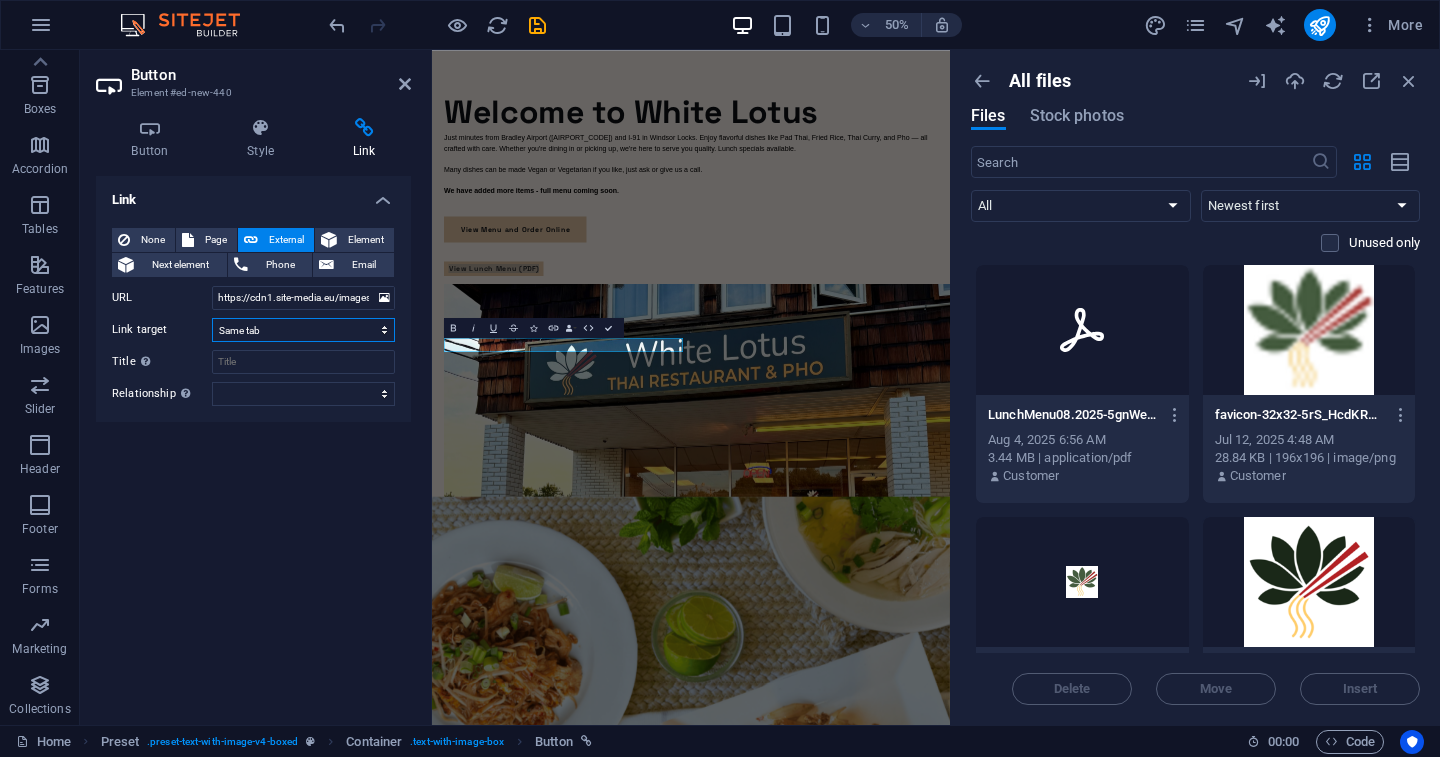 select on "blank" 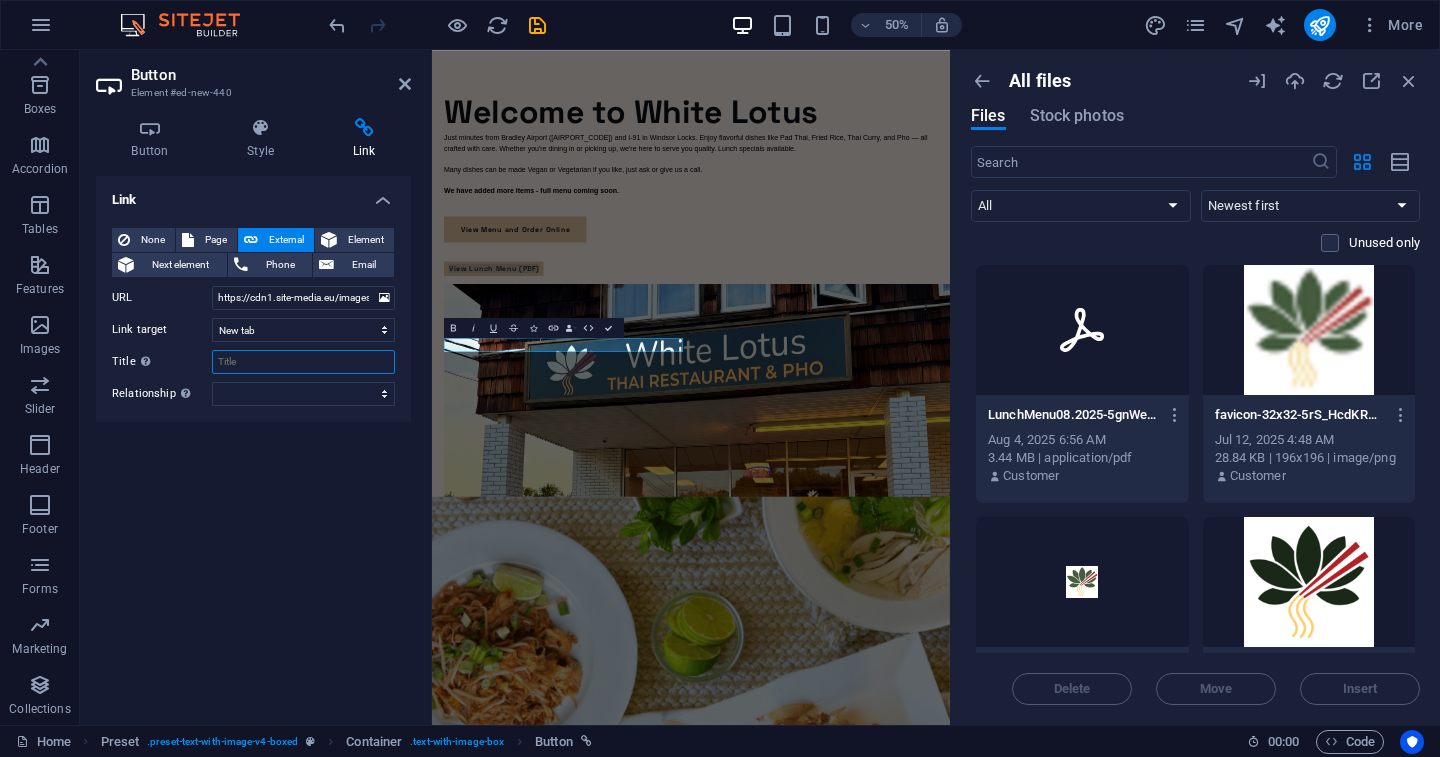 click on "Title Additional link description, should not be the same as the link text. The title is most often shown as a tooltip text when the mouse moves over the element. Leave empty if uncertain." at bounding box center (303, 362) 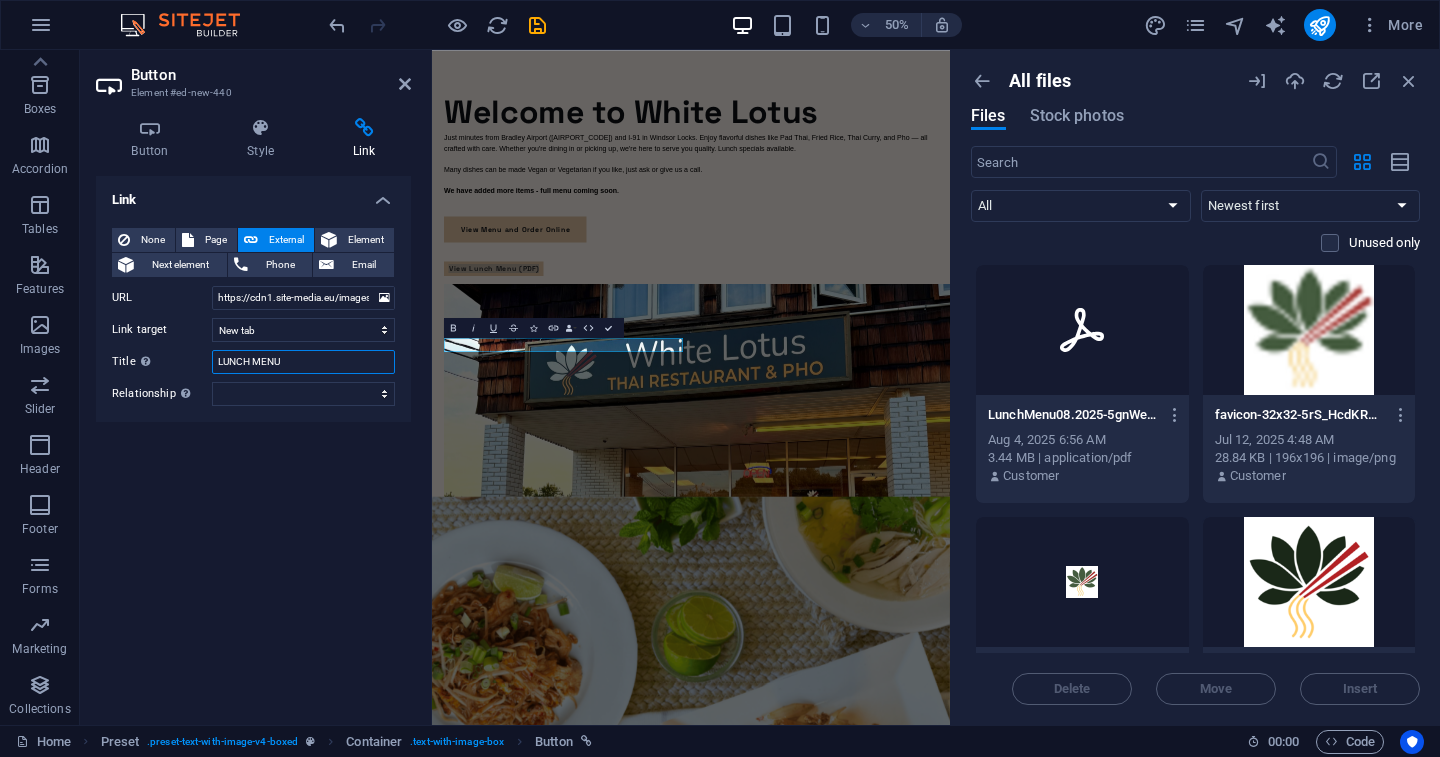 type on "LUNCH MENU" 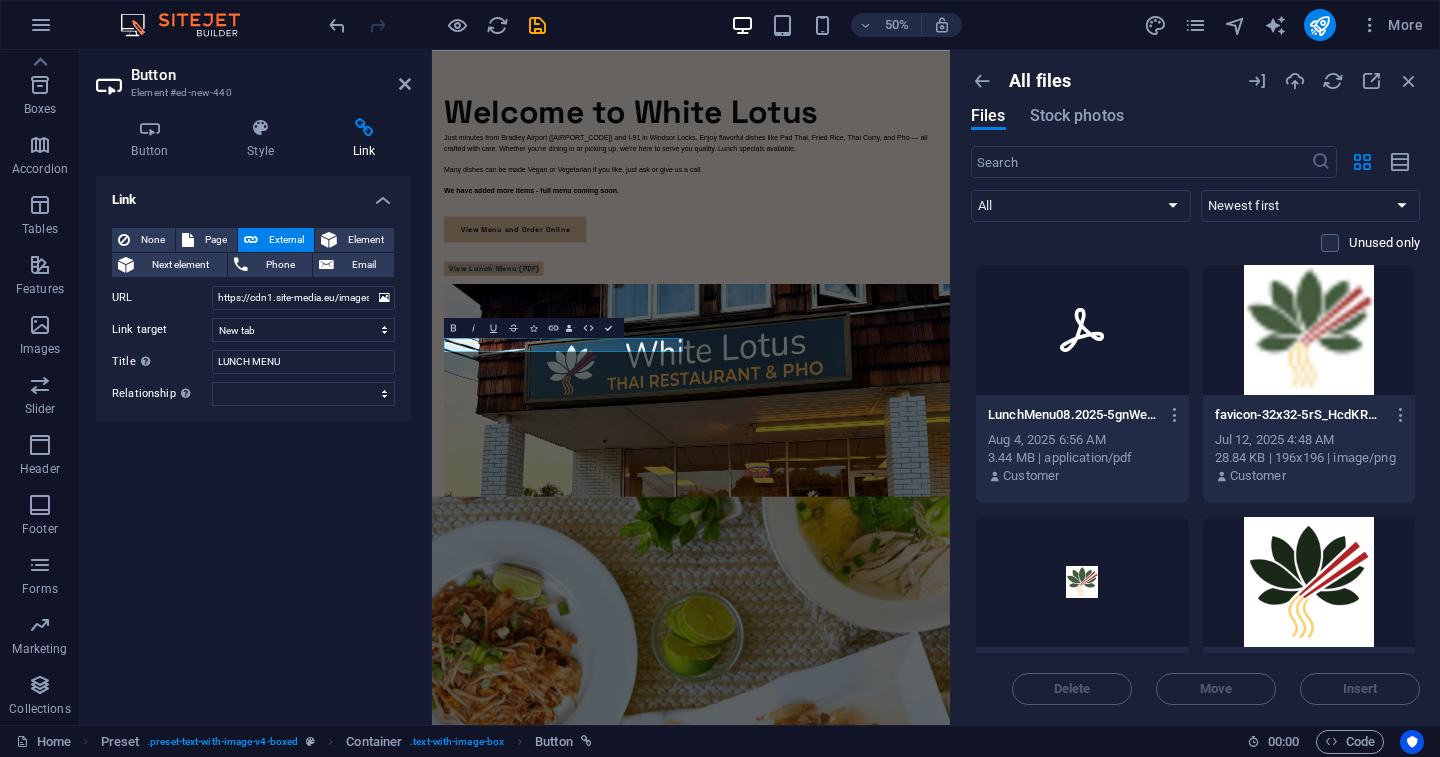 click on "Link None Page External Element Next element Phone Email Page Home Element
URL https://cdn1.site-media.eu/images/document/18117028/LunchMenu08.2025-5gnWetQGjGTm4-AbaTOefg.pdf Phone Email Link target New tab Same tab Overlay Title Additional link description, should not be the same as the link text. The title is most often shown as a tooltip text when the mouse moves over the element. Leave empty if uncertain. LUNCH MENU Relationship Sets the  relationship of this link to the link target . For example, the value "nofollow" instructs search engines not to follow the link. Can be left empty. alternate author bookmark external help license next nofollow noreferrer noopener prev search tag" at bounding box center [253, 442] 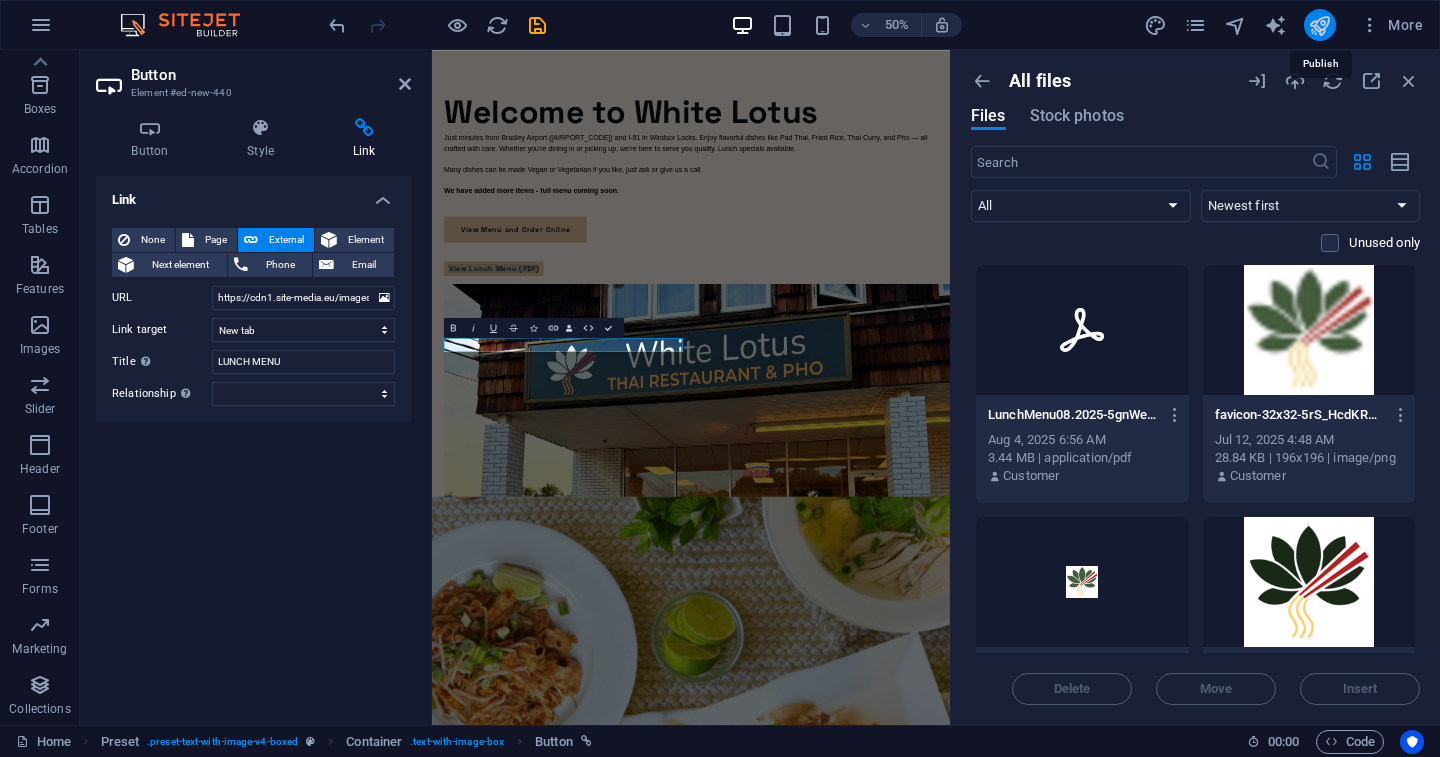 click at bounding box center (1319, 25) 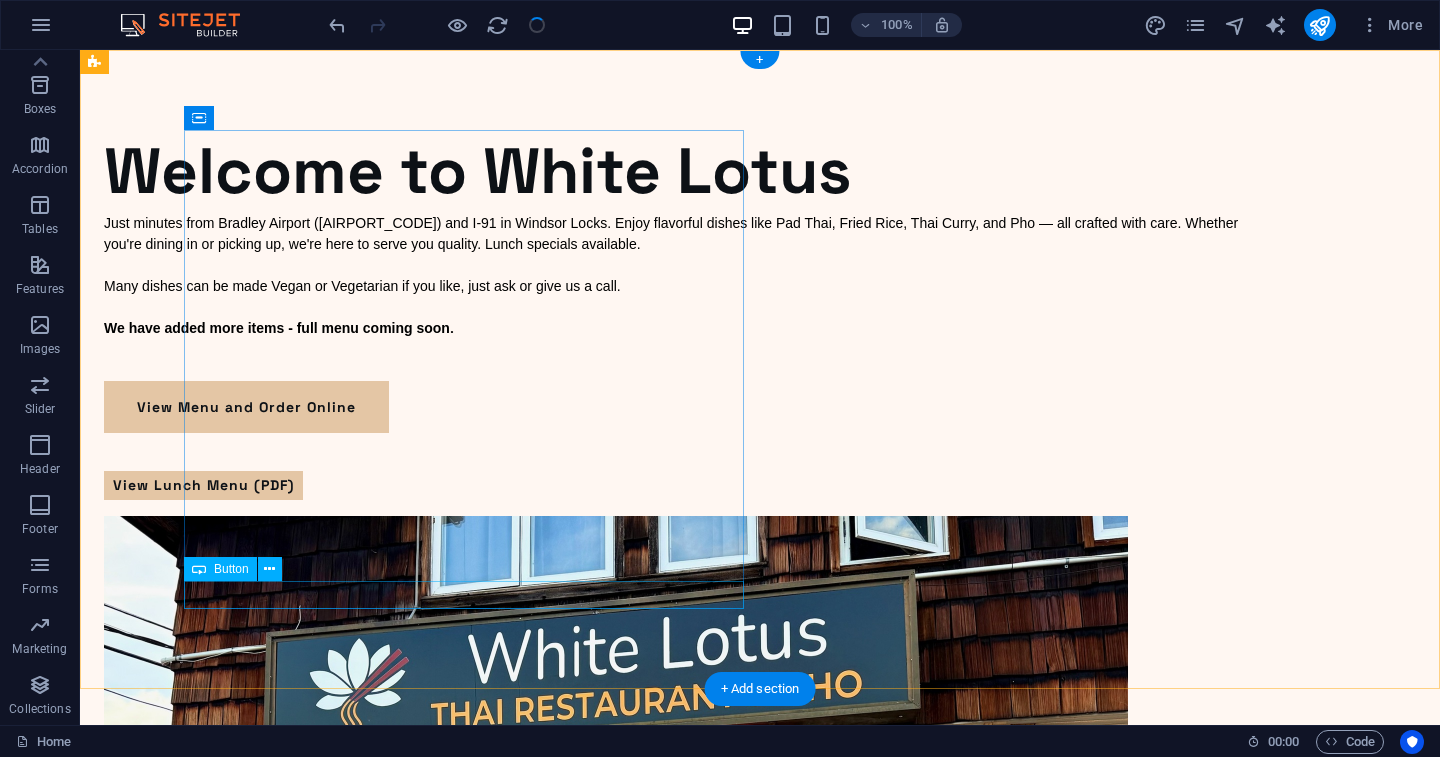 click on "View Lunch Menu (PDF)" at bounding box center (680, 485) 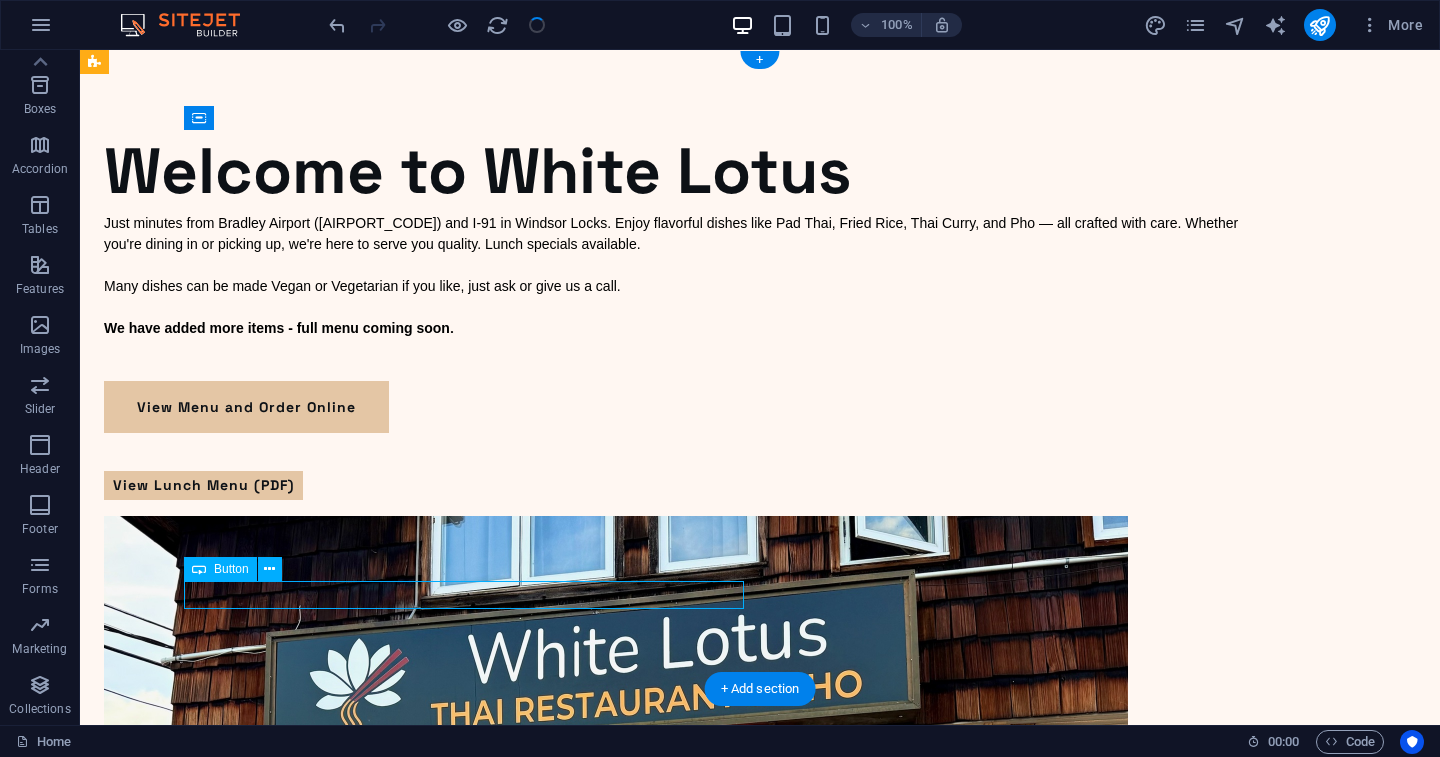 click on "View Lunch Menu (PDF)" at bounding box center [680, 485] 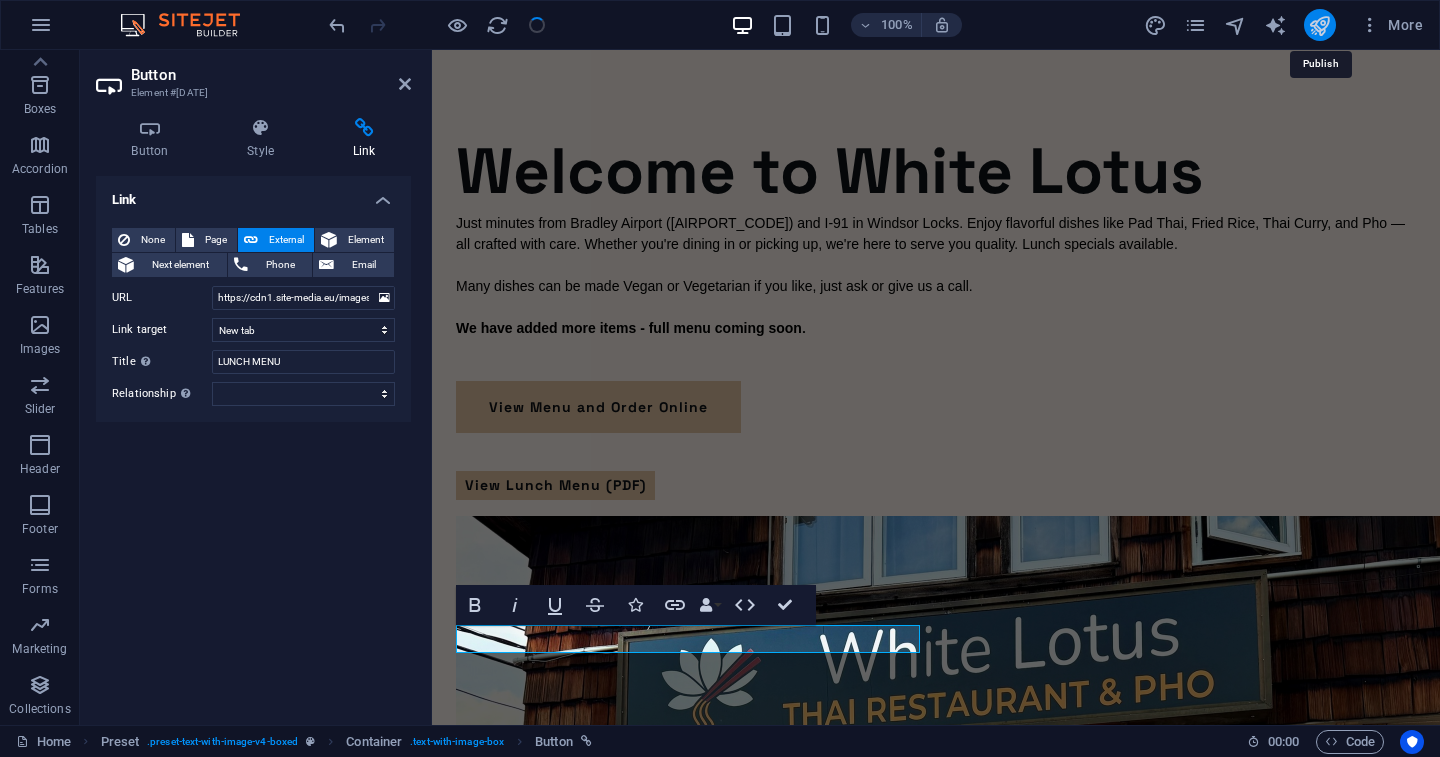 click at bounding box center (1319, 25) 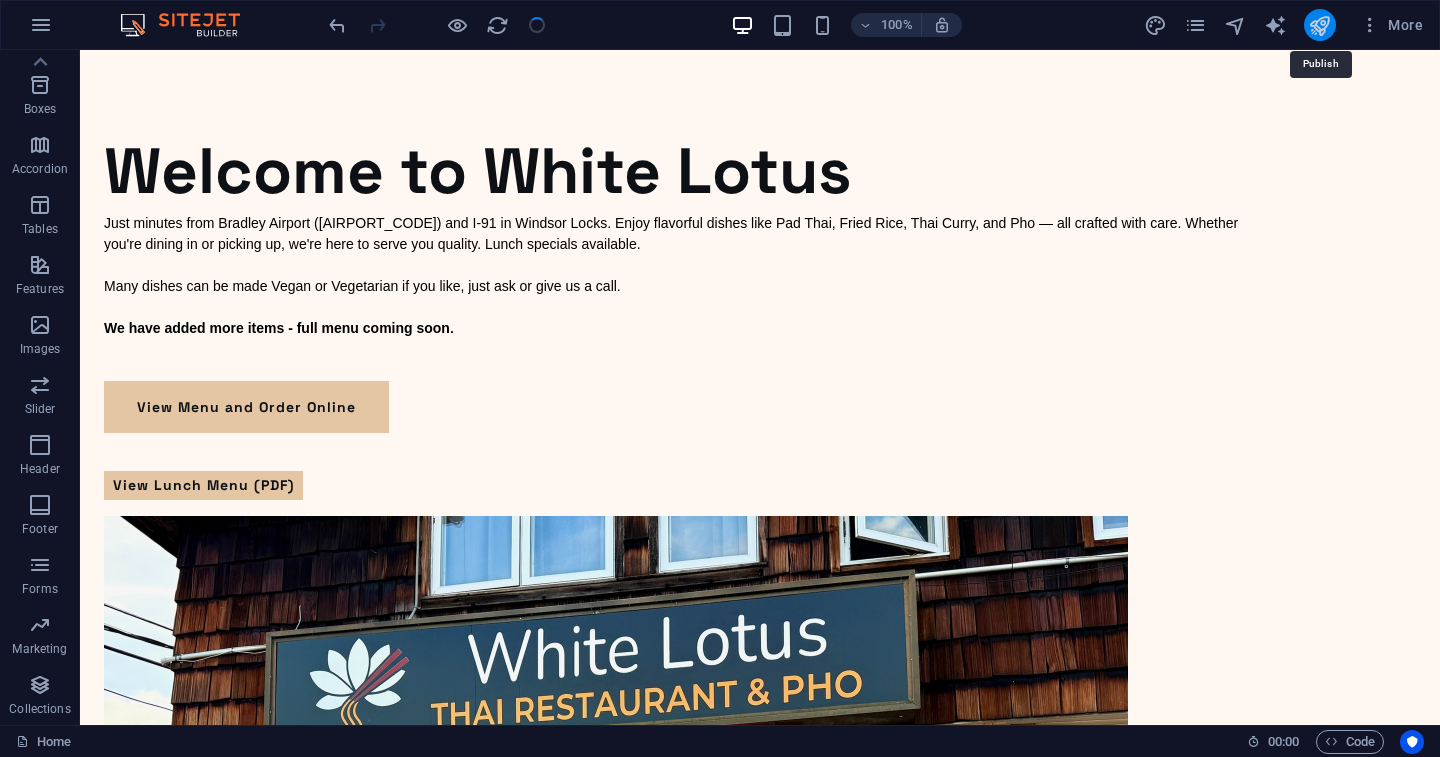 click at bounding box center [1319, 25] 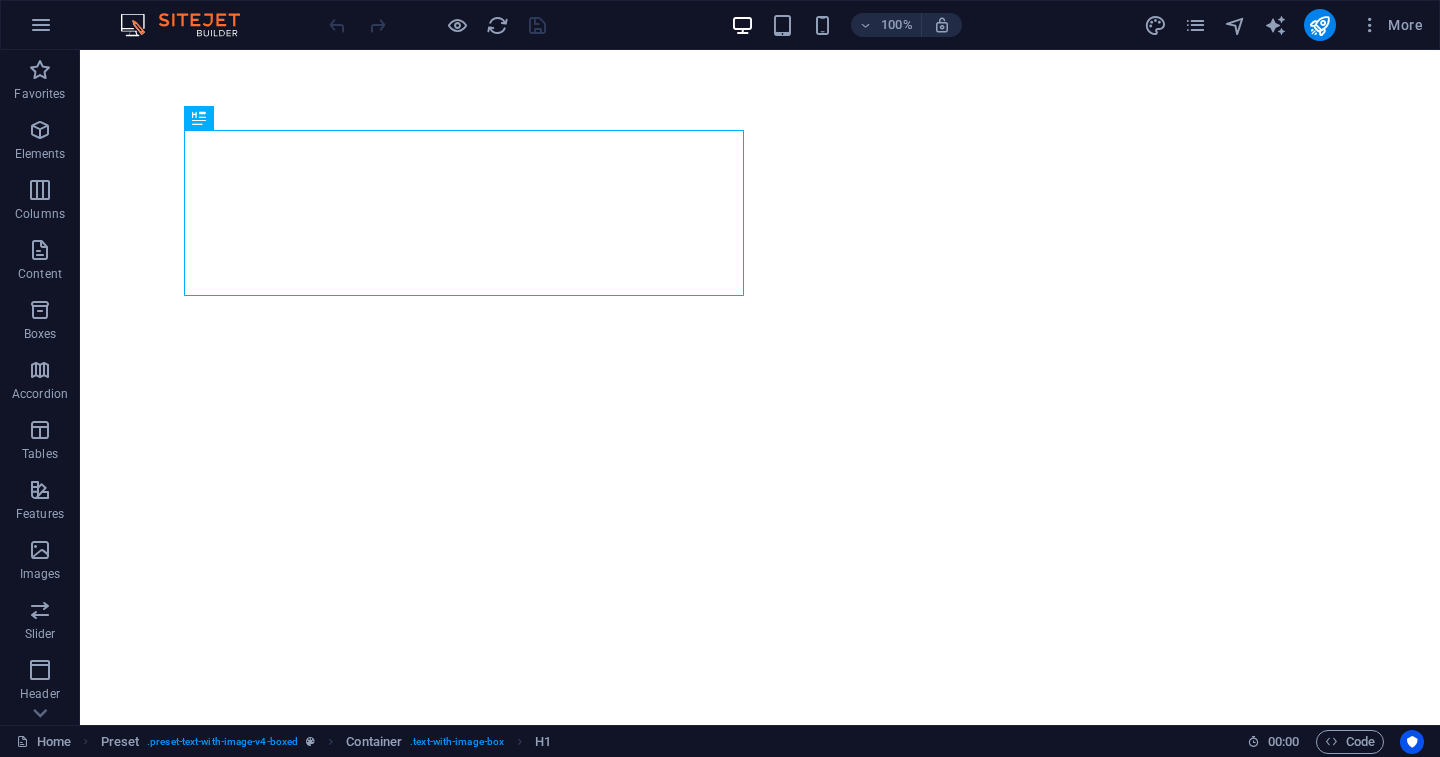 scroll, scrollTop: 0, scrollLeft: 0, axis: both 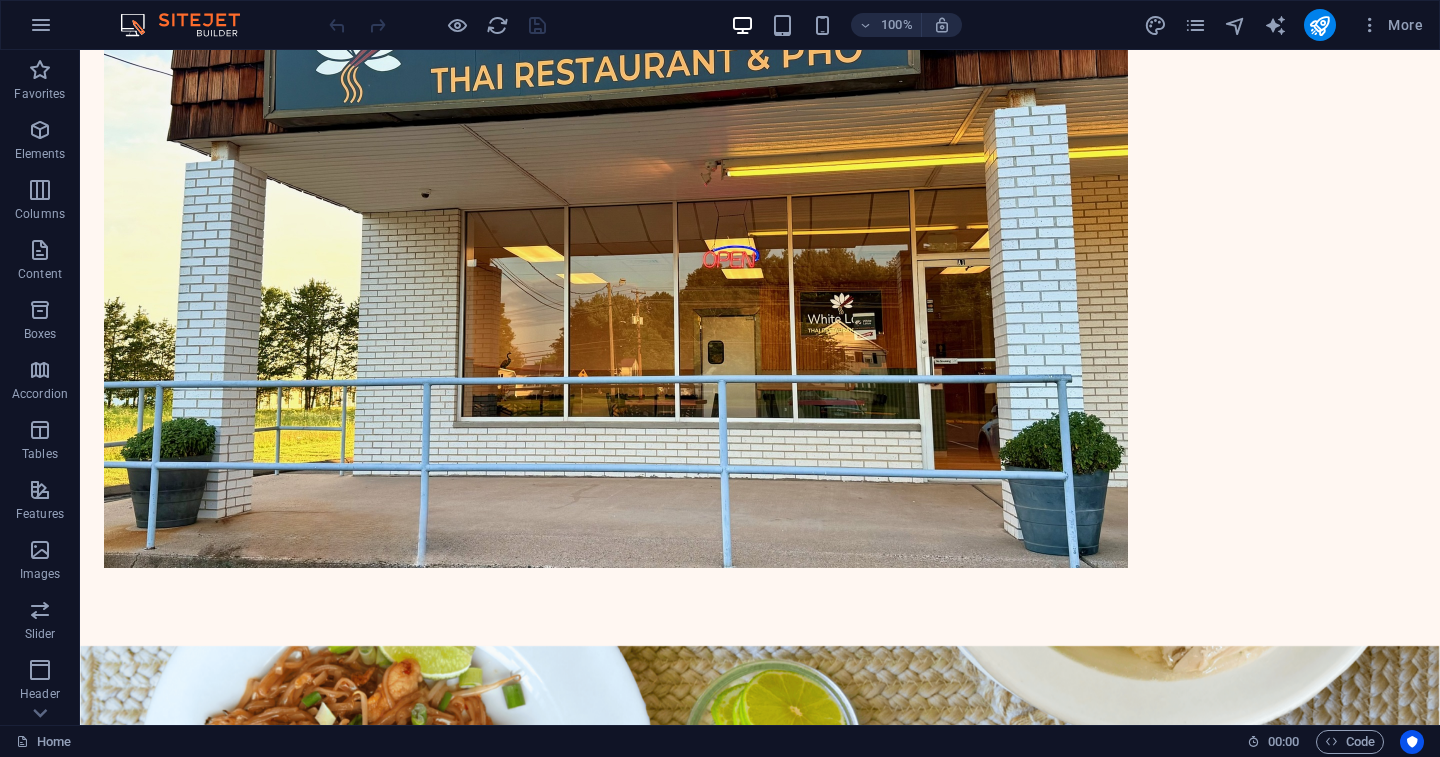 click at bounding box center [760, 949] 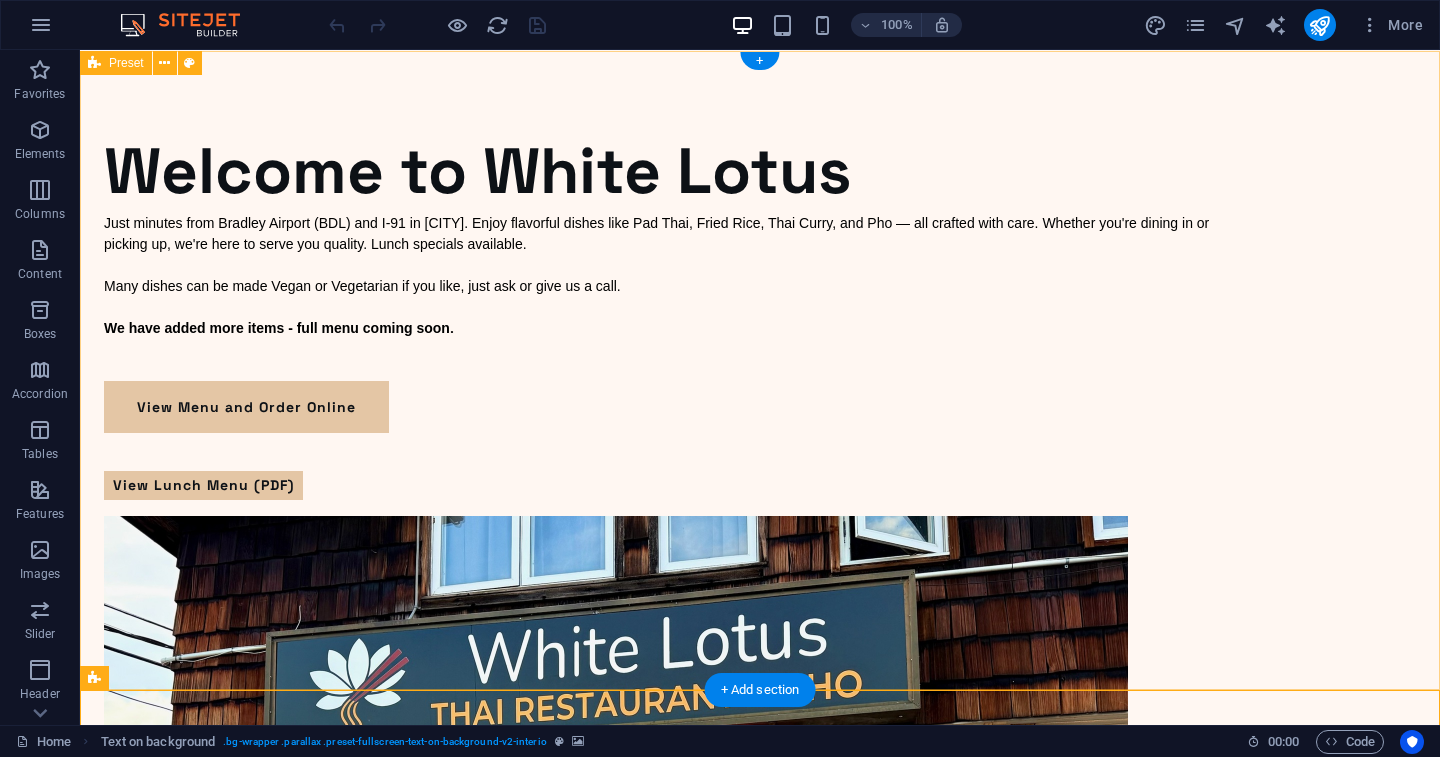 scroll, scrollTop: 0, scrollLeft: 0, axis: both 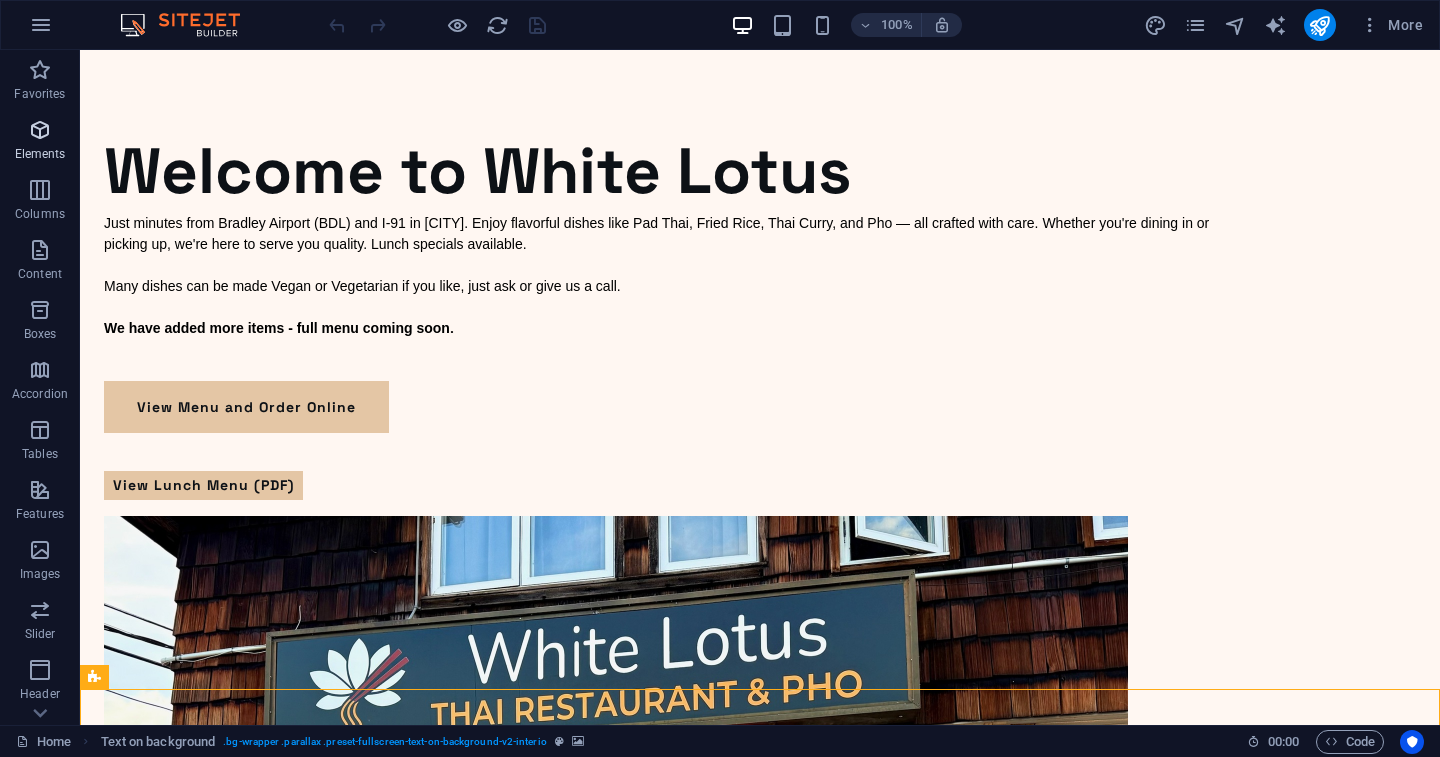 click at bounding box center [40, 130] 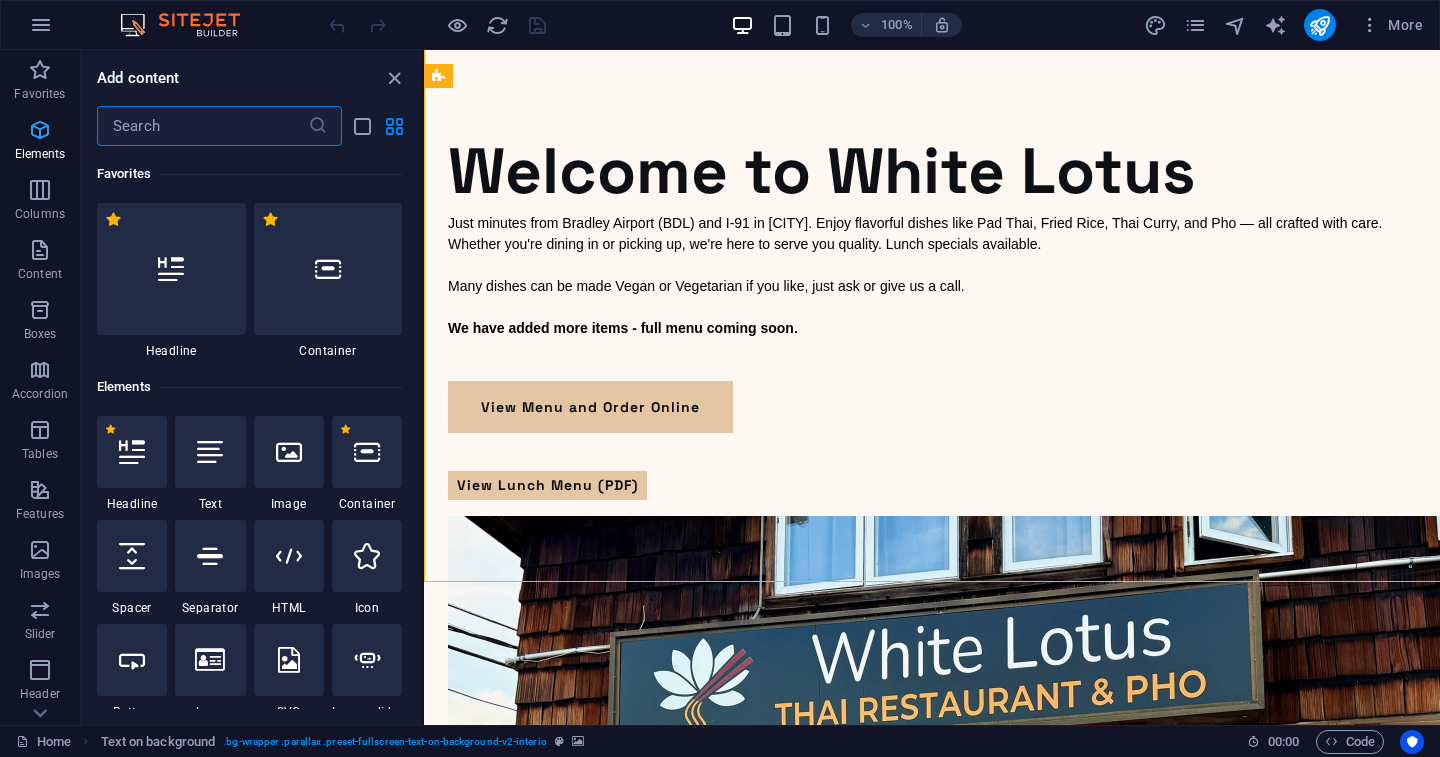 scroll, scrollTop: 645, scrollLeft: 0, axis: vertical 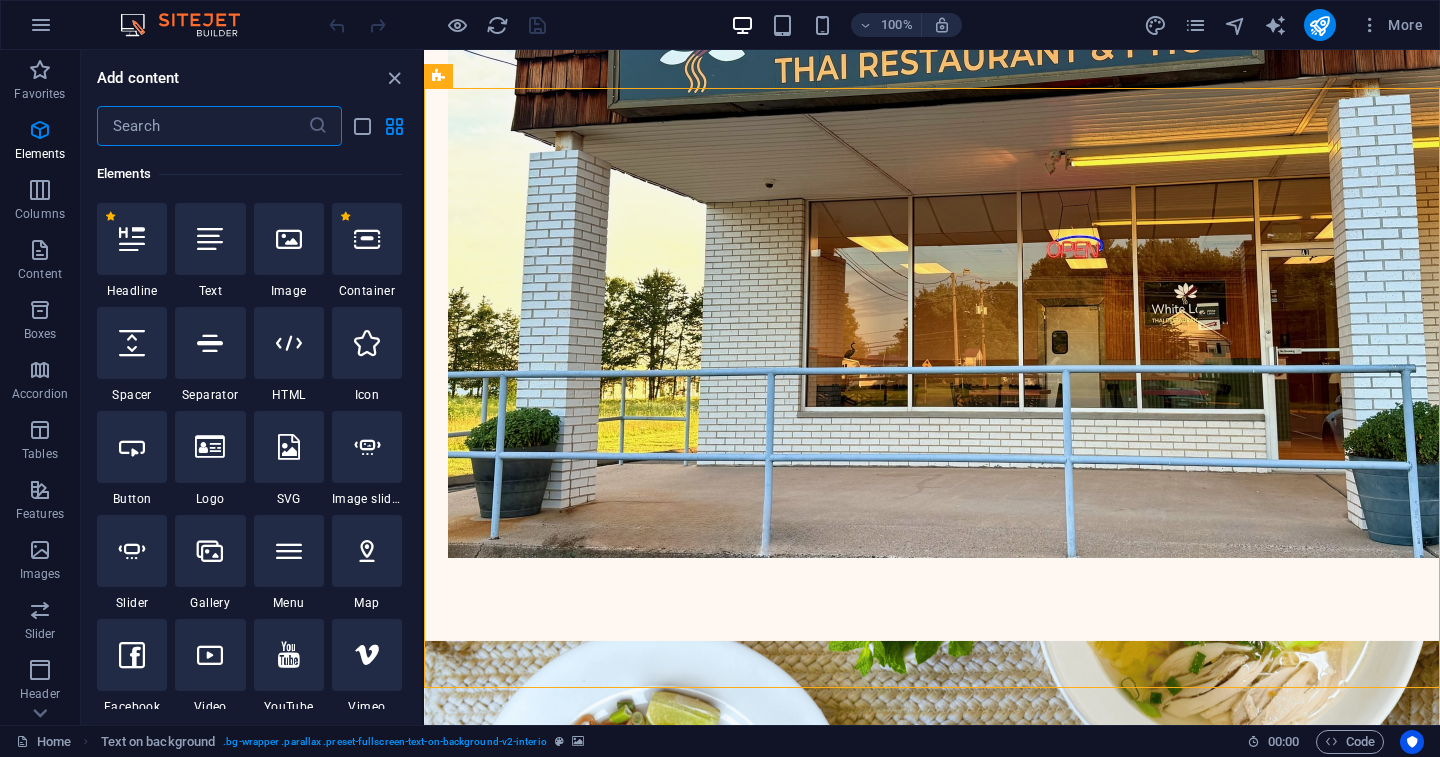 click at bounding box center [202, 126] 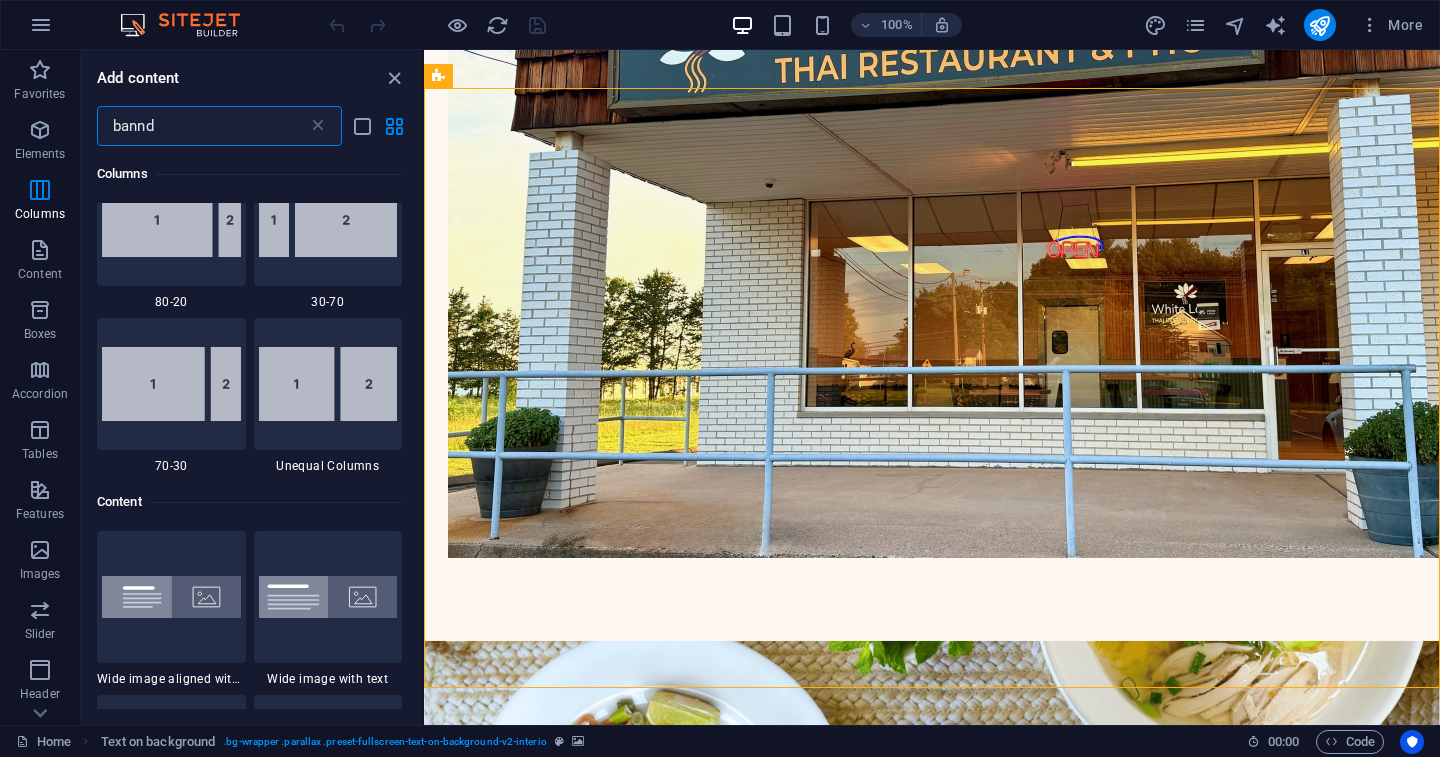 scroll, scrollTop: 0, scrollLeft: 0, axis: both 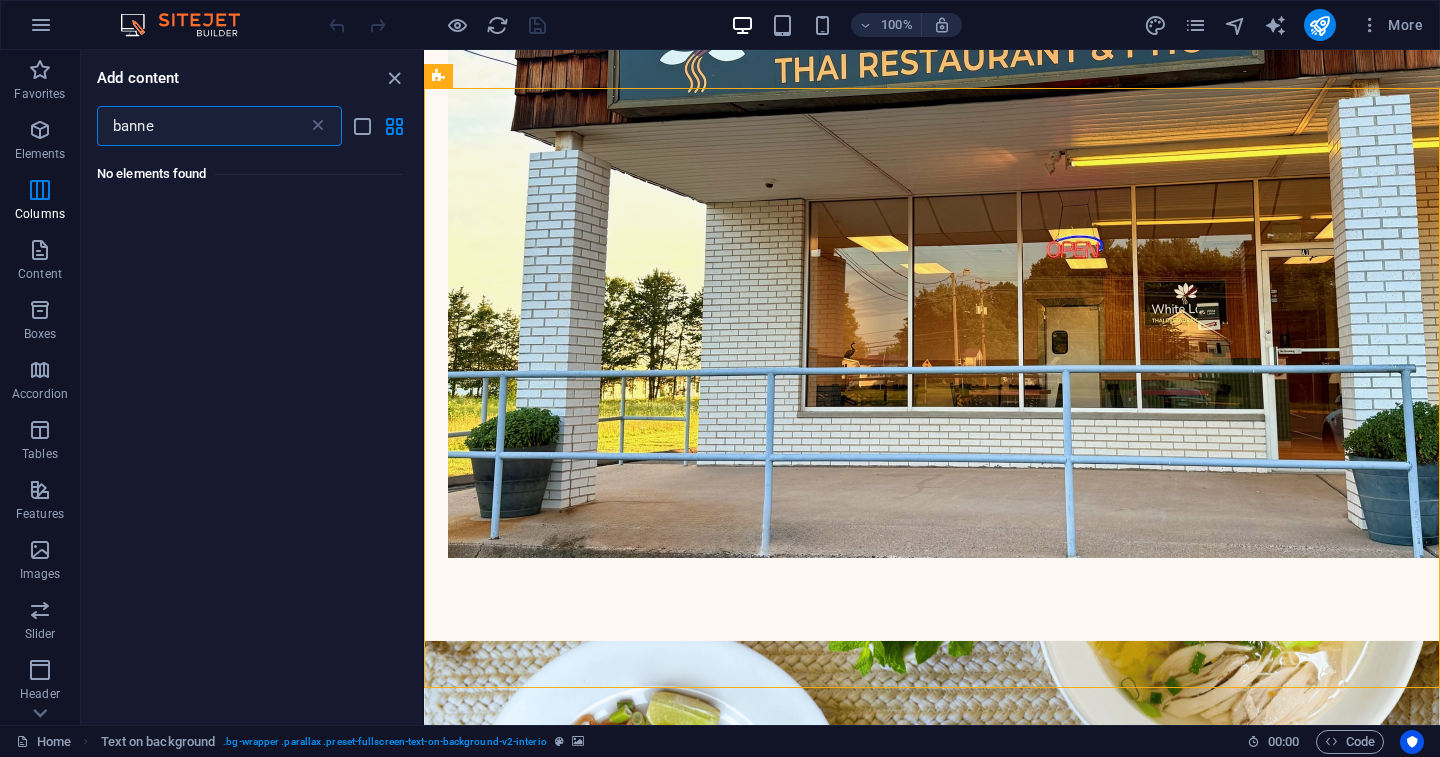 type on "banner" 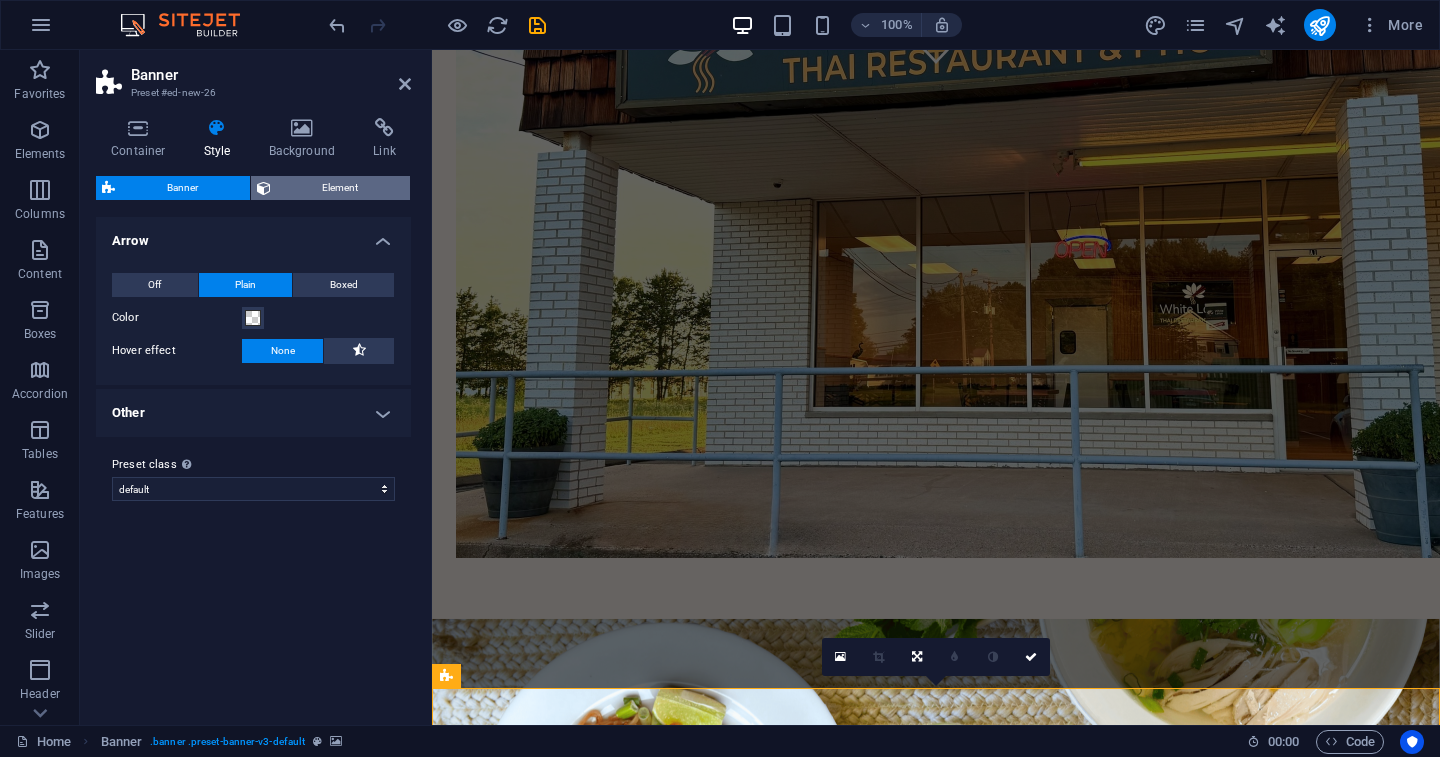 click on "Element" at bounding box center [341, 188] 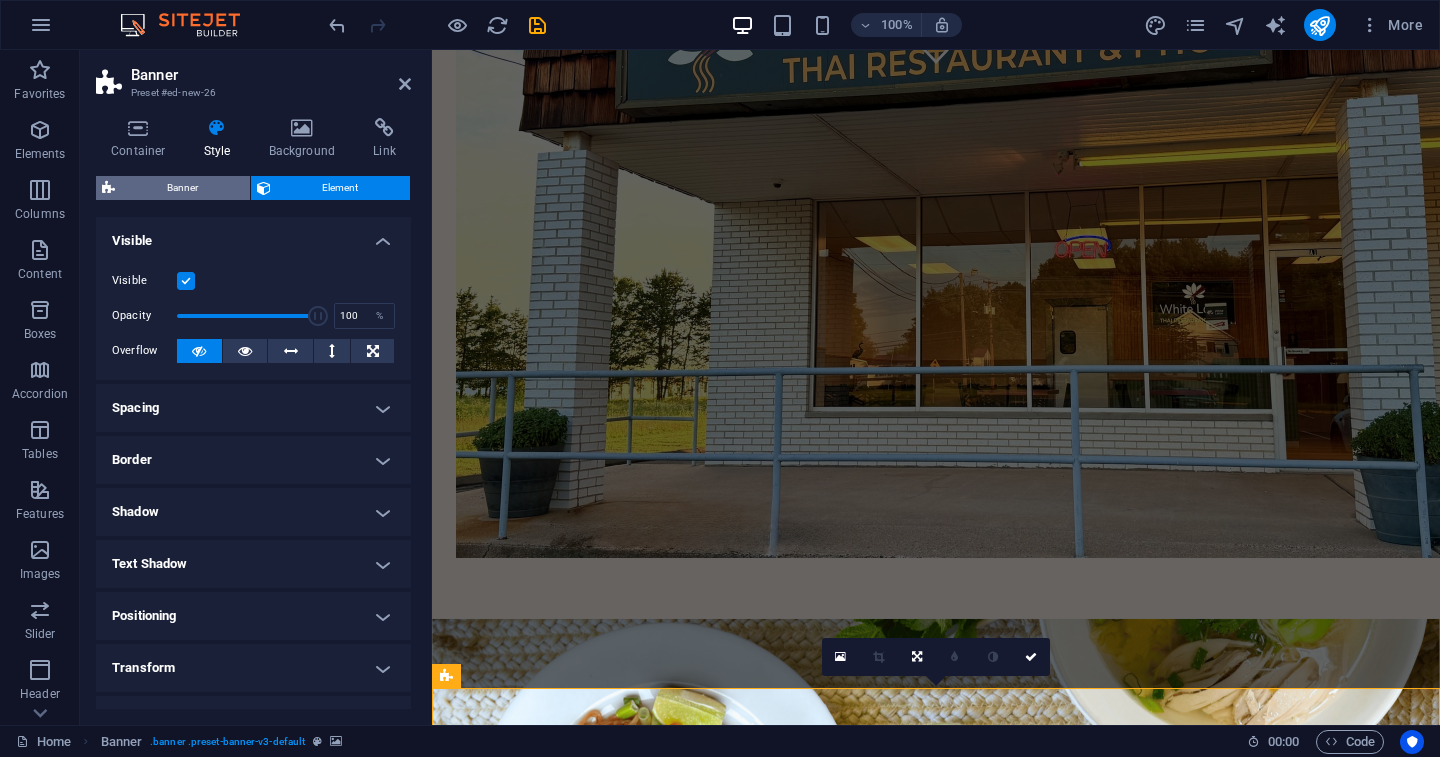 click on "Banner" at bounding box center [182, 188] 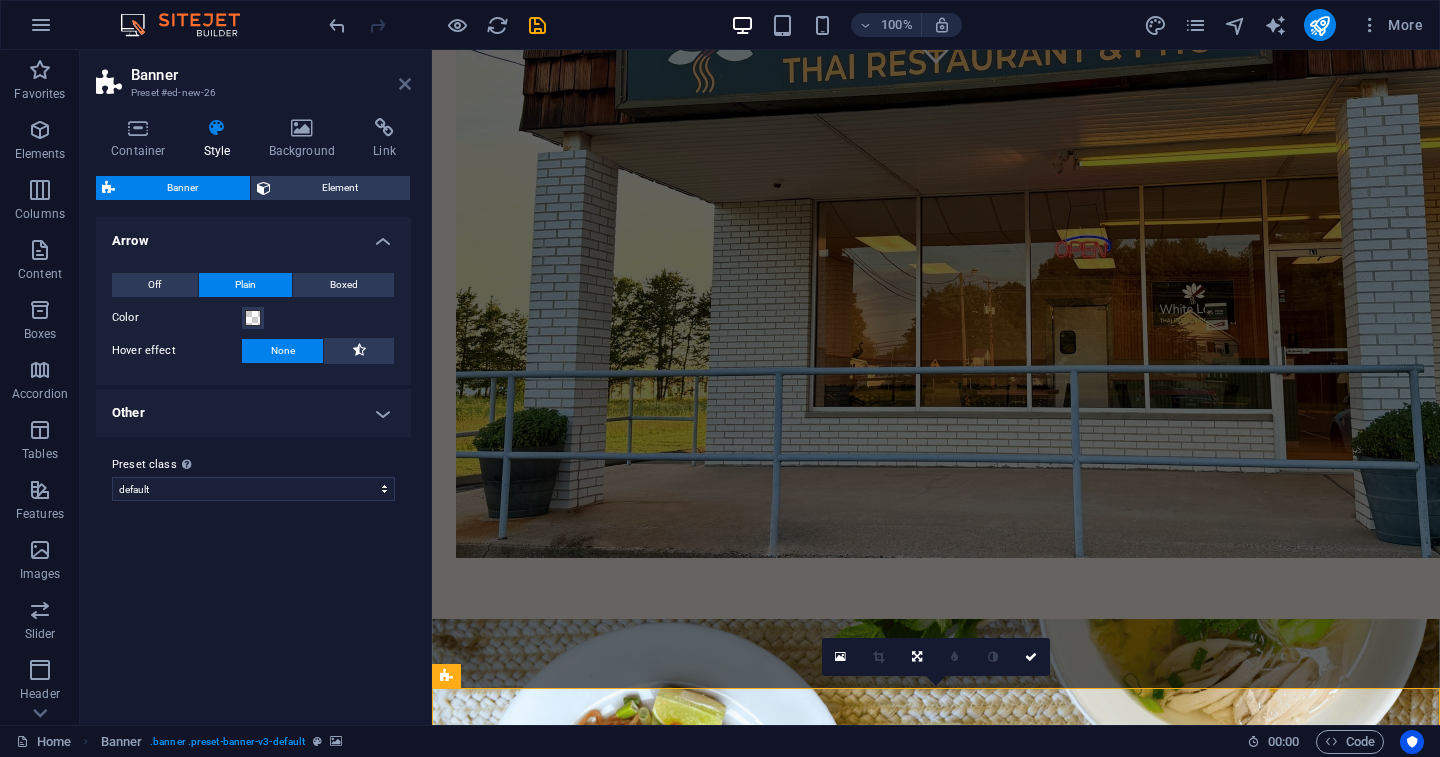 click at bounding box center (405, 84) 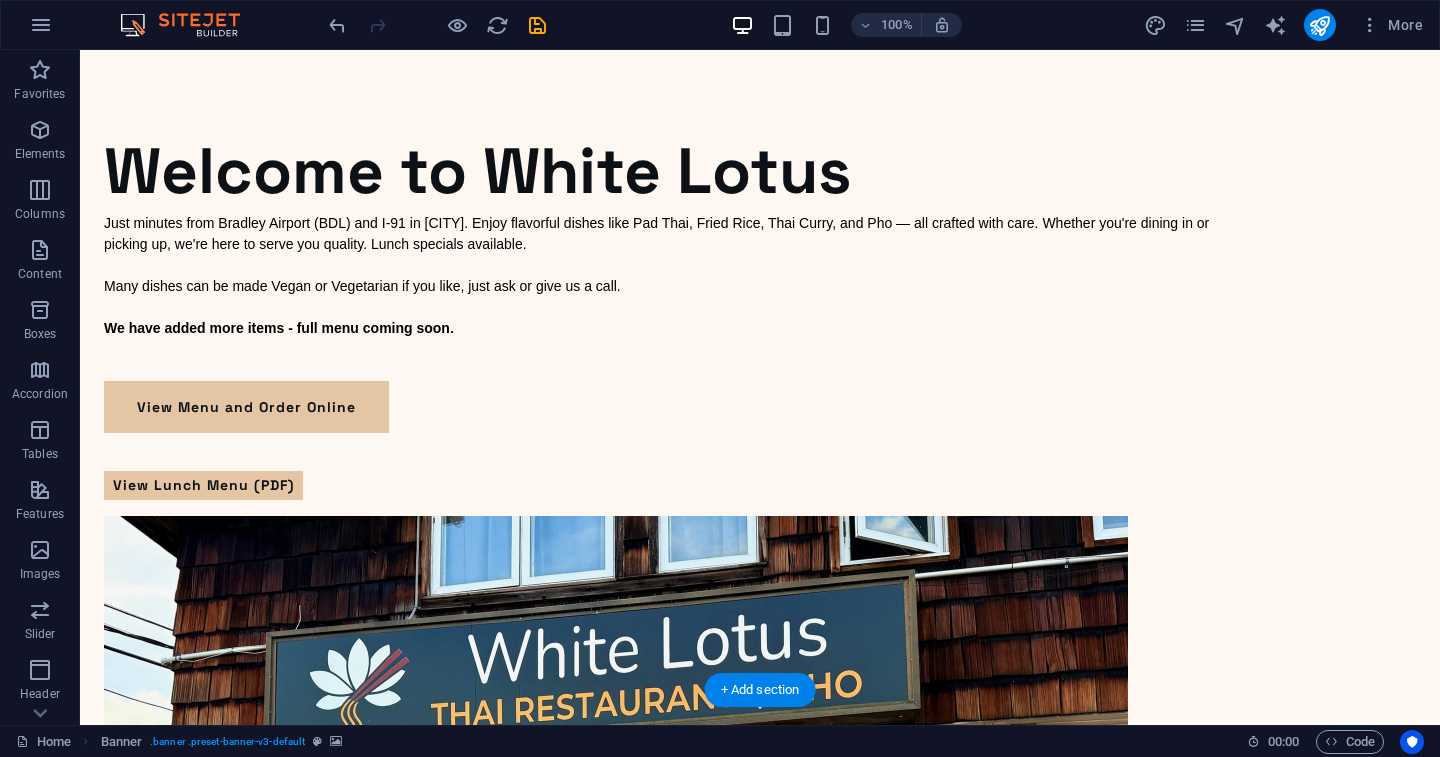 scroll, scrollTop: 0, scrollLeft: 0, axis: both 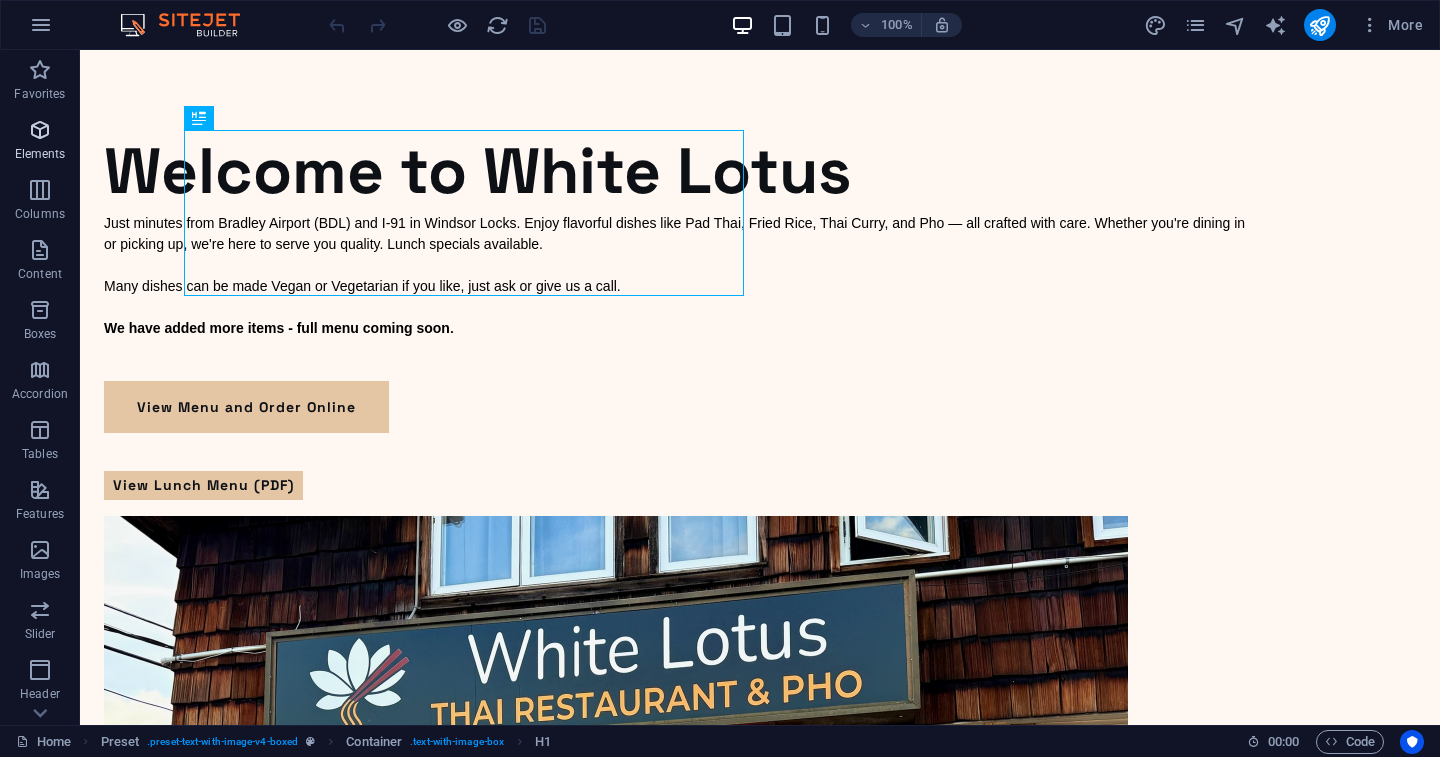 click on "Elements" at bounding box center (40, 142) 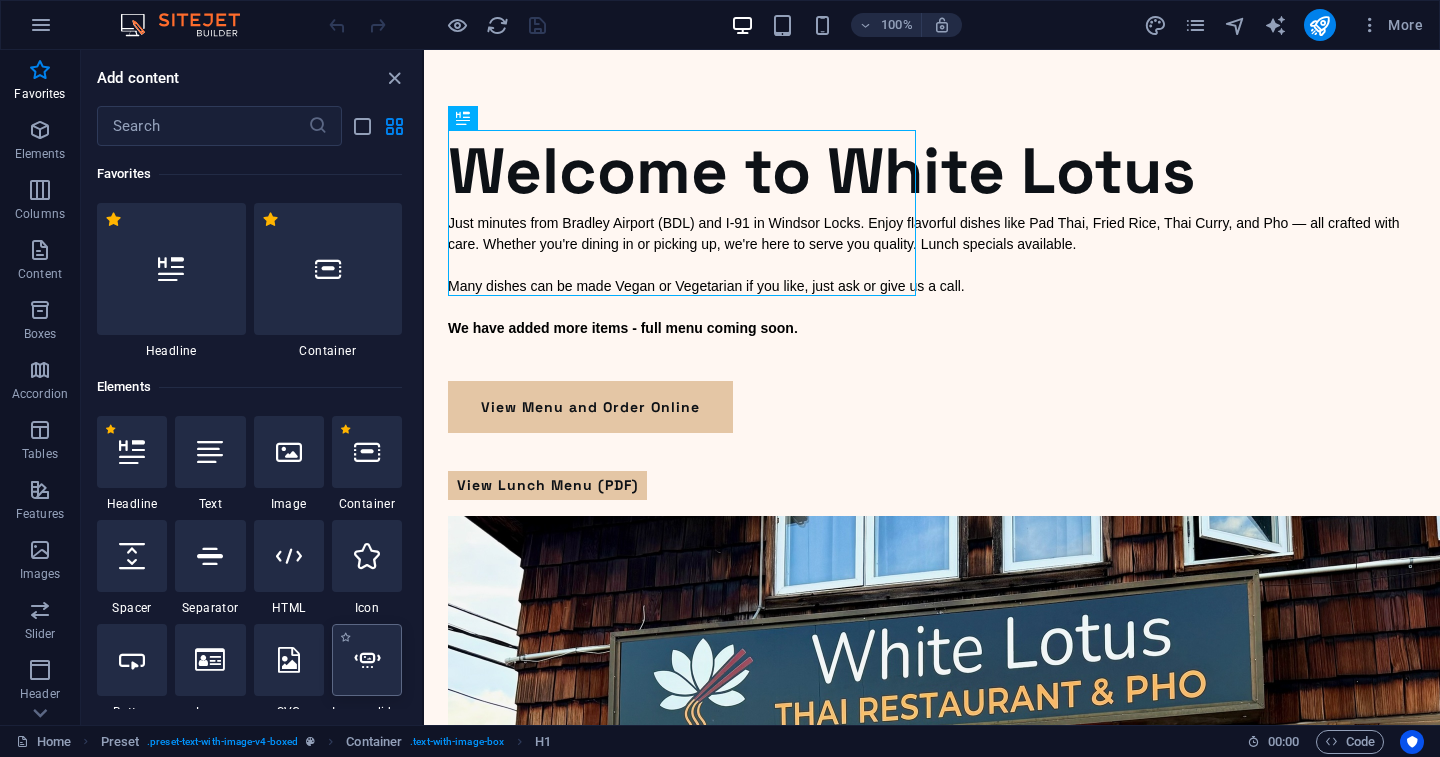scroll, scrollTop: 0, scrollLeft: 0, axis: both 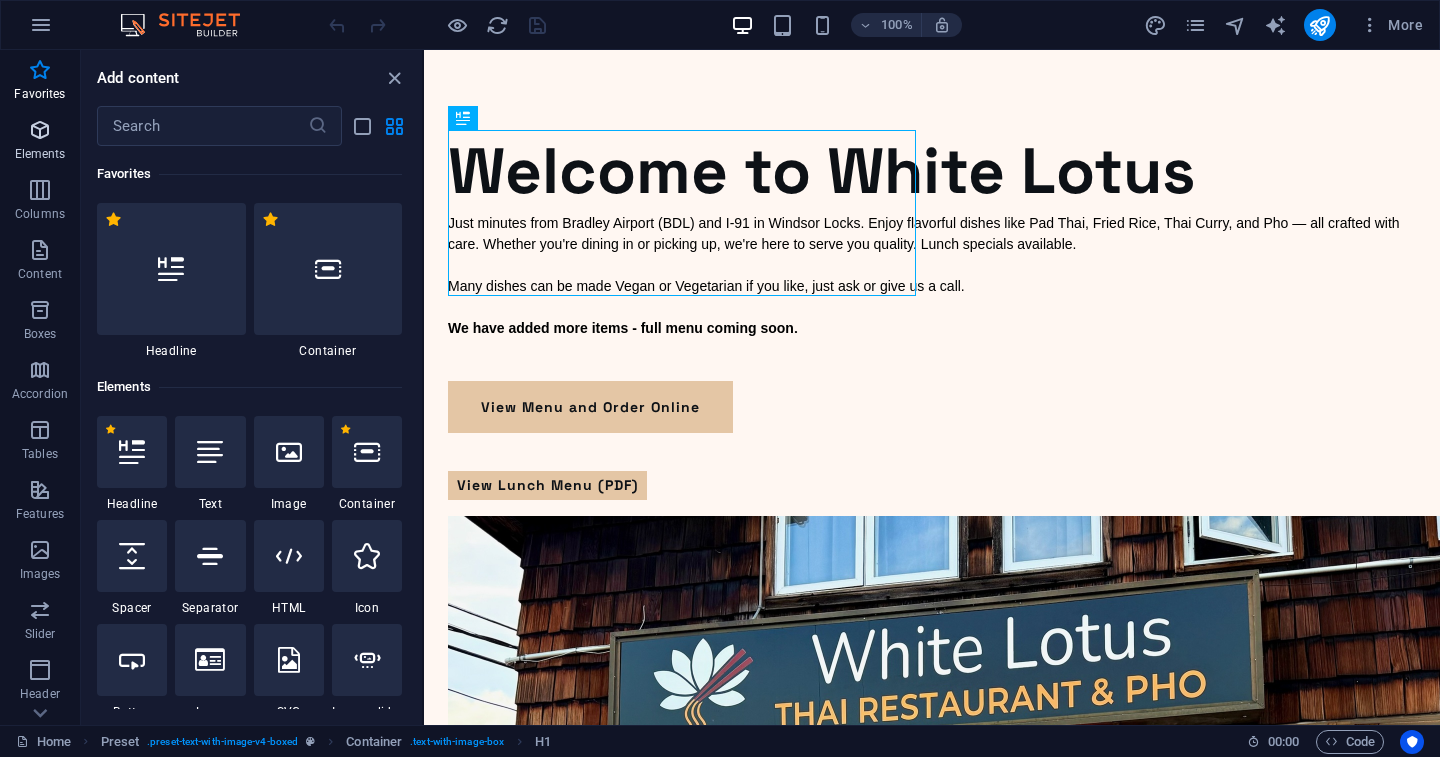 click on "Elements" at bounding box center [40, 142] 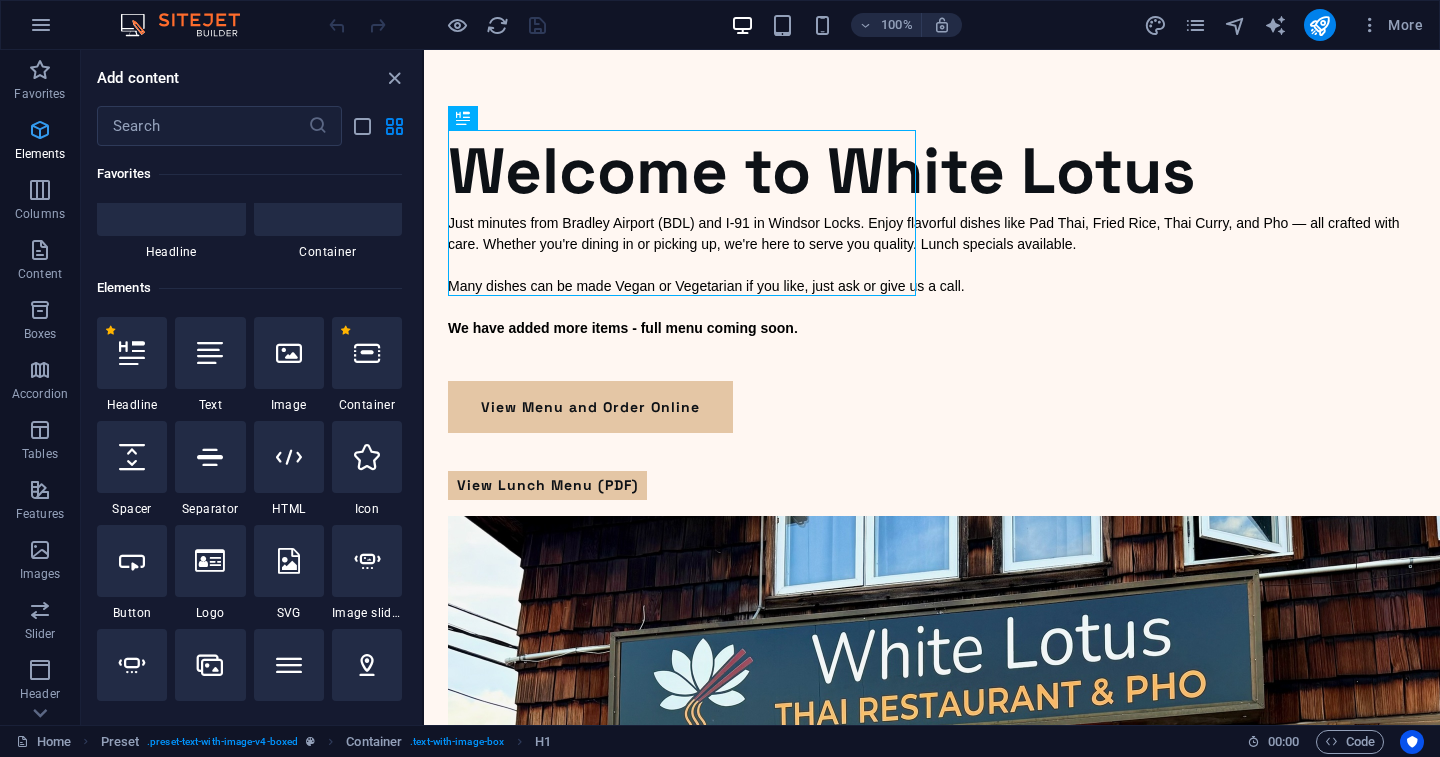 scroll, scrollTop: 213, scrollLeft: 0, axis: vertical 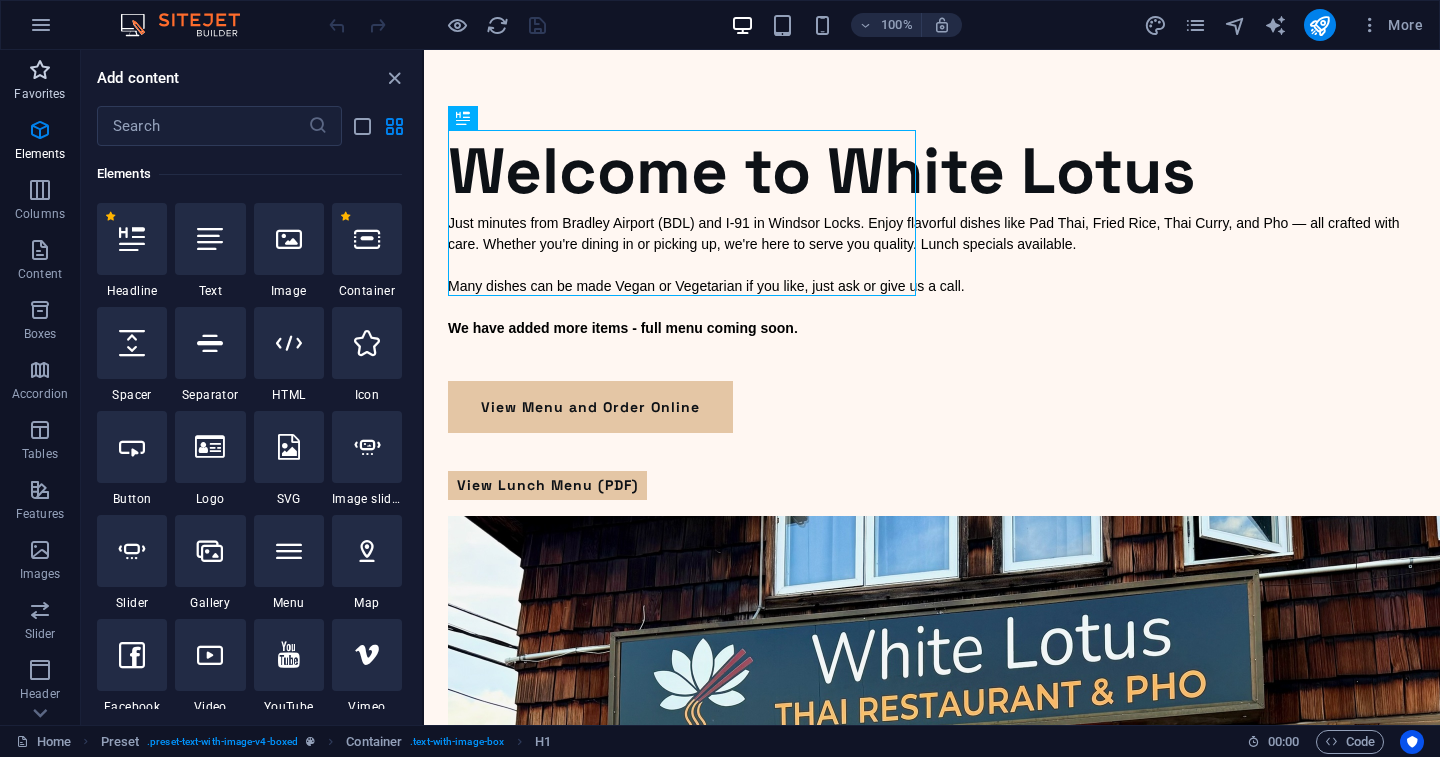 click on "Favorites" at bounding box center [39, 94] 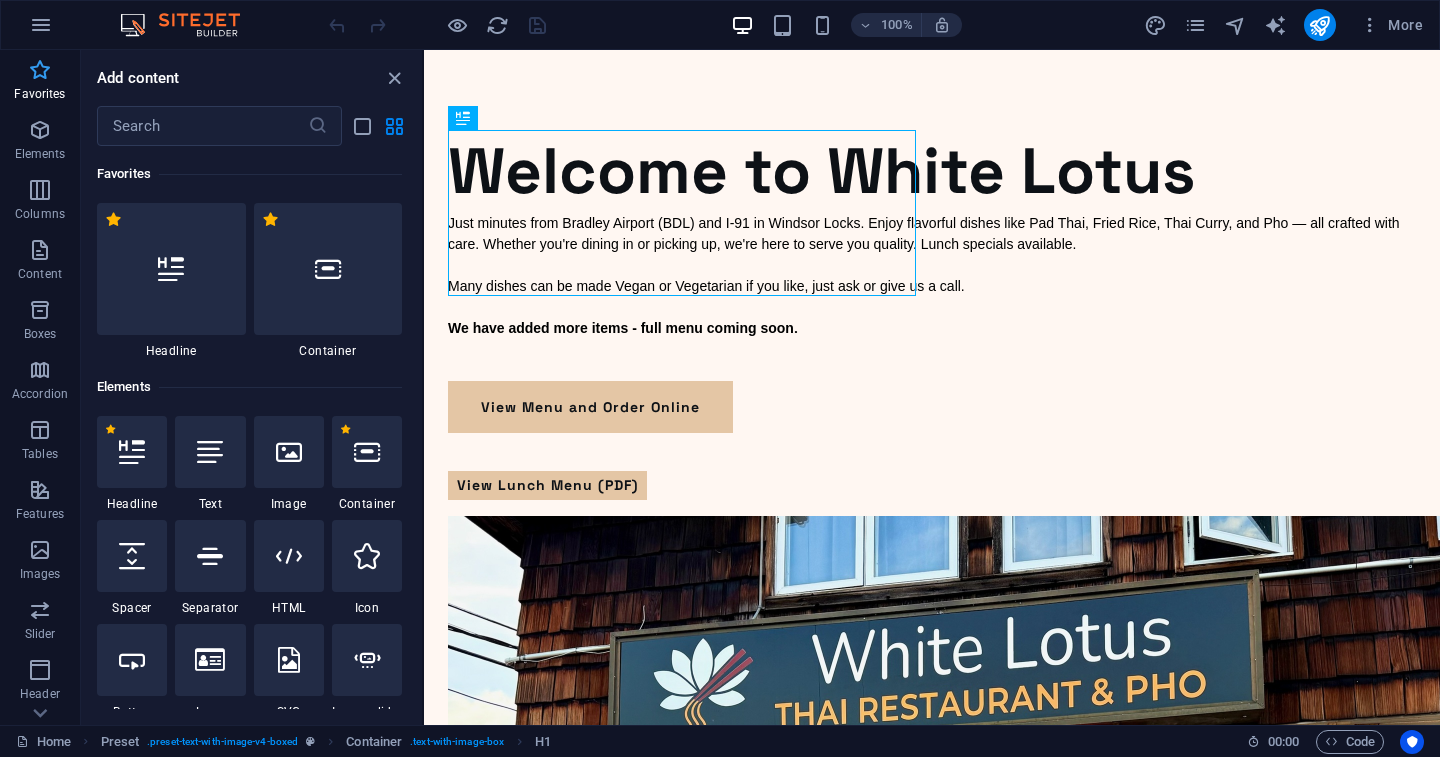 scroll, scrollTop: 0, scrollLeft: 0, axis: both 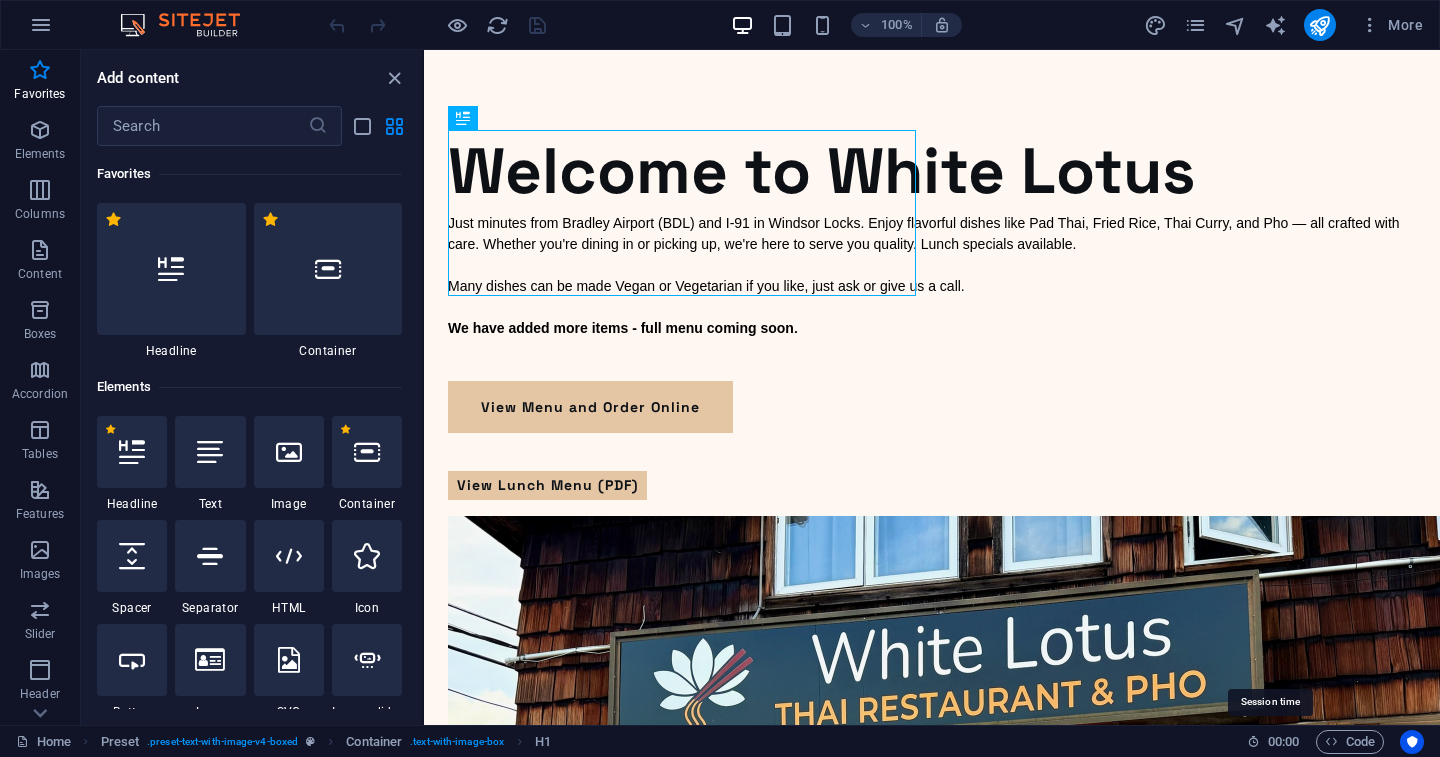 click on "00 : 00" at bounding box center [1283, 742] 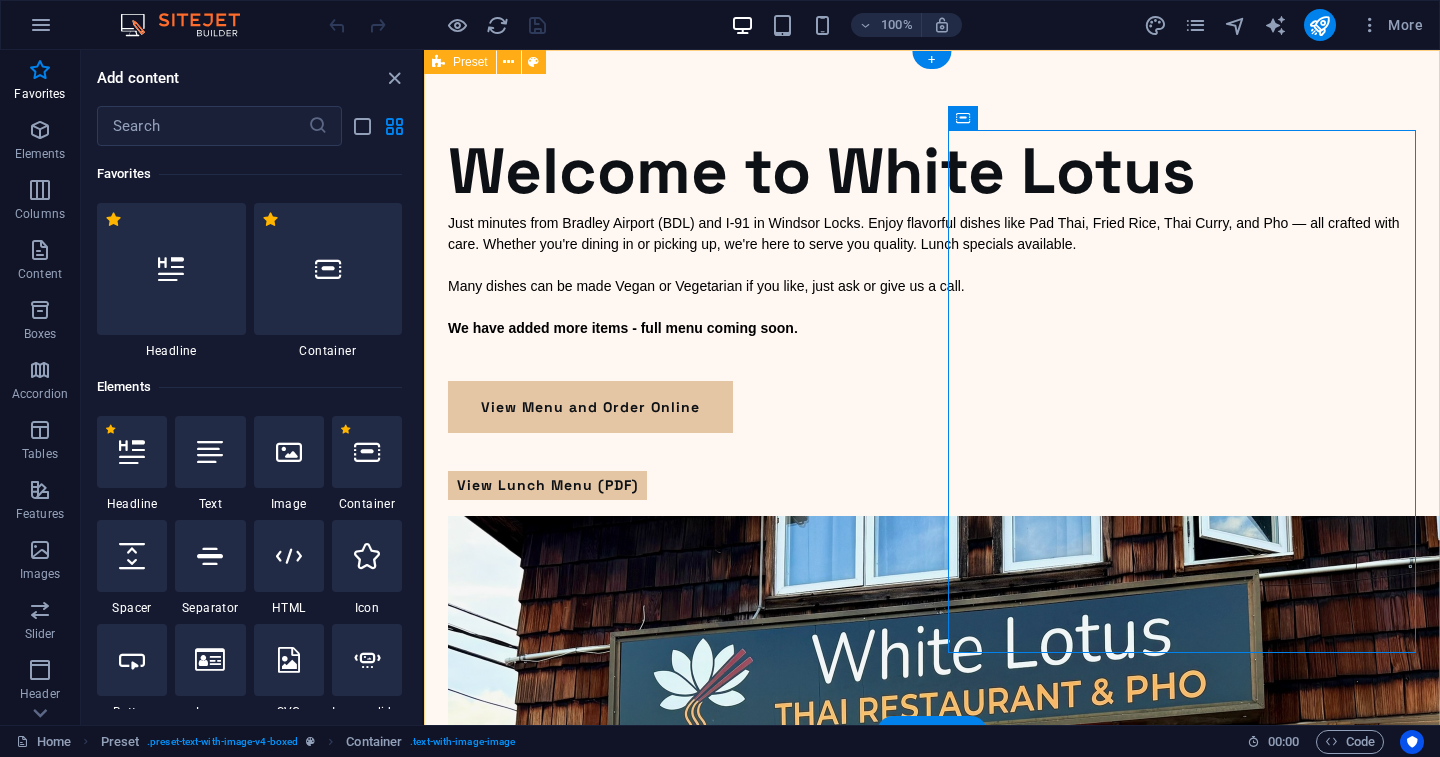 click on "​ Welcome to White Lotus Welcome to White Lotus Just minutes from Bradley Airport (BDL) and I-91 in Windsor Locks. Enjoy flavorful dishes like Pad Thai, Fried Rice, Thai Curry, and Pho — all crafted with care. Whether you're dining in or picking up, we're here to serve you quality. Lunch specials available. Many dishes can be made Vegan or Vegetarian if you like, just ask or give us a call. Our soft opening menu is now available - full menu coming soon . View Menu and Order Online View Lunch Menu (PDF)" at bounding box center (932, 666) 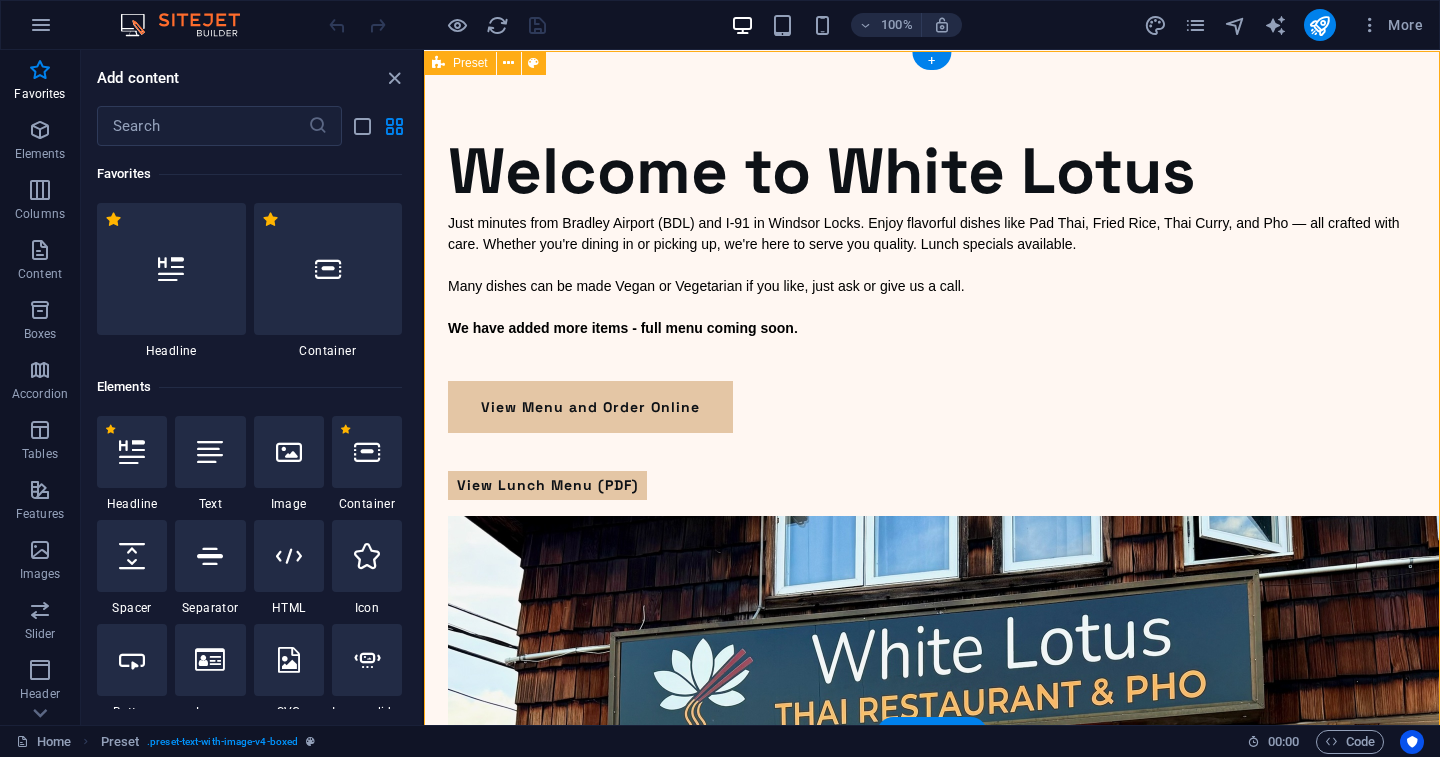 scroll, scrollTop: 0, scrollLeft: 0, axis: both 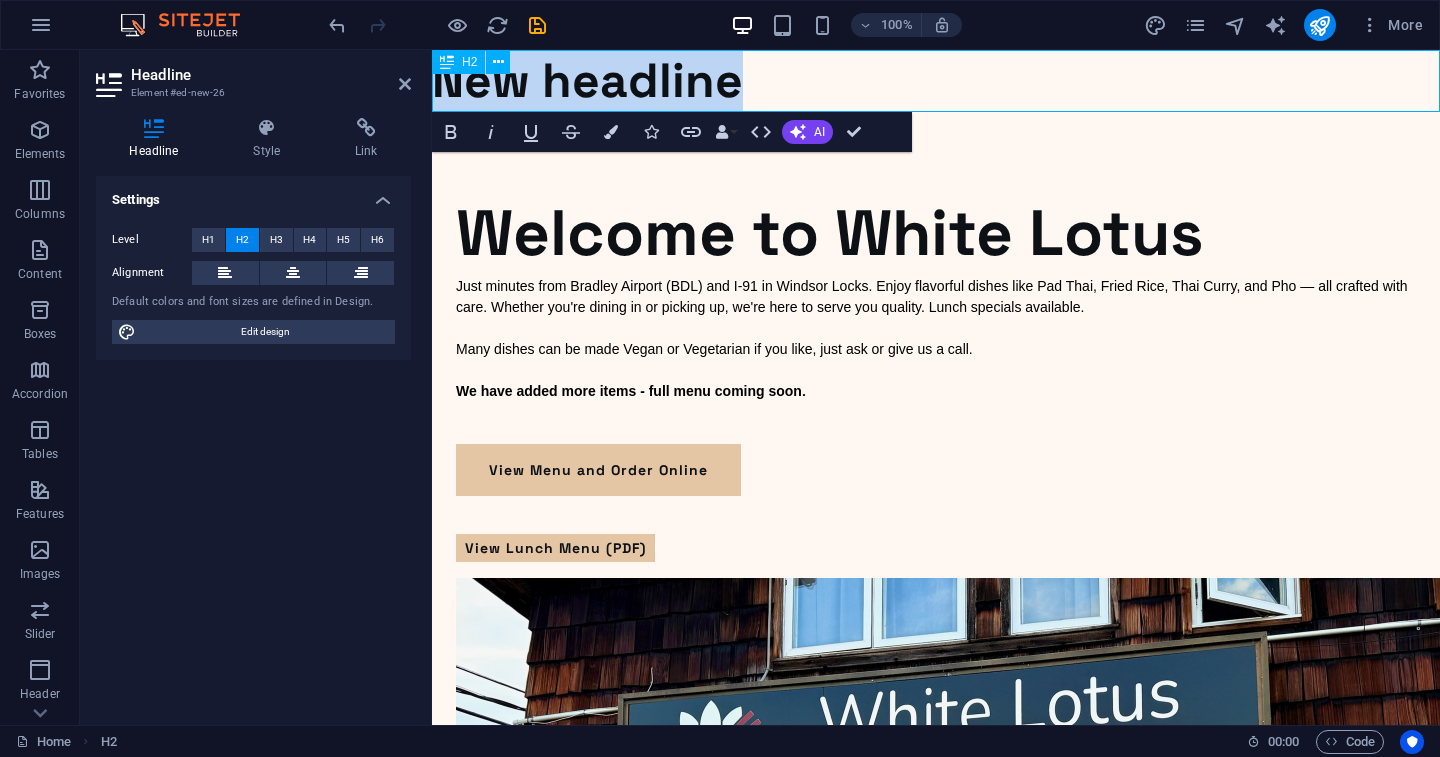 type 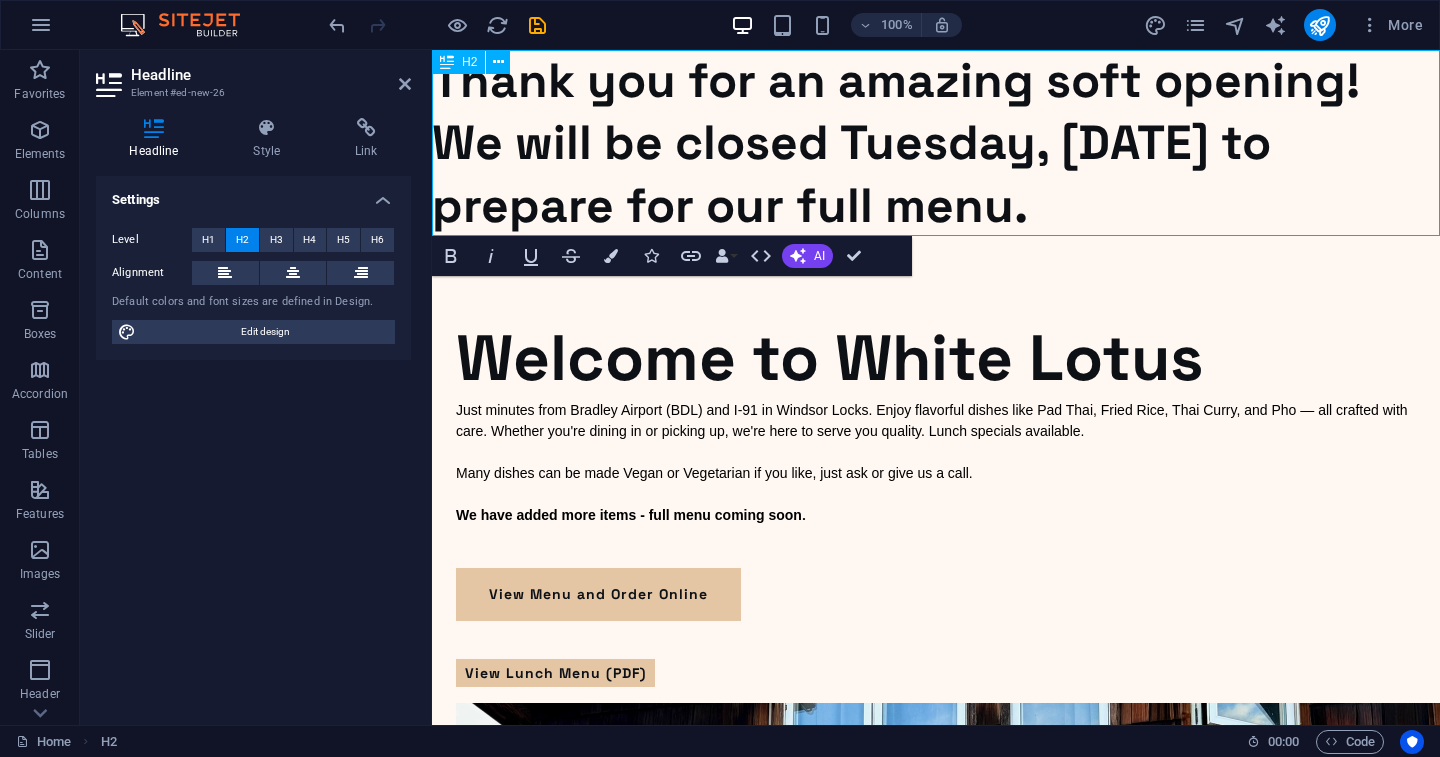 drag, startPoint x: 1080, startPoint y: 215, endPoint x: 436, endPoint y: 58, distance: 662.8612 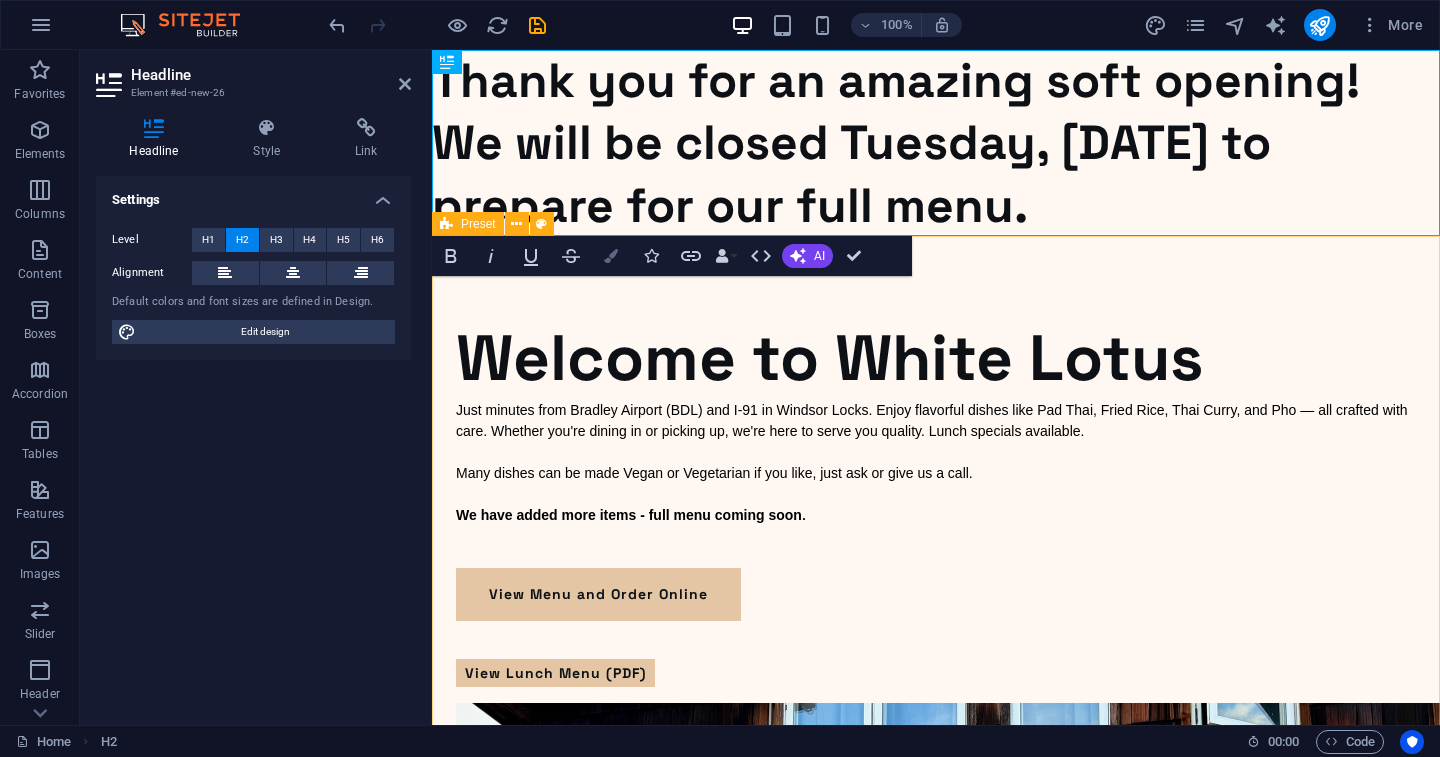 click at bounding box center (611, 256) 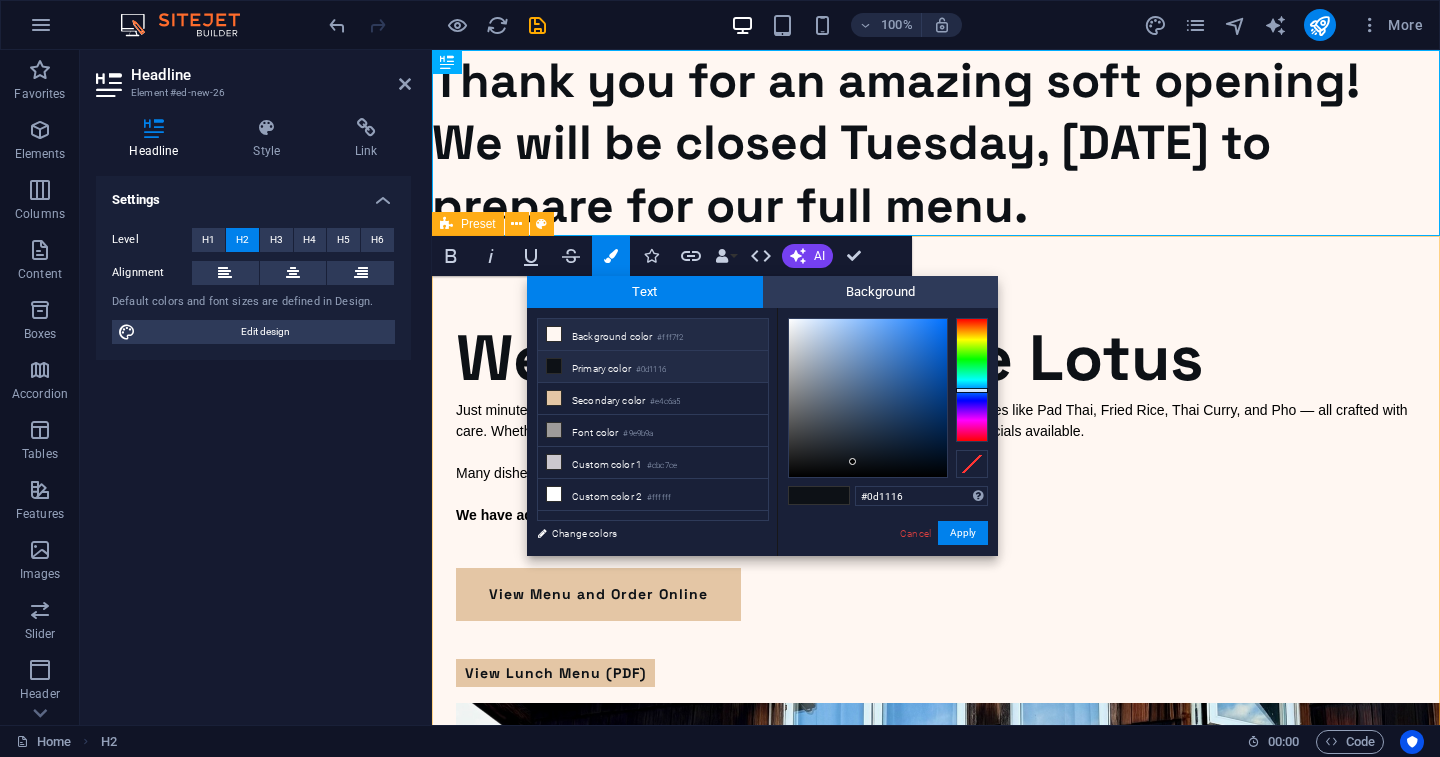 click on "Background color
#fff7f2" at bounding box center [653, 335] 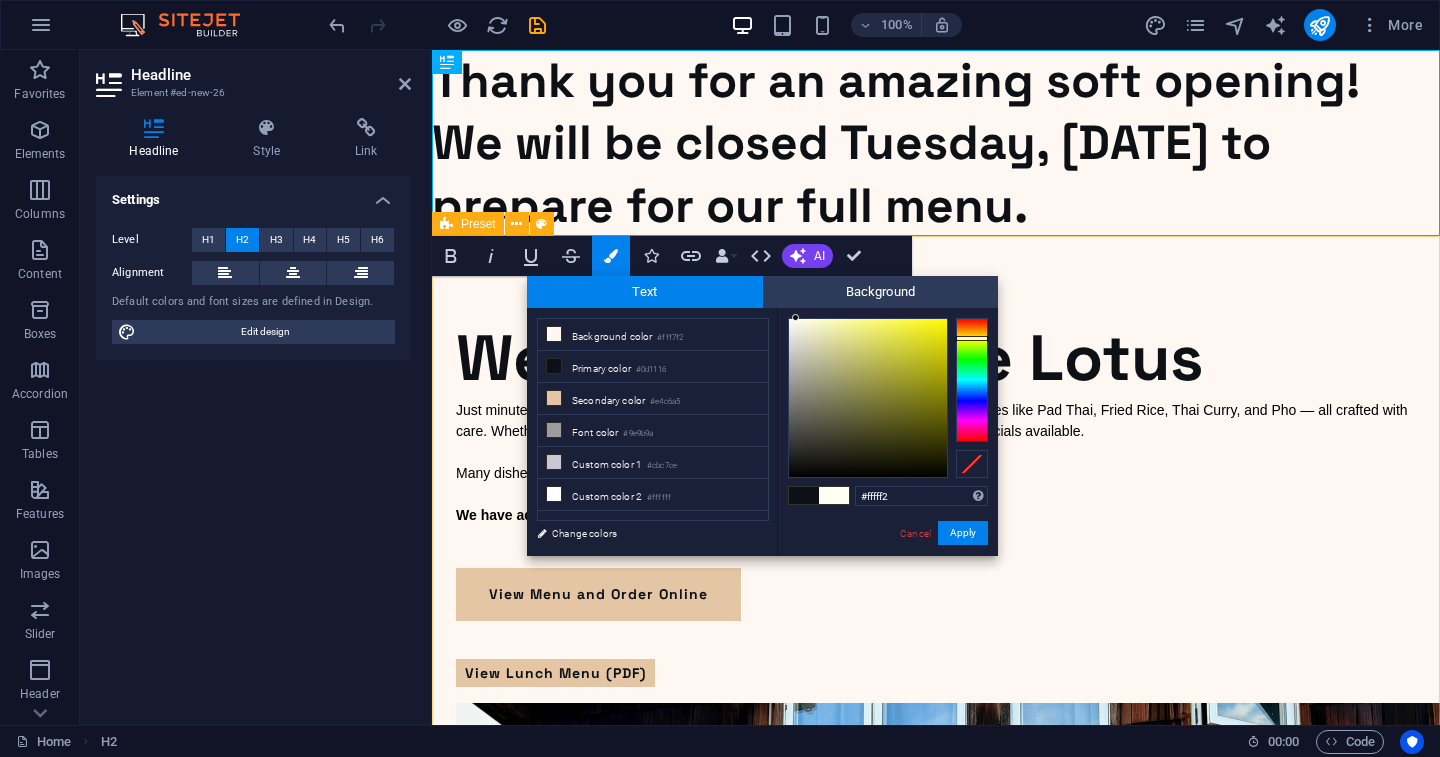 click at bounding box center (972, 380) 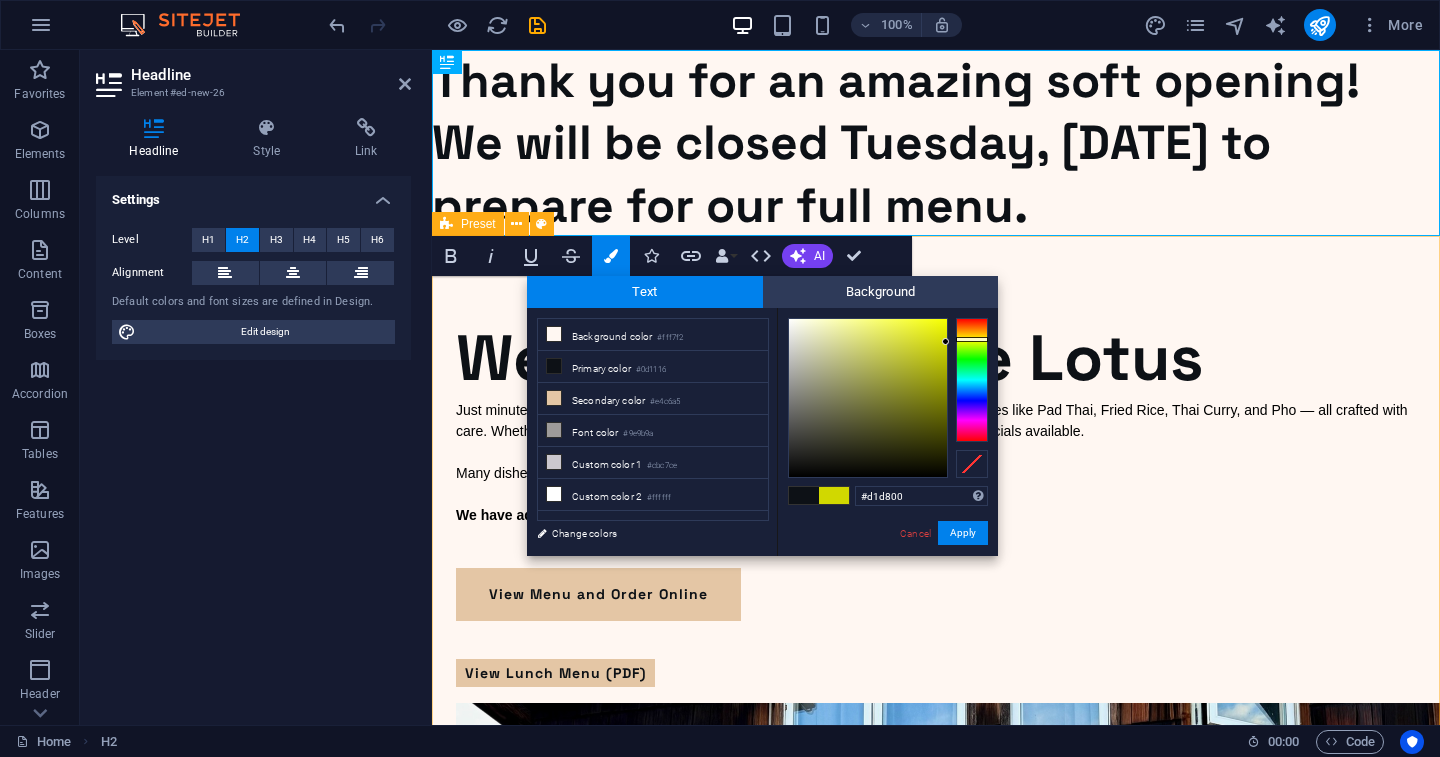 drag, startPoint x: 929, startPoint y: 332, endPoint x: 992, endPoint y: 342, distance: 63.788715 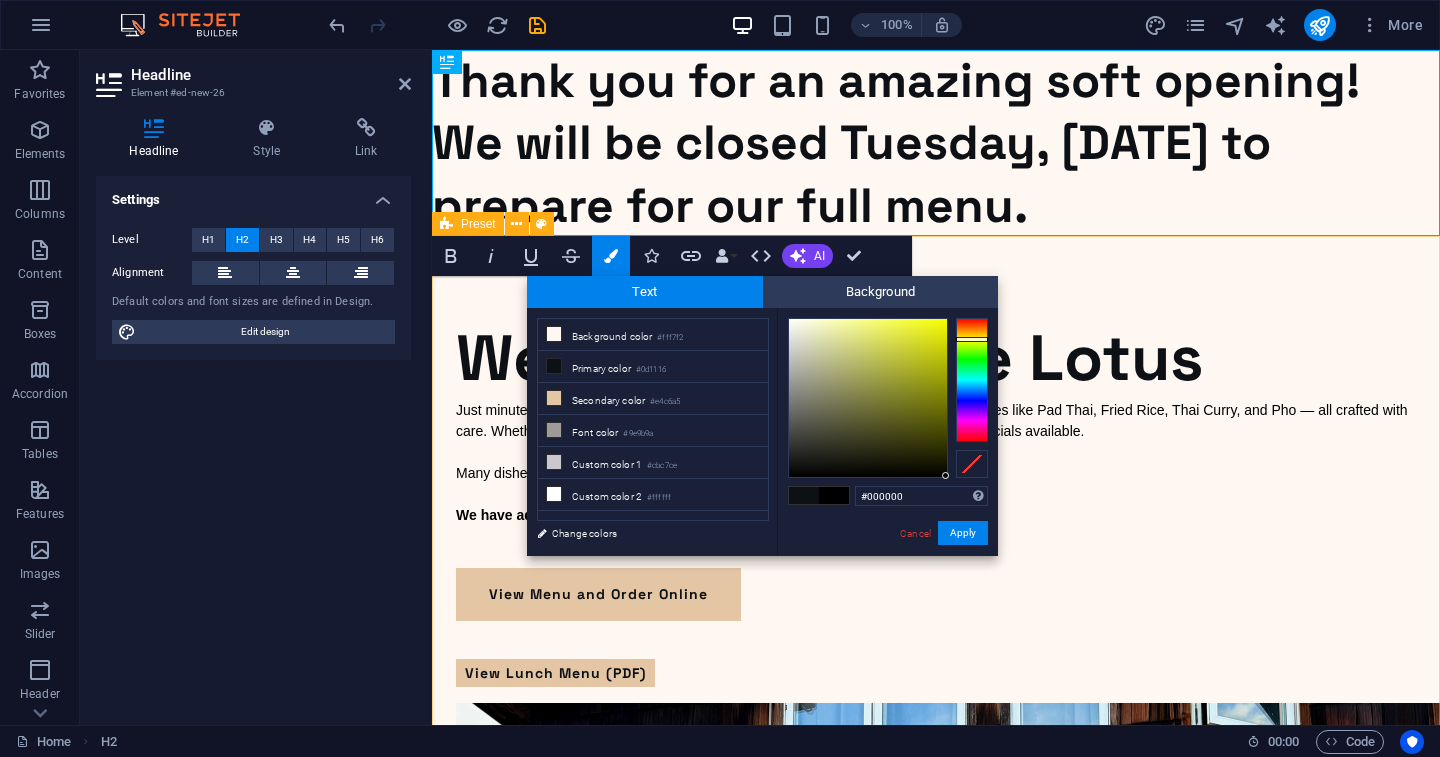 click on "#000000 Supported formats #0852ed rgb(8, 82, 237) rgba(8, 82, 237, 90%) hsv(221,97,93) hsl(221, 93%, 48%) Cancel Apply" at bounding box center [887, 577] 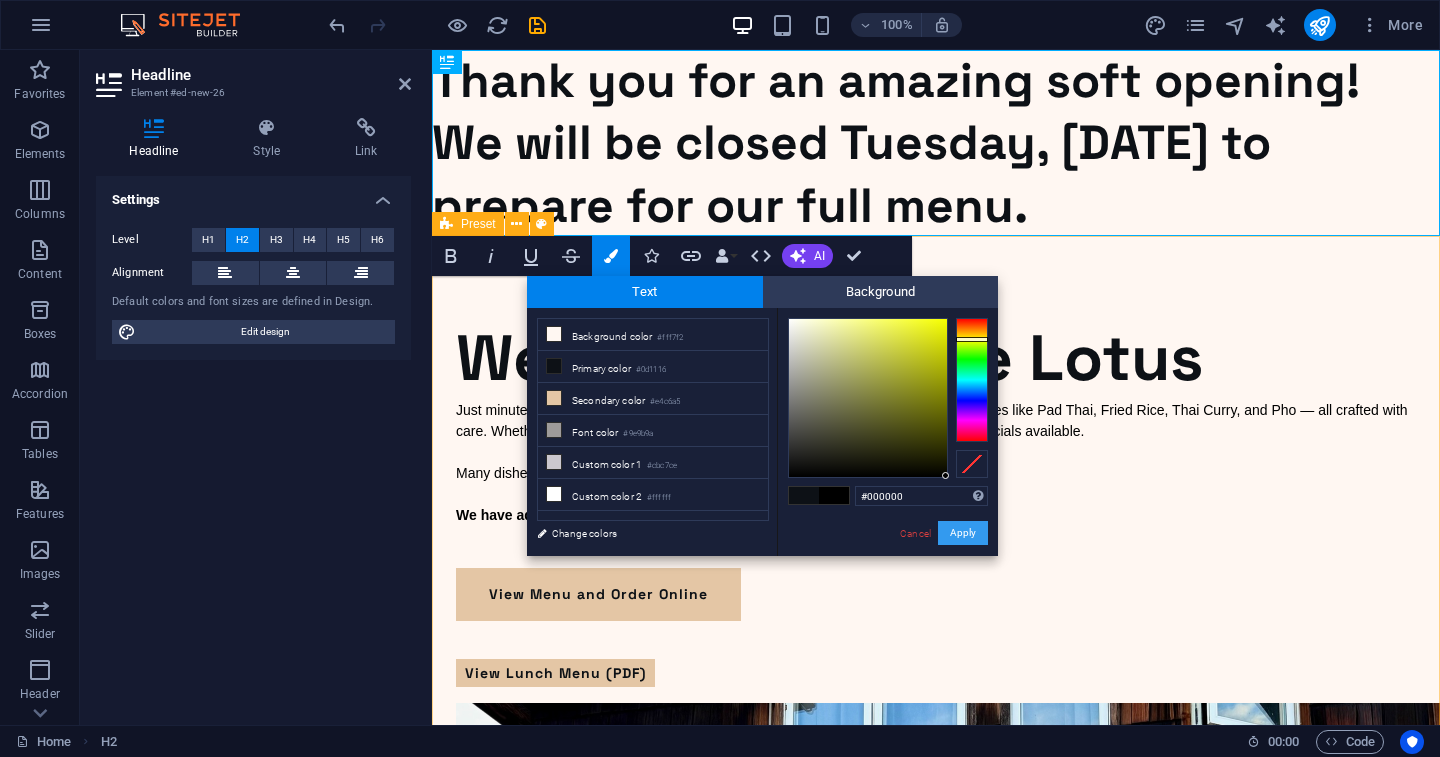 click on "Apply" at bounding box center (963, 533) 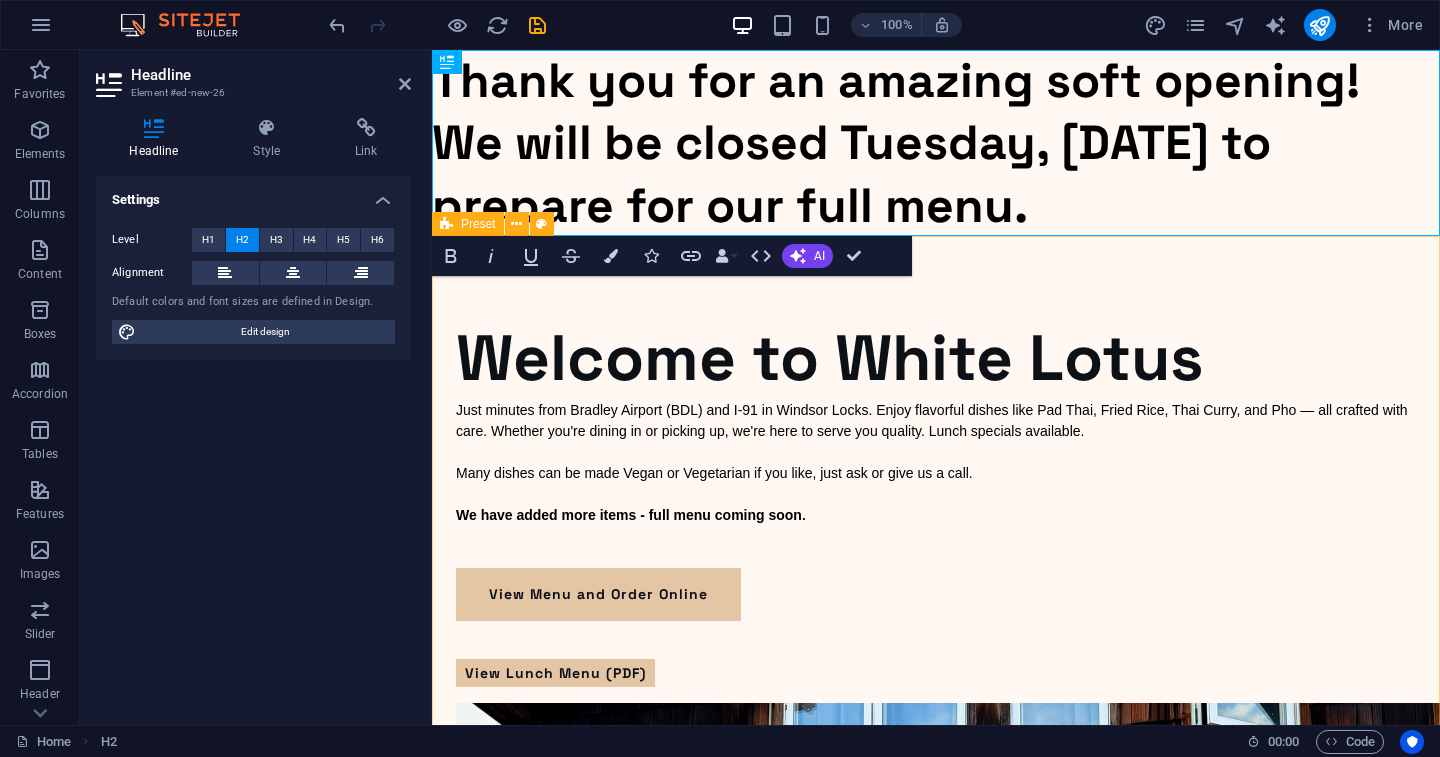 click on "Container   H1   Preset   Container   Text   Image   Container   Button   H2 Bold Italic Underline Strikethrough Colors Icons Link Data Bindings Company First name Last name Street ZIP code City Email Phone Mobile Fax Custom field 1 Custom field 2 Custom field 3 Custom field 4 Custom field 5 Custom field 6 HTML AI Improve Make shorter Make longer Fix spelling & grammar Translate to English Generate text Confirm (⌘+⏎)" at bounding box center (936, 387) 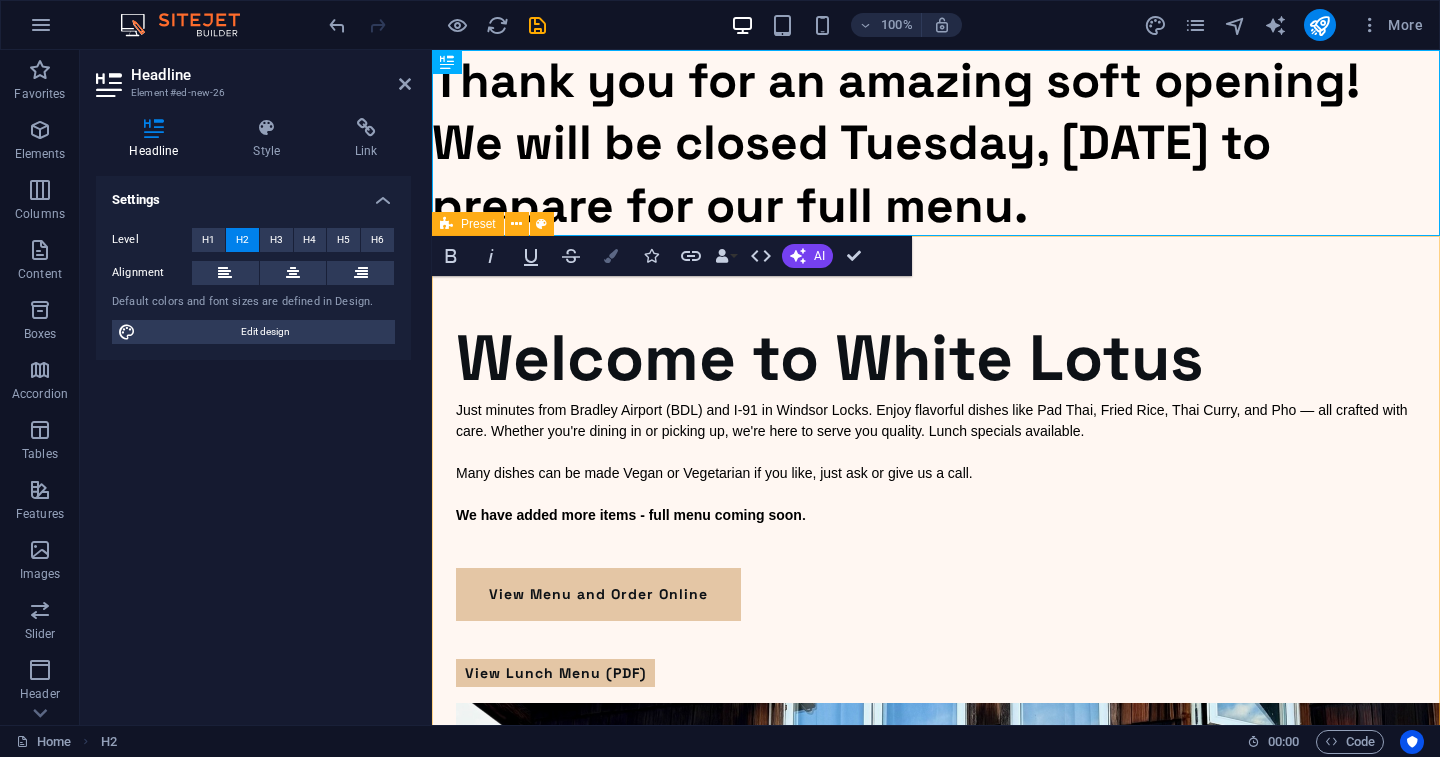 click on "Colors" at bounding box center [611, 256] 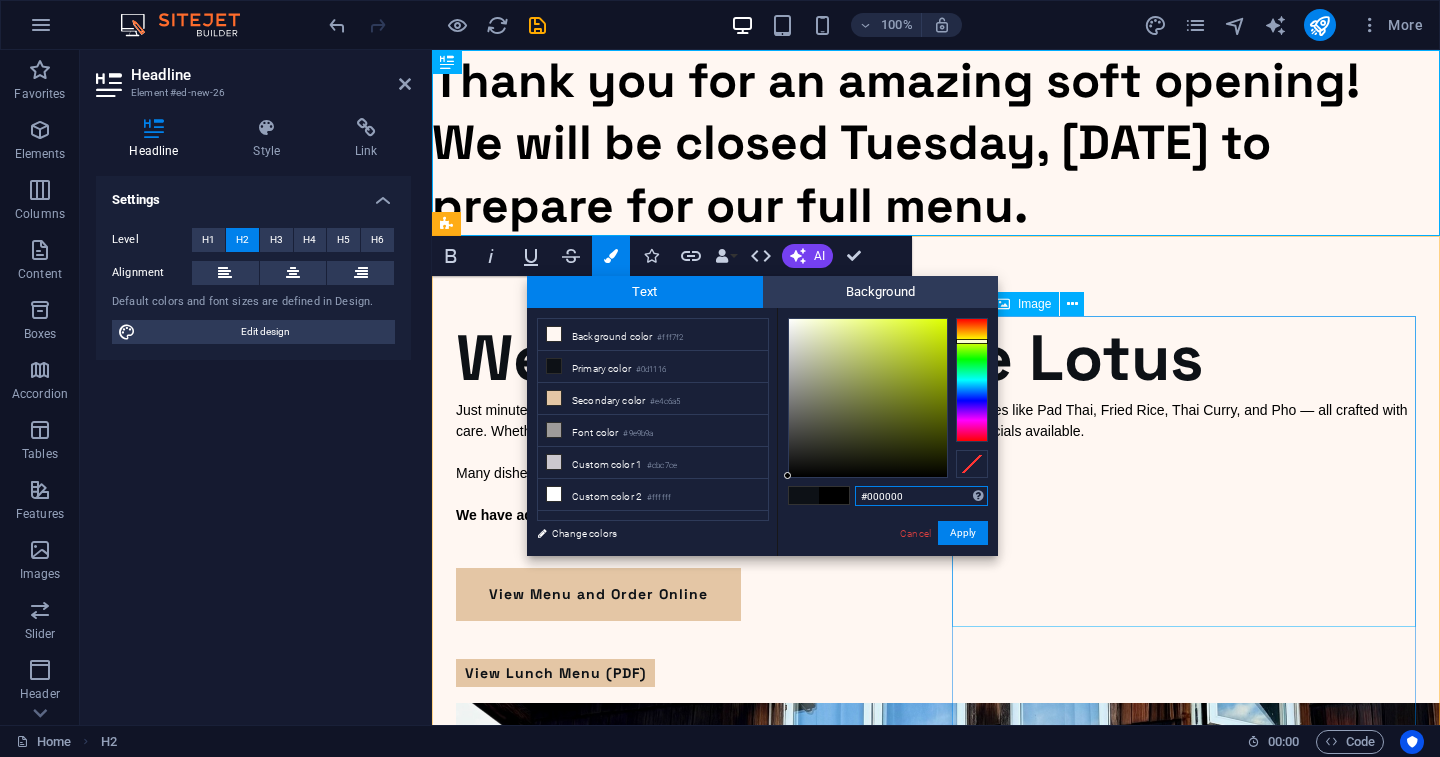 drag, startPoint x: 974, startPoint y: 353, endPoint x: 975, endPoint y: 341, distance: 12.0415945 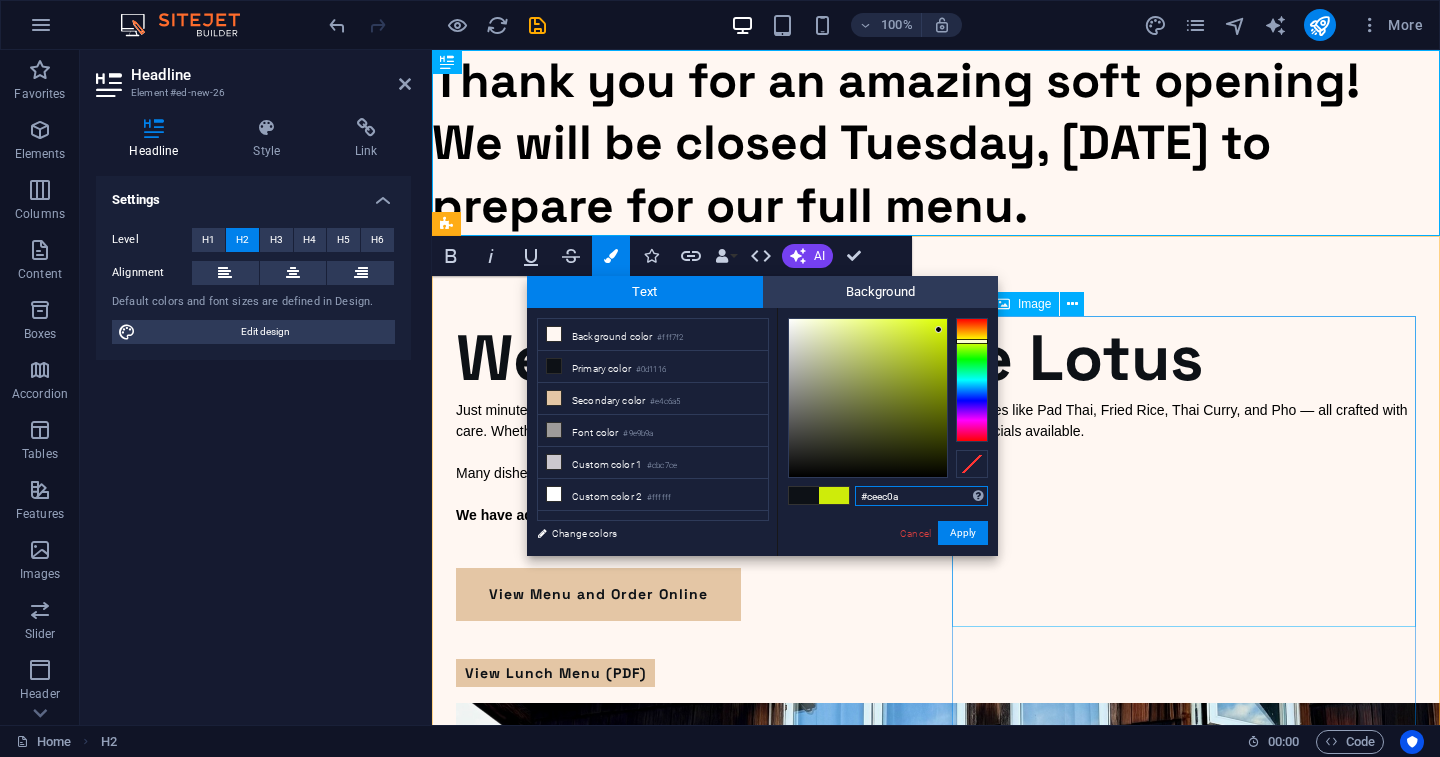 click at bounding box center [868, 398] 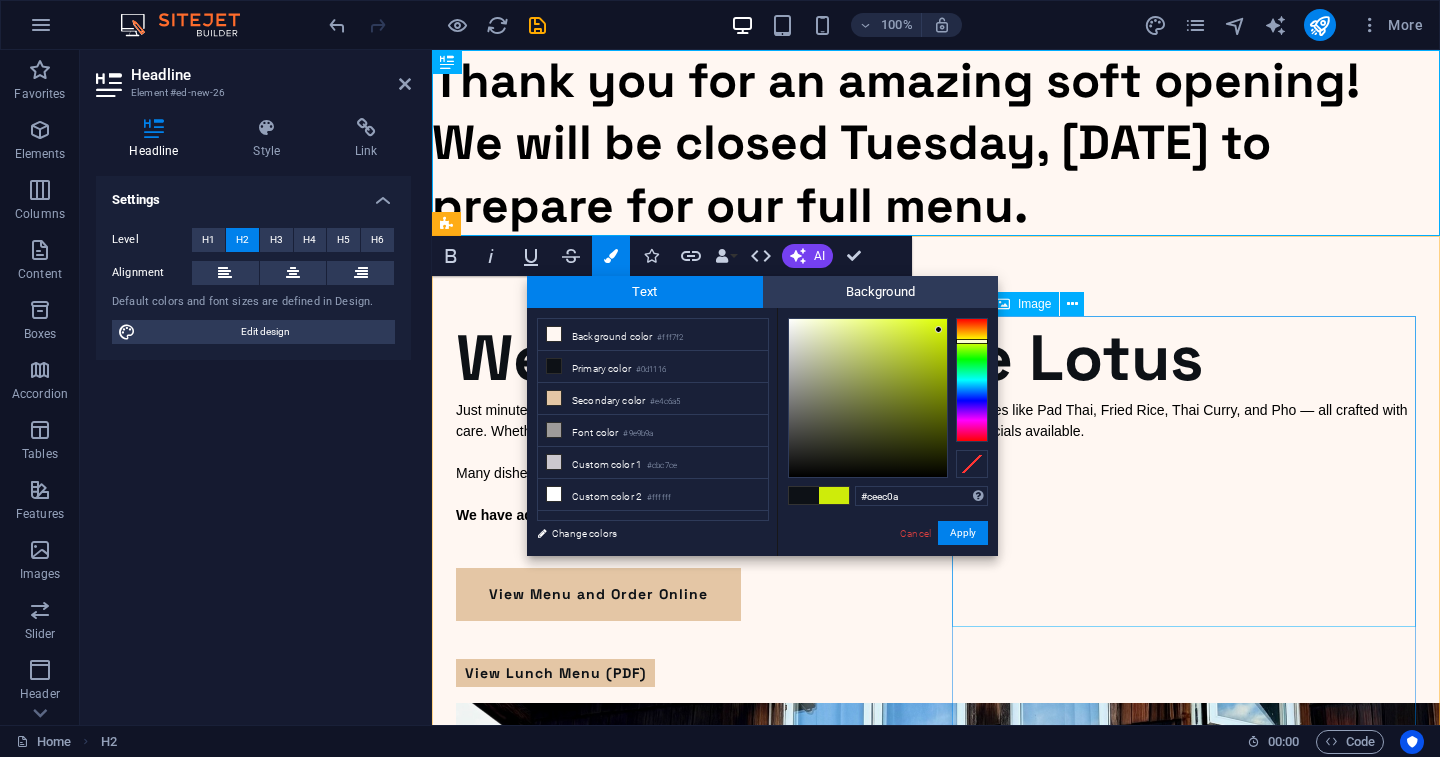 click at bounding box center (804, 495) 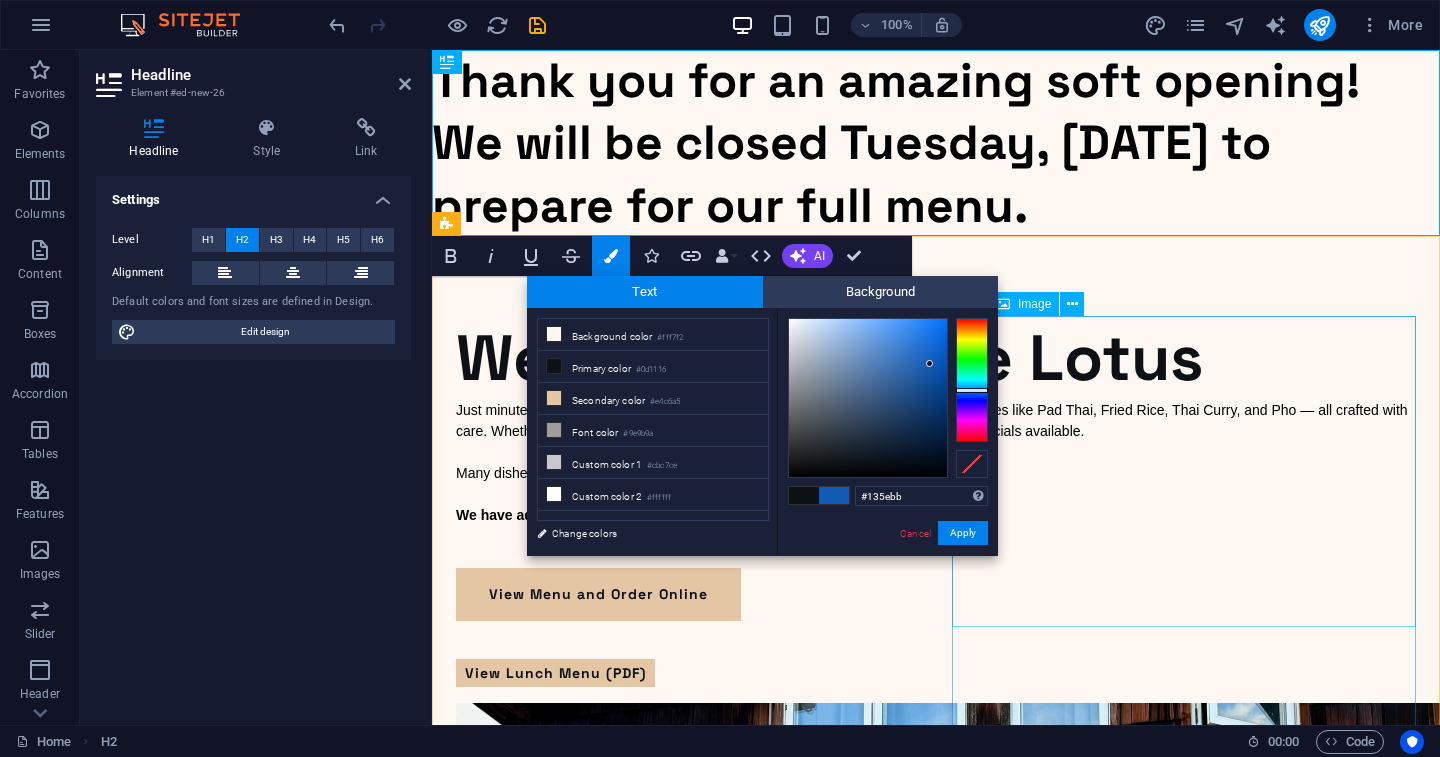 type on "#135fbd" 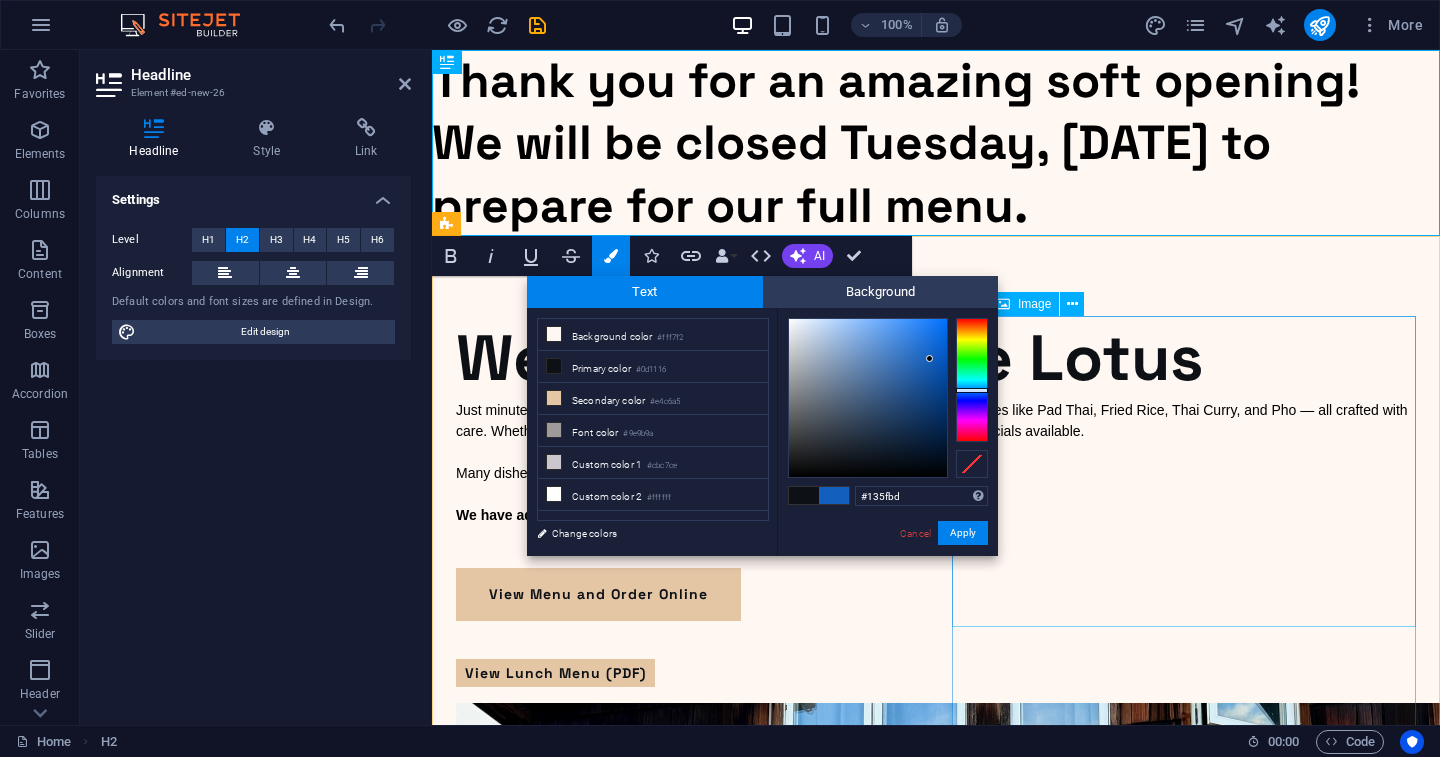 click at bounding box center (868, 398) 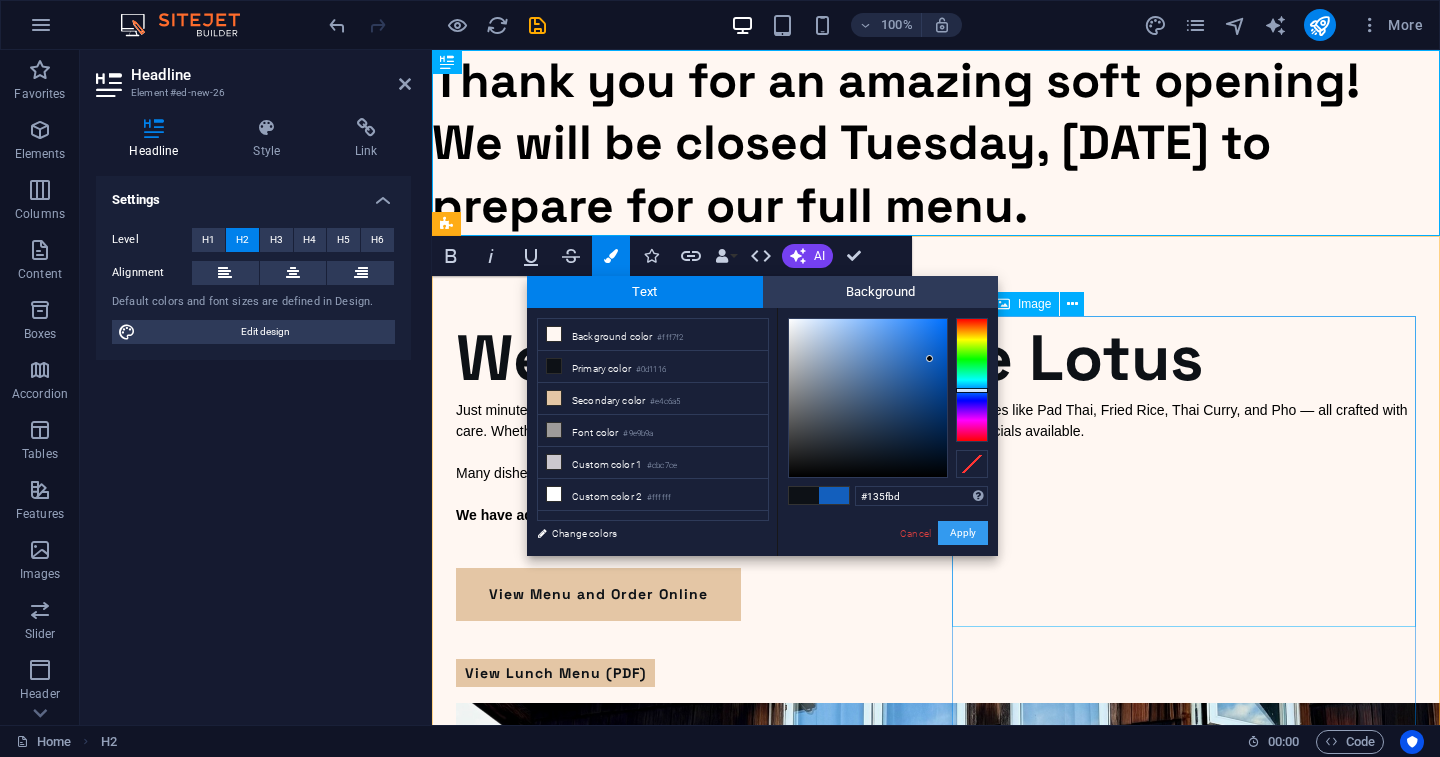click on "Apply" at bounding box center (963, 533) 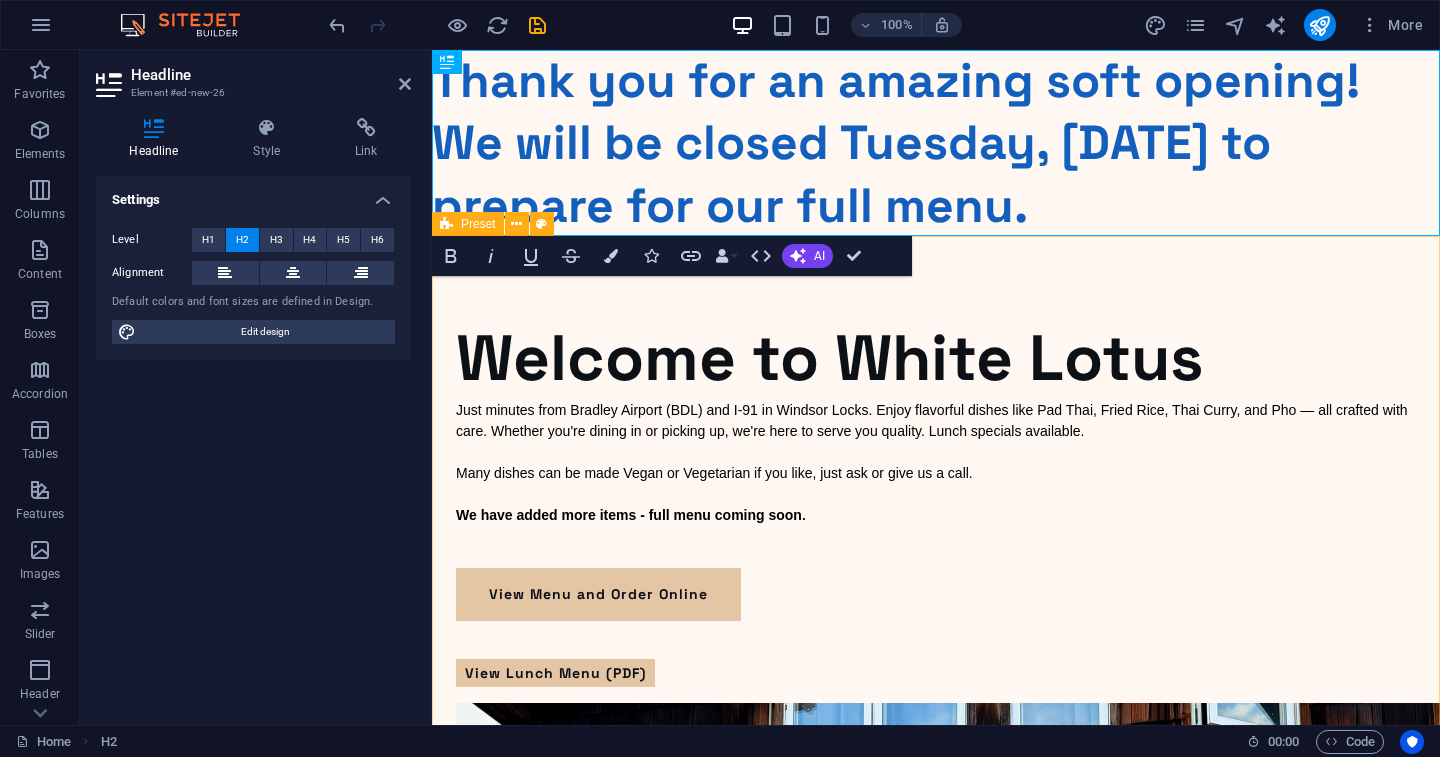 click on "​ Welcome to White Lotus Welcome to White Lotus Just minutes from Bradley Airport (BDL) and I-91 in Windsor Locks. Enjoy flavorful dishes like Pad Thai, Fried Rice, Thai Curry, and Pho — all crafted with care. Whether you're dining in or picking up, we're here to serve you quality. Lunch specials available. Many dishes can be made Vegan or Vegetarian if you like, just ask or give us a call. Our soft opening menu is now available - full menu coming soon . View Menu and Order Online View Lunch Menu (PDF)" at bounding box center (936, 853) 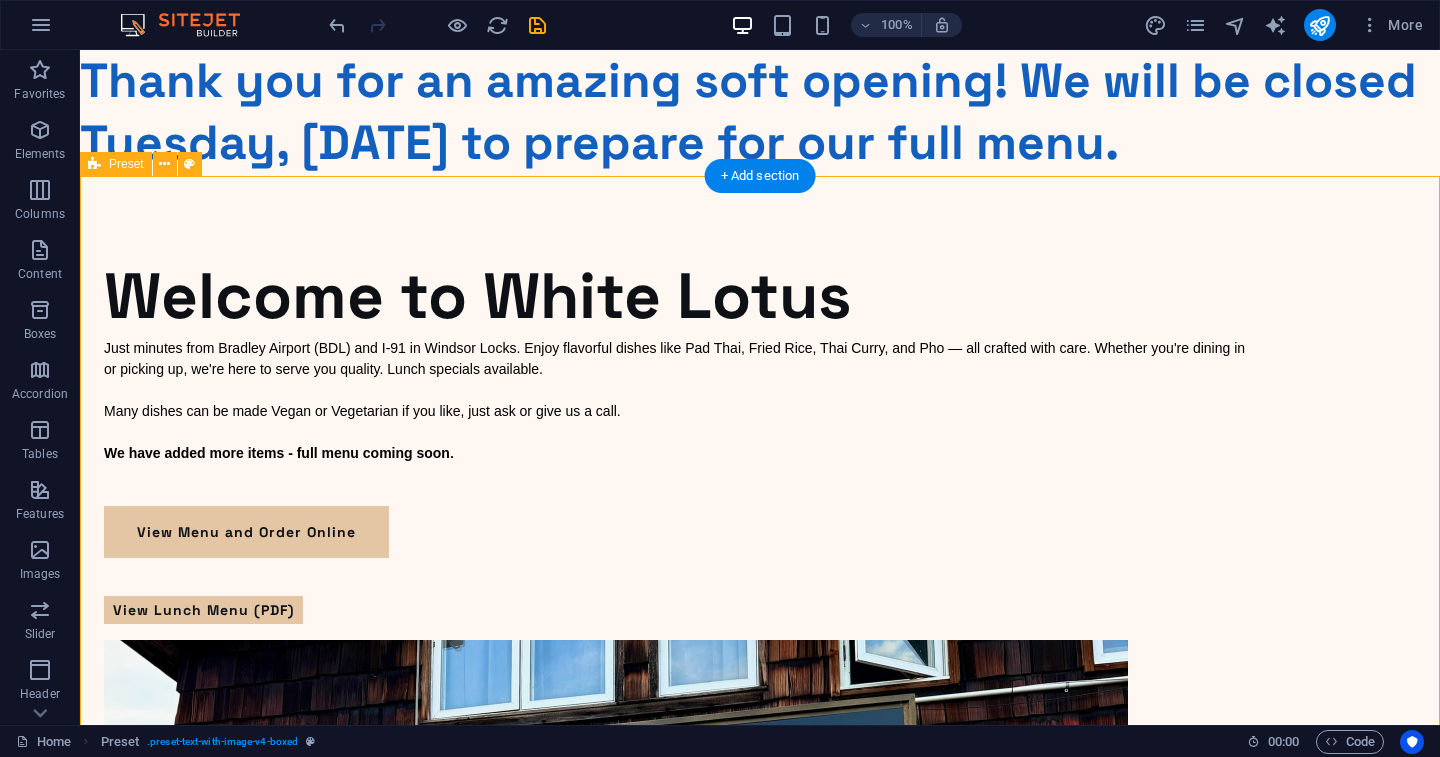 scroll, scrollTop: 0, scrollLeft: 0, axis: both 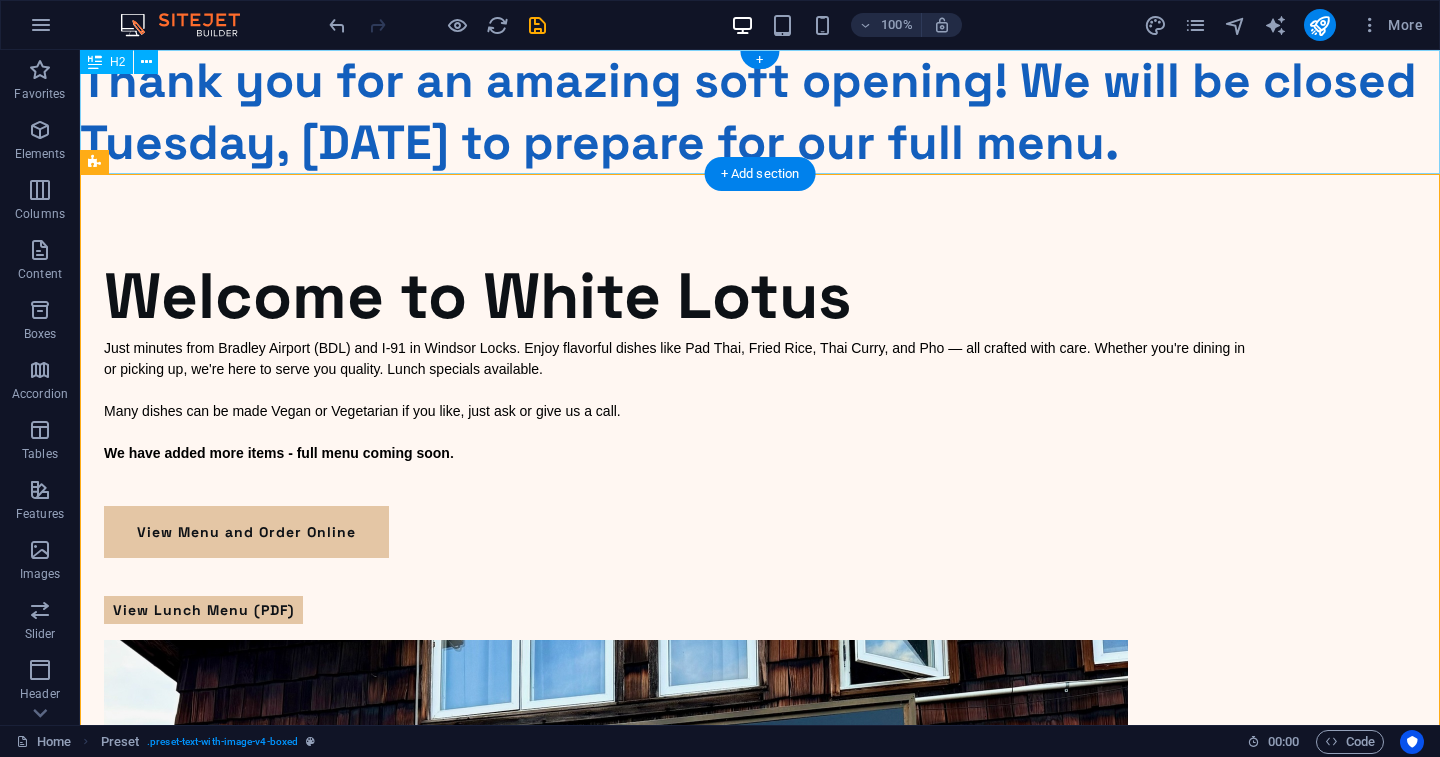 click on "Thank you for an amazing soft opening! We will be closed Tuesday, August 5th to prepare for our full menu." at bounding box center (760, 112) 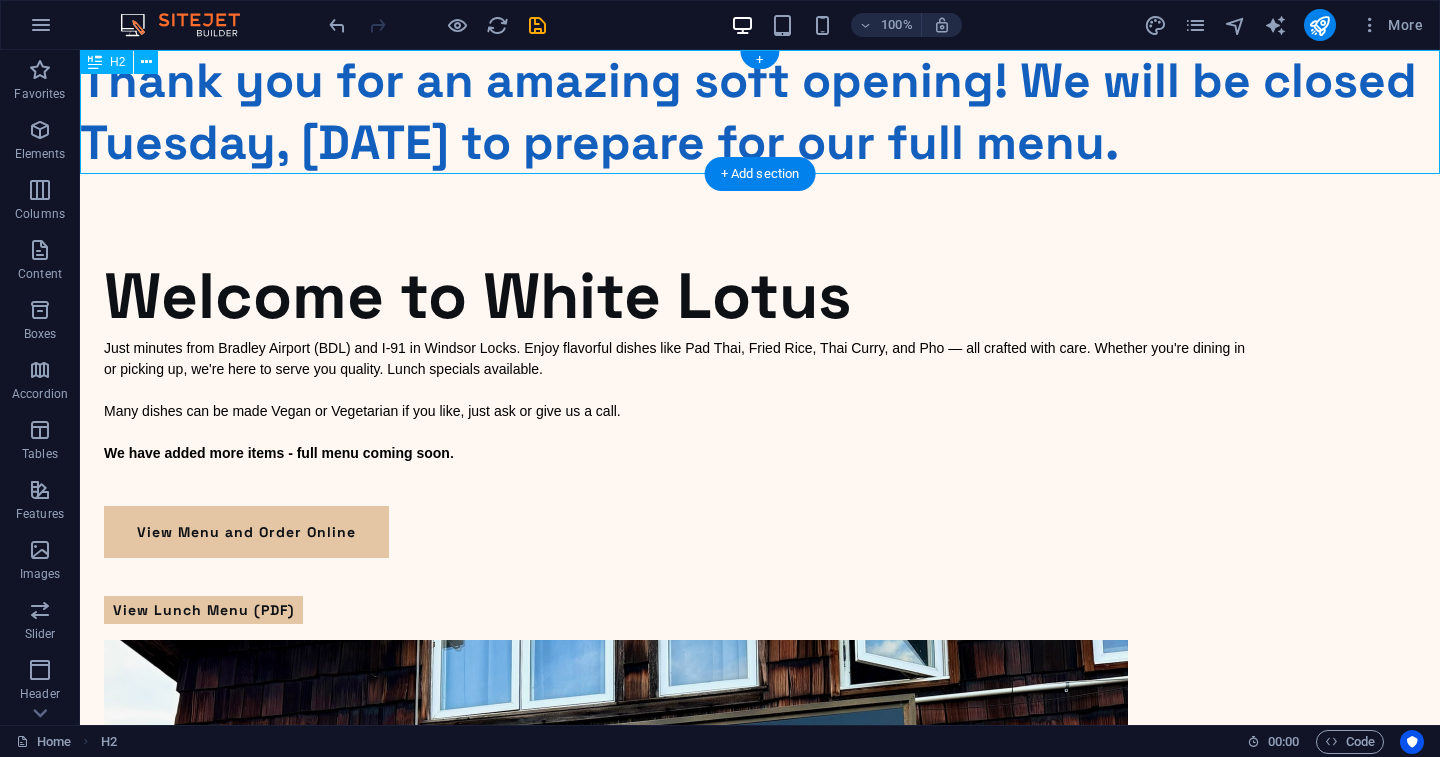 click on "Thank you for an amazing soft opening! We will be closed Tuesday, August 5th to prepare for our full menu." at bounding box center [760, 112] 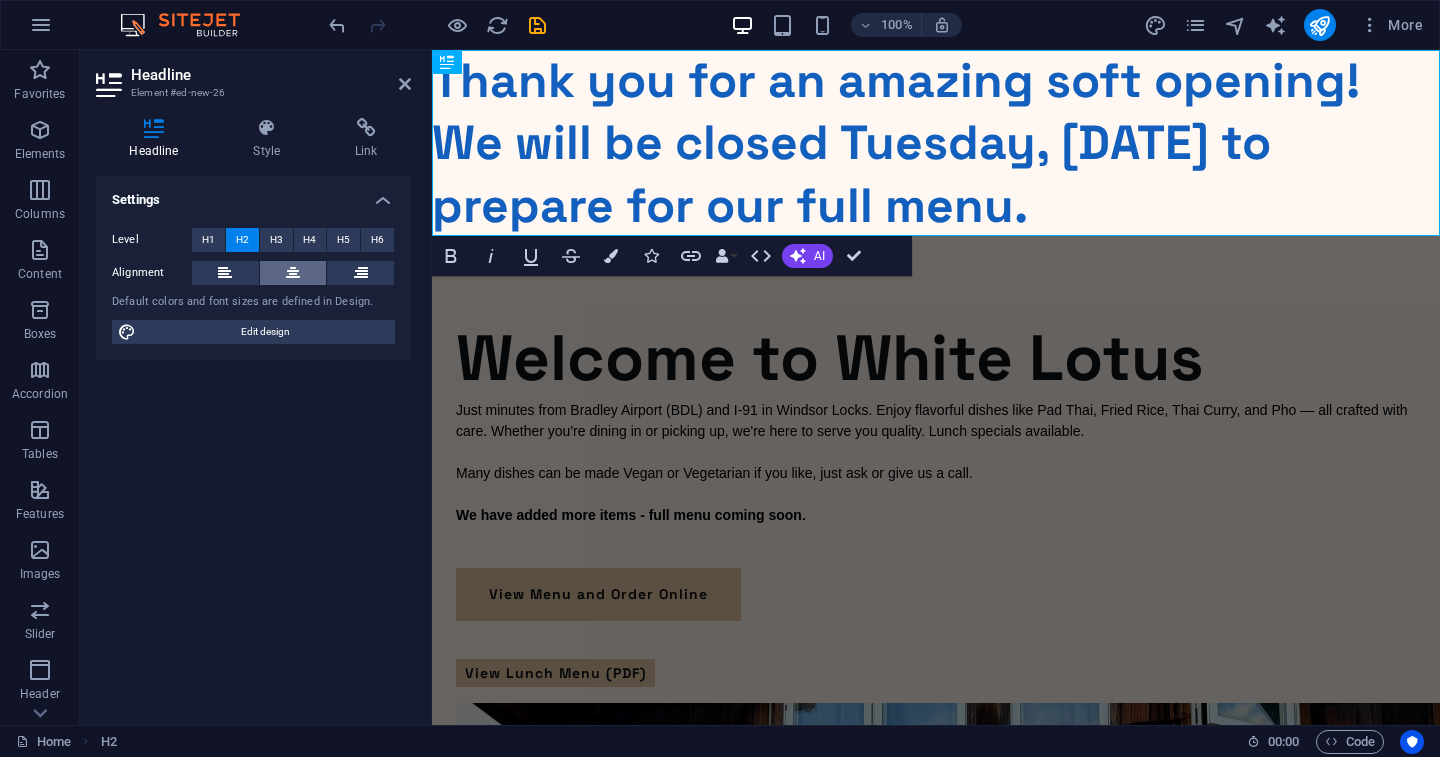 click at bounding box center [293, 273] 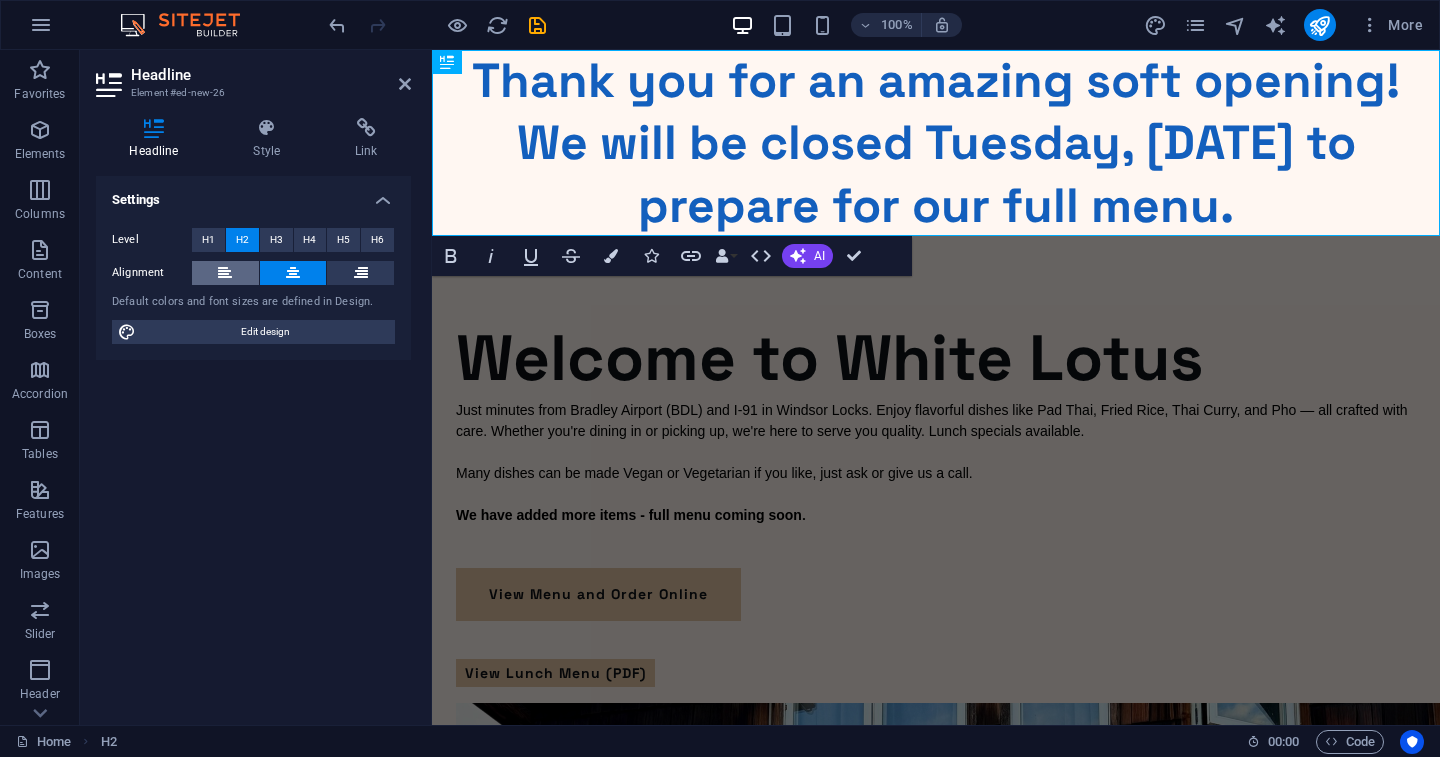 click at bounding box center (225, 273) 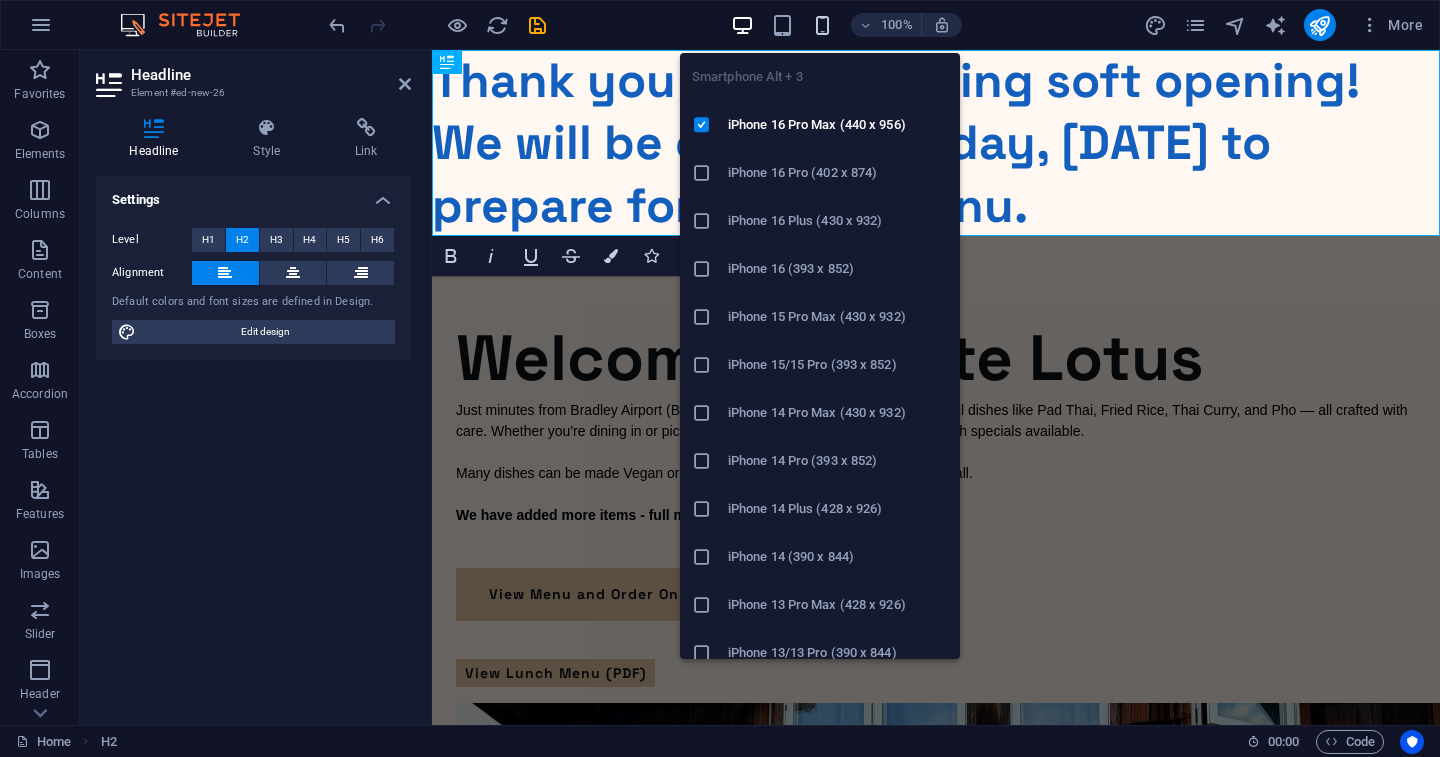 click at bounding box center (822, 25) 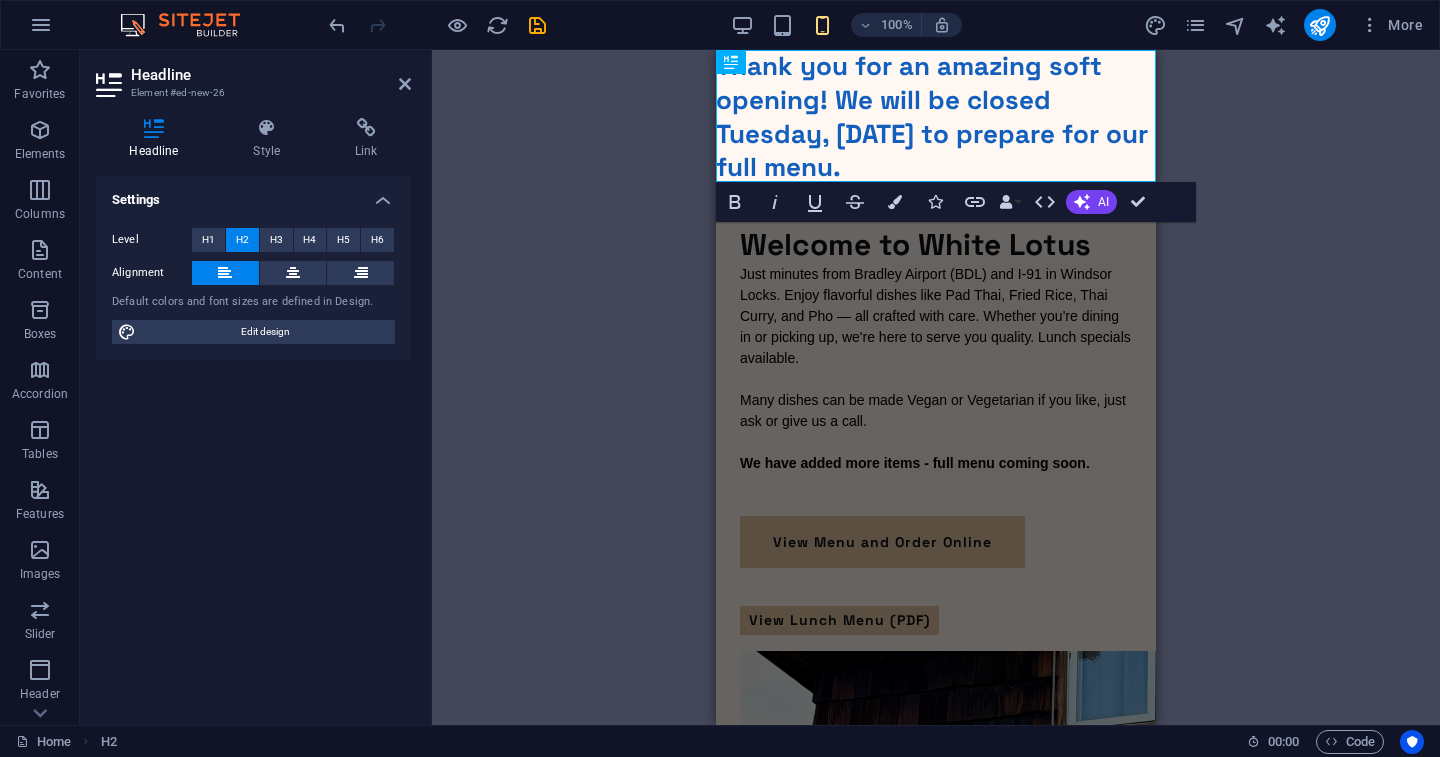 click on "Drag here to replace the existing content. Press “Ctrl” if you want to create a new element.
Container   H1   Preset   Container   Text   Container   Image   Container   Button   H2 Bold Italic Underline Strikethrough Colors Icons Link Data Bindings Company First name Last name Street ZIP code City Email Phone Mobile Fax Custom field 1 Custom field 2 Custom field 3 Custom field 4 Custom field 5 Custom field 6 HTML AI Improve Make shorter Make longer Fix spelling & grammar Translate to English Generate text Confirm (⌘+⏎)" at bounding box center (936, 387) 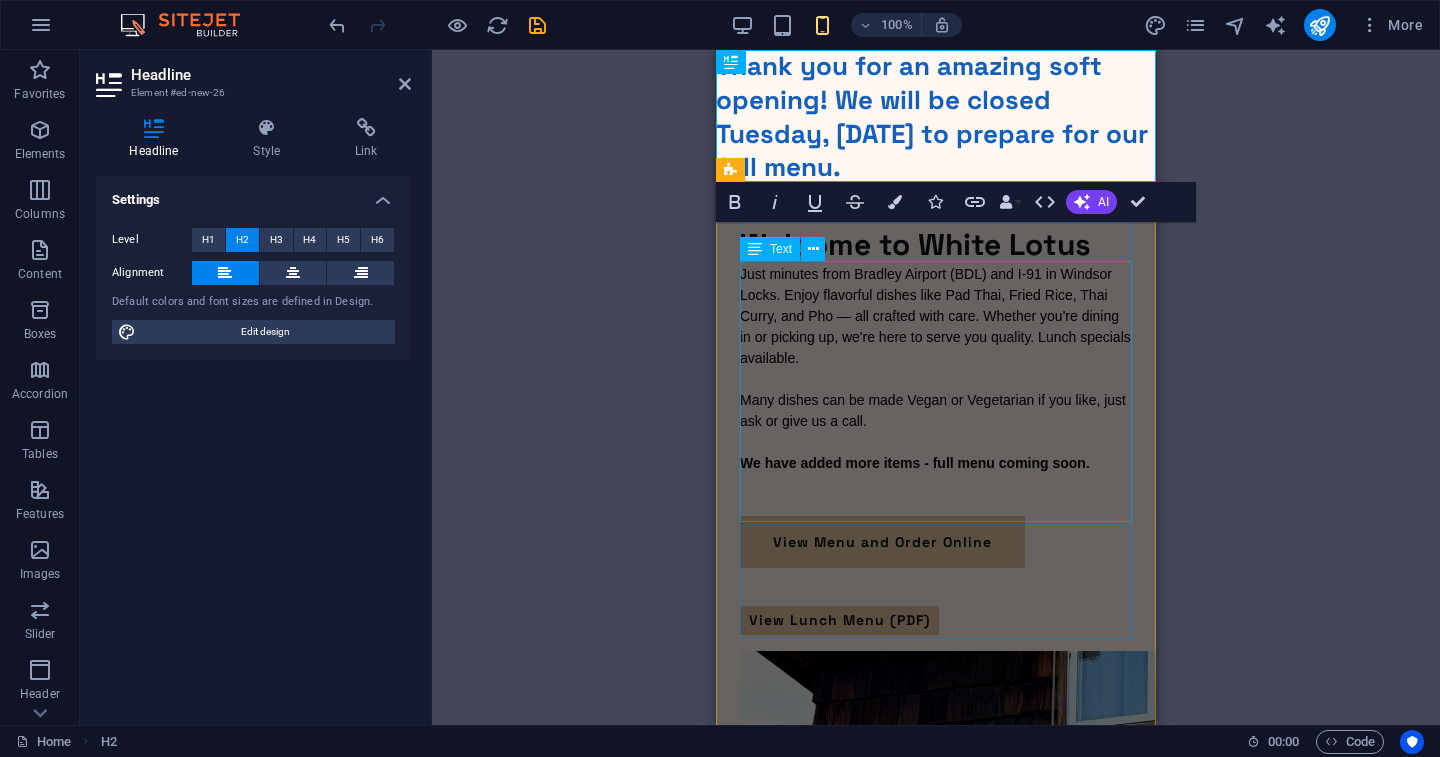 click on "Just minutes from Bradley Airport (BDL) and I-91 in Windsor Locks. Enjoy flavorful dishes like Pad Thai, Fried Rice, Thai Curry, and Pho — all crafted with care. Whether you're dining in or picking up, we're here to serve you quality. Lunch specials available. Many dishes can be made Vegan or Vegetarian if you like, just ask or give us a call. We have added more items - full menu coming soon ." at bounding box center (936, 390) 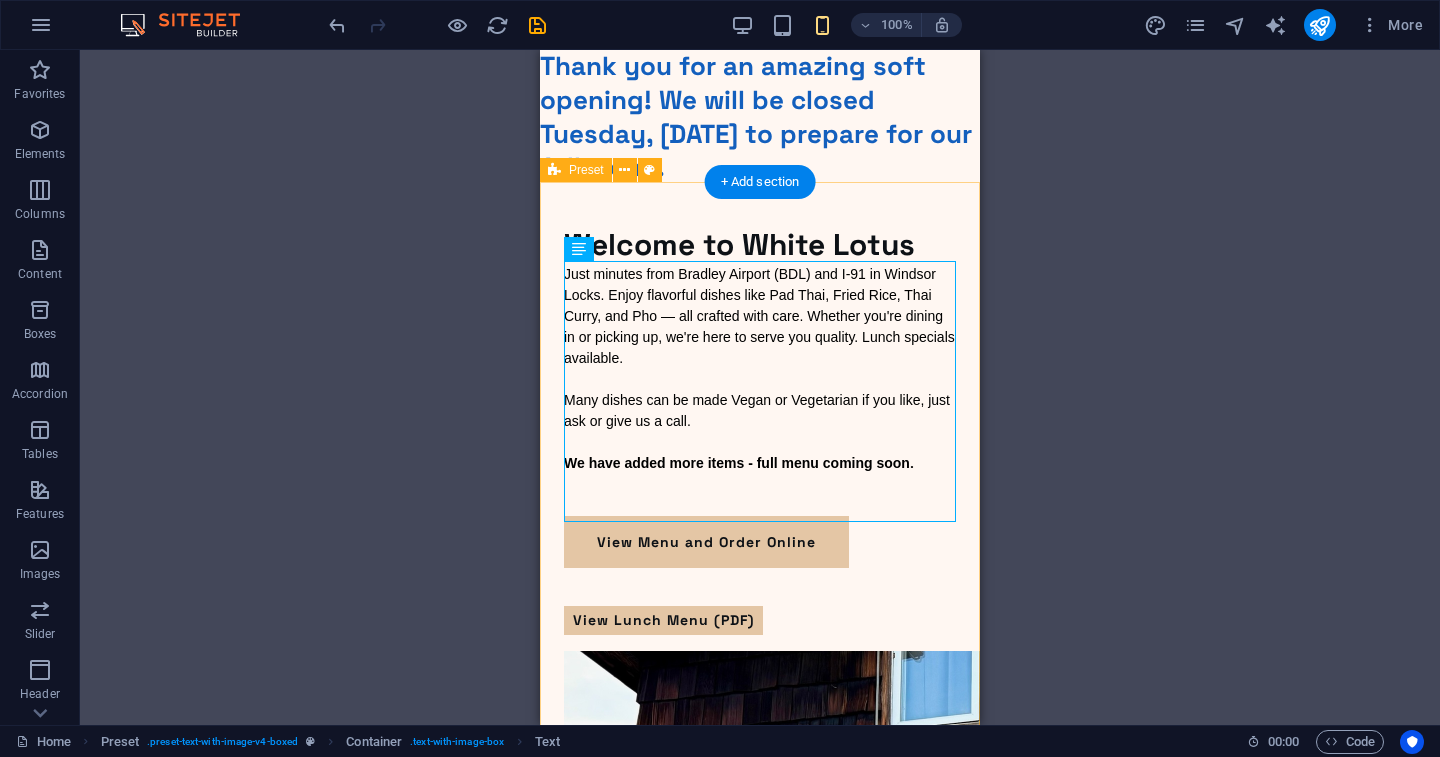 click on "​ Welcome to White Lotus Welcome to White Lotus Just minutes from Bradley Airport (BDL) and I-91 in Windsor Locks. Enjoy flavorful dishes like Pad Thai, Fried Rice, Thai Curry, and Pho — all crafted with care. Whether you're dining in or picking up, we're here to serve you quality. Lunch specials available. Many dishes can be made Vegan or Vegetarian if you like, just ask or give us a call. Our soft opening menu is now available - full menu coming soon . View Menu and Order Online View Lunch Menu (PDF)" at bounding box center [760, 781] 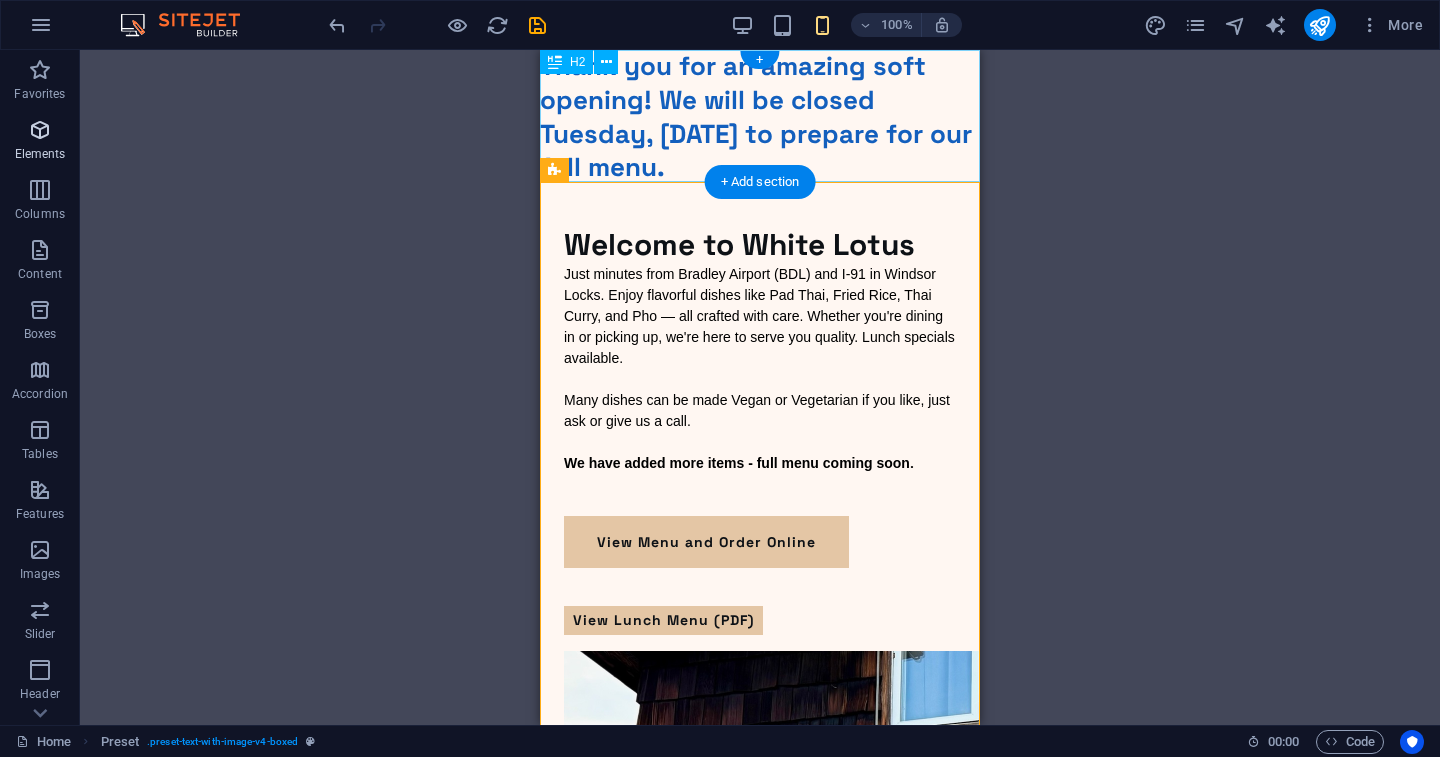 click on "Elements" at bounding box center [40, 154] 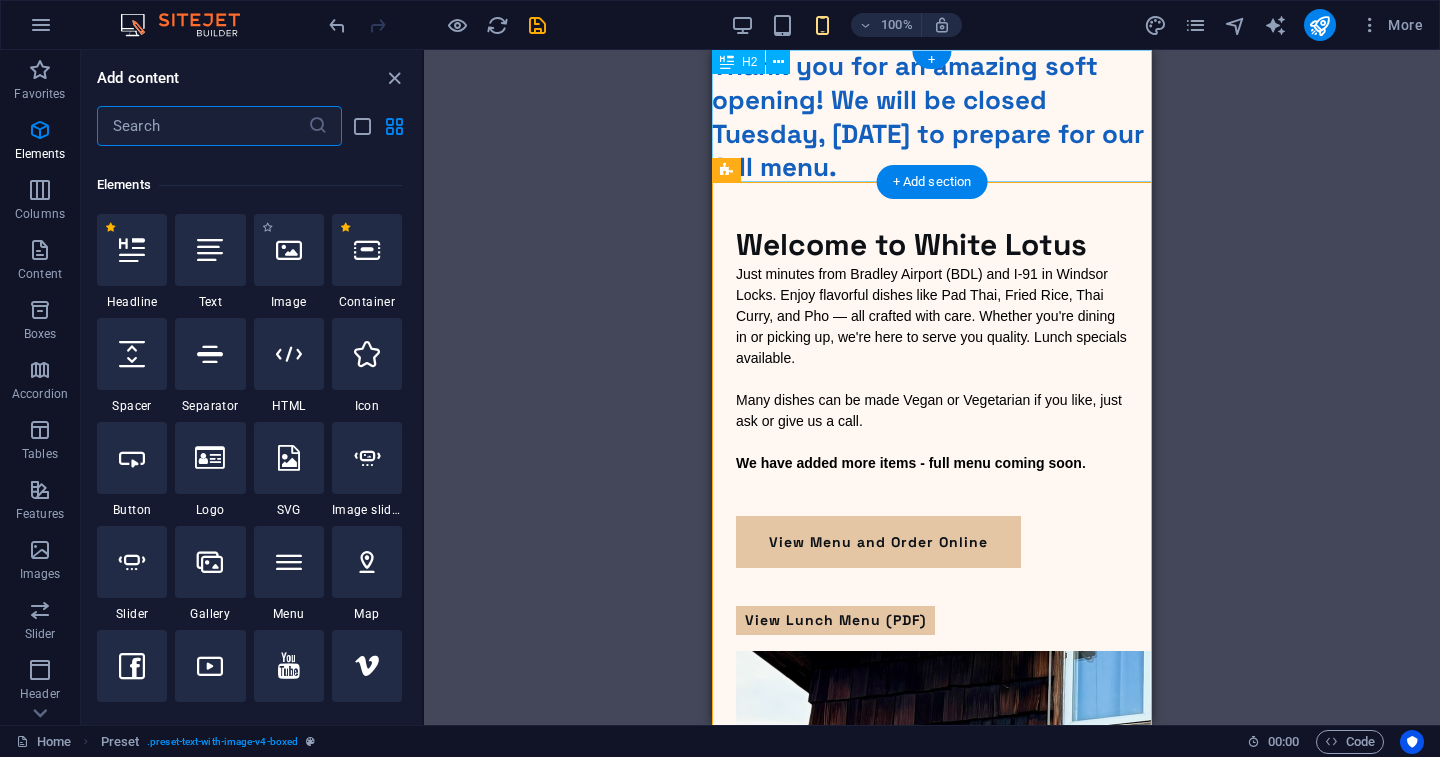 scroll, scrollTop: 213, scrollLeft: 0, axis: vertical 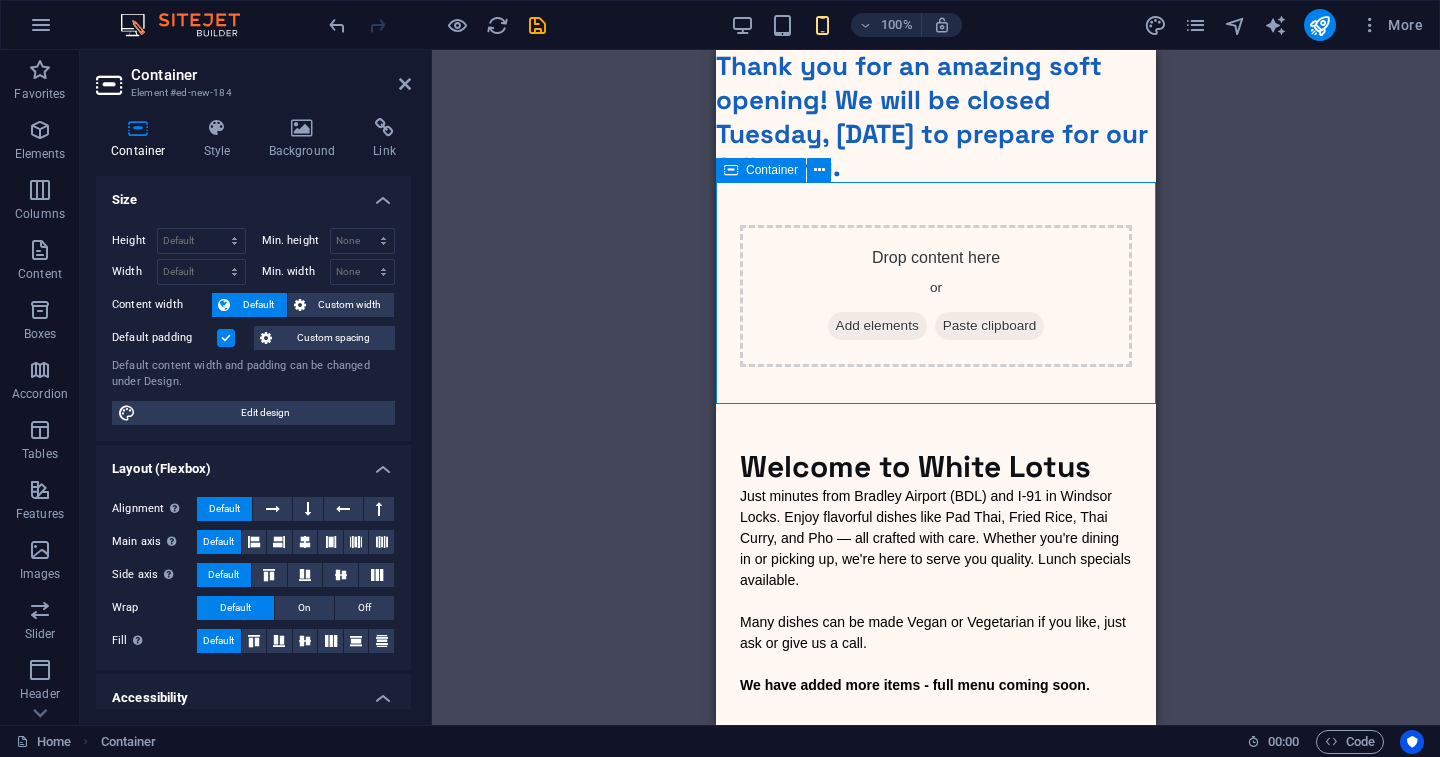 click on "Drop content here or  Add elements  Paste clipboard" at bounding box center [936, 296] 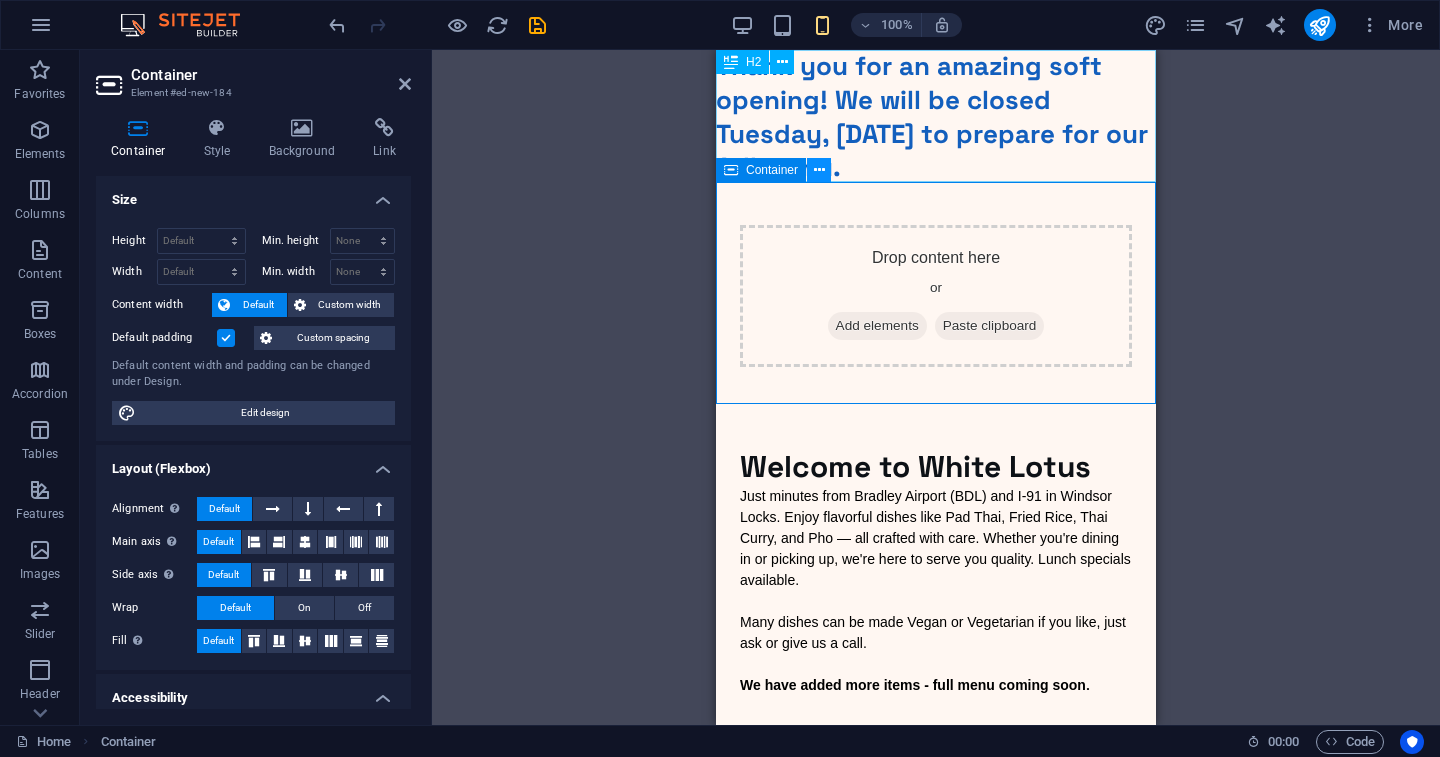 click at bounding box center [819, 170] 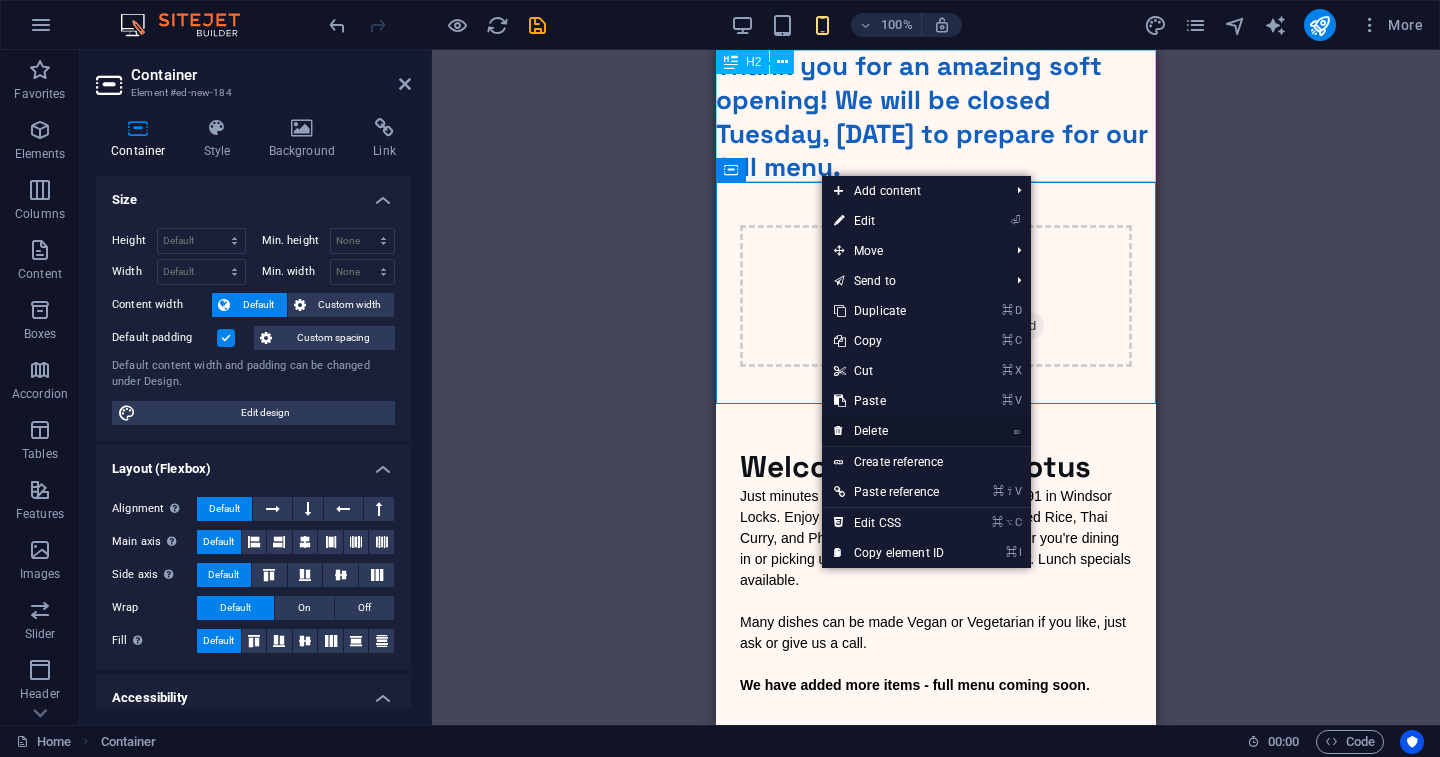 click on "⌦  Delete" at bounding box center (889, 431) 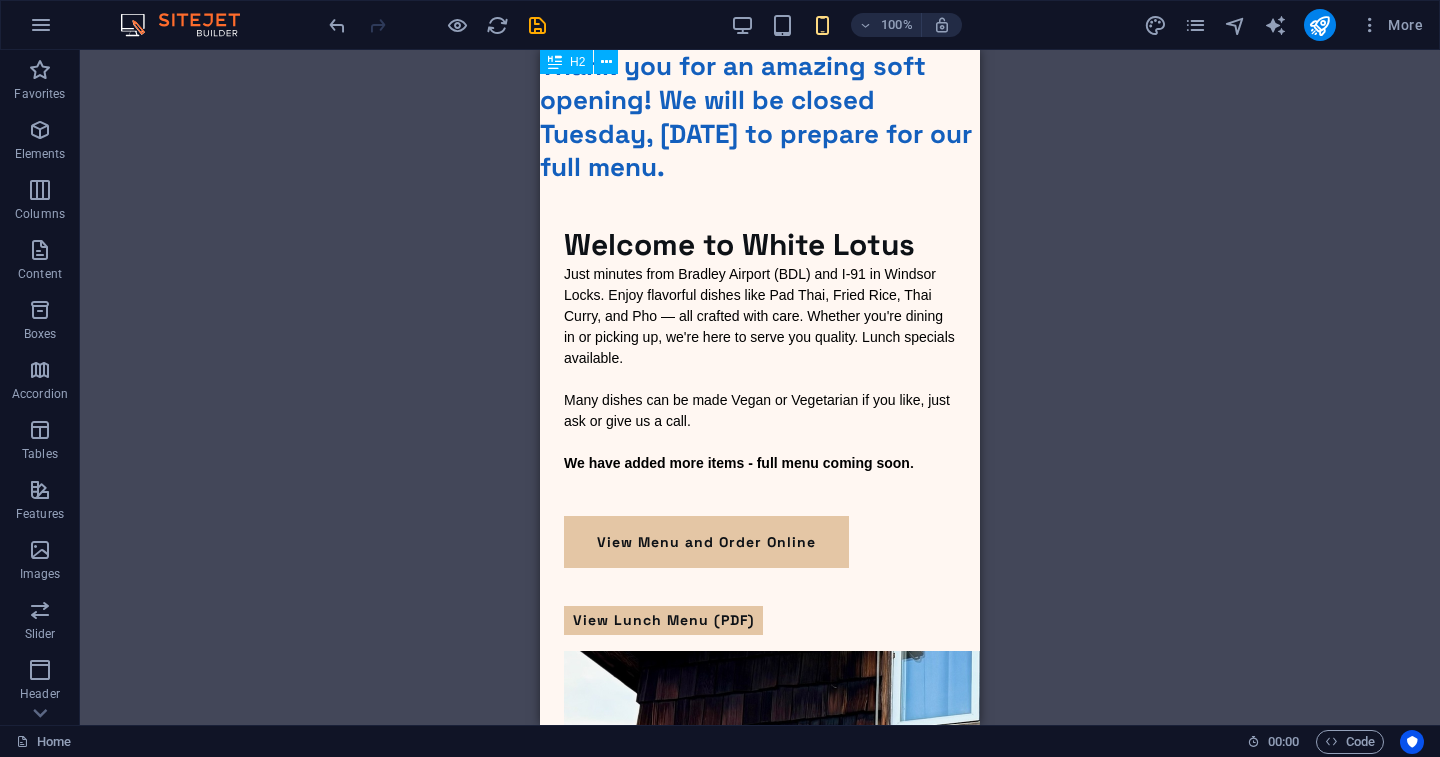 click on "Thank you for an amazing soft opening! We will be closed Tuesday, August 5th to prepare for our full menu." at bounding box center (760, 117) 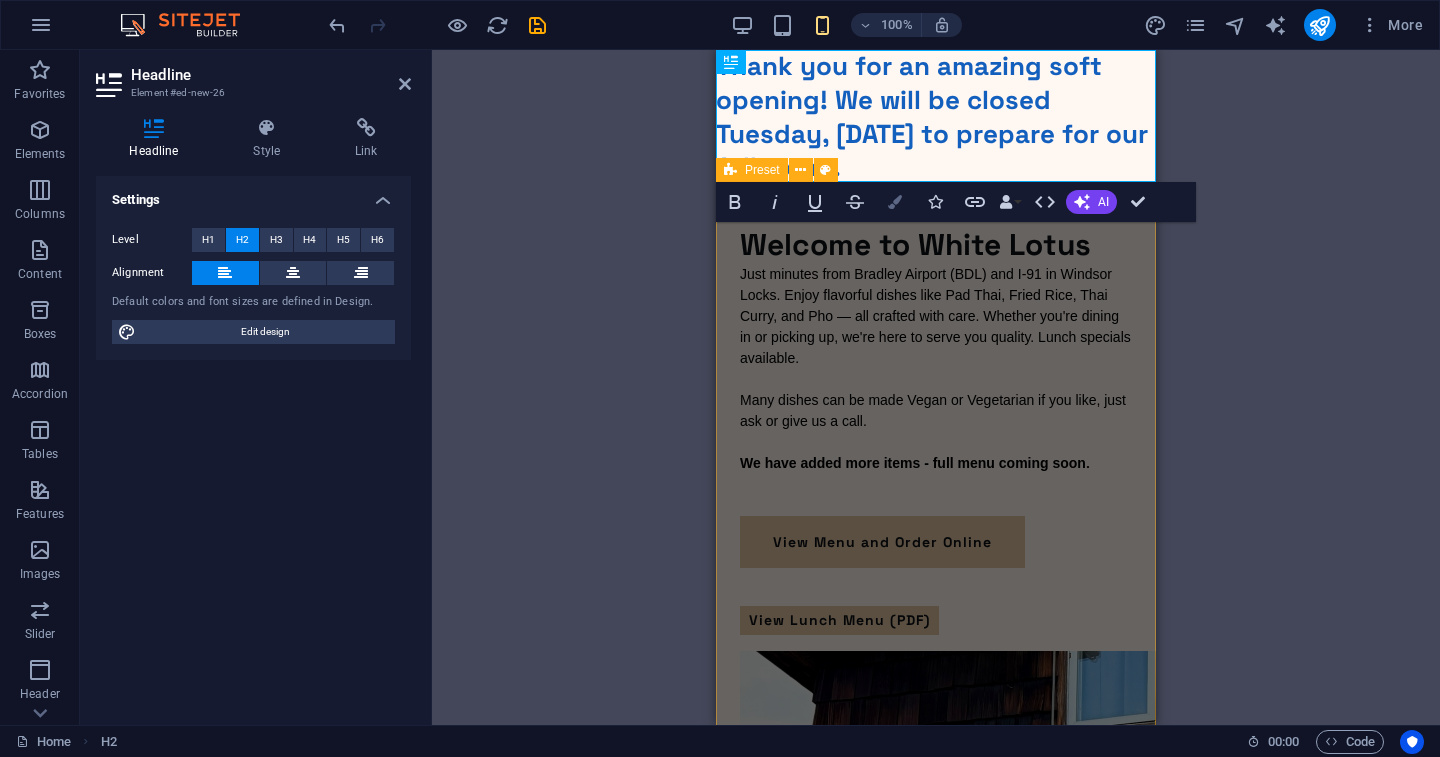 click on "Colors" at bounding box center (895, 202) 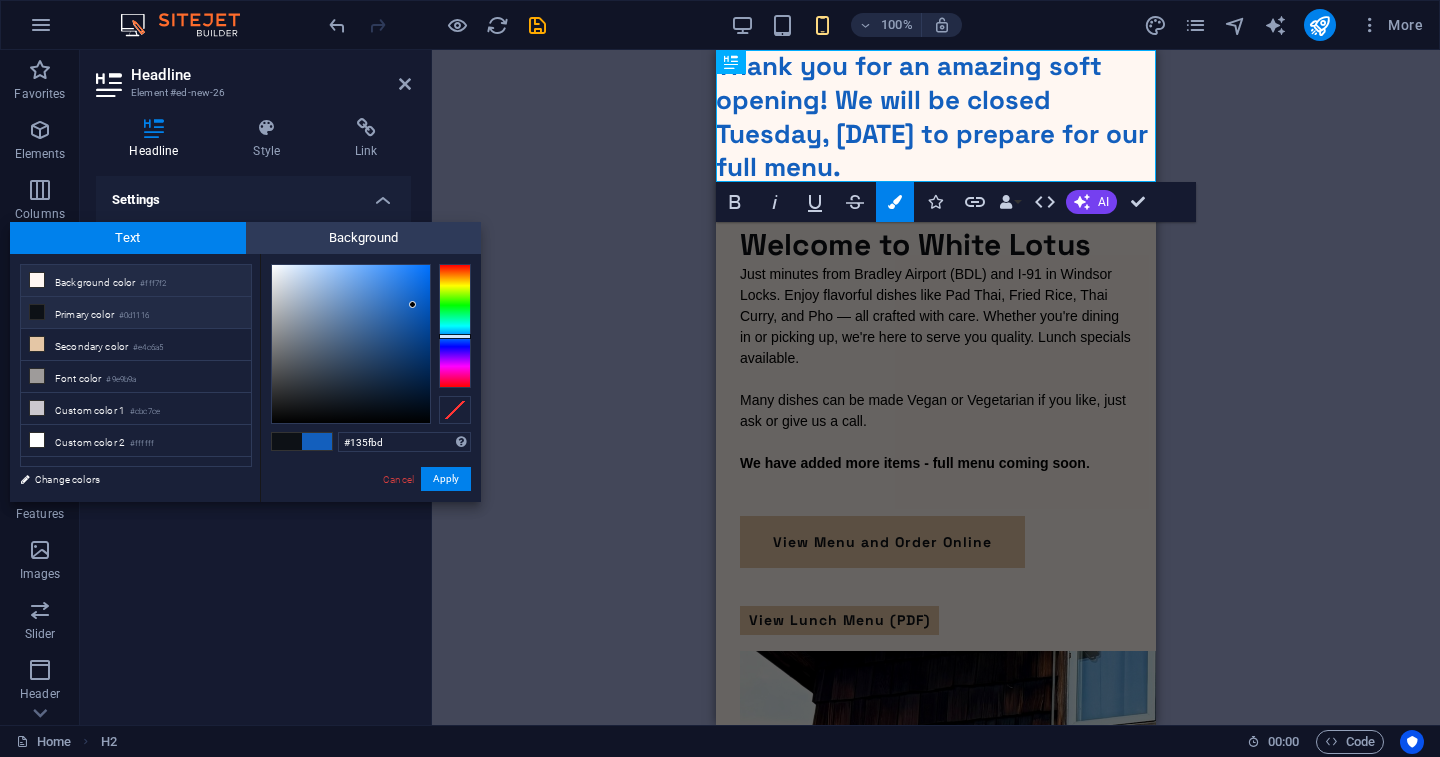 click on "Background color
#fff7f2" at bounding box center (136, 281) 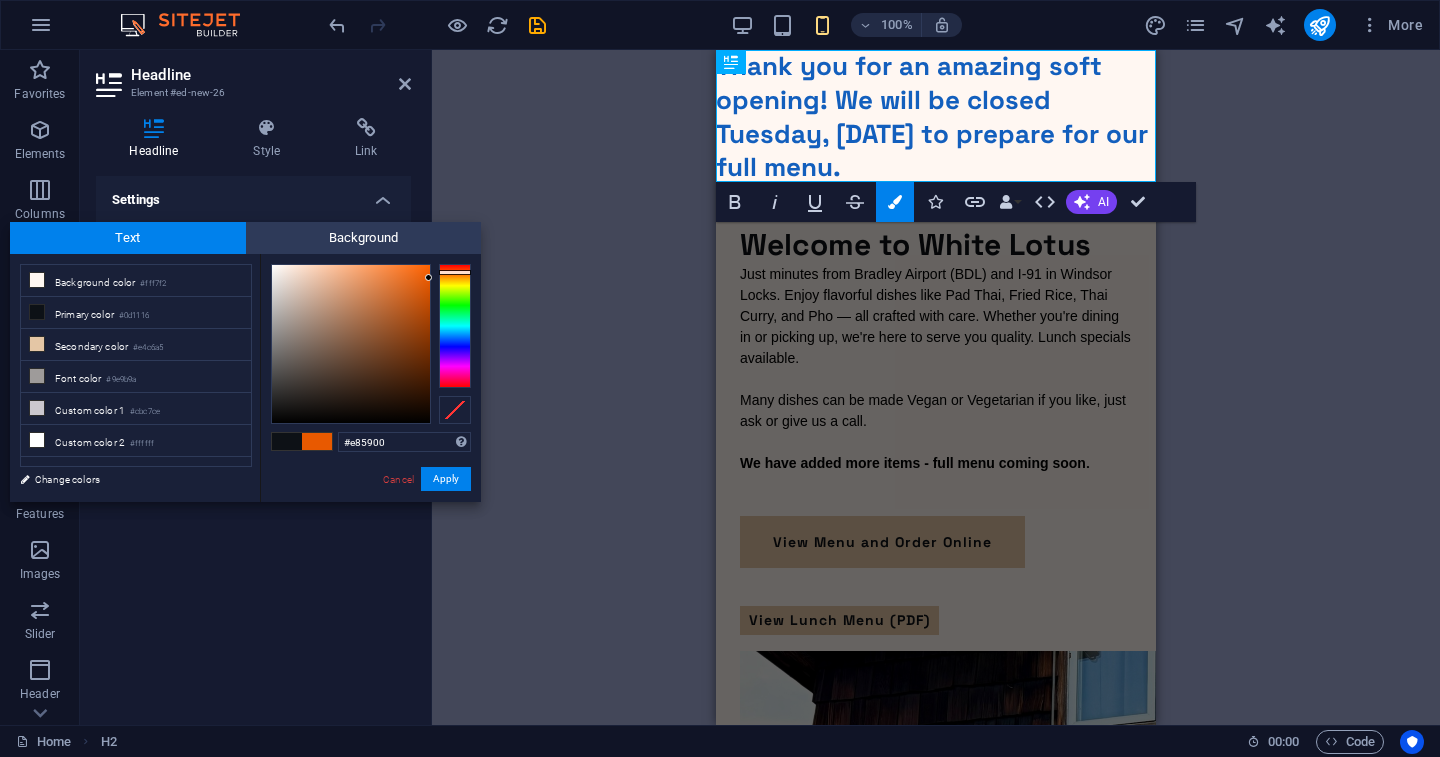 drag, startPoint x: 331, startPoint y: 271, endPoint x: 429, endPoint y: 278, distance: 98.24968 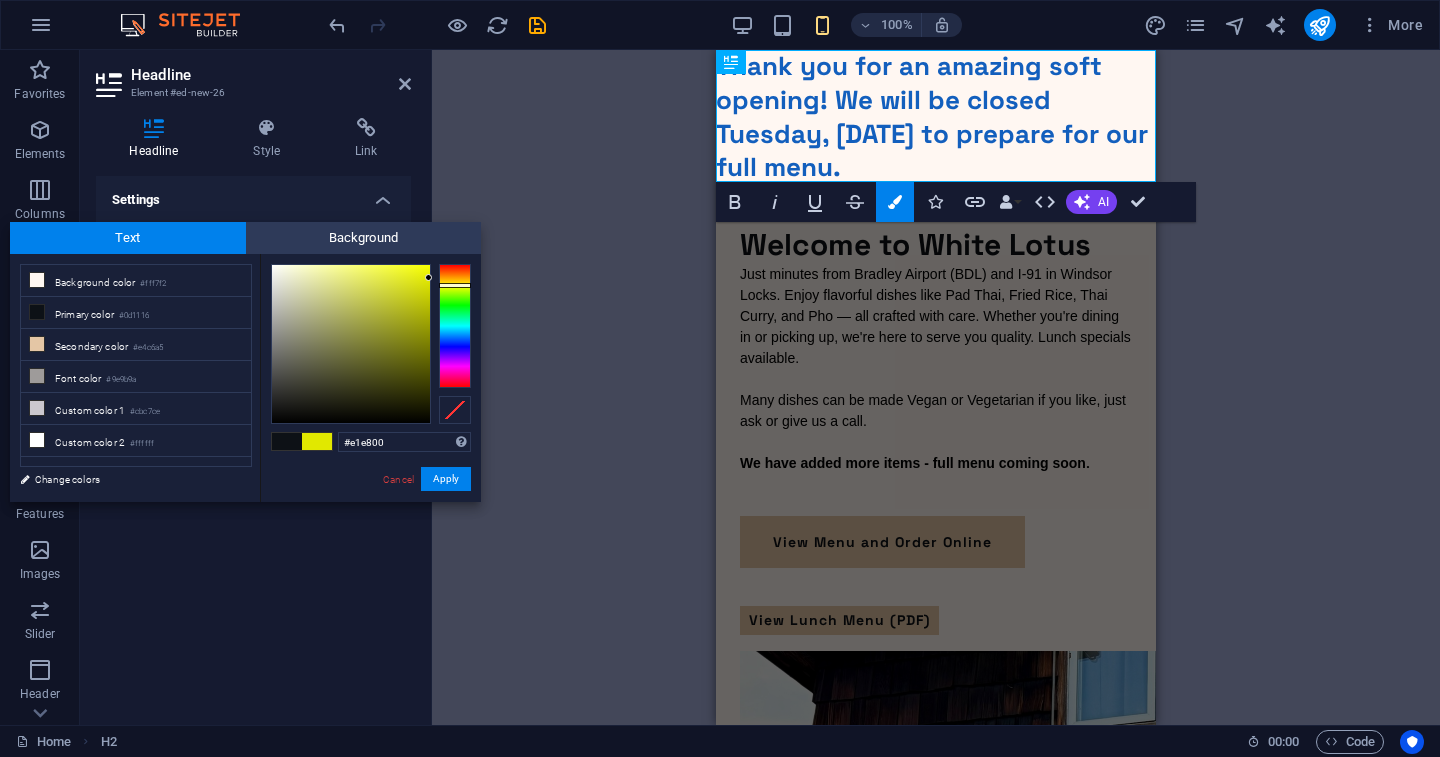 click at bounding box center (455, 326) 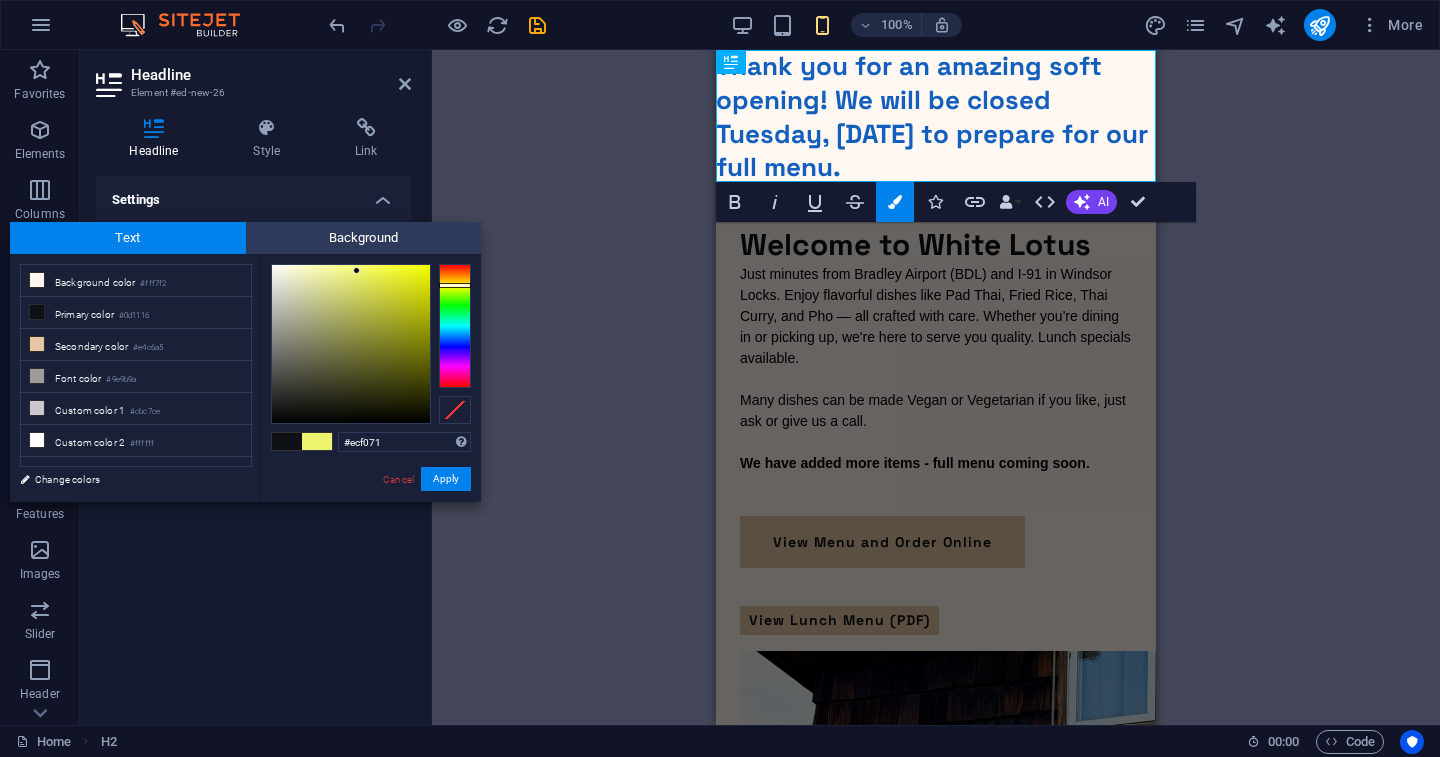 type on "#ebef70" 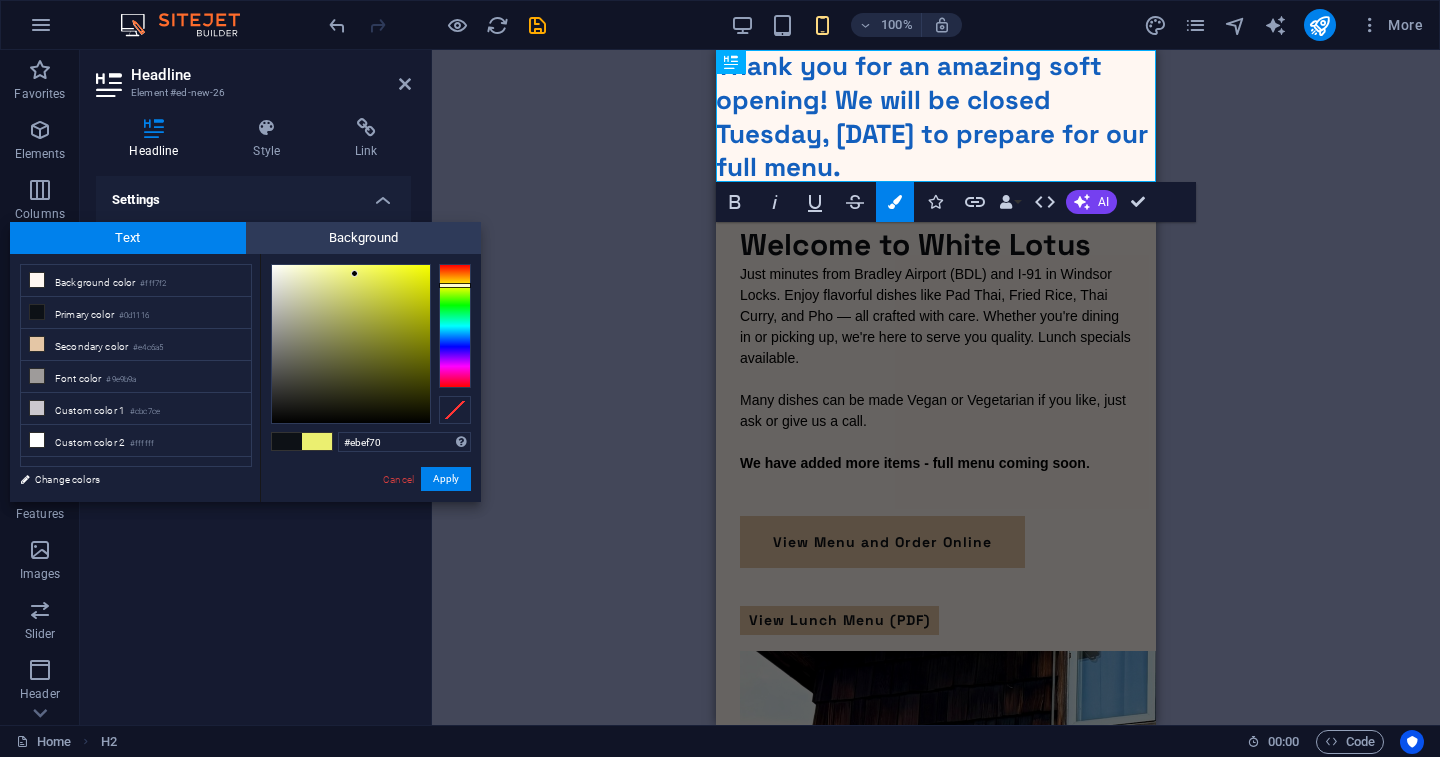 drag, startPoint x: 387, startPoint y: 268, endPoint x: 354, endPoint y: 274, distance: 33.54102 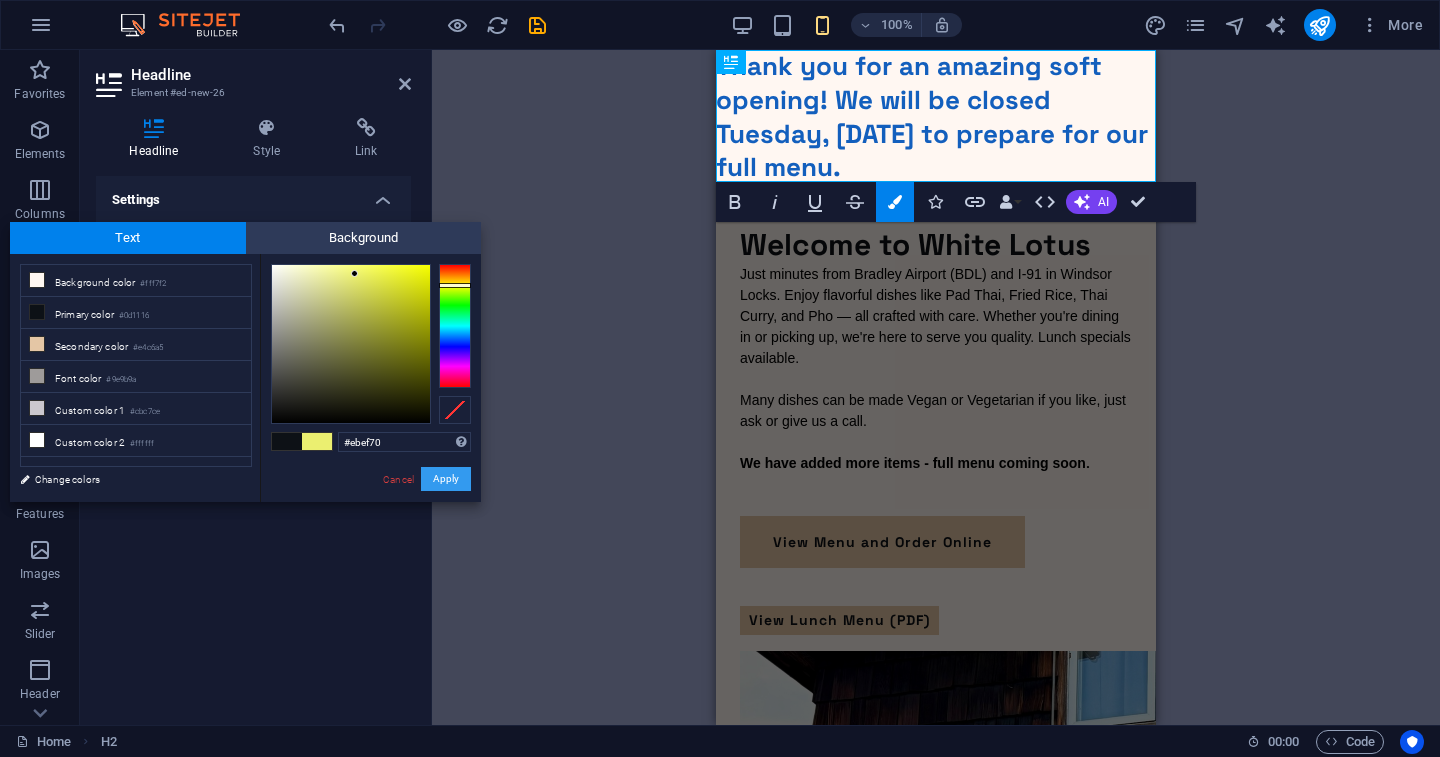 click on "Apply" at bounding box center [446, 479] 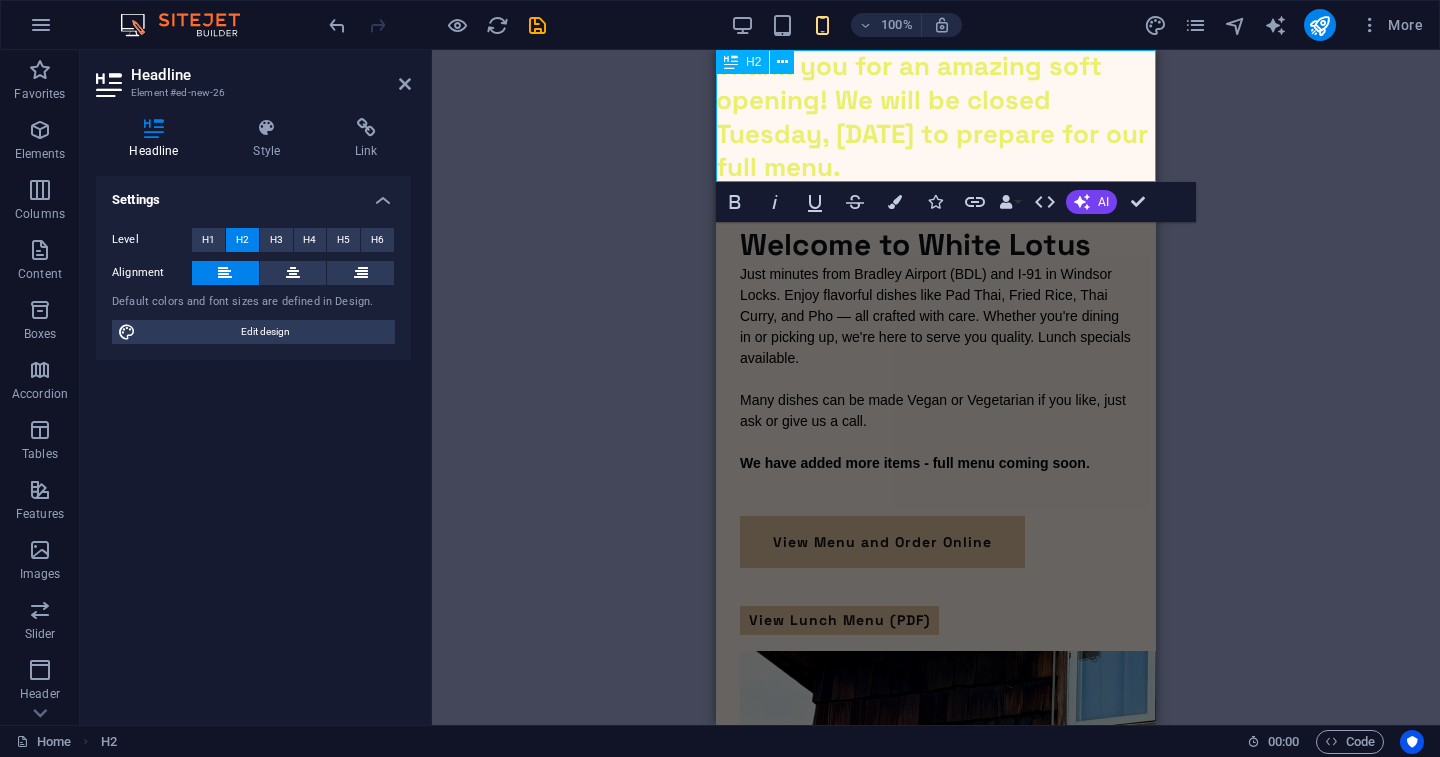 click on "Thank you for an amazing soft opening! We will be closed Tuesday, August 5th to prepare for our full menu." at bounding box center [936, 117] 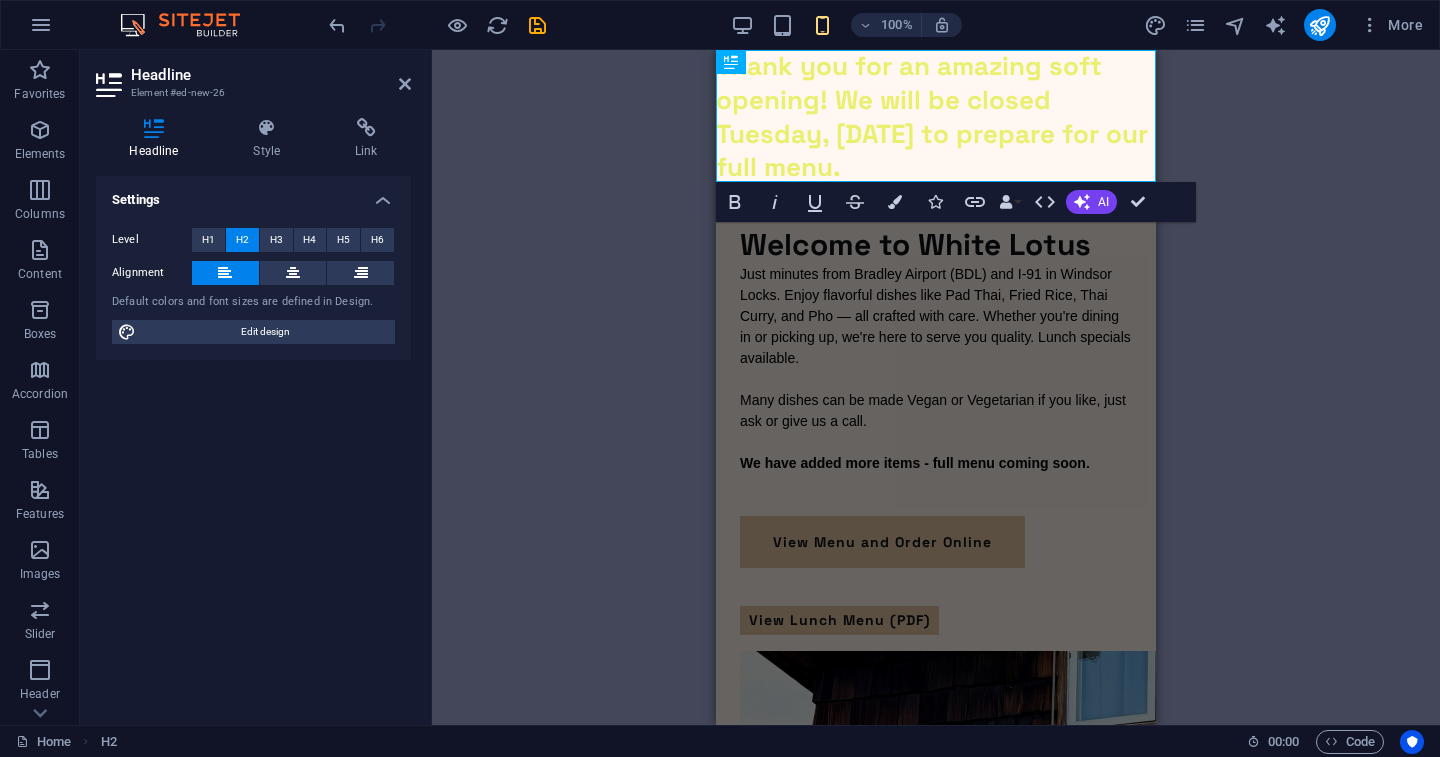 click on "Drag here to replace the existing content. Press “Ctrl” if you want to create a new element.
Container   H1   Preset   Container   Text   Container   Image   Container   Button   H2   Container   Placeholder Bold Italic Underline Strikethrough Colors Icons Link Data Bindings Company First name Last name Street ZIP code City Email Phone Mobile Fax Custom field 1 Custom field 2 Custom field 3 Custom field 4 Custom field 5 Custom field 6 HTML AI Improve Make shorter Make longer Fix spelling & grammar Translate to English Generate text Confirm (⌘+⏎)" at bounding box center [936, 387] 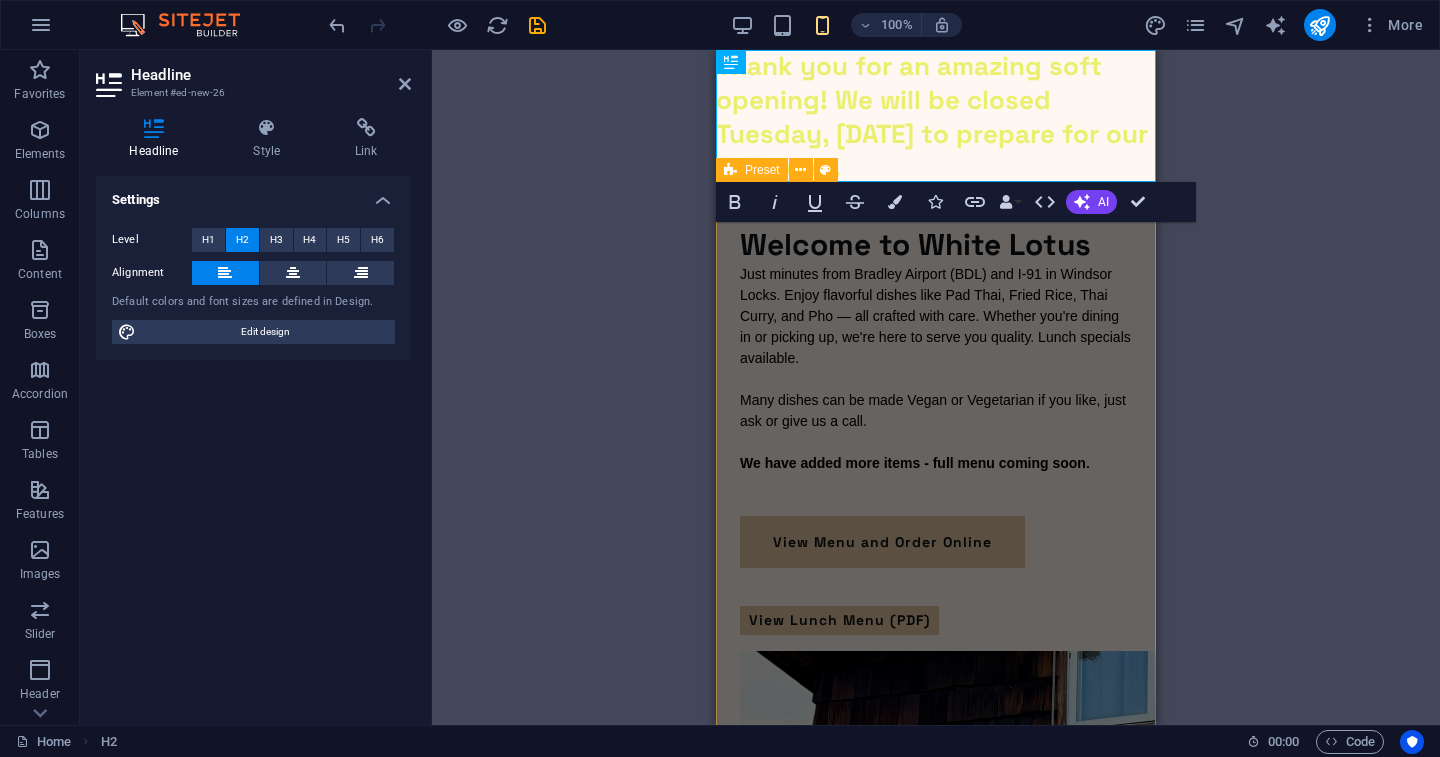 click on "Drag here to replace the existing content. Press “Ctrl” if you want to create a new element.
Container   H1   Preset   Container   Text   Container   Image   Container   Button   H2   Container   Placeholder Bold Italic Underline Strikethrough Colors Icons Link Data Bindings Company First name Last name Street ZIP code City Email Phone Mobile Fax Custom field 1 Custom field 2 Custom field 3 Custom field 4 Custom field 5 Custom field 6 HTML AI Improve Make shorter Make longer Fix spelling & grammar Translate to English Generate text Confirm (⌘+⏎)" at bounding box center [936, 387] 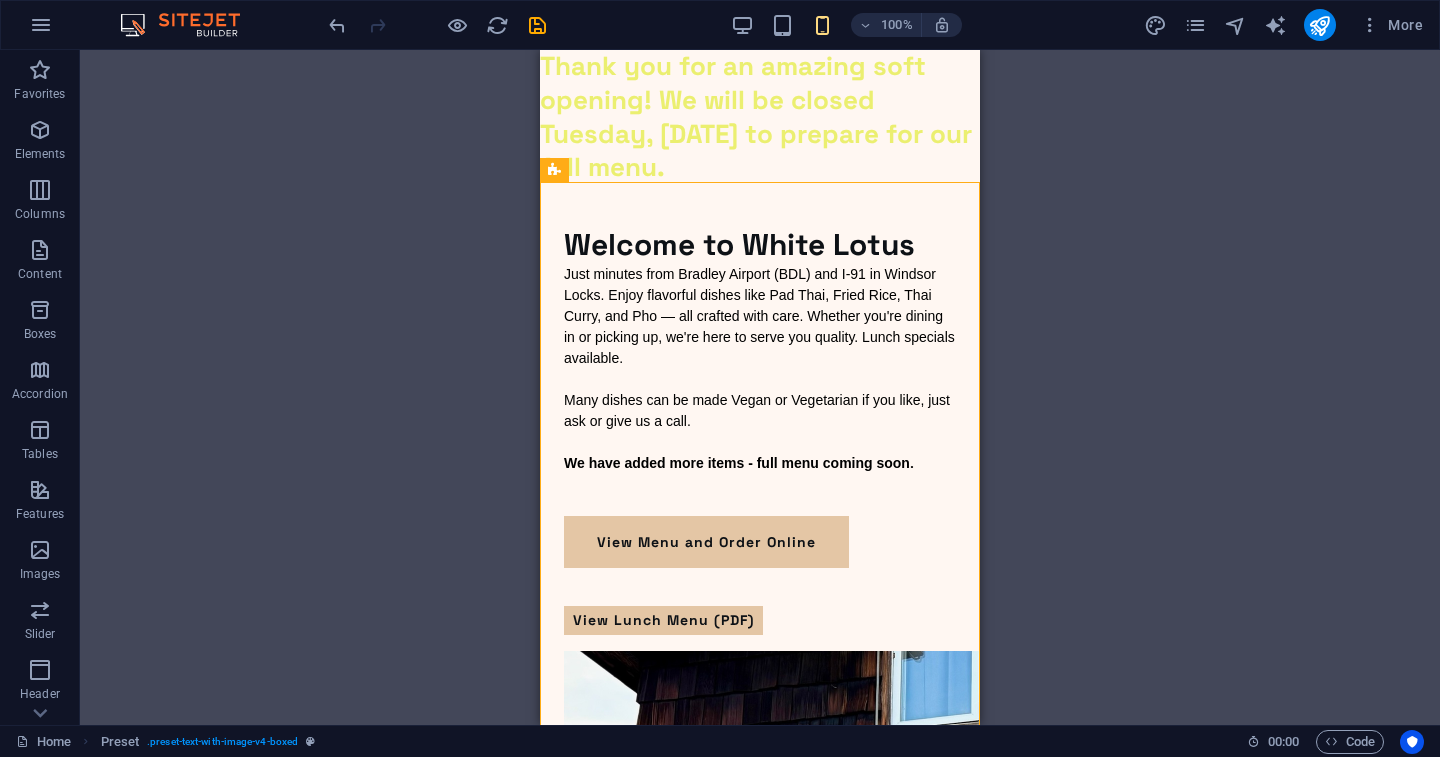 click on "Drag here to replace the existing content. Press “Ctrl” if you want to create a new element.
Container   H1   Preset   Container   Text   Container   Image   Container   Button   H2   Container   Placeholder" at bounding box center [760, 387] 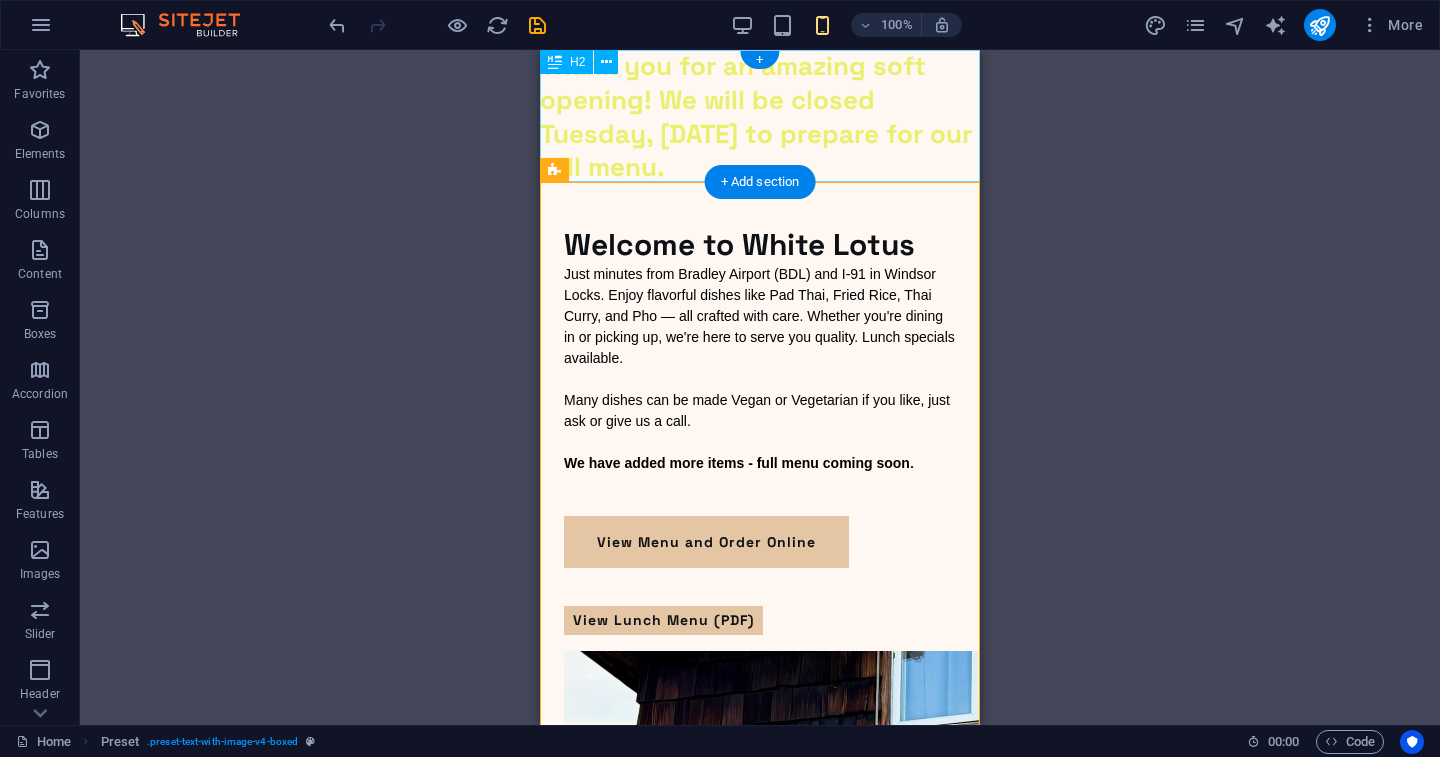 click on "Thank you for an amazing soft opening! We will be closed Tuesday, August 5th to prepare for our full menu." at bounding box center [760, 117] 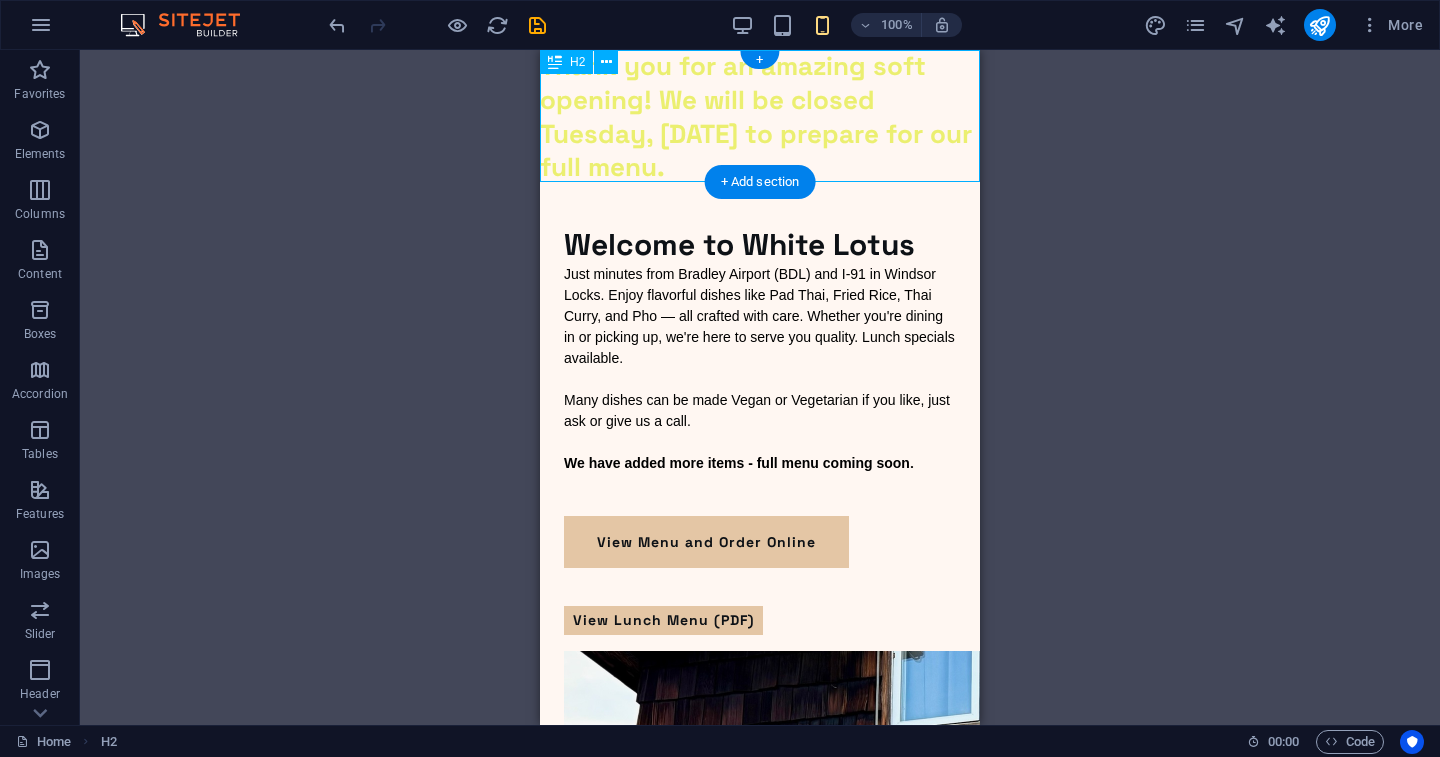 click on "Thank you for an amazing soft opening! We will be closed Tuesday, August 5th to prepare for our full menu." at bounding box center (760, 117) 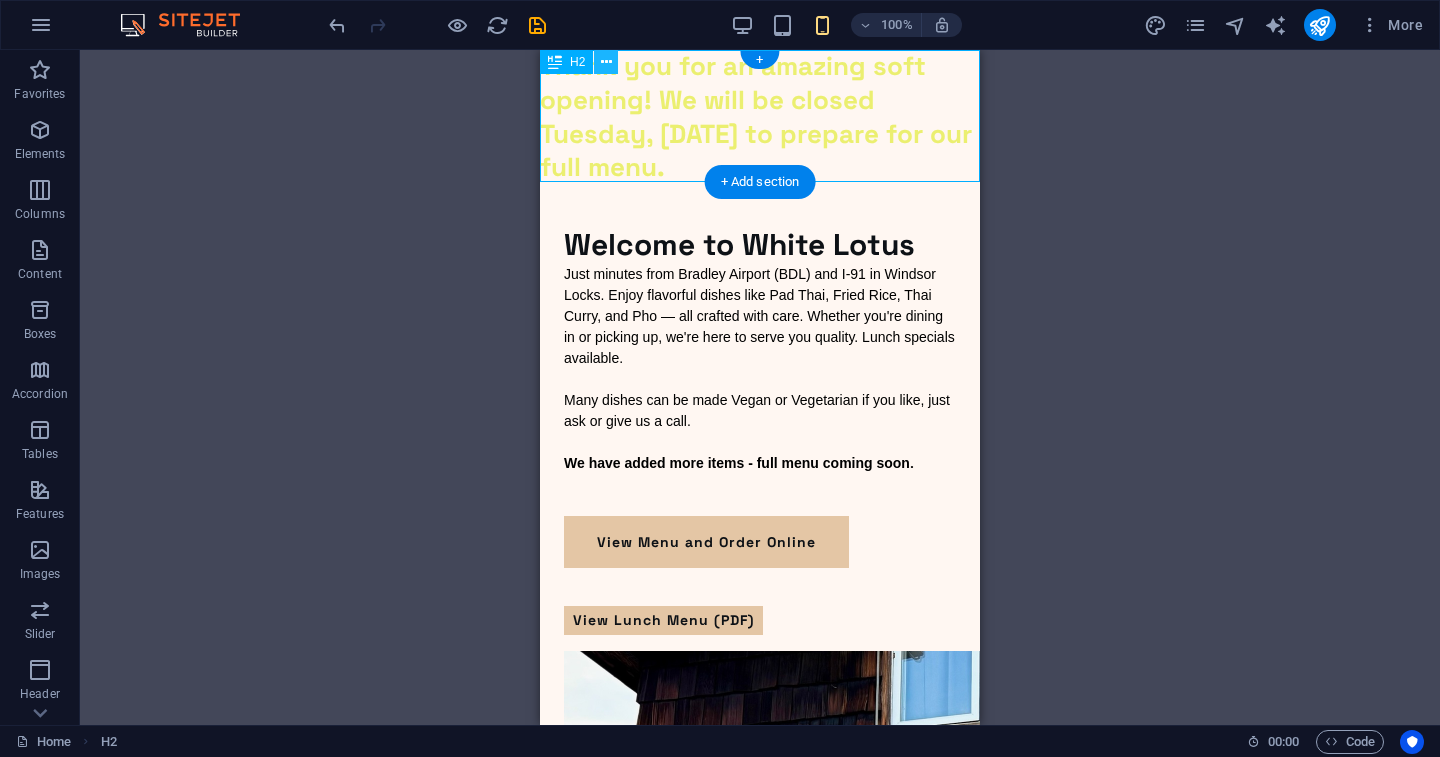 click at bounding box center (606, 62) 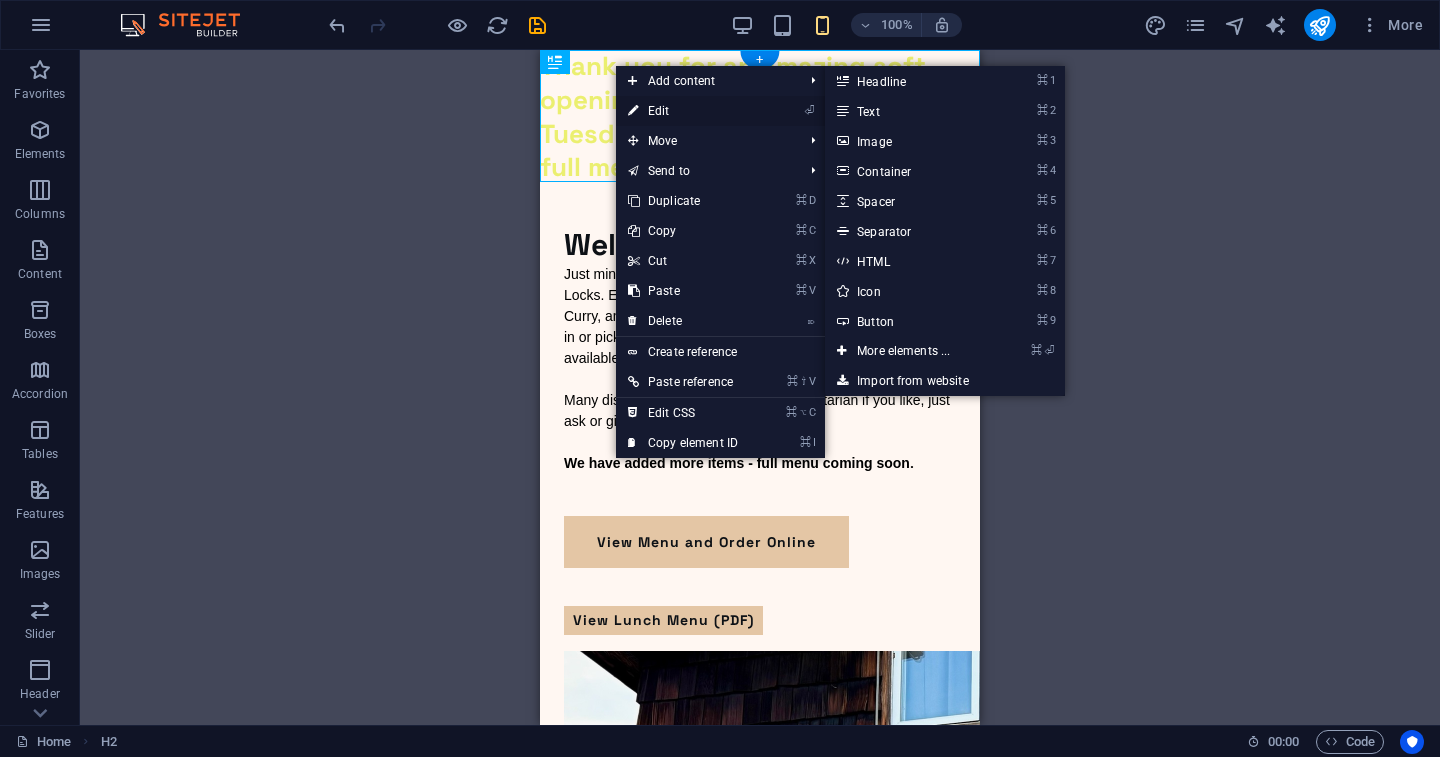 click on "⏎  Edit" at bounding box center [683, 111] 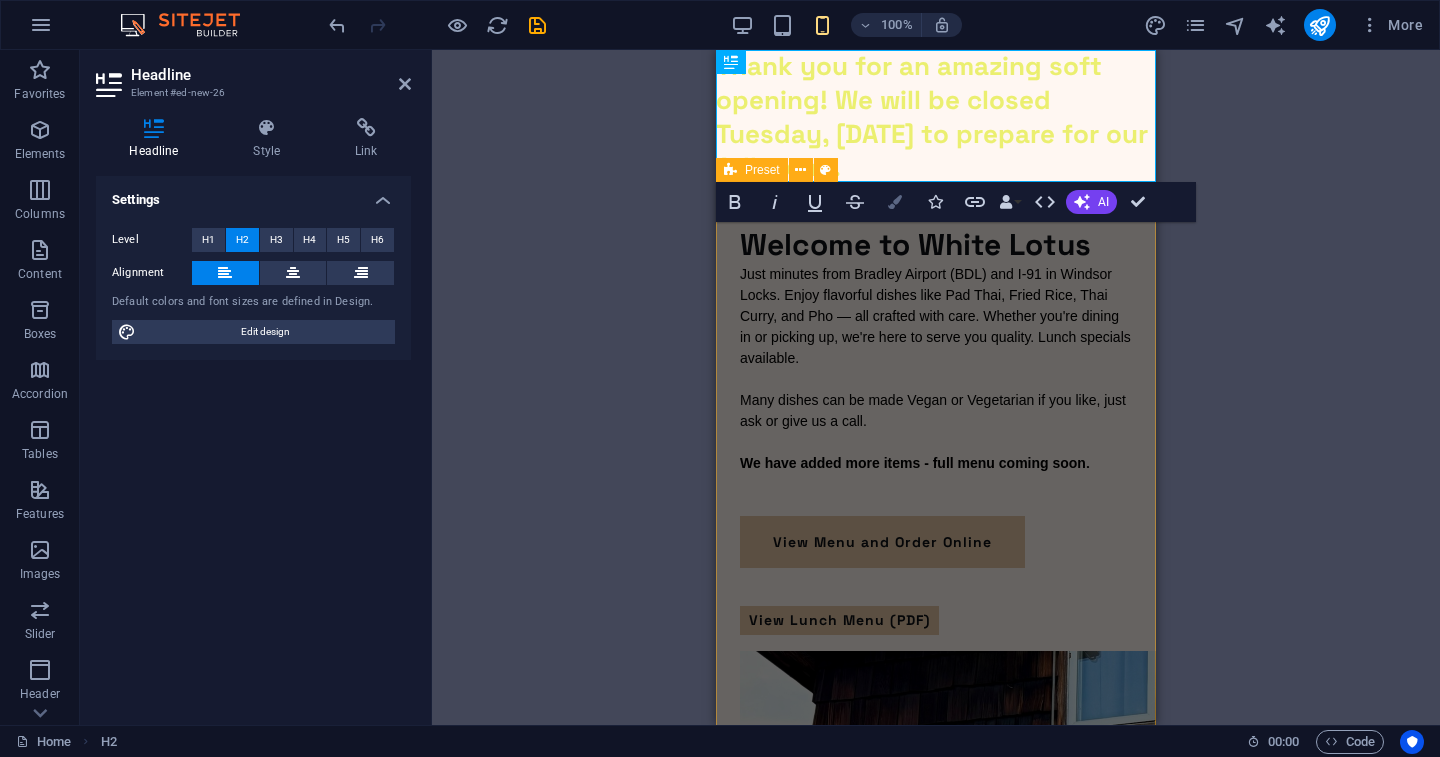click at bounding box center [895, 202] 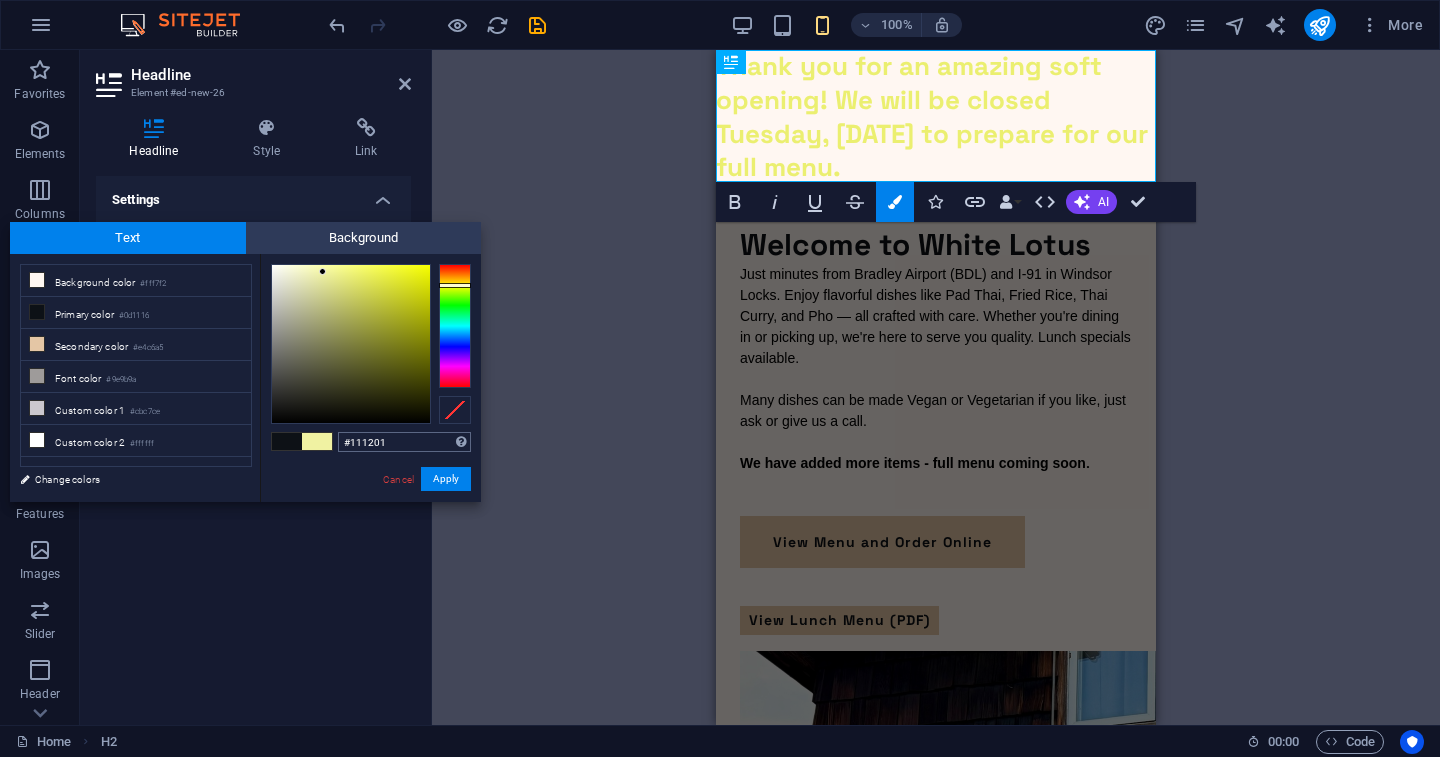 type on "#000000" 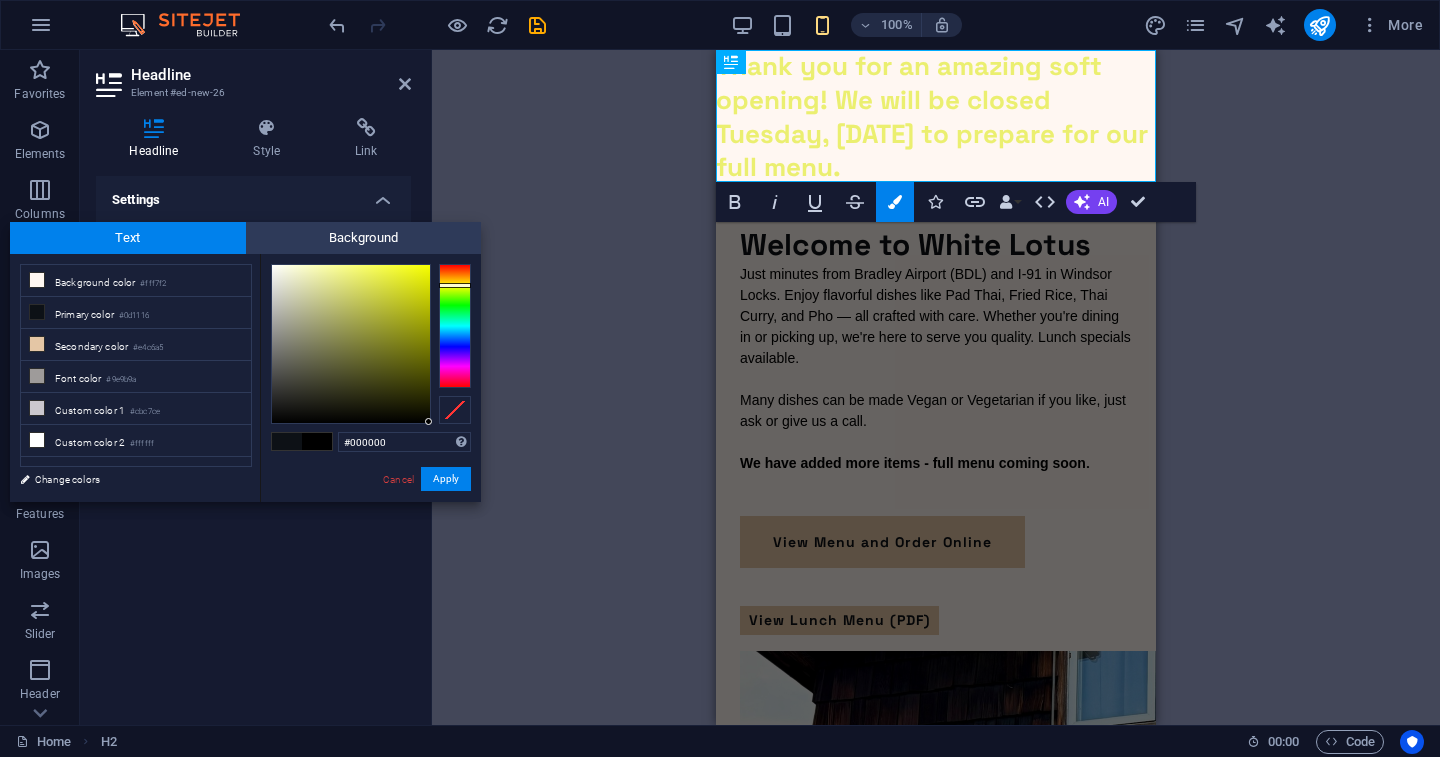 drag, startPoint x: 323, startPoint y: 272, endPoint x: 445, endPoint y: 430, distance: 199.61964 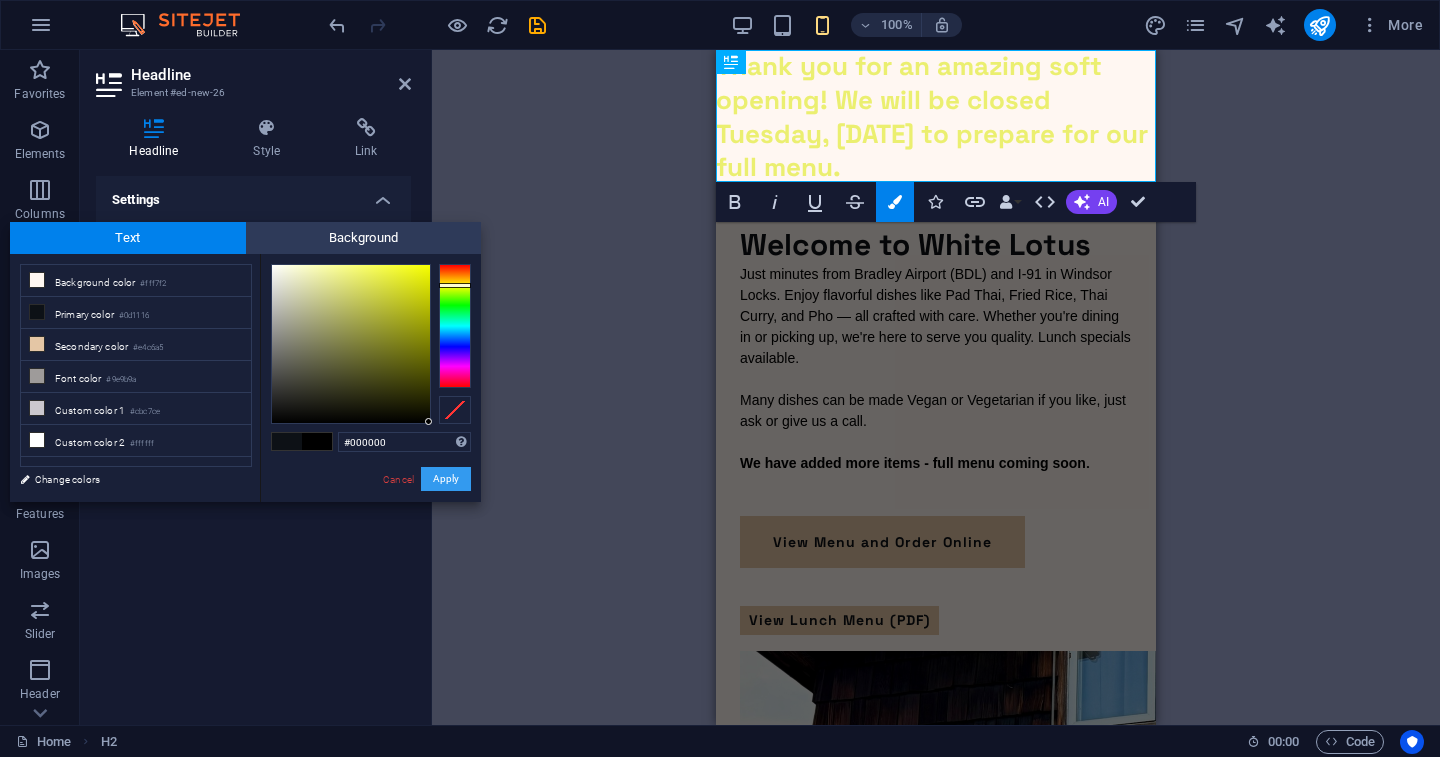 click on "Apply" at bounding box center [446, 479] 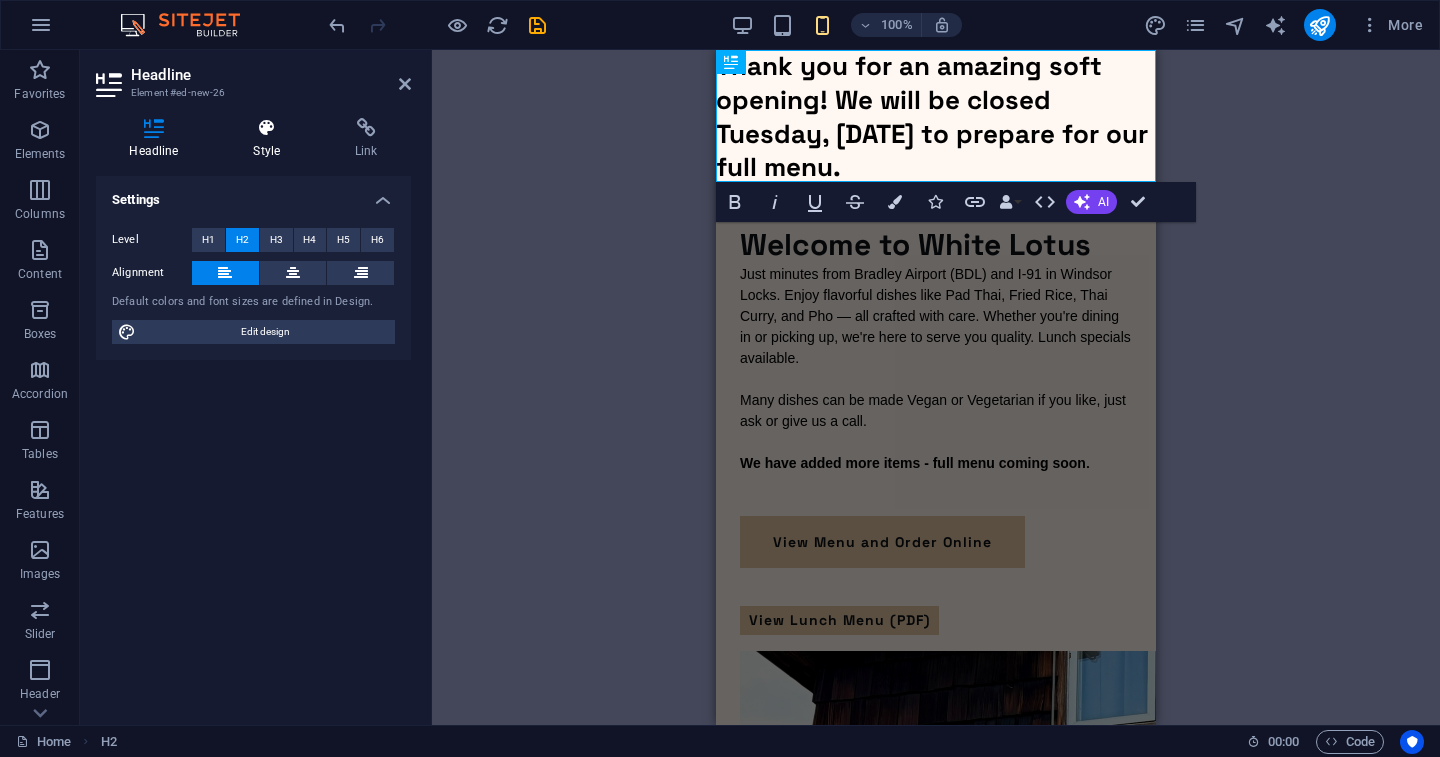 click at bounding box center [267, 128] 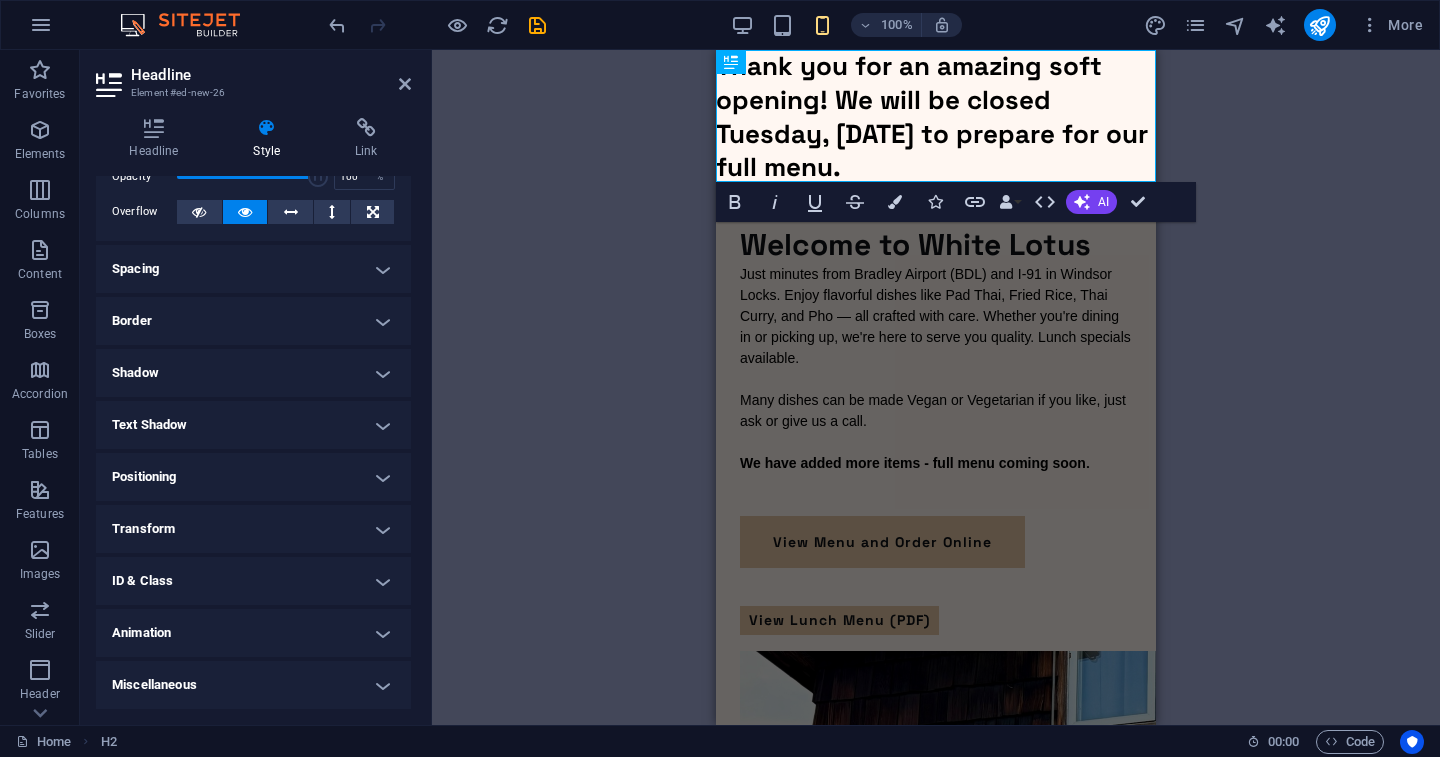 scroll, scrollTop: 97, scrollLeft: 0, axis: vertical 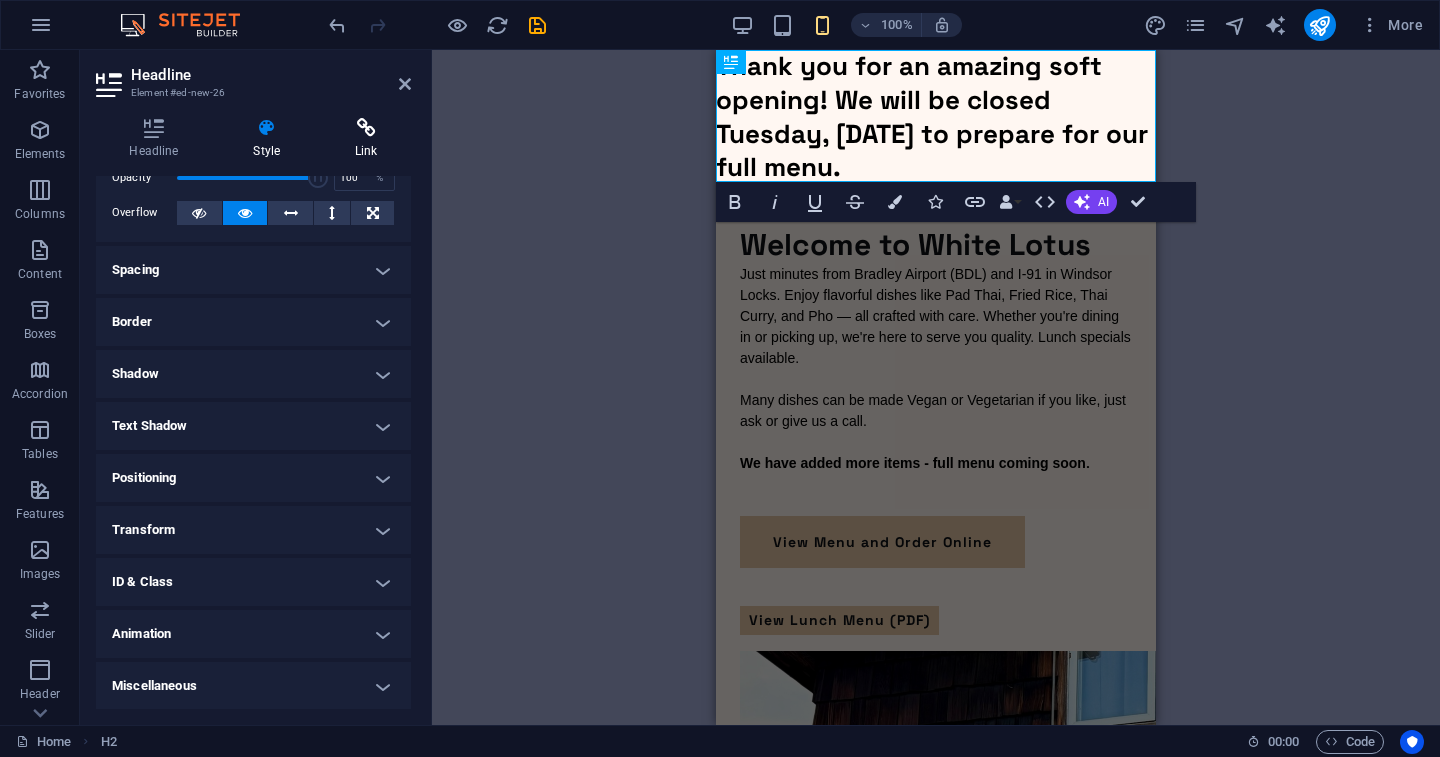 click at bounding box center (366, 128) 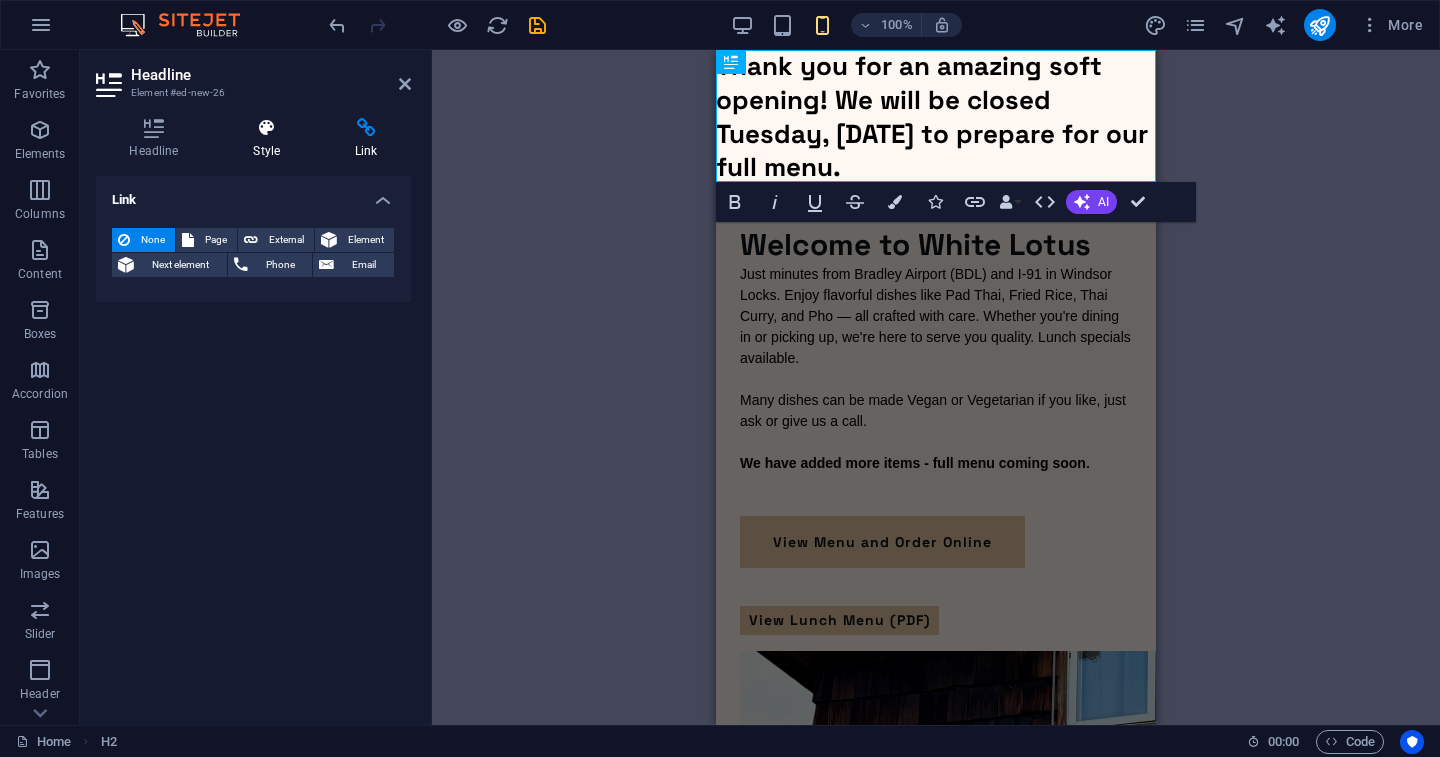 click at bounding box center (267, 128) 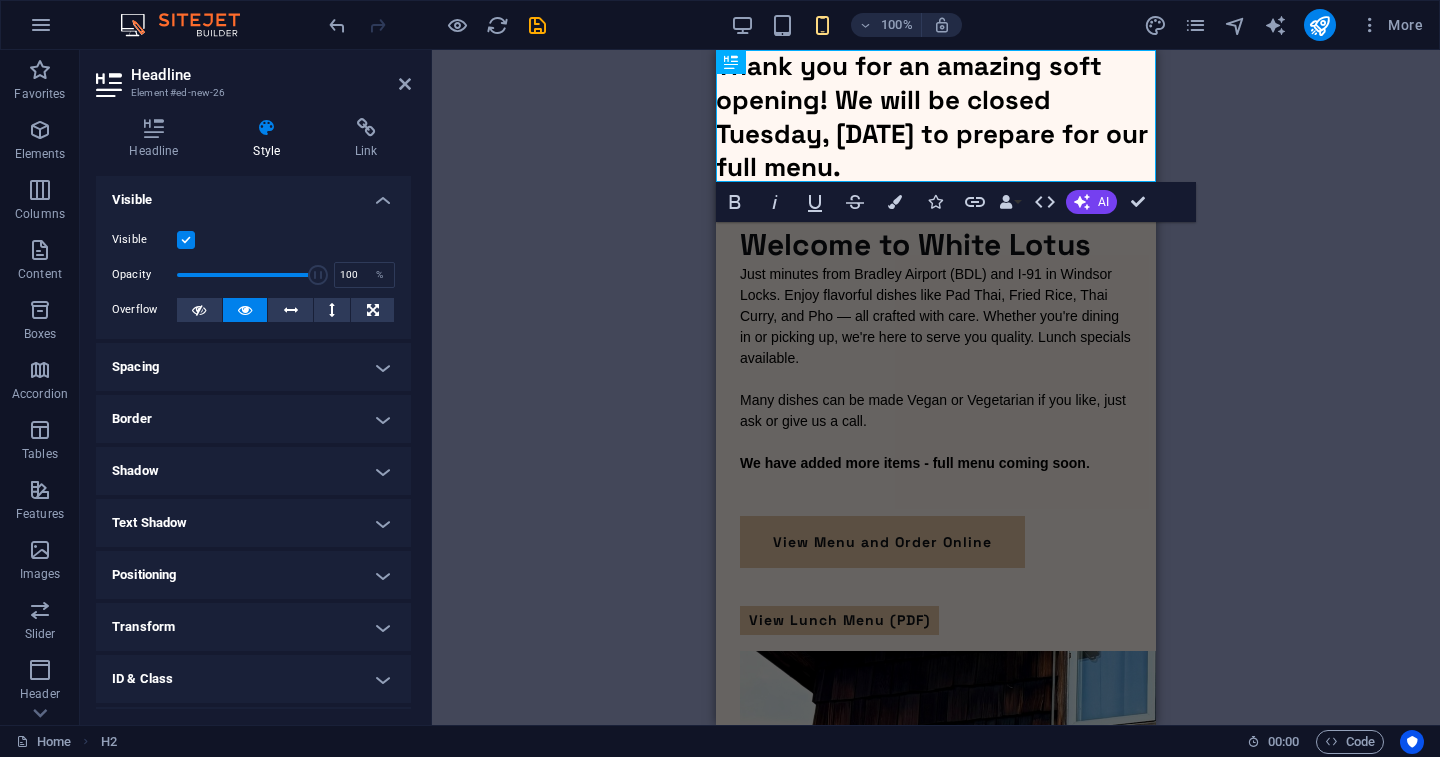 scroll, scrollTop: 0, scrollLeft: 0, axis: both 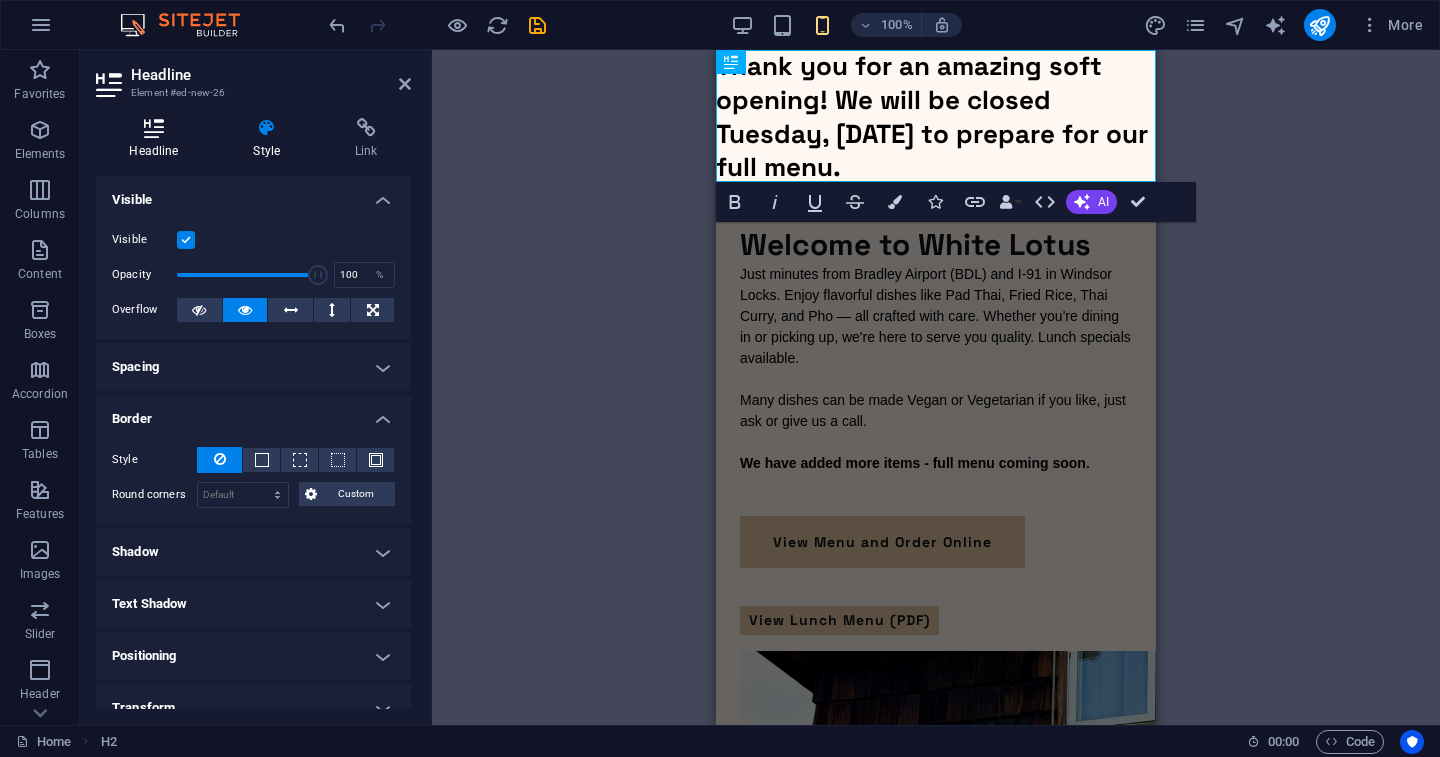 click on "Headline" at bounding box center (158, 139) 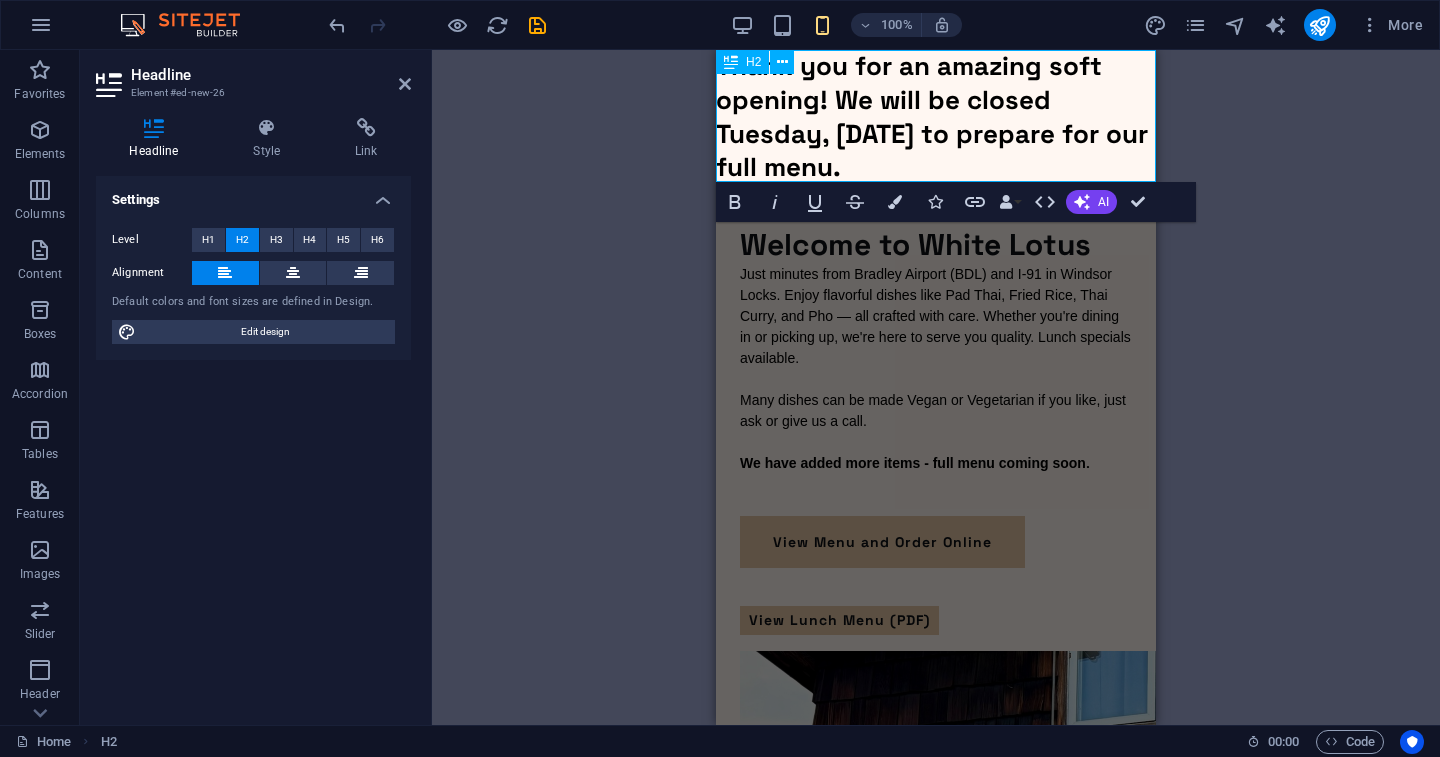 click on "Thank you for an amazing soft opening! We will be closed Tuesday, August 5th to prepare for our full menu." at bounding box center (936, 117) 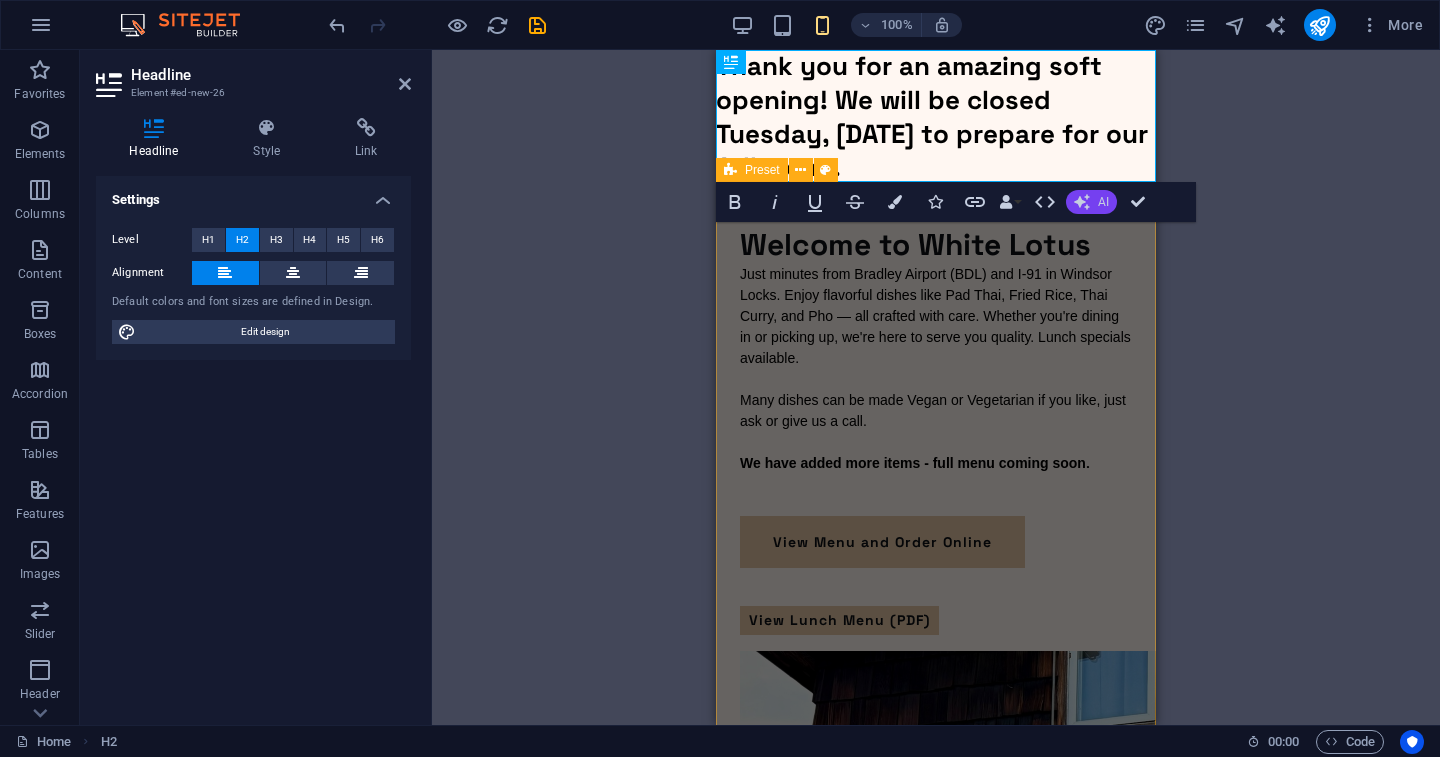 click 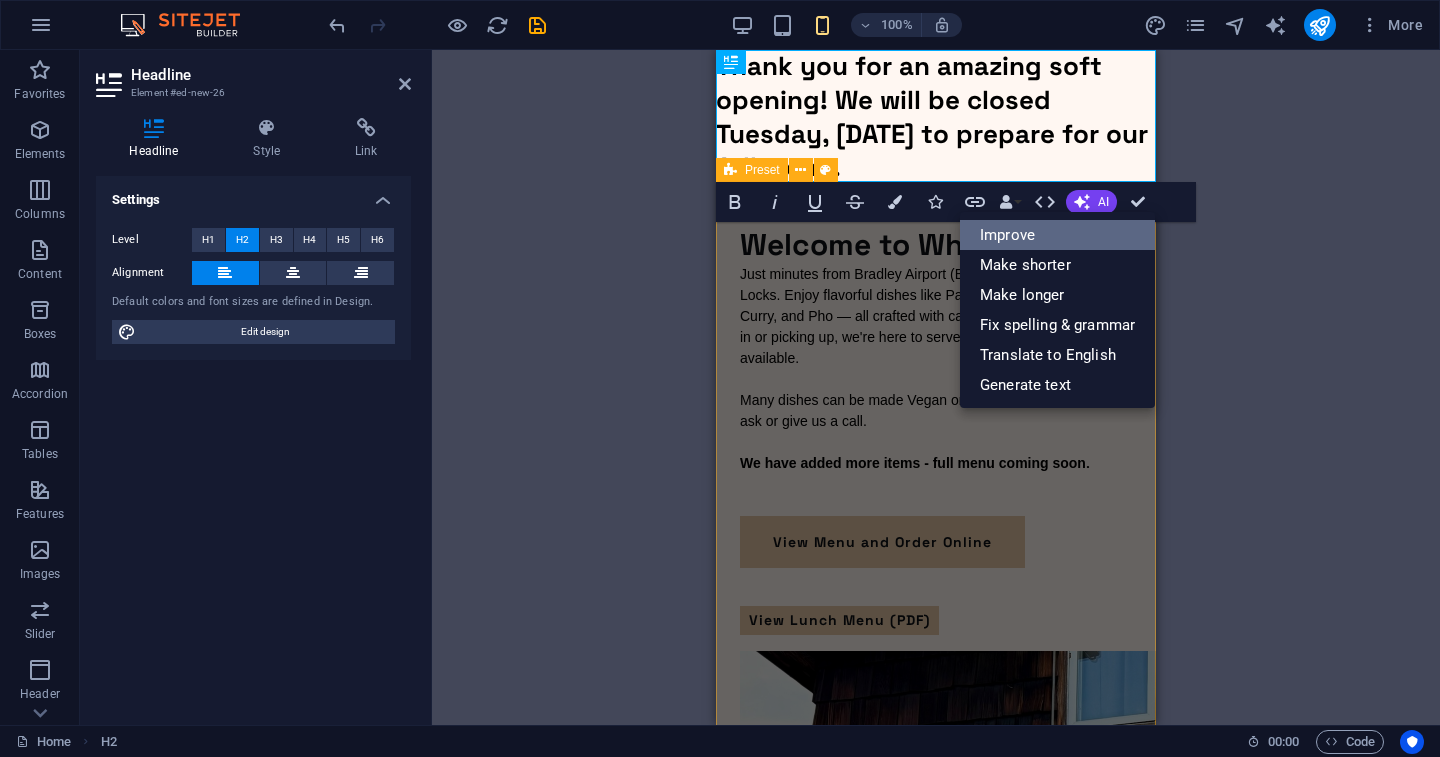 click on "Improve" at bounding box center [1057, 235] 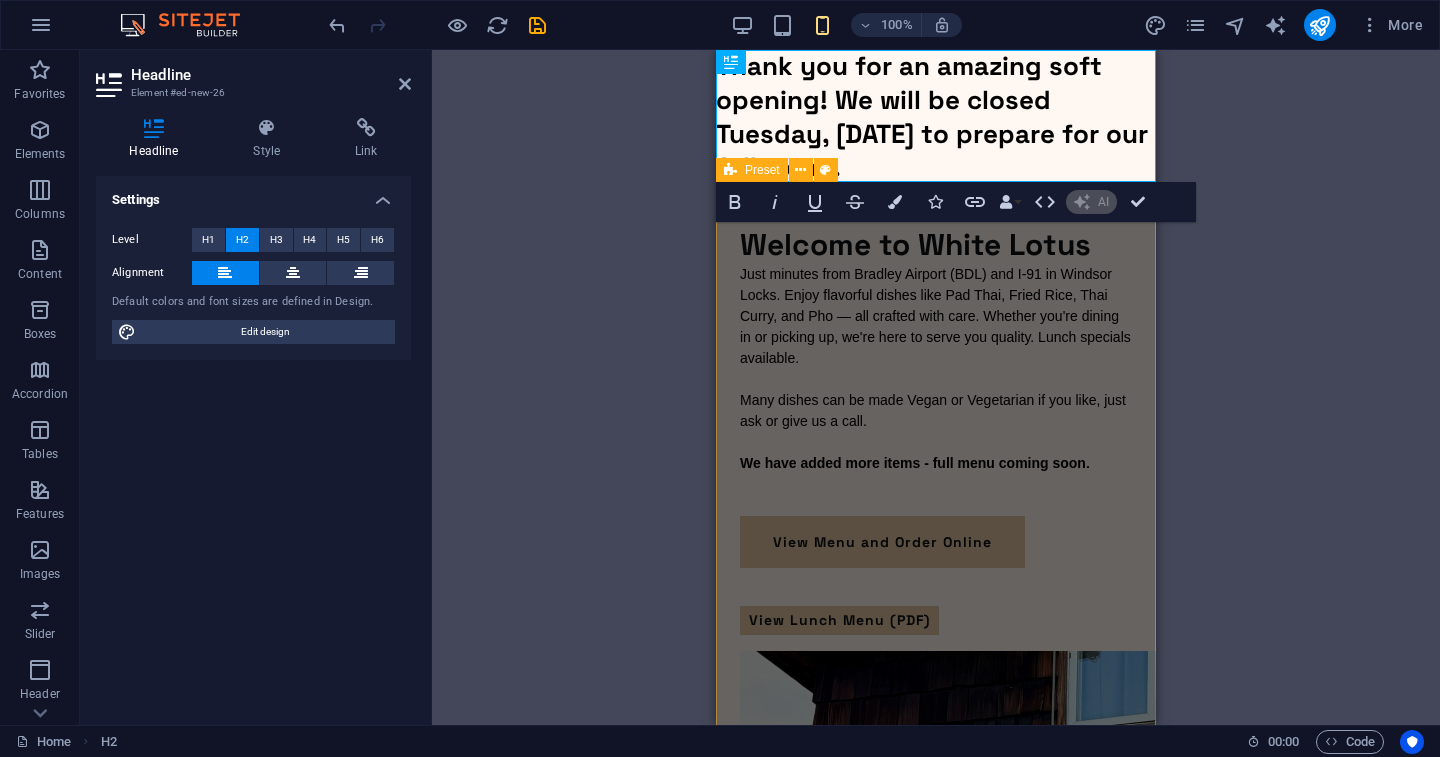 type 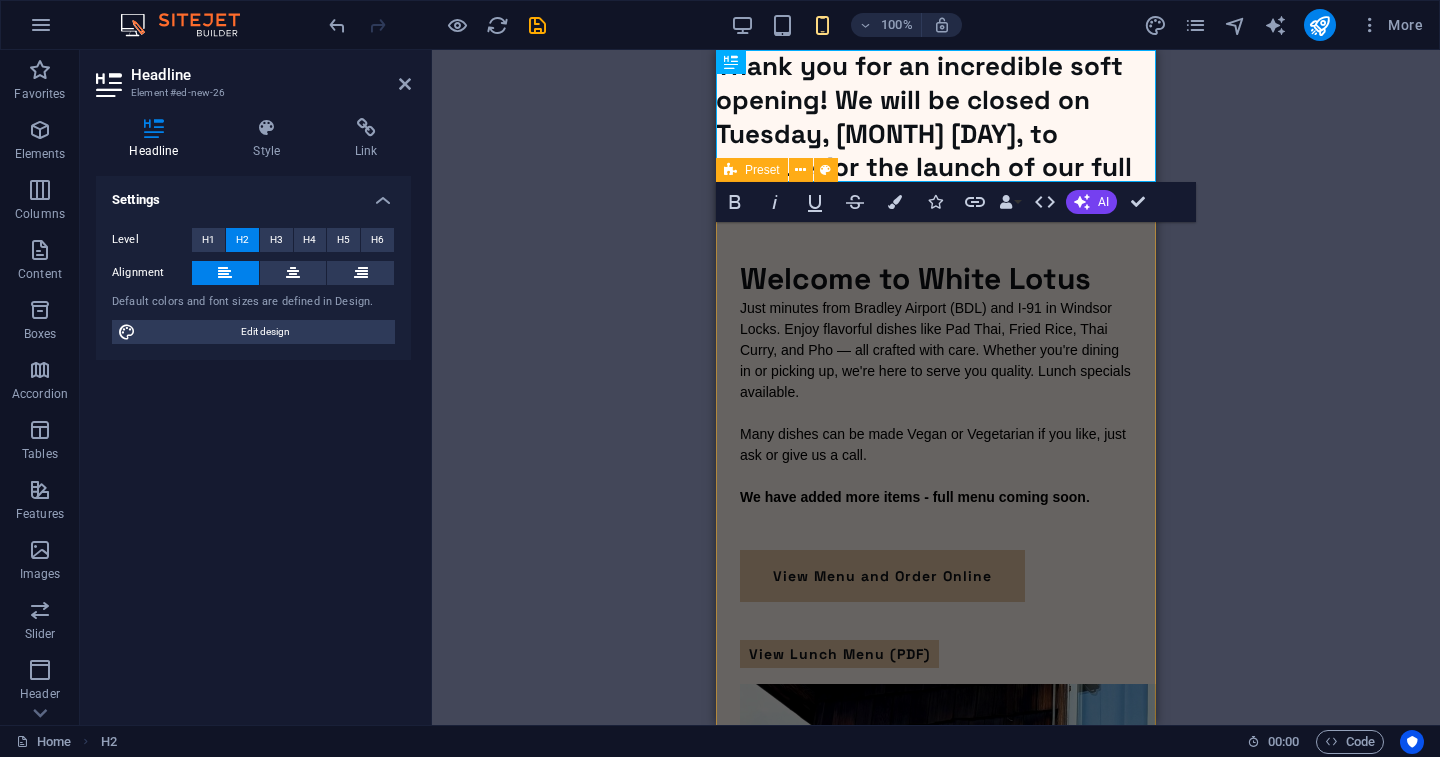 click on "Drag here to replace the existing content. Press “Ctrl” if you want to create a new element.
Container   H1   Preset   Container   Text   Container   Image   Container   Button   H2   Container   Placeholder Bold Italic Underline Strikethrough Colors Icons Link Data Bindings Company First name Last name Street ZIP code City Email Phone Mobile Fax Custom field 1 Custom field 2 Custom field 3 Custom field 4 Custom field 5 Custom field 6 HTML AI Improve Make shorter Make longer Fix spelling & grammar Translate to English Generate text Confirm (⌘+⏎)" at bounding box center [936, 387] 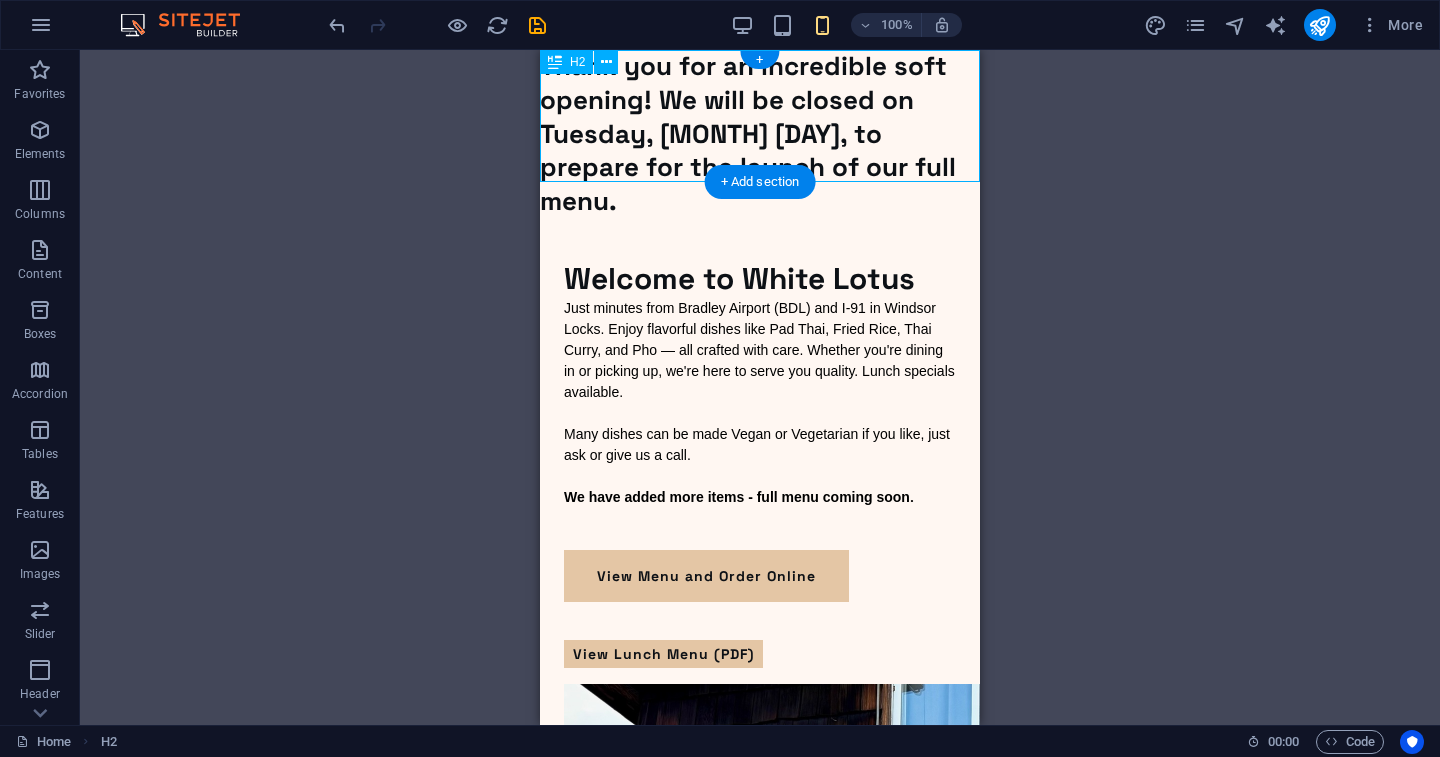 click on "Thank you for an incredible soft opening! We will be closed on Tuesday, August 5th, to prepare for the launch of our full menu." at bounding box center (760, 134) 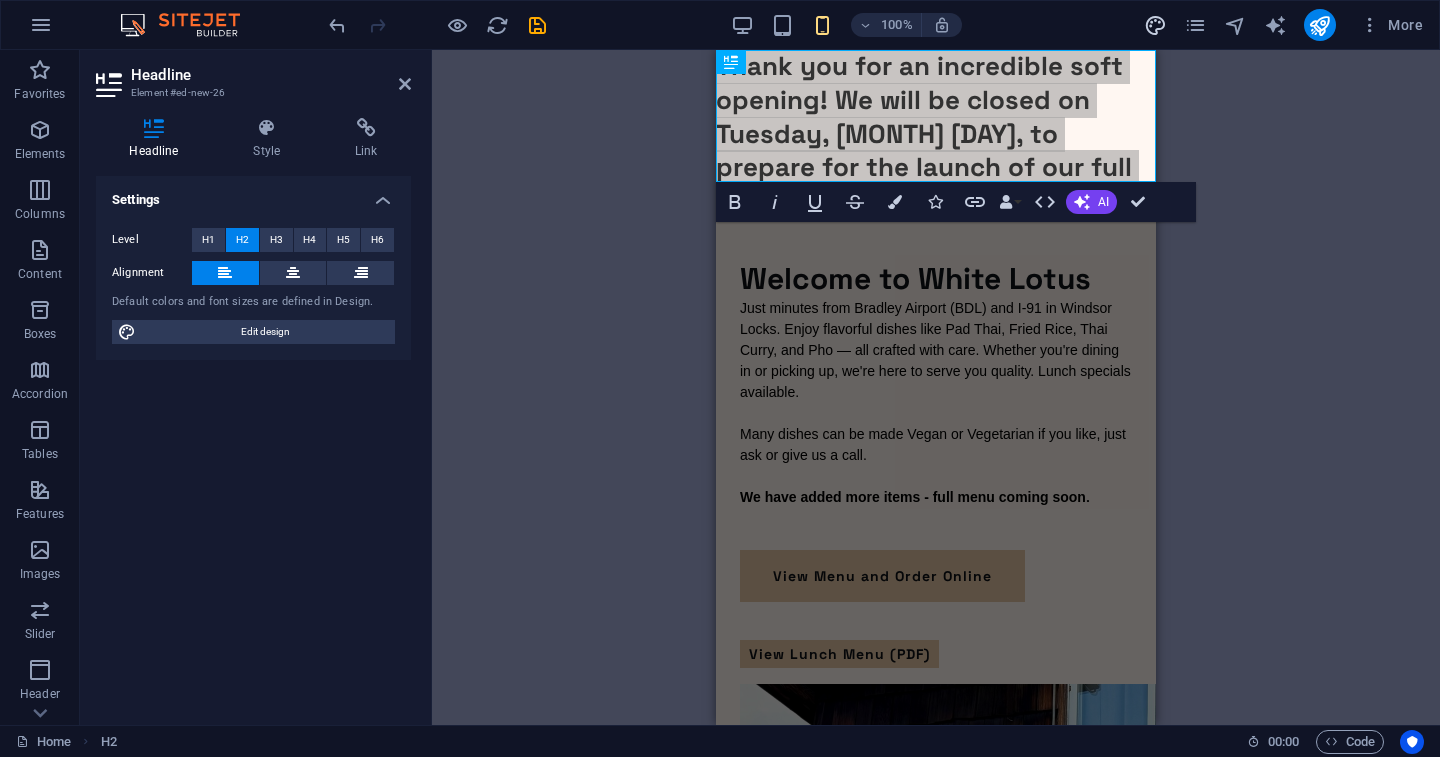 click at bounding box center (1155, 25) 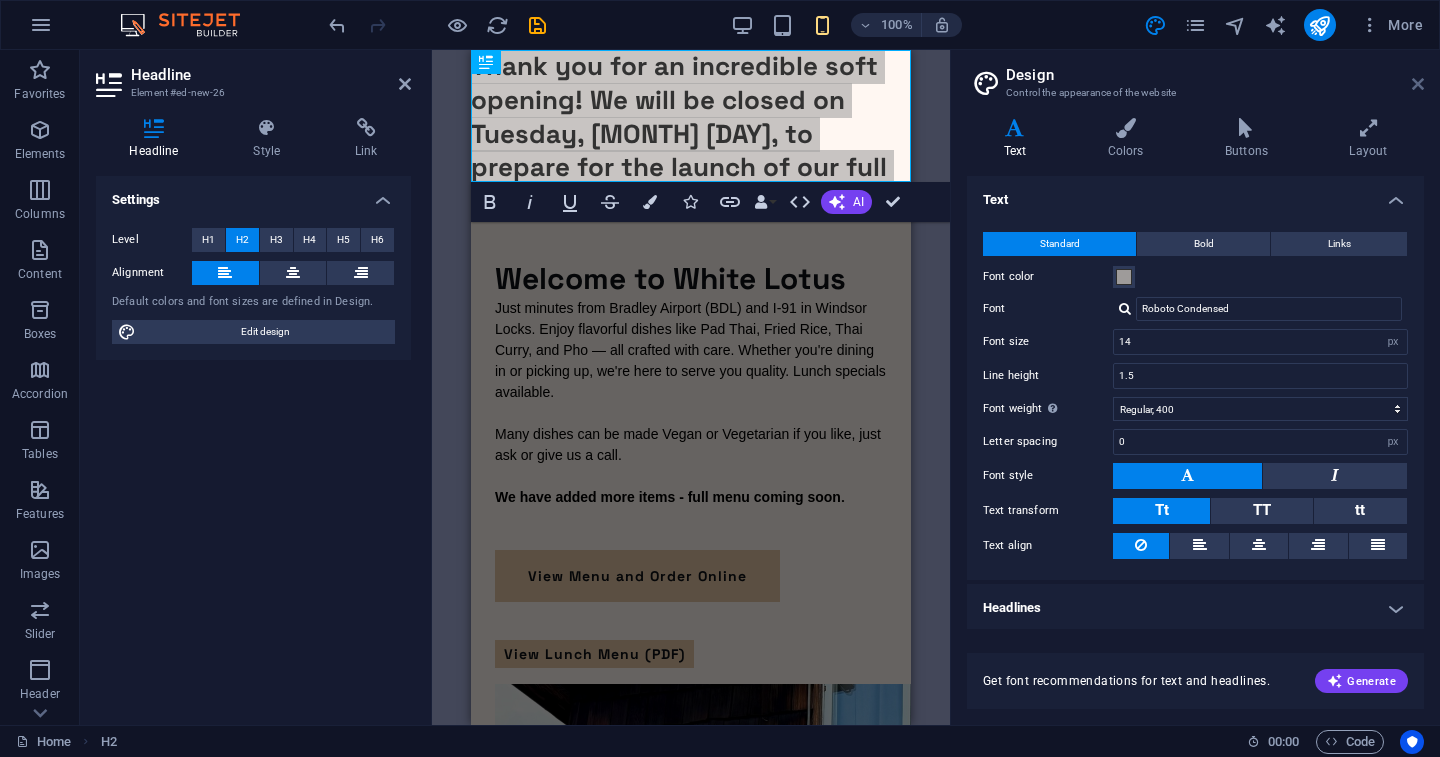 click at bounding box center [1418, 84] 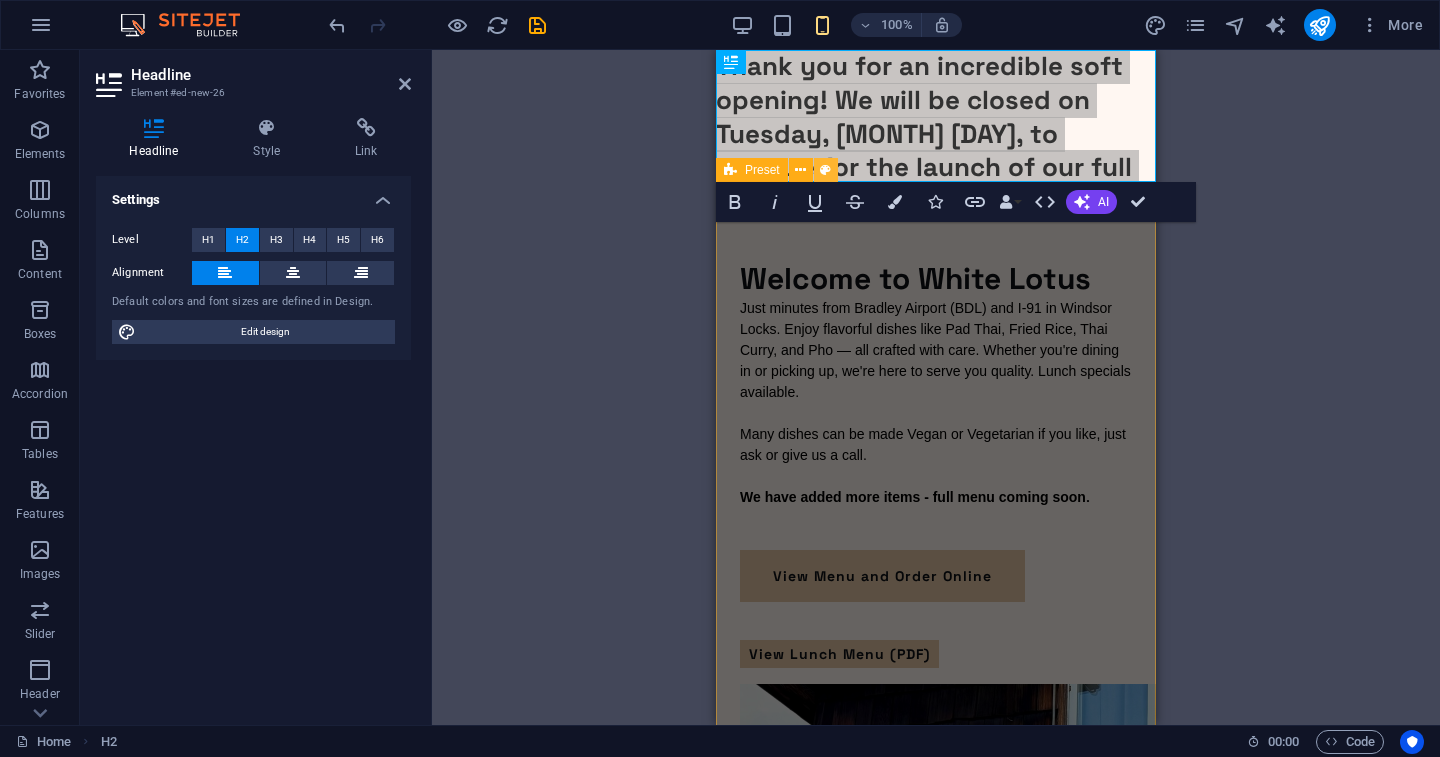 click at bounding box center [826, 170] 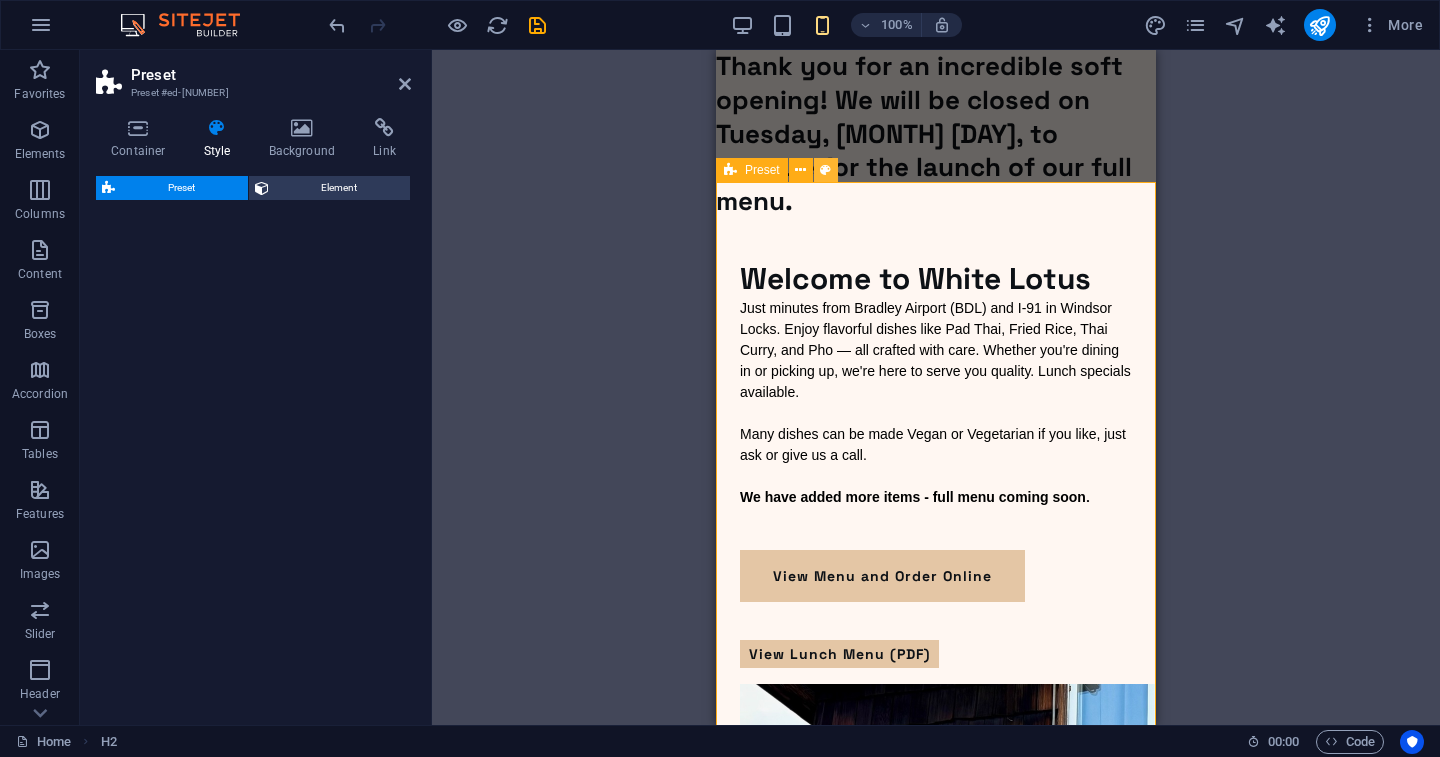select on "rem" 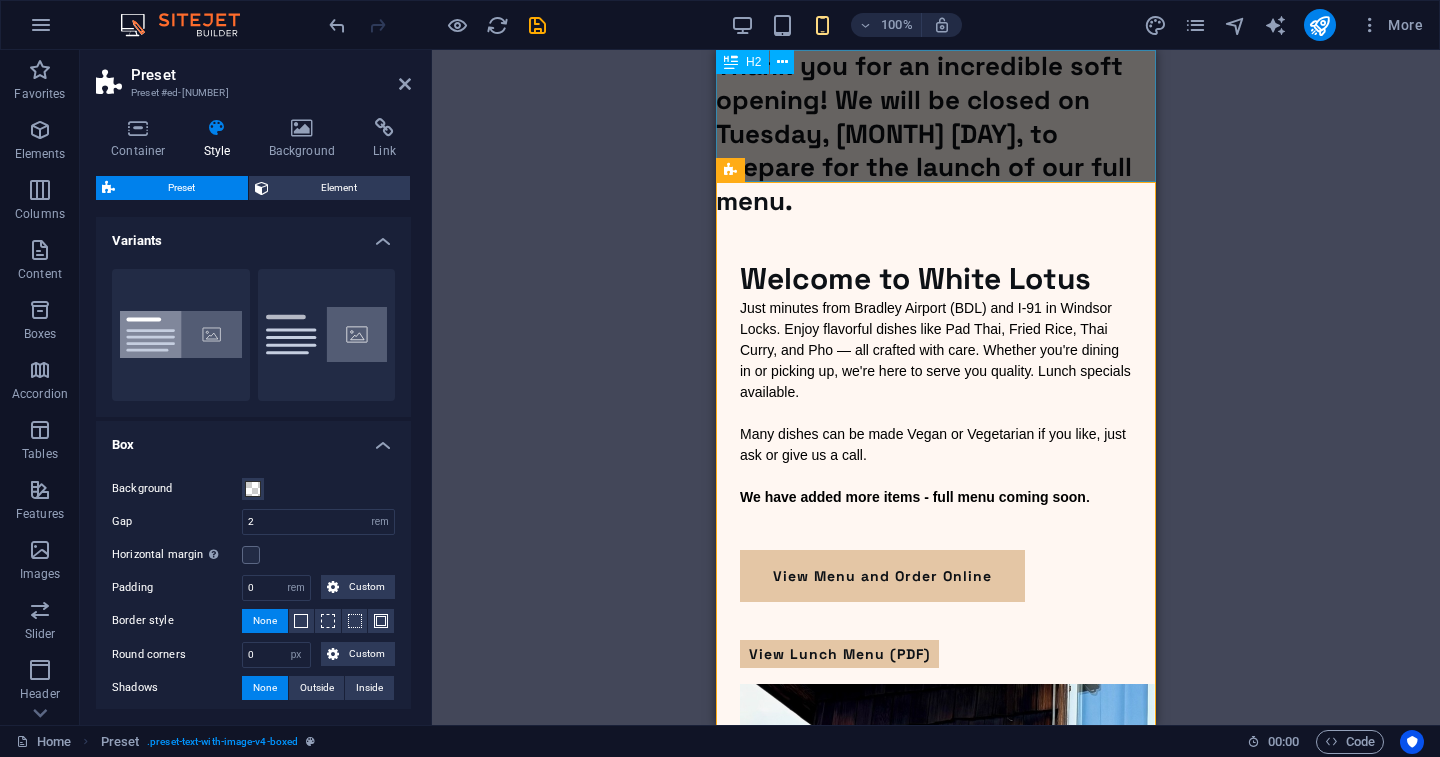 click on "Thank you for an incredible soft opening! We will be closed on Tuesday, August 5th, to prepare for the launch of our full menu." at bounding box center [936, 134] 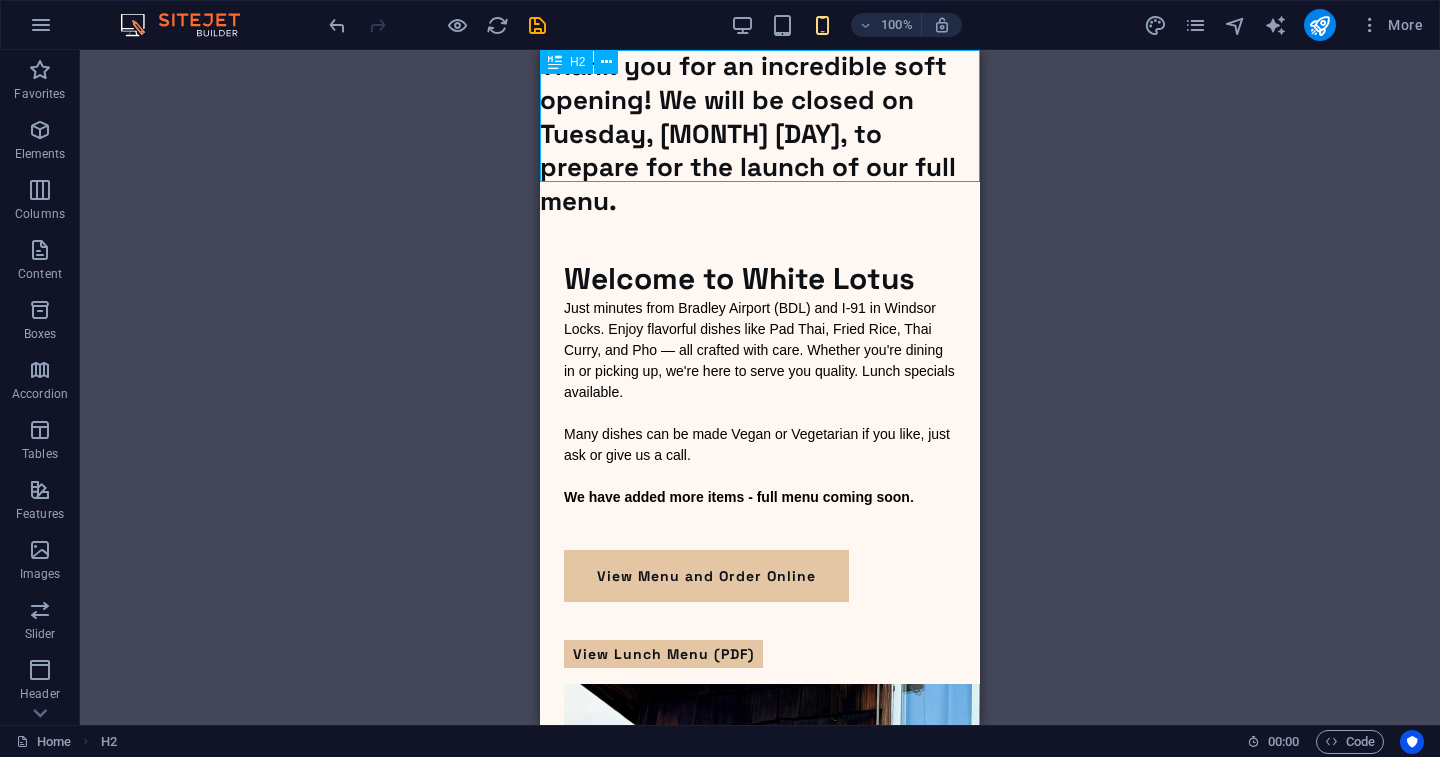 click on "Thank you for an incredible soft opening! We will be closed on Tuesday, August 5th, to prepare for the launch of our full menu." at bounding box center [760, 134] 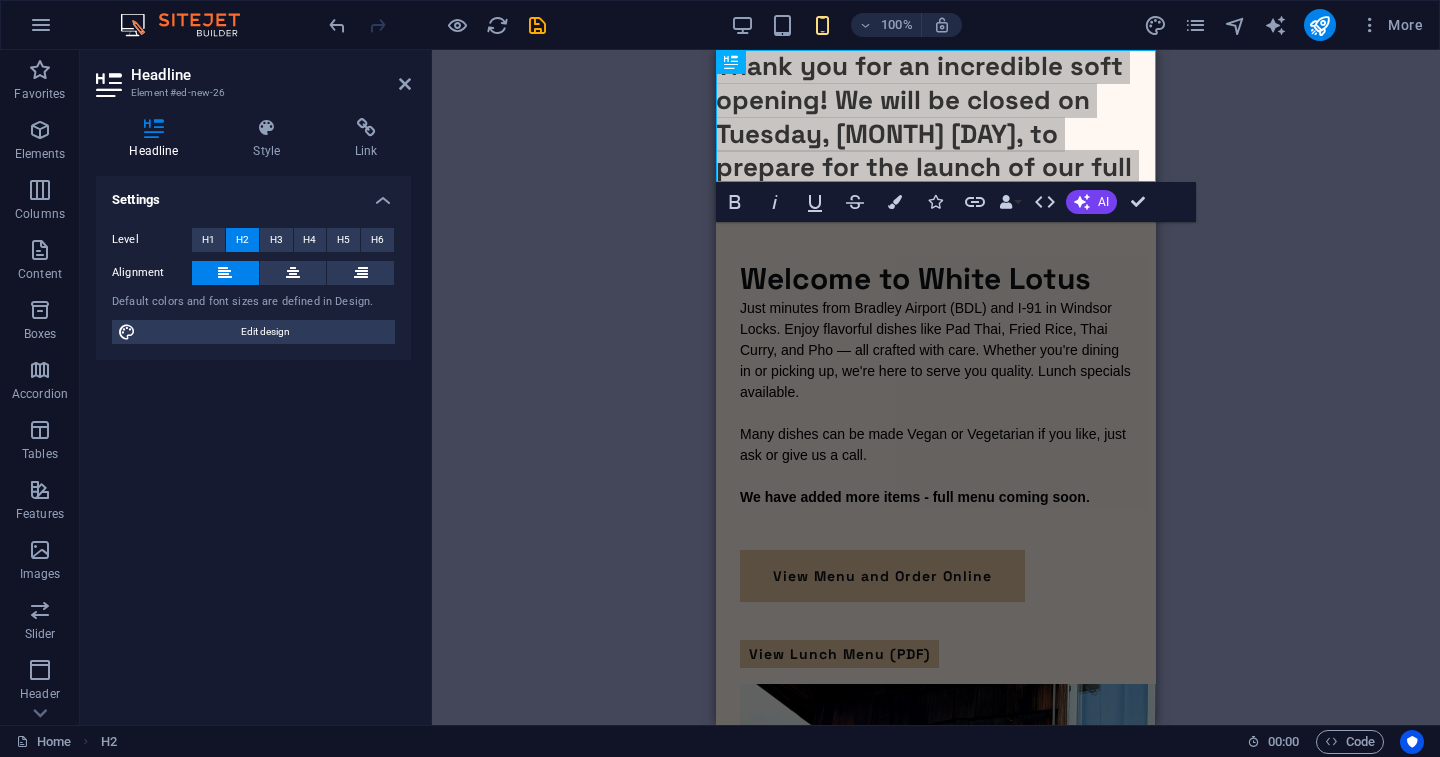 click on "Headline Element #ed-new-26" at bounding box center [253, 76] 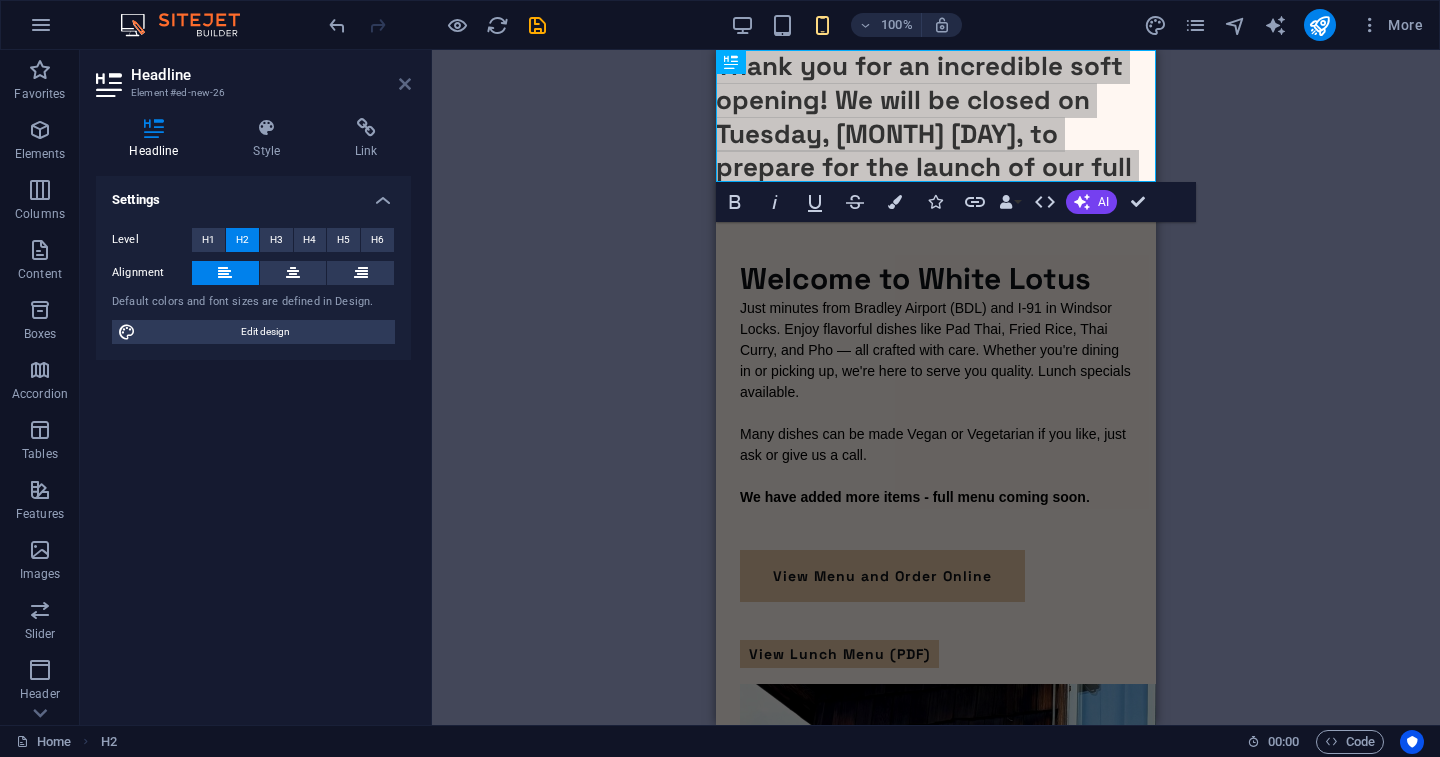click at bounding box center (405, 84) 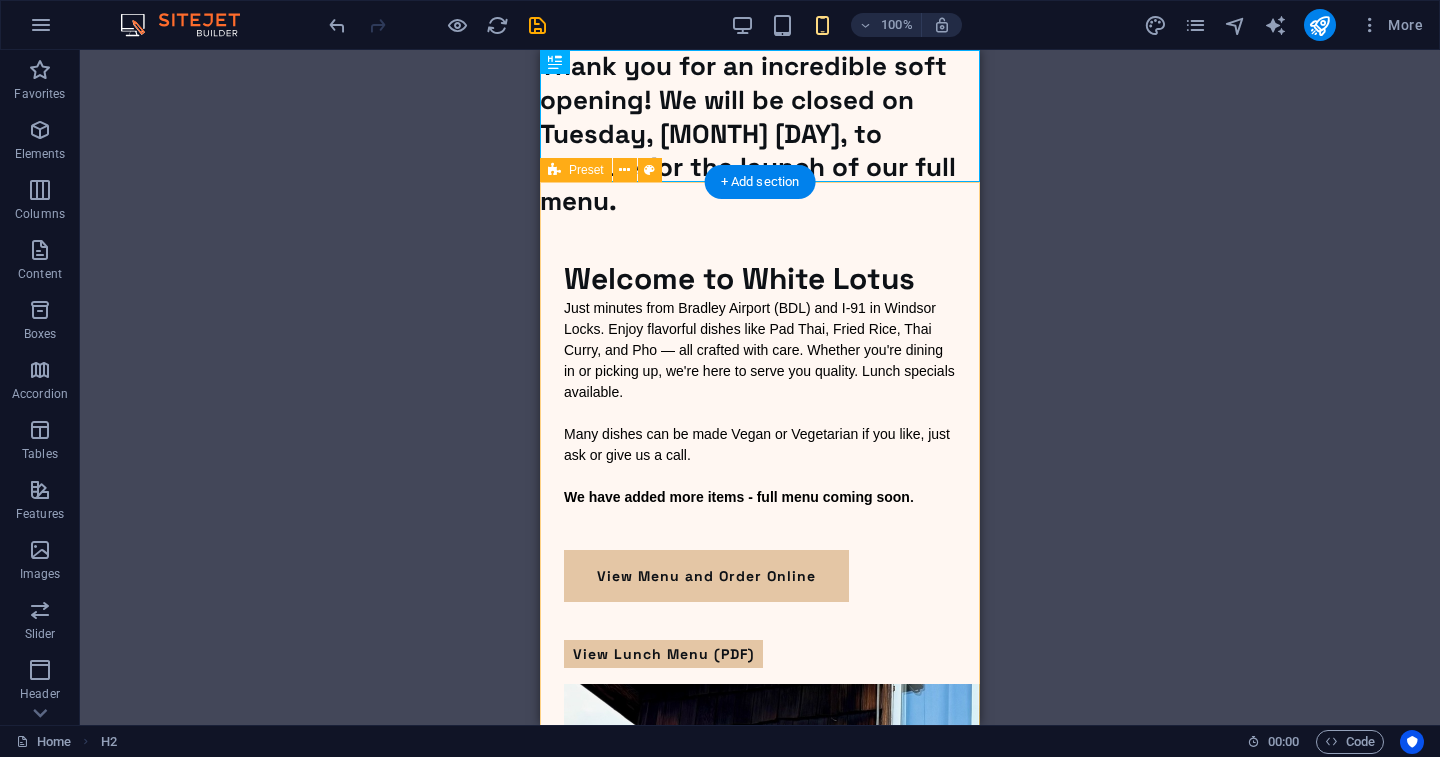 click on "​ Welcome to White Lotus Welcome to White Lotus Just minutes from Bradley Airport (BDL) and I-91 in Windsor Locks. Enjoy flavorful dishes like Pad Thai, Fried Rice, Thai Curry, and Pho — all crafted with care. Whether you're dining in or picking up, we're here to serve you quality. Lunch specials available. Many dishes can be made Vegan or Vegetarian if you like, just ask or give us a call. Our soft opening menu is now available - full menu coming soon . View Menu and Order Online View Lunch Menu (PDF)" at bounding box center (760, 815) 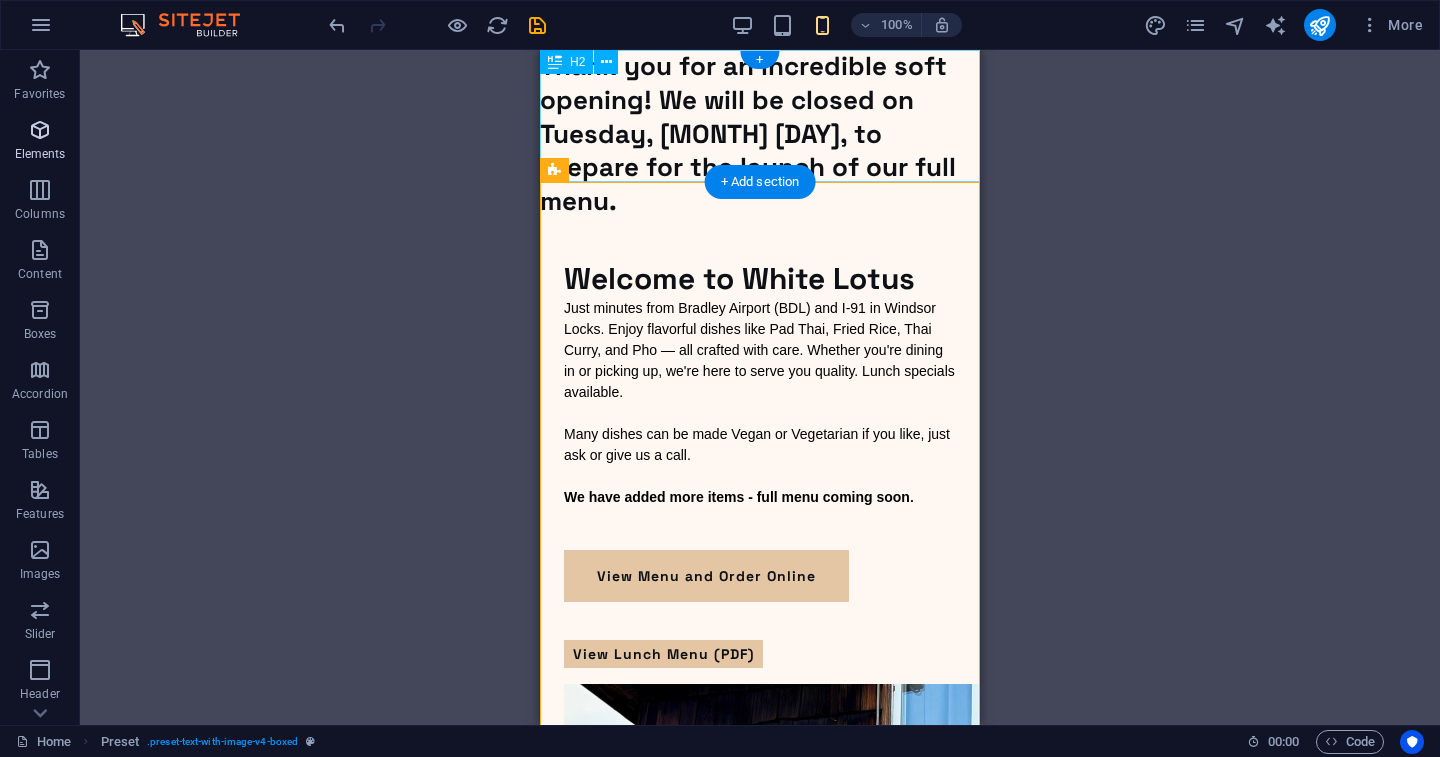 click on "Elements" at bounding box center (40, 154) 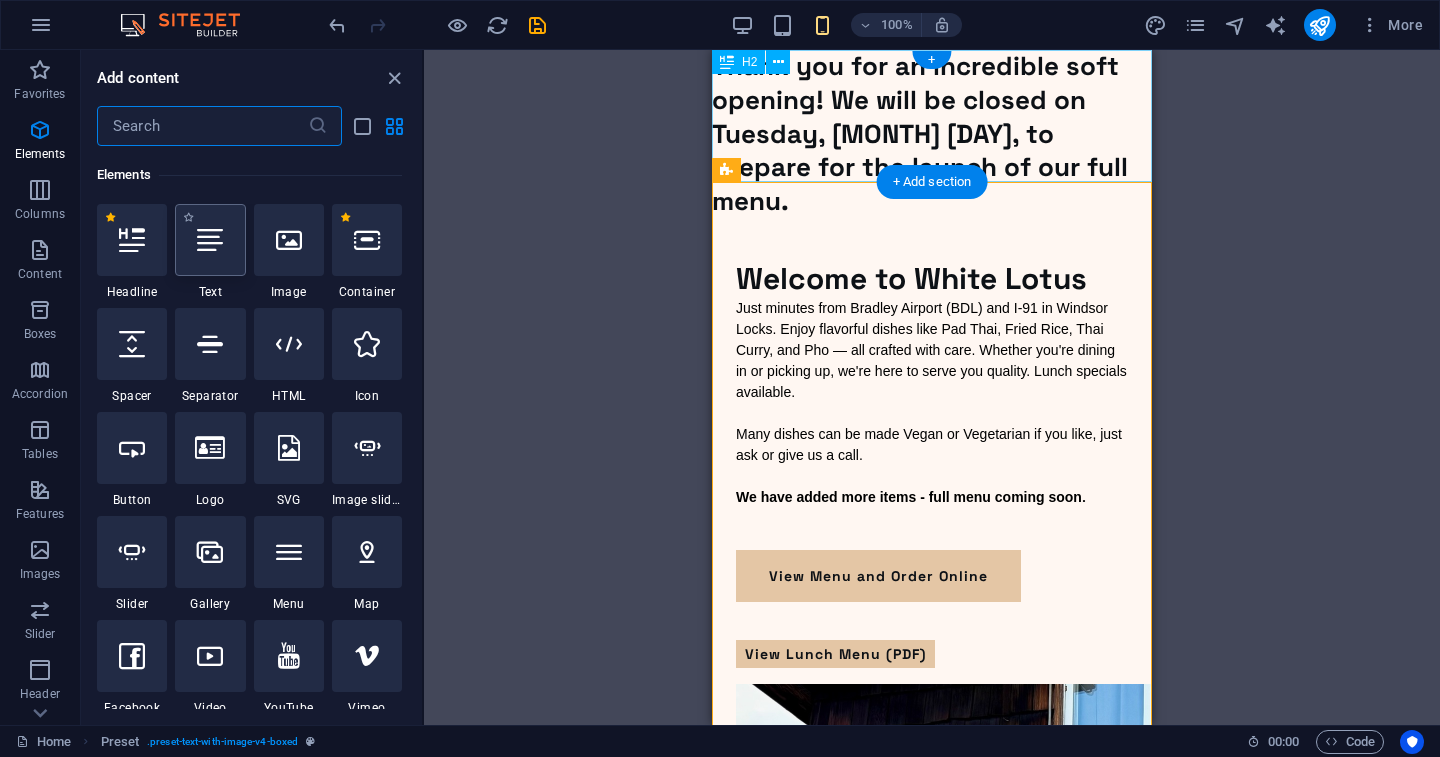 scroll, scrollTop: 213, scrollLeft: 0, axis: vertical 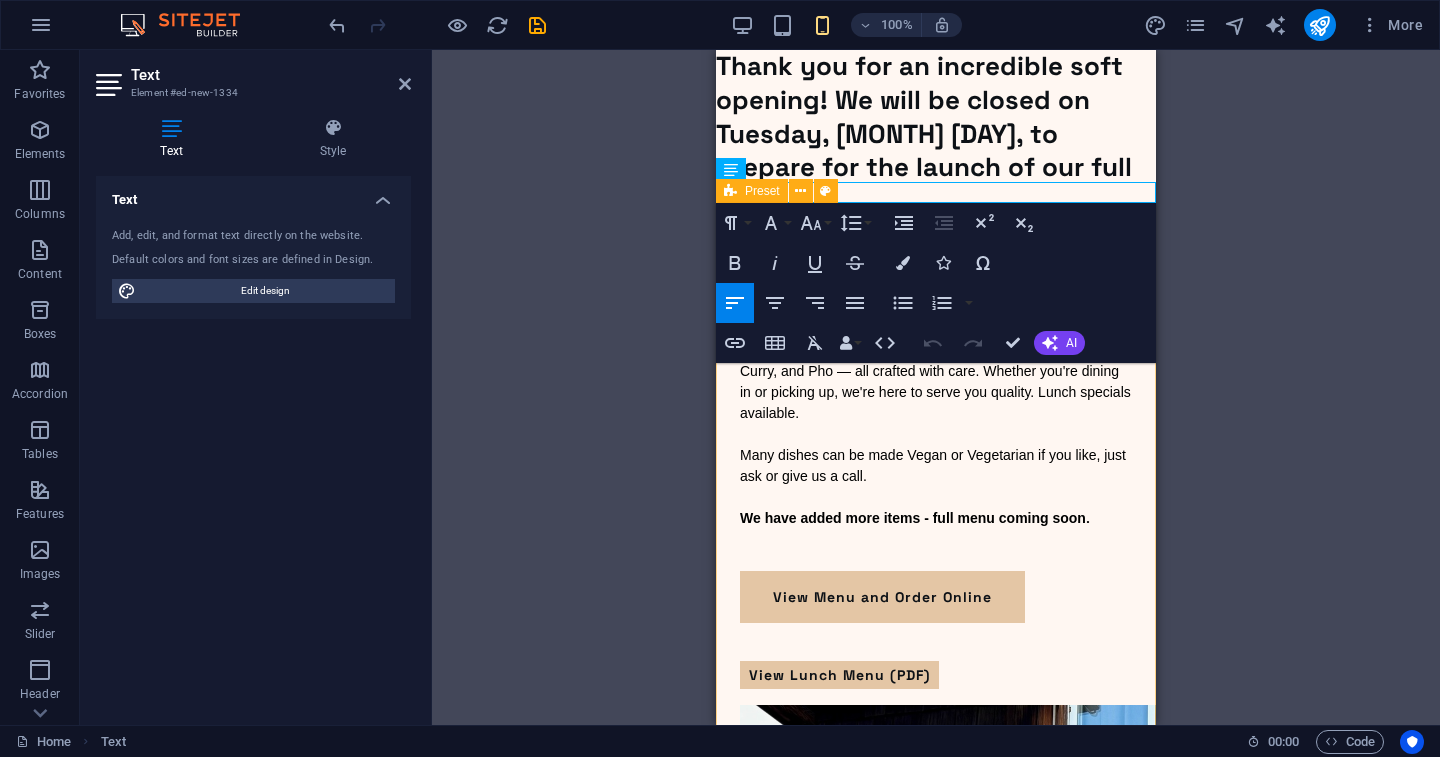 click on "Container   H1   Preset   Container   Text   Container   Image   Container   Button   H2   Container   Placeholder   Text Paragraph Format Normal Heading 1 Heading 2 Heading 3 Heading 4 Heading 5 Heading 6 Code Font Family Arial Georgia Impact Tahoma Times New Roman Verdana Roboto Condensed Space Grotesk Font Size 8 9 10 11 12 14 18 24 30 36 48 60 72 96 Line Height Default Single 1.15 1.5 Double Increase Indent Decrease Indent Superscript Subscript Bold Italic Underline Strikethrough Colors Icons Special Characters Align Left Align Center Align Right Align Justify Unordered List   Default Circle Disc Square    Ordered List   Default Lower Alpha Lower Greek Lower Roman Upper Alpha Upper Roman    Insert Link Insert Table Clear Formatting Data Bindings Company First name Last name Street ZIP code City Email Phone Mobile Fax Custom field 1 Custom field 2 Custom field 3 Custom field 4 Custom field 5 Custom field 6 HTML Undo Redo Confirm (⌘+⏎) AI Improve Make shorter Make longer" at bounding box center [936, 387] 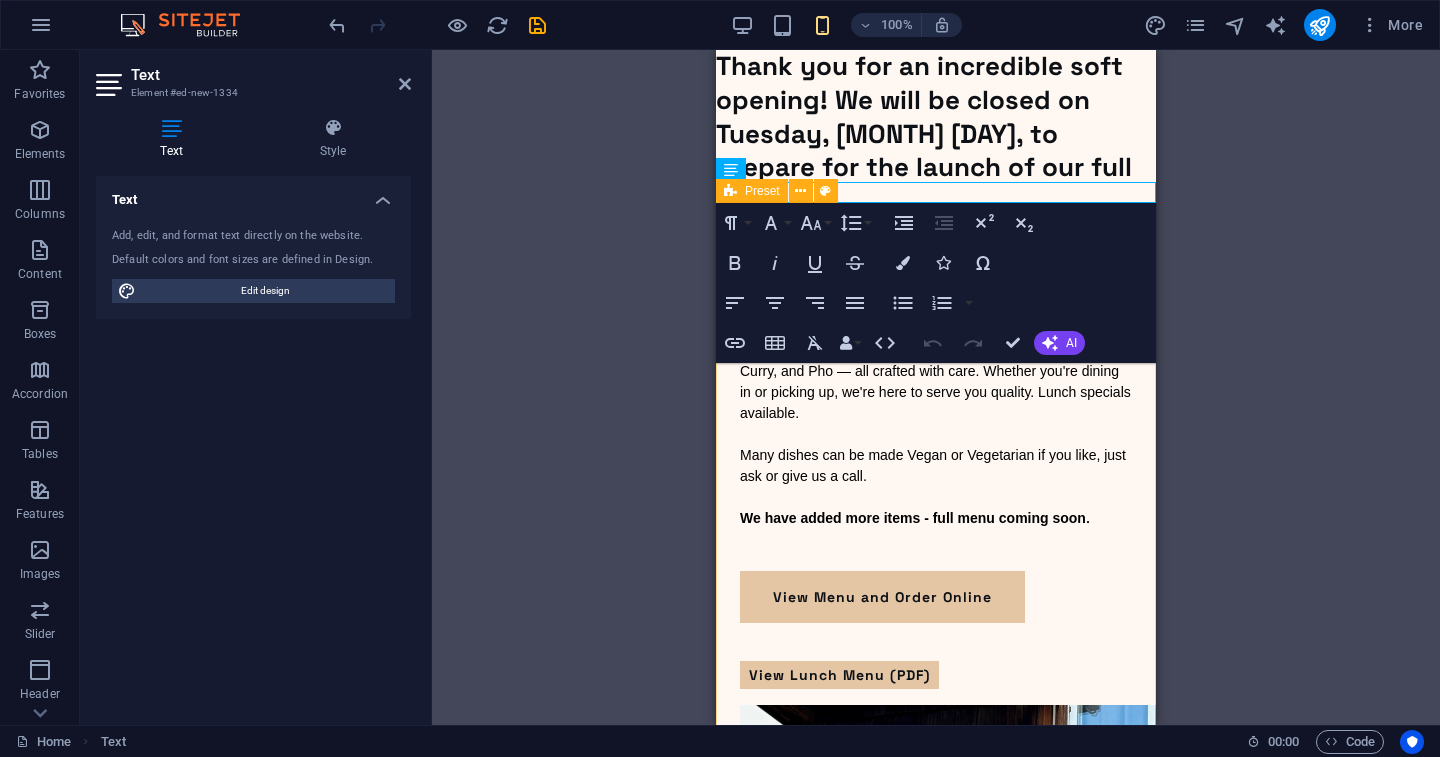 click on "Container   H1   Preset   Container   Text   Container   Image   Container   Button   H2   Container   Placeholder   Text Paragraph Format Normal Heading 1 Heading 2 Heading 3 Heading 4 Heading 5 Heading 6 Code Font Family Arial Georgia Impact Tahoma Times New Roman Verdana Roboto Condensed Space Grotesk Font Size 8 9 10 11 12 14 18 24 30 36 48 60 72 96 Line Height Default Single 1.15 1.5 Double Increase Indent Decrease Indent Superscript Subscript Bold Italic Underline Strikethrough Colors Icons Special Characters Align Left Align Center Align Right Align Justify Unordered List   Default Circle Disc Square    Ordered List   Default Lower Alpha Lower Greek Lower Roman Upper Alpha Upper Roman    Insert Link Insert Table Clear Formatting Data Bindings Company First name Last name Street ZIP code City Email Phone Mobile Fax Custom field 1 Custom field 2 Custom field 3 Custom field 4 Custom field 5 Custom field 6 HTML Undo Redo Confirm (⌘+⏎) AI Improve Make shorter Make longer" at bounding box center (936, 387) 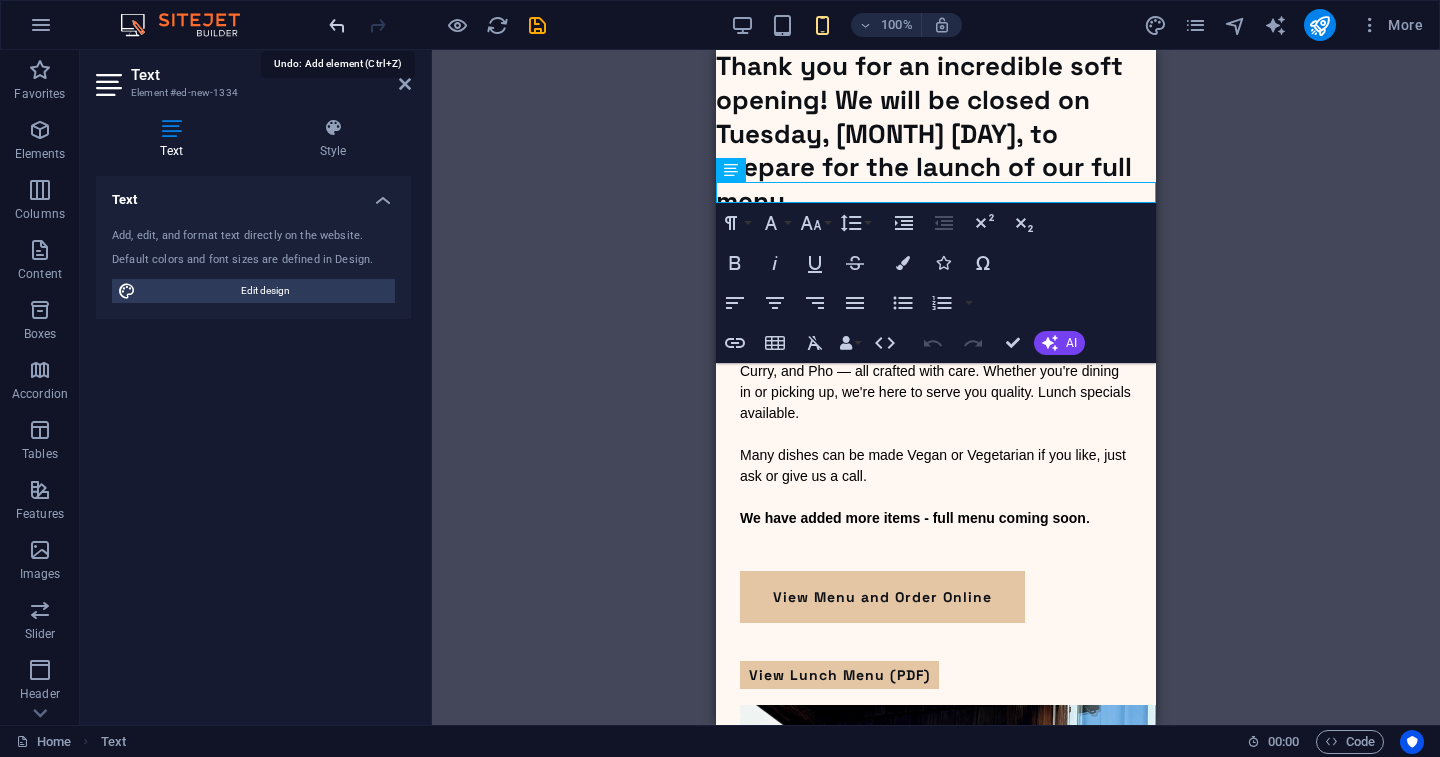 click at bounding box center [337, 25] 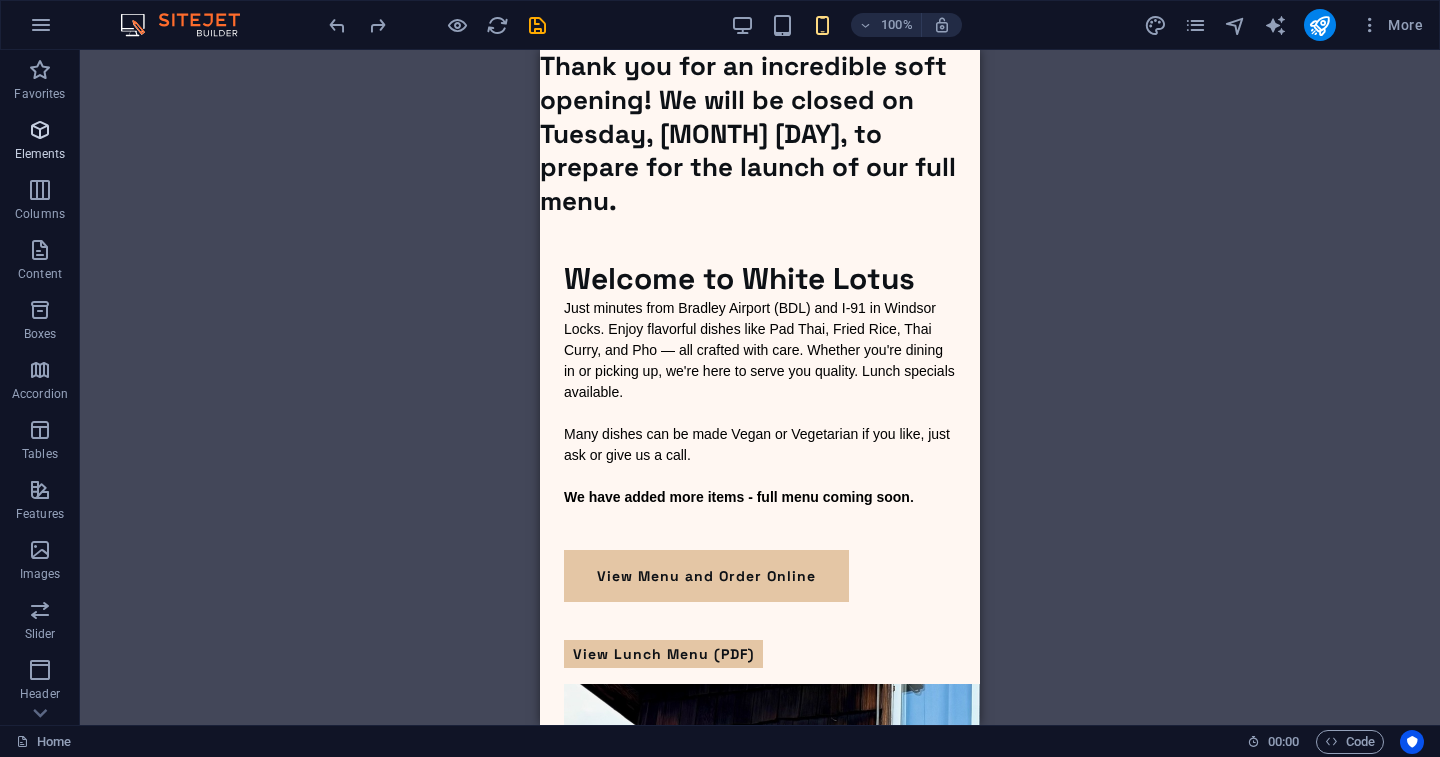 click on "Elements" at bounding box center [40, 142] 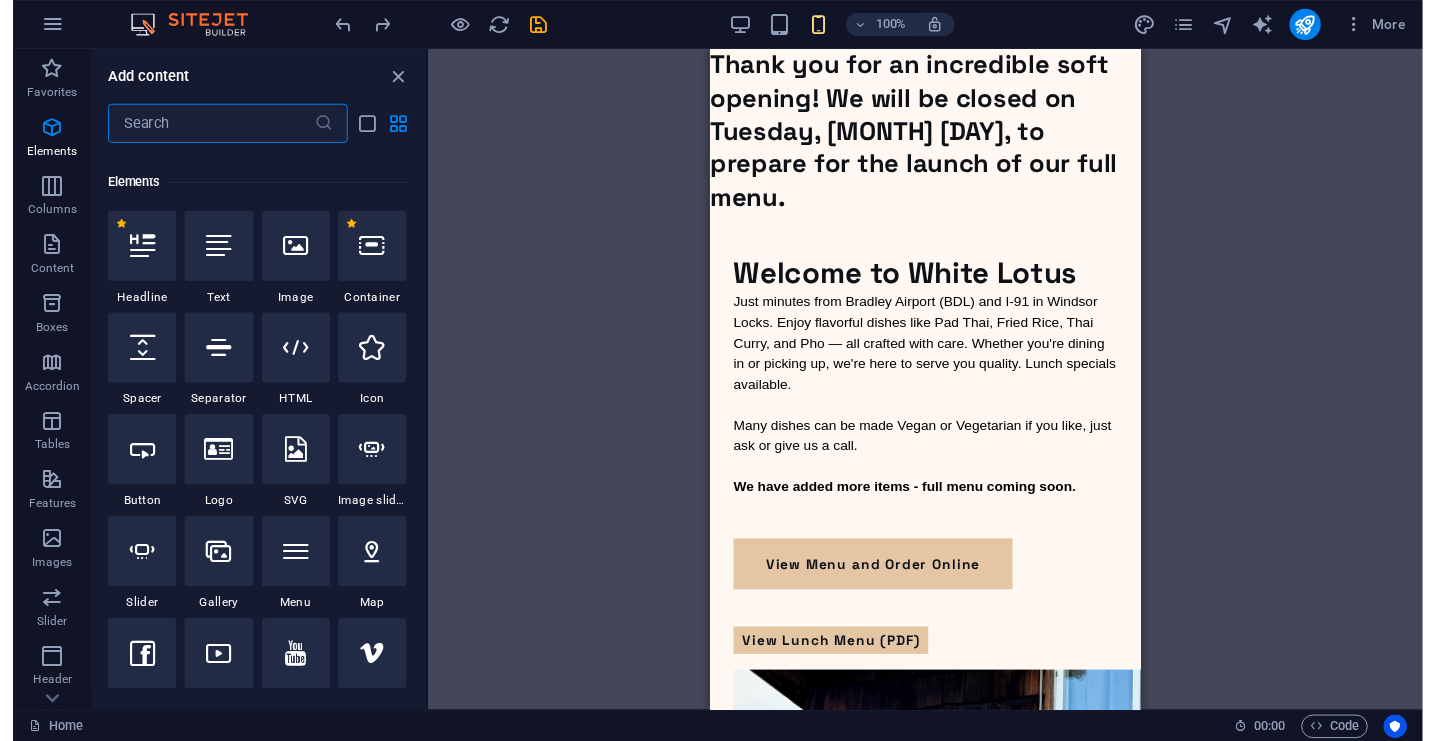 scroll, scrollTop: 213, scrollLeft: 0, axis: vertical 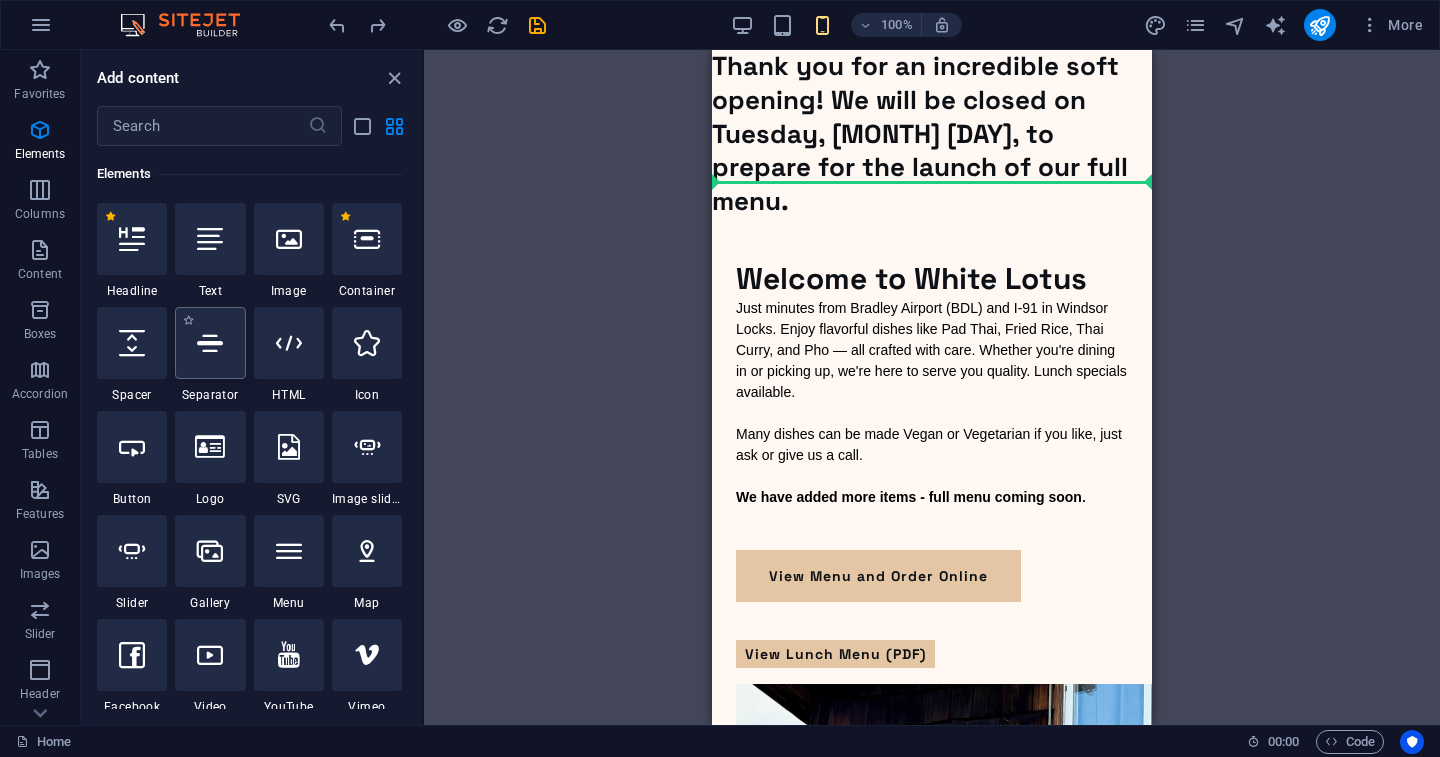 select on "%" 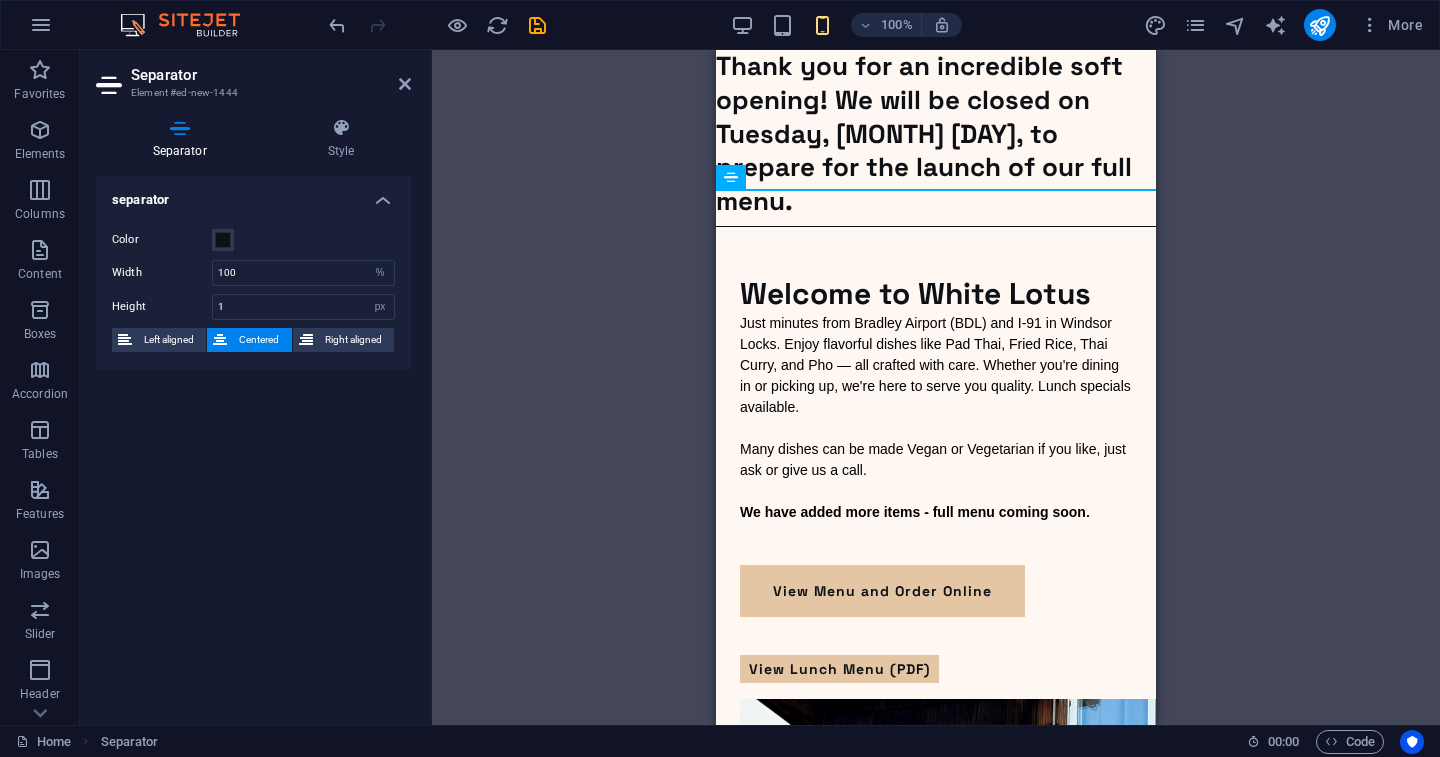click on "Container   H1   Preset   Container   Text   Container   Image   Container   Button   H2   Container   Placeholder   Text   Separator" at bounding box center (936, 387) 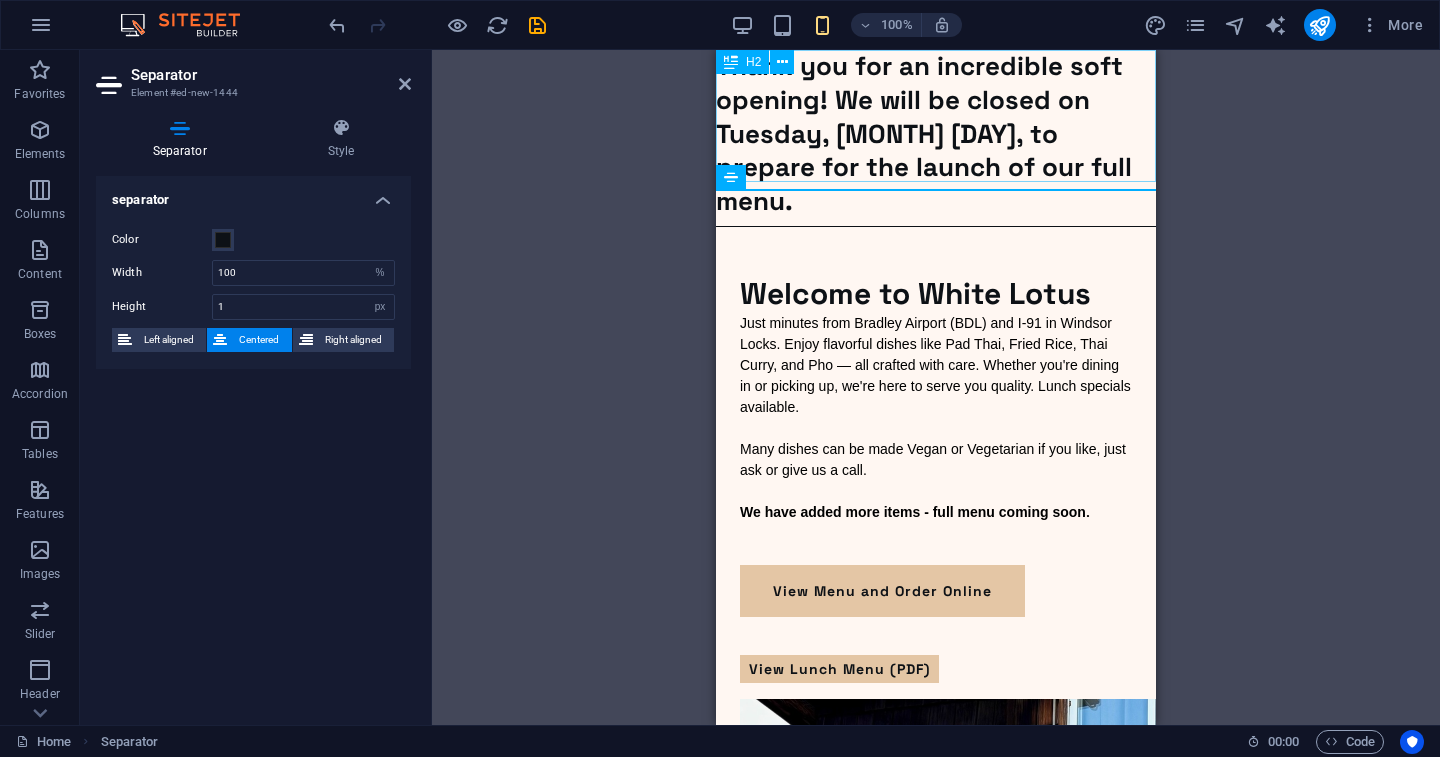 click on "Thank you for an incredible soft opening! We will be closed on Tuesday, August 5th, to prepare for the launch of our full menu." at bounding box center (936, 134) 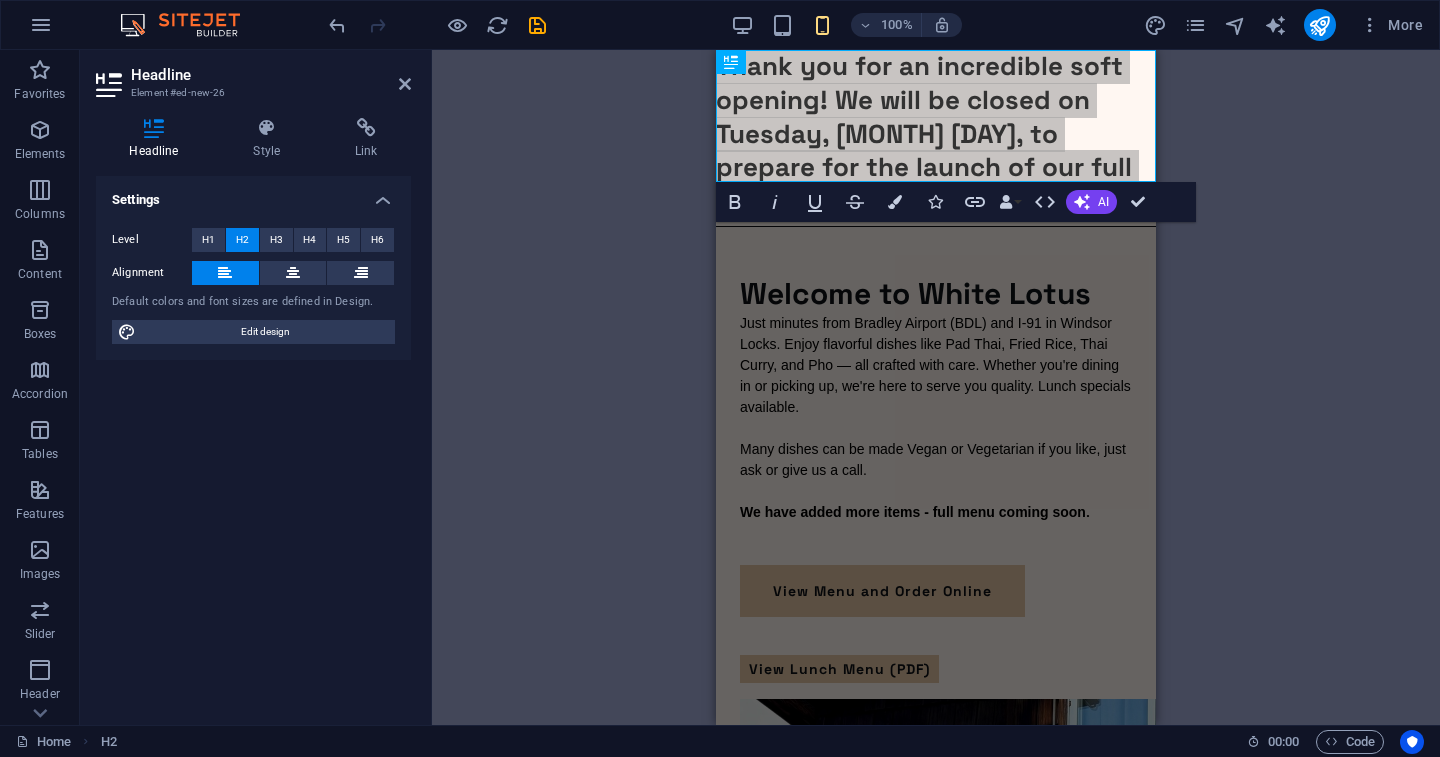 click on "Drag here to replace the existing content. Press “Ctrl” if you want to create a new element.
Container   H1   Preset   Container   Text   Container   Image   Container   Button   H2   Container   Placeholder   Text   Separator Bold Italic Underline Strikethrough Colors Icons Link Data Bindings Company First name Last name Street ZIP code City Email Phone Mobile Fax Custom field 1 Custom field 2 Custom field 3 Custom field 4 Custom field 5 Custom field 6 HTML AI Improve Make shorter Make longer Fix spelling & grammar Translate to English Generate text Confirm (⌘+⏎)" at bounding box center (936, 387) 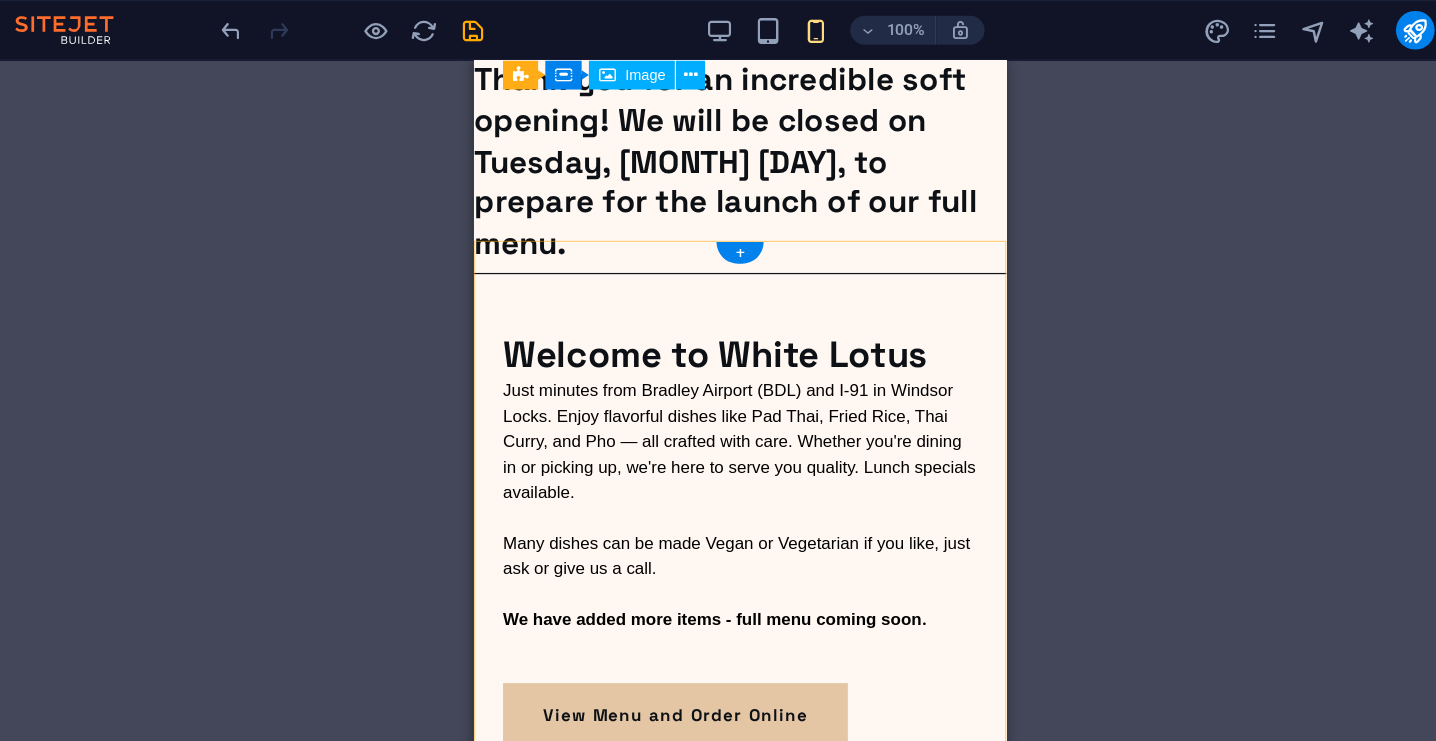 scroll, scrollTop: 0, scrollLeft: 0, axis: both 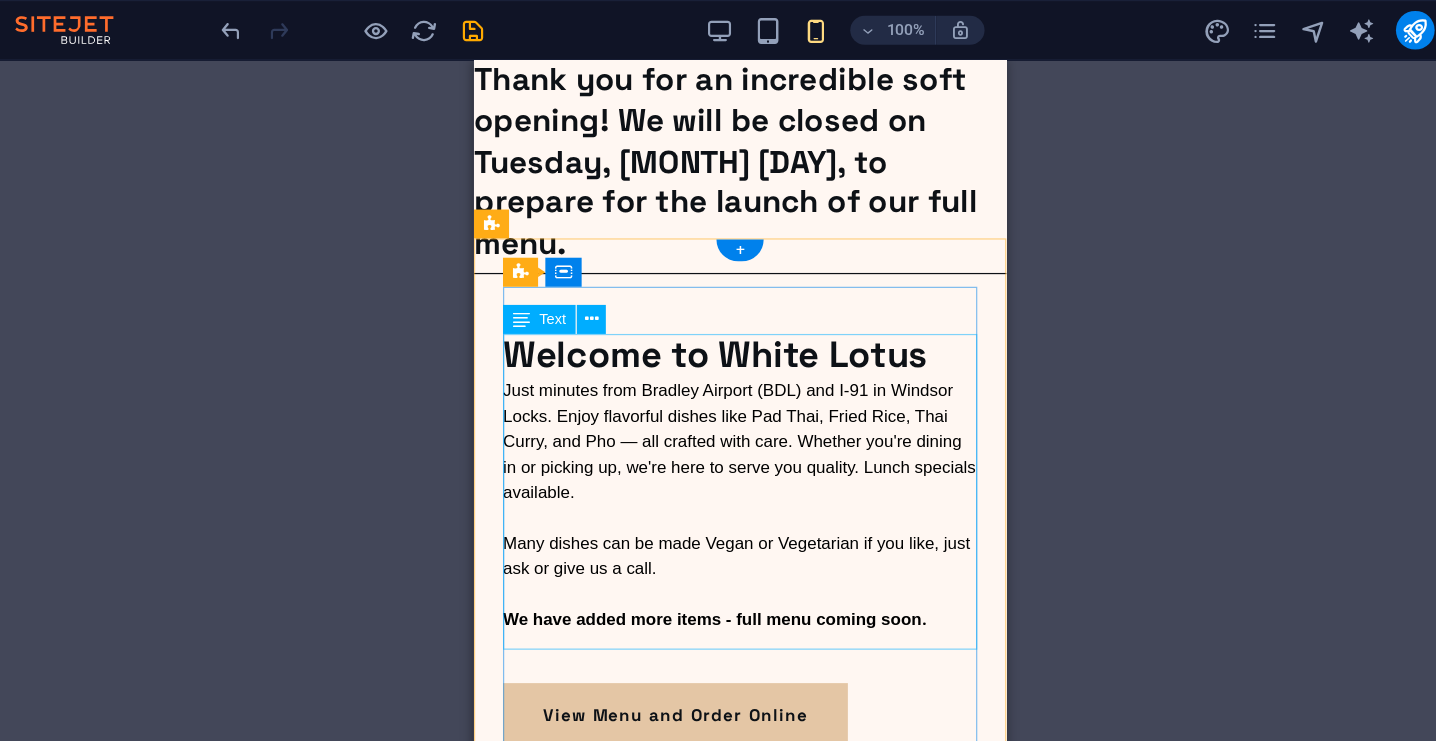 click on "Just minutes from Bradley Airport (BDL) and I-91 in Windsor Locks. Enjoy flavorful dishes like Pad Thai, Fried Rice, Thai Curry, and Pho — all crafted with care. Whether you're dining in or picking up, we're here to serve you quality. Lunch specials available. Many dishes can be made Vegan or Vegetarian if you like, just ask or give us a call. We have added more items - full menu coming soon ." at bounding box center (693, 449) 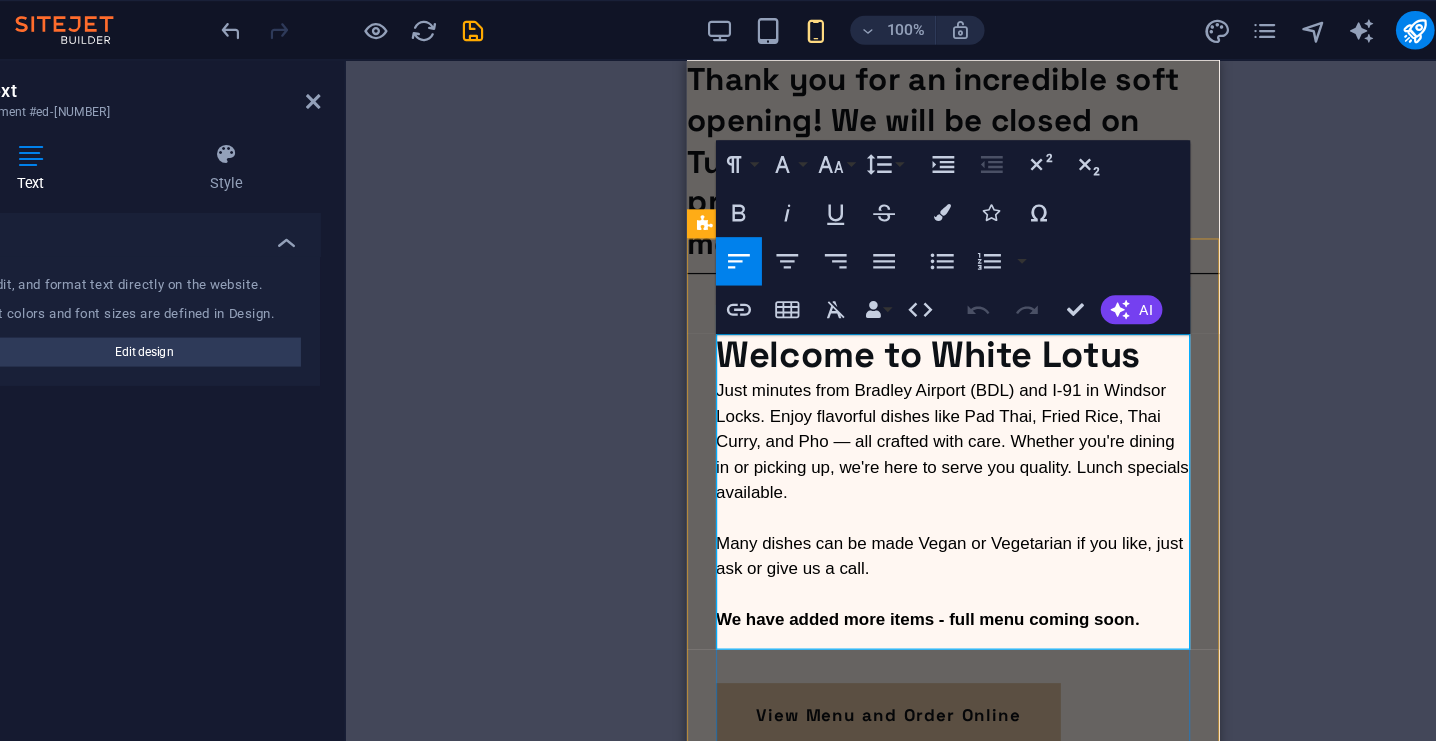 click on "We have added more items - full menu coming soon" at bounding box center [883, 522] 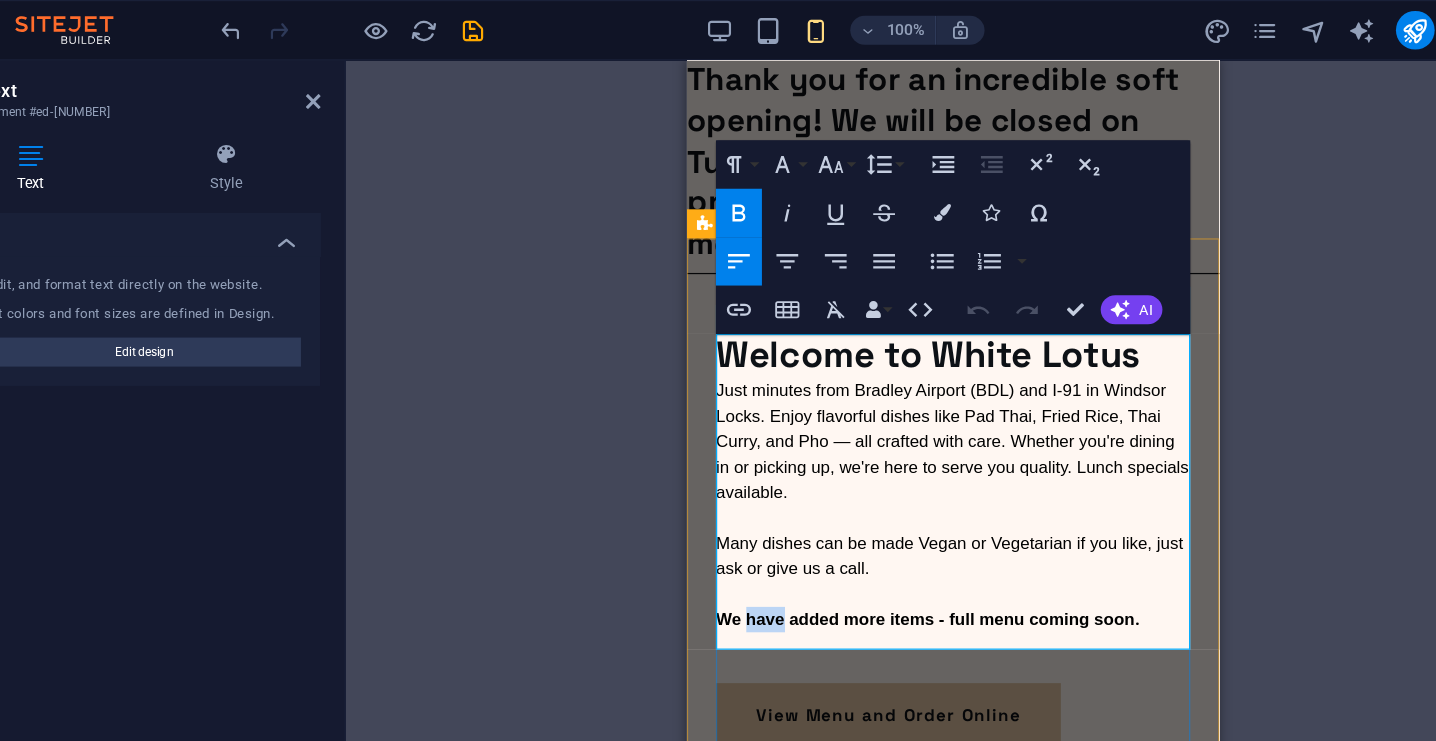 click on "We have added more items - full menu coming soon" at bounding box center (883, 522) 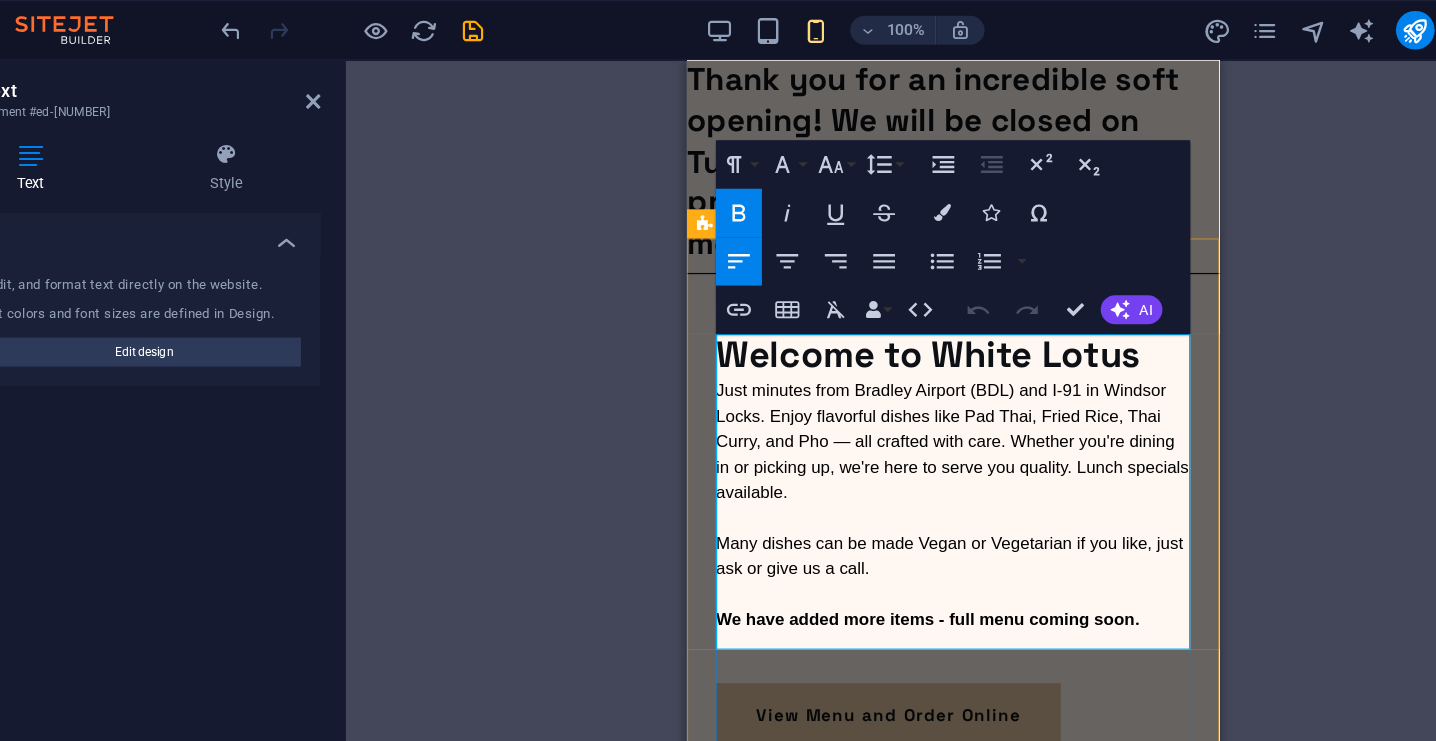 click on "We have added more items - full menu coming soon" at bounding box center (883, 522) 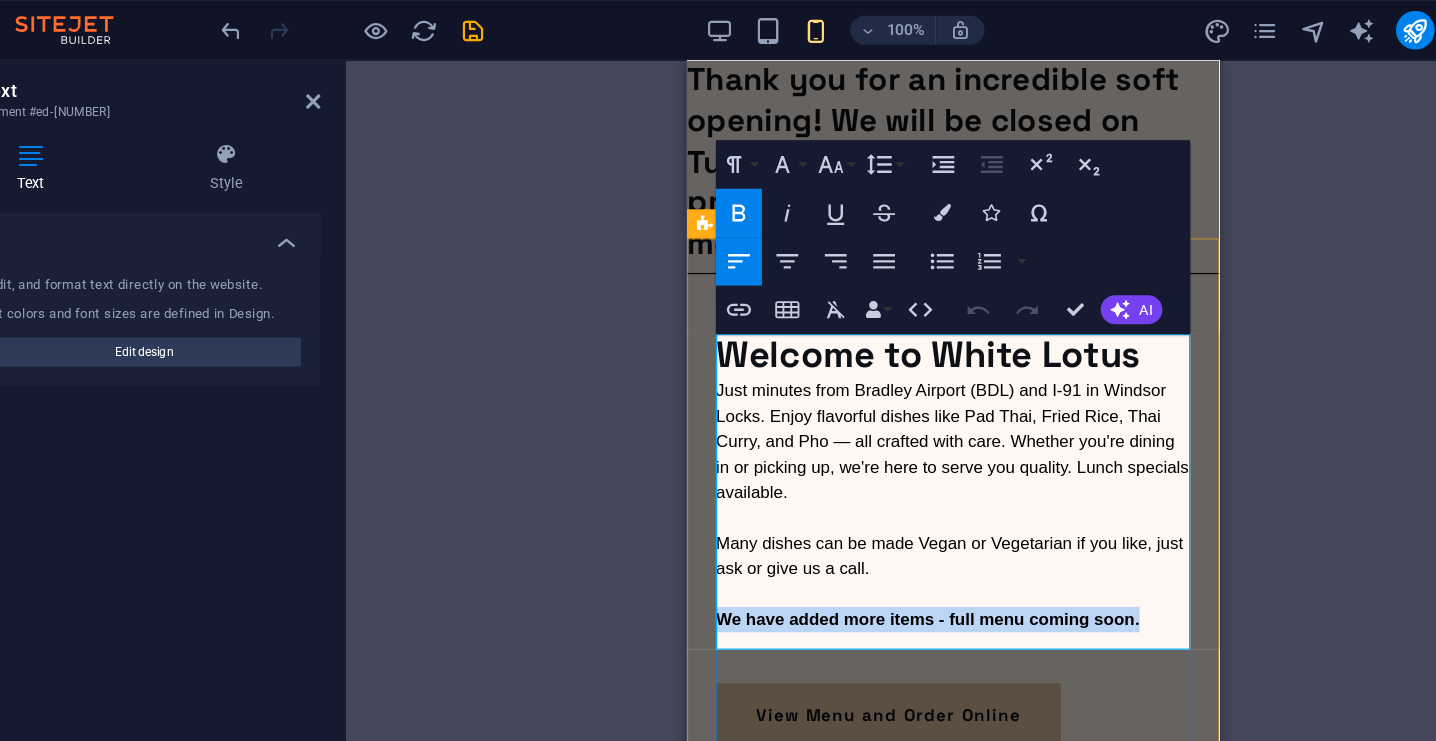drag, startPoint x: 714, startPoint y: 494, endPoint x: 1087, endPoint y: 493, distance: 373.00134 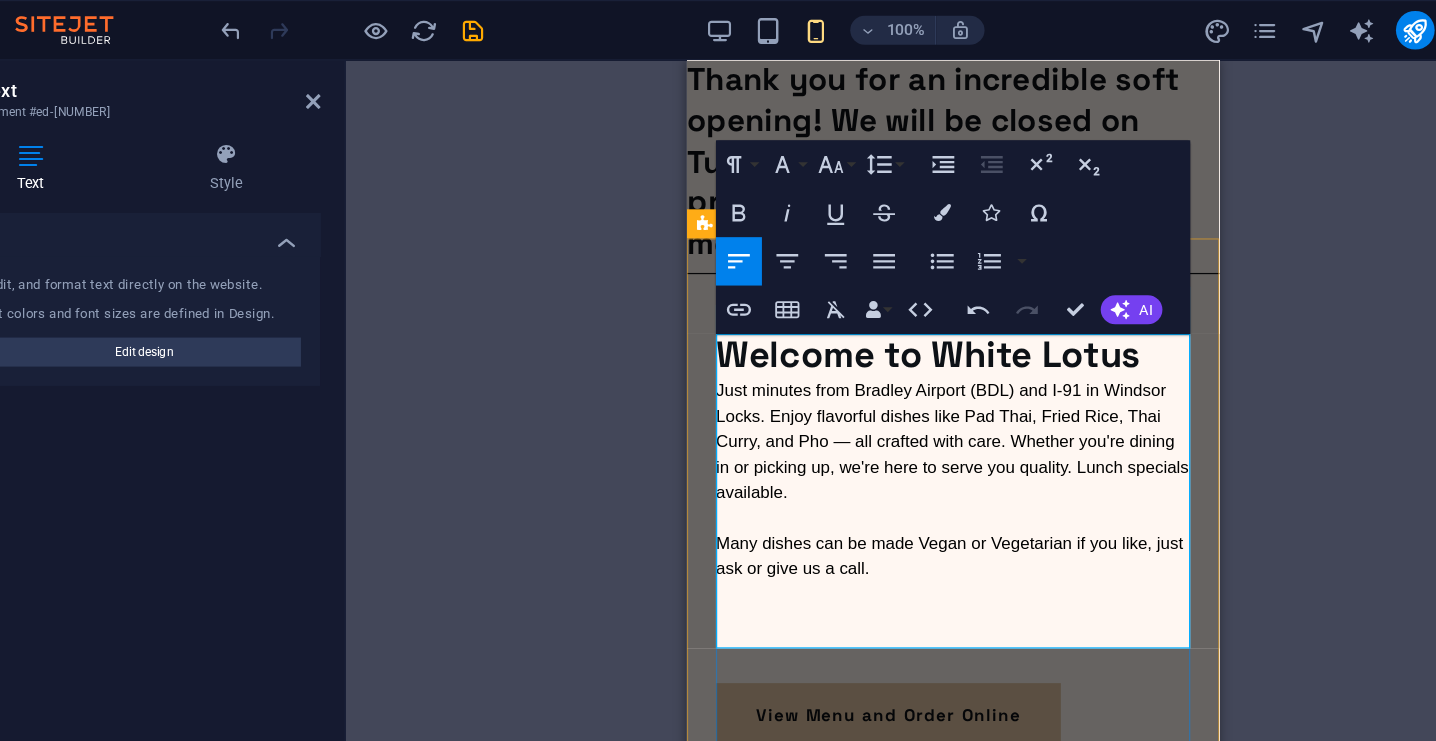click on "Just minutes from Bradley Airport ([AIRPORT_CODE]) and I-91 in Windsor Locks. Enjoy flavorful dishes like Pad Thai, Fried Rice, Thai Curry, and Pho — all crafted with care. Whether you're dining in or picking up, we're here to serve you quality. Lunch specials available." at bounding box center (906, 375) 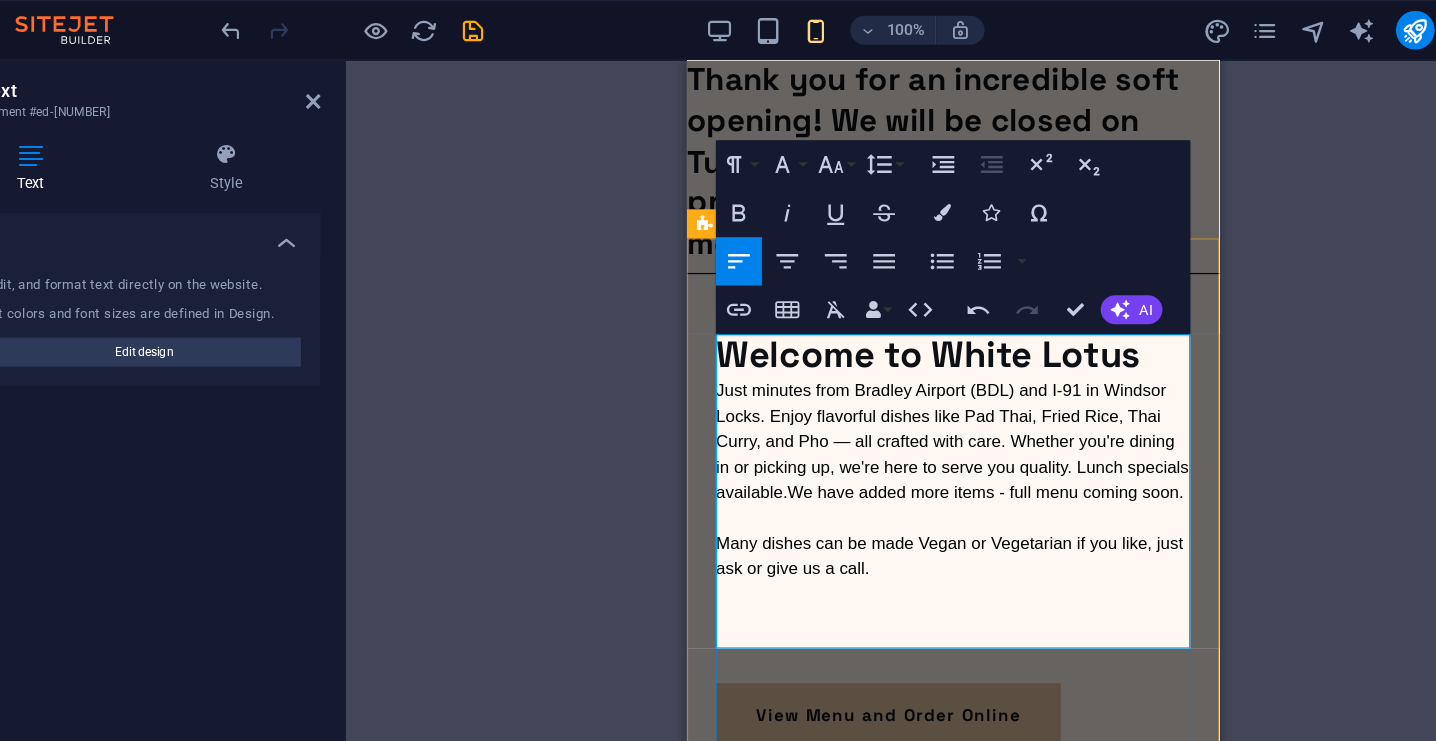 click at bounding box center [906, 543] 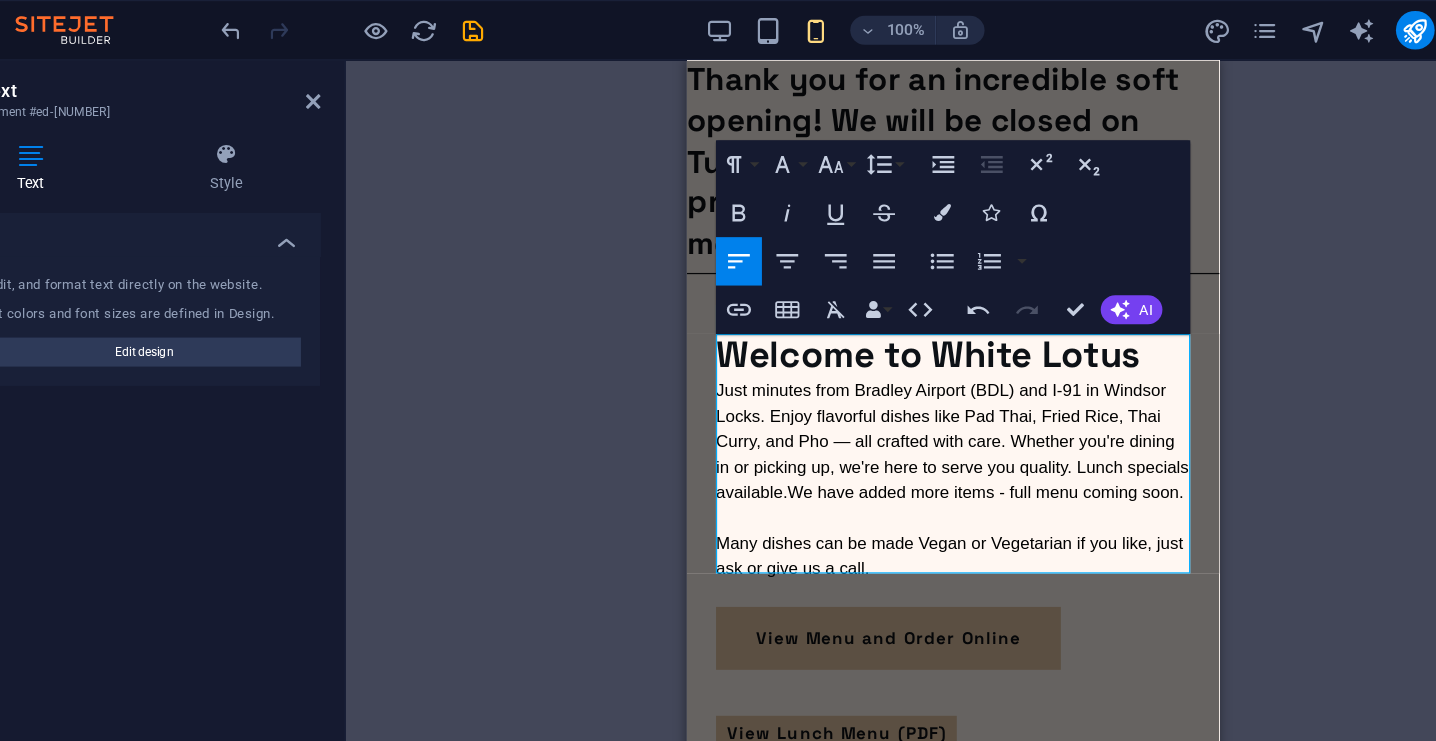 click on "Drag here to replace the existing content. Press “Ctrl” if you want to create a new element.
Container   H1   Preset   Container   Text   Container   Image   Container   Button   H2   Container   Placeholder   Text   Separator Paragraph Format Normal Heading 1 Heading 2 Heading 3 Heading 4 Heading 5 Heading 6 Code Font Family Arial Georgia Impact Tahoma Times New Roman Verdana Roboto Condensed Space Grotesk Font Size 8 9 10 11 12 14 18 24 30 36 48 60 72 96 Line Height Default Single 1.15 1.5 Double Increase Indent Decrease Indent Superscript Subscript Bold Italic Underline Strikethrough Colors Icons Special Characters Align Left Align Center Align Right Align Justify Unordered List   Default Circle Disc Square    Ordered List   Default Lower Alpha Lower Greek Lower Roman Upper Alpha Upper Roman    Insert Link Insert Table Clear Formatting Data Bindings Company First name Last name Street ZIP code City Email Phone Mobile Fax Custom field 1 Custom field 2 Custom field 3 Custom field 4 AI" at bounding box center [934, 379] 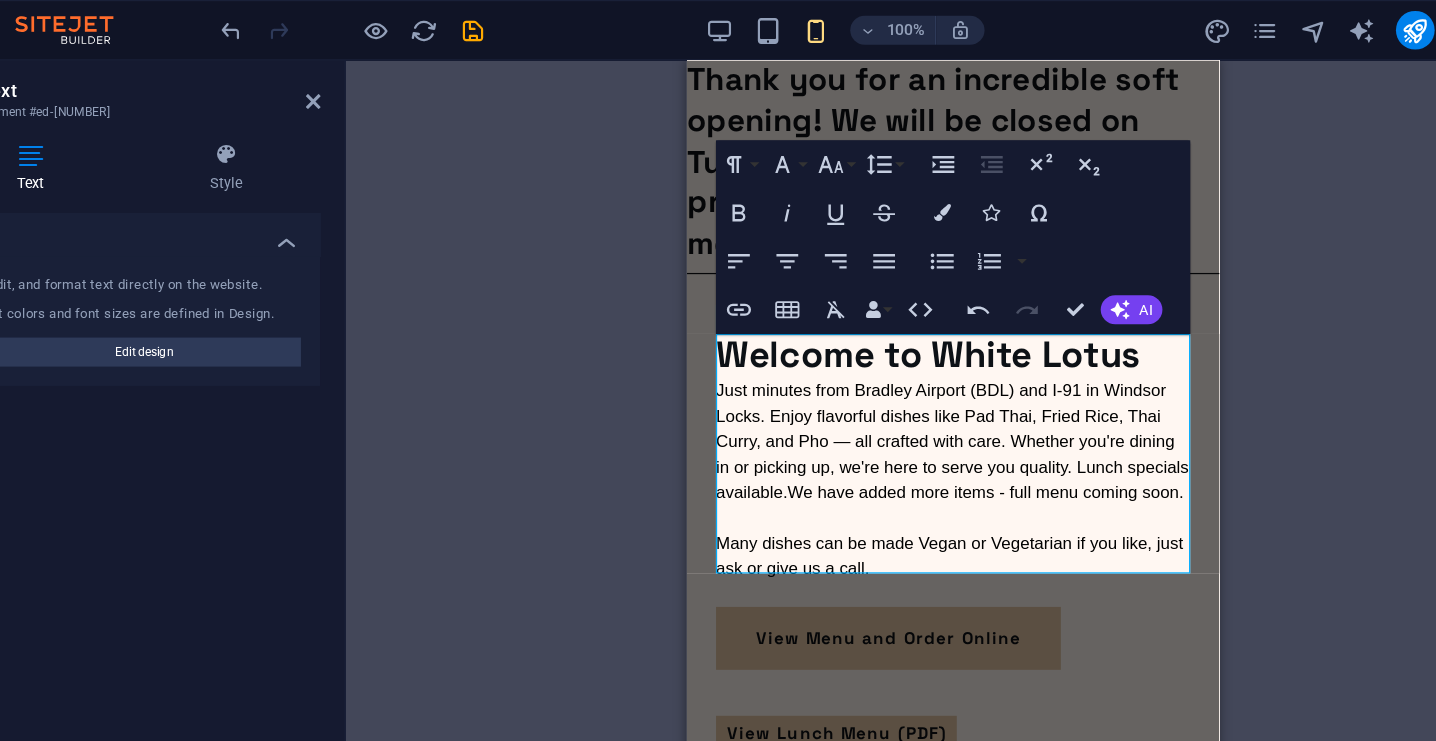 click on "Drag here to replace the existing content. Press “Ctrl” if you want to create a new element.
Container   H1   Preset   Container   Text   Container   Image   Container   Button   H2   Container   Placeholder   Text   Separator Paragraph Format Normal Heading 1 Heading 2 Heading 3 Heading 4 Heading 5 Heading 6 Code Font Family Arial Georgia Impact Tahoma Times New Roman Verdana Roboto Condensed Space Grotesk Font Size 8 9 10 11 12 14 18 24 30 36 48 60 72 96 Line Height Default Single 1.15 1.5 Double Increase Indent Decrease Indent Superscript Subscript Bold Italic Underline Strikethrough Colors Icons Special Characters Align Left Align Center Align Right Align Justify Unordered List   Default Circle Disc Square    Ordered List   Default Lower Alpha Lower Greek Lower Roman Upper Alpha Upper Roman    Insert Link Insert Table Clear Formatting Data Bindings Company First name Last name Street ZIP code City Email Phone Mobile Fax Custom field 1 Custom field 2 Custom field 3 Custom field 4 AI" at bounding box center [934, 379] 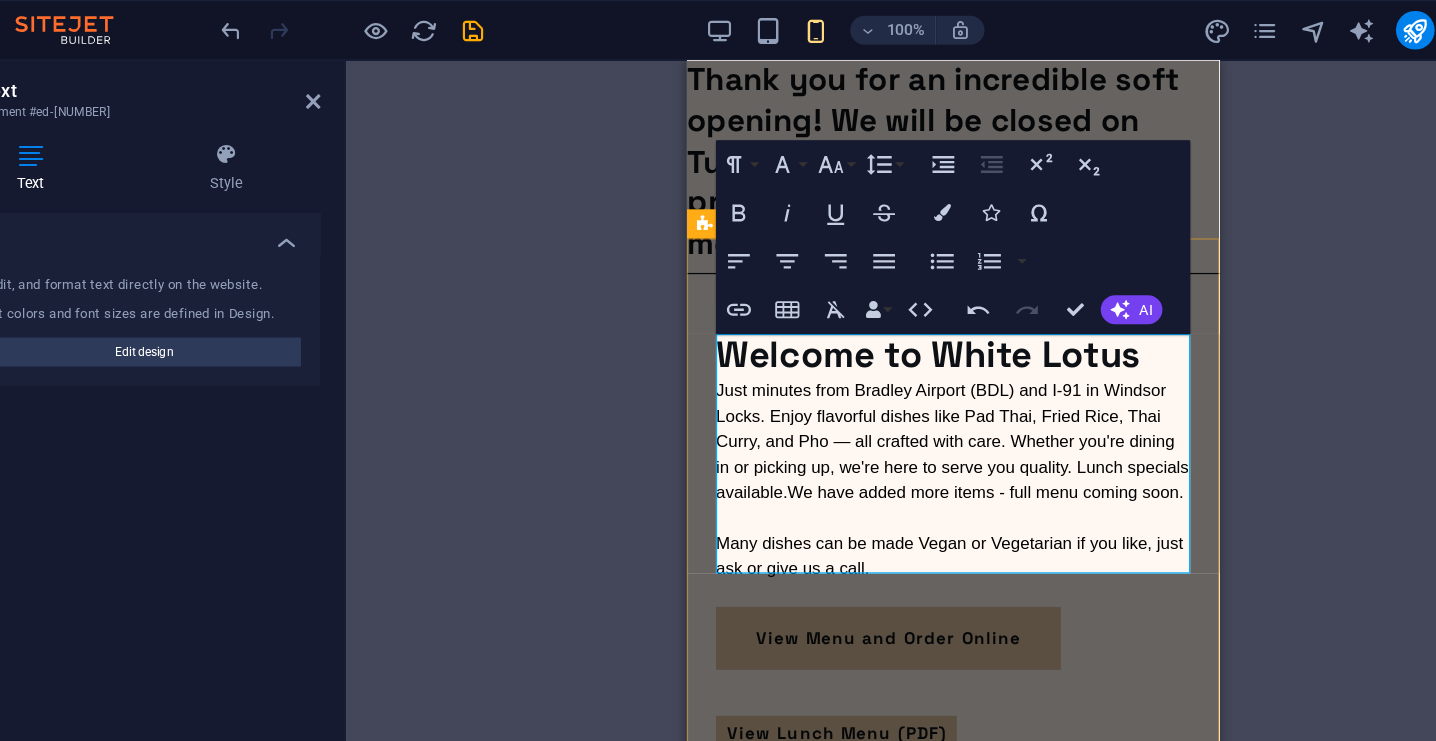 click on "Welcome to White Lotus Just minutes from Bradley Airport (BDL) and I-91 in Windsor Locks. Enjoy flavorful dishes like Pad Thai, Fried Rice, Thai Curry, and Pho — all crafted with care. Whether you're dining in or picking up, we're here to serve you quality. Lunch specials available.  We have added more items - full menu coming soon . Many dishes can be made Vegan or Vegetarian if you like, just ask or give us a call. ​ View Menu and Order Online View Lunch Menu (PDF)" at bounding box center (906, 808) 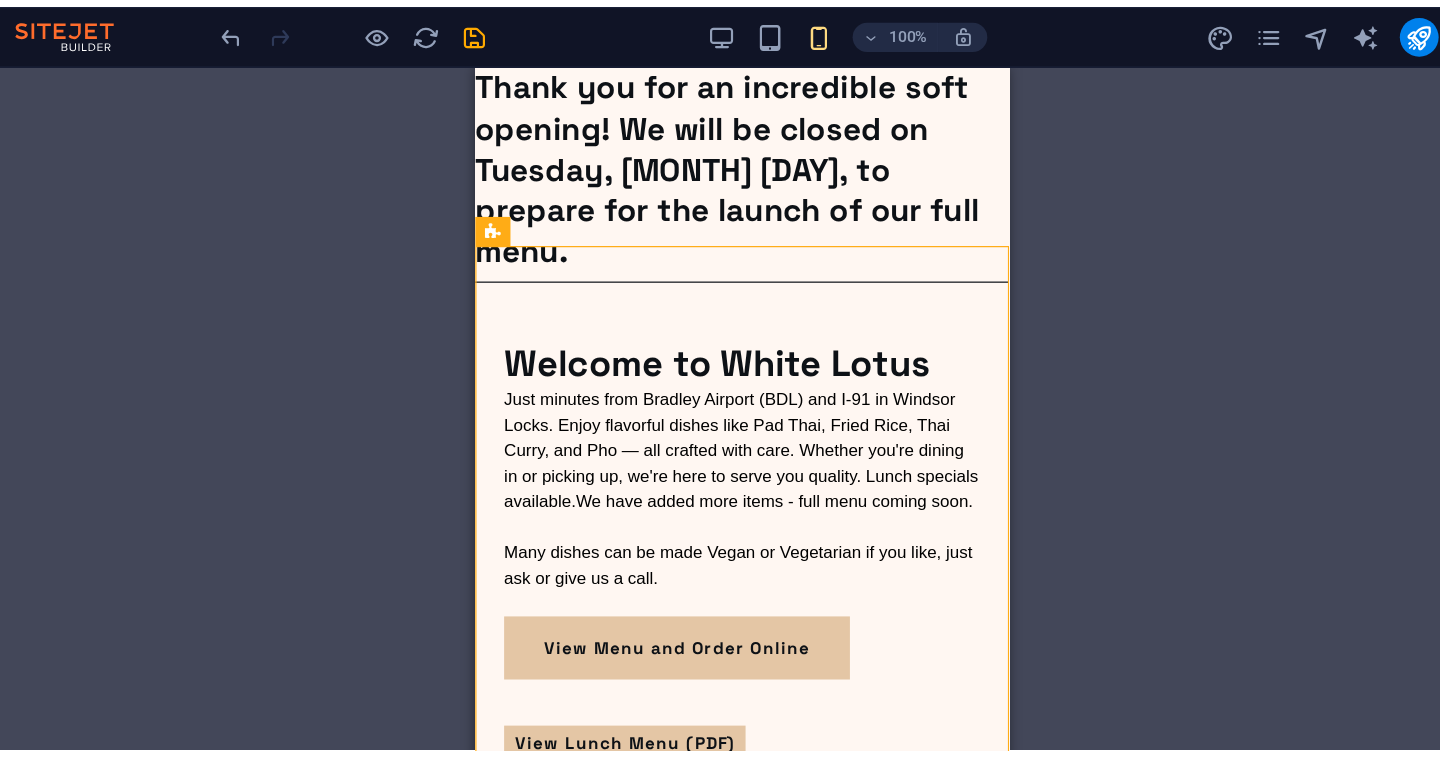 scroll, scrollTop: 0, scrollLeft: 0, axis: both 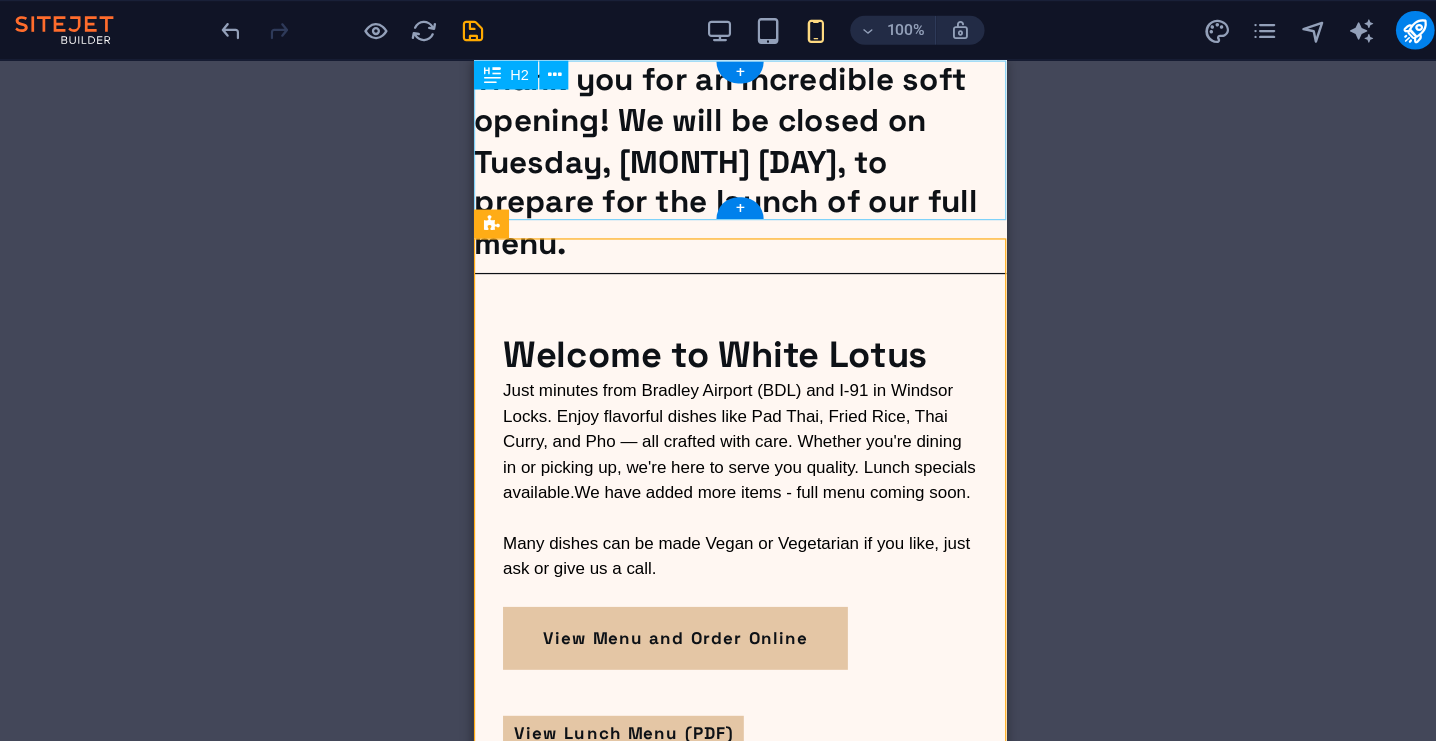 click on "Thank you for an incredible soft opening! We will be closed on Tuesday, August 5th, to prepare for the launch of our full menu." at bounding box center [693, 144] 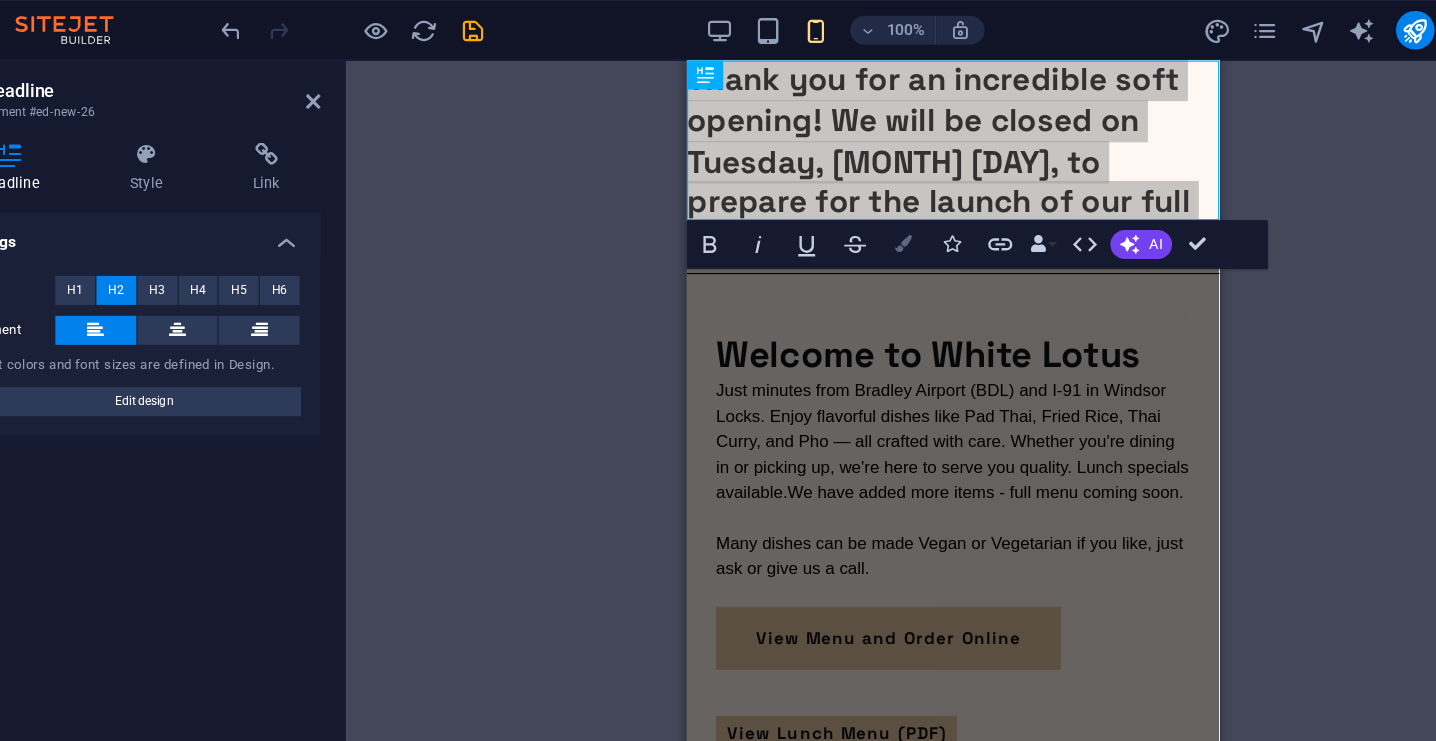 click at bounding box center (893, 202) 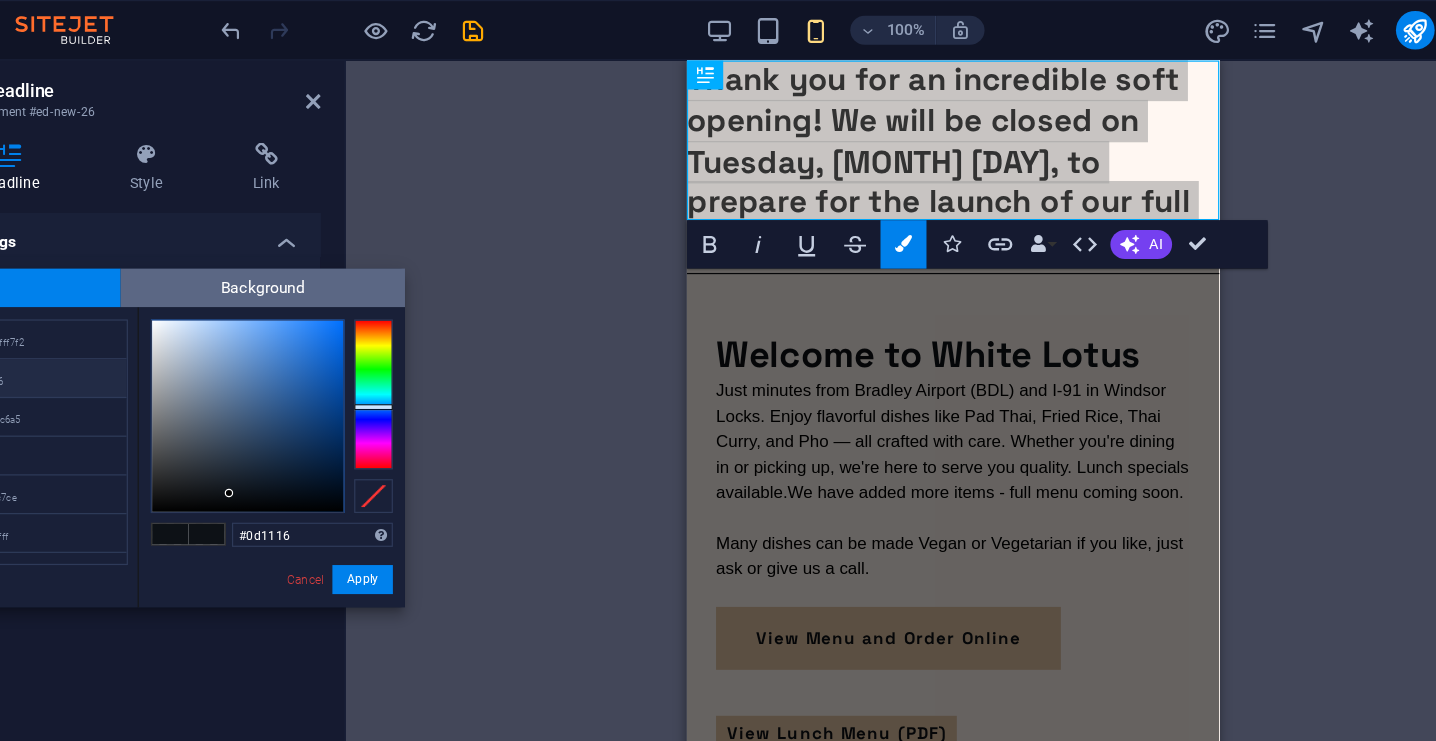drag, startPoint x: 107, startPoint y: 271, endPoint x: 247, endPoint y: 246, distance: 142.21463 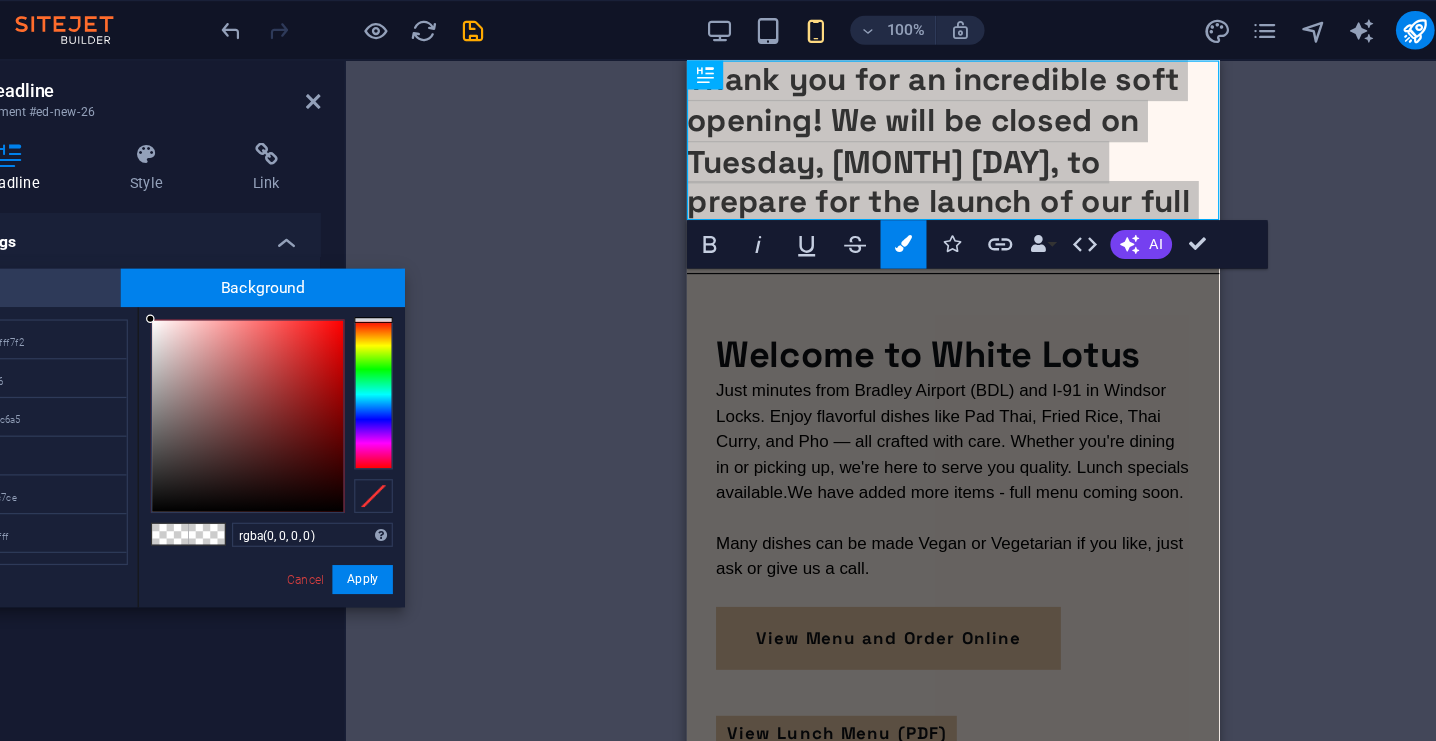 drag, startPoint x: 109, startPoint y: 290, endPoint x: 180, endPoint y: 279, distance: 71.84706 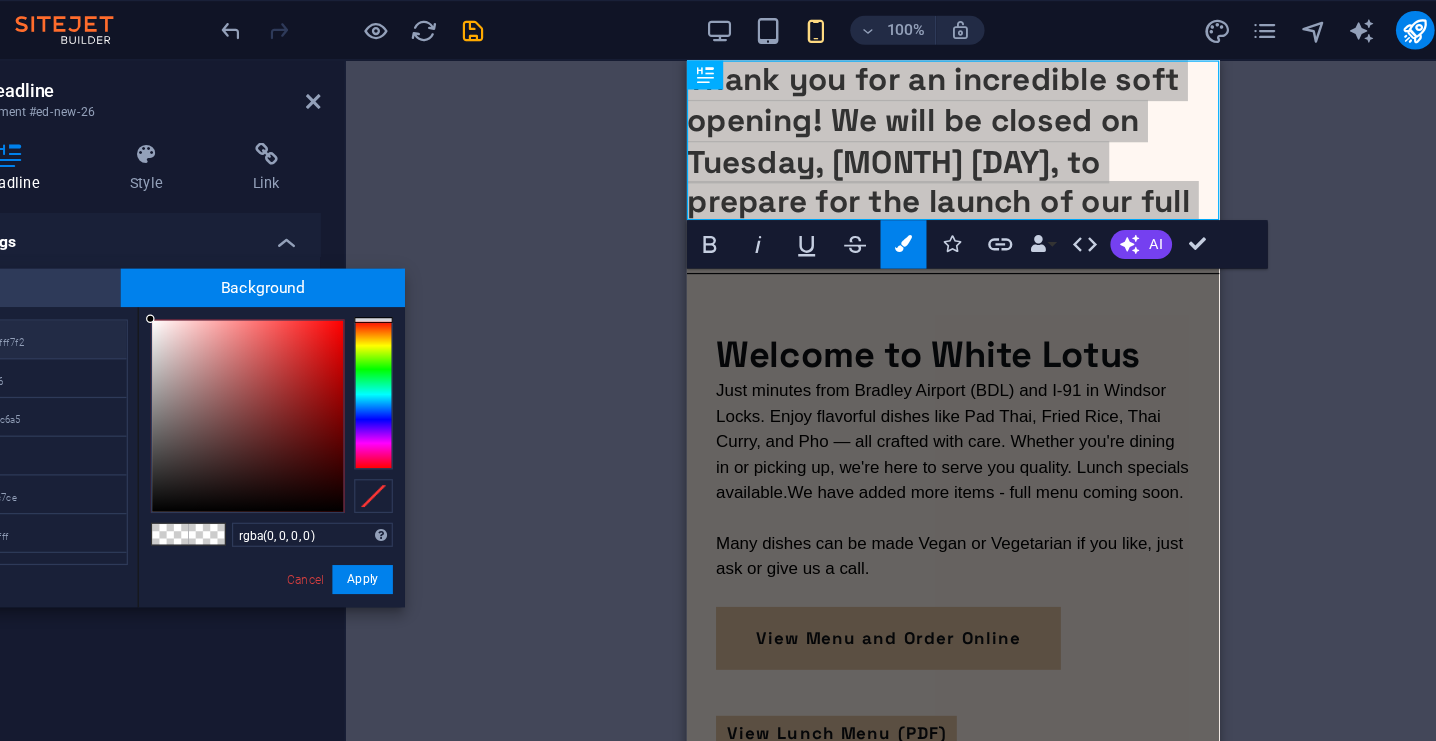 click on "Background color
#fff7f2" at bounding box center (136, 281) 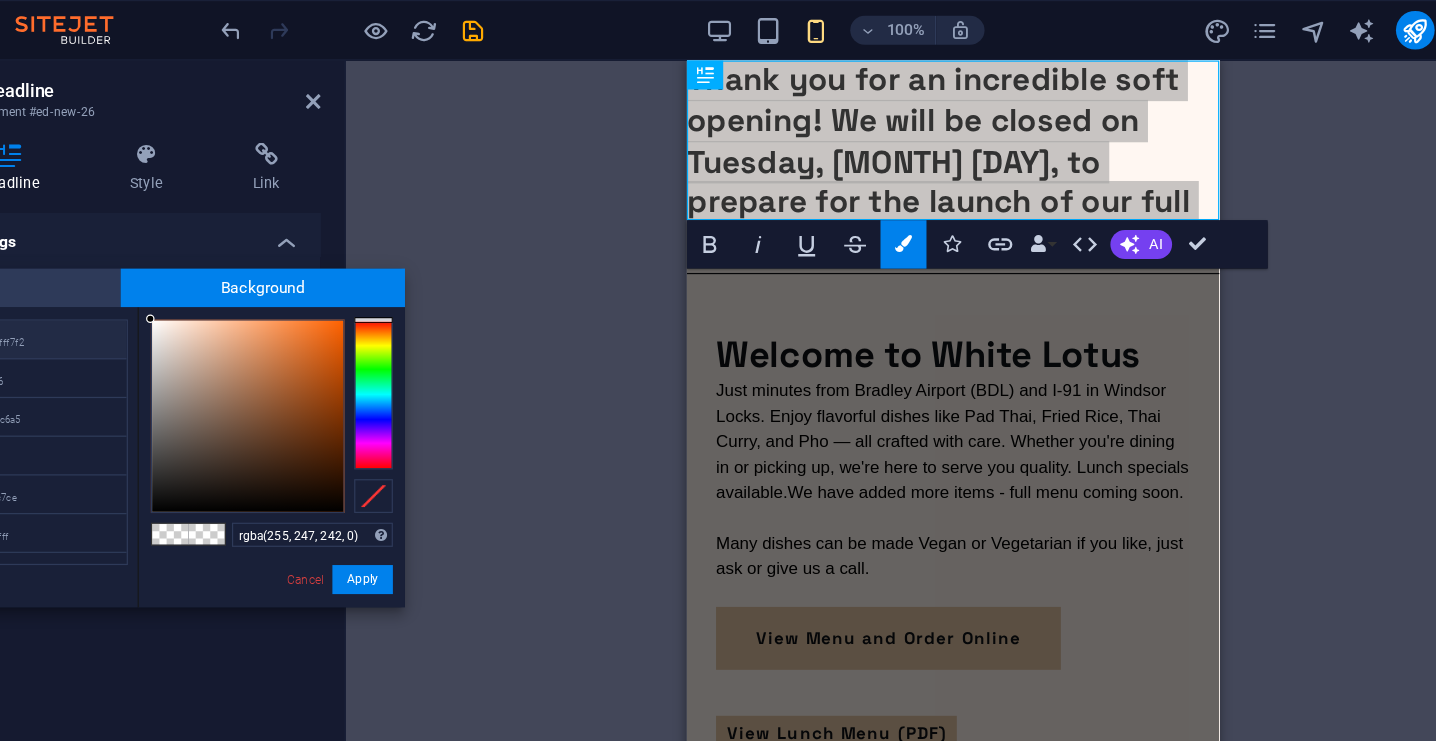 click on "#fff7f2" at bounding box center [153, 284] 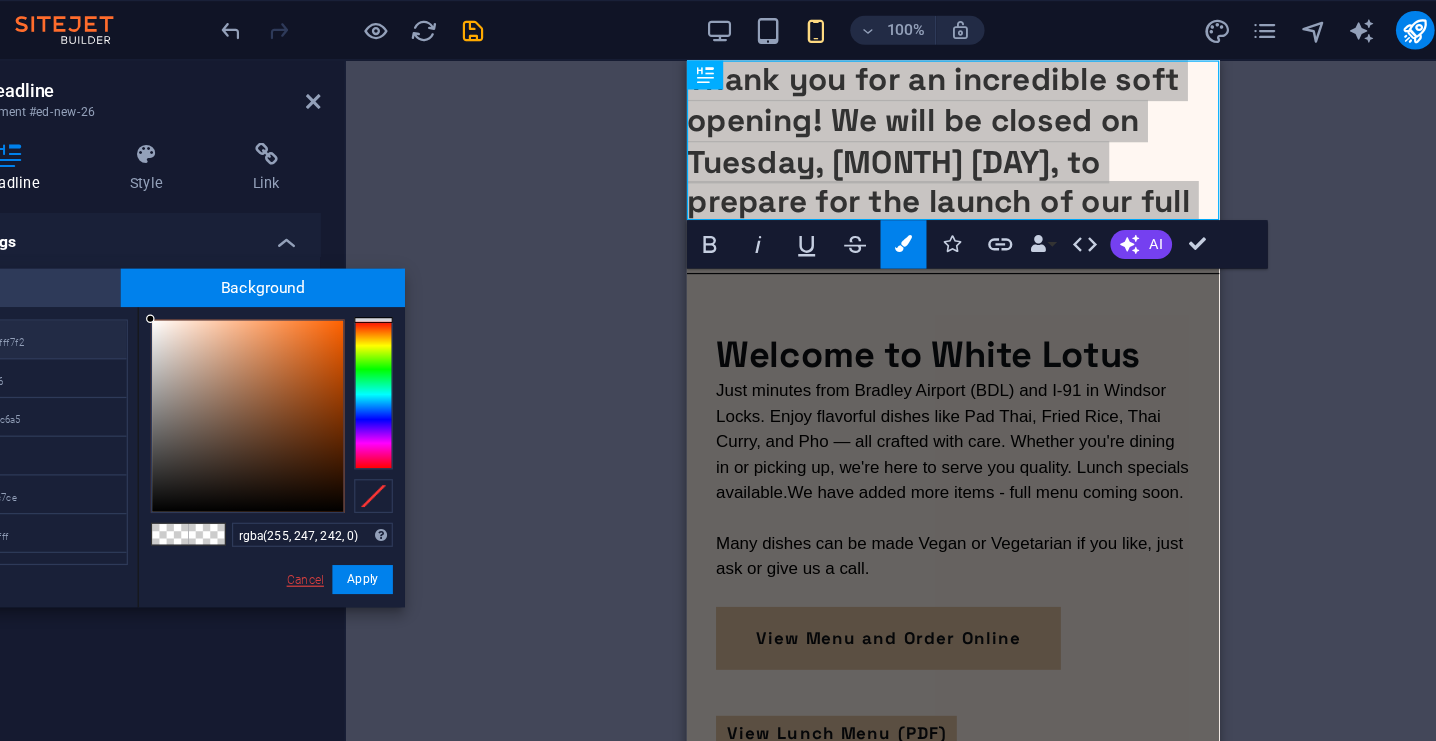 click on "Cancel" at bounding box center (398, 479) 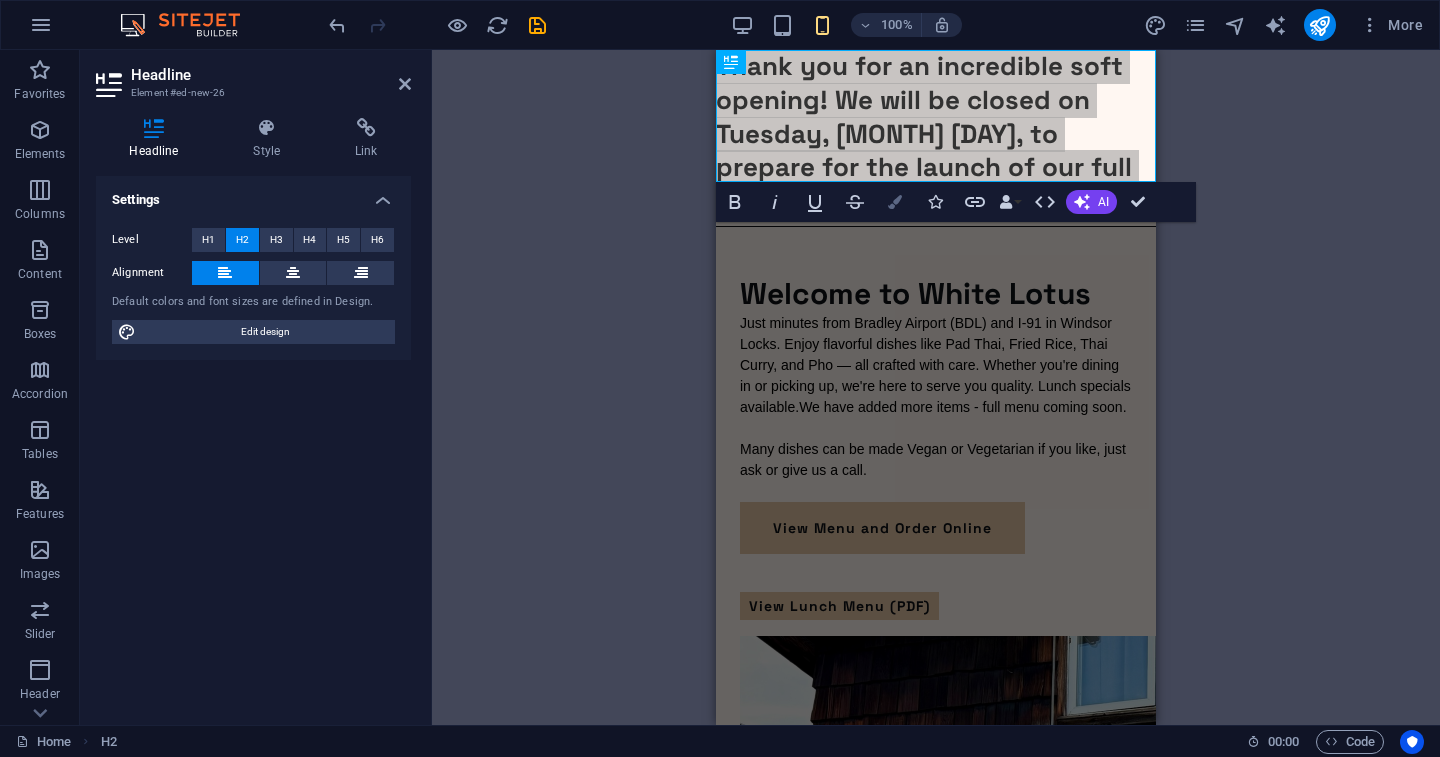 click on "Colors" at bounding box center [895, 202] 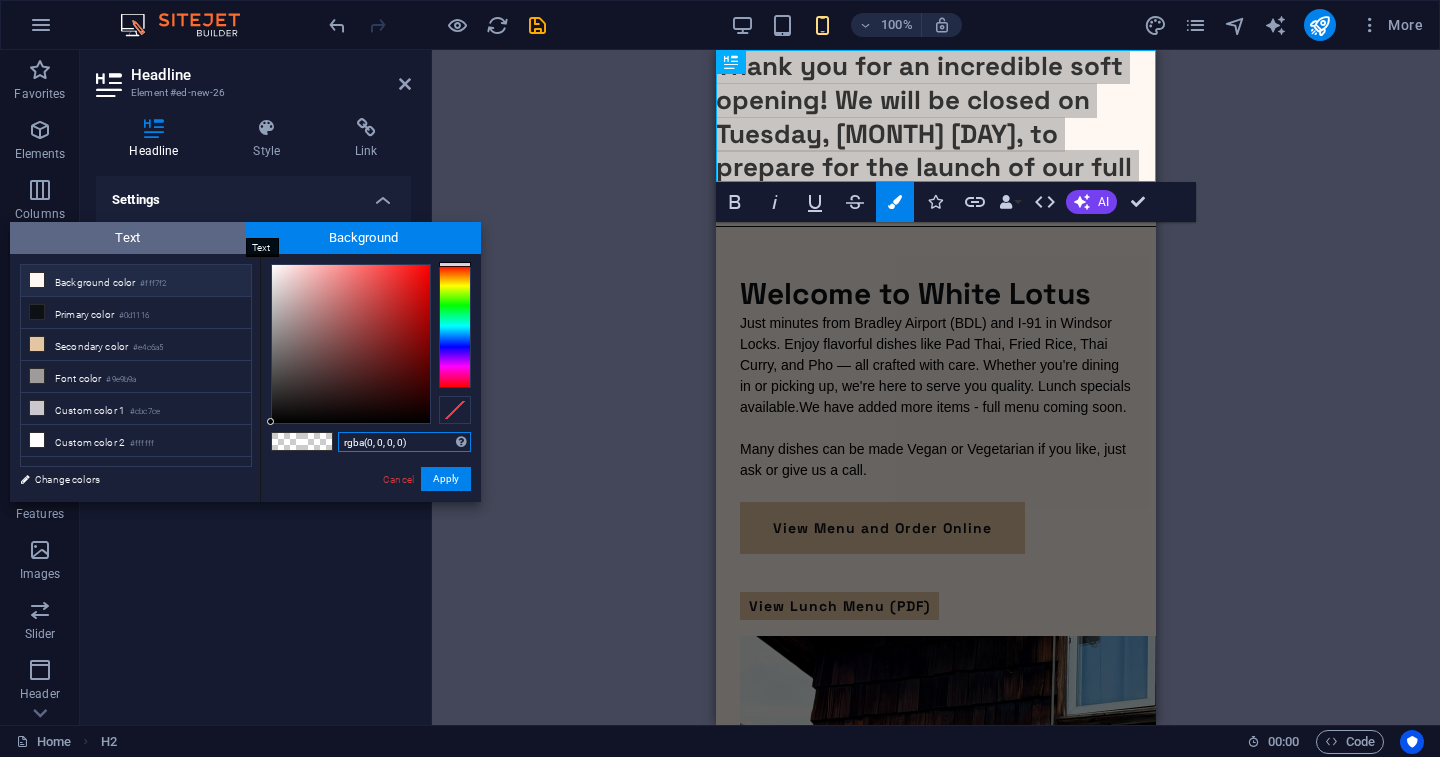 click on "Text" at bounding box center (128, 238) 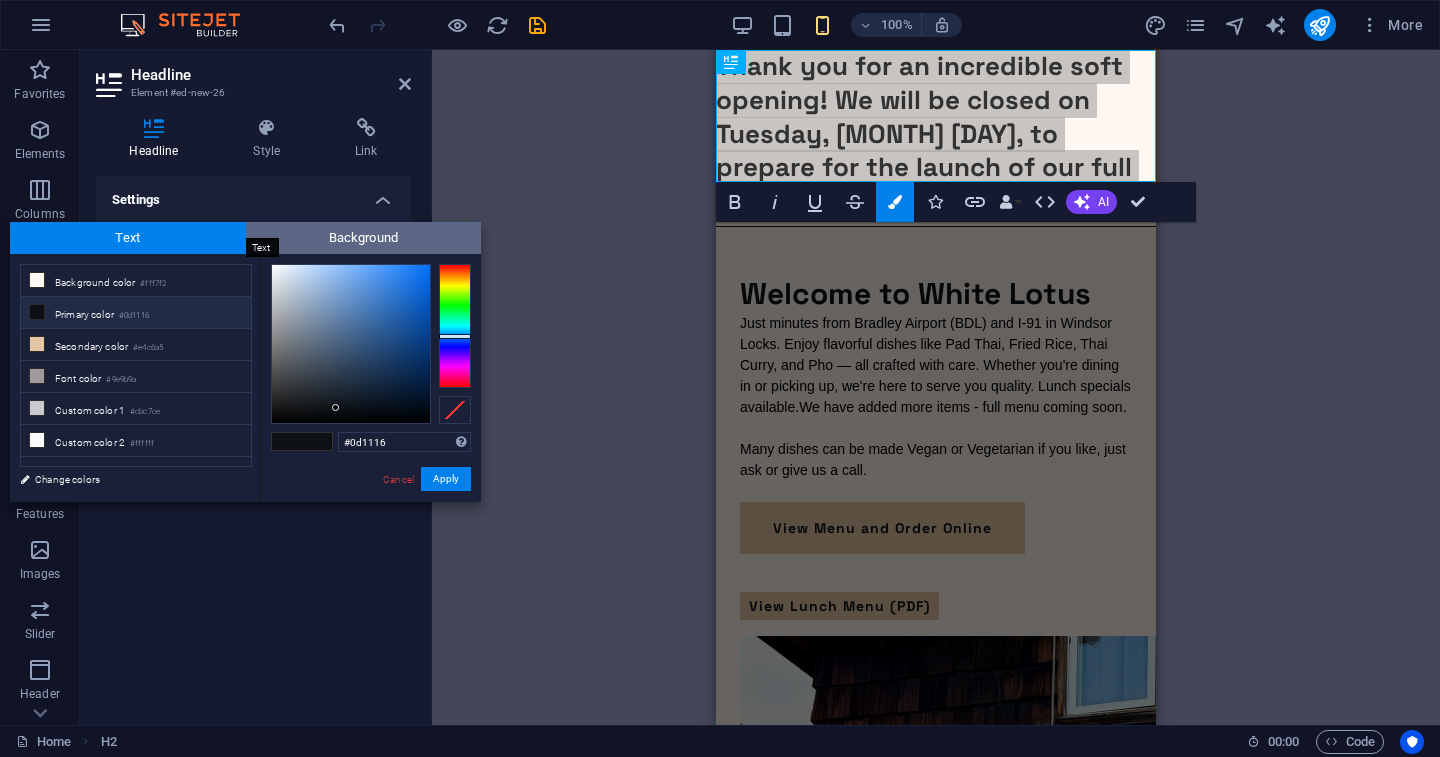 click on "Background" at bounding box center (364, 238) 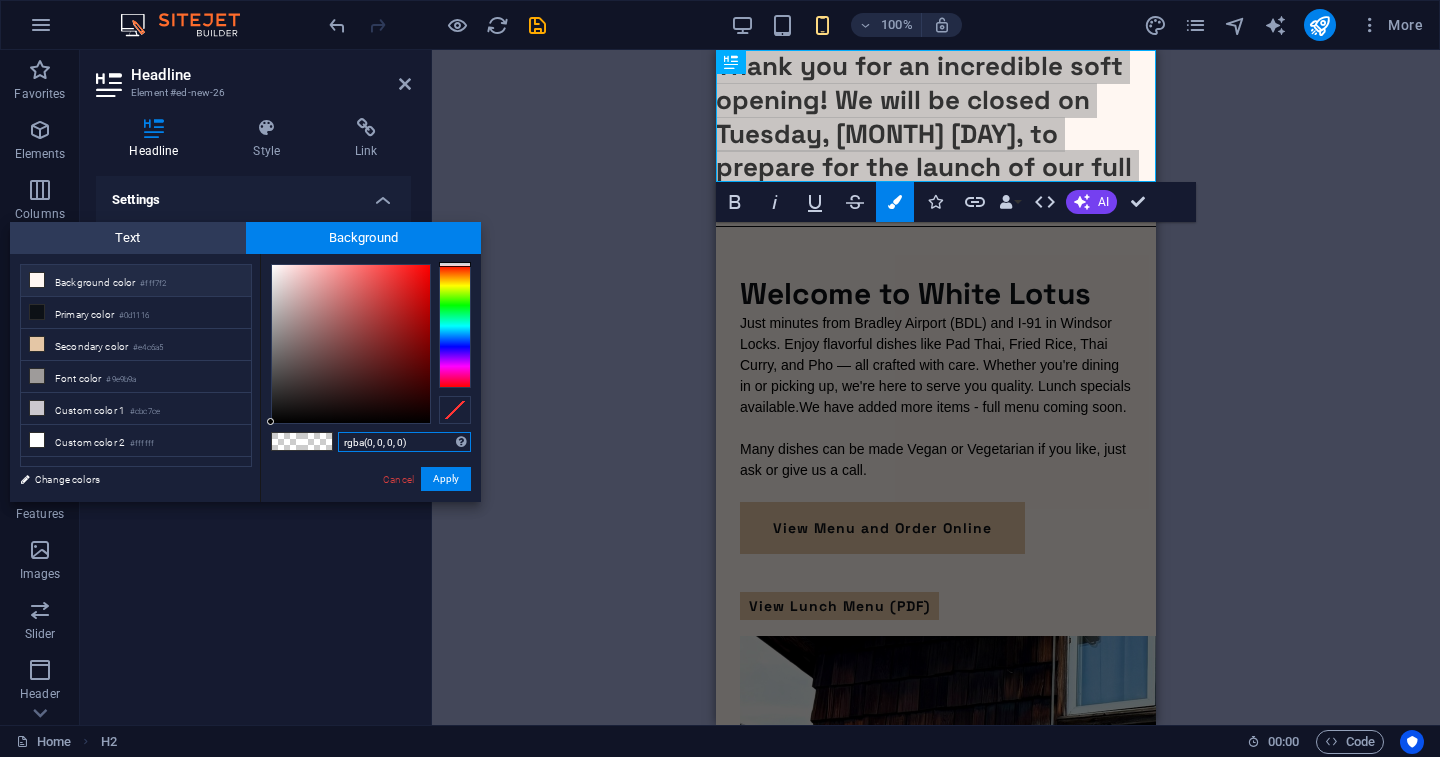 click on "Background color
#fff7f2" at bounding box center [136, 281] 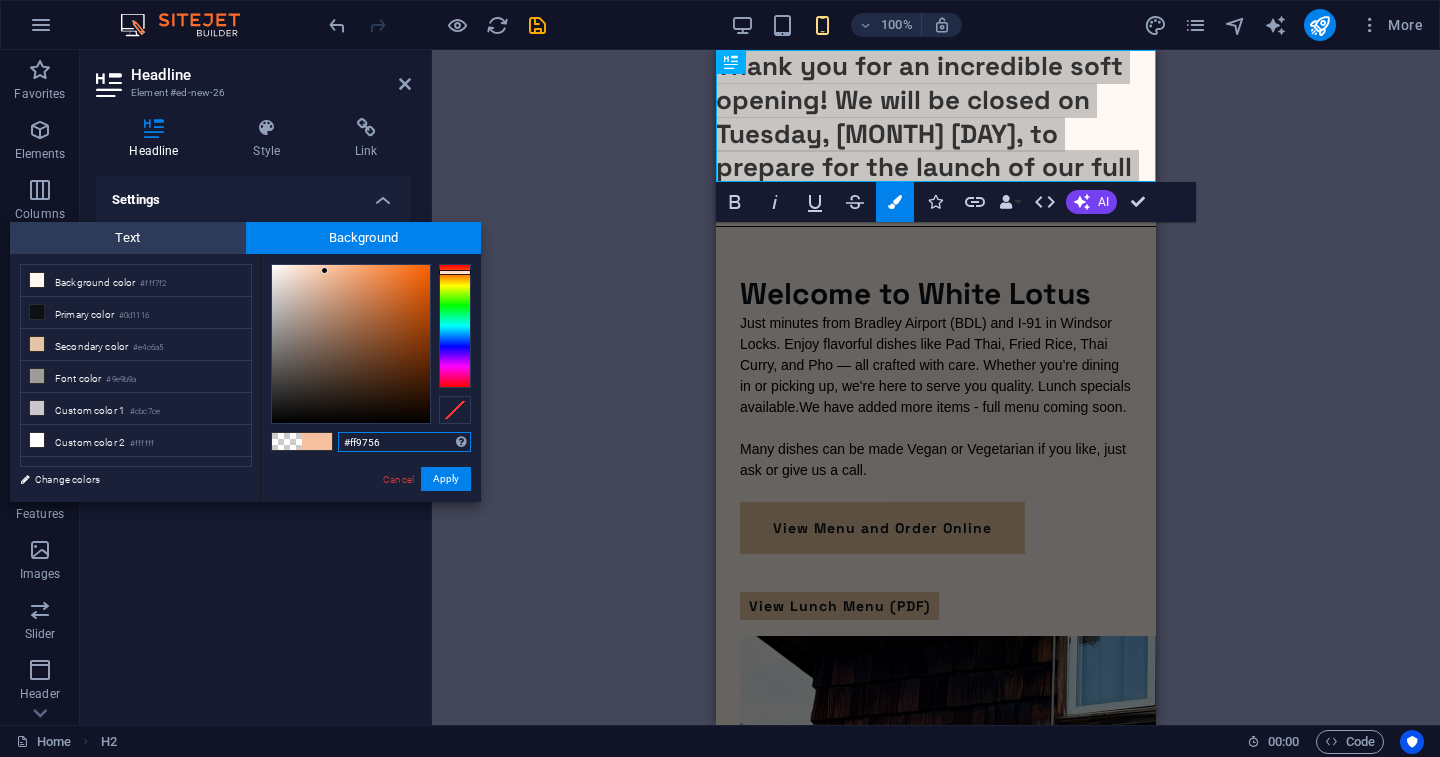 drag, startPoint x: 363, startPoint y: 299, endPoint x: 376, endPoint y: 264, distance: 37.336308 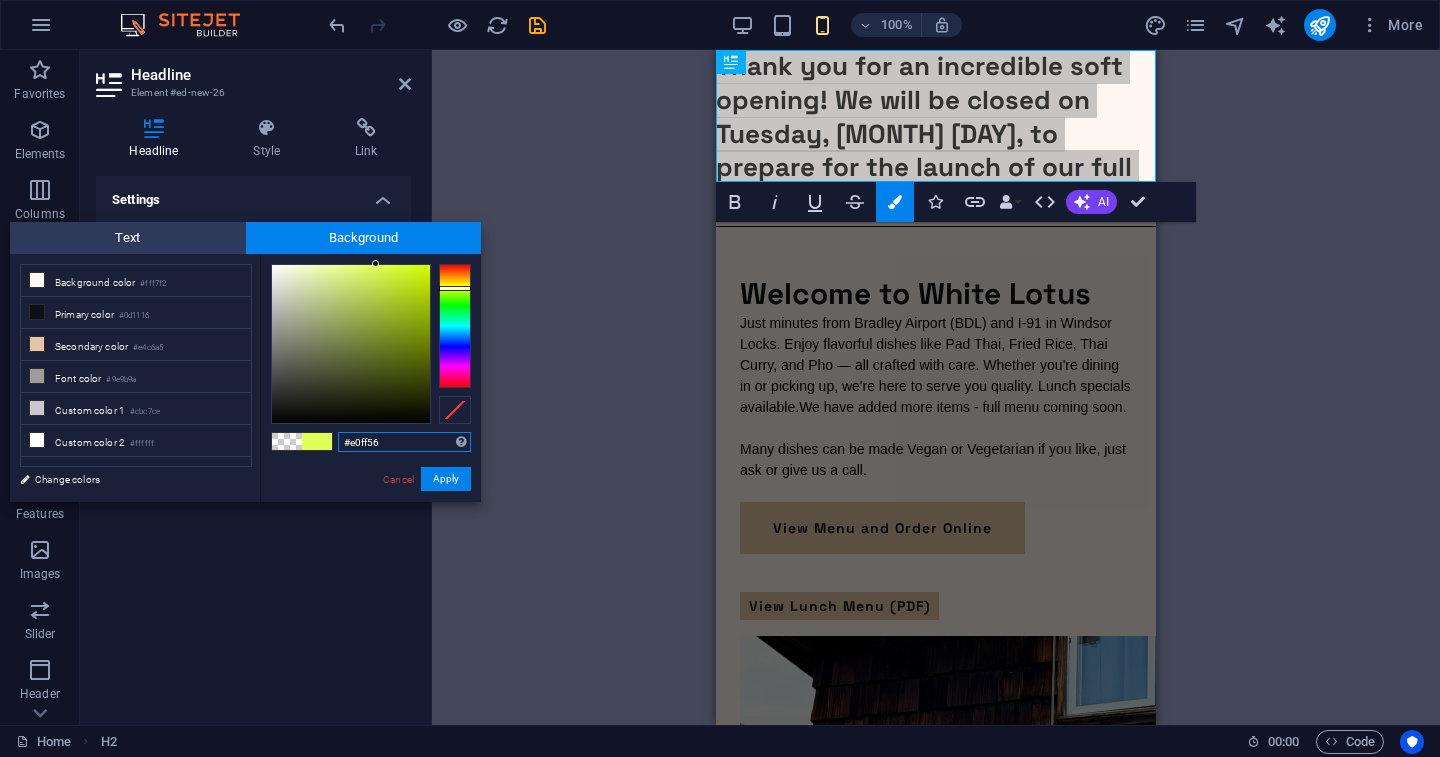 click at bounding box center (455, 326) 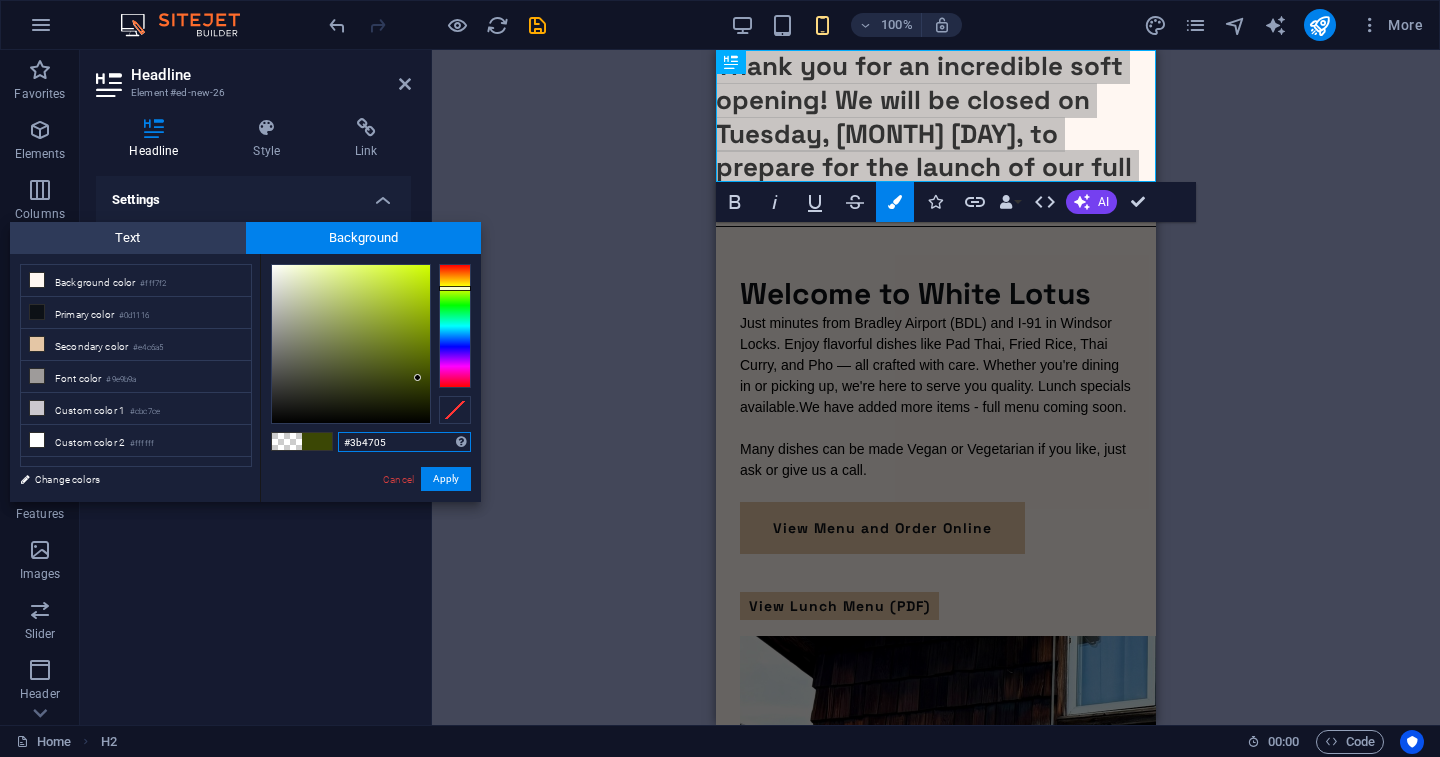 type on "#3a4505" 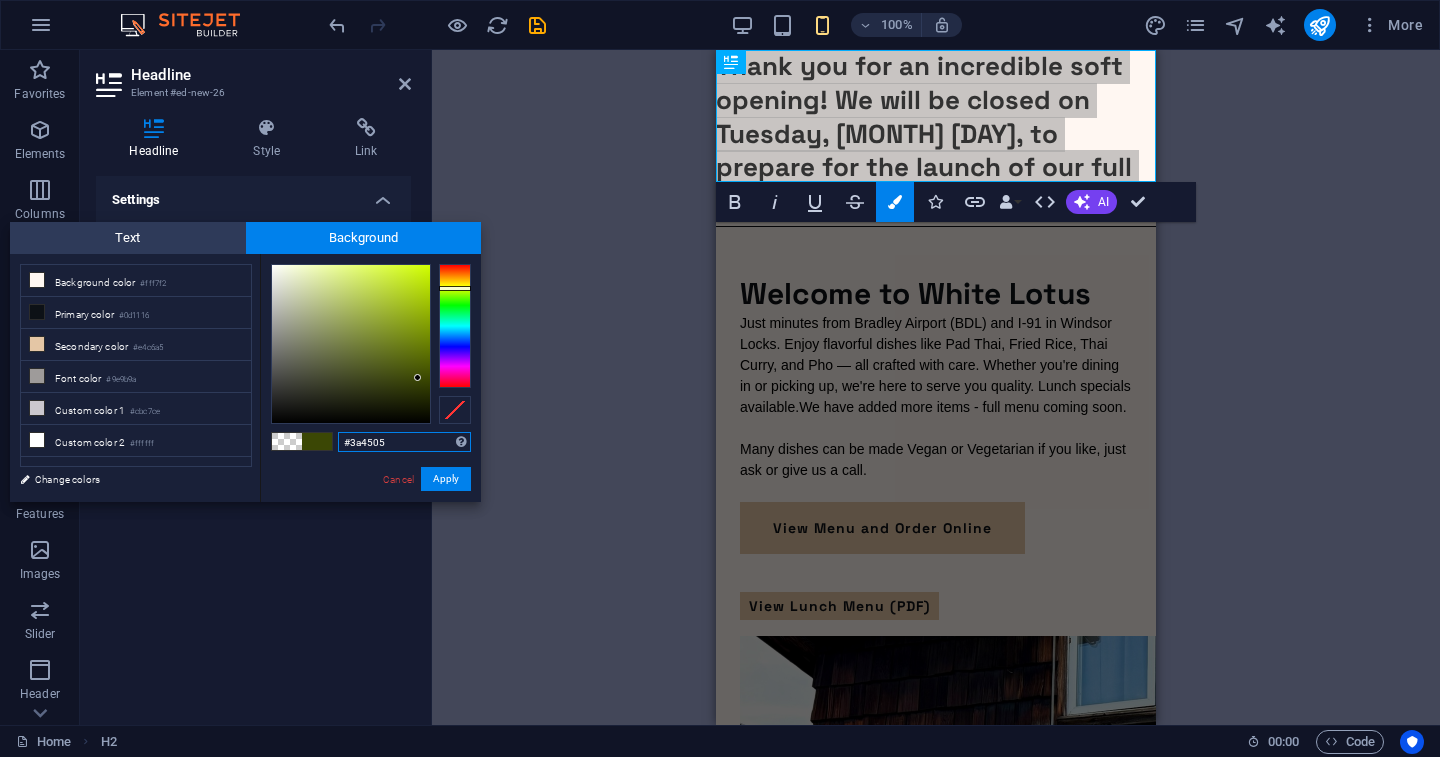 drag, startPoint x: 391, startPoint y: 278, endPoint x: 418, endPoint y: 379, distance: 104.54664 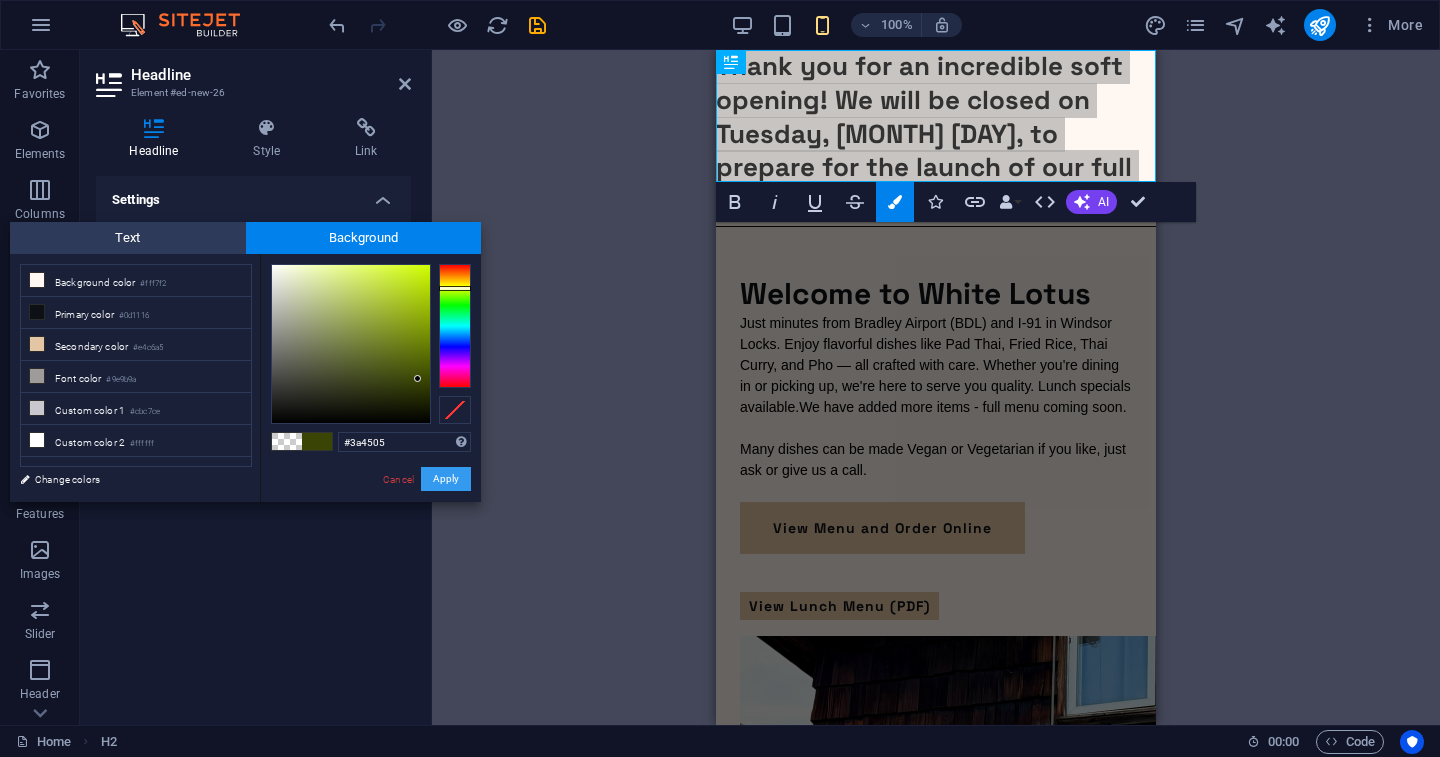 click on "Apply" at bounding box center (446, 479) 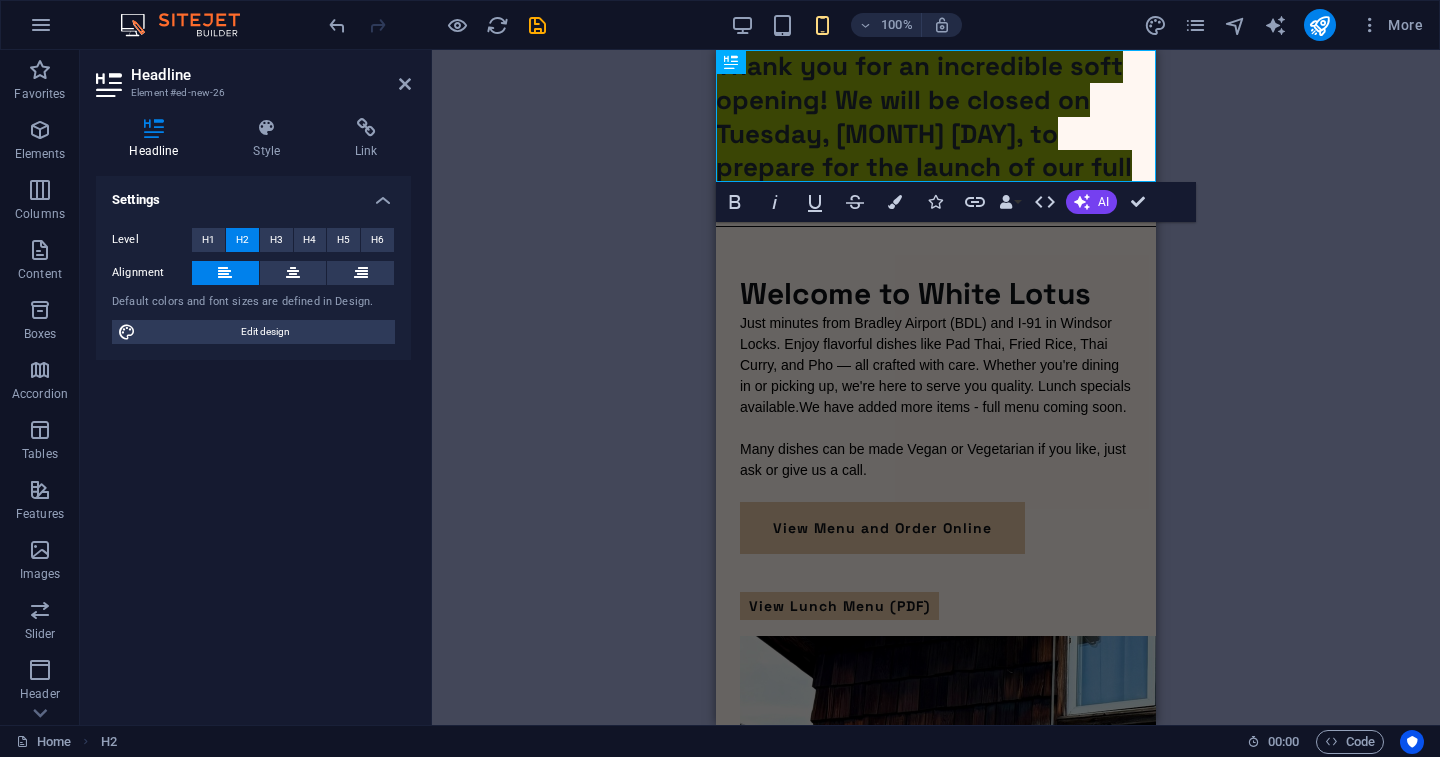 click on "Drag here to replace the existing content. Press “Ctrl” if you want to create a new element.
Container   H1   Preset   Container   Text   Container   Image   Container   Button   H2   Container   Placeholder   Text   Separator Bold Italic Underline Strikethrough Colors Icons Link Data Bindings Company First name Last name Street ZIP code City Email Phone Mobile Fax Custom field 1 Custom field 2 Custom field 3 Custom field 4 Custom field 5 Custom field 6 HTML AI Improve Make shorter Make longer Fix spelling & grammar Translate to English Generate text Confirm (⌘+⏎)" at bounding box center [936, 387] 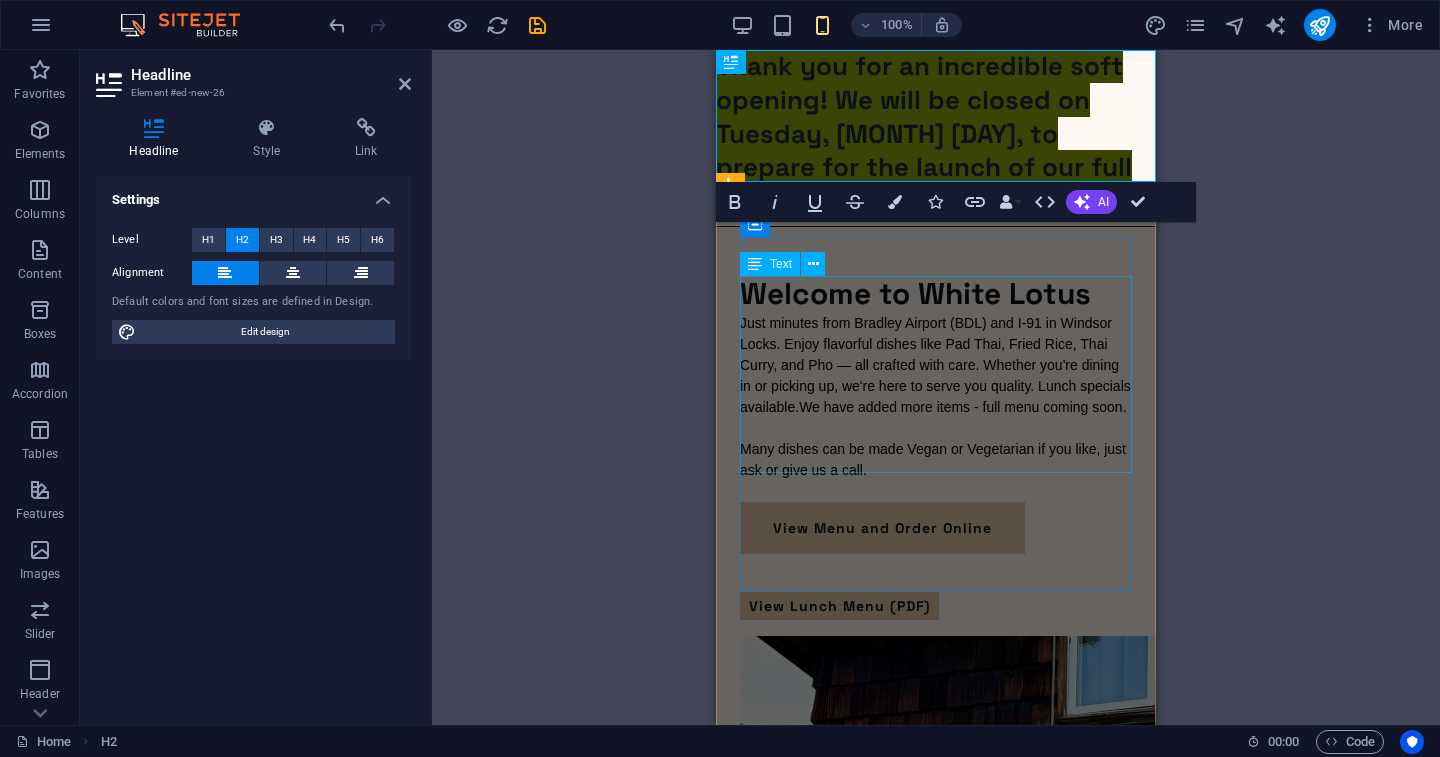click on "Just minutes from Bradley Airport (BDL) and I-91 in Windsor Locks. Enjoy flavorful dishes like Pad Thai, Fried Rice, Thai Curry, and Pho — all crafted with care. Whether you're dining in or picking up, we're here to serve you quality. Lunch specials available.  We have added more items - full menu coming soon . Many dishes can be made Vegan or Vegetarian if you like, just ask or give us a call." at bounding box center [936, 407] 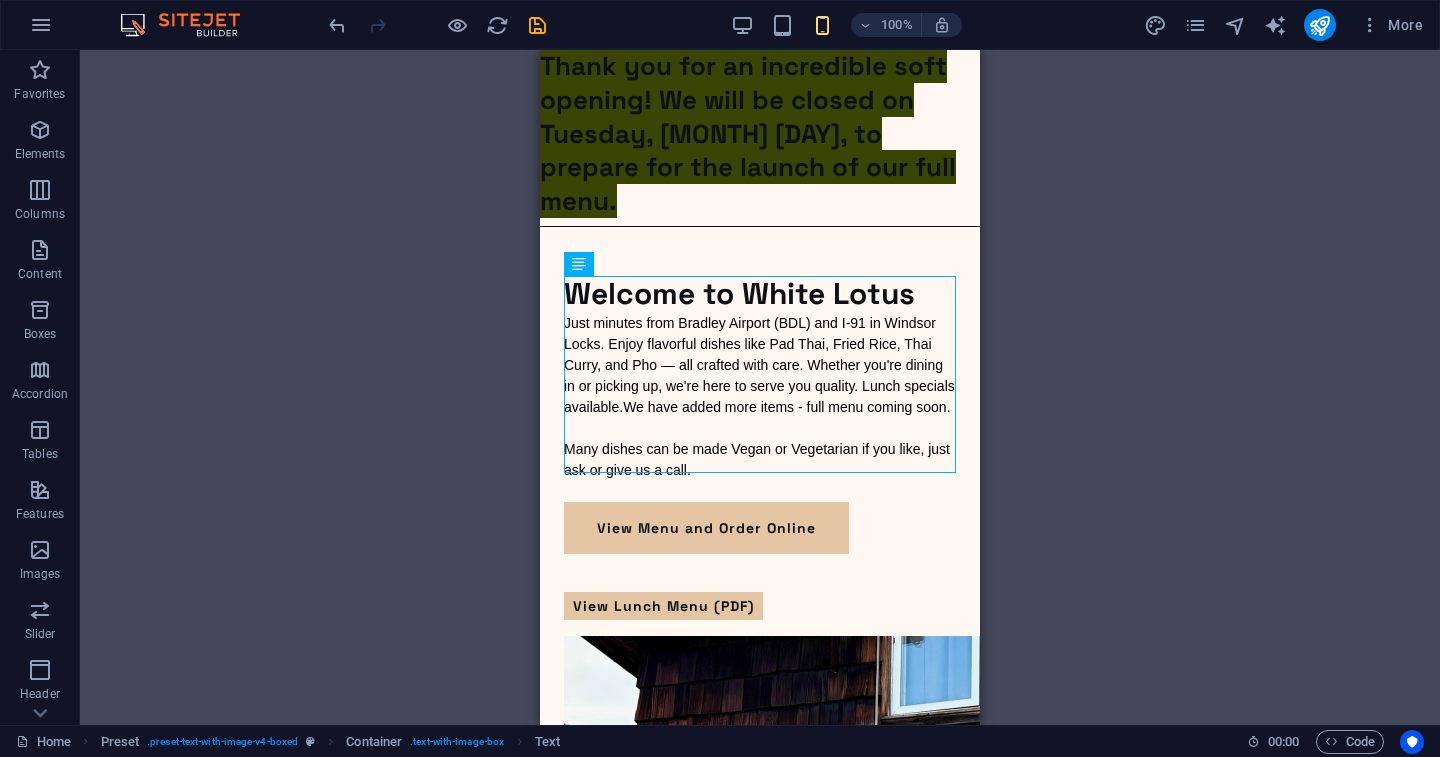 click on "Drag here to replace the existing content. Press “Ctrl” if you want to create a new element.
Container   H1   Preset   Container   Text   Container   Image   Container   Button   H2   Container   Placeholder   Text   Separator" at bounding box center [760, 387] 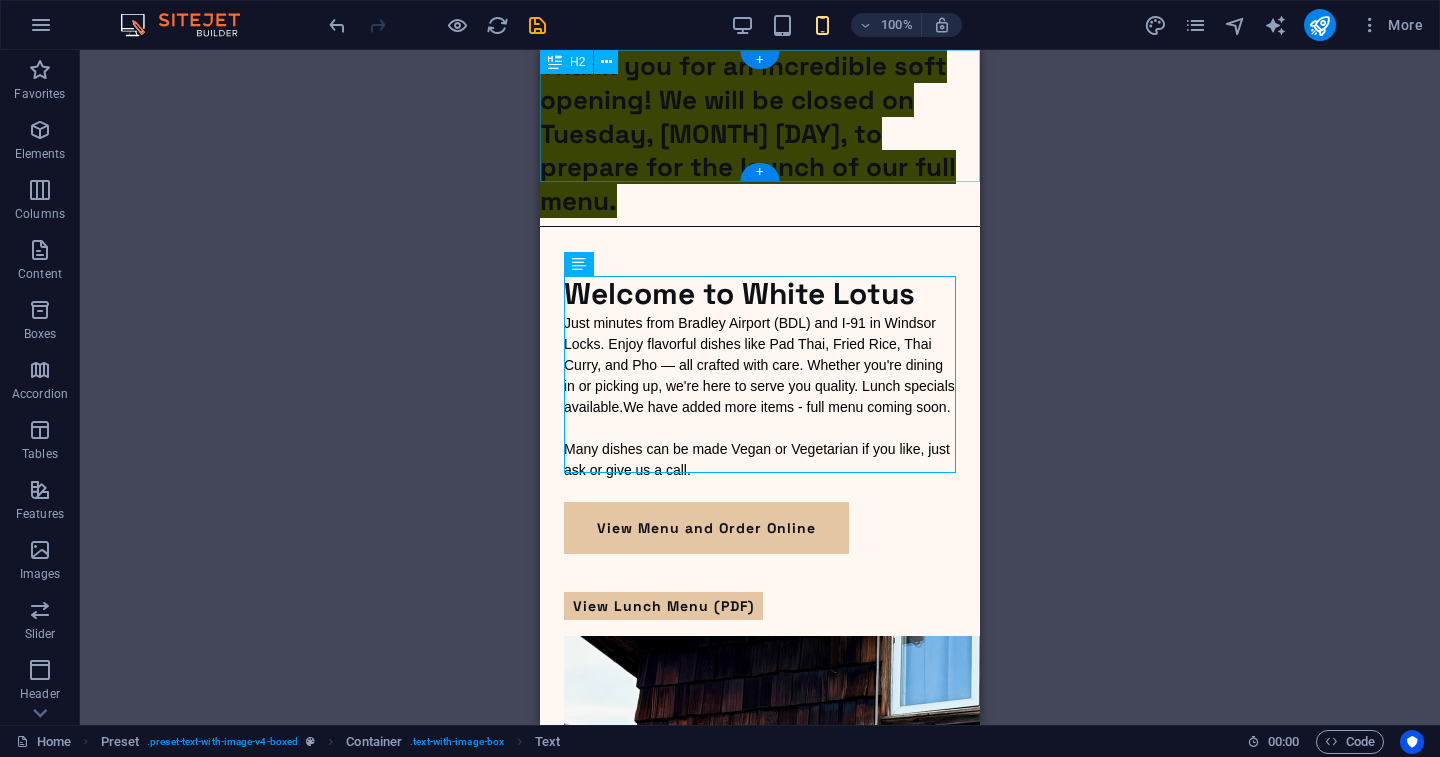 click on "Thank you for an incredible soft opening! We will be closed on Tuesday, August 5th, to prepare for the launch of our full menu." at bounding box center [760, 134] 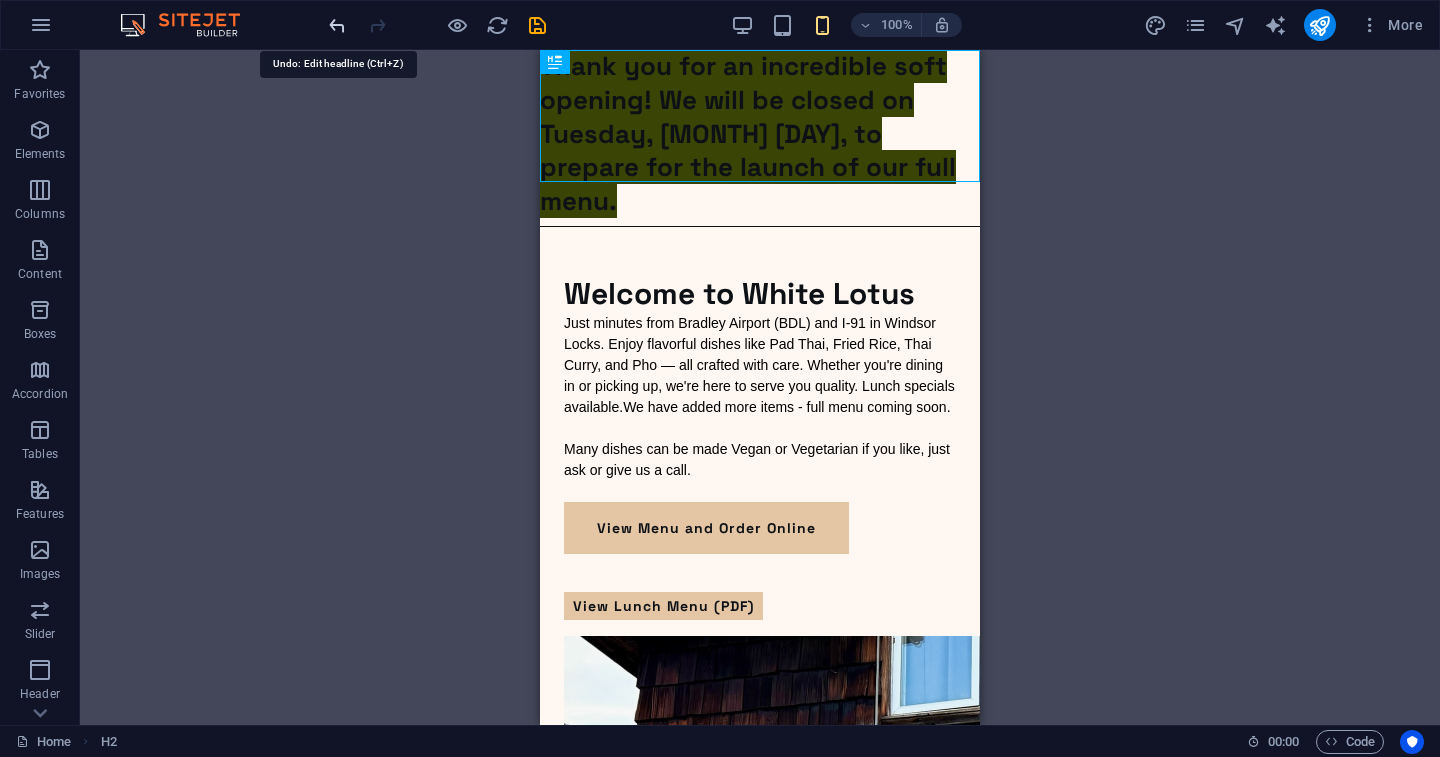 click at bounding box center [337, 25] 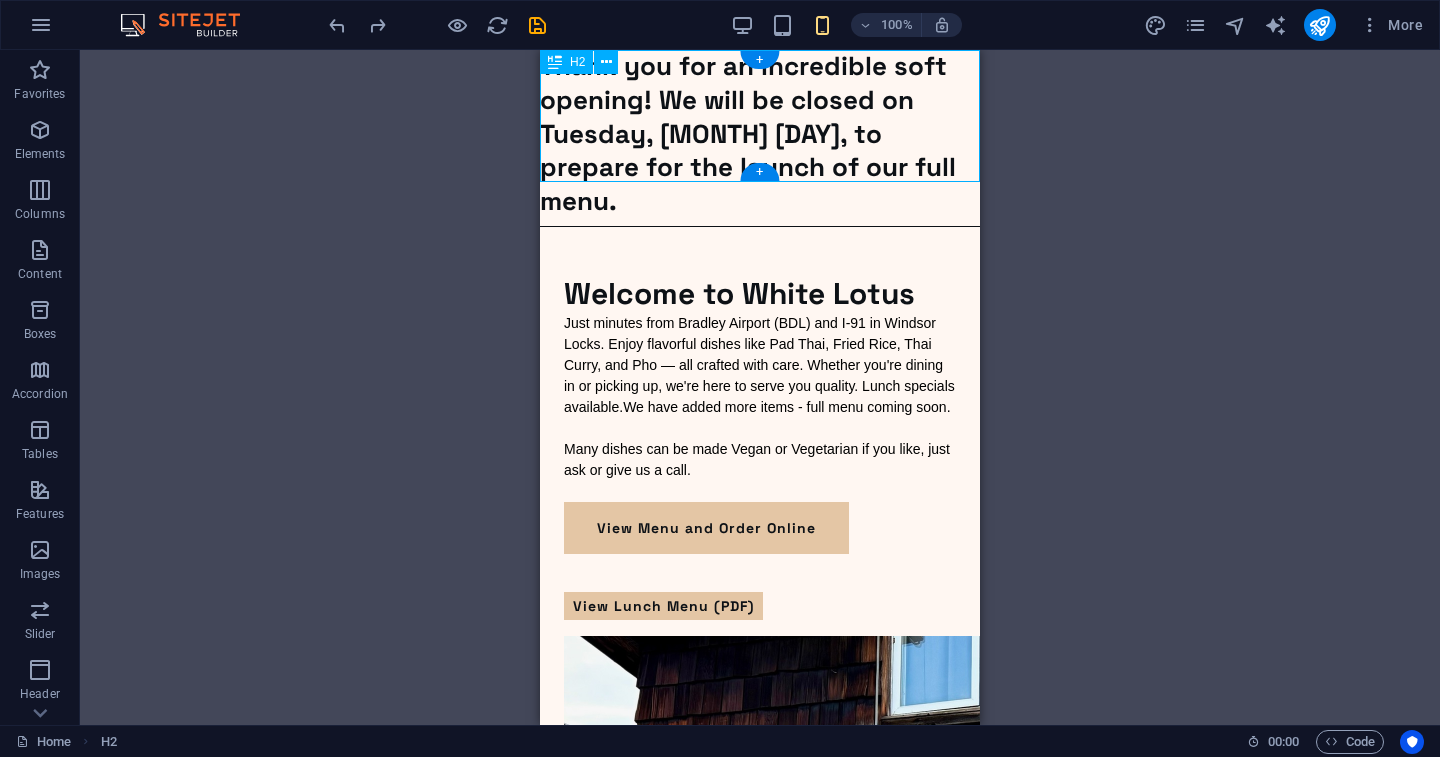 click on "Thank you for an incredible soft opening! We will be closed on Tuesday, August 5th, to prepare for the launch of our full menu." at bounding box center [760, 134] 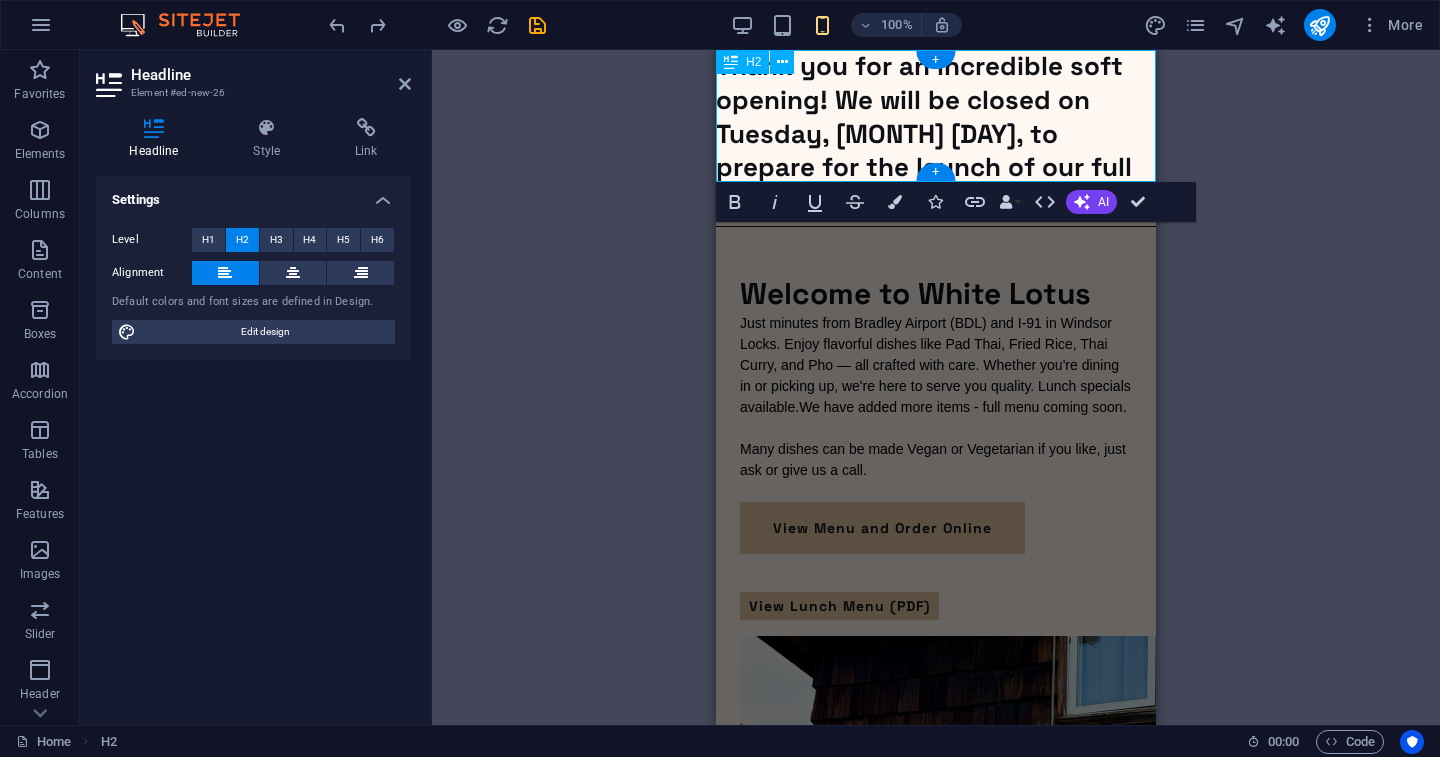 click on "Thank you for an incredible soft opening! We will be closed on Tuesday, August 5th, to prepare for the launch of our full menu." at bounding box center (936, 134) 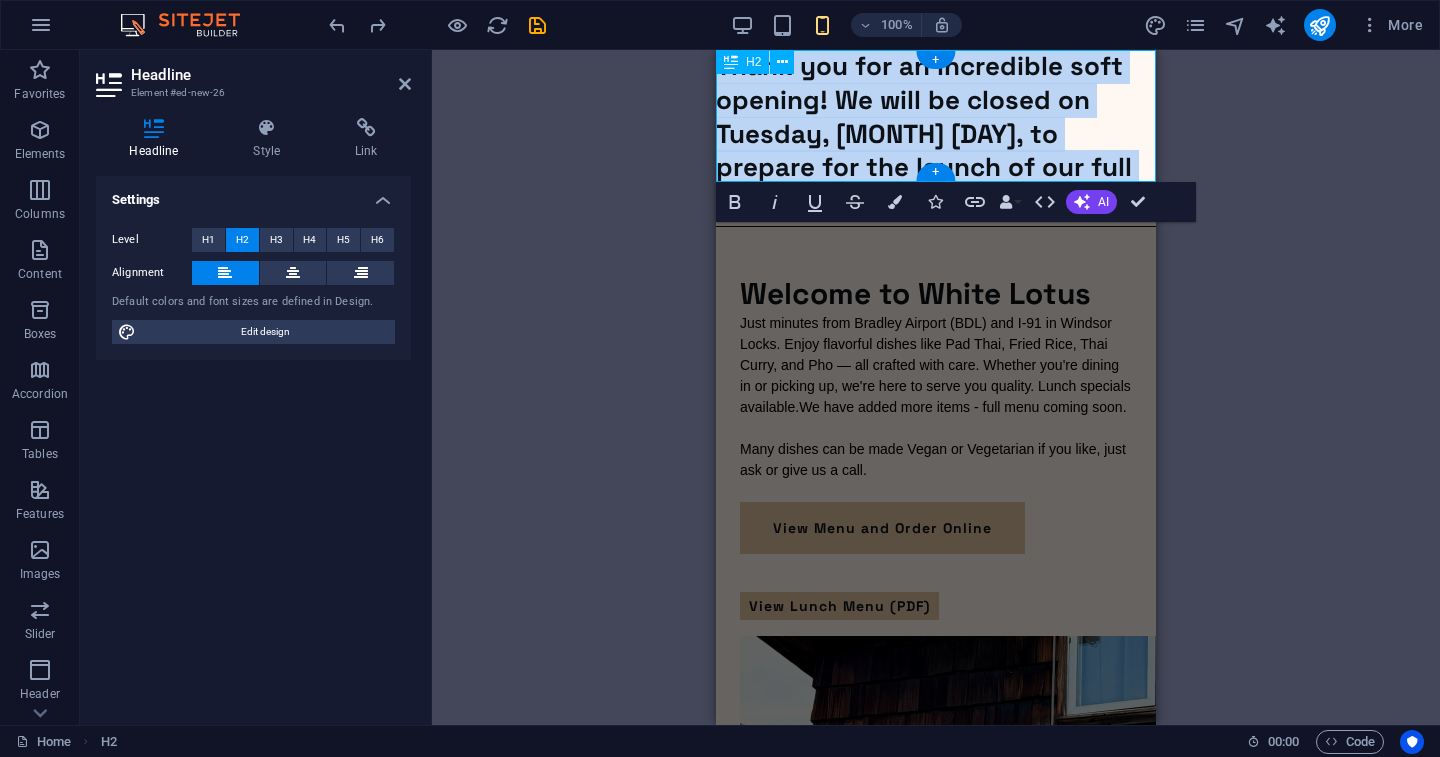 click on "Thank you for an incredible soft opening! We will be closed on Tuesday, August 5th, to prepare for the launch of our full menu." at bounding box center (936, 134) 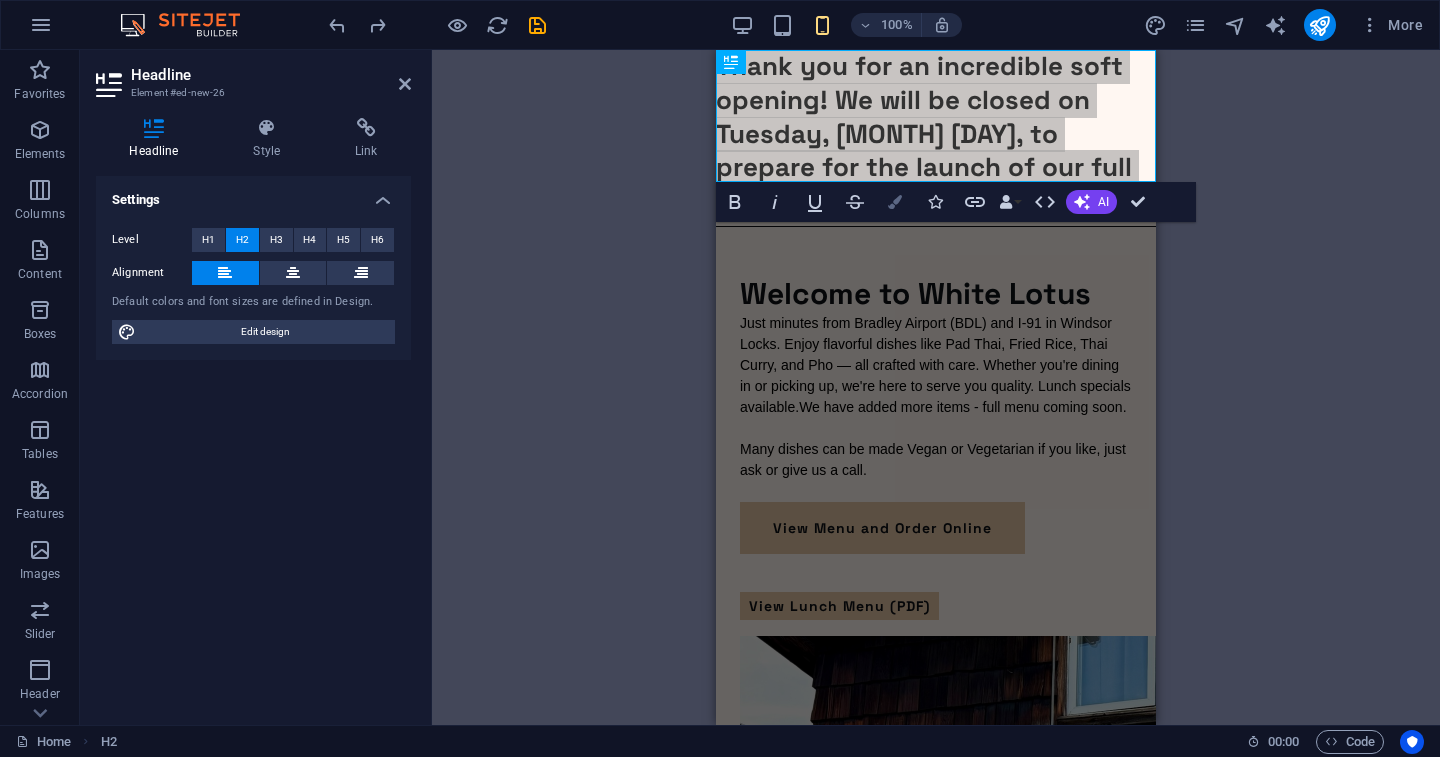click at bounding box center (895, 202) 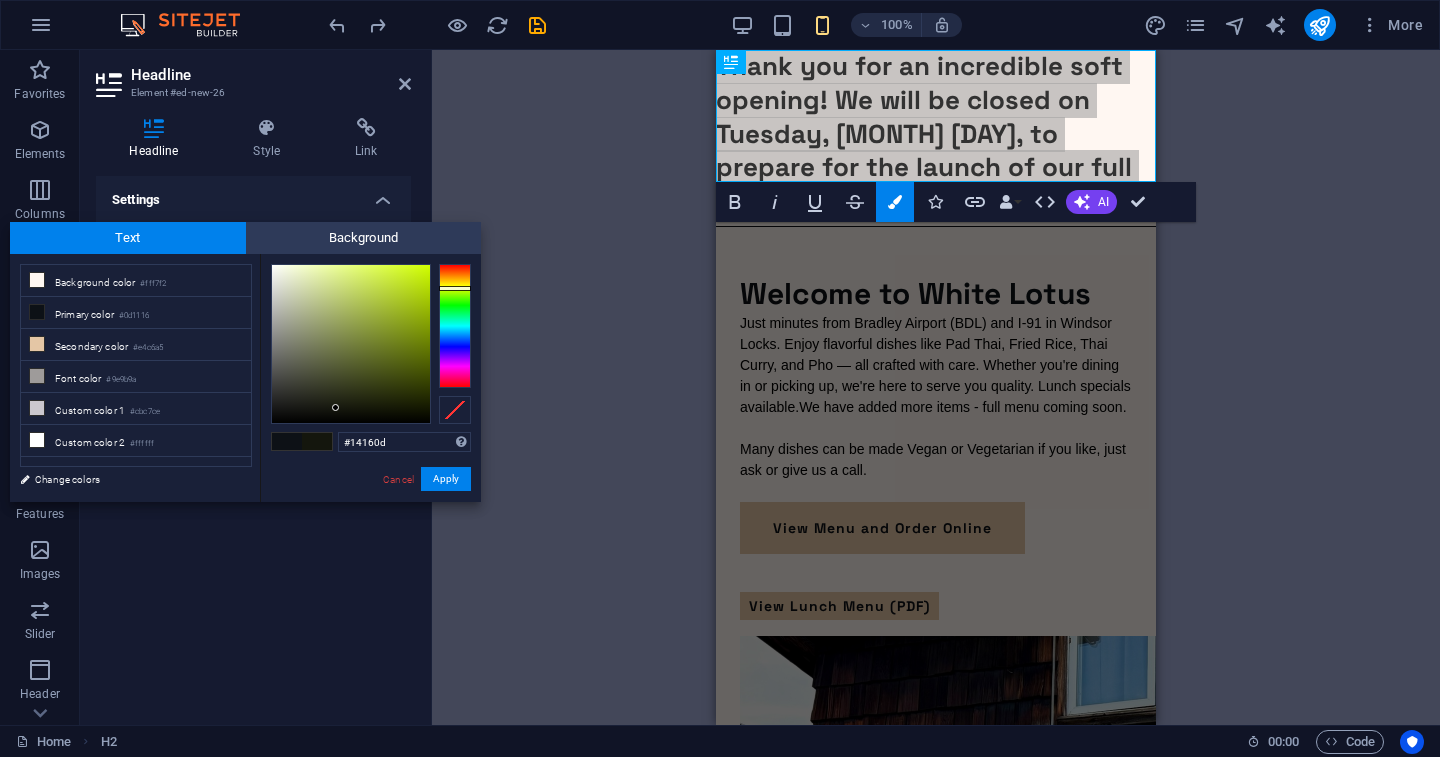 drag, startPoint x: 454, startPoint y: 303, endPoint x: 454, endPoint y: 288, distance: 15 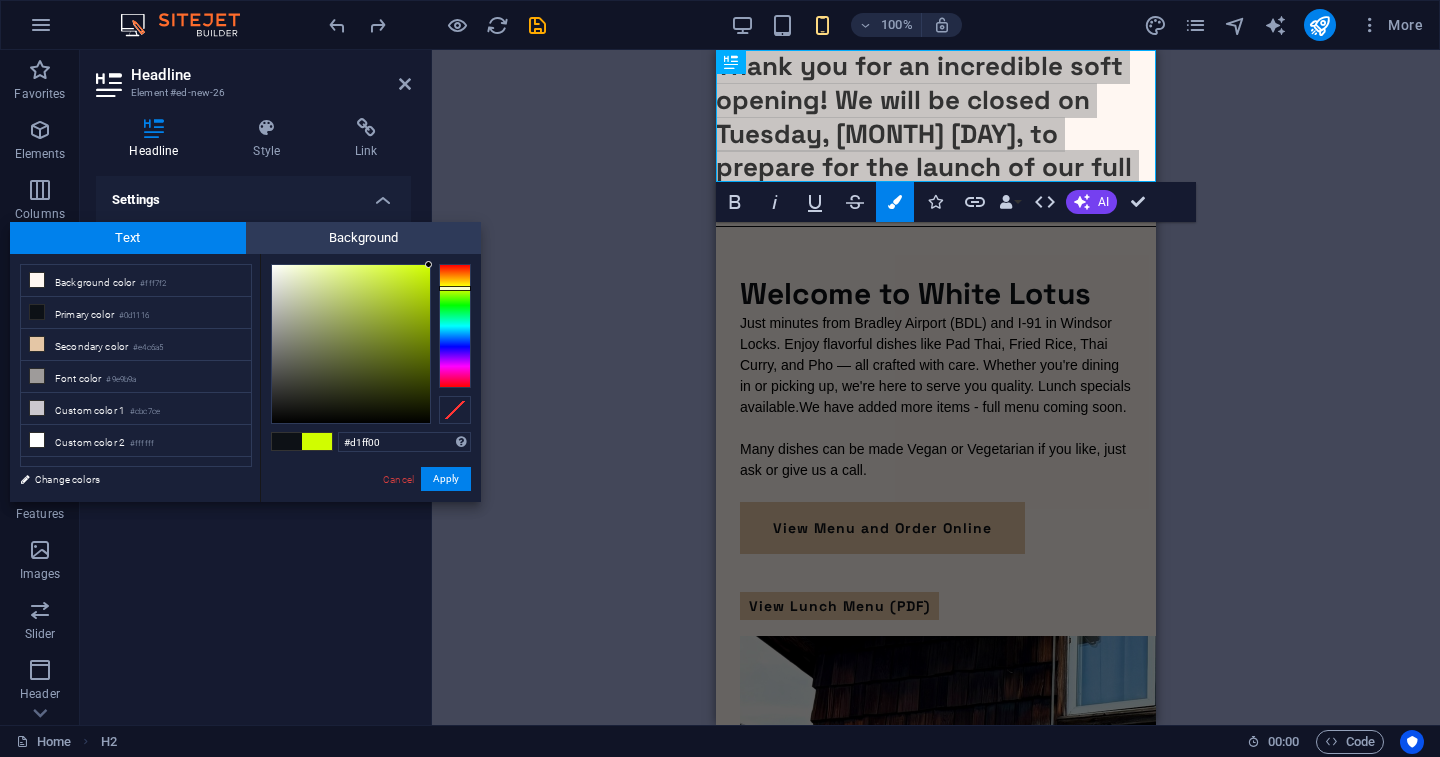drag, startPoint x: 404, startPoint y: 272, endPoint x: 456, endPoint y: 258, distance: 53.851646 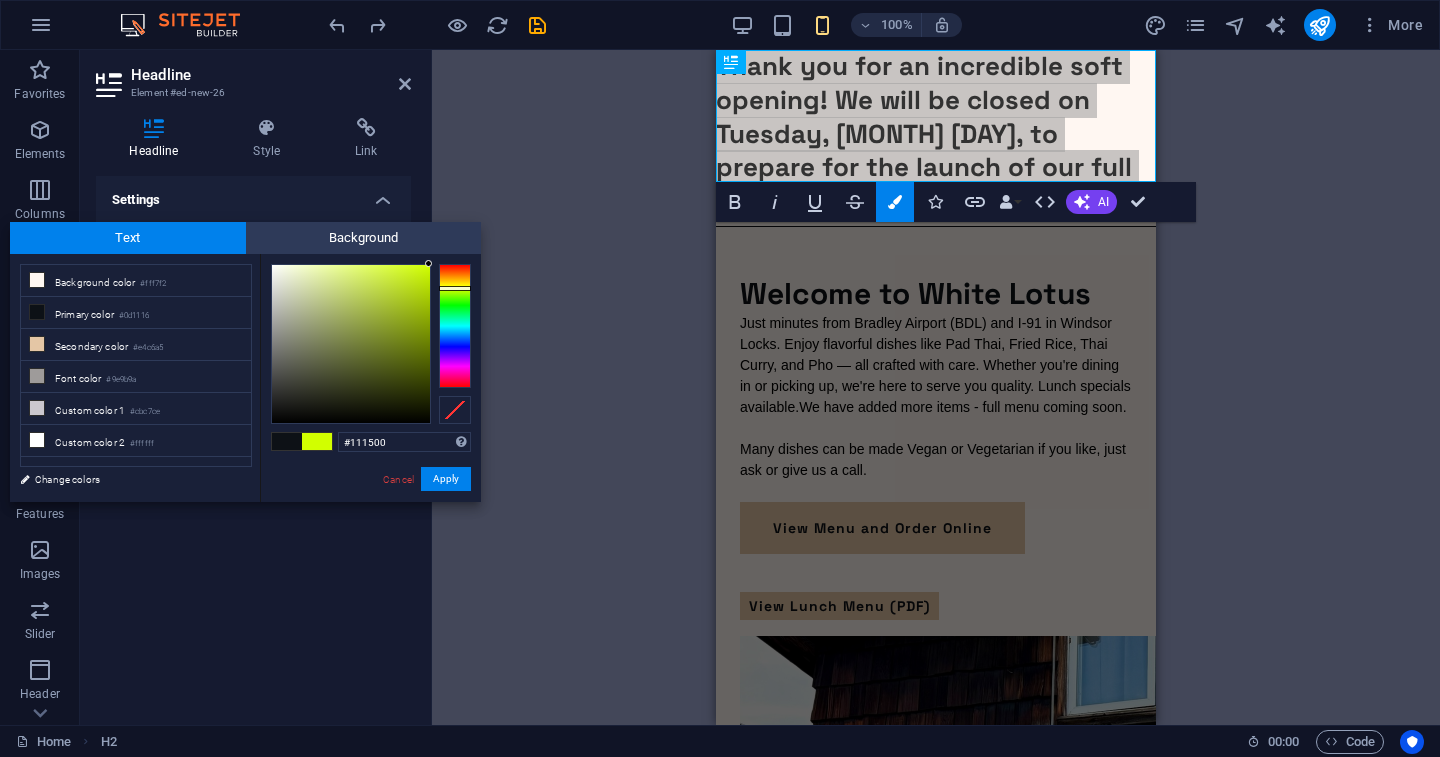 type on "#000000" 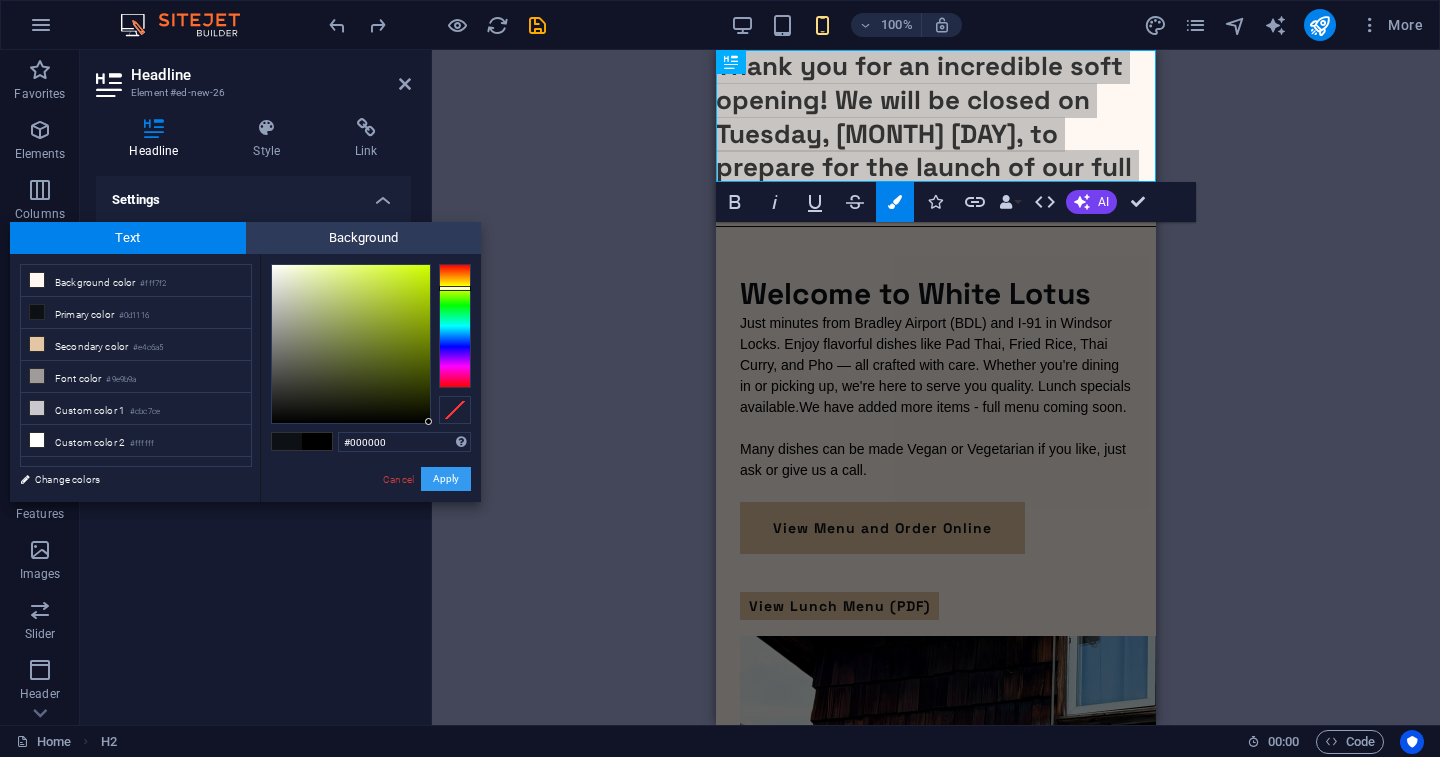 click on "Apply" at bounding box center [446, 479] 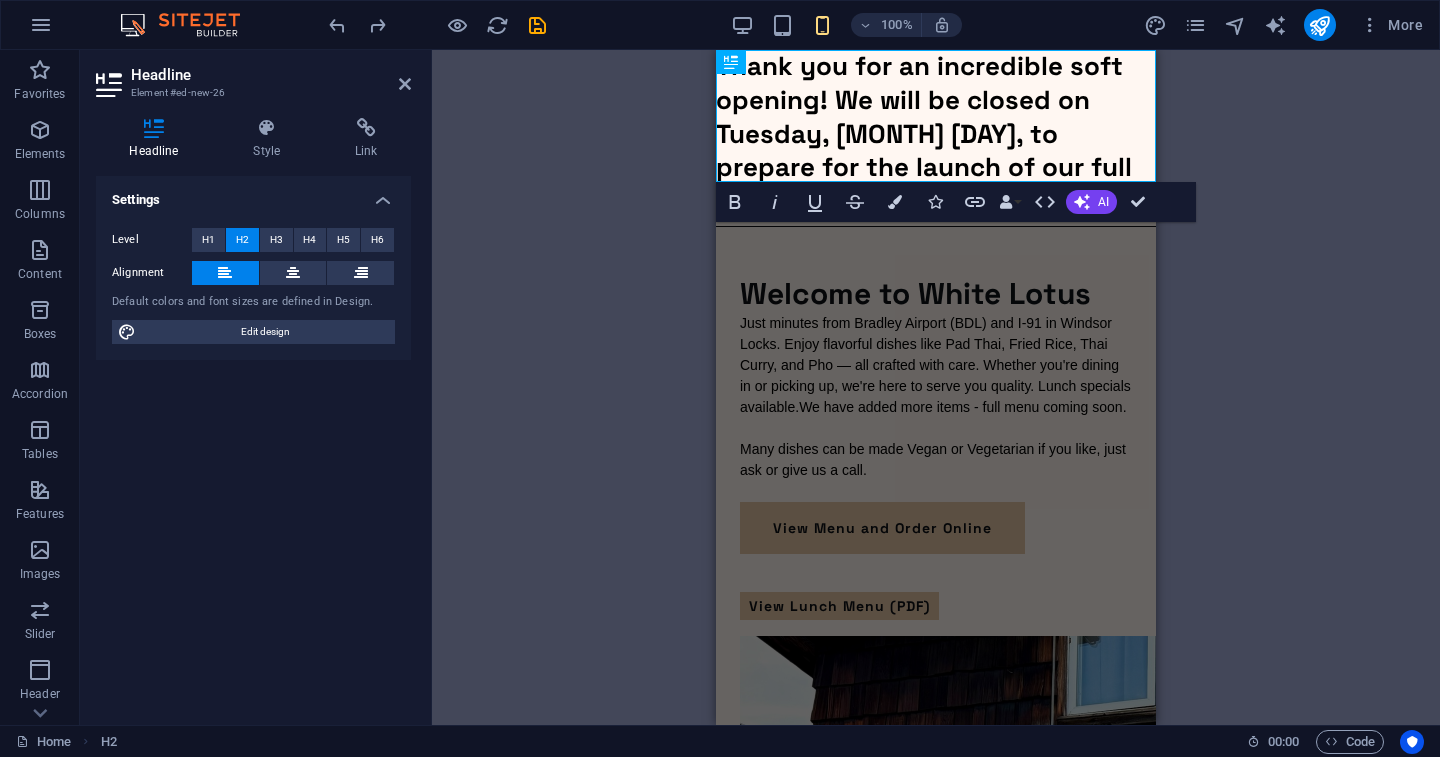 click on "Drag here to replace the existing content. Press “Ctrl” if you want to create a new element.
Container   H1   Preset   Container   Text   Container   Image   Container   Button   H2   Container   Placeholder   Text   Separator Bold Italic Underline Strikethrough Colors Icons Link Data Bindings Company First name Last name Street ZIP code City Email Phone Mobile Fax Custom field 1 Custom field 2 Custom field 3 Custom field 4 Custom field 5 Custom field 6 HTML AI Improve Make shorter Make longer Fix spelling & grammar Translate to English Generate text Confirm (⌘+⏎)" at bounding box center [936, 387] 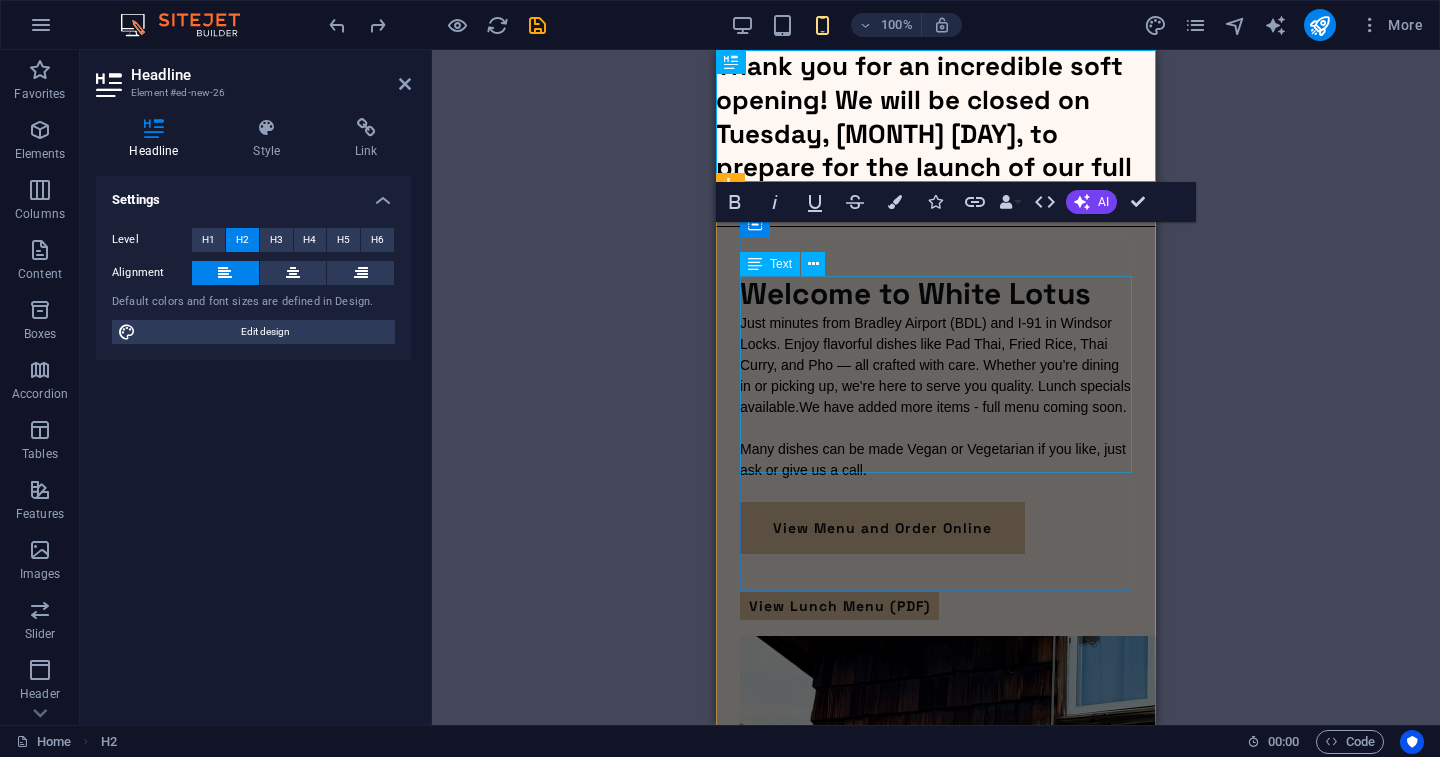 click on "Just minutes from Bradley Airport (BDL) and I-91 in Windsor Locks. Enjoy flavorful dishes like Pad Thai, Fried Rice, Thai Curry, and Pho — all crafted with care. Whether you're dining in or picking up, we're here to serve you quality. Lunch specials available.  We have added more items - full menu coming soon . Many dishes can be made Vegan or Vegetarian if you like, just ask or give us a call." at bounding box center (936, 407) 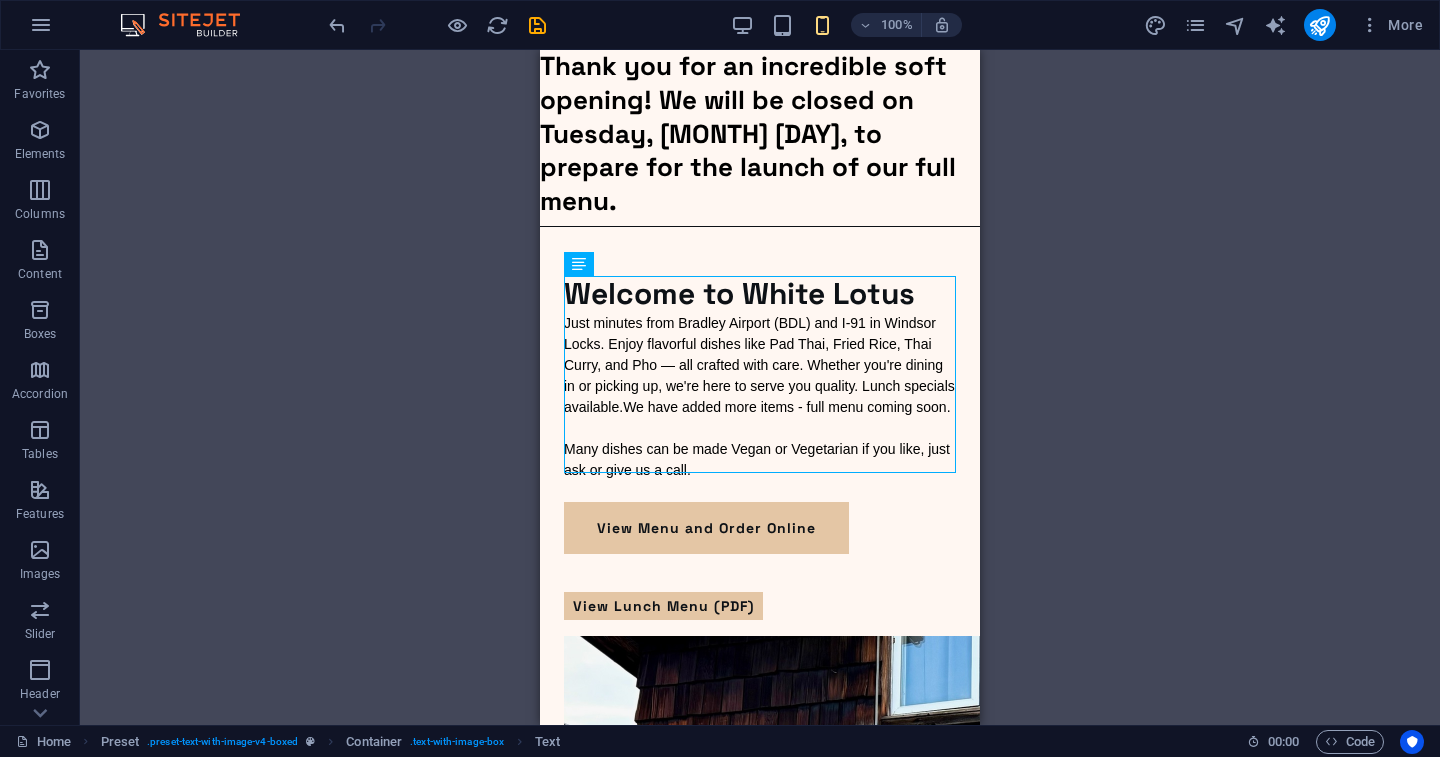click on "Thank you for an incredible soft opening! We will be closed on Tuesday, August 5th, to prepare for the launch of our full menu. Welcome to White Lotus Just minutes from Bradley Airport (BDL) and I-91 in Windsor Locks. Enjoy flavorful dishes like Pad Thai, Fried Rice, Thai Curry, and Pho — all crafted with care. Whether you're dining in or picking up, we're here to serve you quality. Lunch specials available.  We have added more items - full menu coming soon . Many dishes can be made Vegan or Vegetarian if you like, just ask or give us a call. View Menu and Order Online View Lunch Menu (PDF) อร่อยนะ — Aroy na! (Tasty, huh?) Order Online Call:  860-580-5285 Hours: 11am to 9pm 73 Old County Rd, Windsor Locks, CT 06096 860-580-5285" at bounding box center (760, 1354) 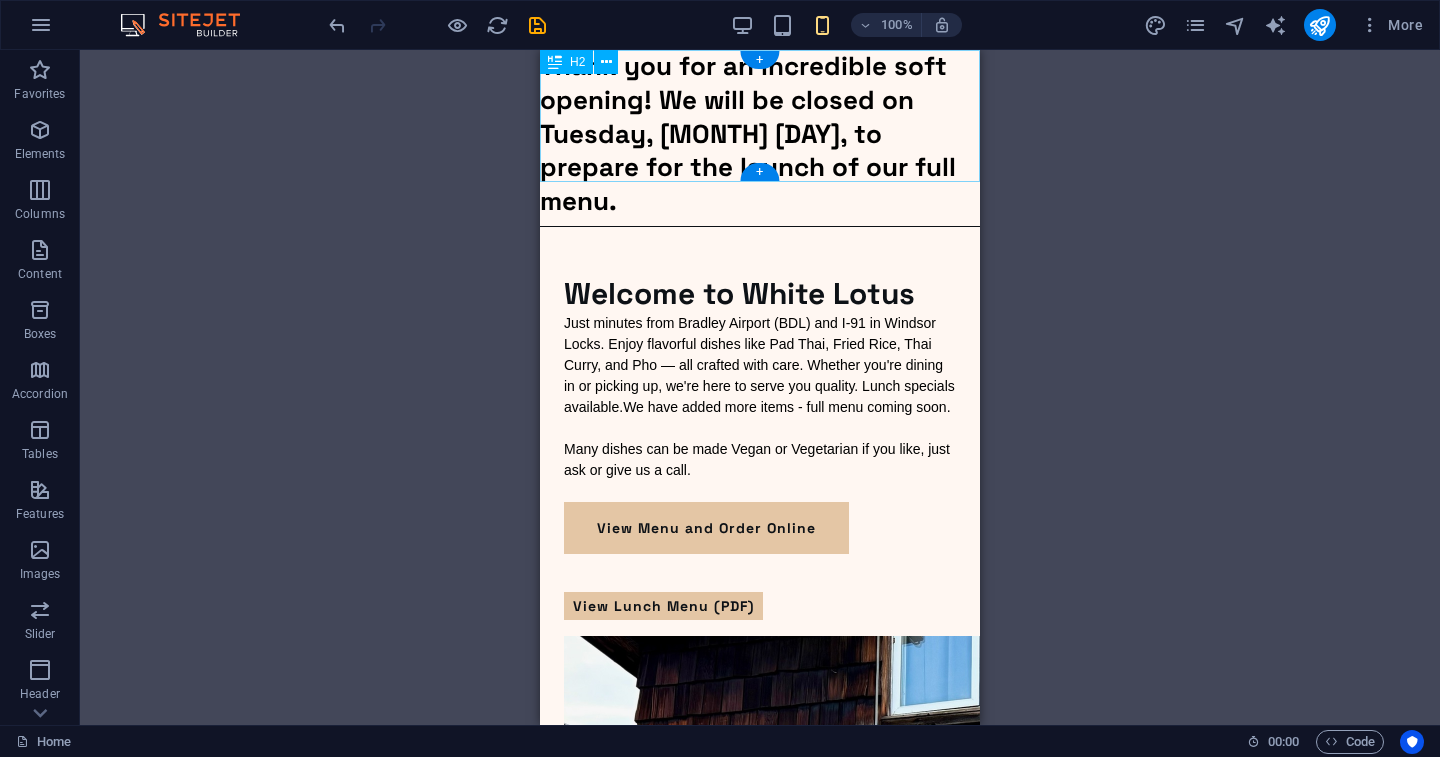 click on "Thank you for an incredible soft opening! We will be closed on Tuesday, August 5th, to prepare for the launch of our full menu." at bounding box center [760, 134] 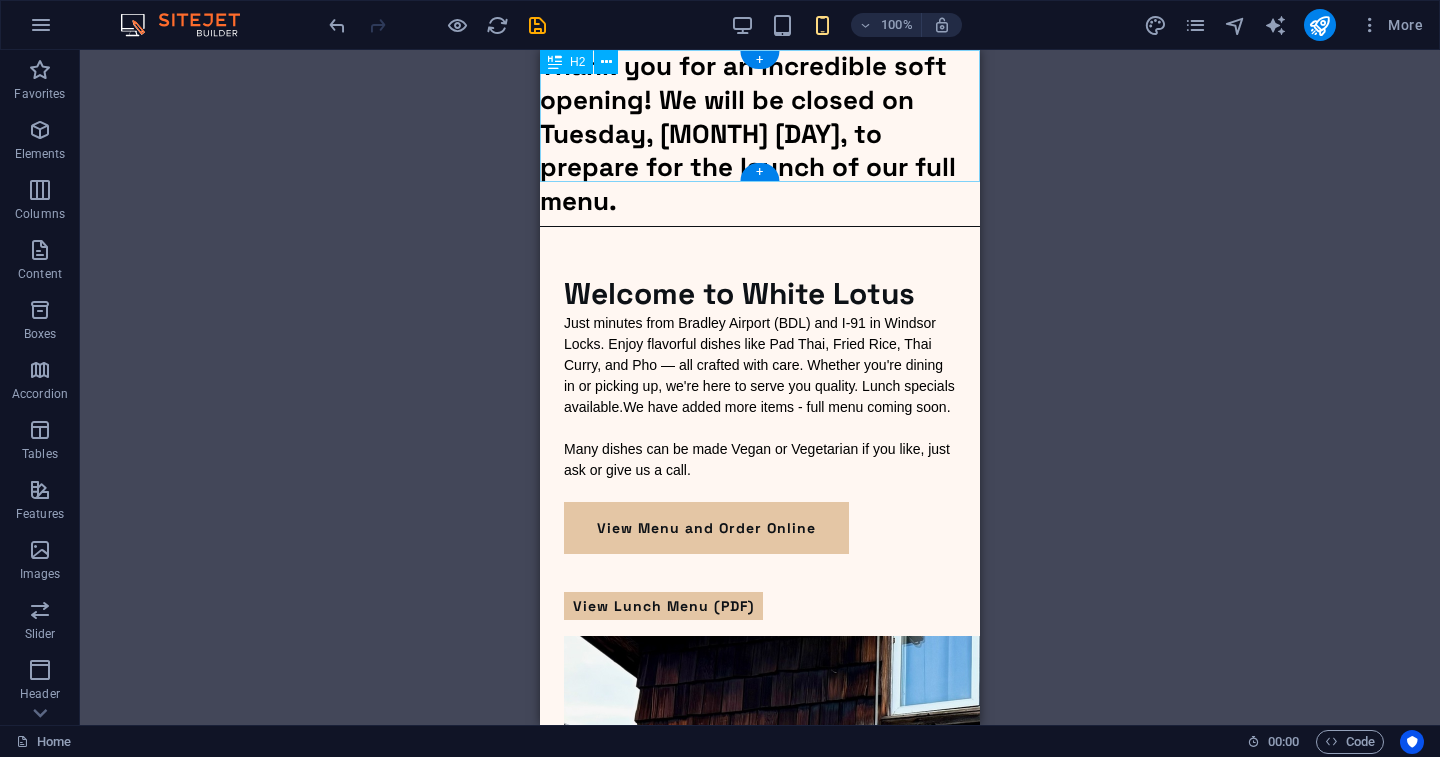 click on "Thank you for an incredible soft opening! We will be closed on Tuesday, August 5th, to prepare for the launch of our full menu." at bounding box center [760, 134] 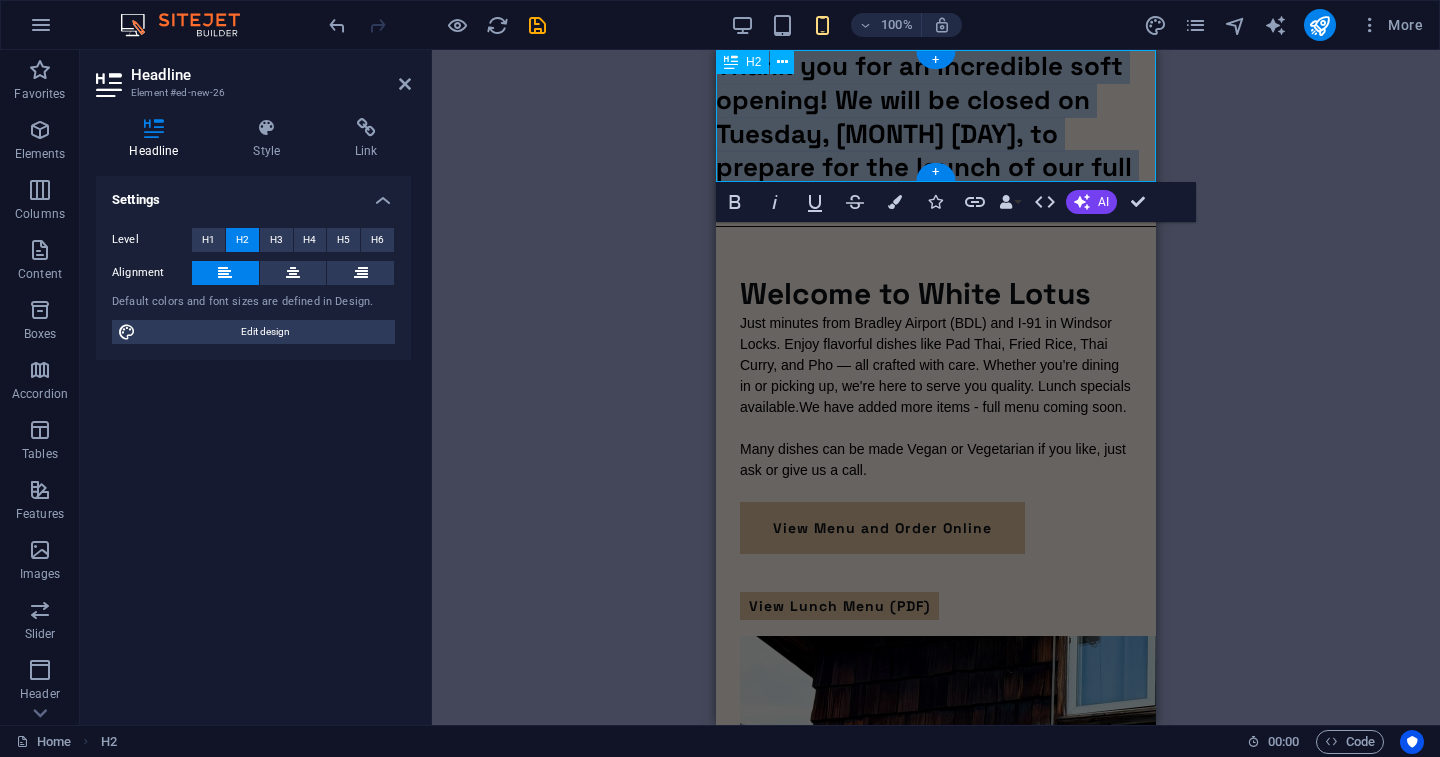 click on "Thank you for an incredible soft opening! We will be closed on Tuesday, August 5th, to prepare for the launch of our full menu." at bounding box center [924, 133] 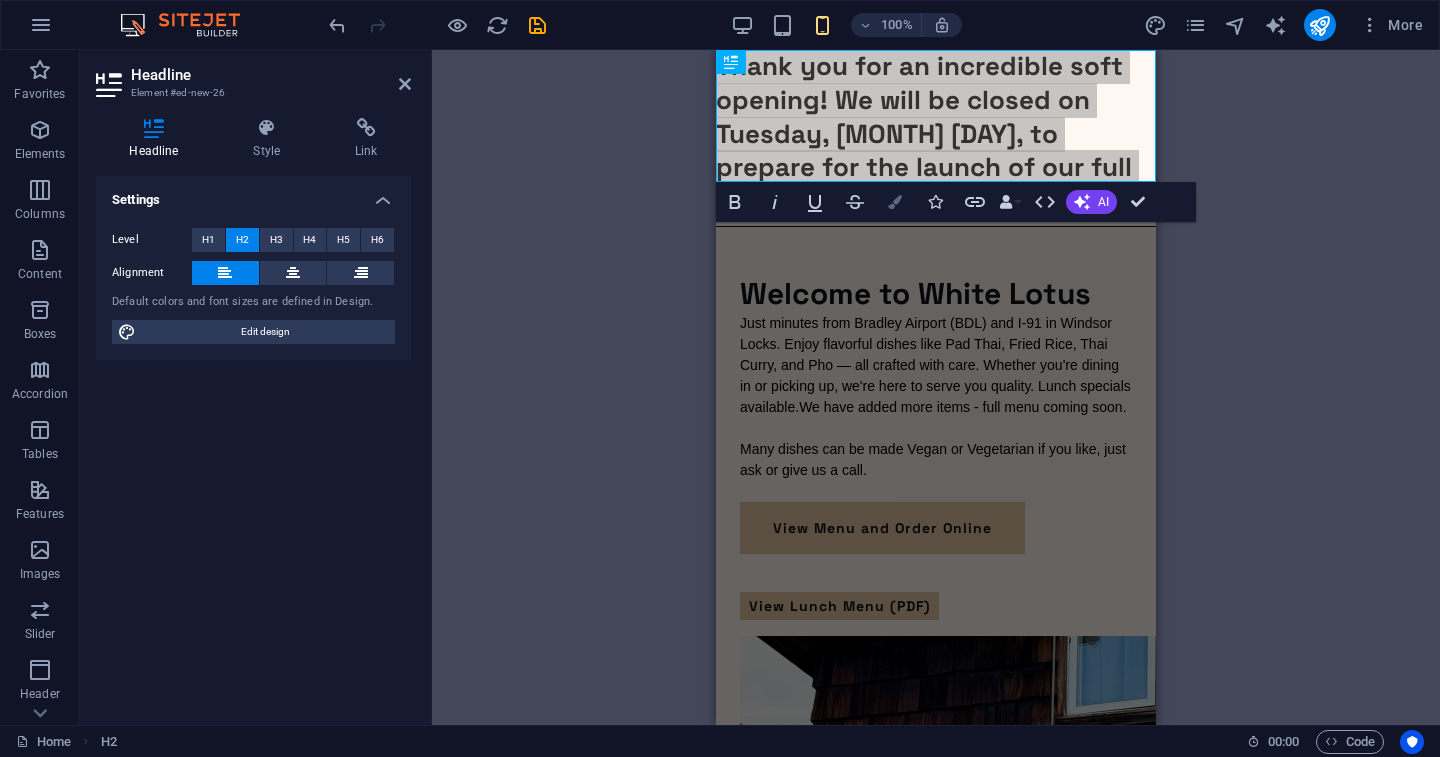 click on "Colors" at bounding box center (895, 202) 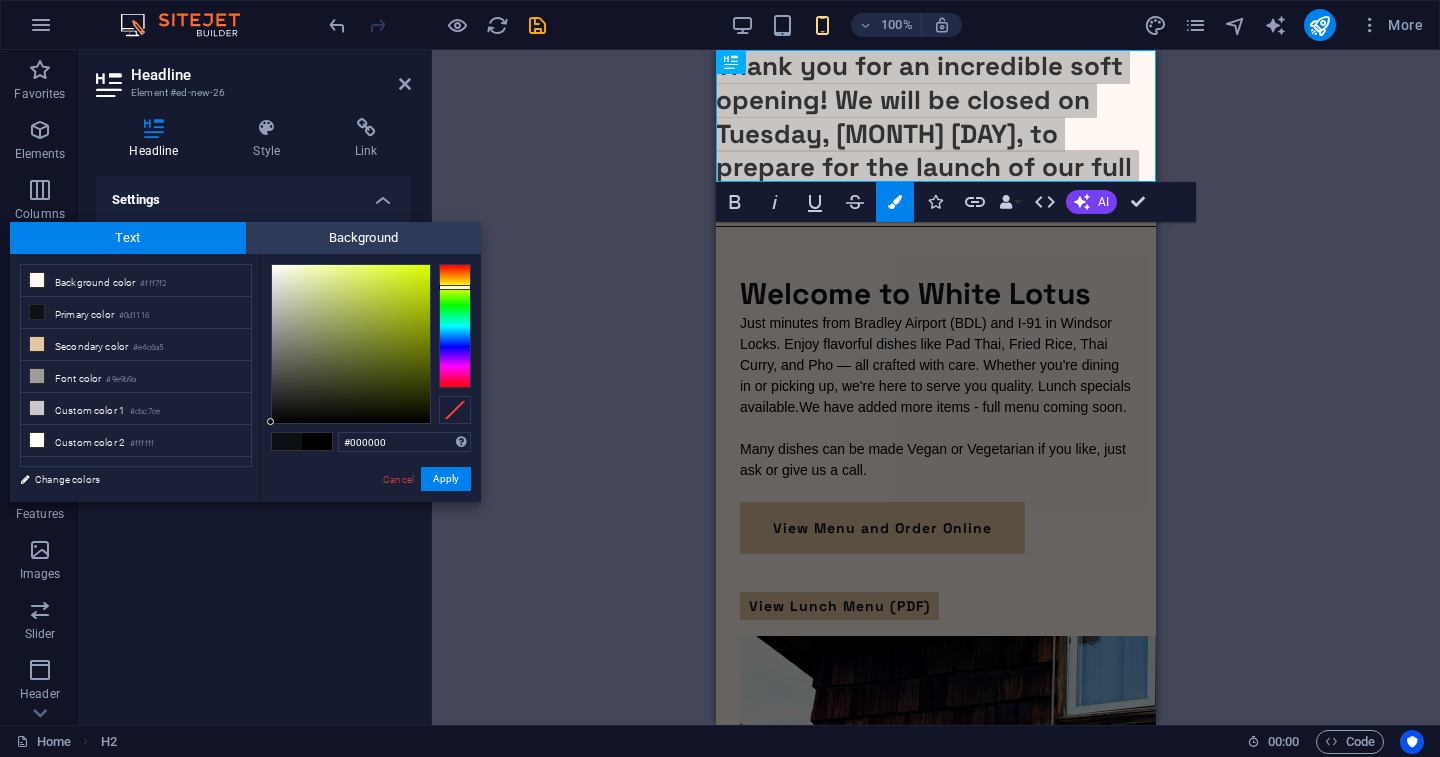 click at bounding box center (455, 326) 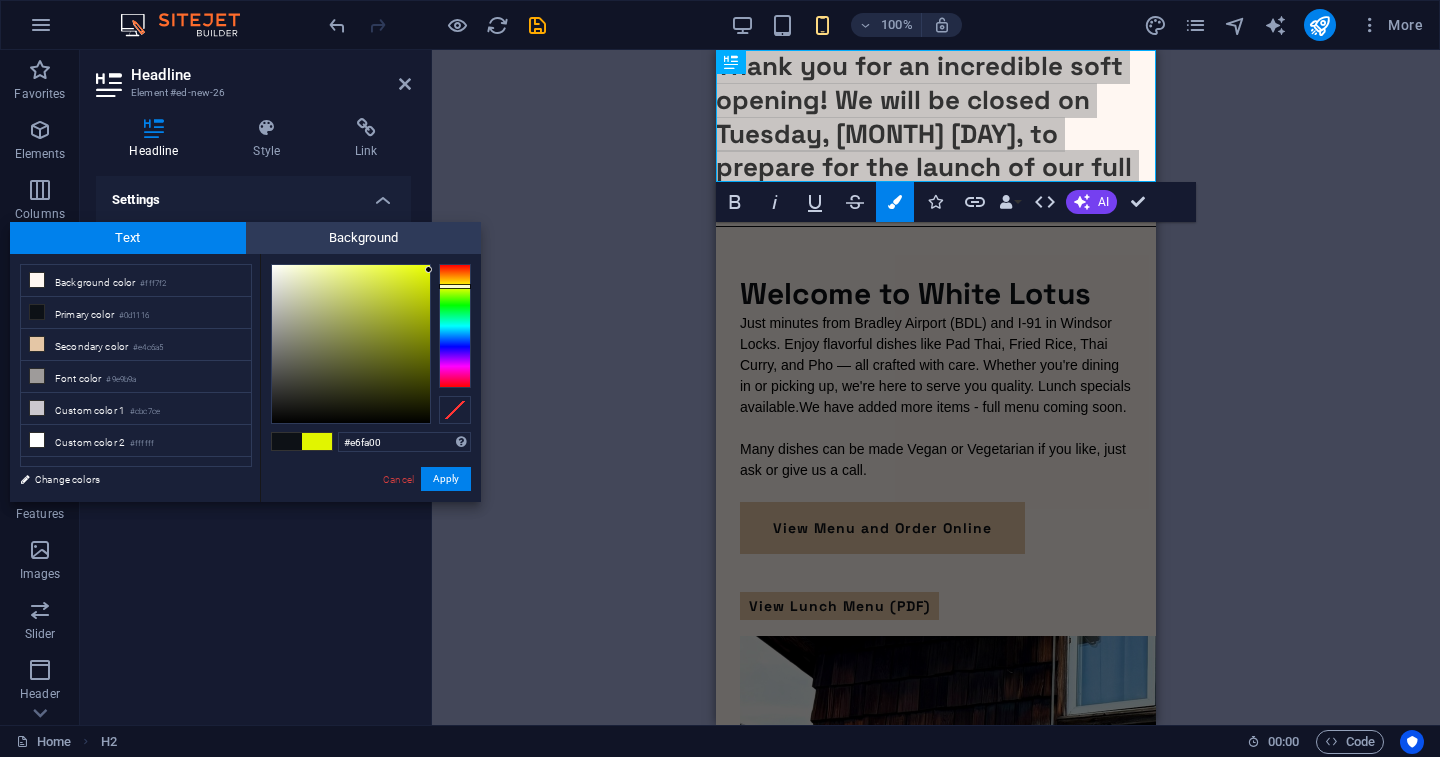 drag, startPoint x: 411, startPoint y: 270, endPoint x: 449, endPoint y: 265, distance: 38.327538 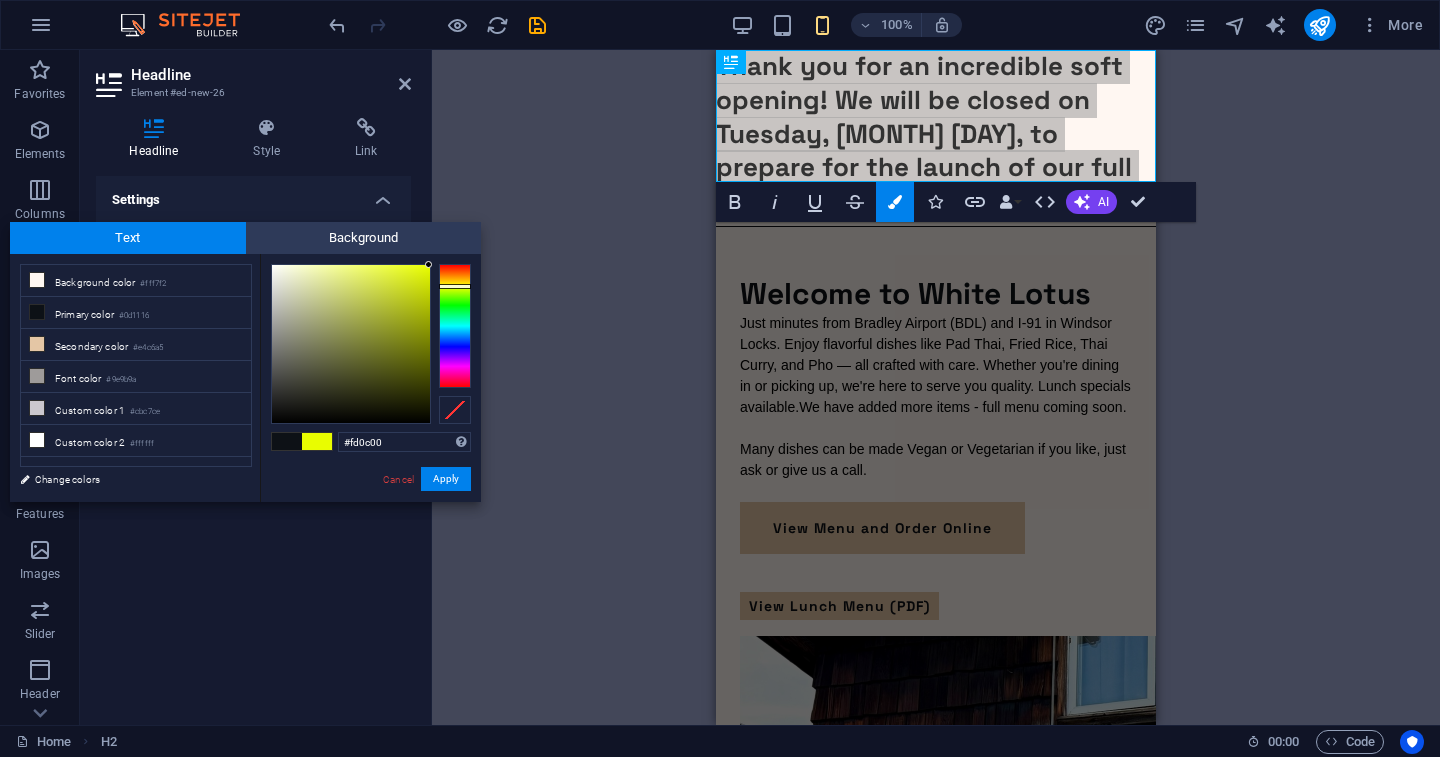 click at bounding box center [455, 326] 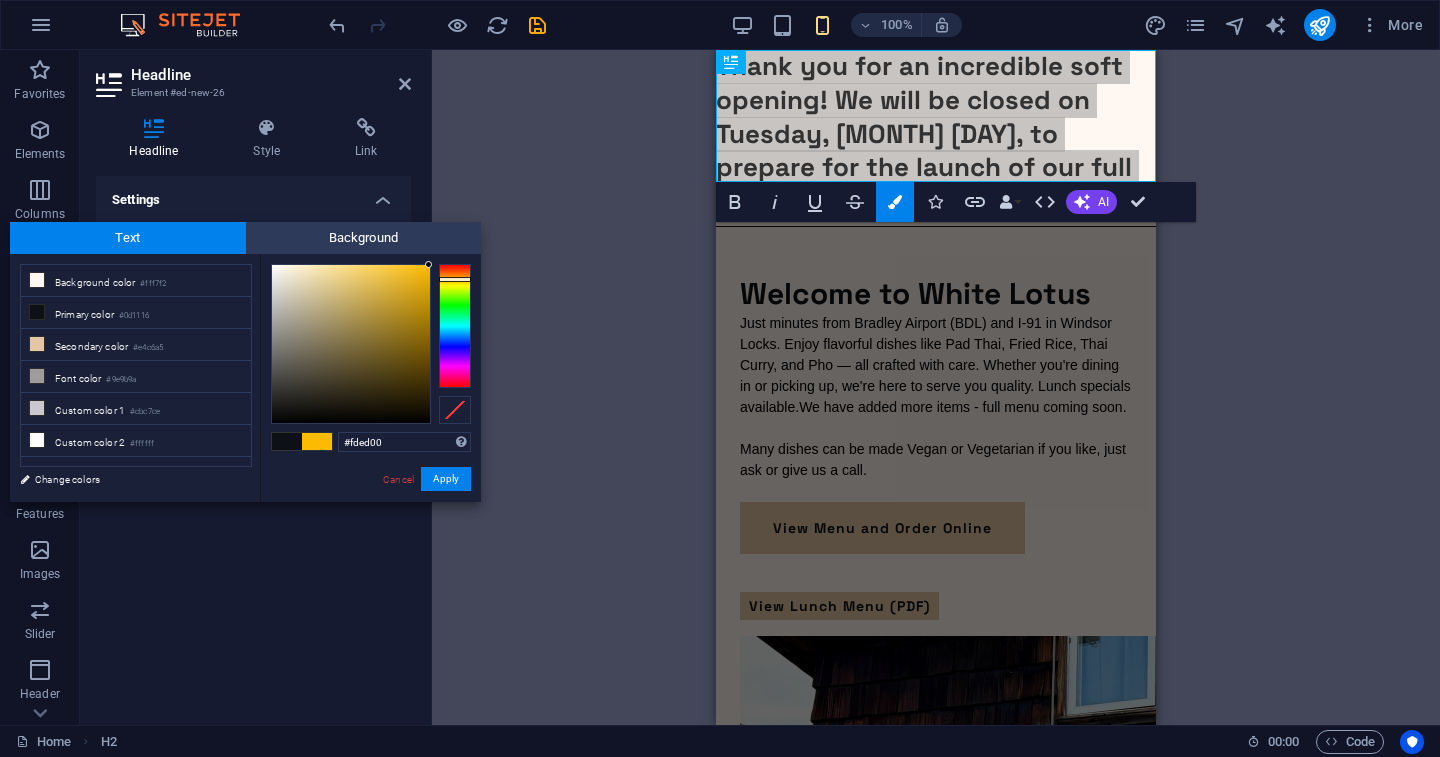 type on "#fdf900" 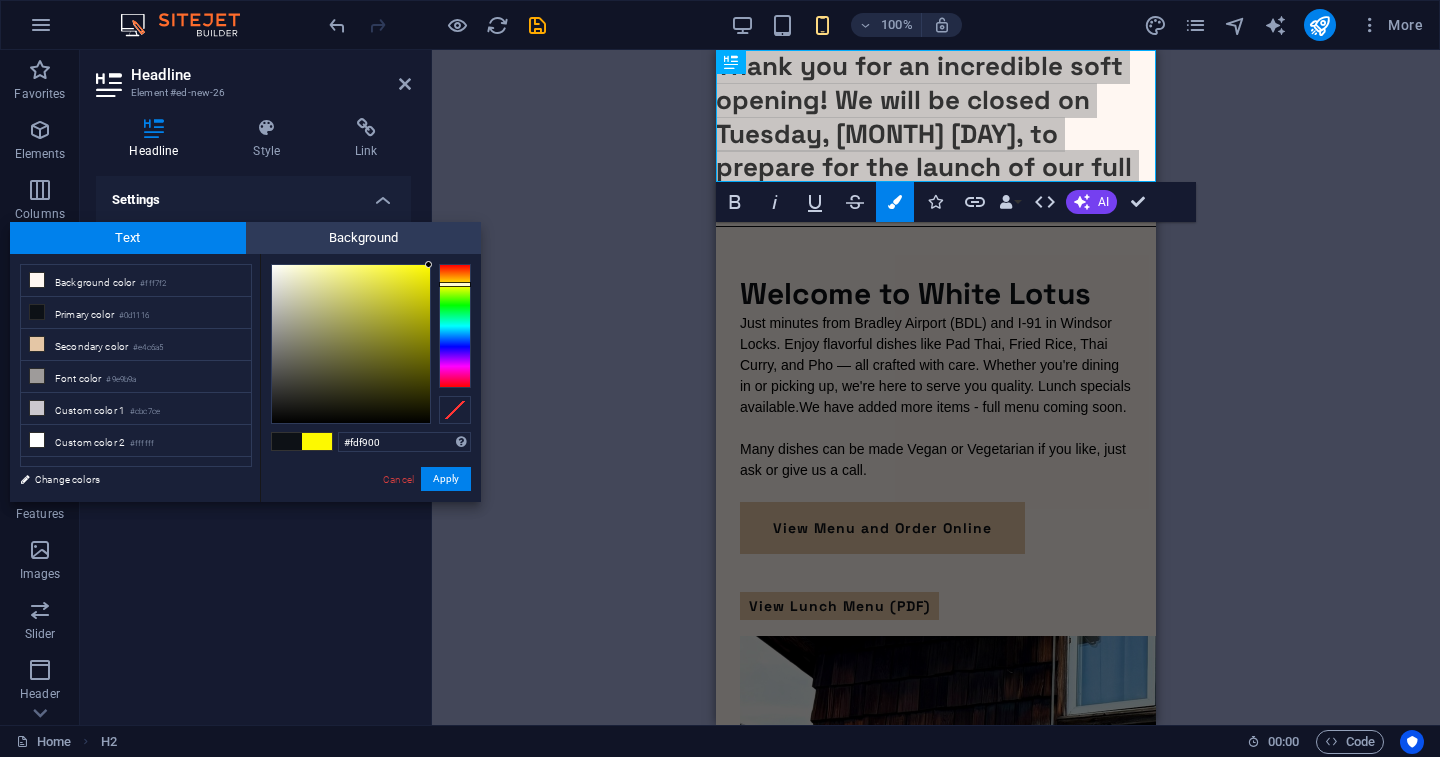drag, startPoint x: 457, startPoint y: 268, endPoint x: 454, endPoint y: 284, distance: 16.27882 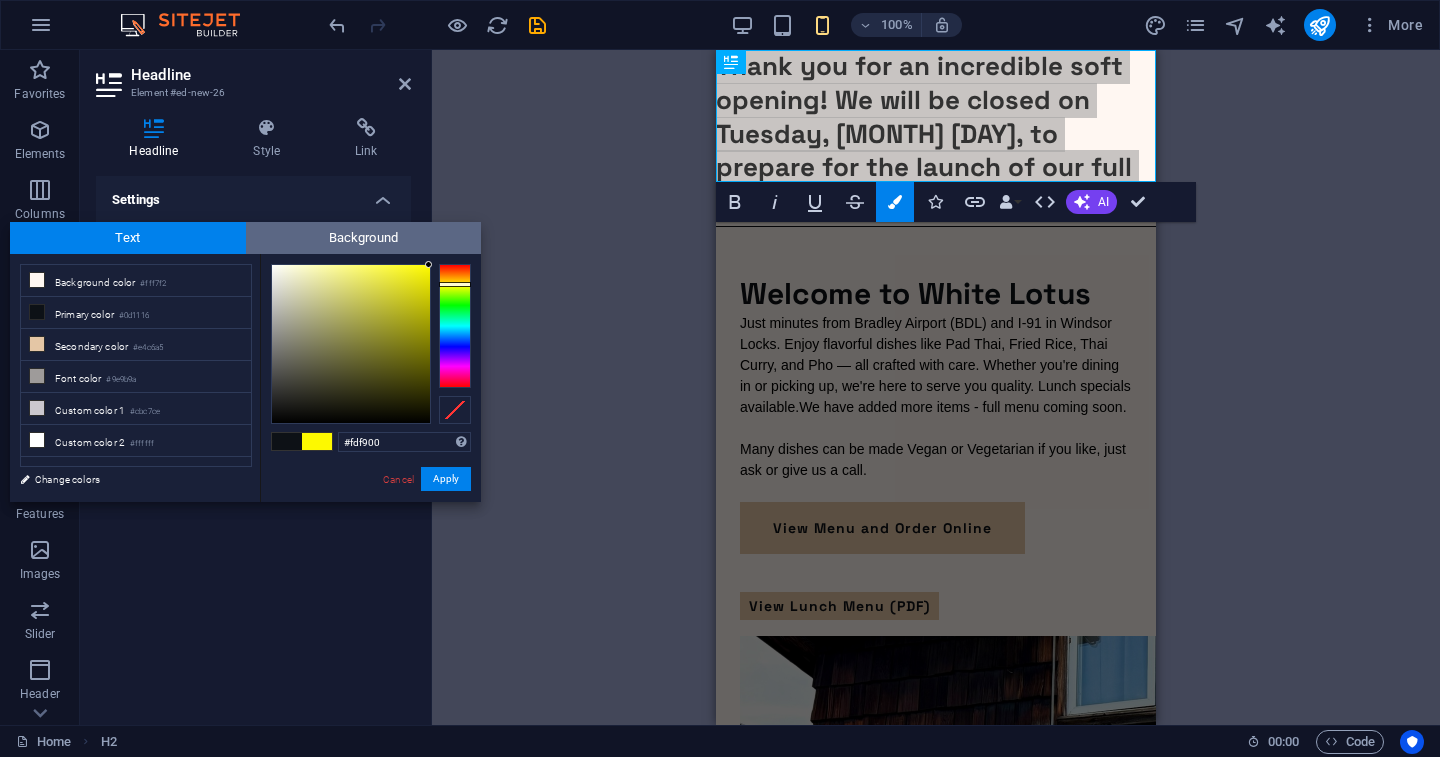 click on "Background" at bounding box center [364, 238] 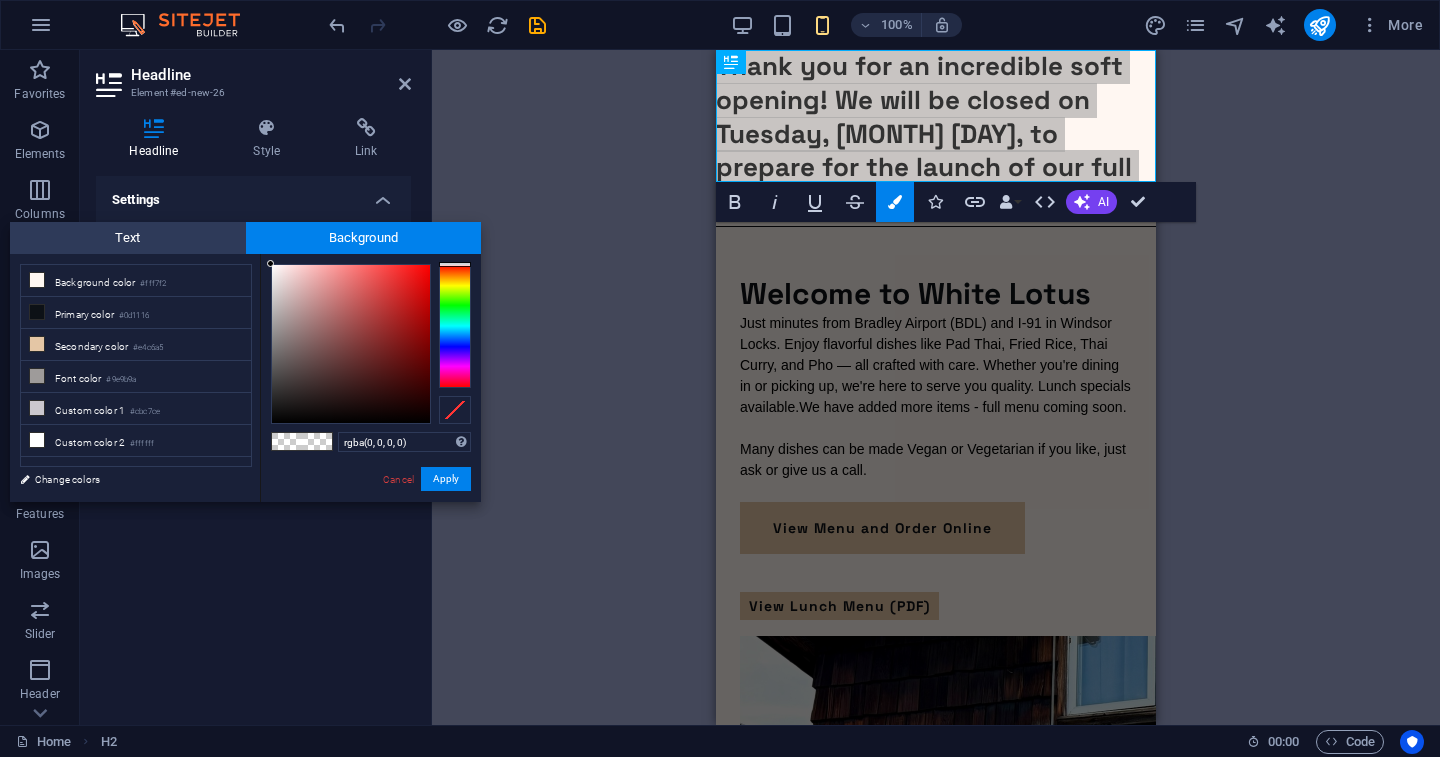 click on "Drag here to replace the existing content. Press “Ctrl” if you want to create a new element.
Container   H1   Preset   Container   Text   Container   Image   Container   Button   H2   Container   Placeholder   Text   Separator Bold Italic Underline Strikethrough Colors Icons Link Data Bindings Company First name Last name Street ZIP code City Email Phone Mobile Fax Custom field 1 Custom field 2 Custom field 3 Custom field 4 Custom field 5 Custom field 6 HTML AI Improve Make shorter Make longer Fix spelling & grammar Translate to English Generate text Confirm (⌘+⏎)" at bounding box center [936, 387] 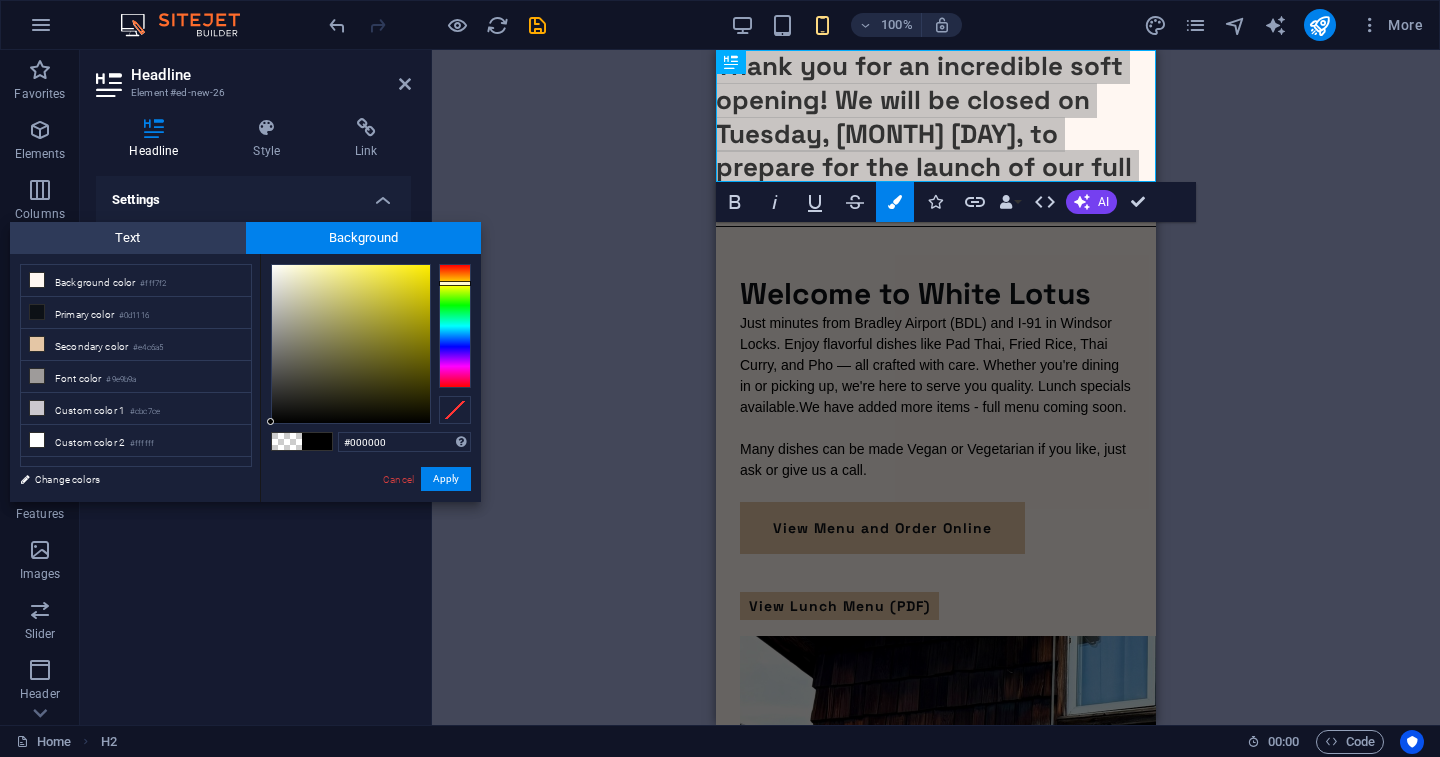 click at bounding box center [455, 326] 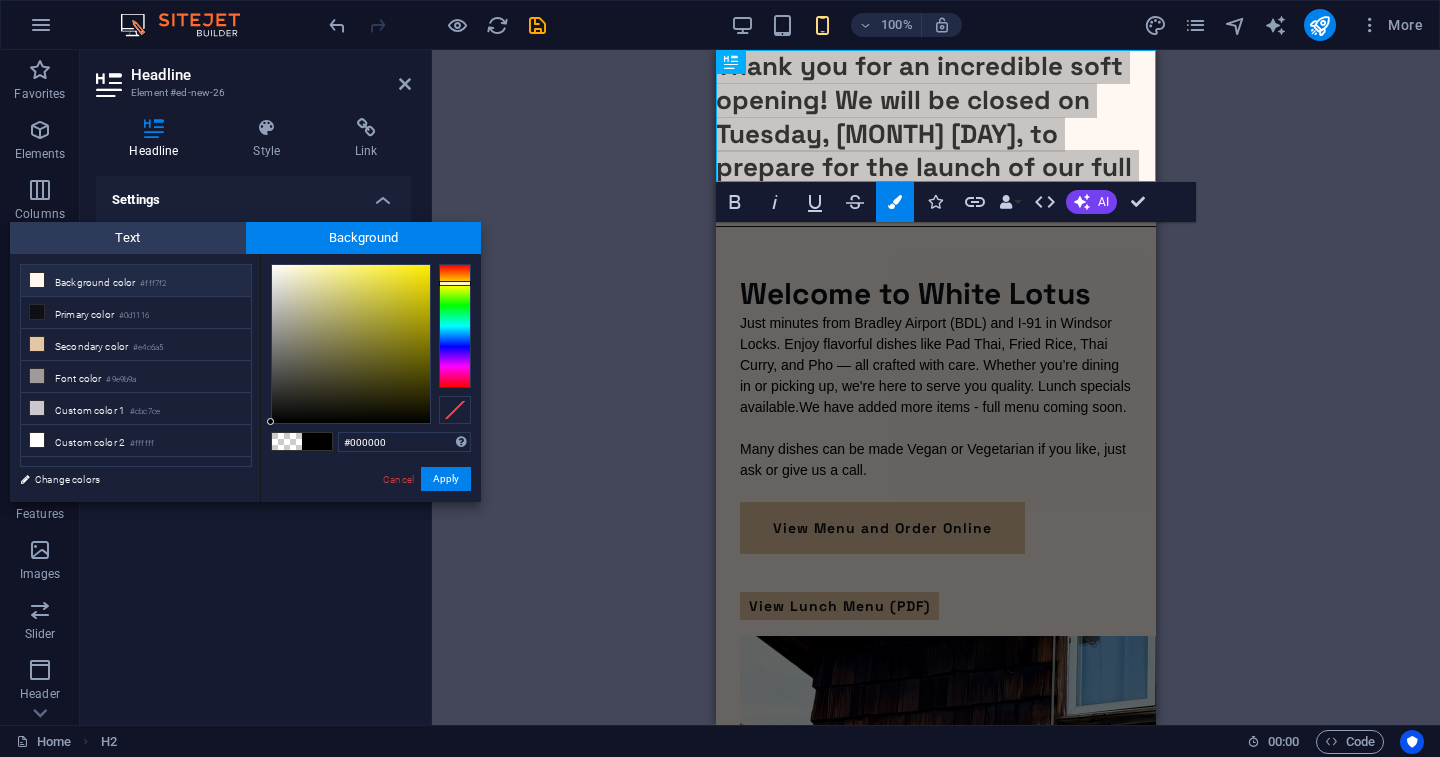 click on "Background color
#fff7f2" at bounding box center [136, 281] 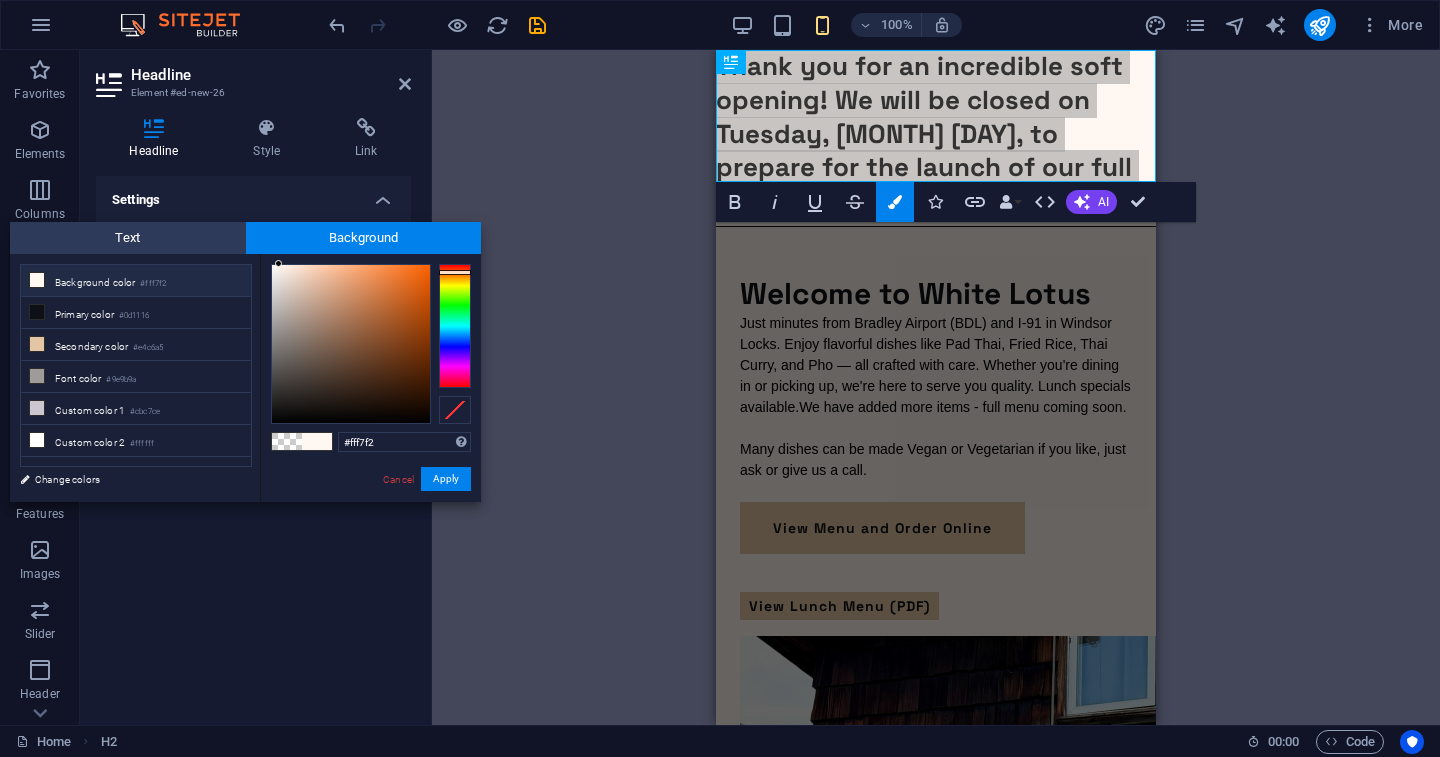 click on "Background color
#fff7f2" at bounding box center [136, 281] 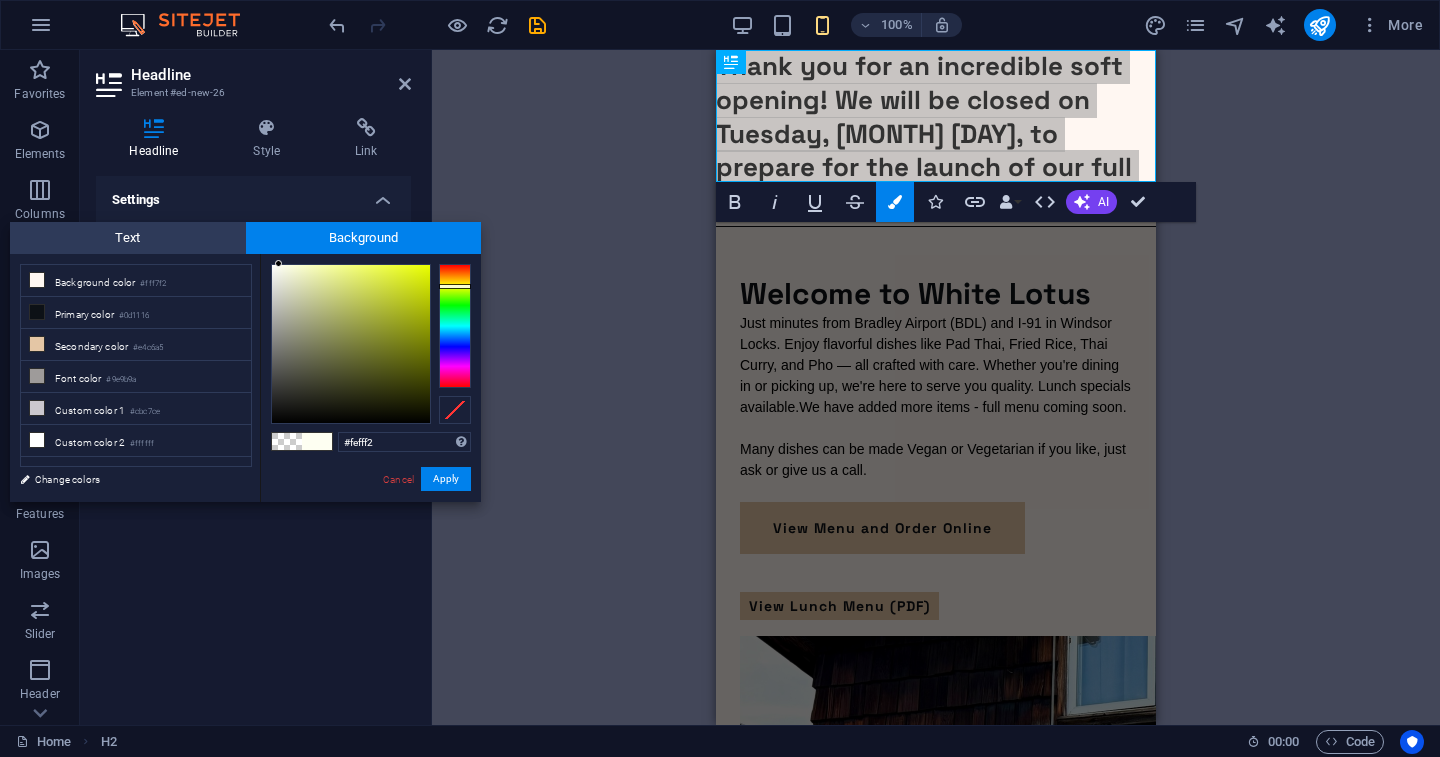 click at bounding box center (455, 326) 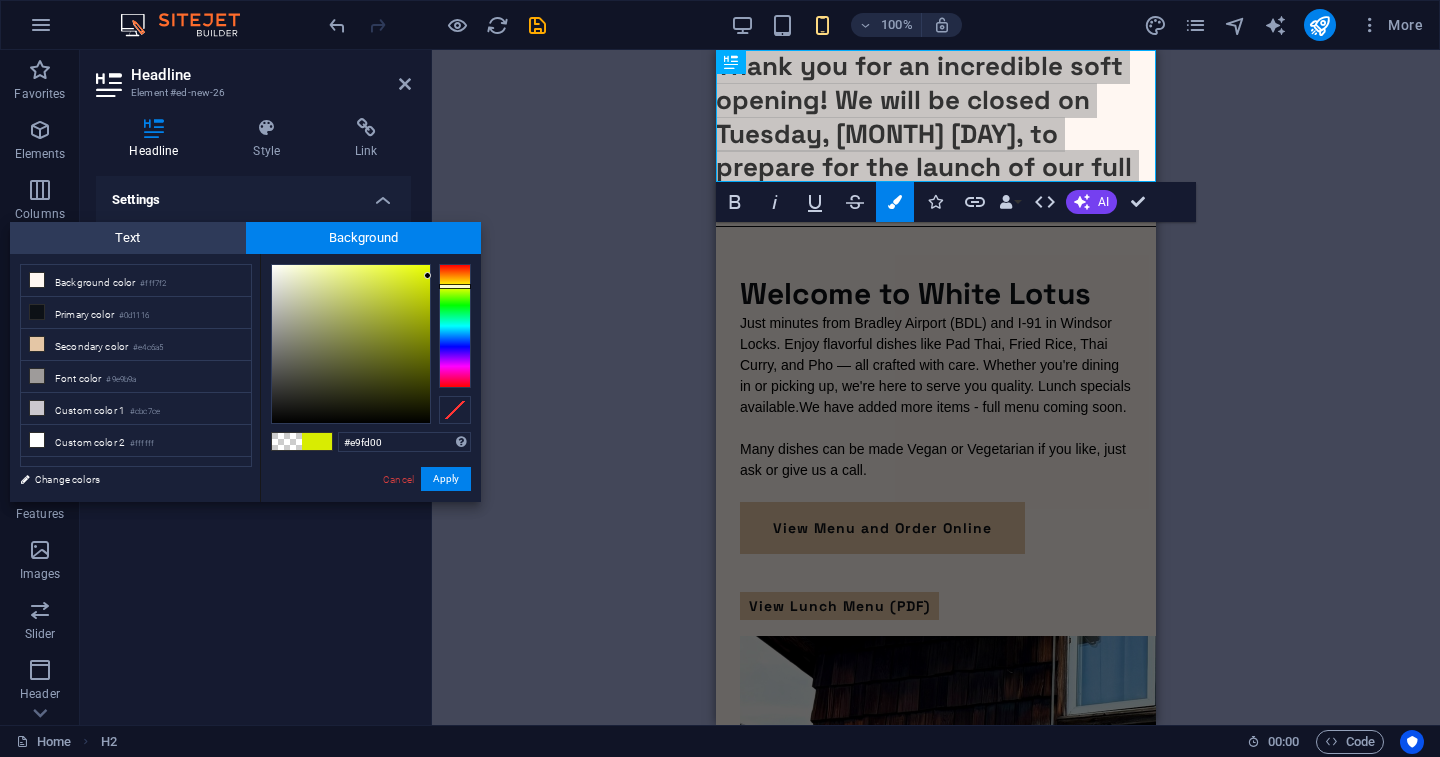 type on "#eaff00" 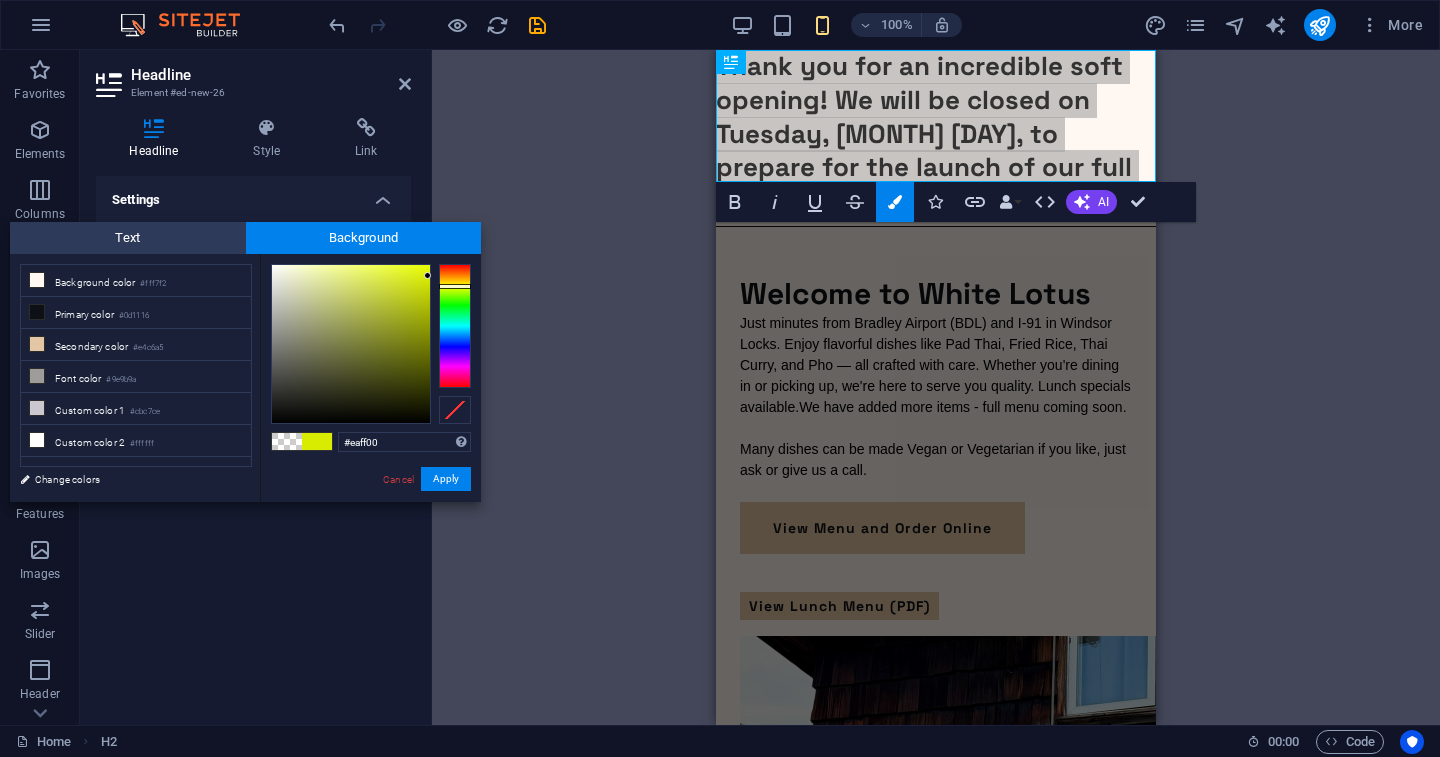 drag, startPoint x: 424, startPoint y: 280, endPoint x: 429, endPoint y: 263, distance: 17.720045 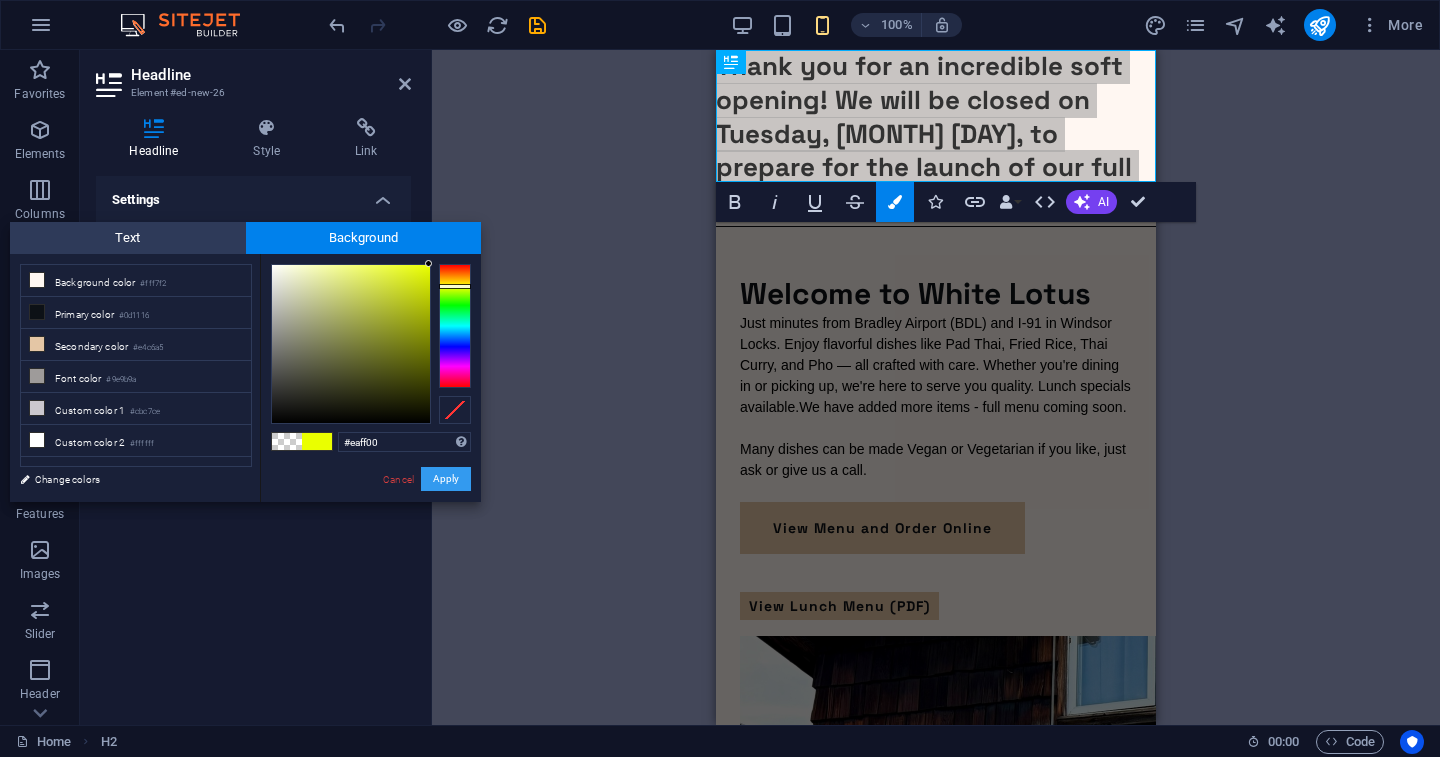 click on "Apply" at bounding box center (446, 479) 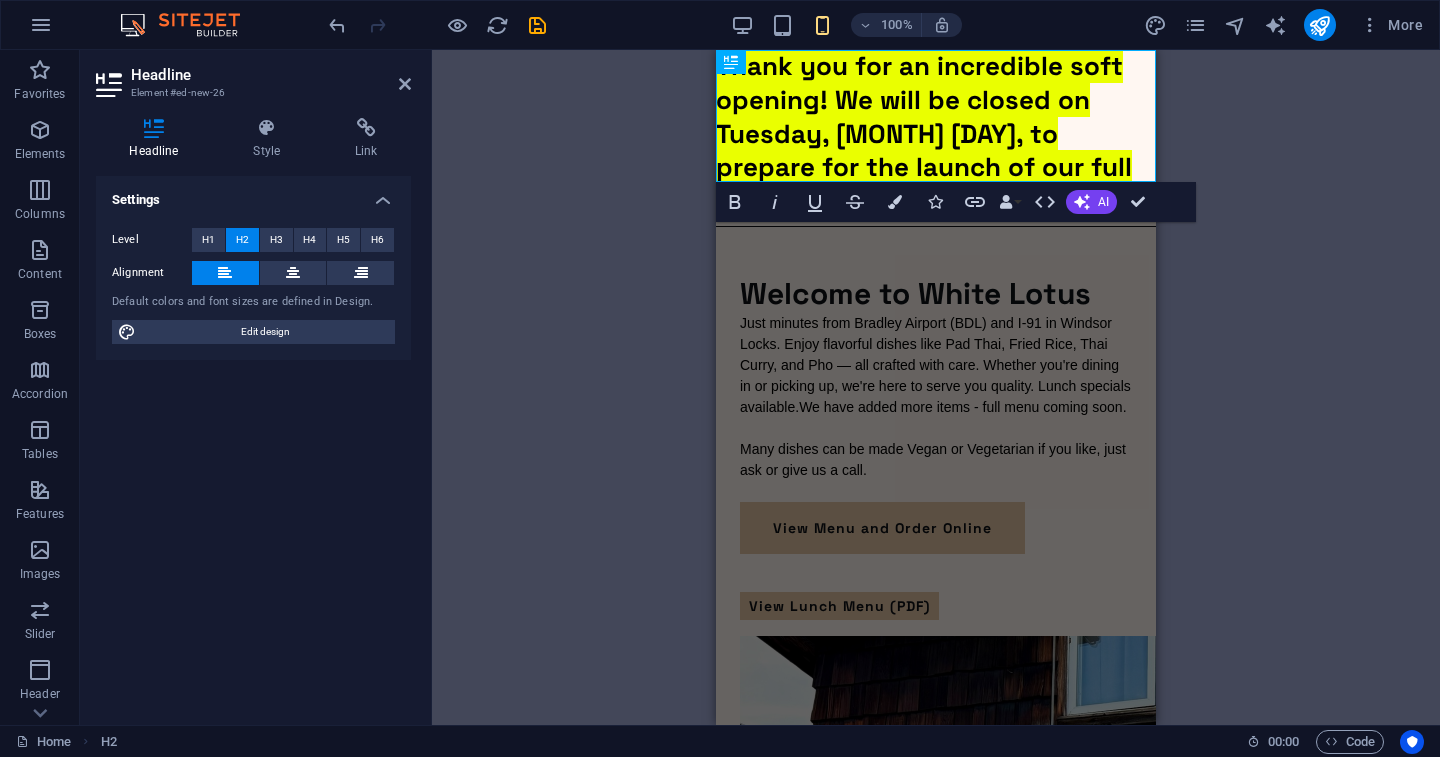 click on "Drag here to replace the existing content. Press “Ctrl” if you want to create a new element.
Container   H1   Preset   Container   Text   Container   Image   Container   Button   H2   Container   Placeholder   Text   Separator Bold Italic Underline Strikethrough Colors Icons Link Data Bindings Company First name Last name Street ZIP code City Email Phone Mobile Fax Custom field 1 Custom field 2 Custom field 3 Custom field 4 Custom field 5 Custom field 6 HTML AI Improve Make shorter Make longer Fix spelling & grammar Translate to English Generate text Confirm (⌘+⏎)" at bounding box center (936, 387) 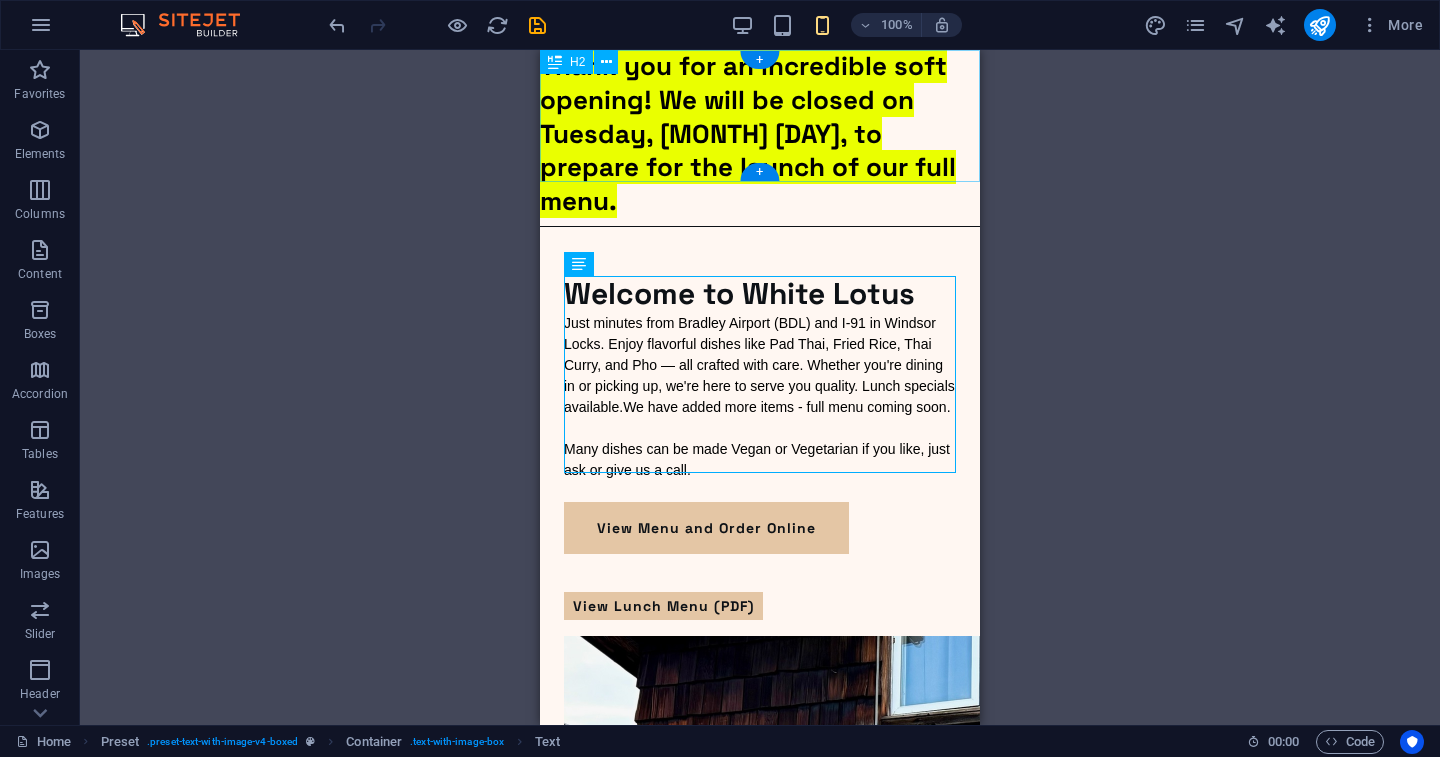 click on "Thank you for an incredible soft opening! We will be closed on Tuesday, August 5th, to prepare for the launch of our full menu." at bounding box center (760, 134) 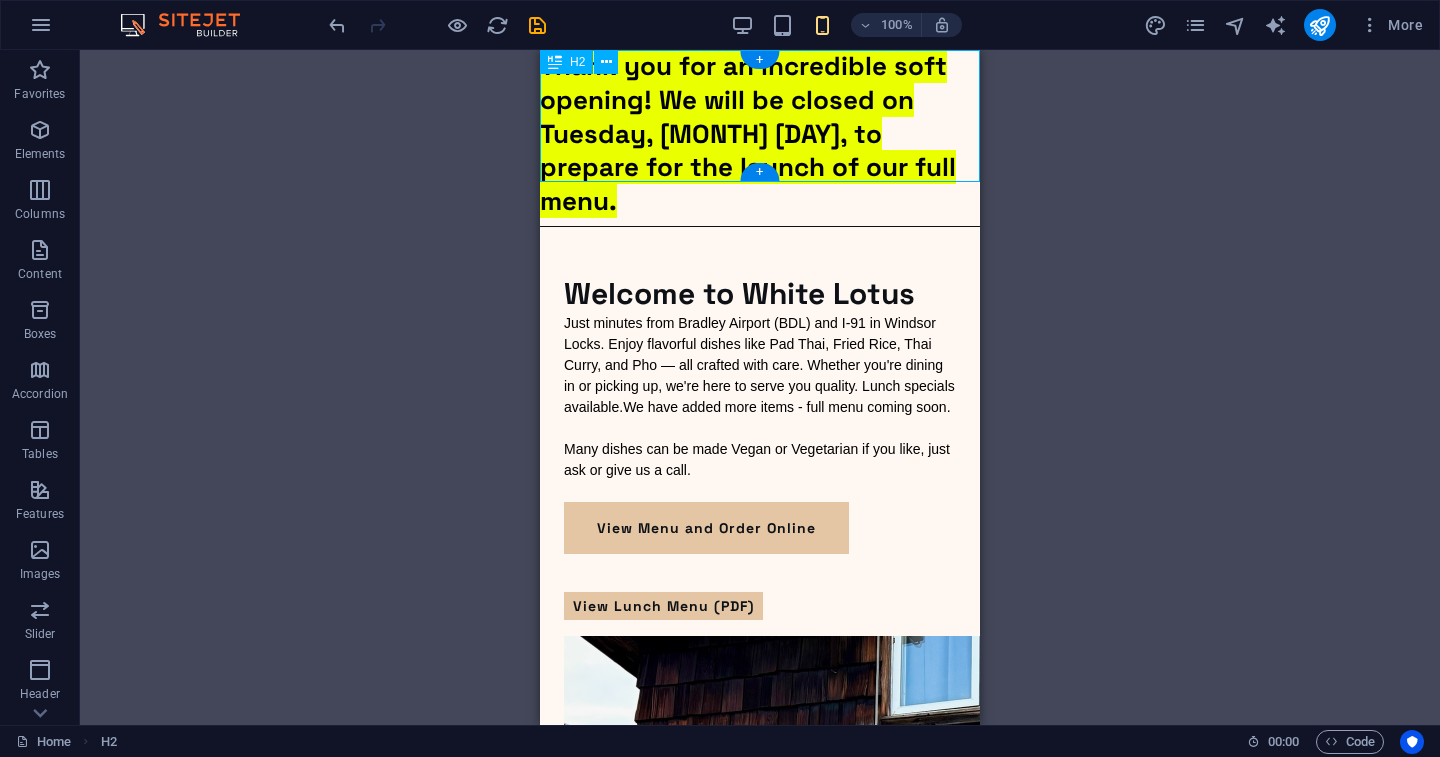 click on "Thank you for an incredible soft opening! We will be closed on Tuesday, August 5th, to prepare for the launch of our full menu." at bounding box center (760, 134) 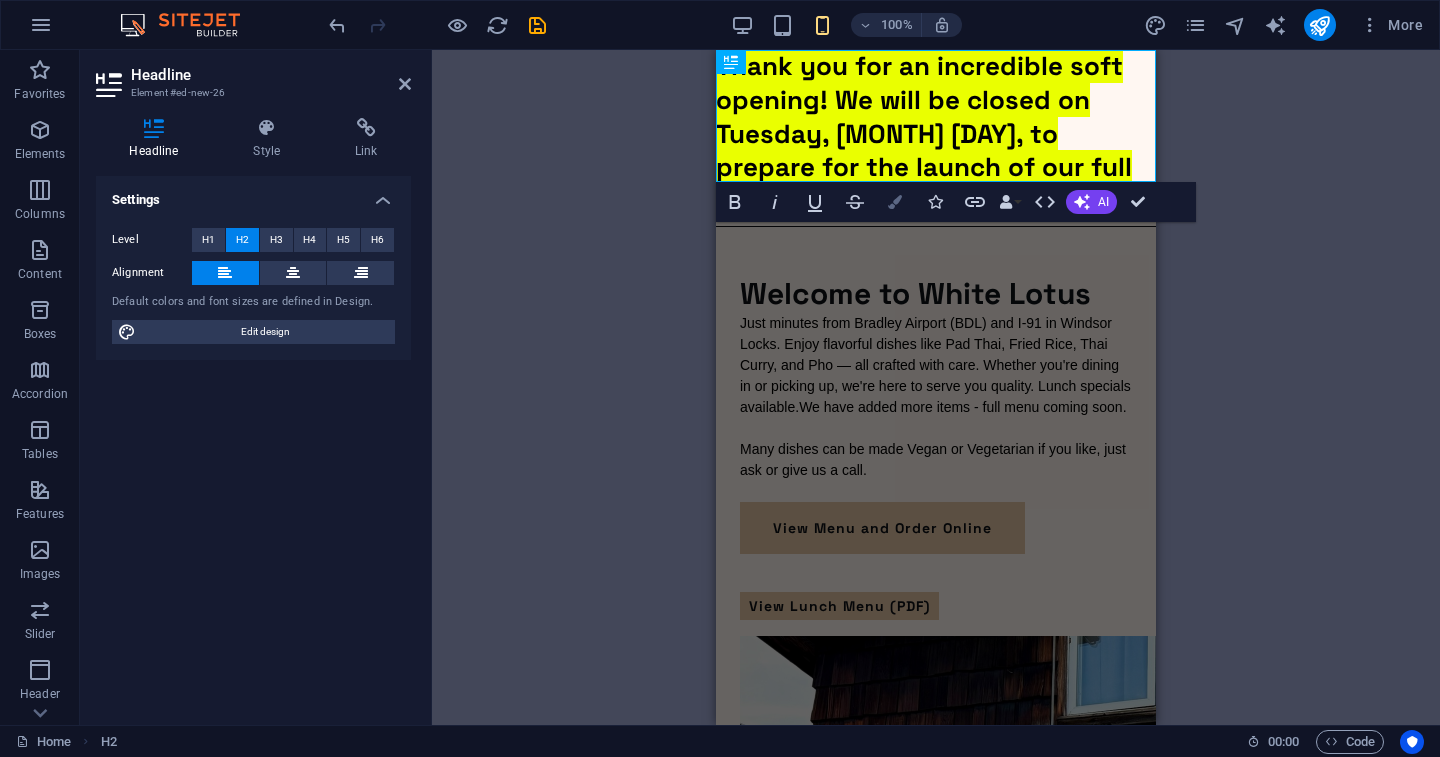 click on "Colors" at bounding box center (895, 202) 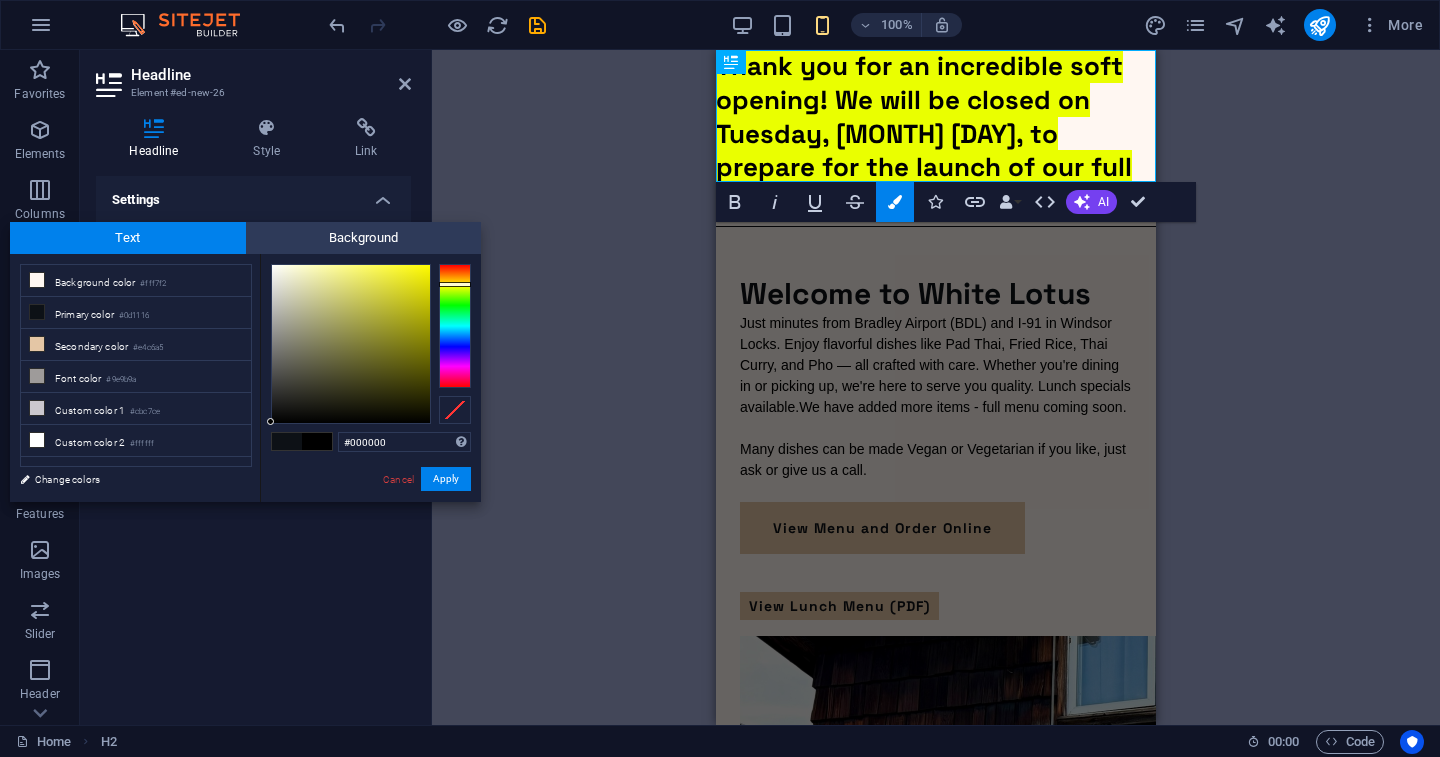 click at bounding box center (455, 326) 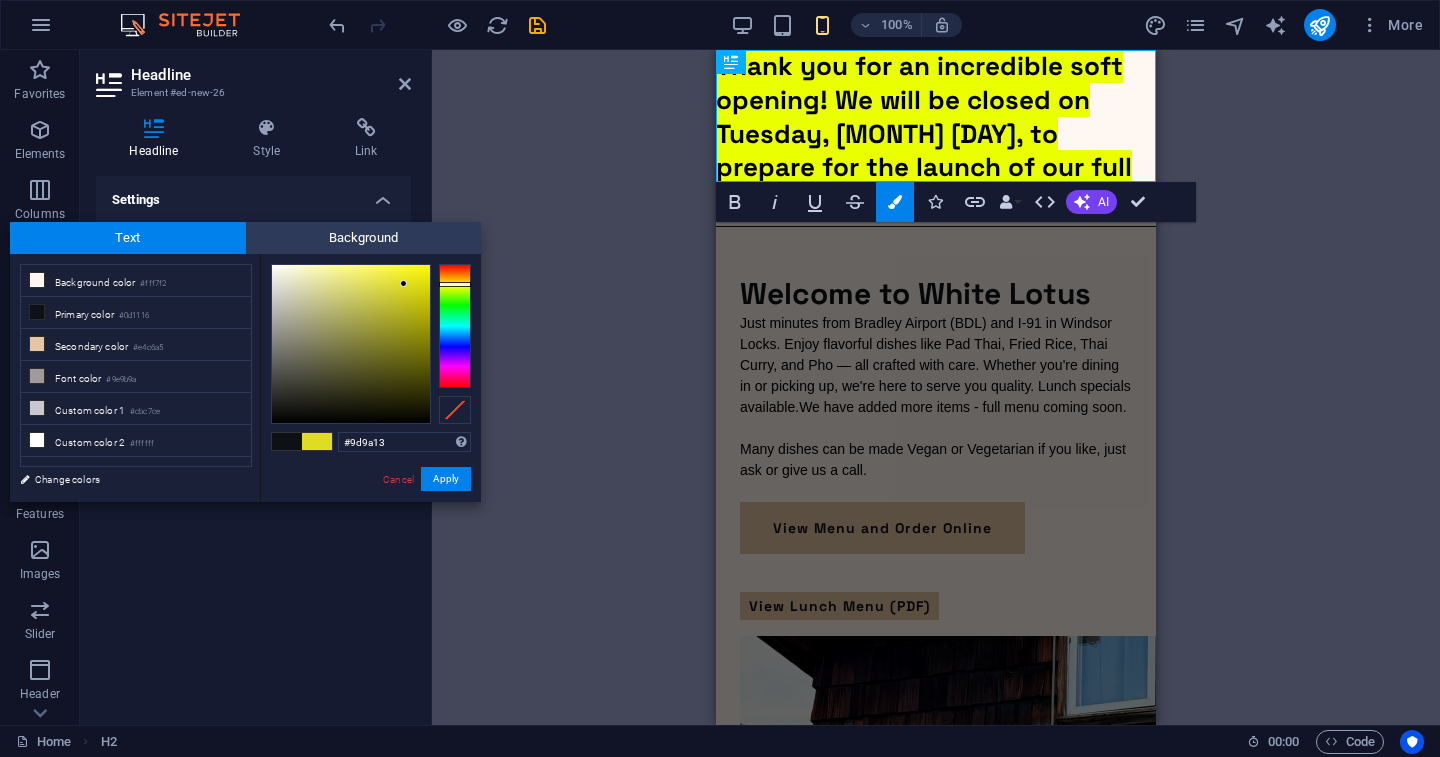 type on "#9b9913" 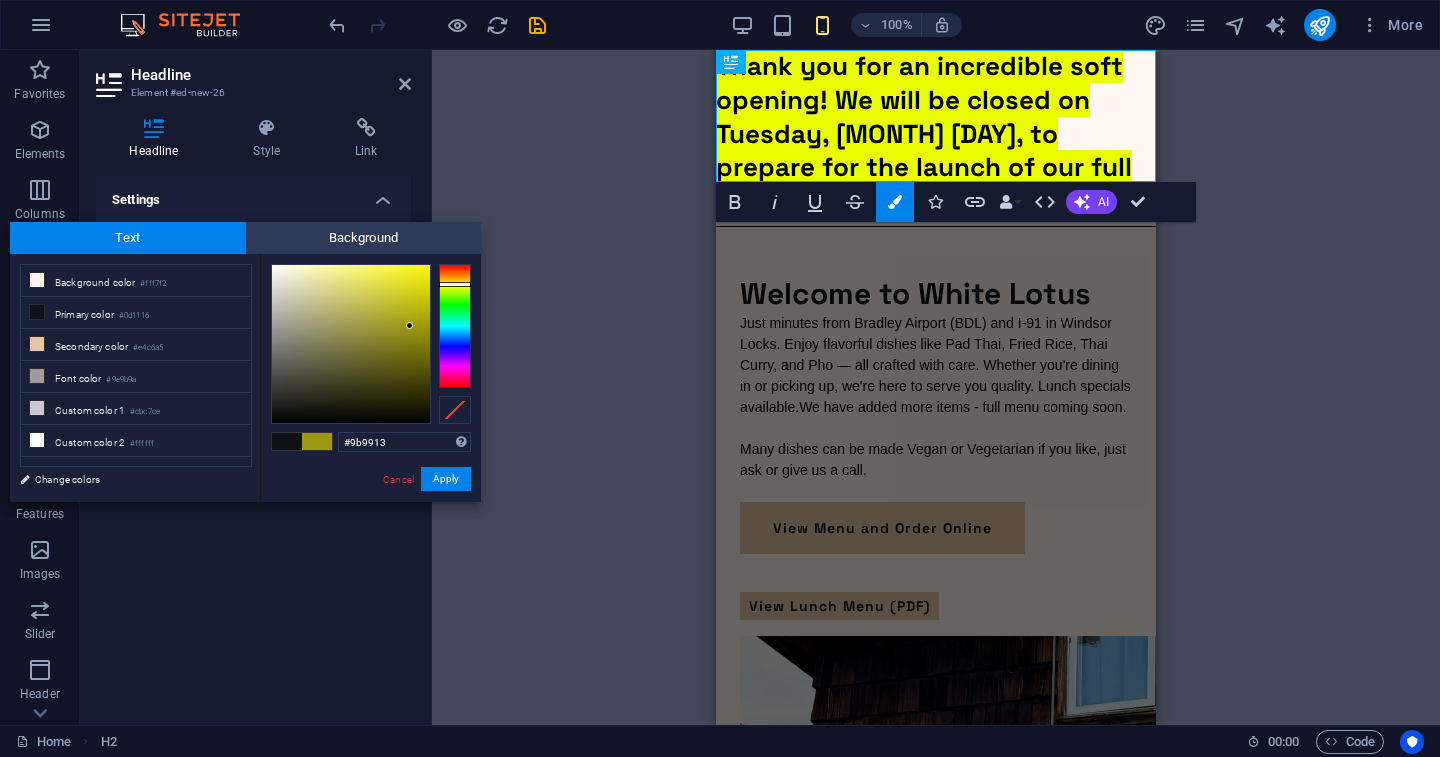 drag, startPoint x: 404, startPoint y: 284, endPoint x: 410, endPoint y: 326, distance: 42.426407 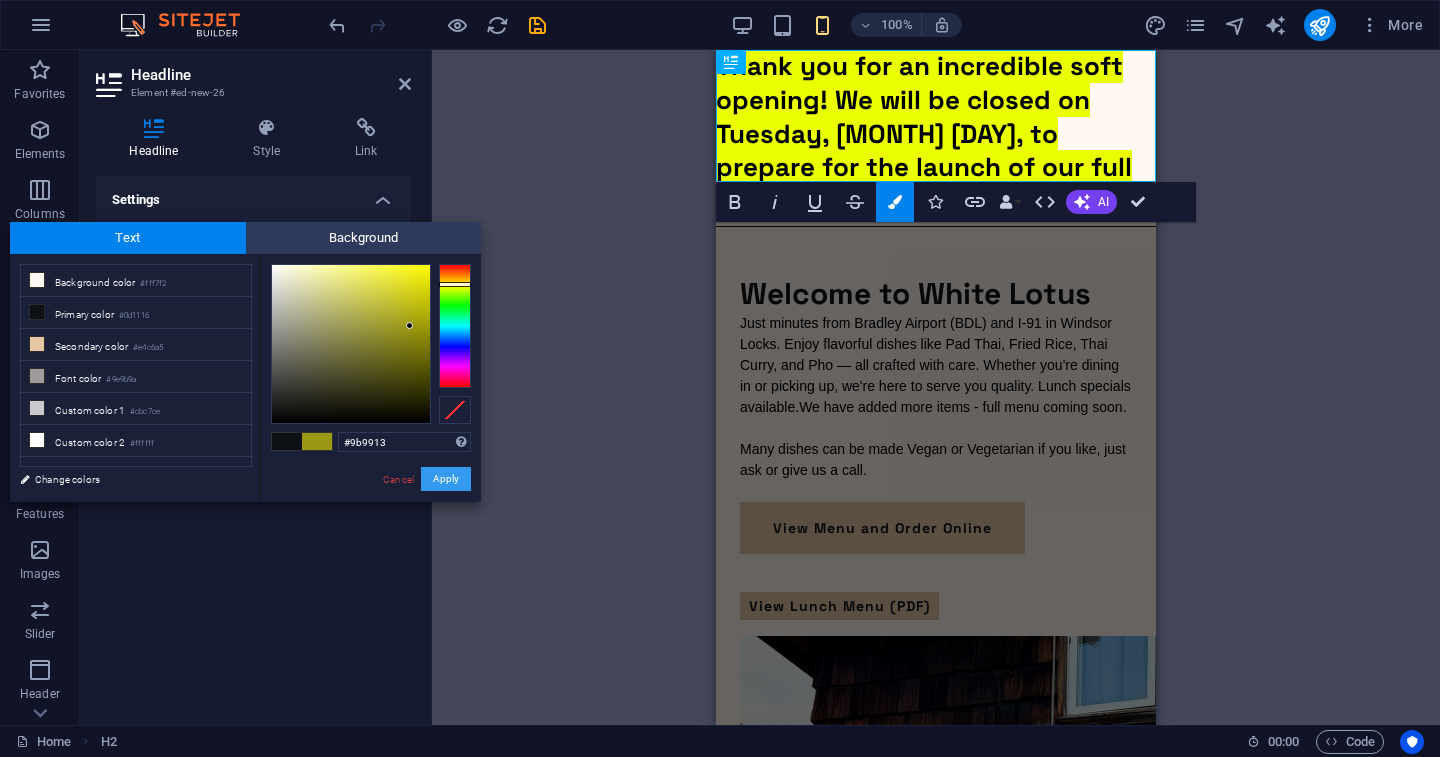 click on "Apply" at bounding box center [446, 479] 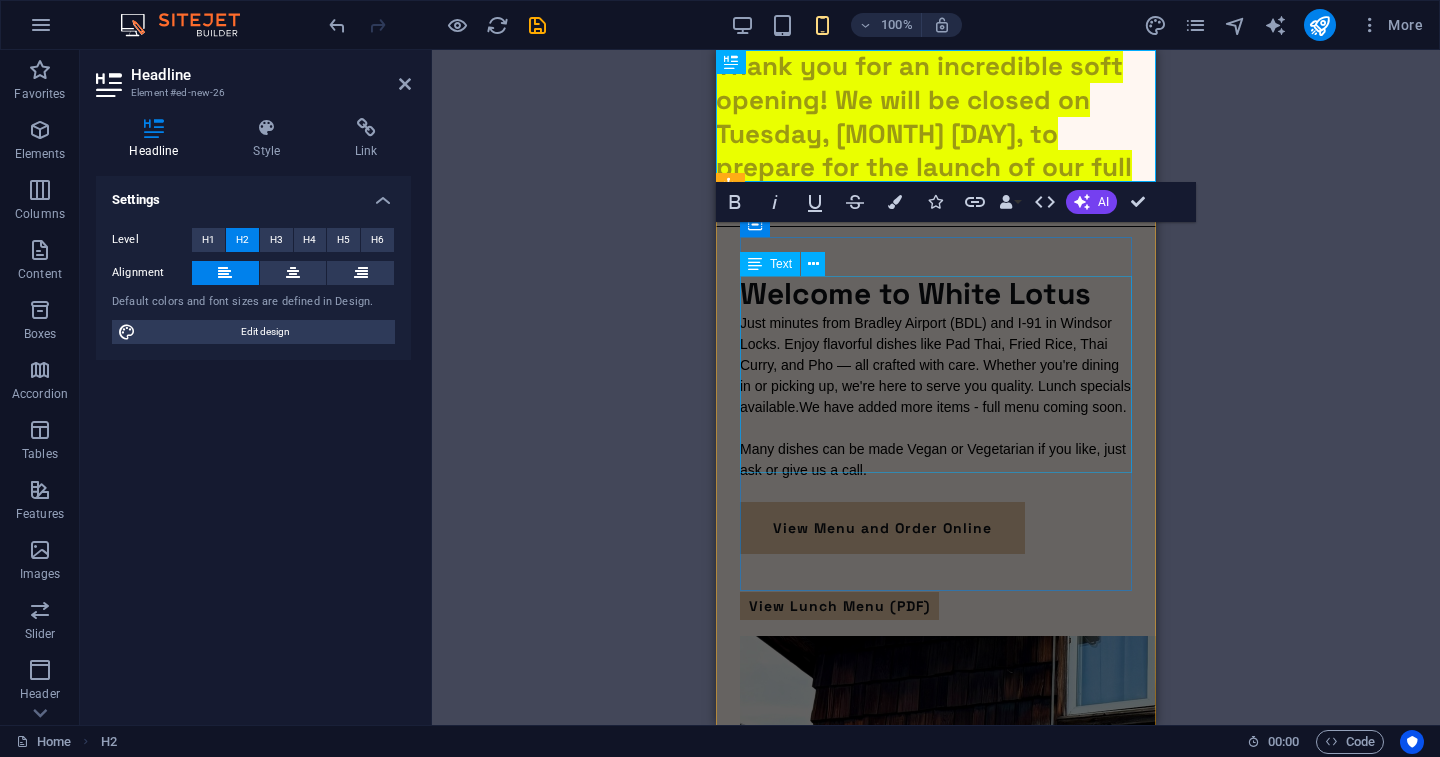 click on "Drag here to replace the existing content. Press “Ctrl” if you want to create a new element.
Container   H1   Preset   Container   Text   Container   Image   Container   Button   H2   Container   Placeholder   Text   Separator Bold Italic Underline Strikethrough Colors Icons Link Data Bindings Company First name Last name Street ZIP code City Email Phone Mobile Fax Custom field 1 Custom field 2 Custom field 3 Custom field 4 Custom field 5 Custom field 6 HTML AI Improve Make shorter Make longer Fix spelling & grammar Translate to English Generate text Confirm (⌘+⏎)" at bounding box center [936, 387] 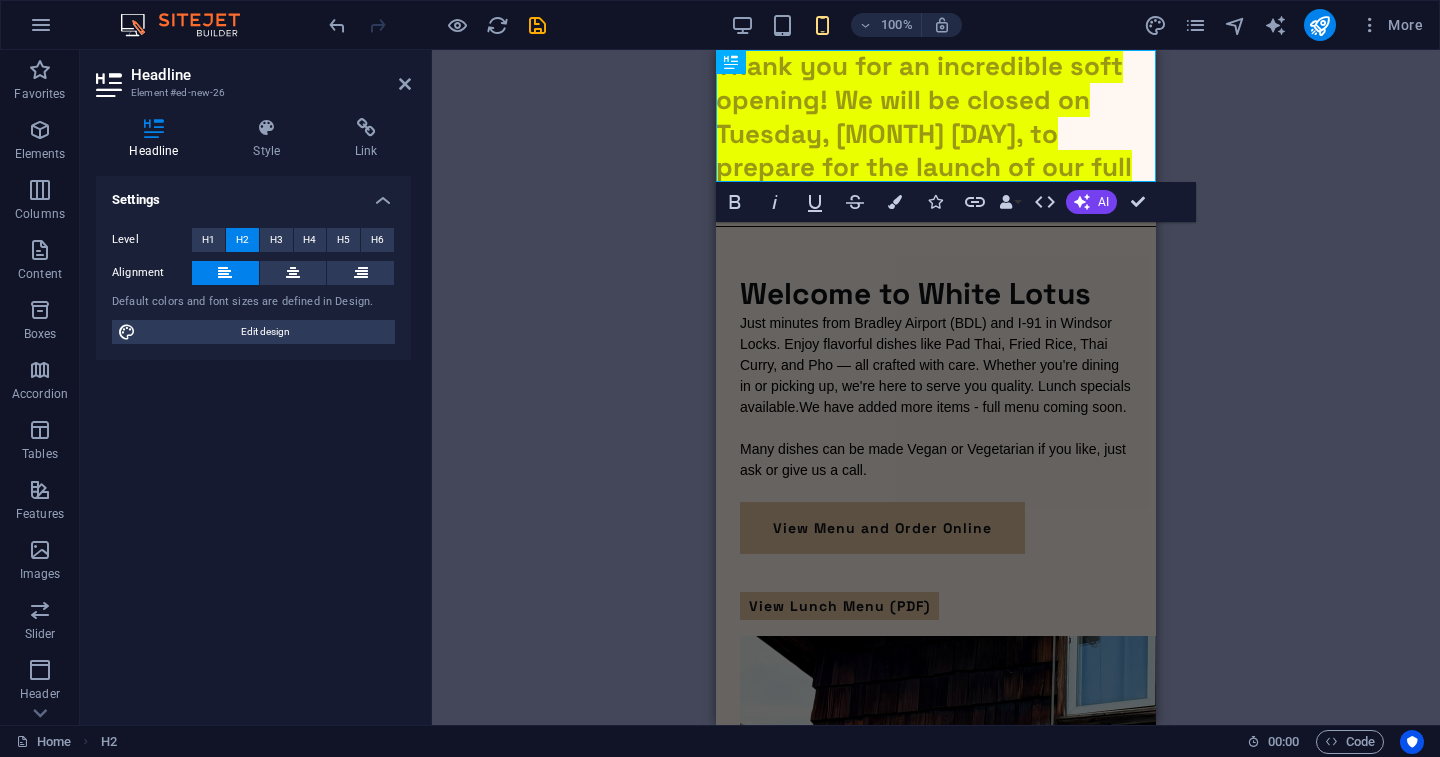 click on "Drag here to replace the existing content. Press “Ctrl” if you want to create a new element.
Container   H1   Preset   Container   Text   Container   Image   Container   Button   H2   Container   Placeholder   Text   Separator Bold Italic Underline Strikethrough Colors Icons Link Data Bindings Company First name Last name Street ZIP code City Email Phone Mobile Fax Custom field 1 Custom field 2 Custom field 3 Custom field 4 Custom field 5 Custom field 6 HTML AI Improve Make shorter Make longer Fix spelling & grammar Translate to English Generate text Confirm (⌘+⏎)" at bounding box center (936, 387) 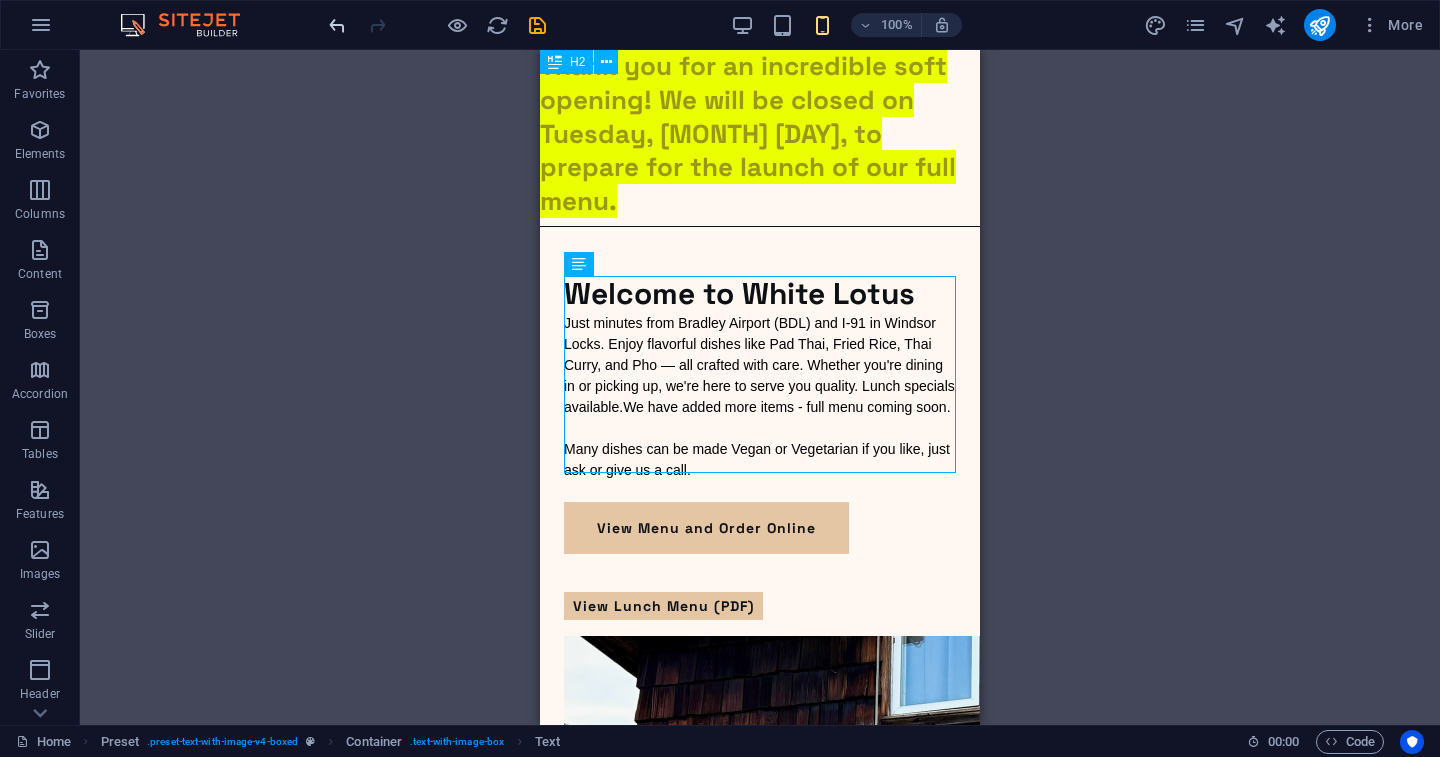 click at bounding box center [337, 25] 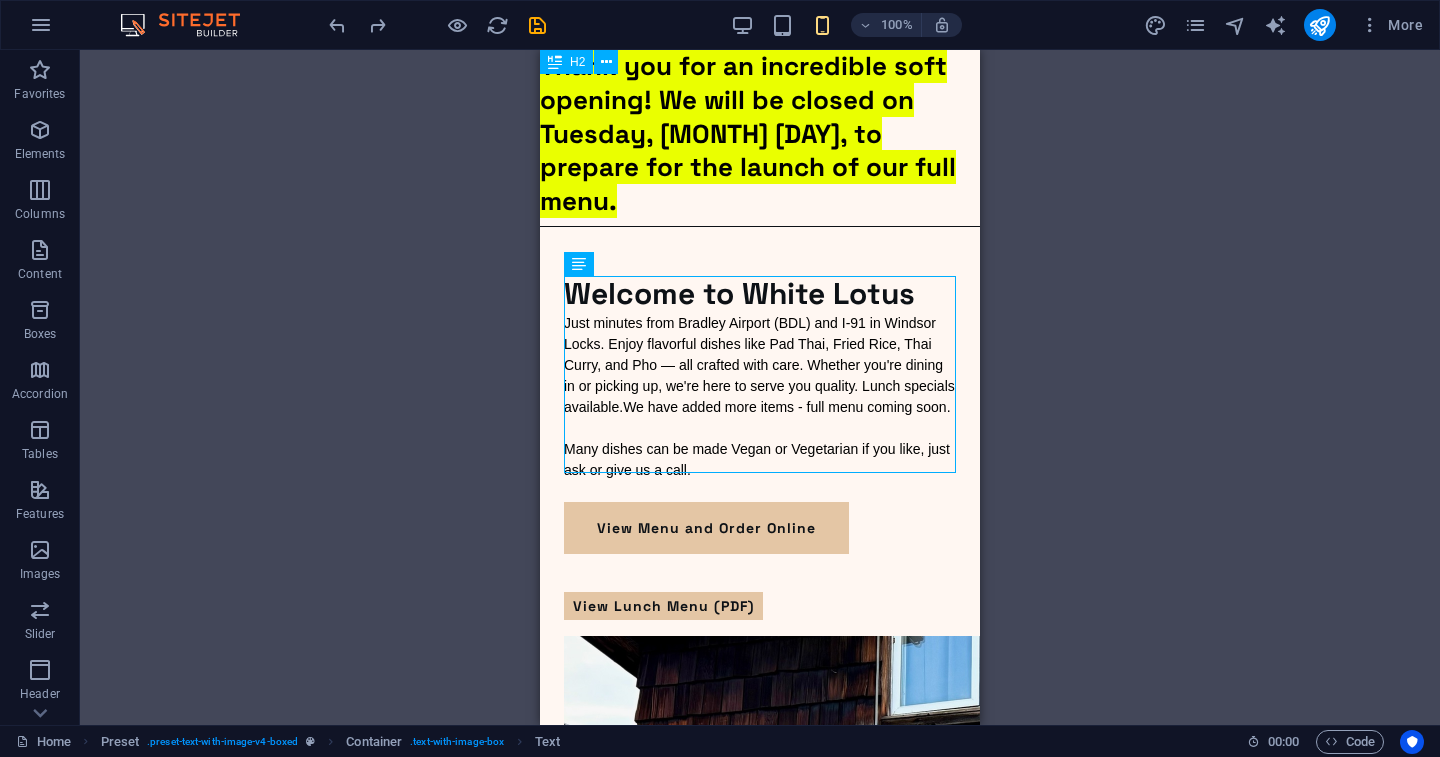 click on "Thank you for an incredible soft opening! We will be closed on Tuesday, August 5th, to prepare for the launch of our full menu." at bounding box center (760, 134) 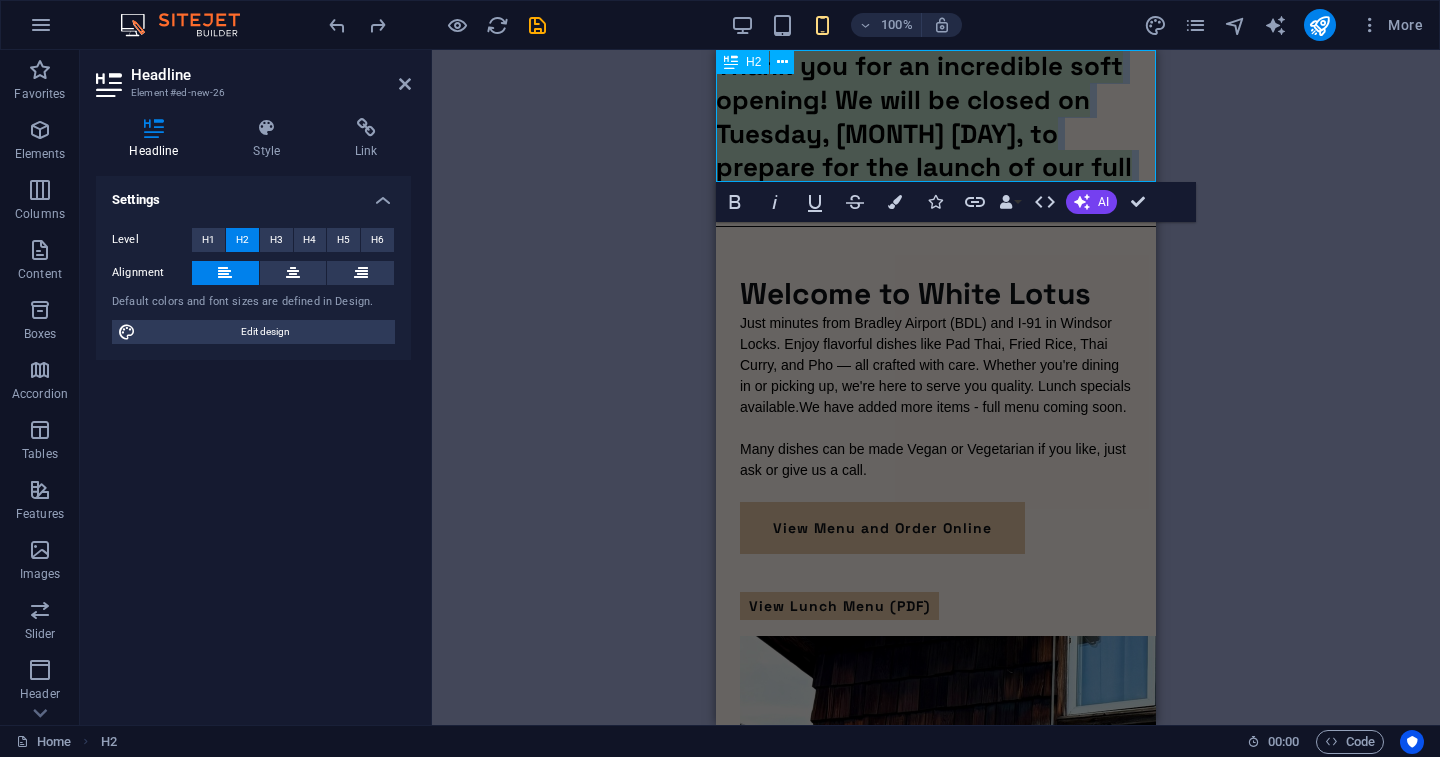 click on "Thank you for an incredible soft opening! We will be closed on Tuesday, August 5th, to prepare for the launch of our full menu." at bounding box center [924, 133] 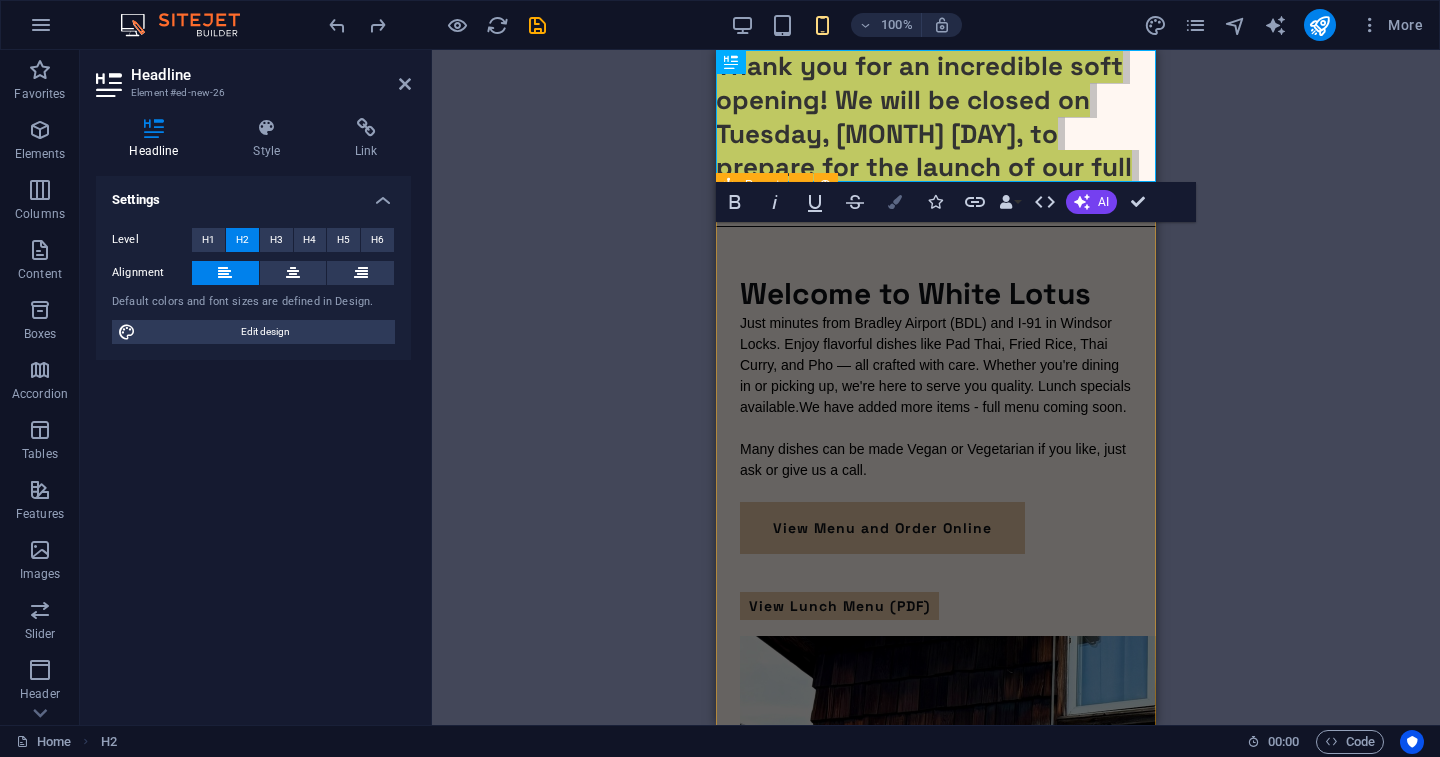 click on "Colors" at bounding box center (895, 202) 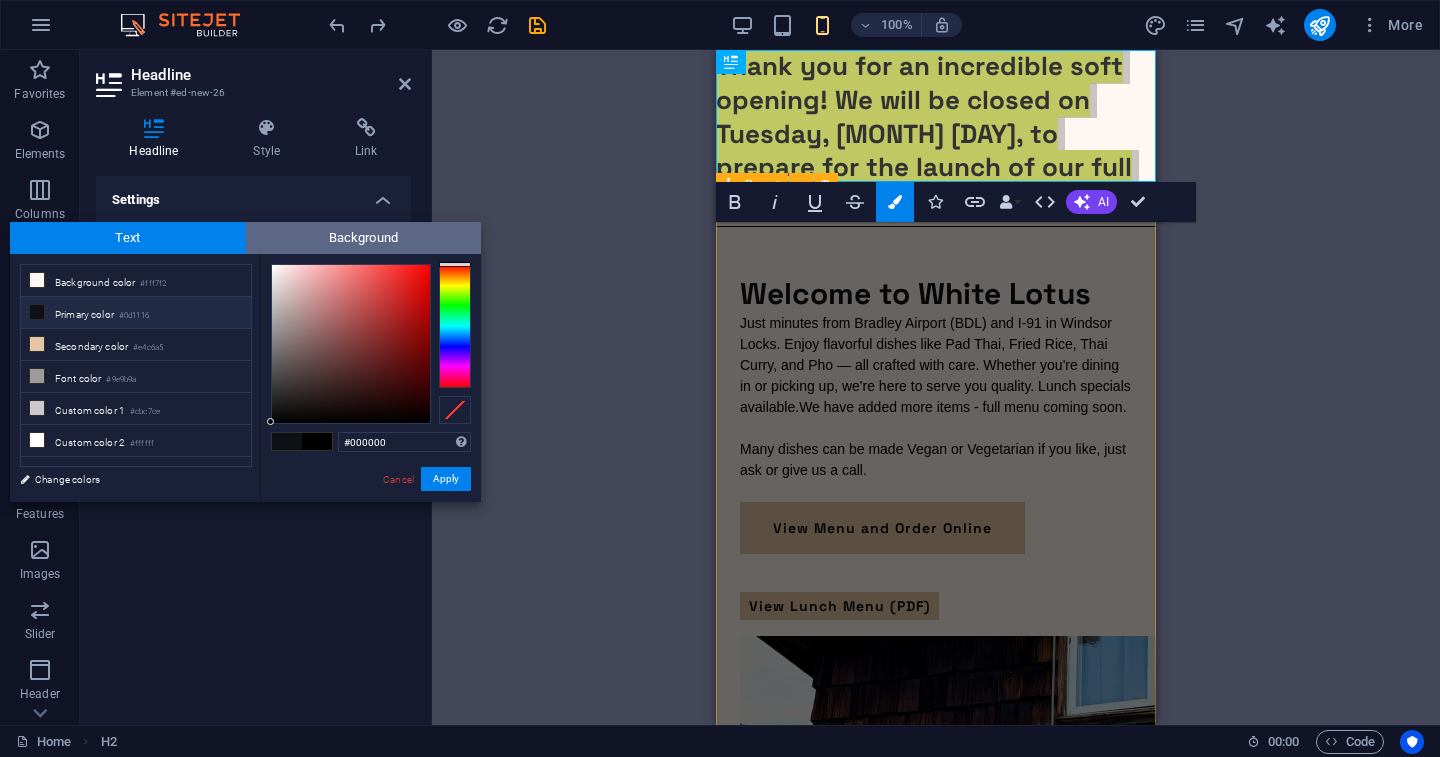 click on "Background" at bounding box center [364, 238] 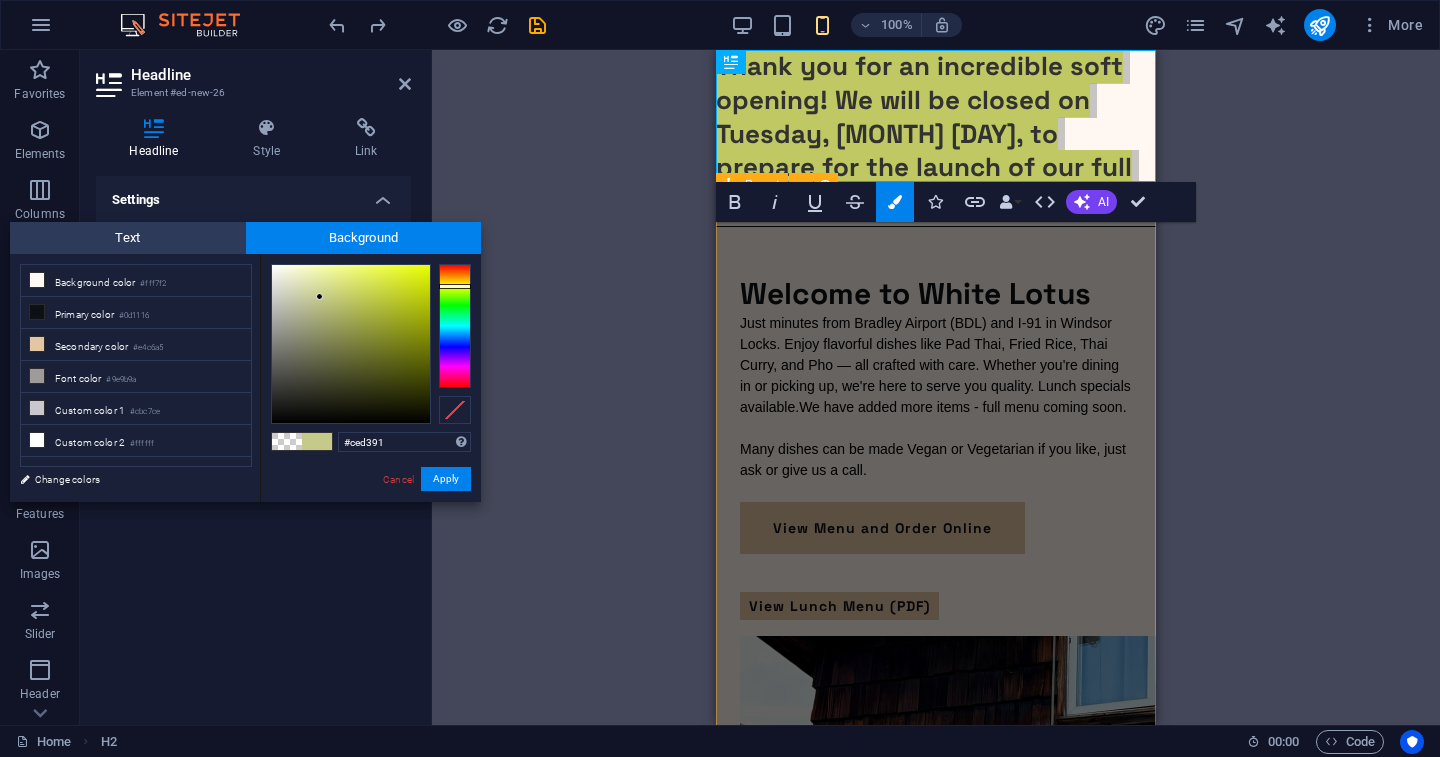 type on "#cfd592" 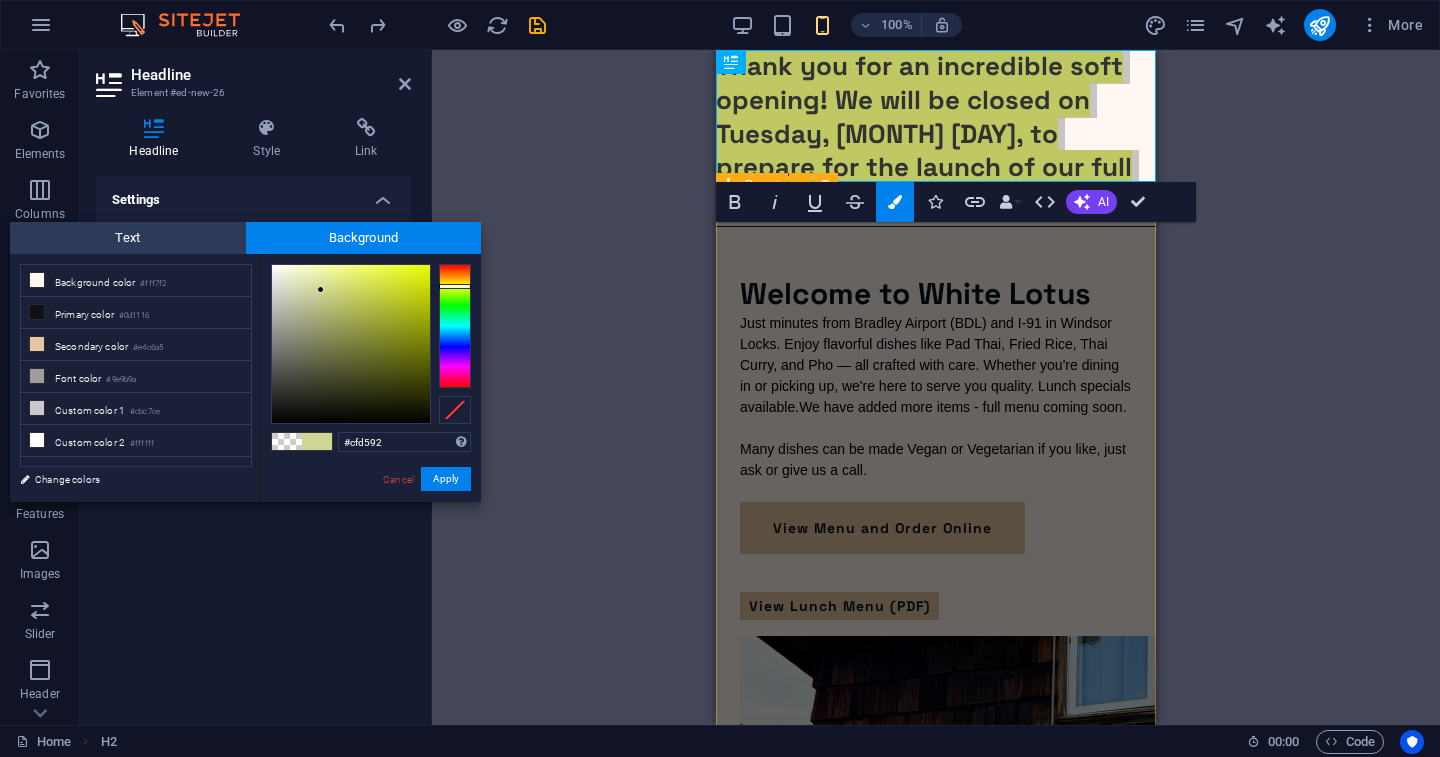 drag, startPoint x: 339, startPoint y: 270, endPoint x: 321, endPoint y: 290, distance: 26.907248 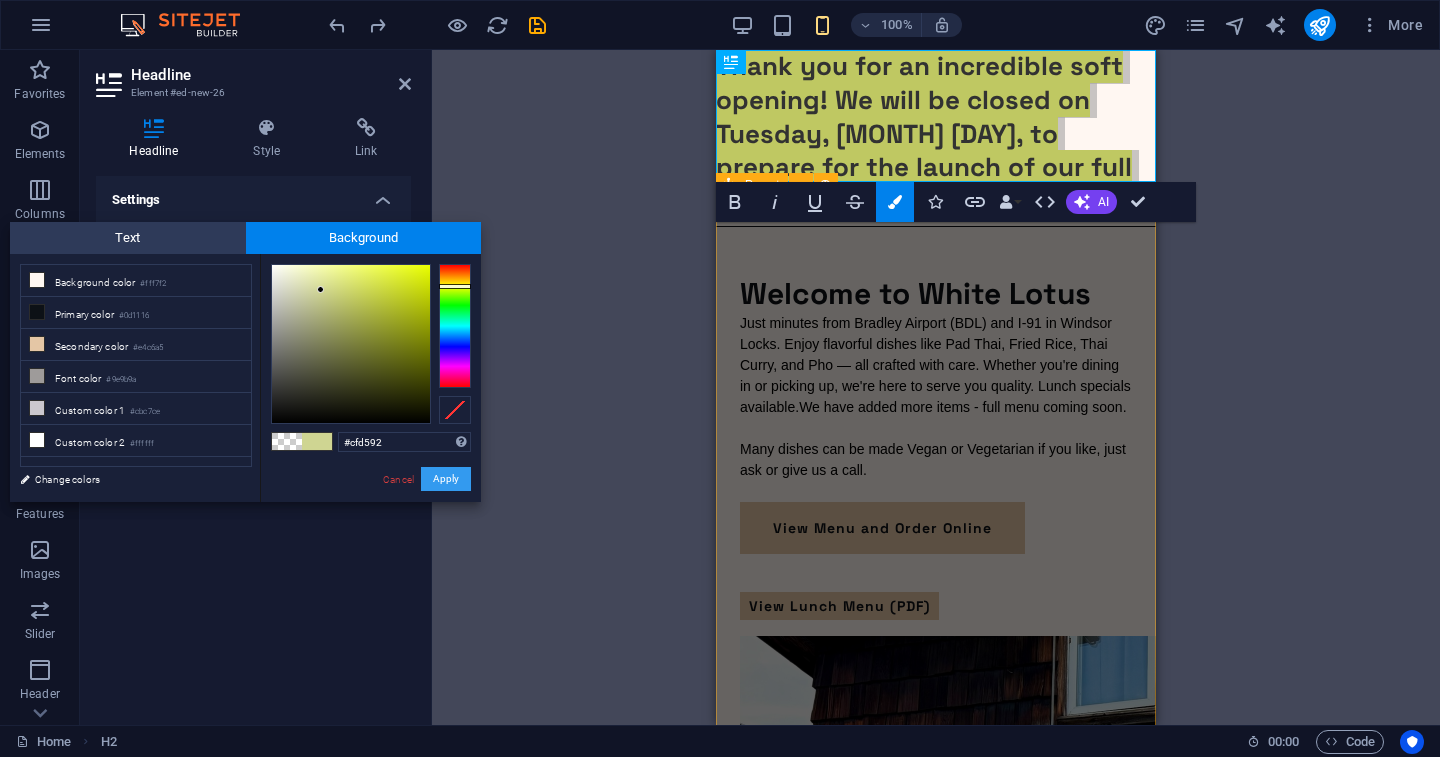 click on "Apply" at bounding box center [446, 479] 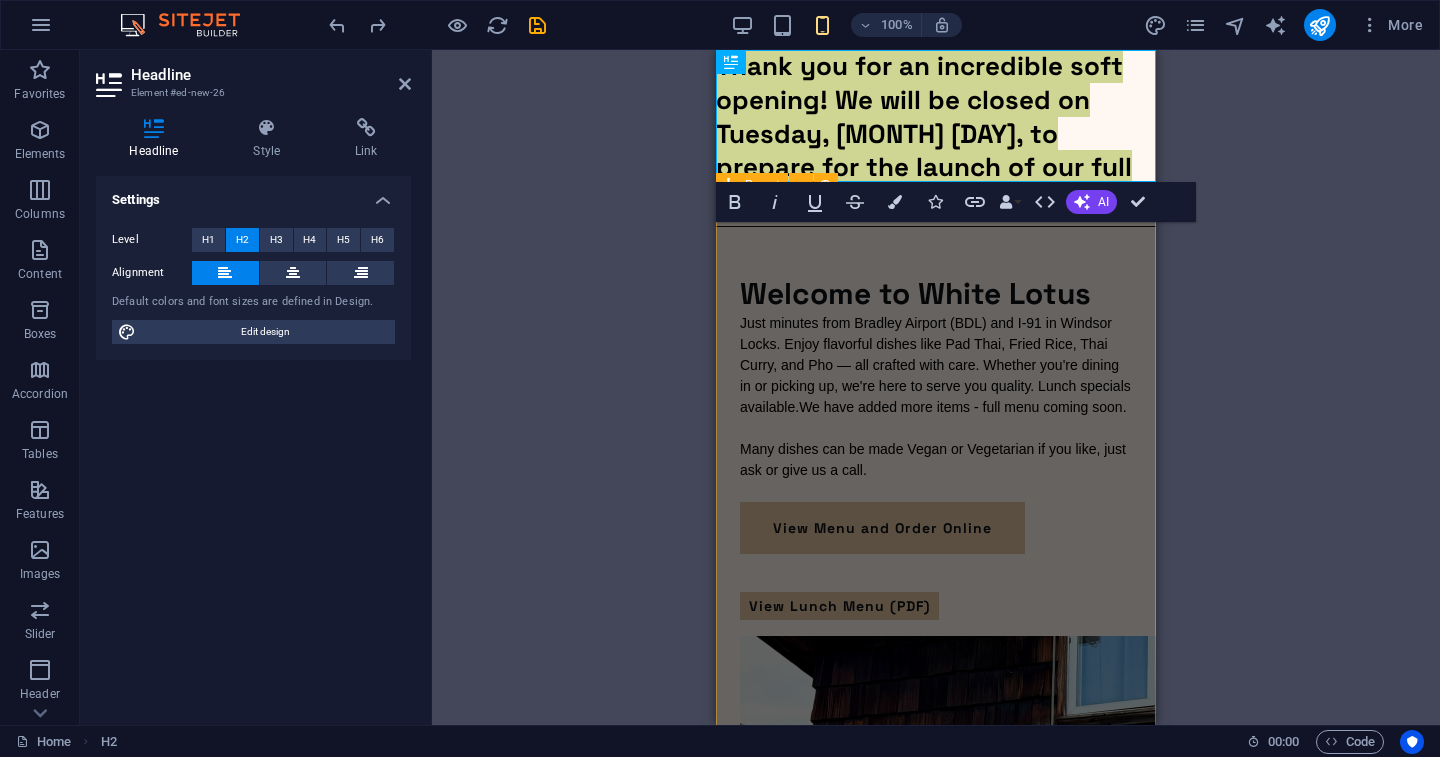 click on "Drag here to replace the existing content. Press “Ctrl” if you want to create a new element.
Container   H1   Preset   Container   Text   Container   Image   Container   Button   H2   Container   Placeholder   Text   Separator Bold Italic Underline Strikethrough Colors Icons Link Data Bindings Company First name Last name Street ZIP code City Email Phone Mobile Fax Custom field 1 Custom field 2 Custom field 3 Custom field 4 Custom field 5 Custom field 6 HTML AI Improve Make shorter Make longer Fix spelling & grammar Translate to English Generate text Confirm (⌘+⏎)" at bounding box center [936, 387] 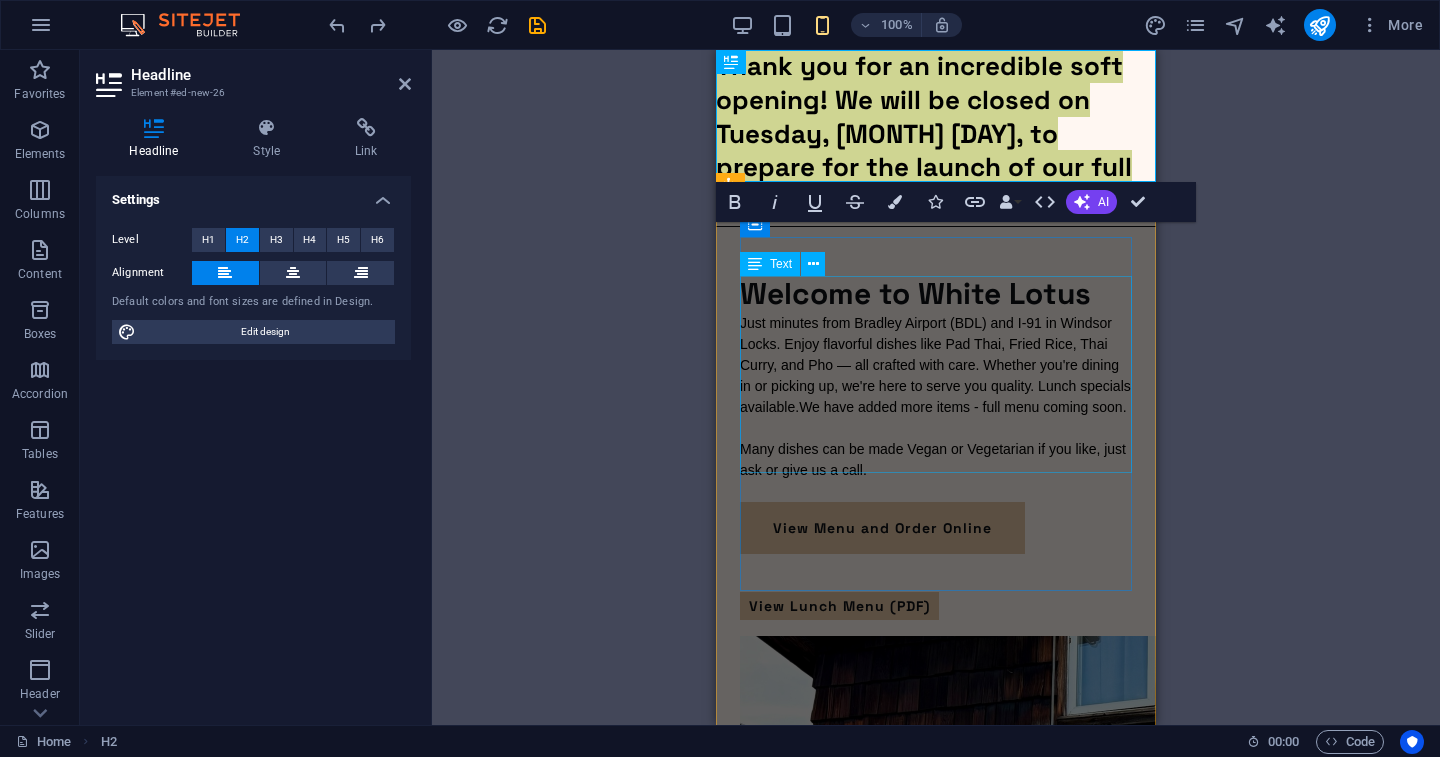 click on "Just minutes from Bradley Airport (BDL) and I-91 in Windsor Locks. Enjoy flavorful dishes like Pad Thai, Fried Rice, Thai Curry, and Pho — all crafted with care. Whether you're dining in or picking up, we're here to serve you quality. Lunch specials available.  We have added more items - full menu coming soon . Many dishes can be made Vegan or Vegetarian if you like, just ask or give us a call." at bounding box center (936, 407) 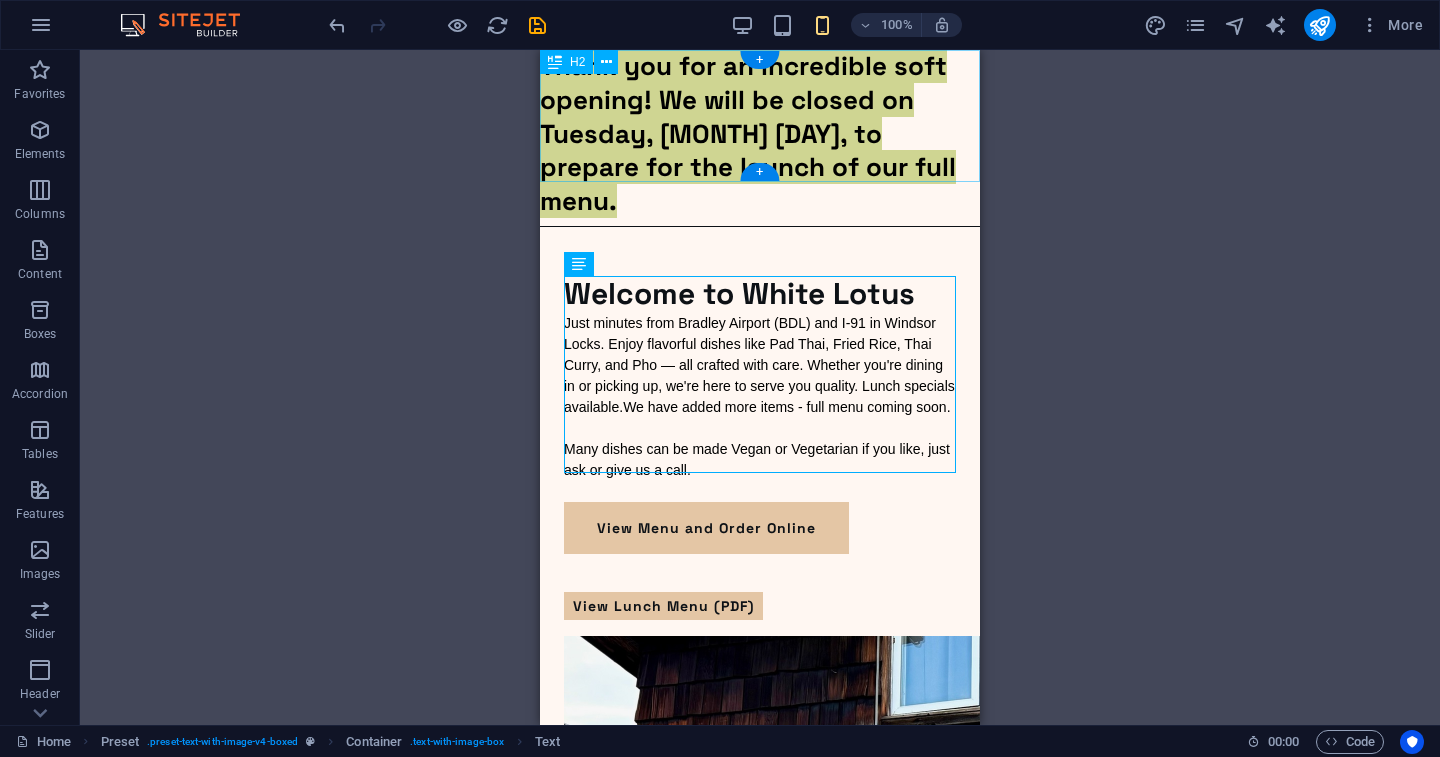 click on "Thank you for an incredible soft opening! We will be closed on Tuesday, August 5th, to prepare for the launch of our full menu." at bounding box center [760, 134] 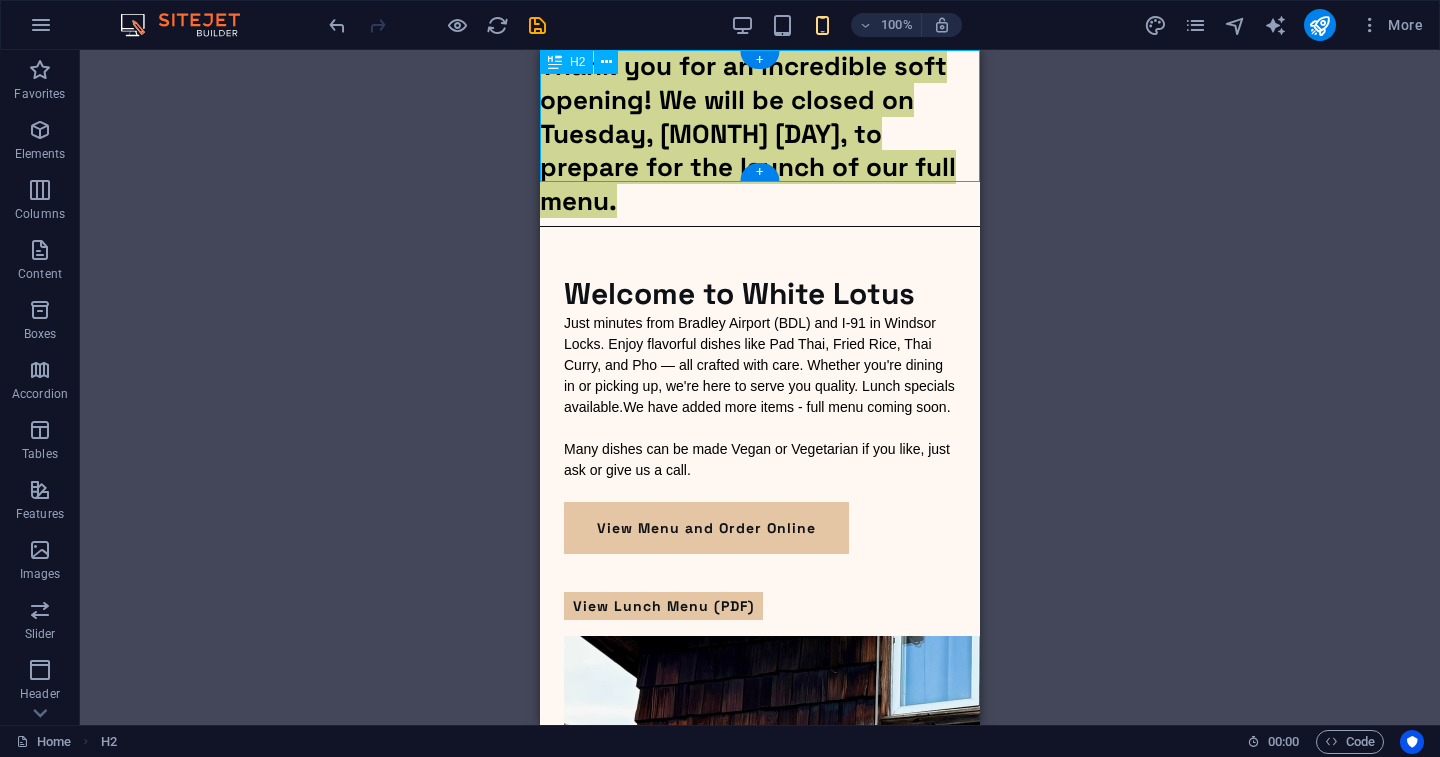 click on "Thank you for an incredible soft opening! We will be closed on Tuesday, August 5th, to prepare for the launch of our full menu." at bounding box center [760, 134] 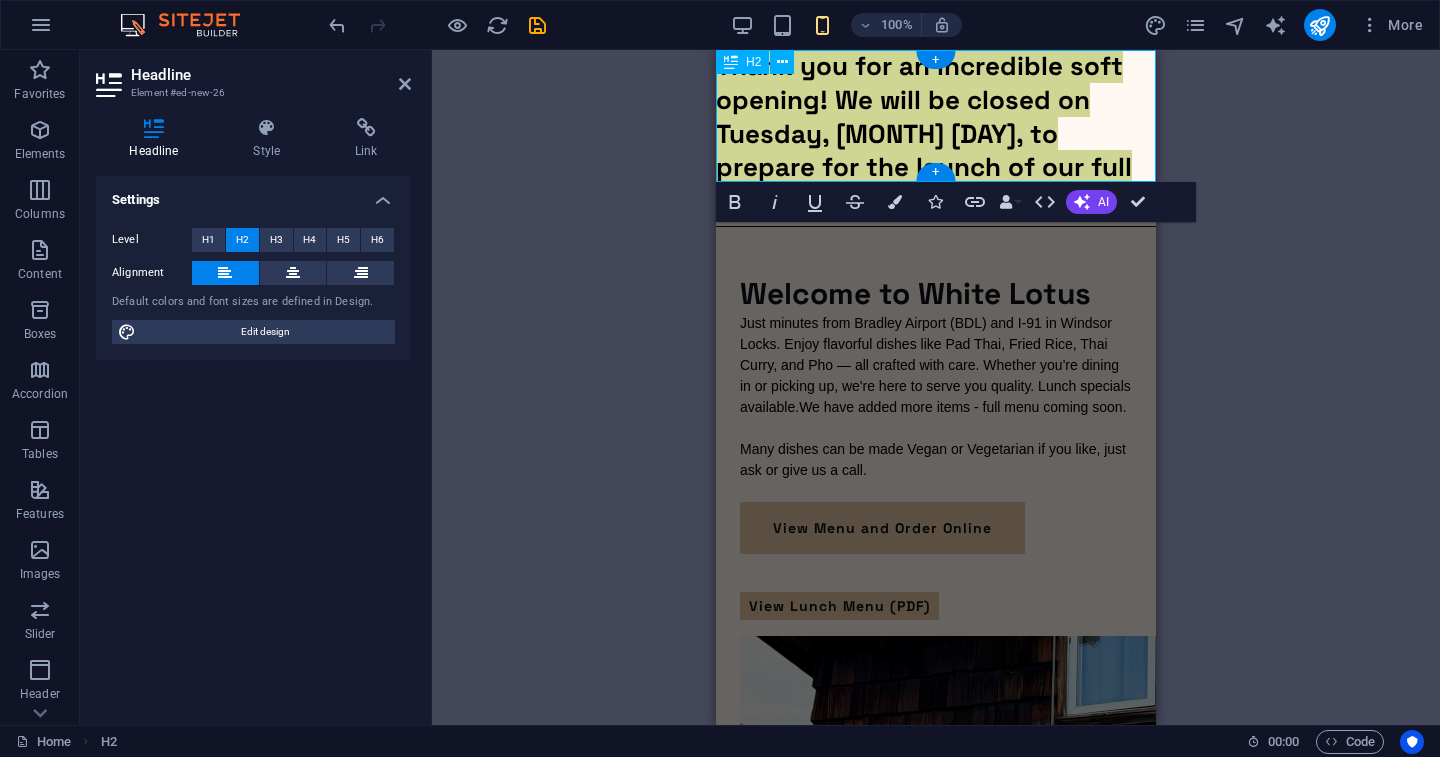 click on "Thank you for an incredible soft opening! We will be closed on Tuesday, August 5th, to prepare for the launch of our full menu." at bounding box center (924, 133) 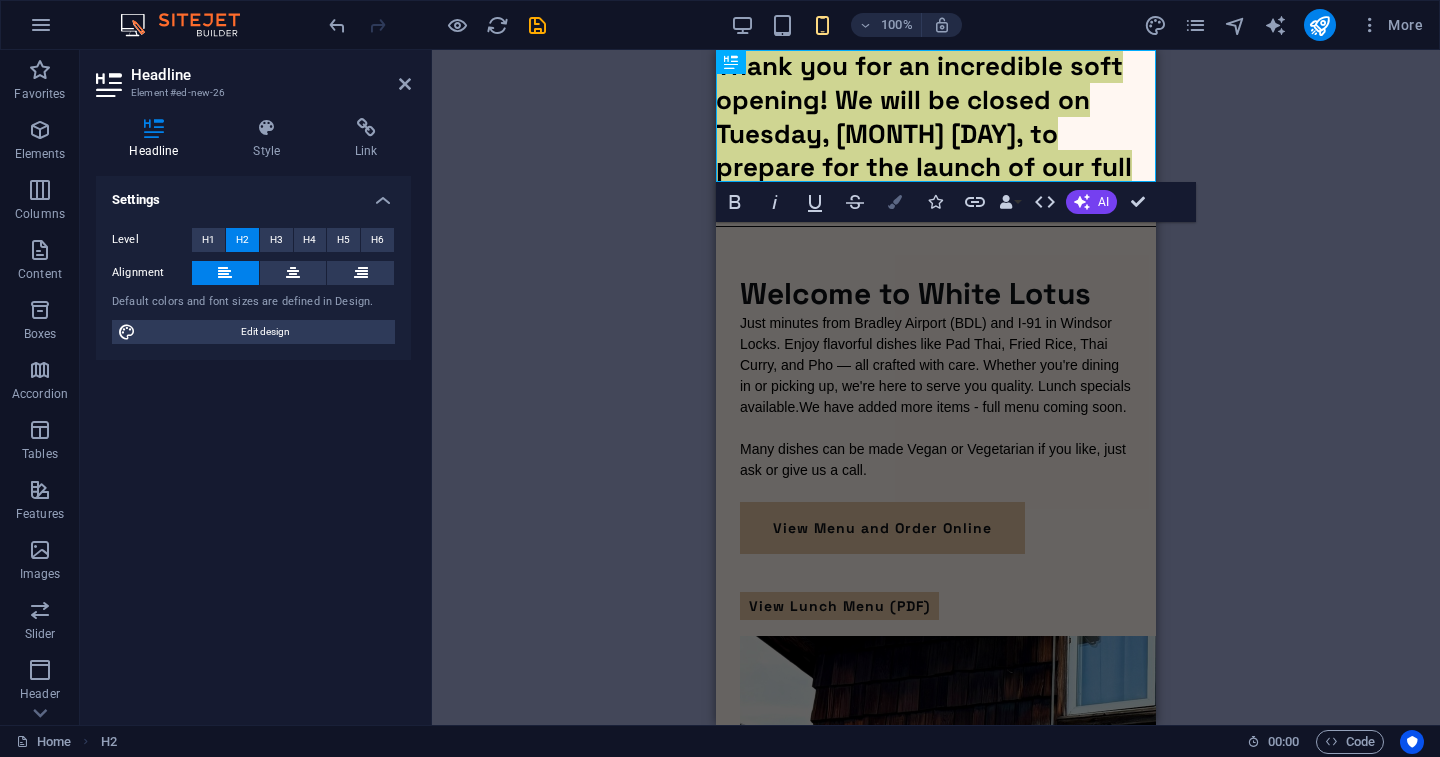 click on "Colors" at bounding box center (895, 202) 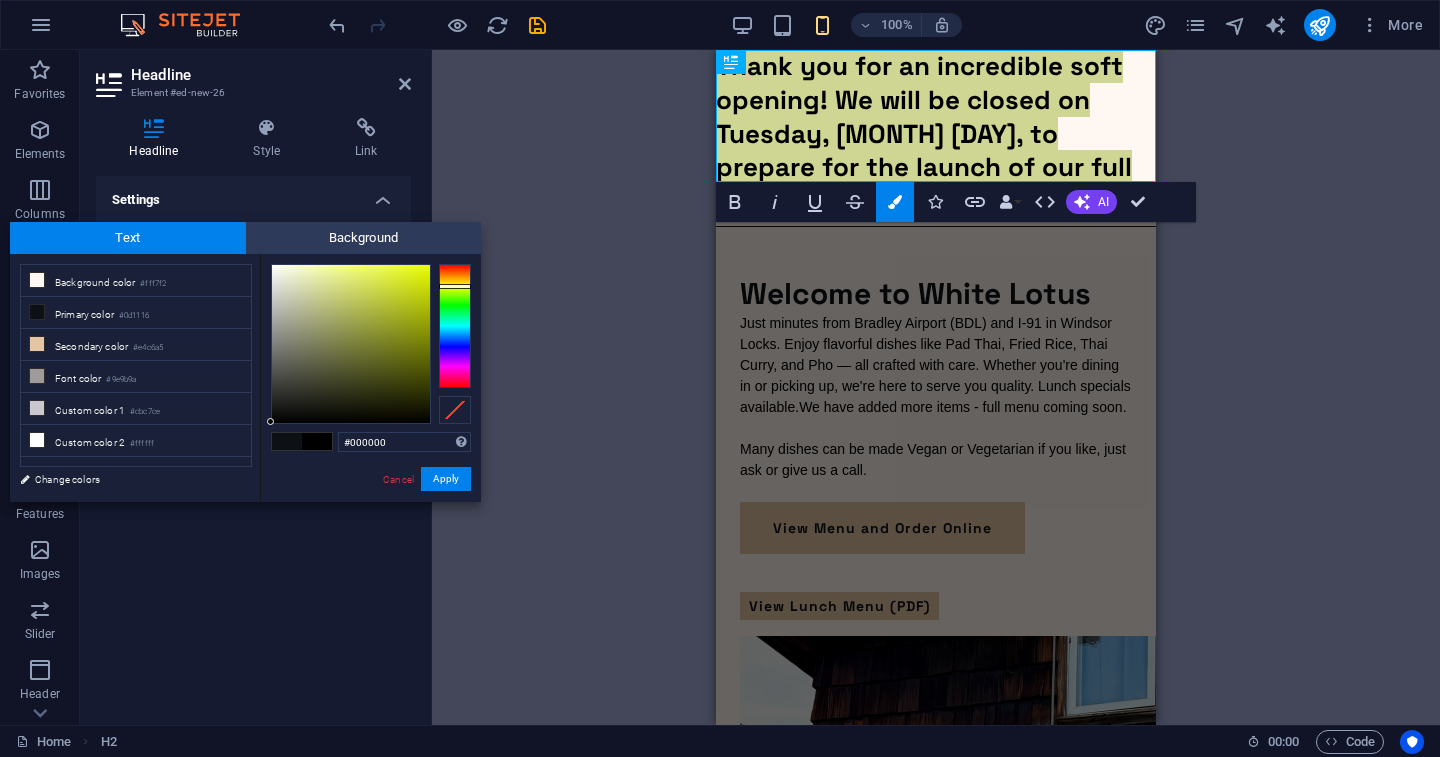 click at bounding box center [455, 326] 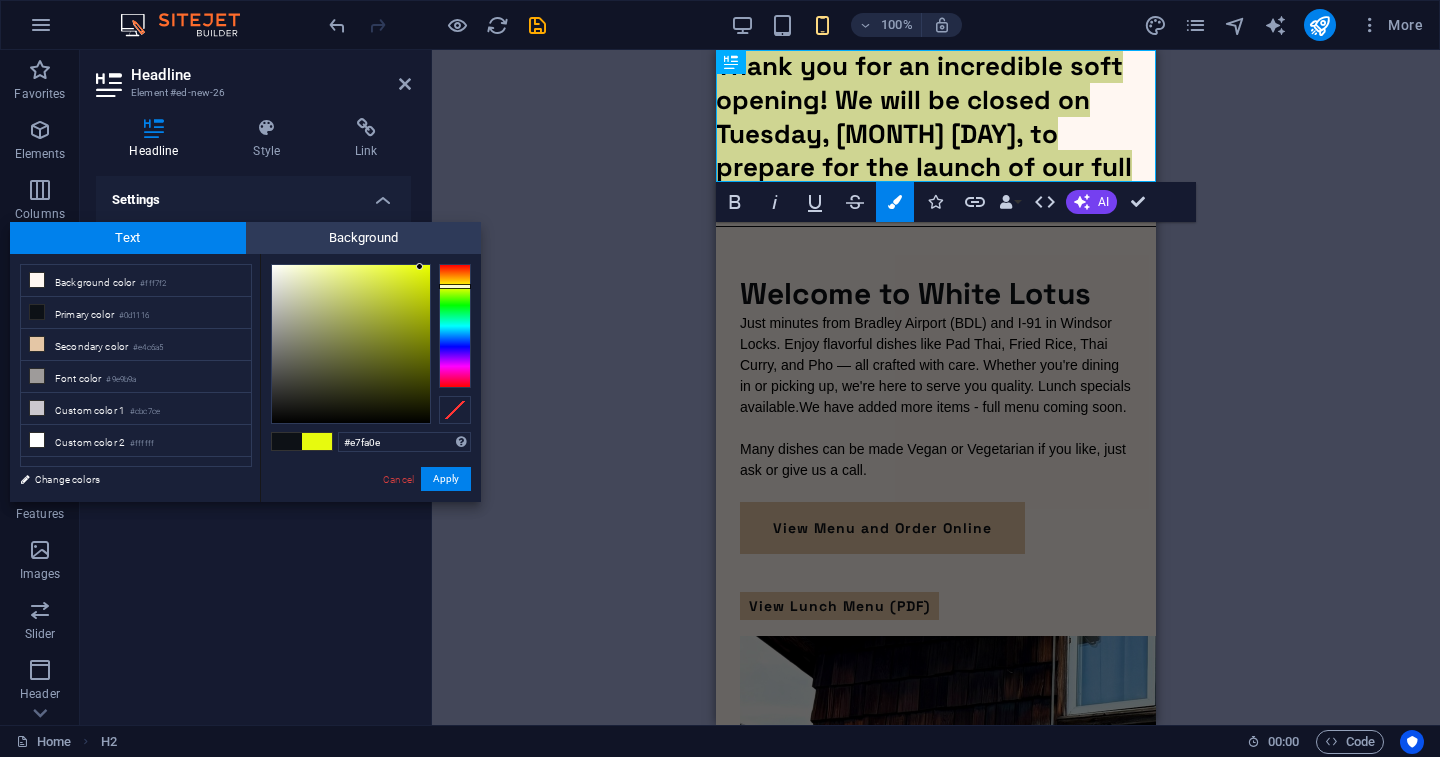 click at bounding box center [351, 344] 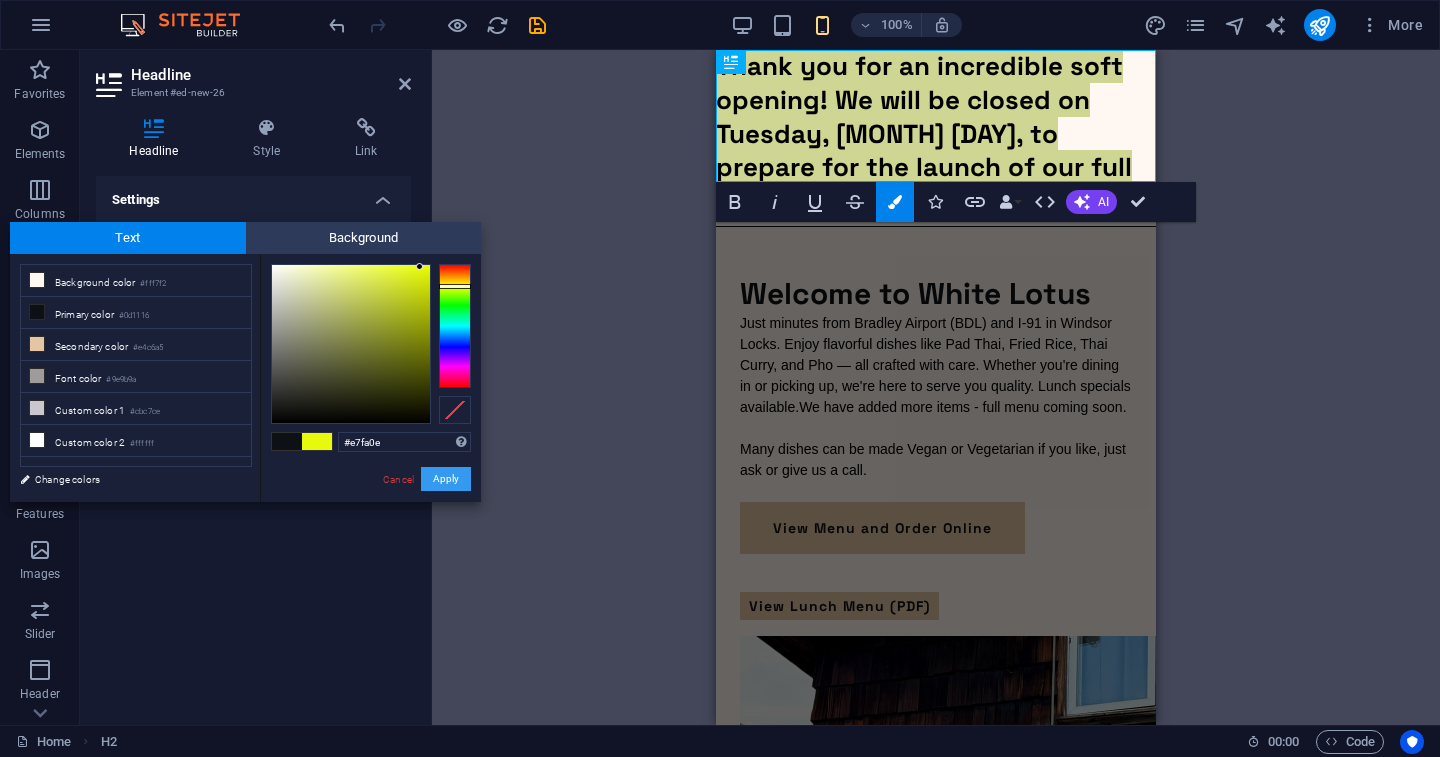 click on "Apply" at bounding box center [446, 479] 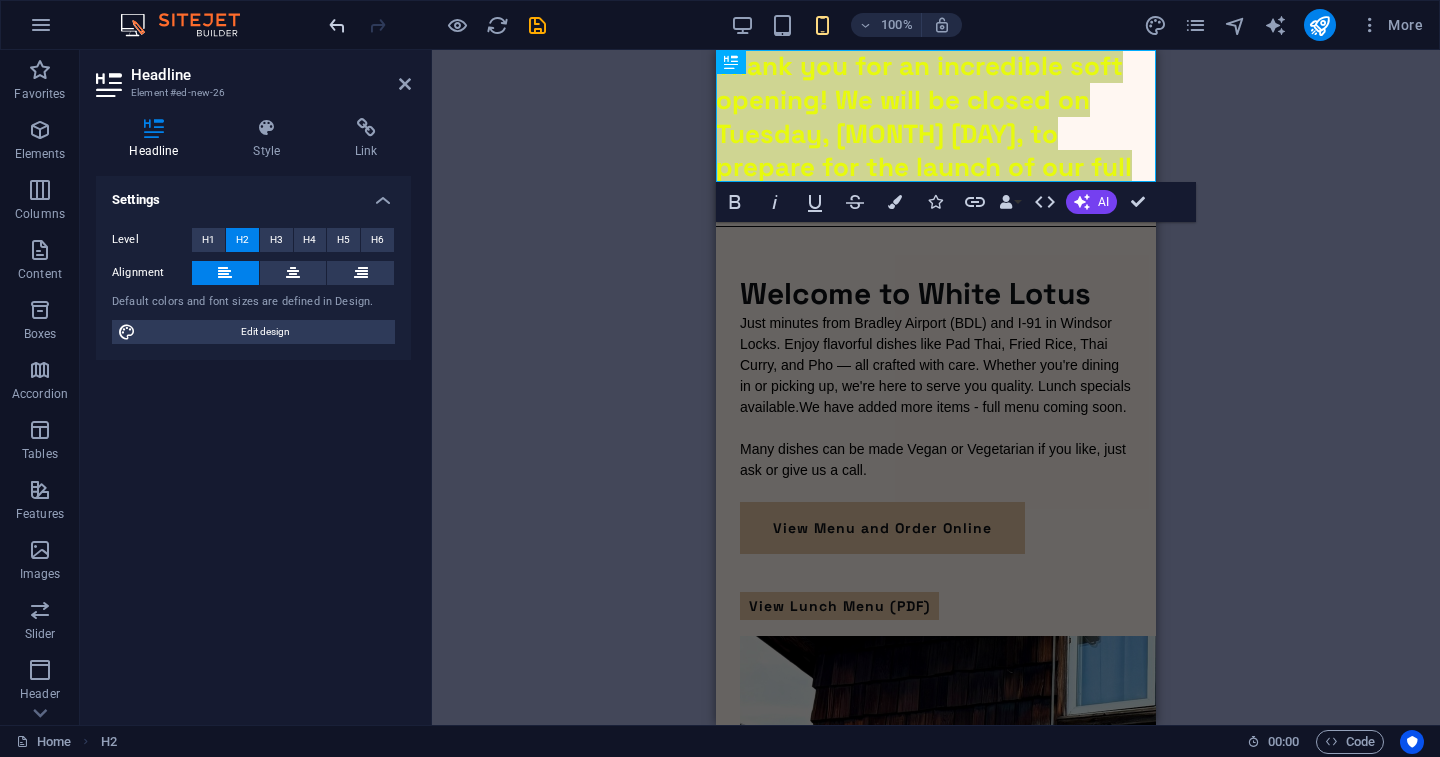 click at bounding box center [337, 25] 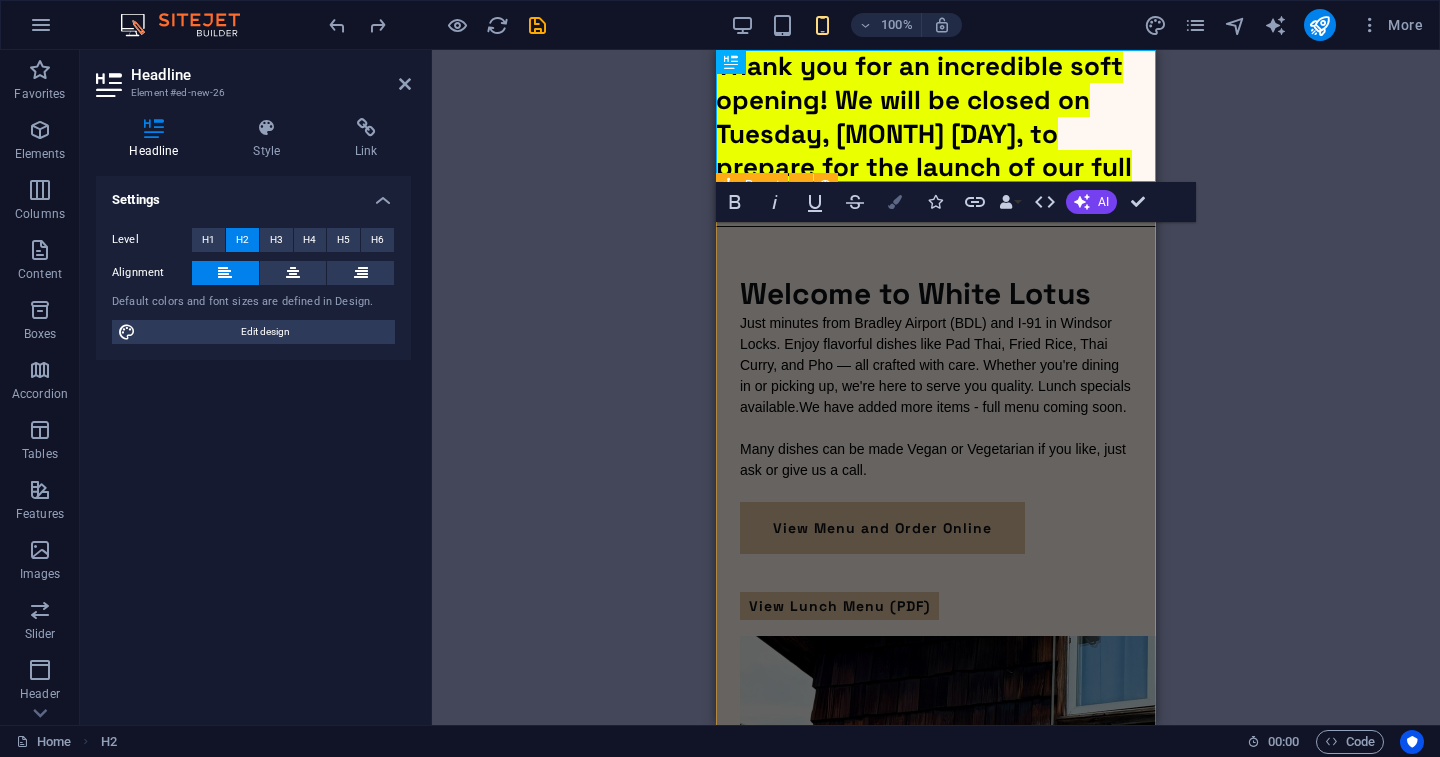 click at bounding box center (895, 202) 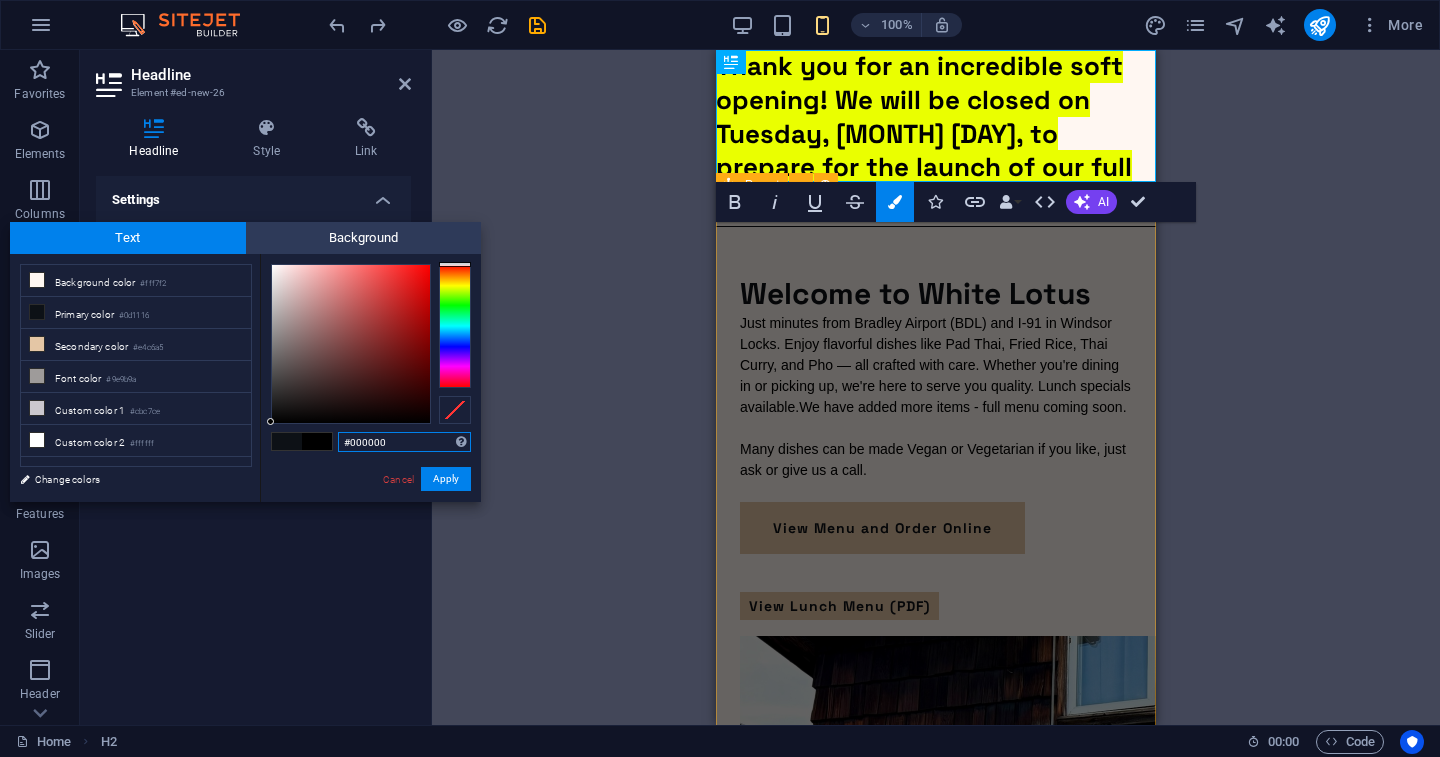 click at bounding box center [455, 326] 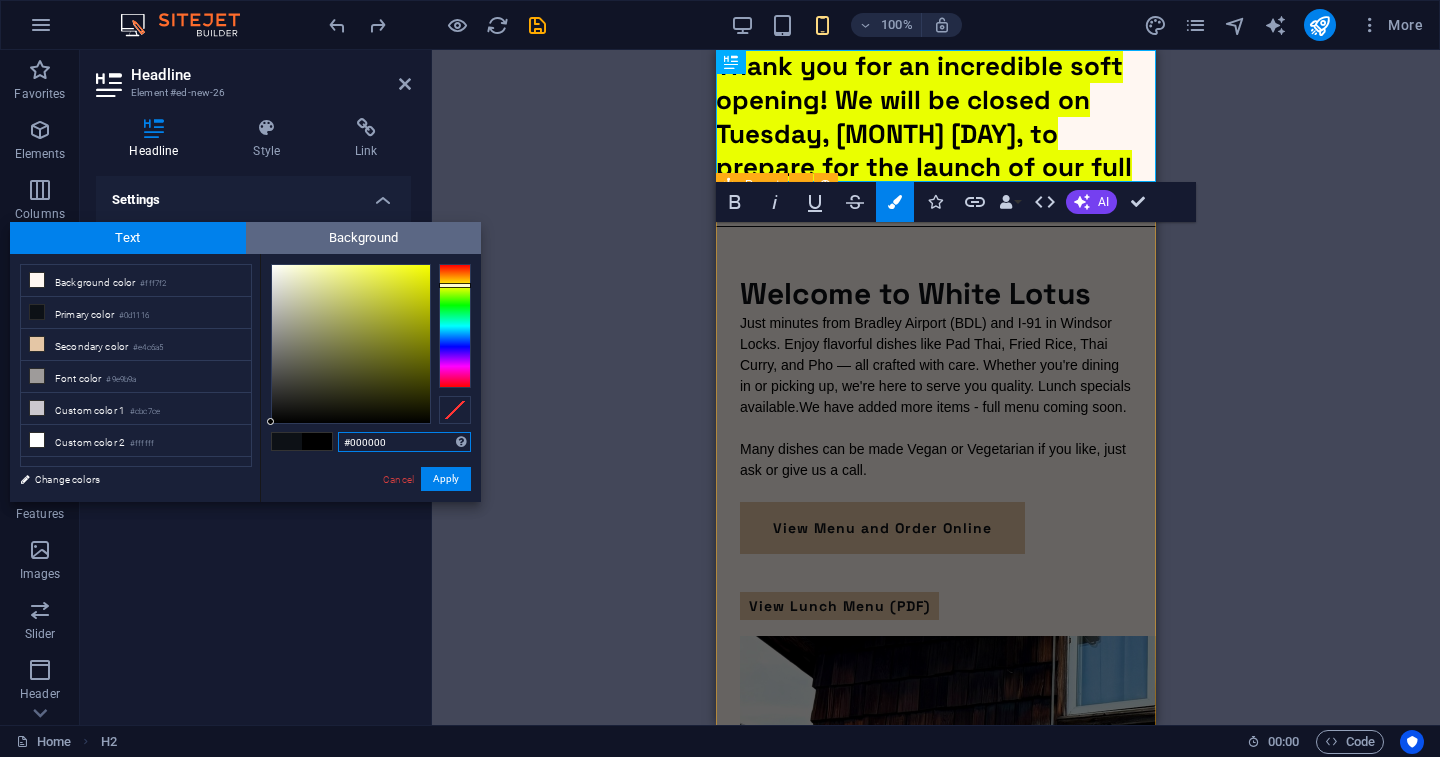 click on "Background" at bounding box center [364, 238] 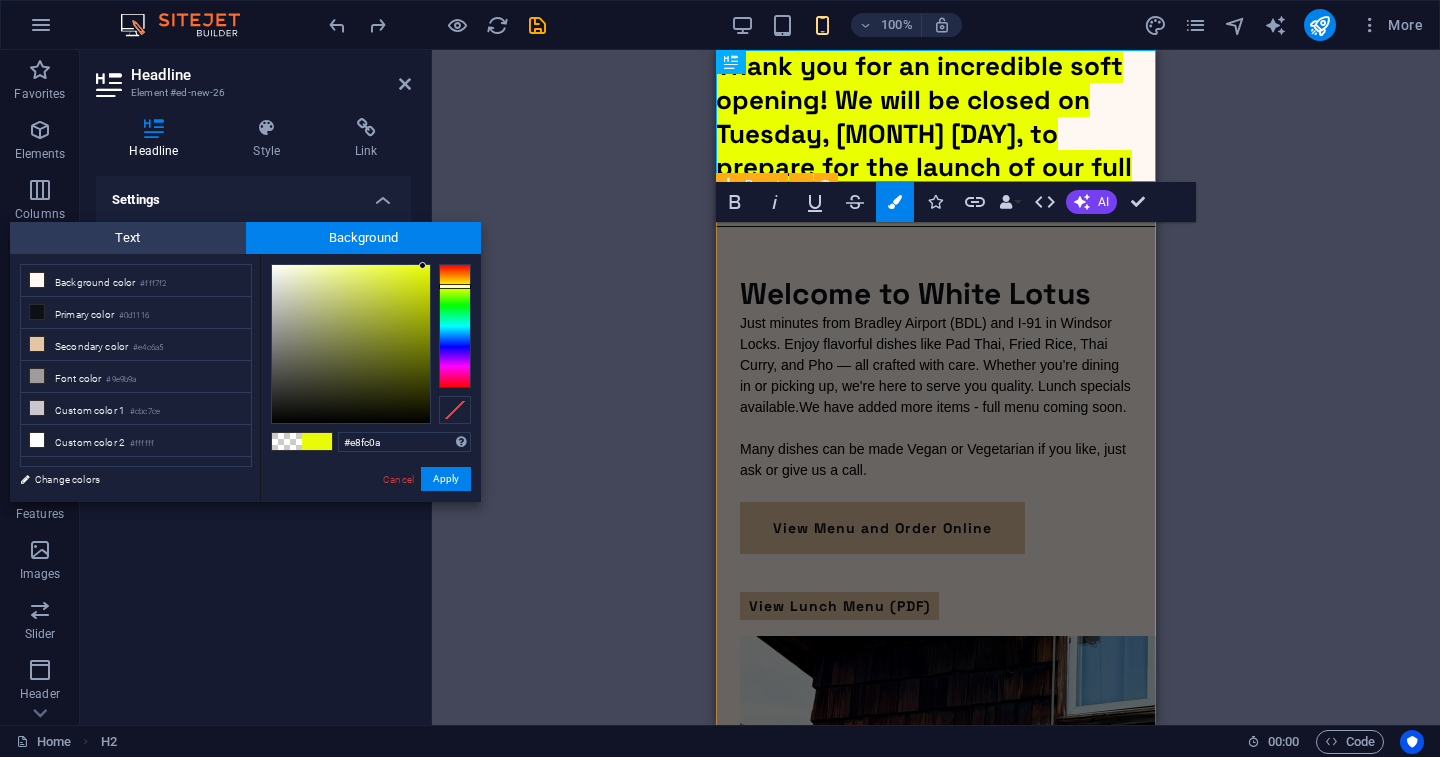 click at bounding box center (351, 344) 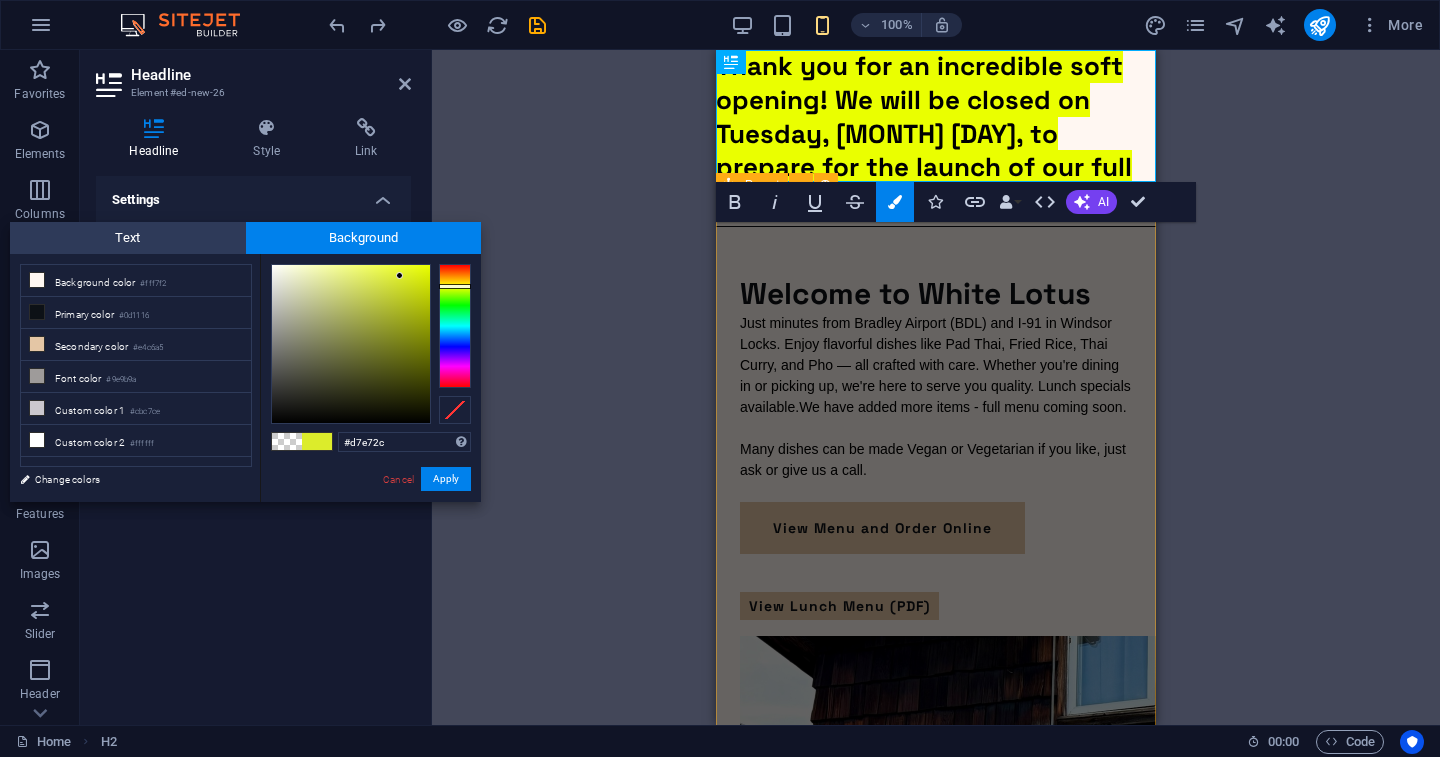 type on "#d6e52c" 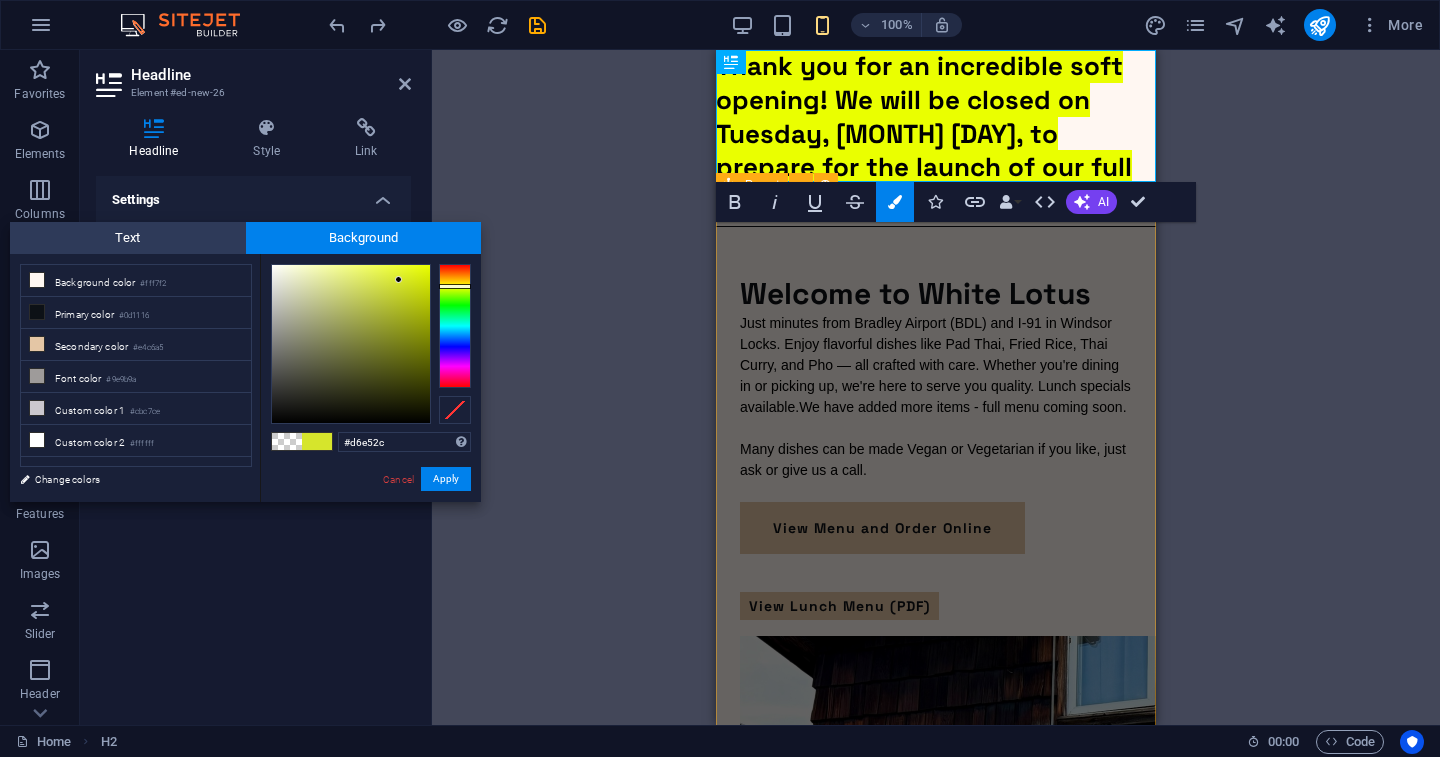 drag, startPoint x: 422, startPoint y: 274, endPoint x: 399, endPoint y: 280, distance: 23.769728 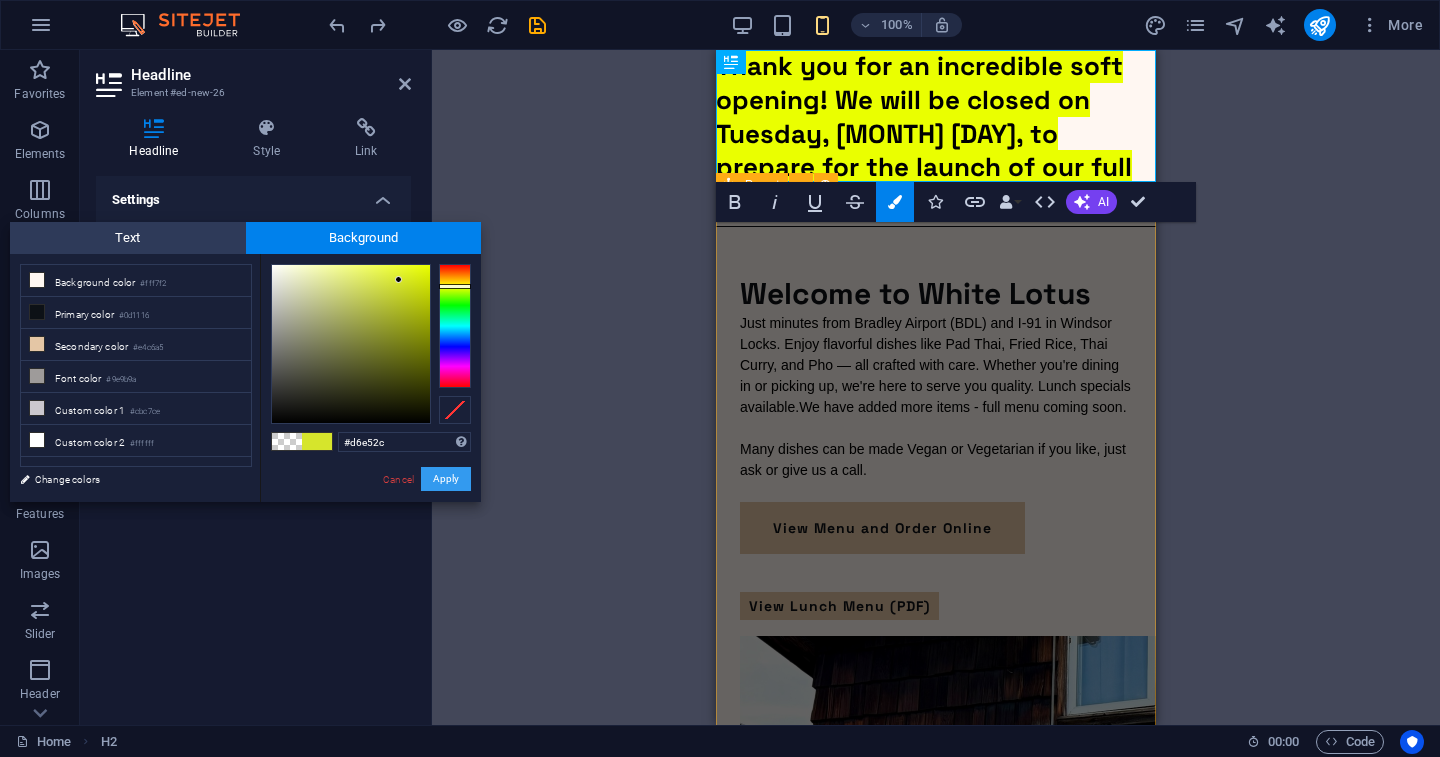 click on "Apply" at bounding box center (446, 479) 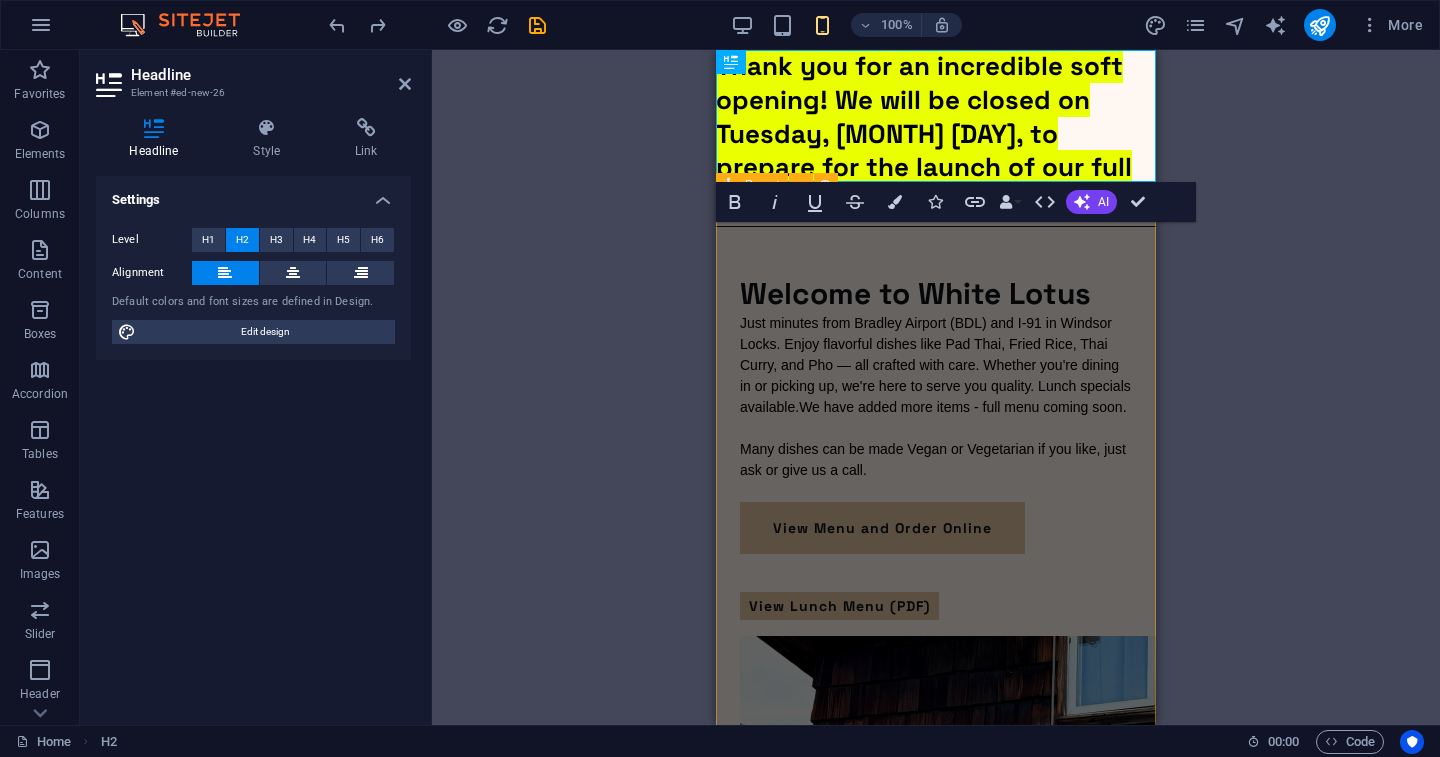 click on "Drag here to replace the existing content. Press “Ctrl” if you want to create a new element.
Container   H1   Preset   Container   Text   Container   Image   Container   Button   H2   Container   Placeholder   Text   Separator Bold Italic Underline Strikethrough Colors Icons Link Data Bindings Company First name Last name Street ZIP code City Email Phone Mobile Fax Custom field 1 Custom field 2 Custom field 3 Custom field 4 Custom field 5 Custom field 6 HTML AI Improve Make shorter Make longer Fix spelling & grammar Translate to English Generate text Confirm (⌘+⏎)" at bounding box center [936, 387] 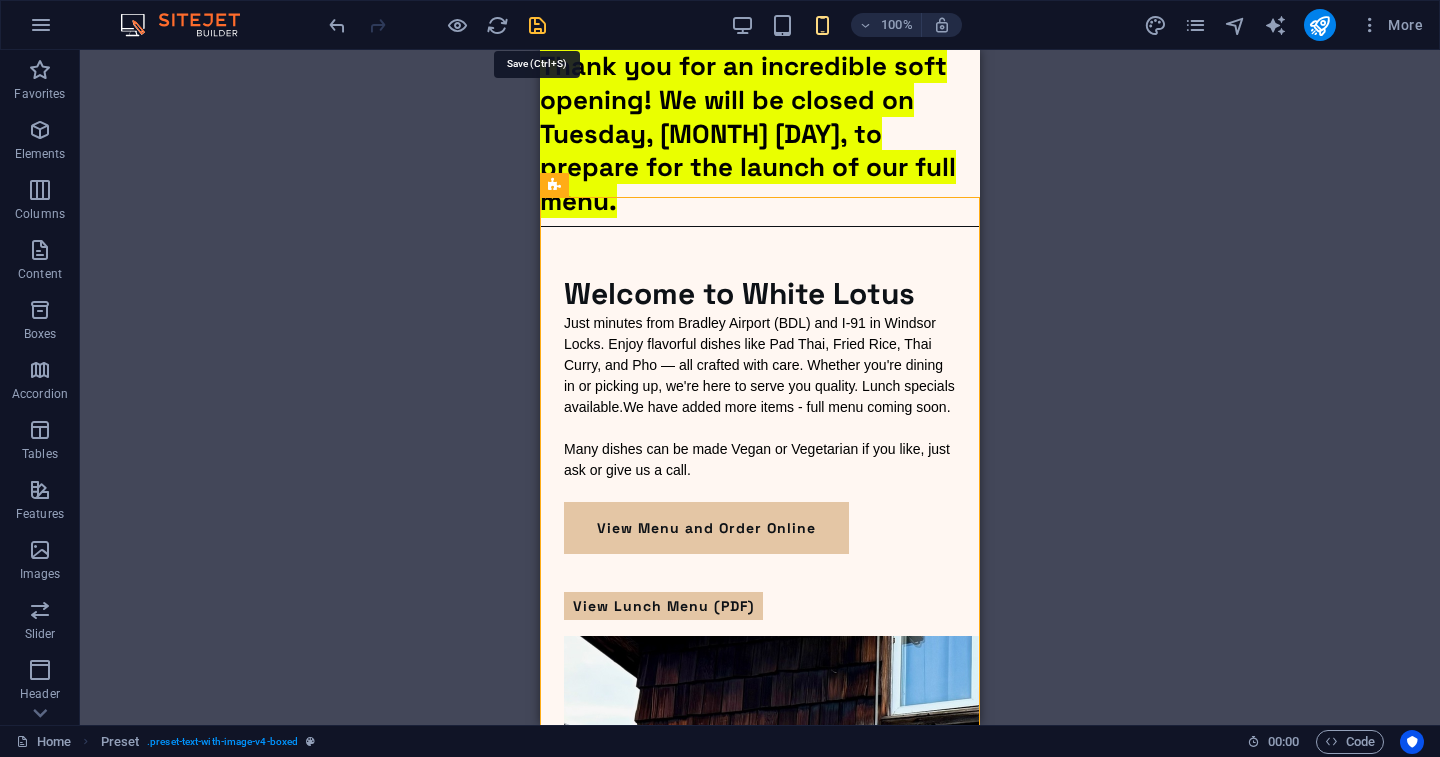 click at bounding box center (537, 25) 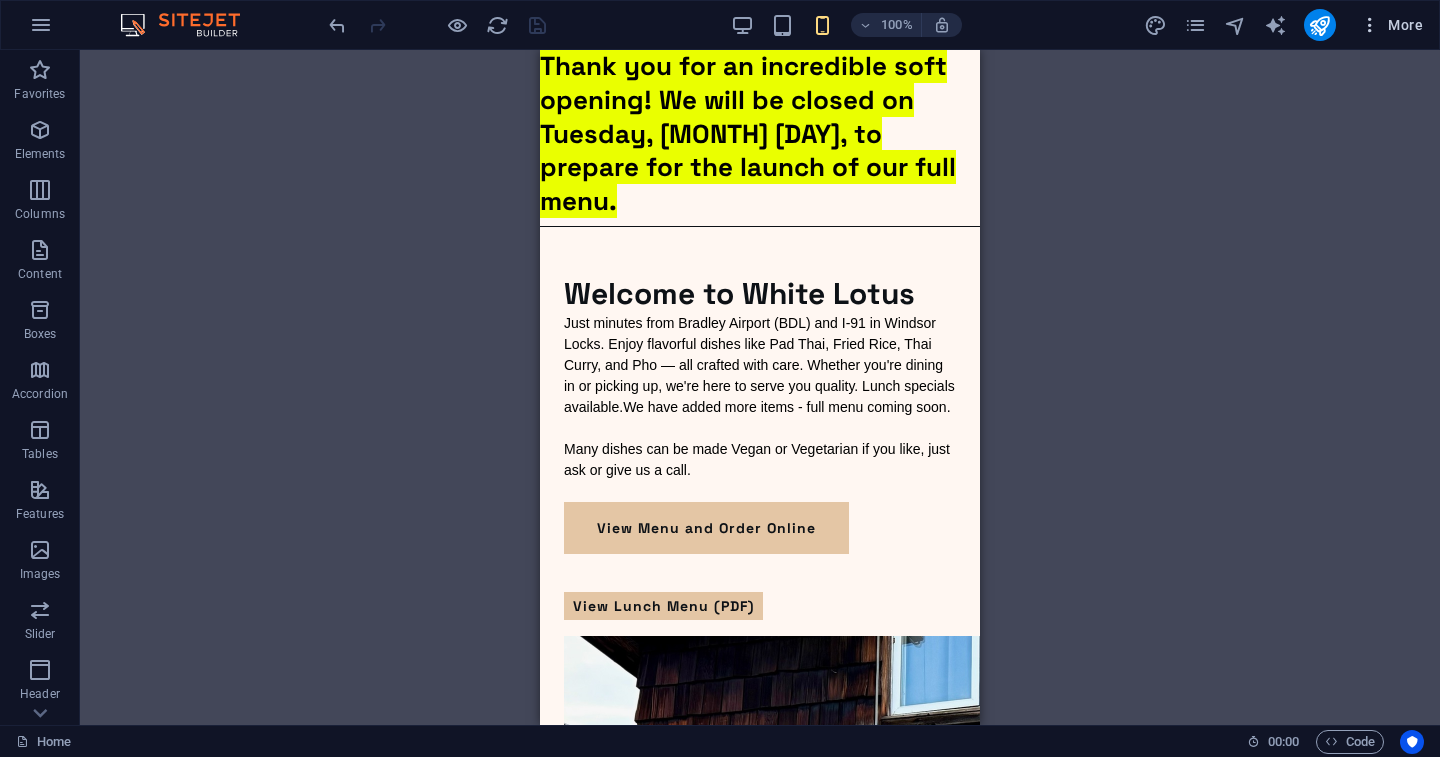 click on "More" at bounding box center [1391, 25] 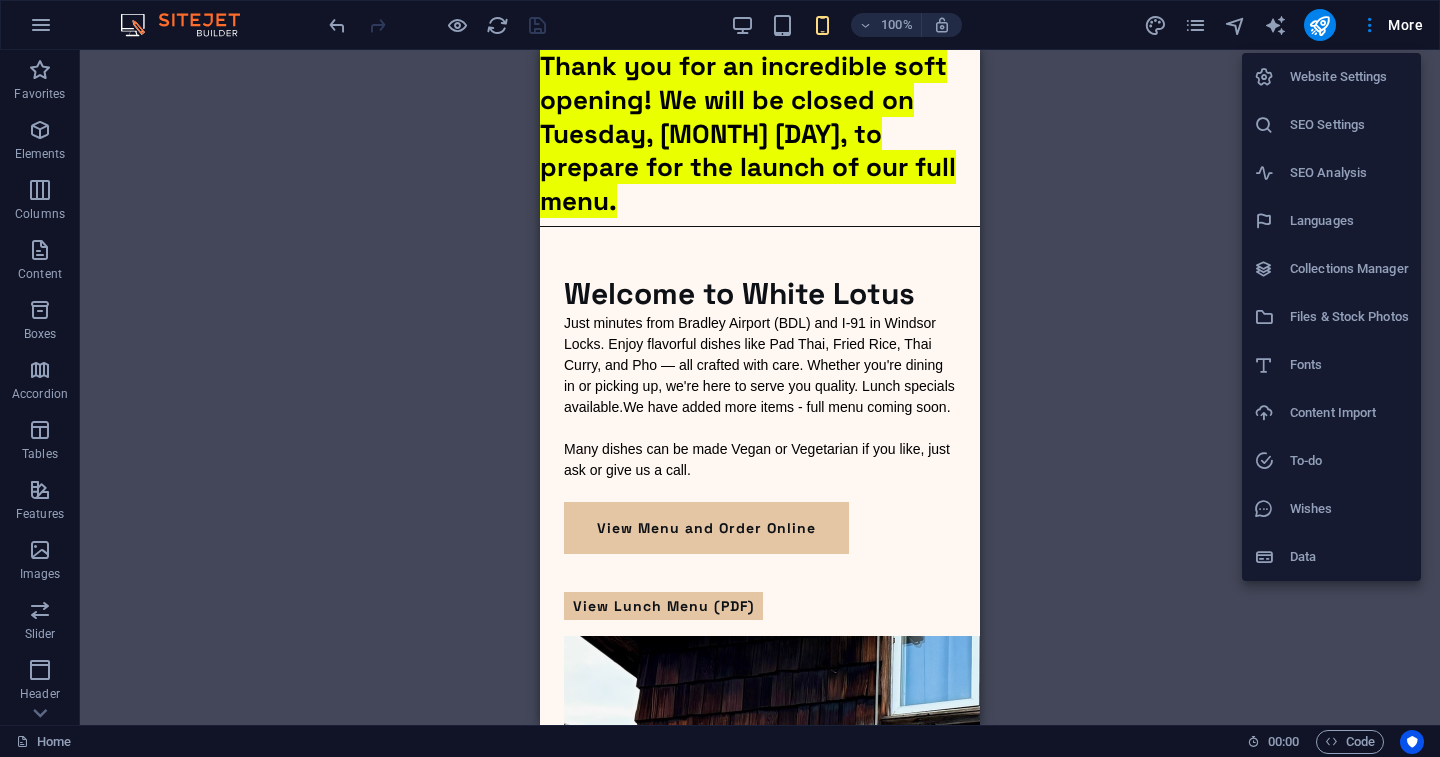 click at bounding box center (720, 378) 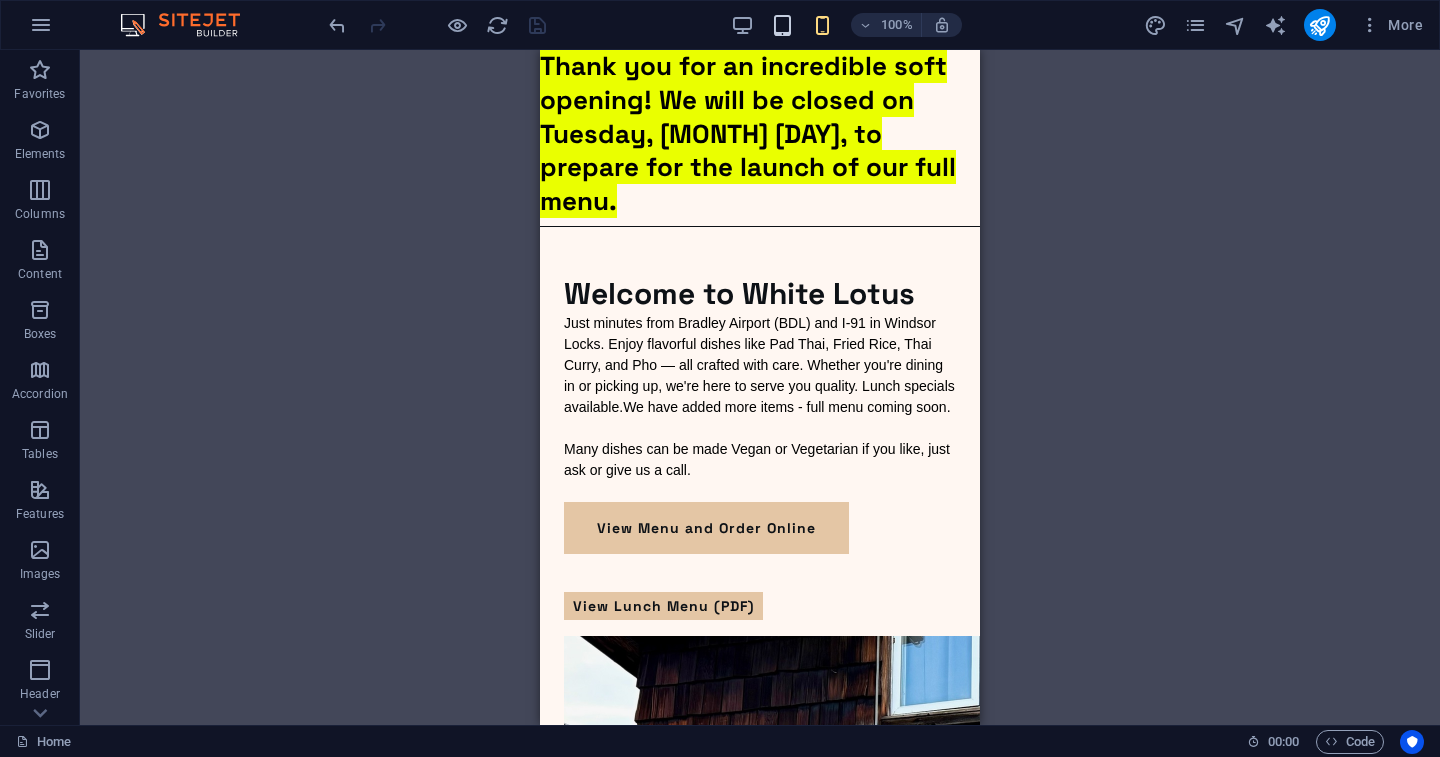 click at bounding box center [782, 25] 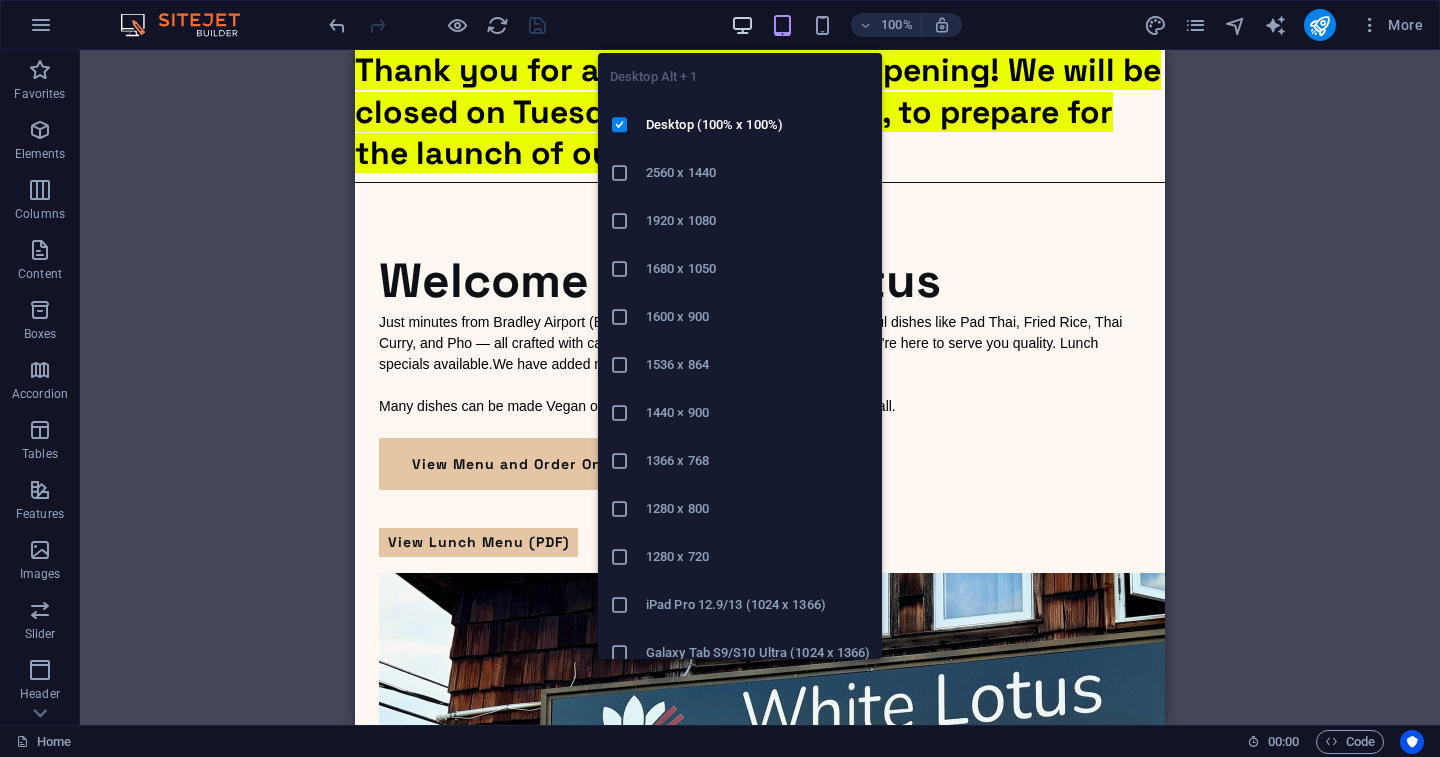 click at bounding box center [742, 25] 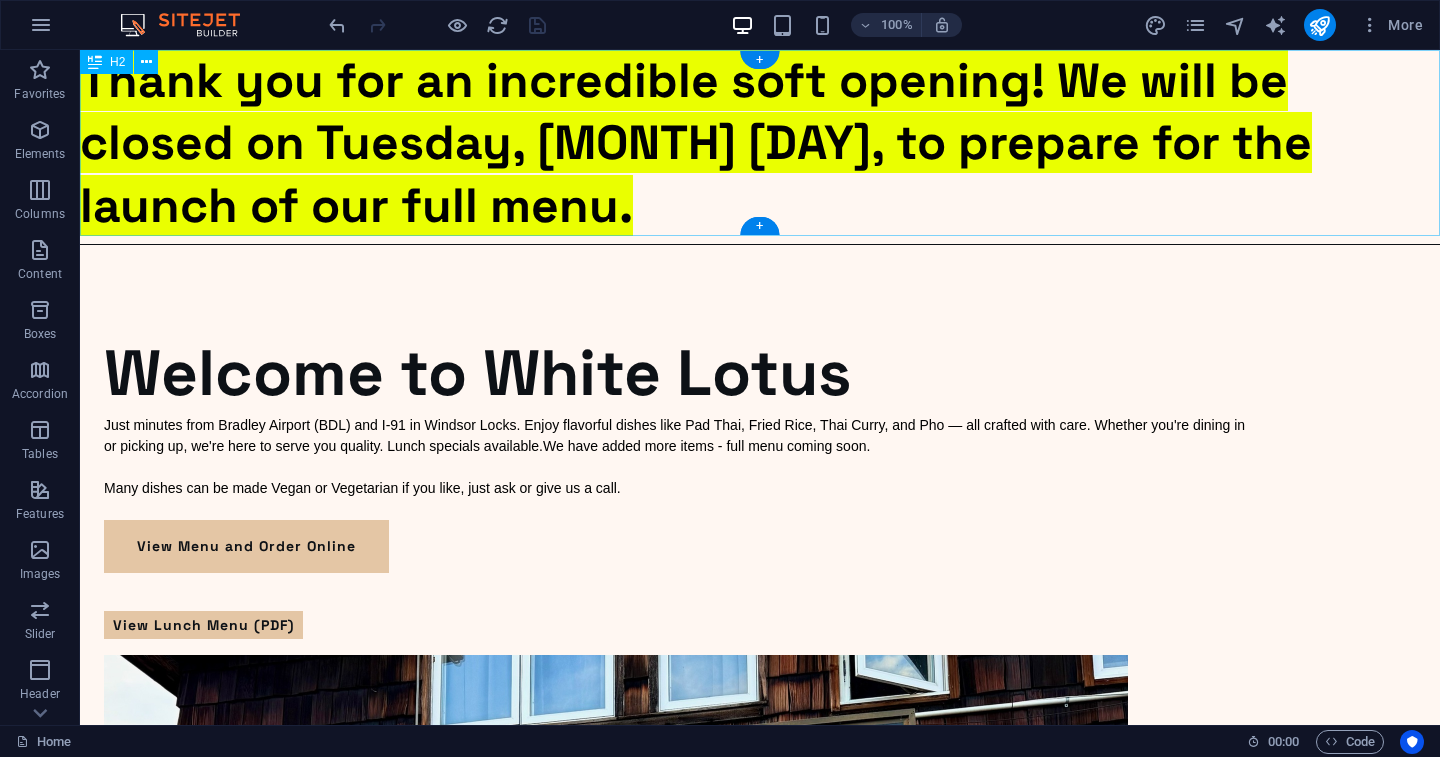 type 